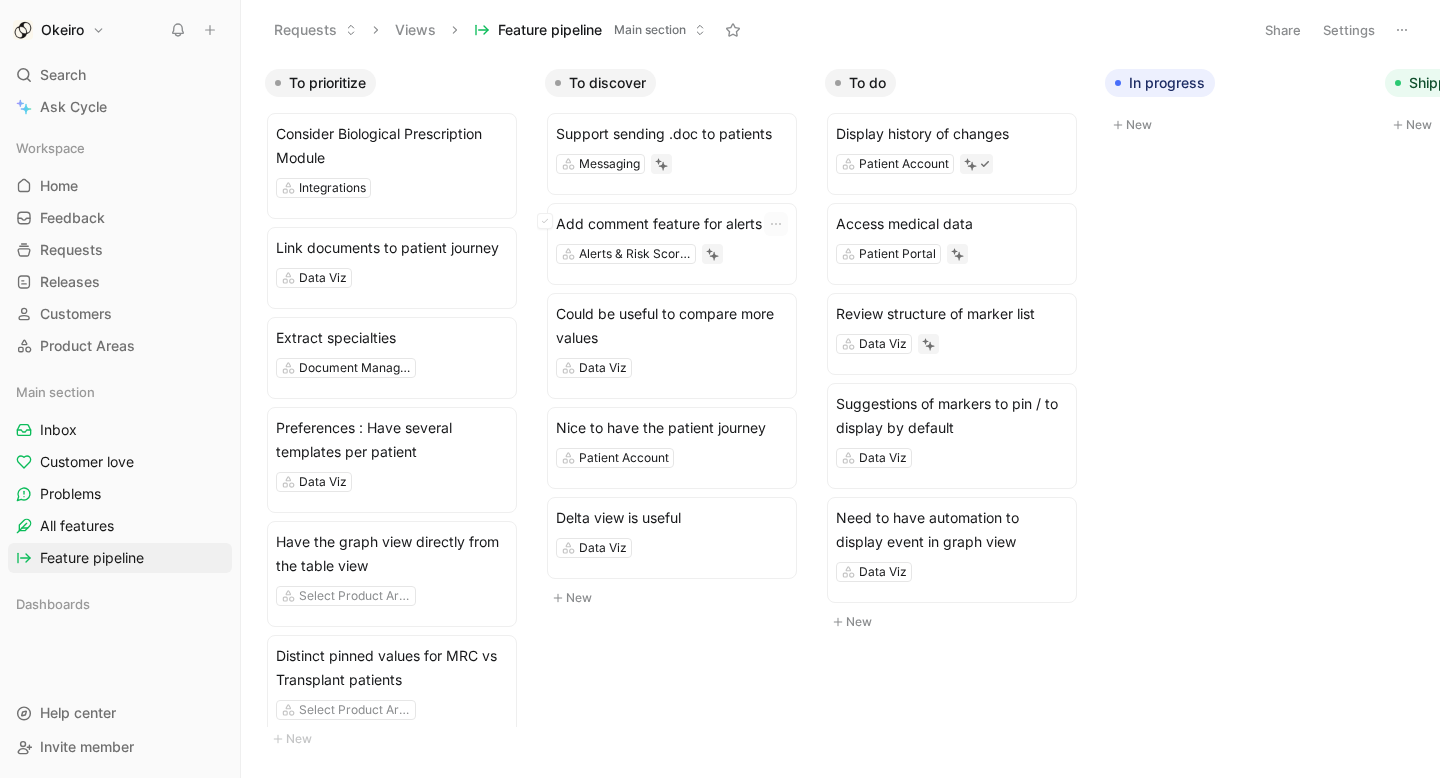 scroll, scrollTop: 0, scrollLeft: 0, axis: both 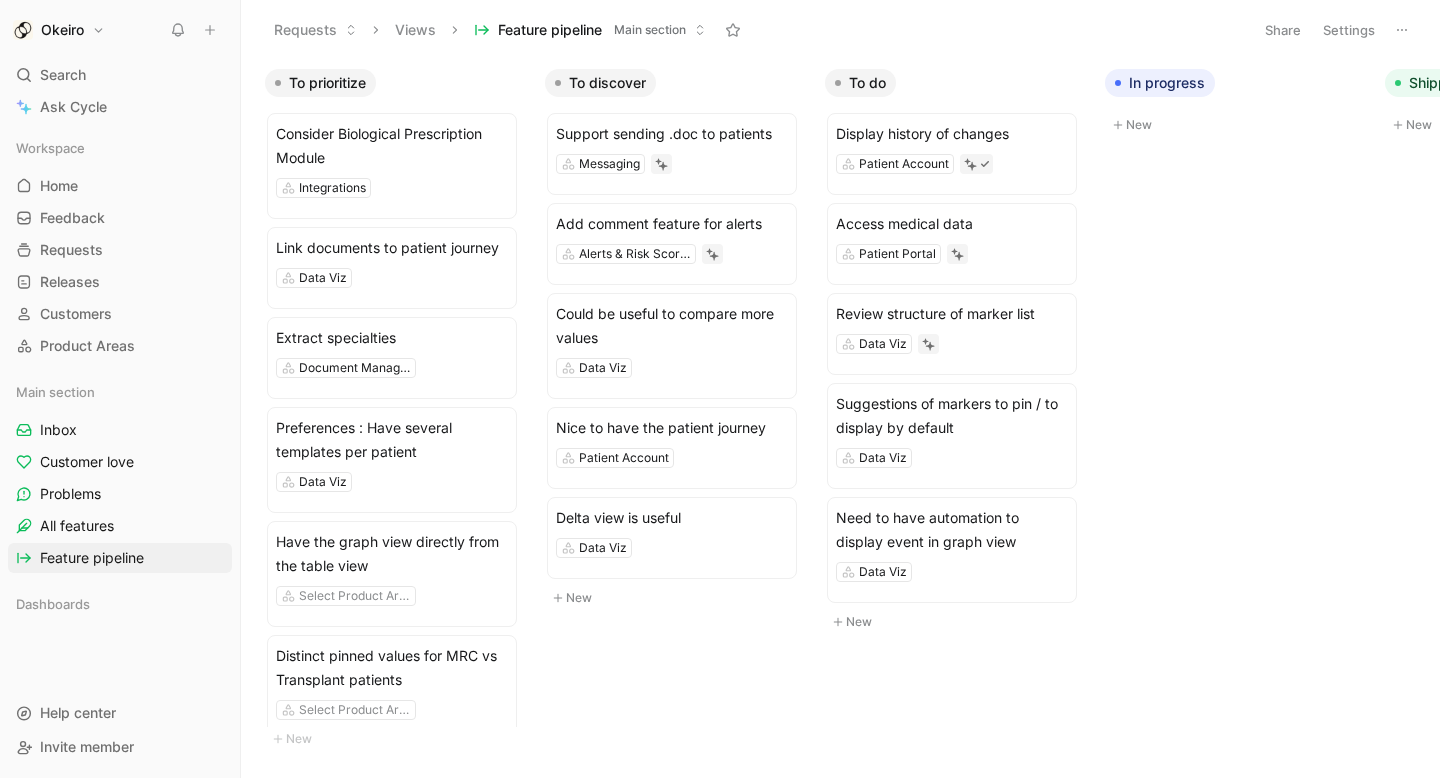 click 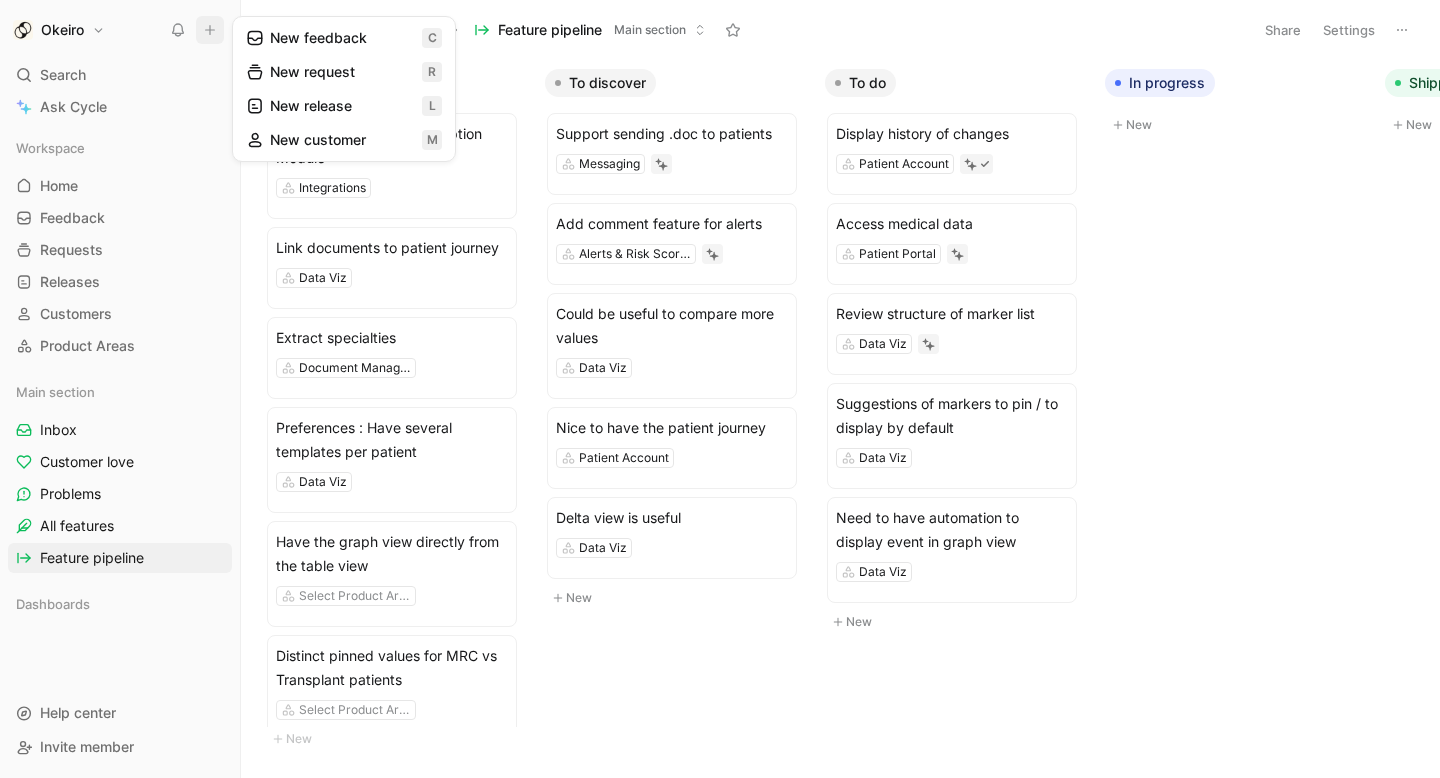 click on "New feedback c" at bounding box center (344, 38) 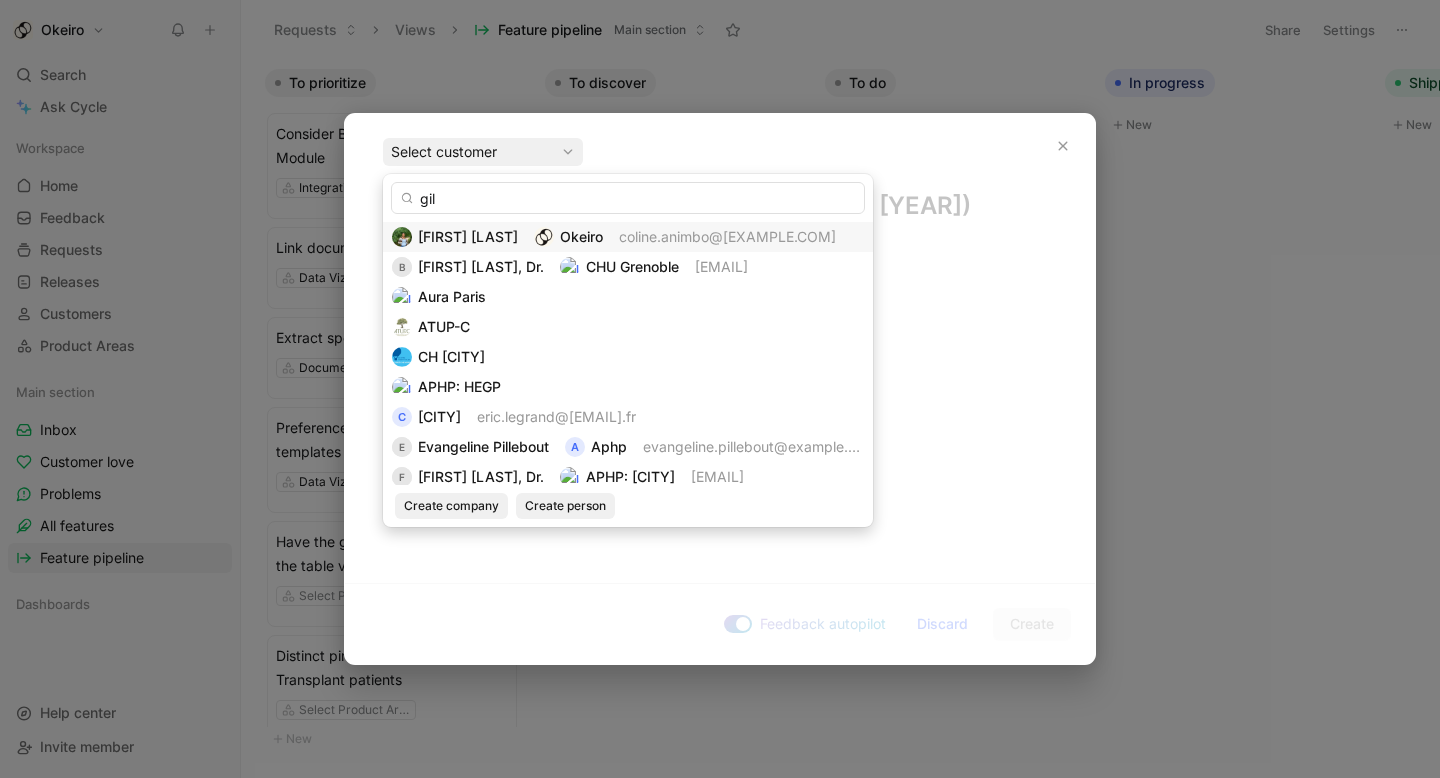 type on "gili" 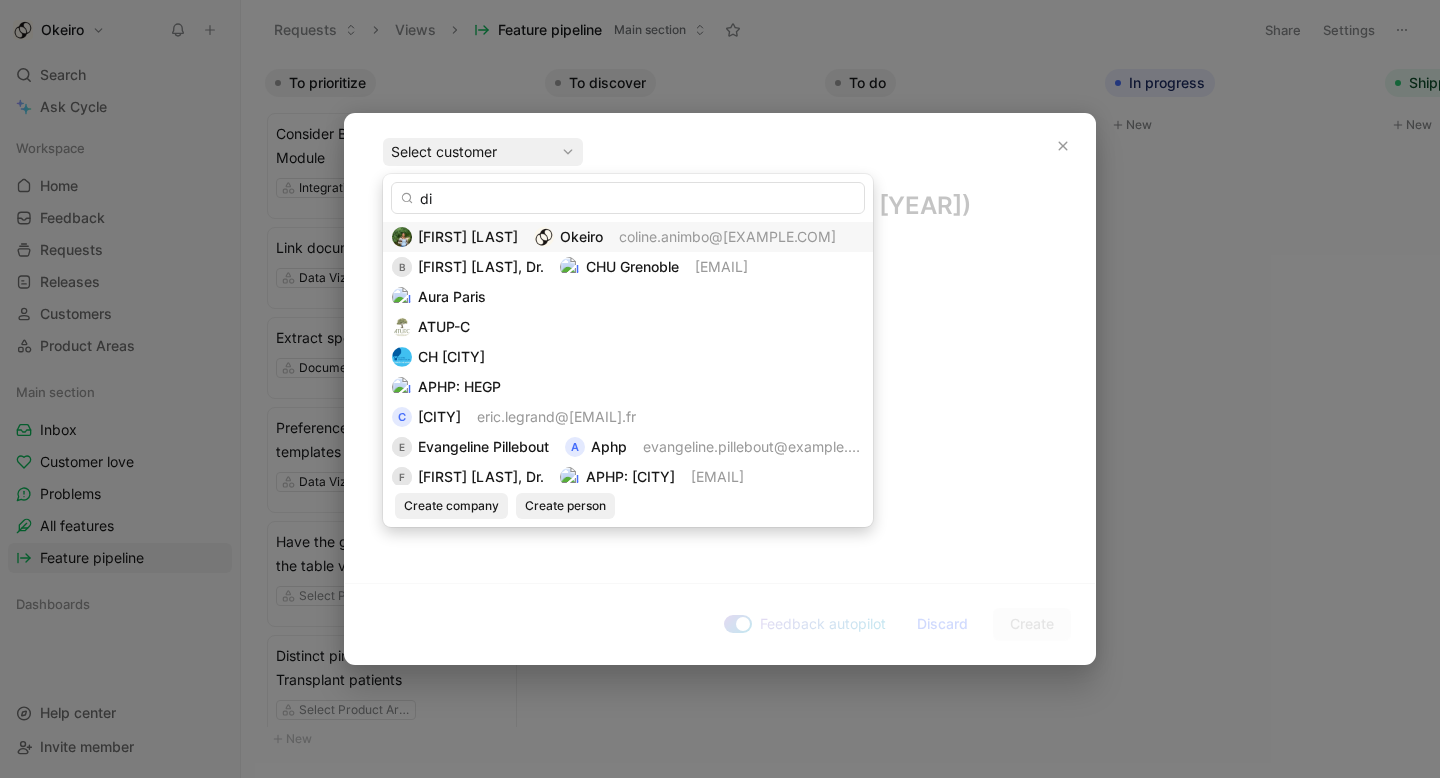 type on "div" 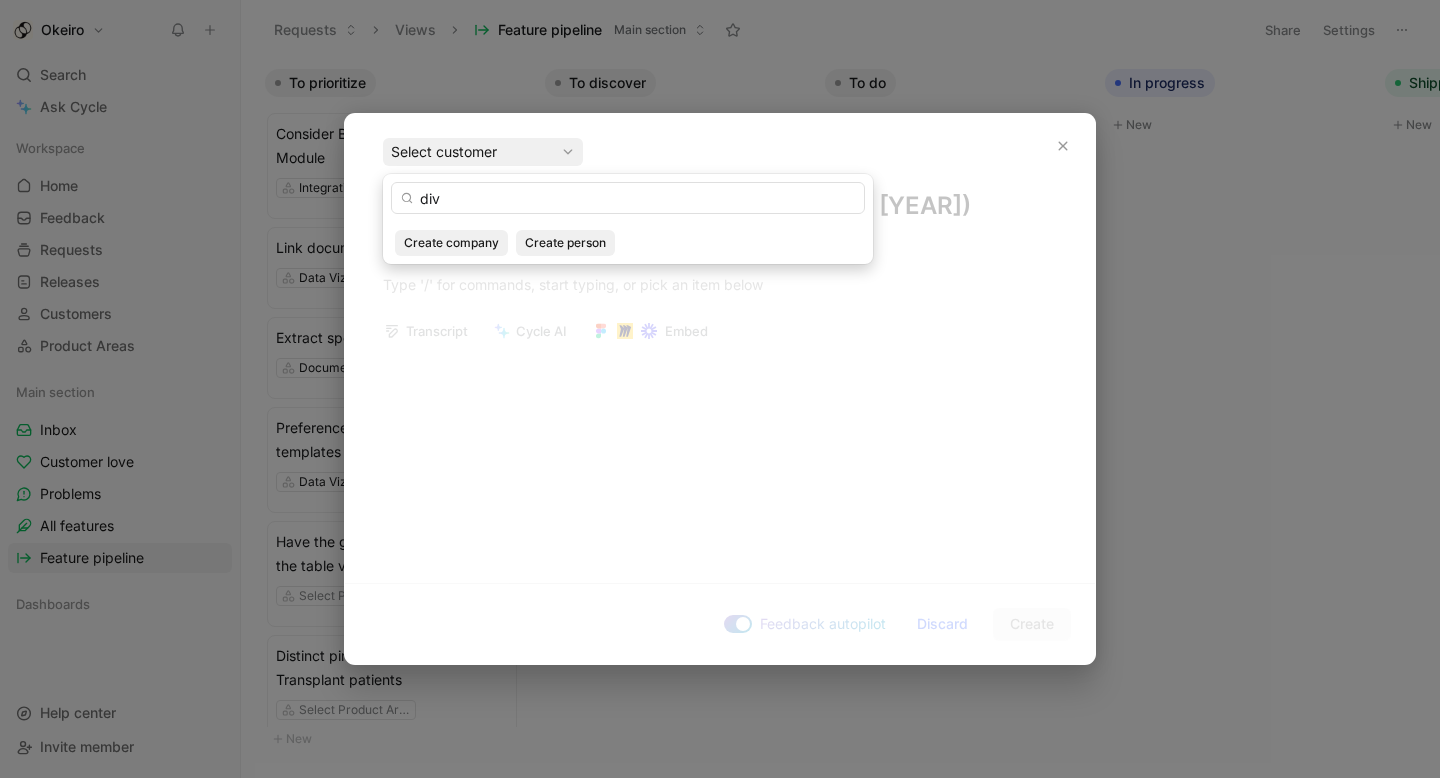 type 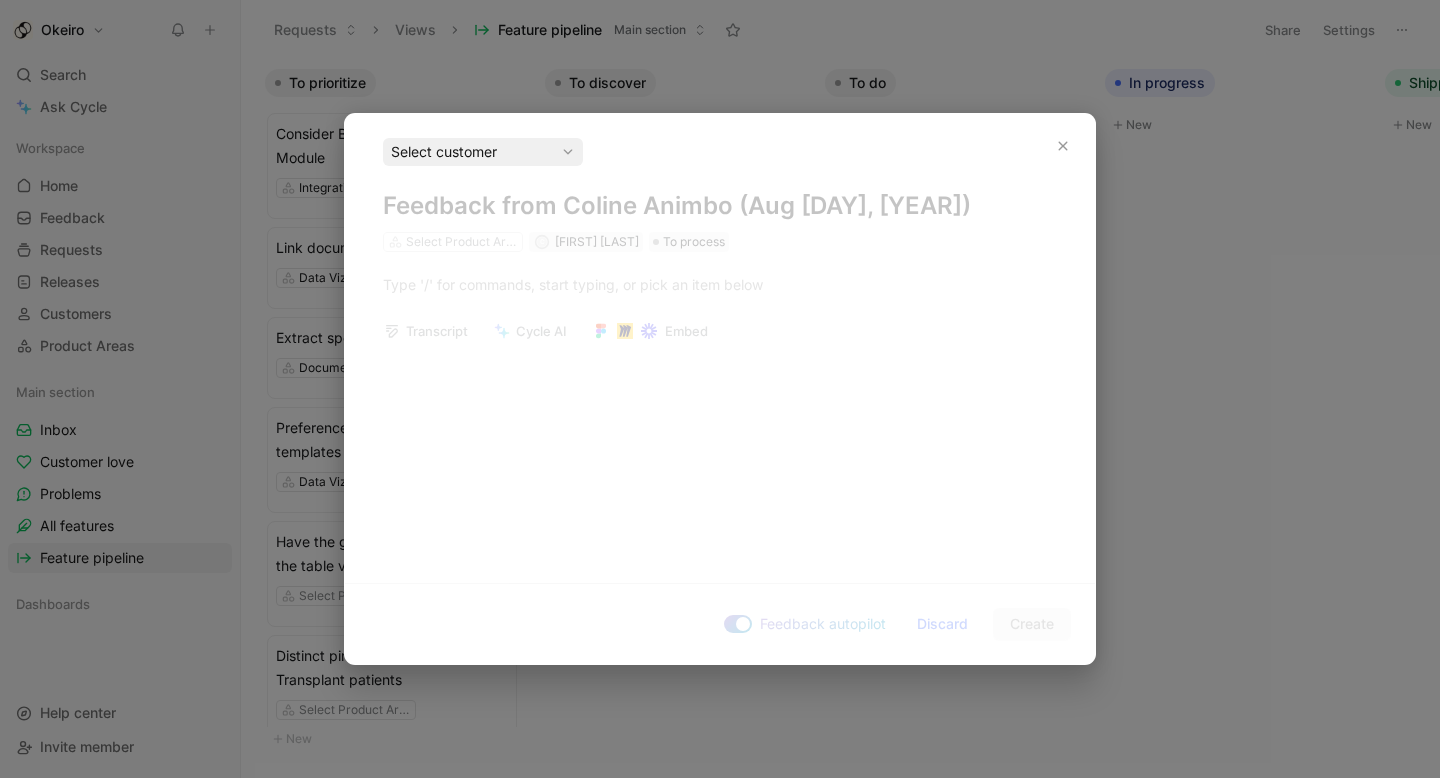 click on "Select customer" at bounding box center [483, 152] 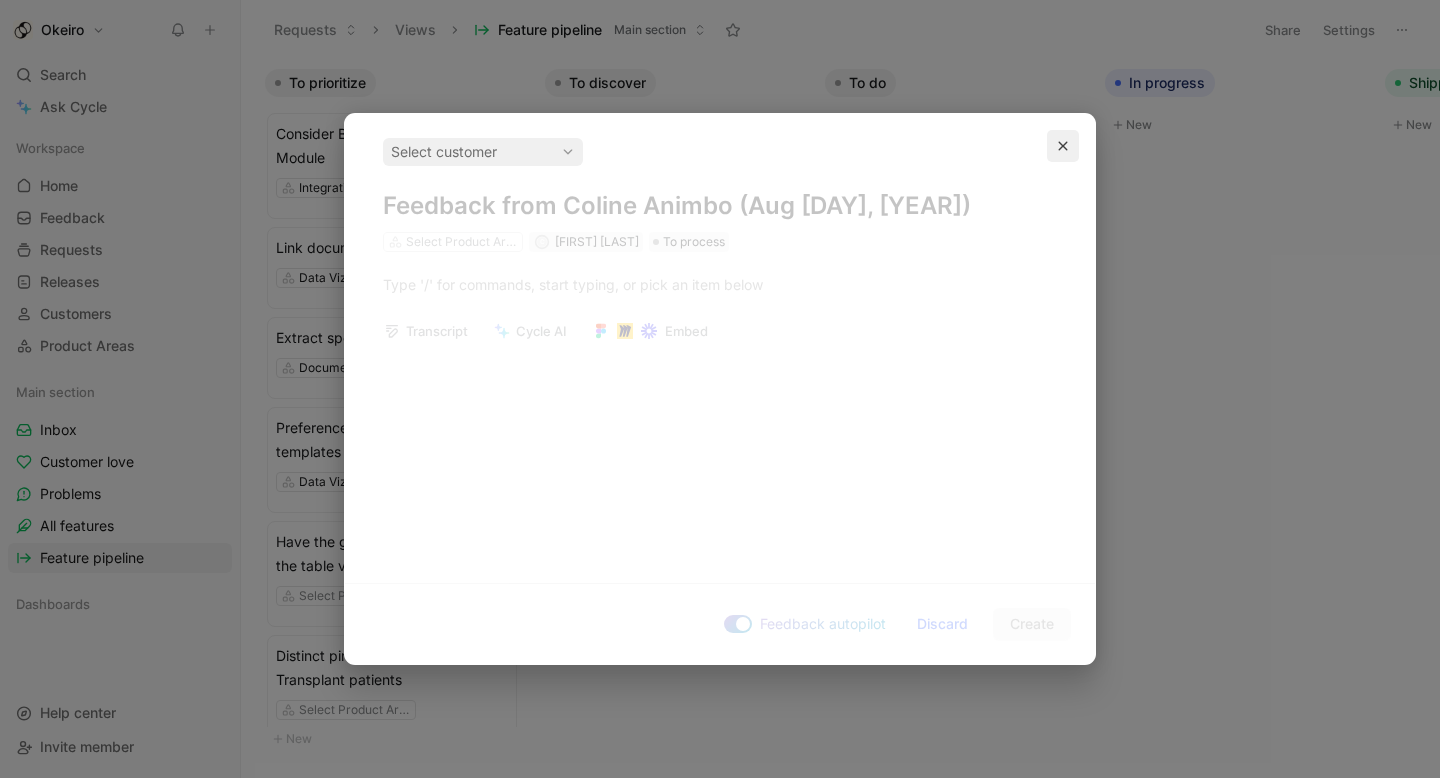 click 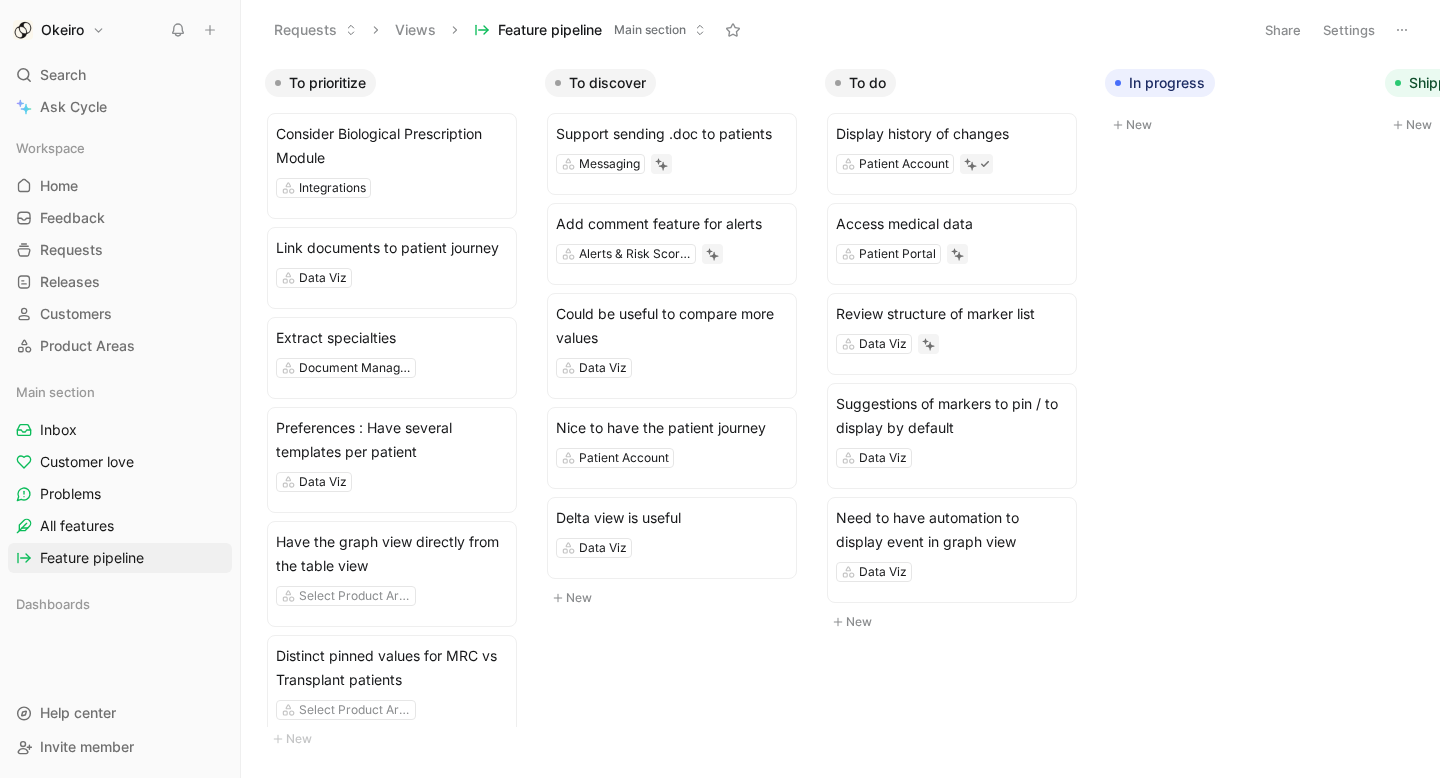 click on "Okeiro" at bounding box center [59, 30] 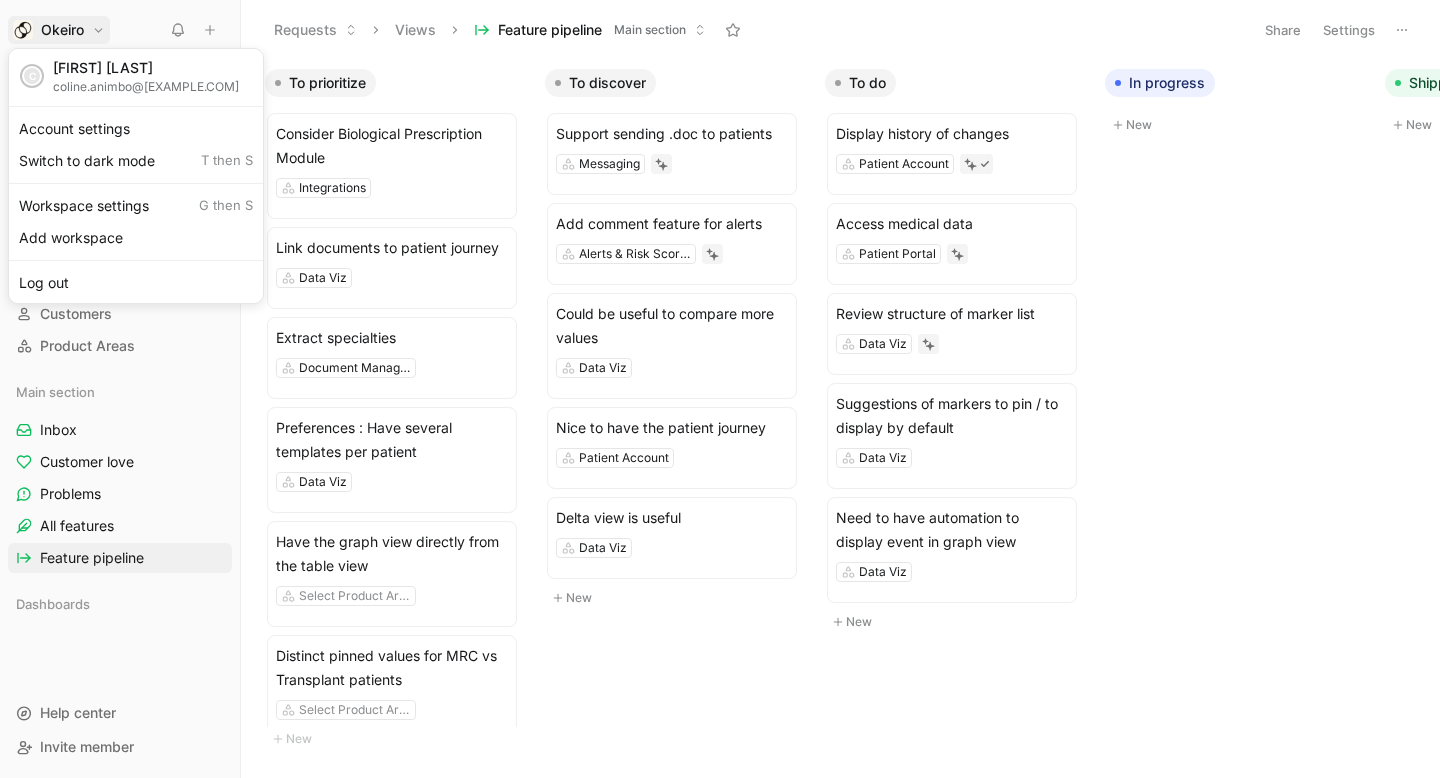 click at bounding box center (720, 389) 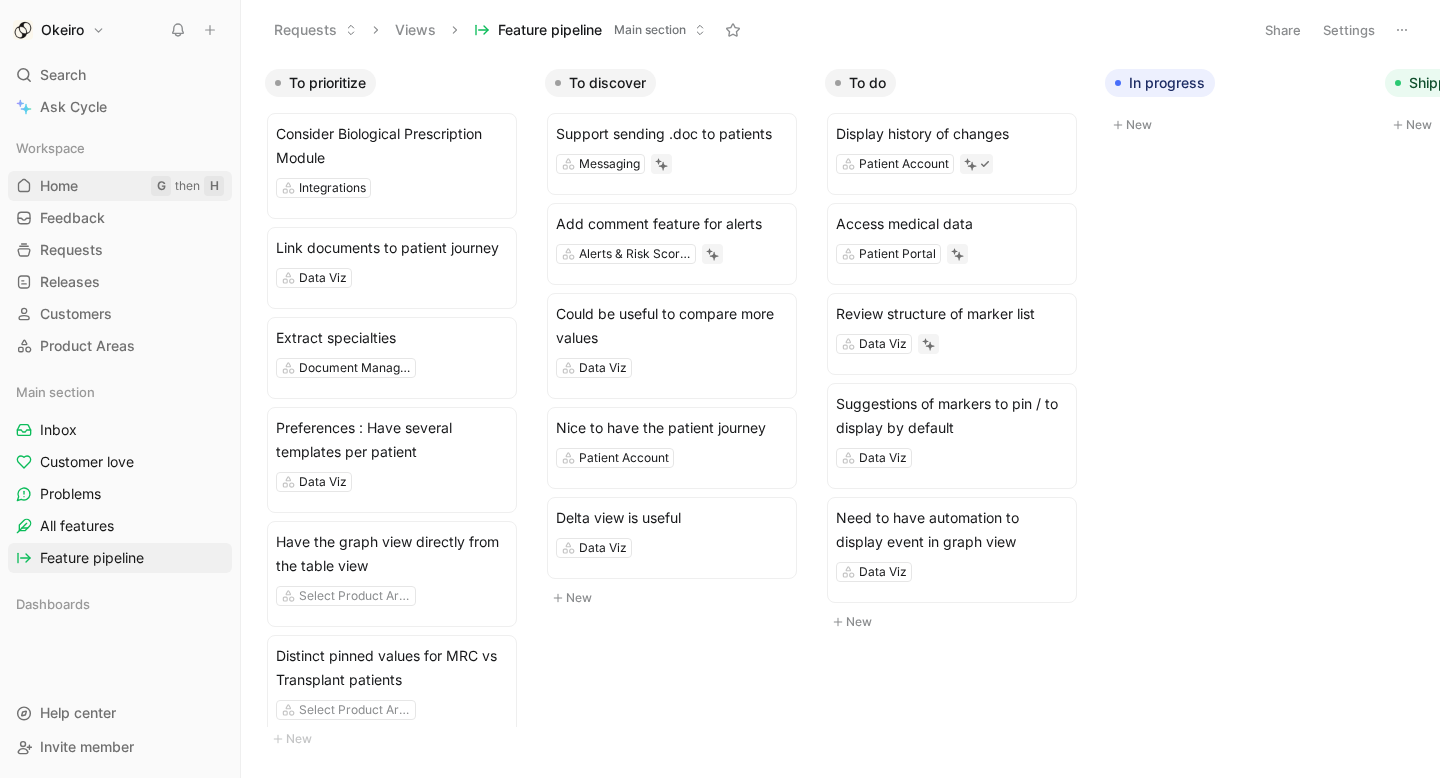 click on "Home G then H" at bounding box center [120, 186] 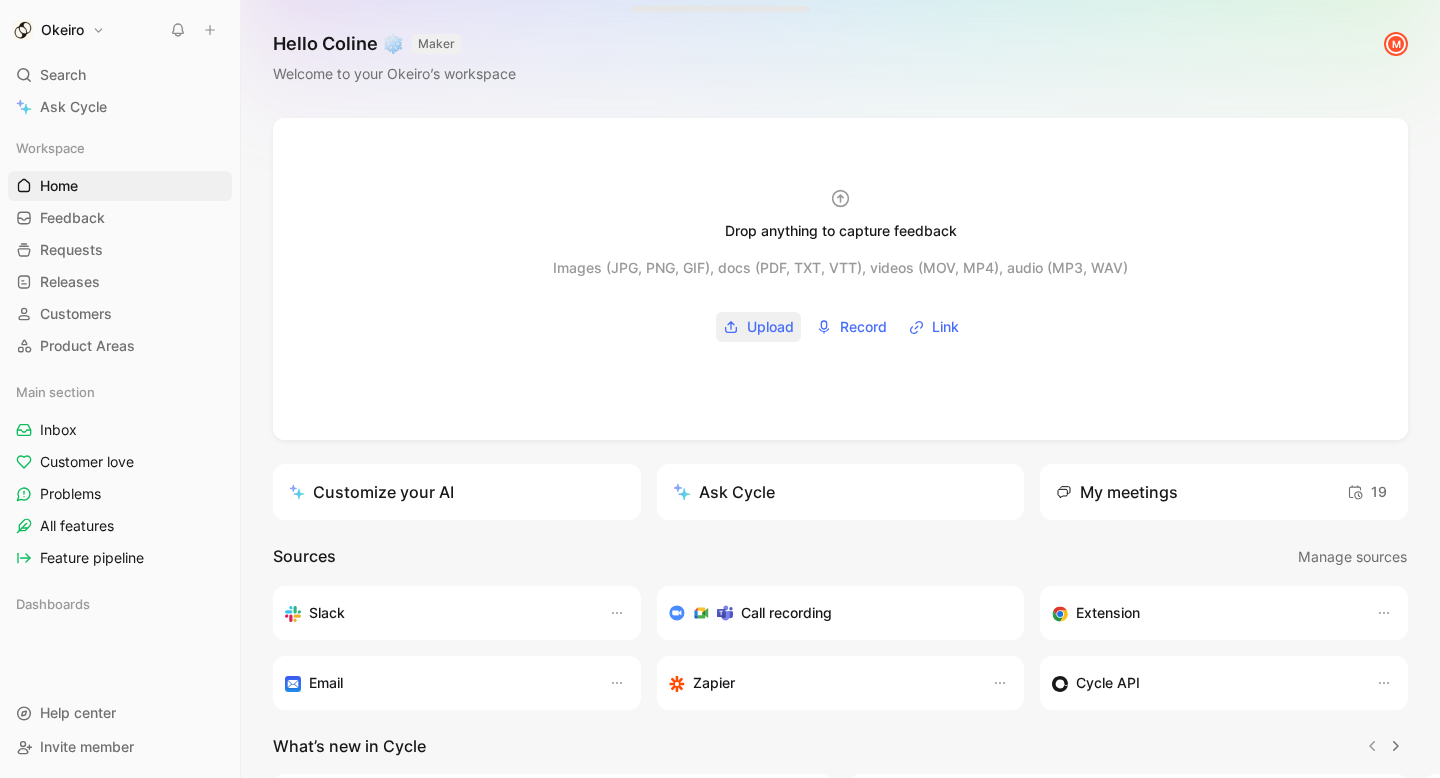 click on "Upload" at bounding box center (770, 327) 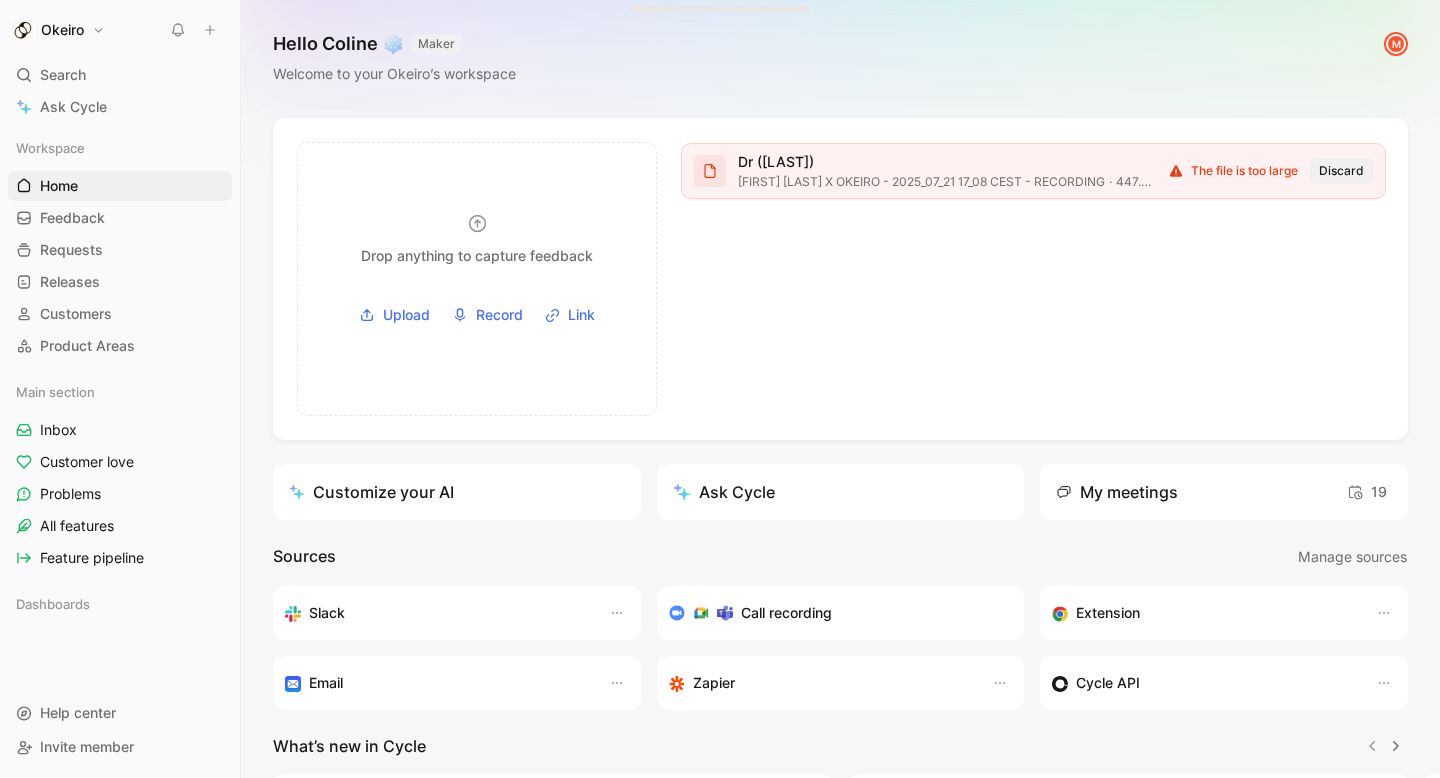 click on "Discard" at bounding box center [1341, 171] 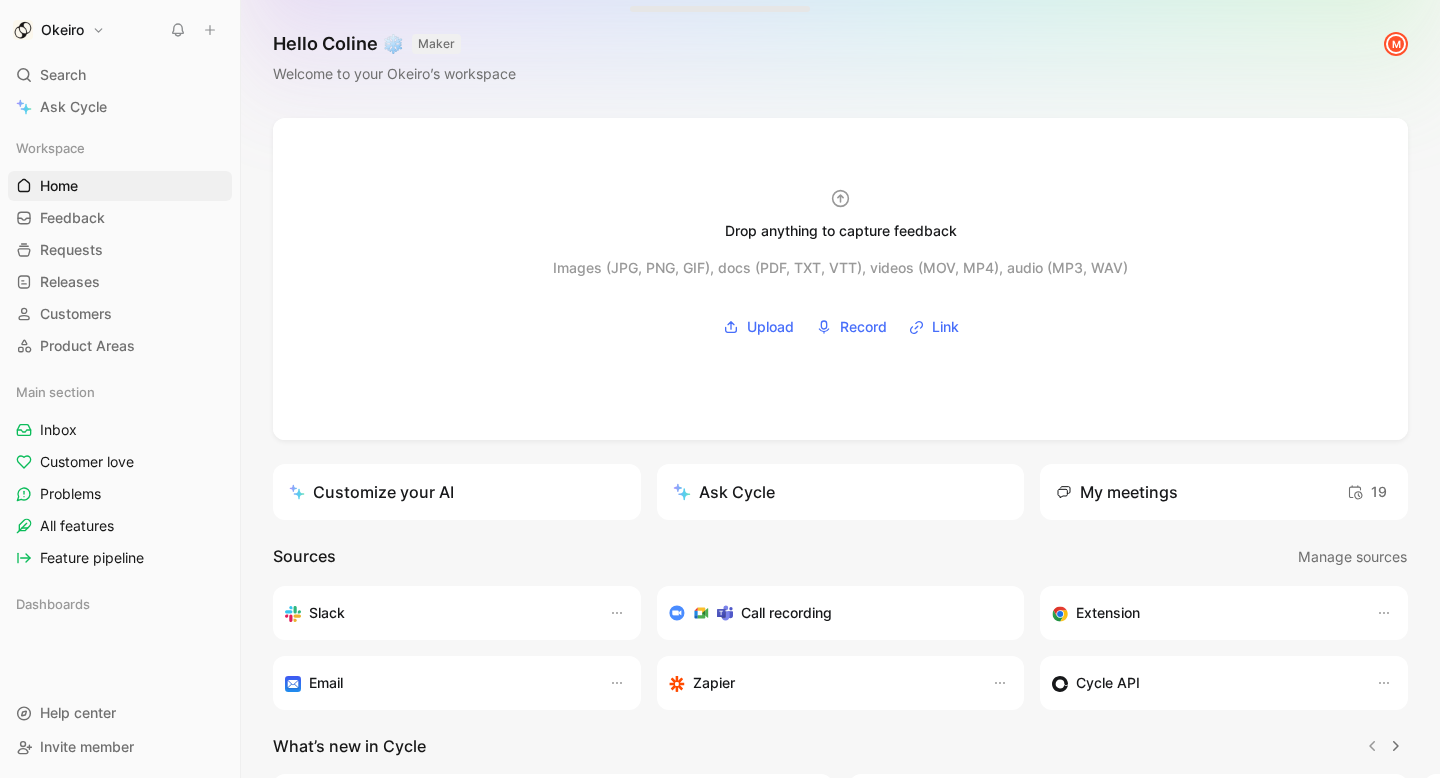 click 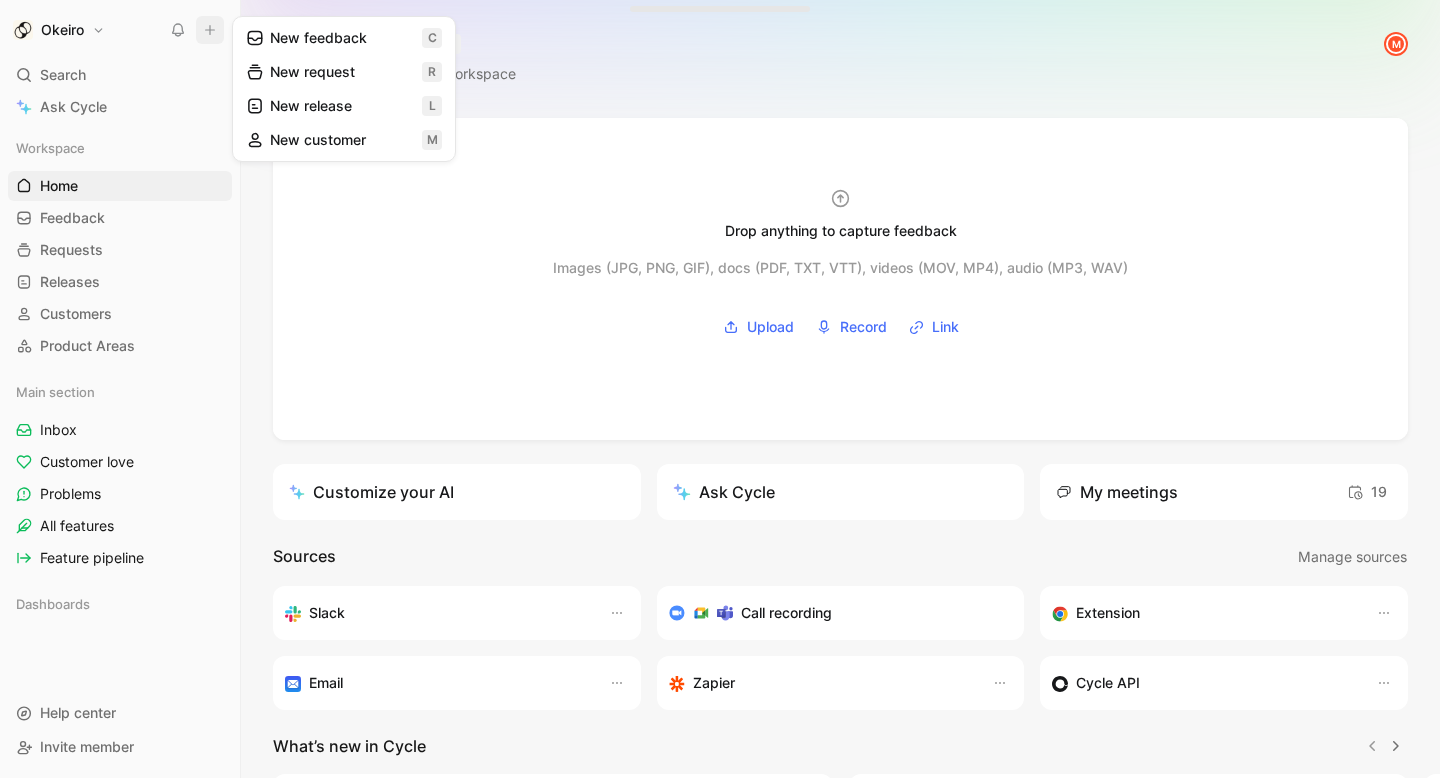 click on "New feedback c" at bounding box center (344, 38) 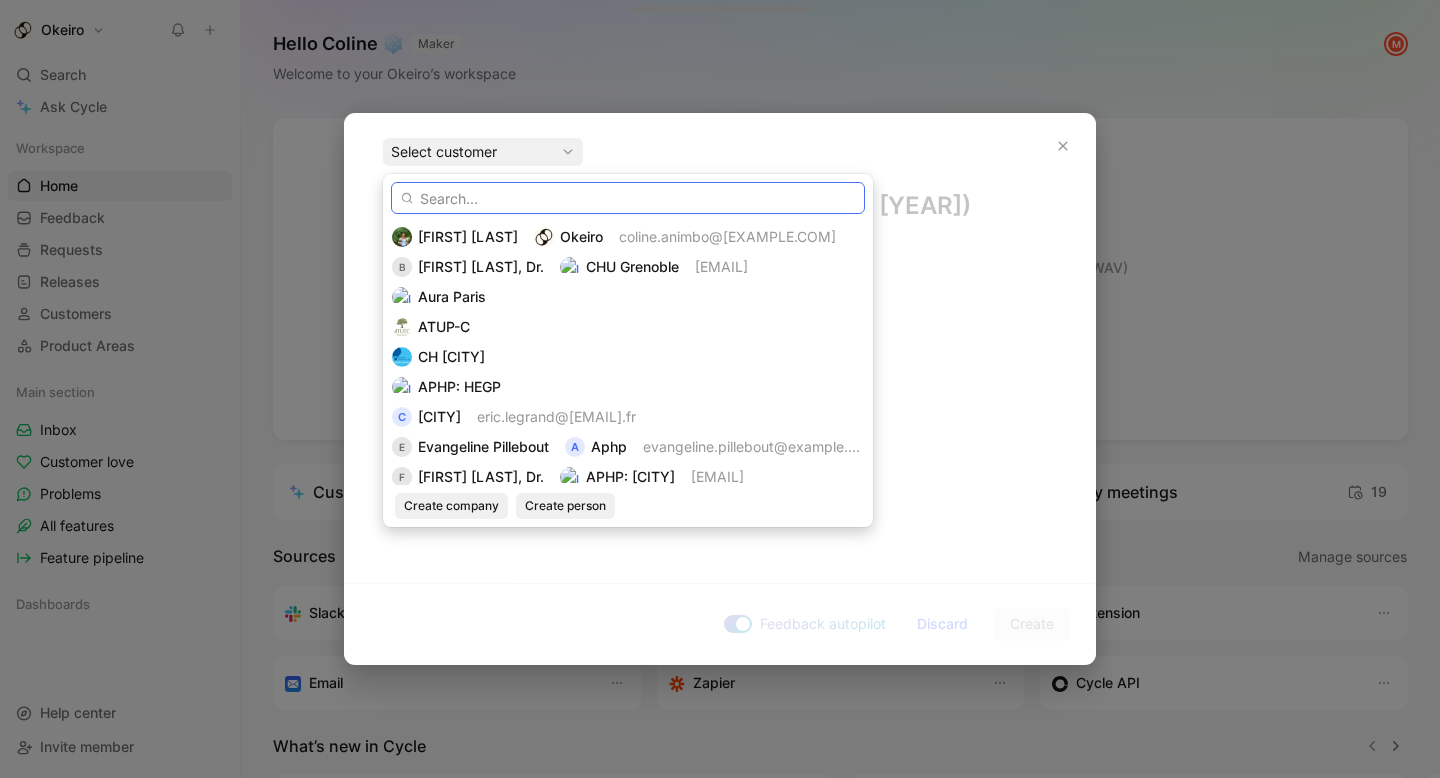 paste on "DIVARD Gillian" 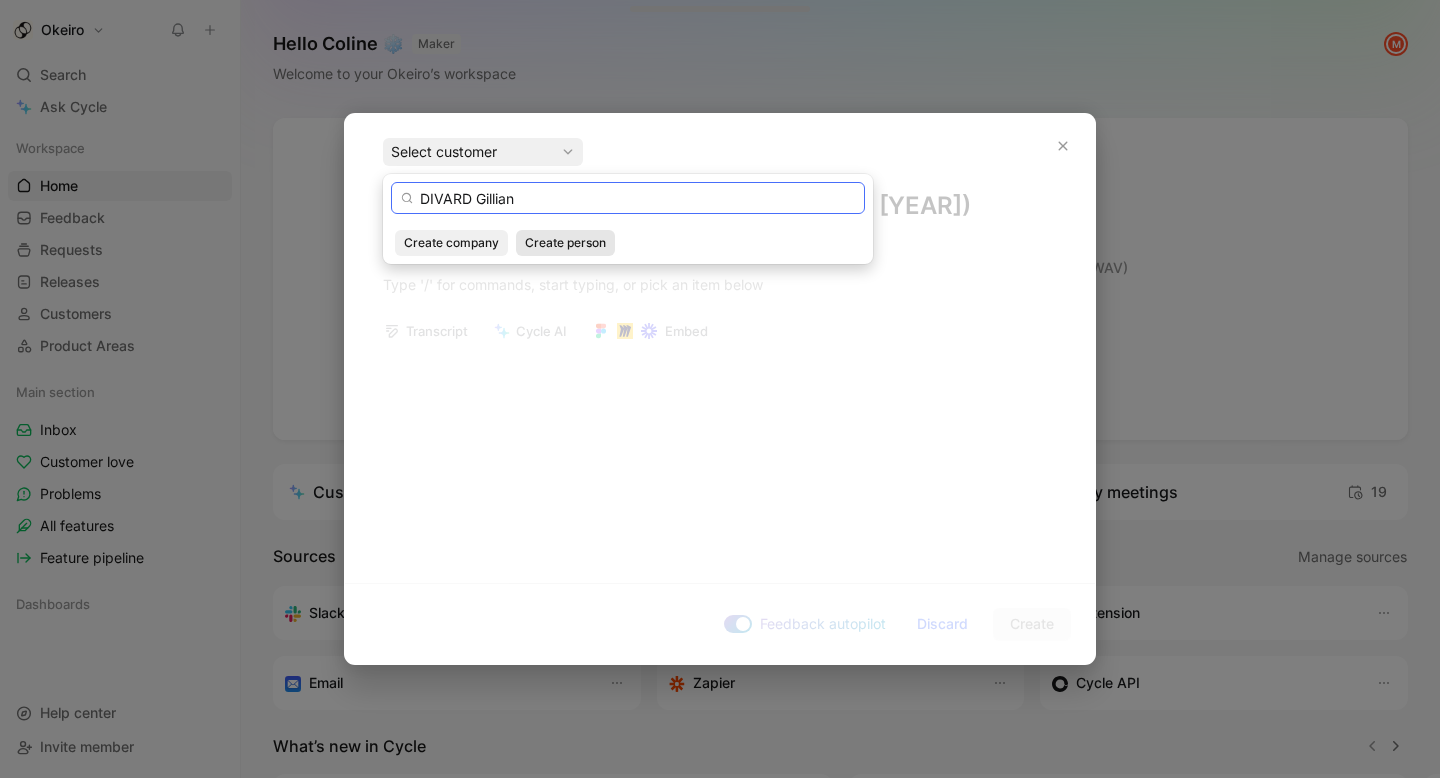 type on "DIVARD Gillian" 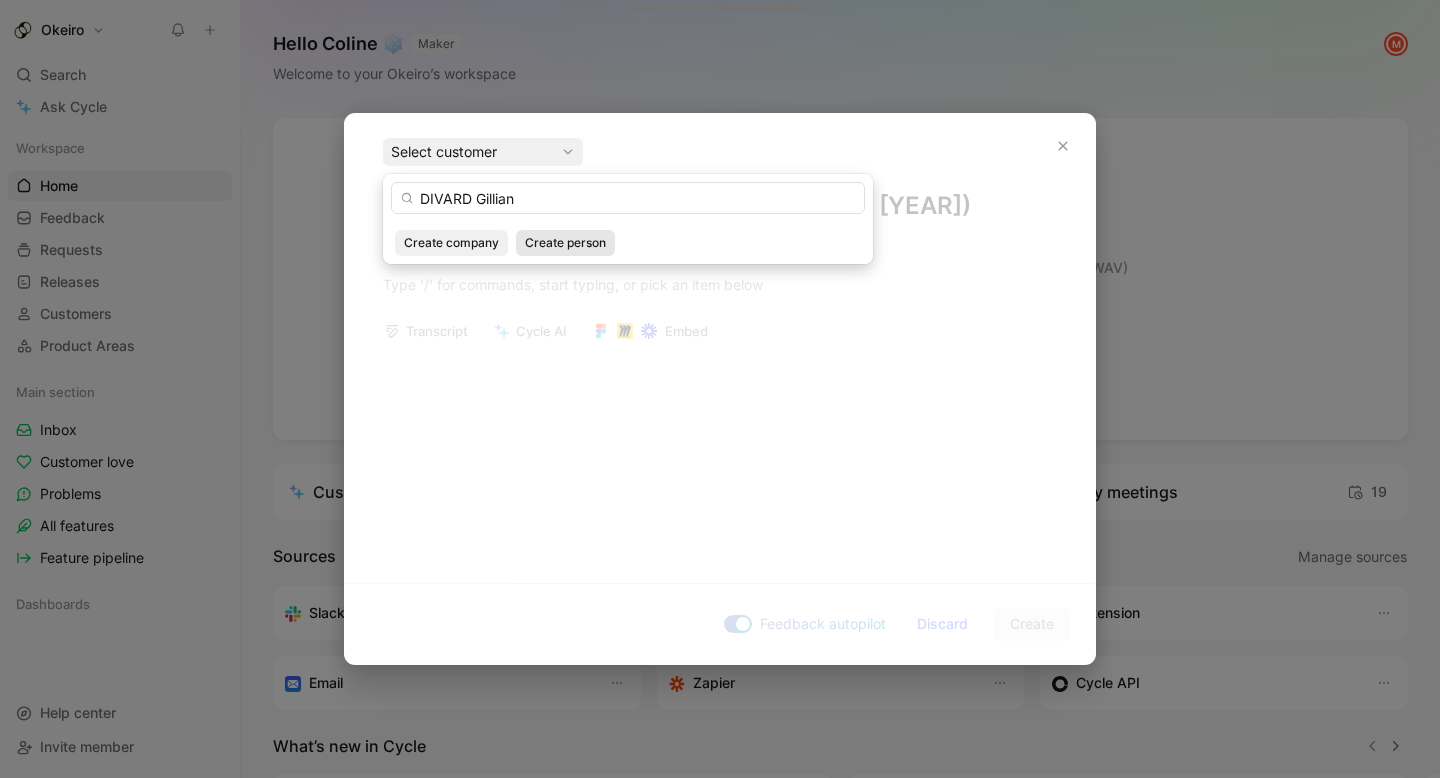 click on "Create person" at bounding box center (565, 243) 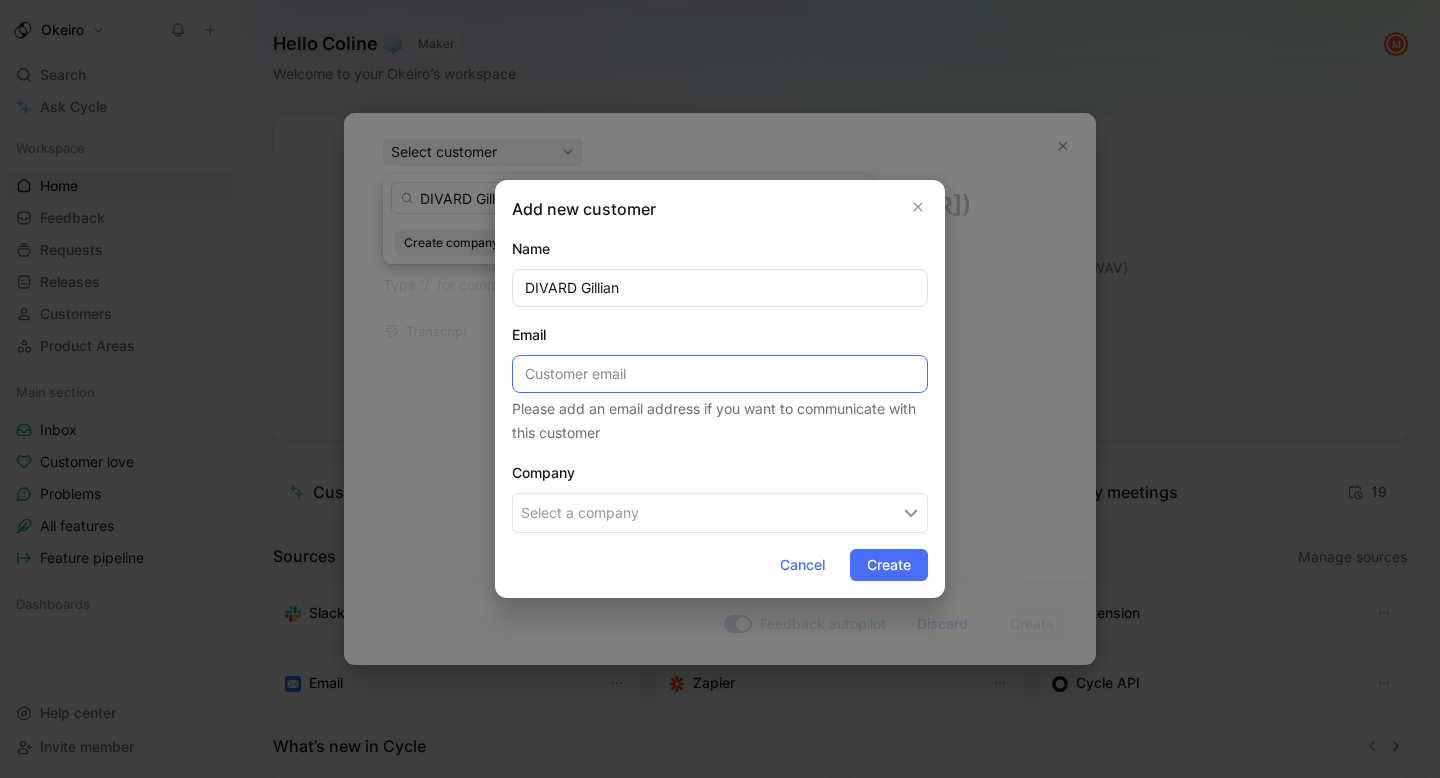 click at bounding box center (720, 374) 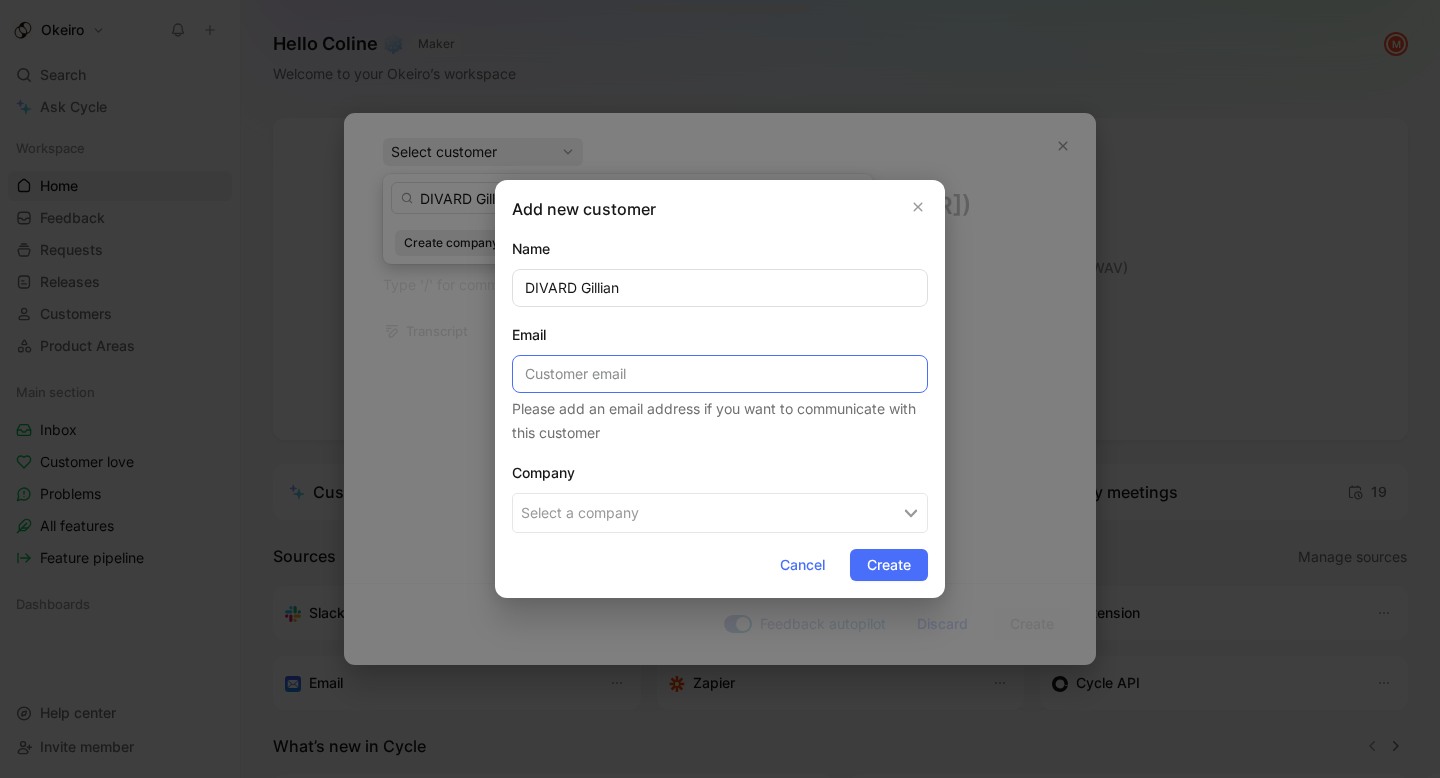 paste on "hcp.26@[DOMAIN]" 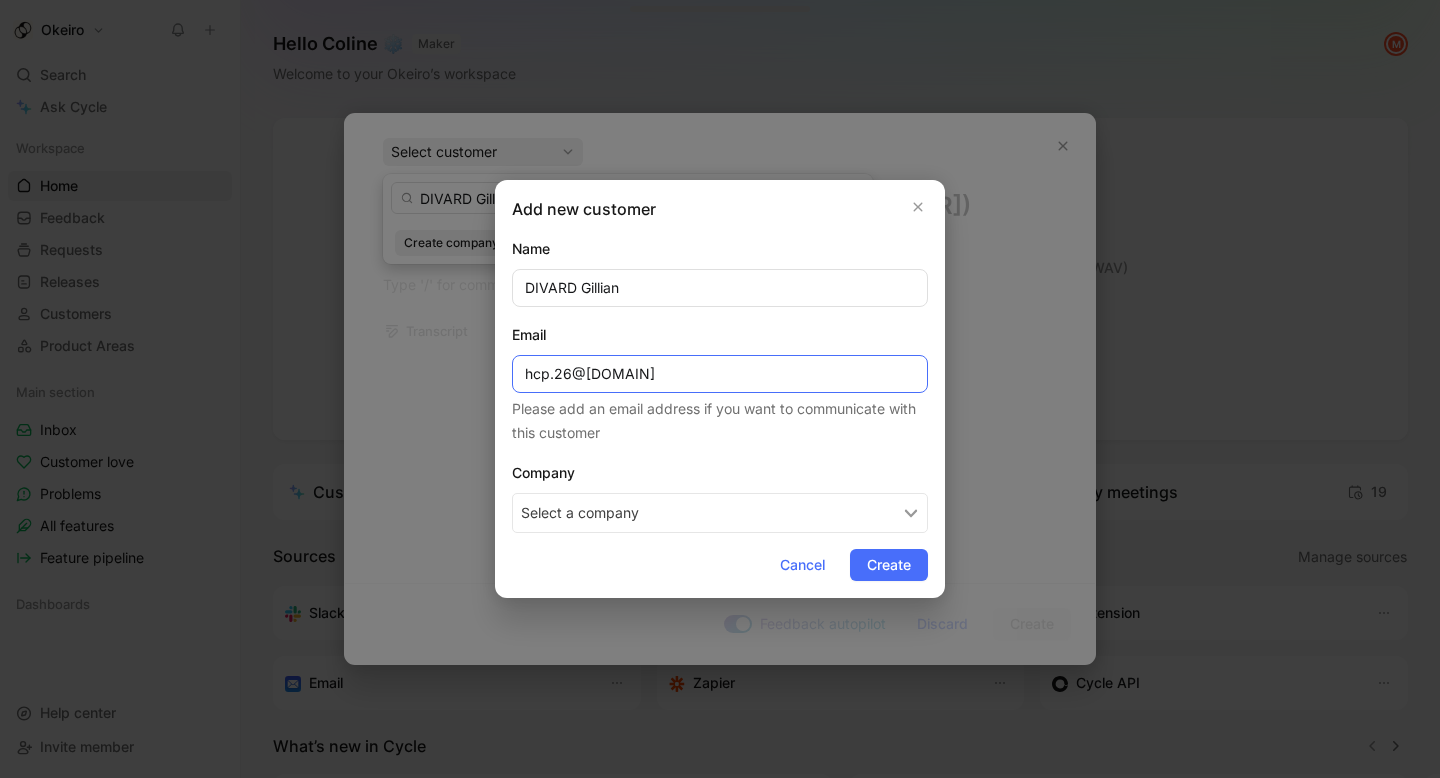 type on "hcp.26@[DOMAIN]" 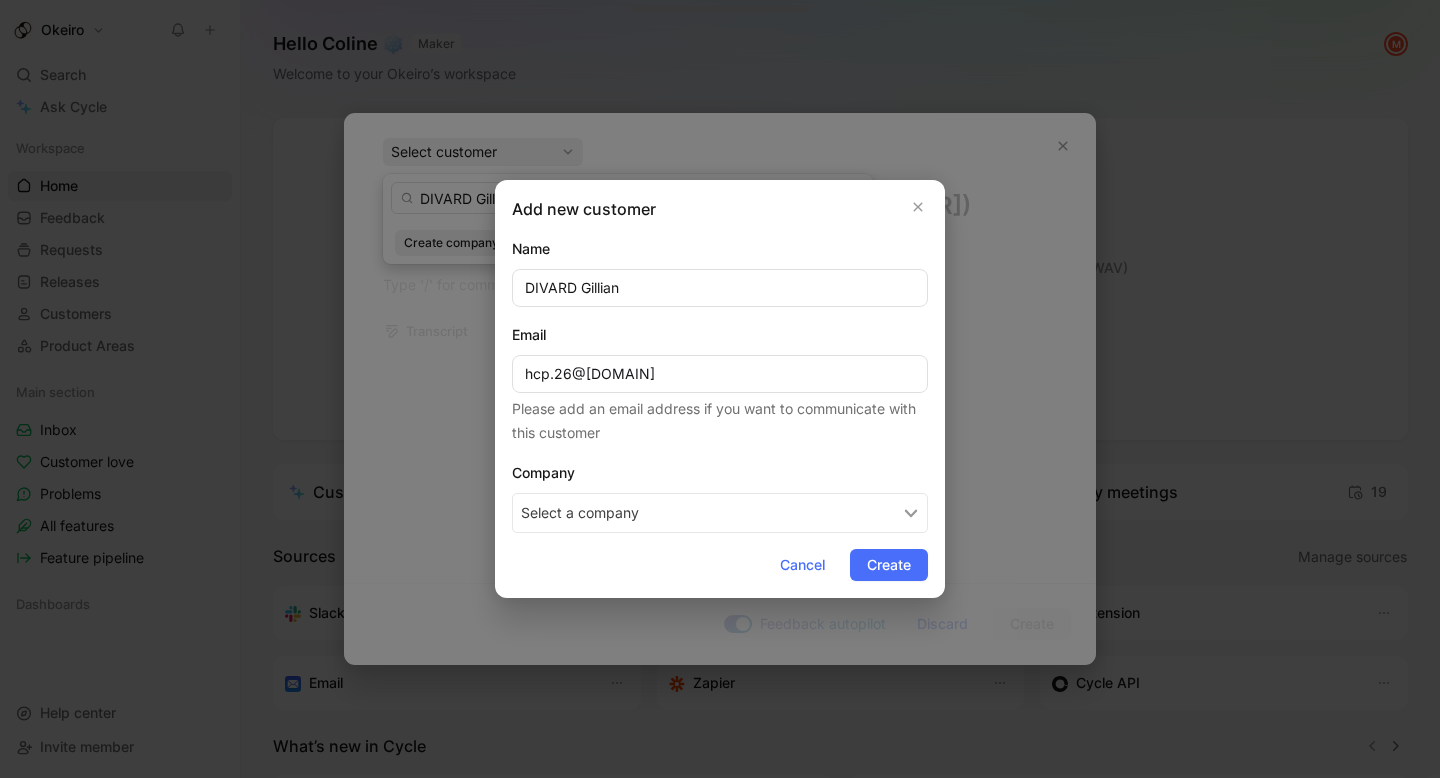 click on "Select a company" at bounding box center (720, 513) 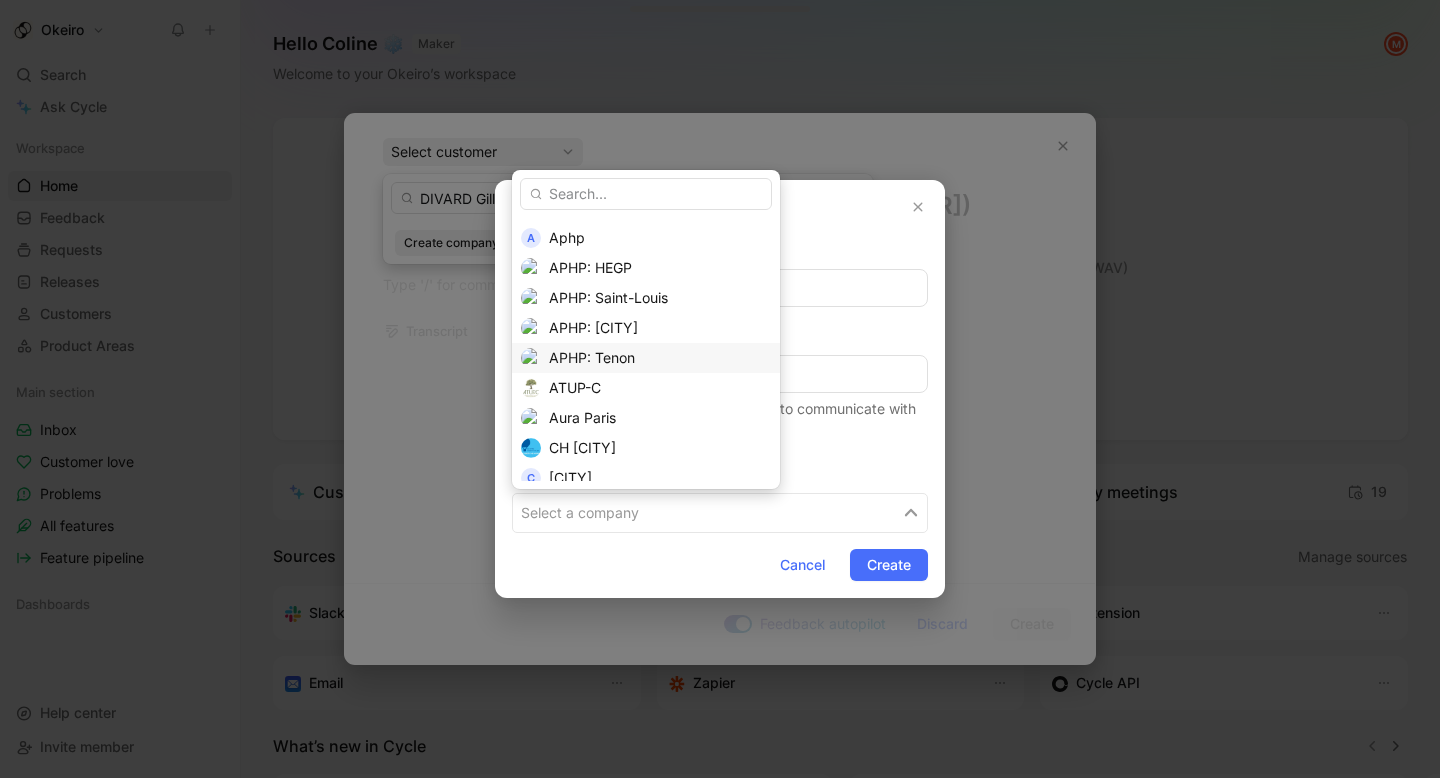 scroll, scrollTop: 62, scrollLeft: 0, axis: vertical 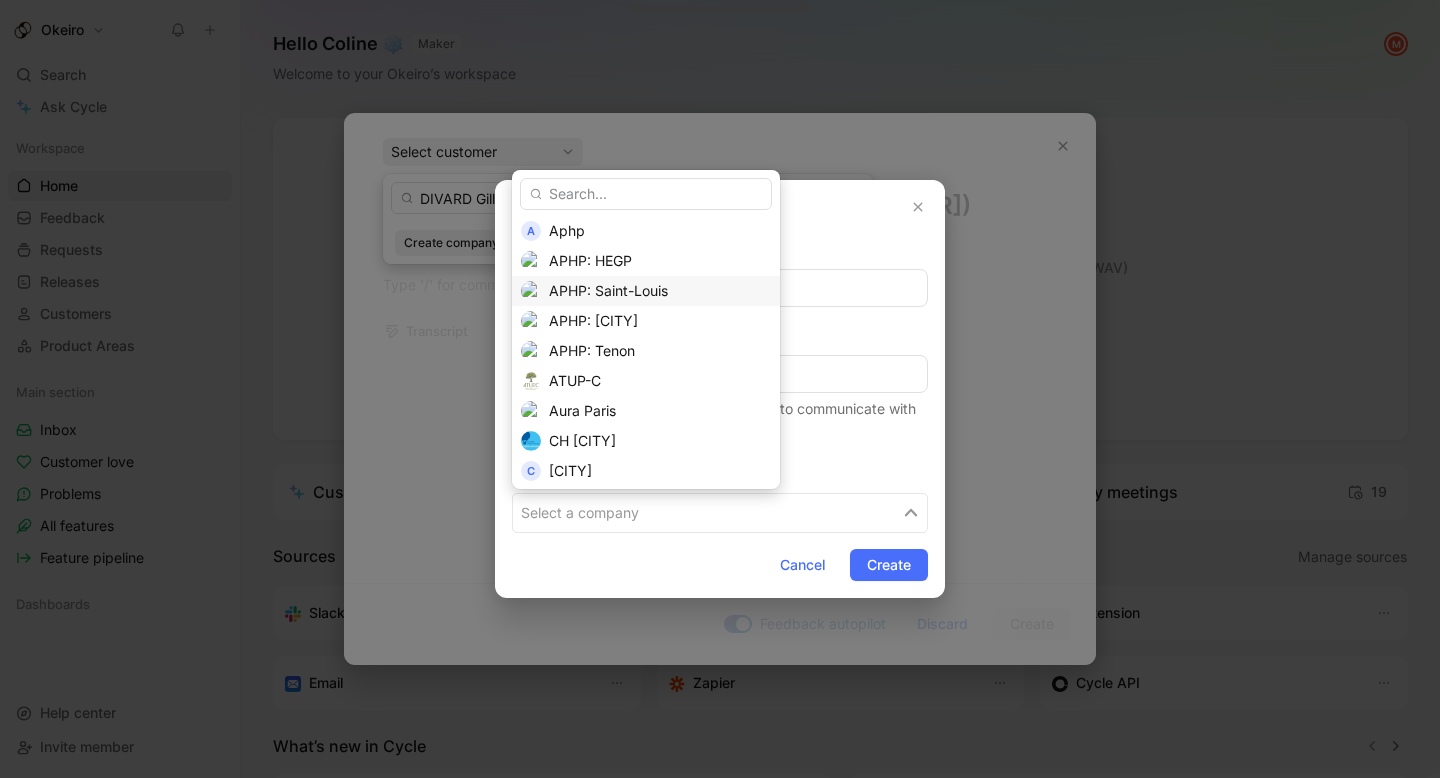click on "APHP: Saint-Louis" at bounding box center (608, 290) 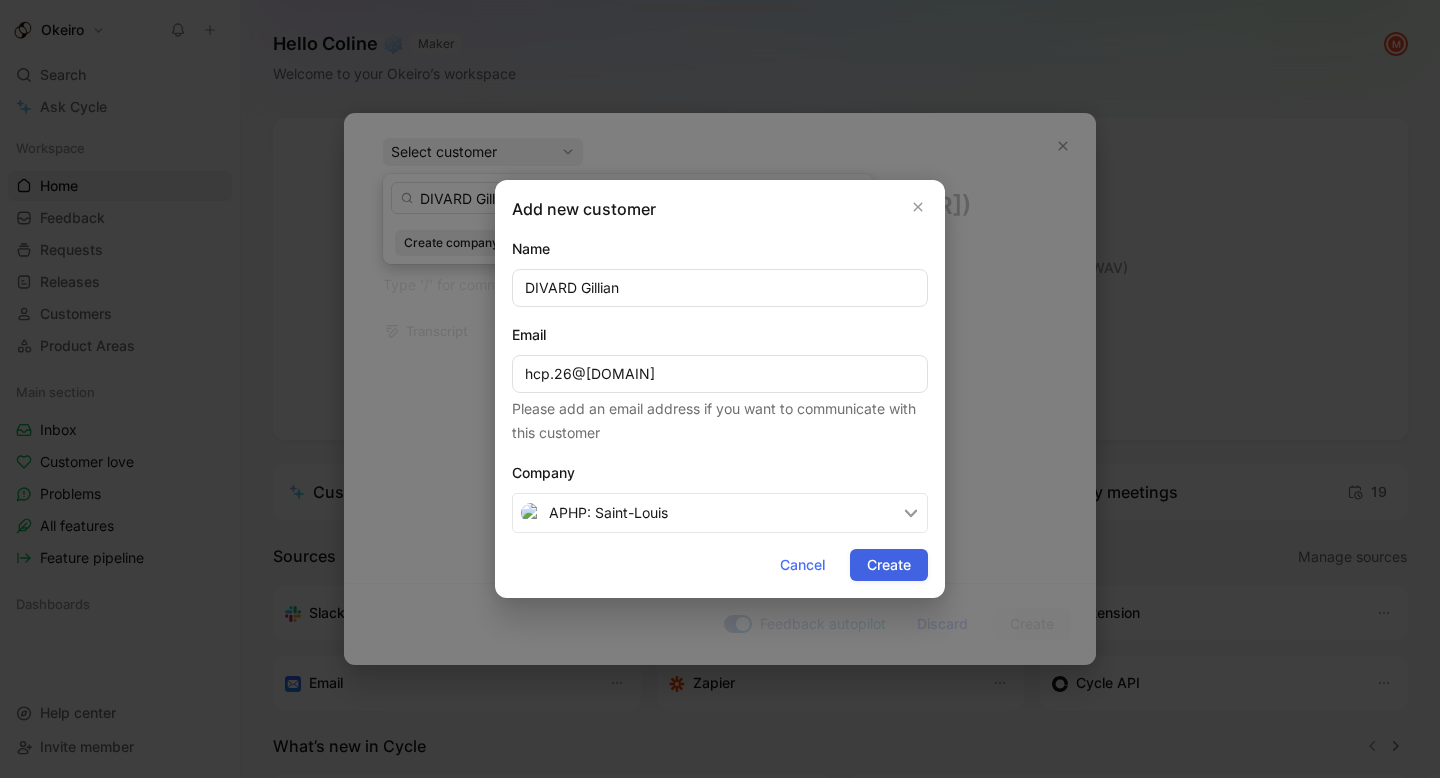 click on "Create" at bounding box center [889, 565] 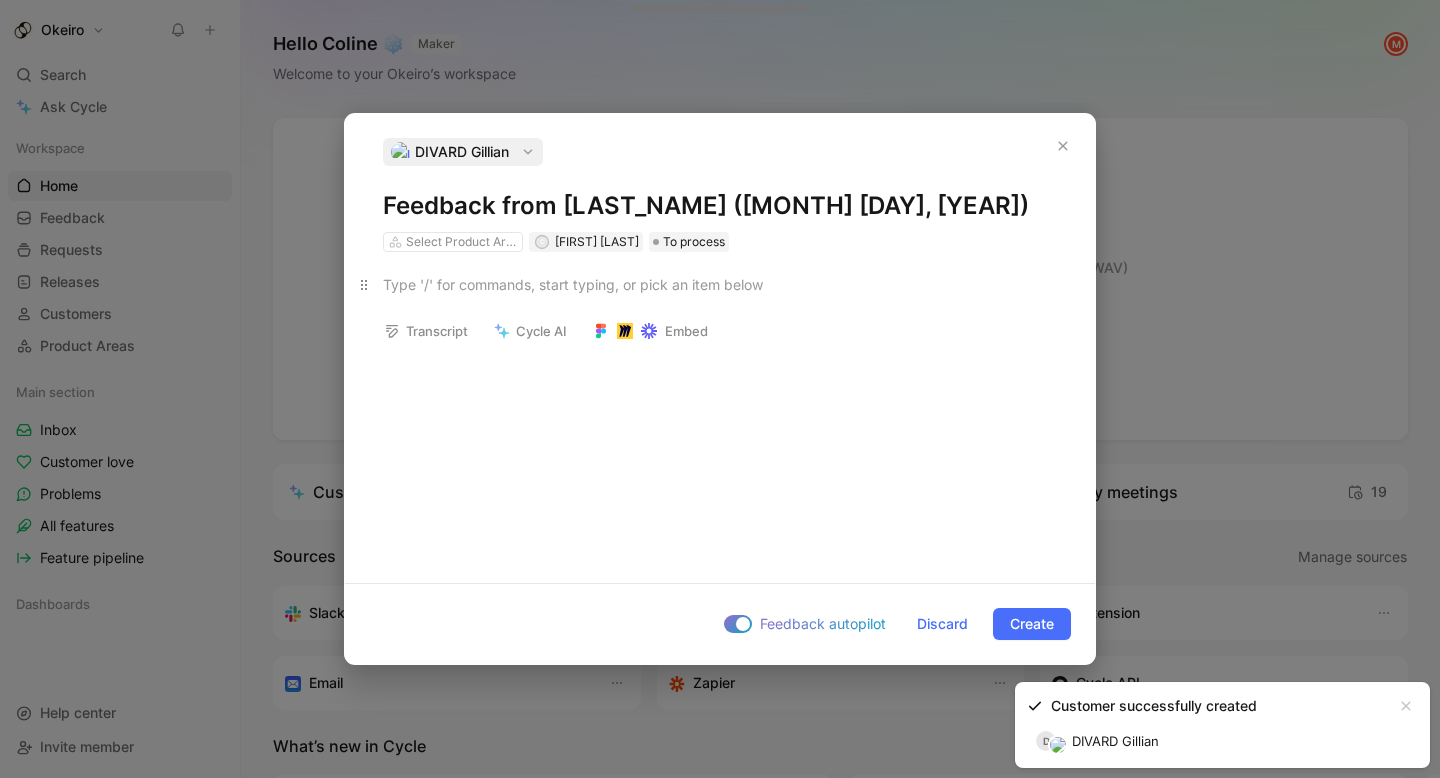 click at bounding box center [720, 284] 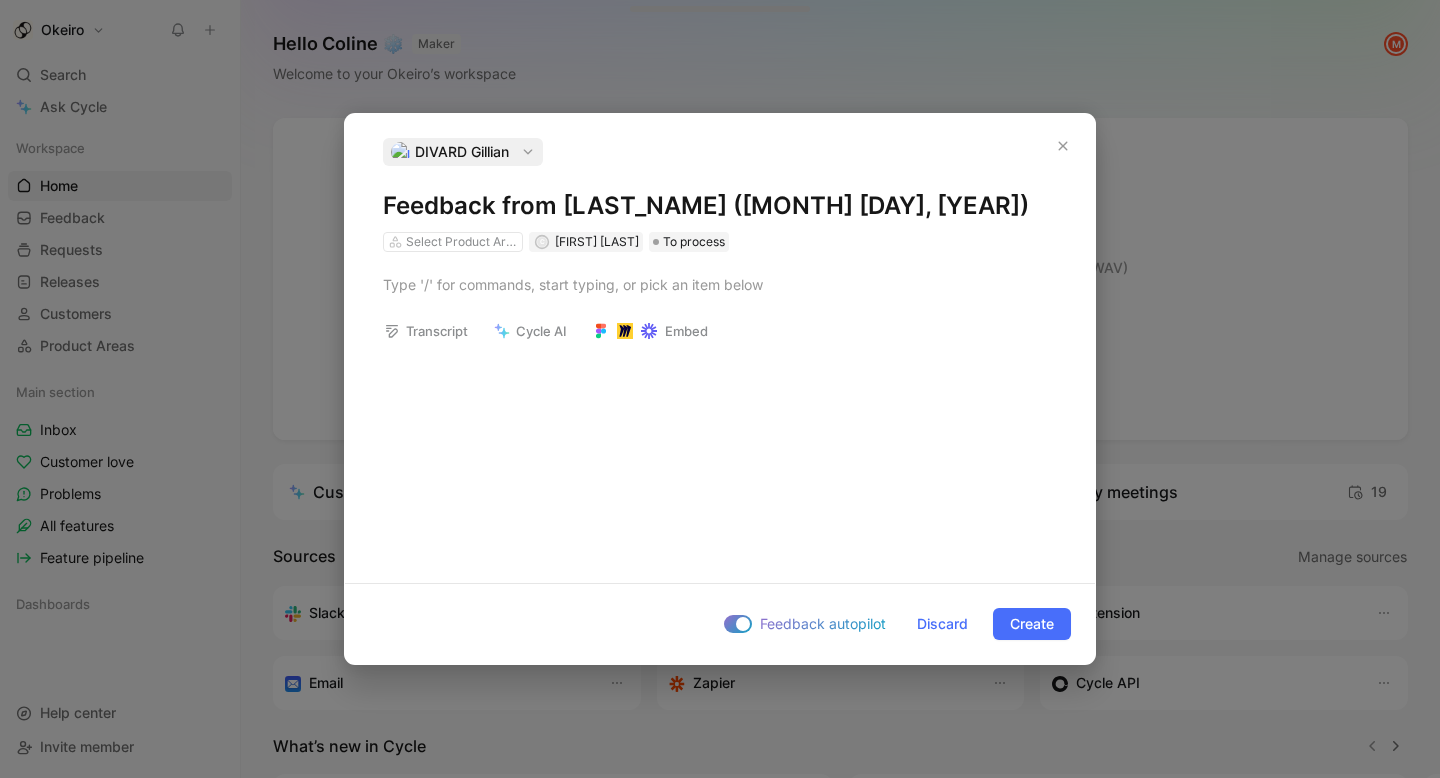 click on "Transcript" at bounding box center [426, 331] 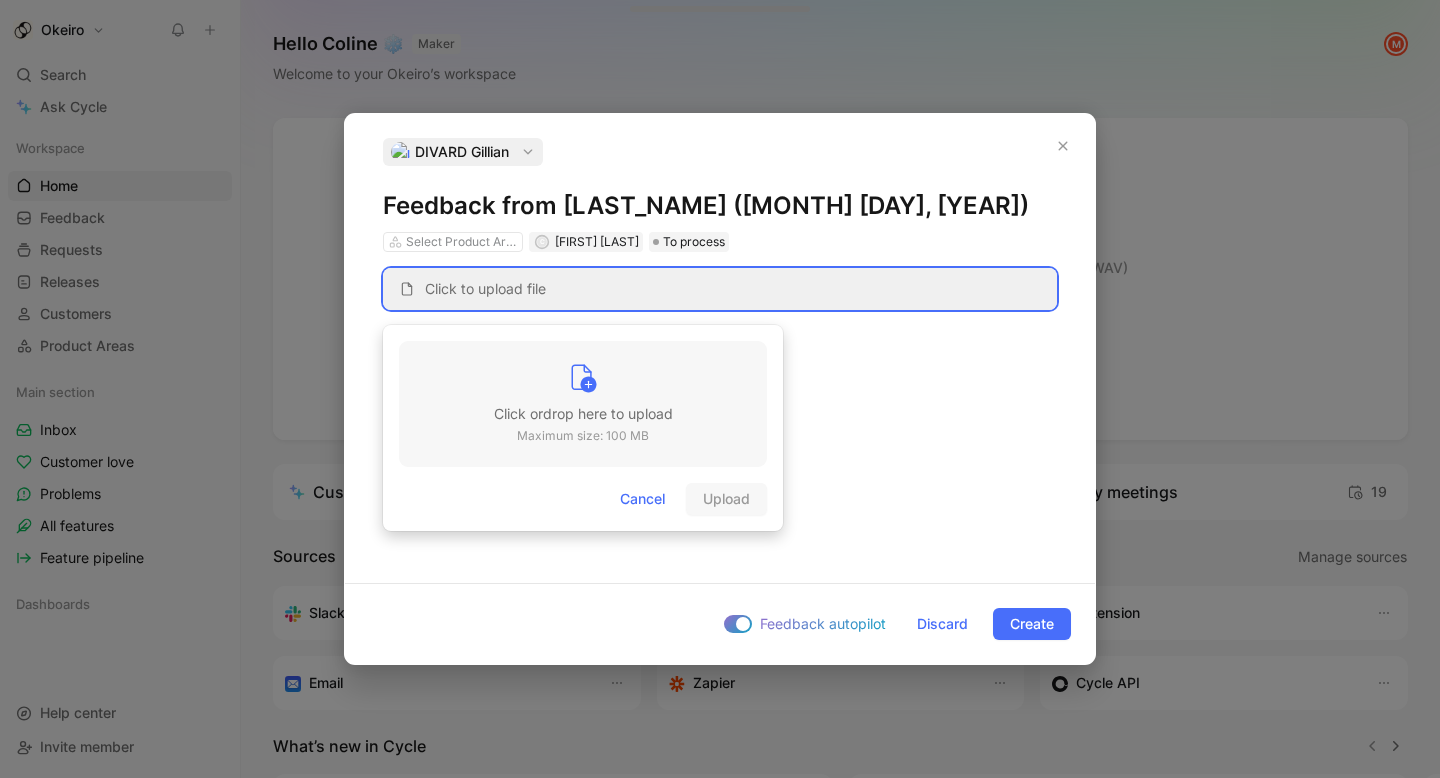 click on "Click or  drop here to upload" at bounding box center [583, 414] 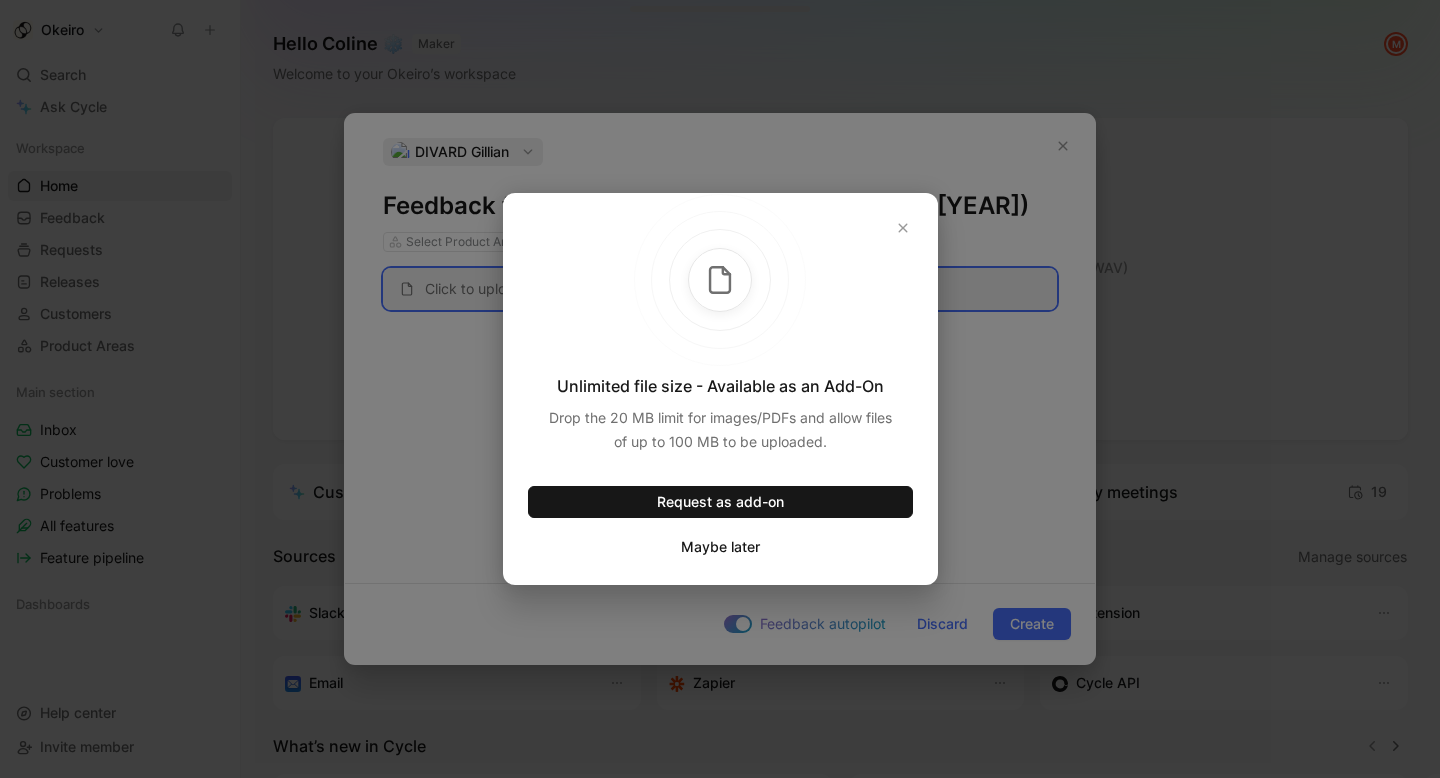 click on "Maybe later" at bounding box center (720, 547) 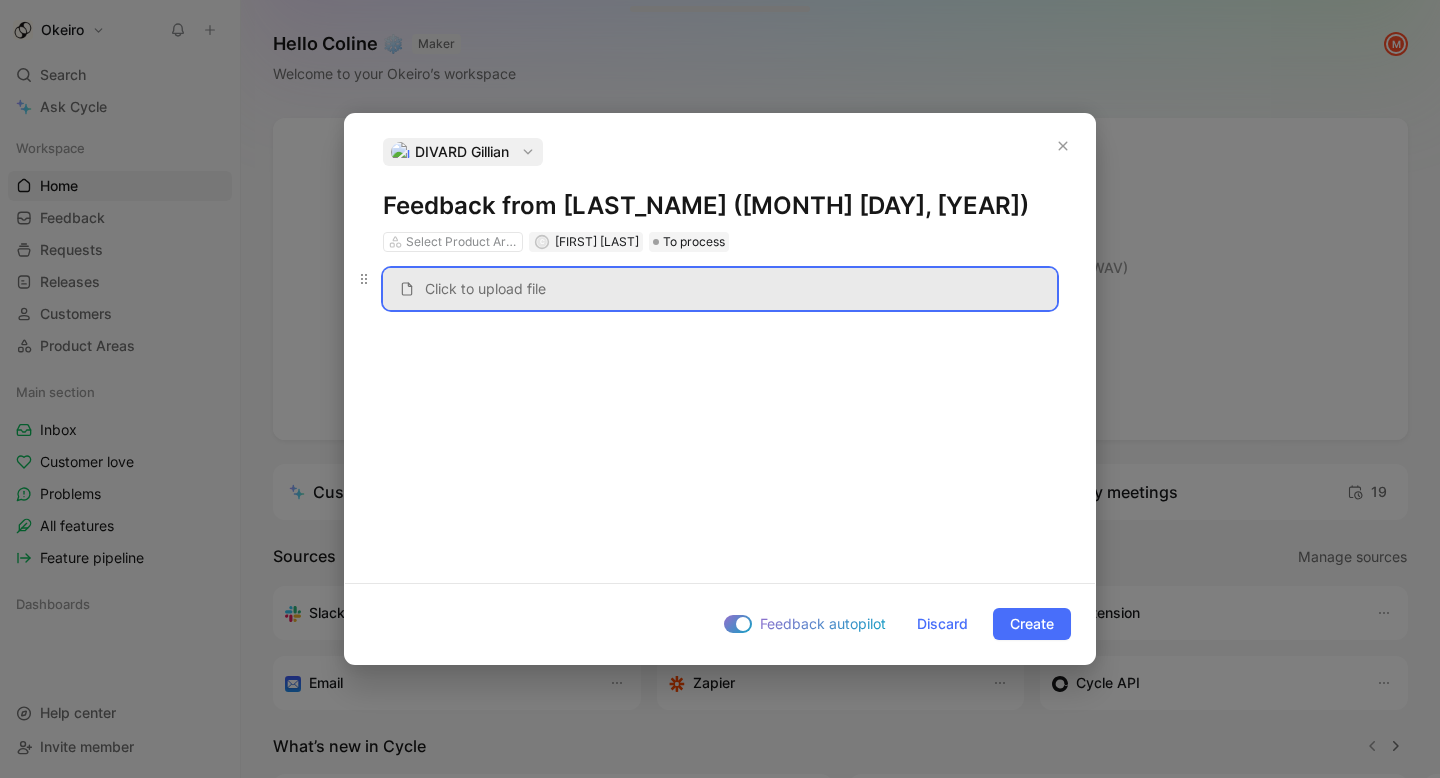 click on "Click to upload file" at bounding box center (485, 289) 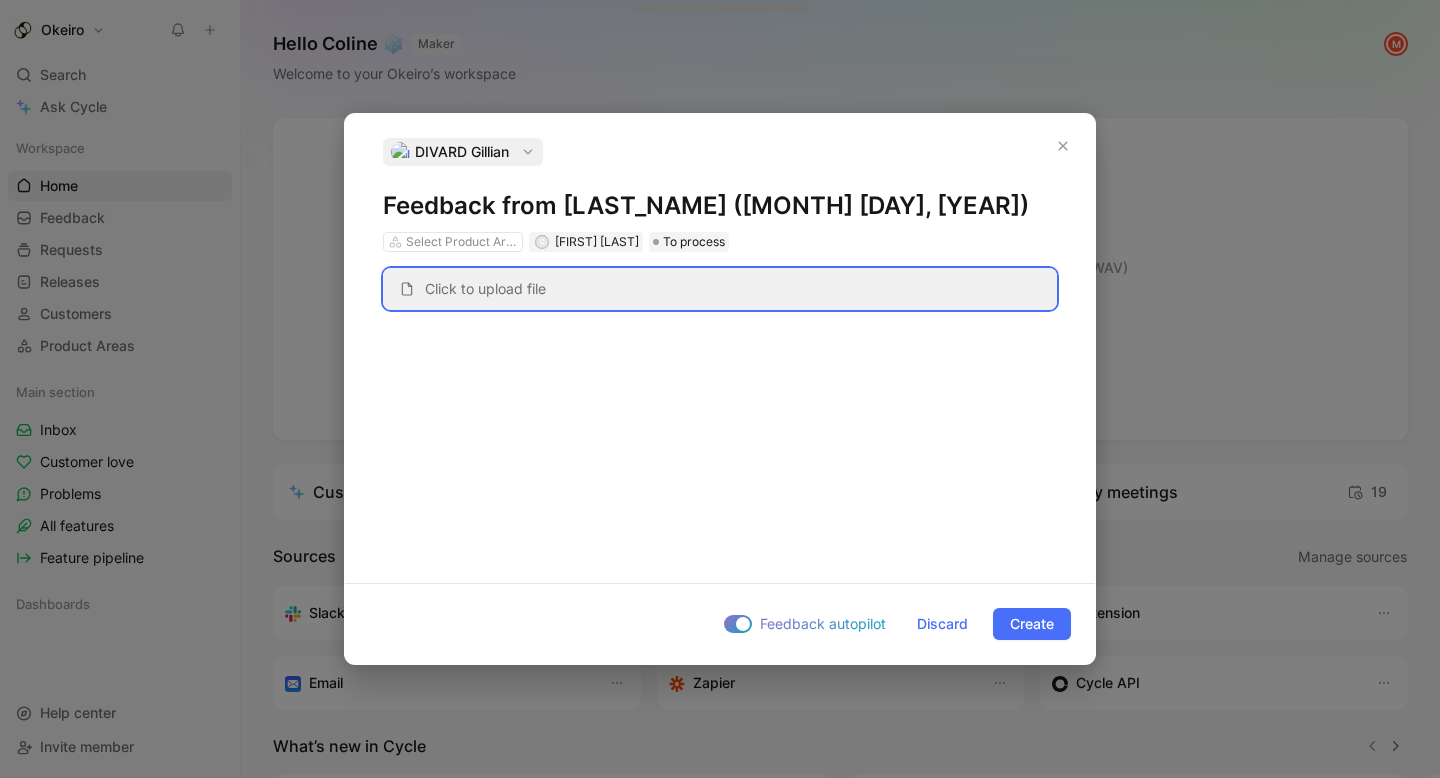click on "Click to upload file" at bounding box center (720, 432) 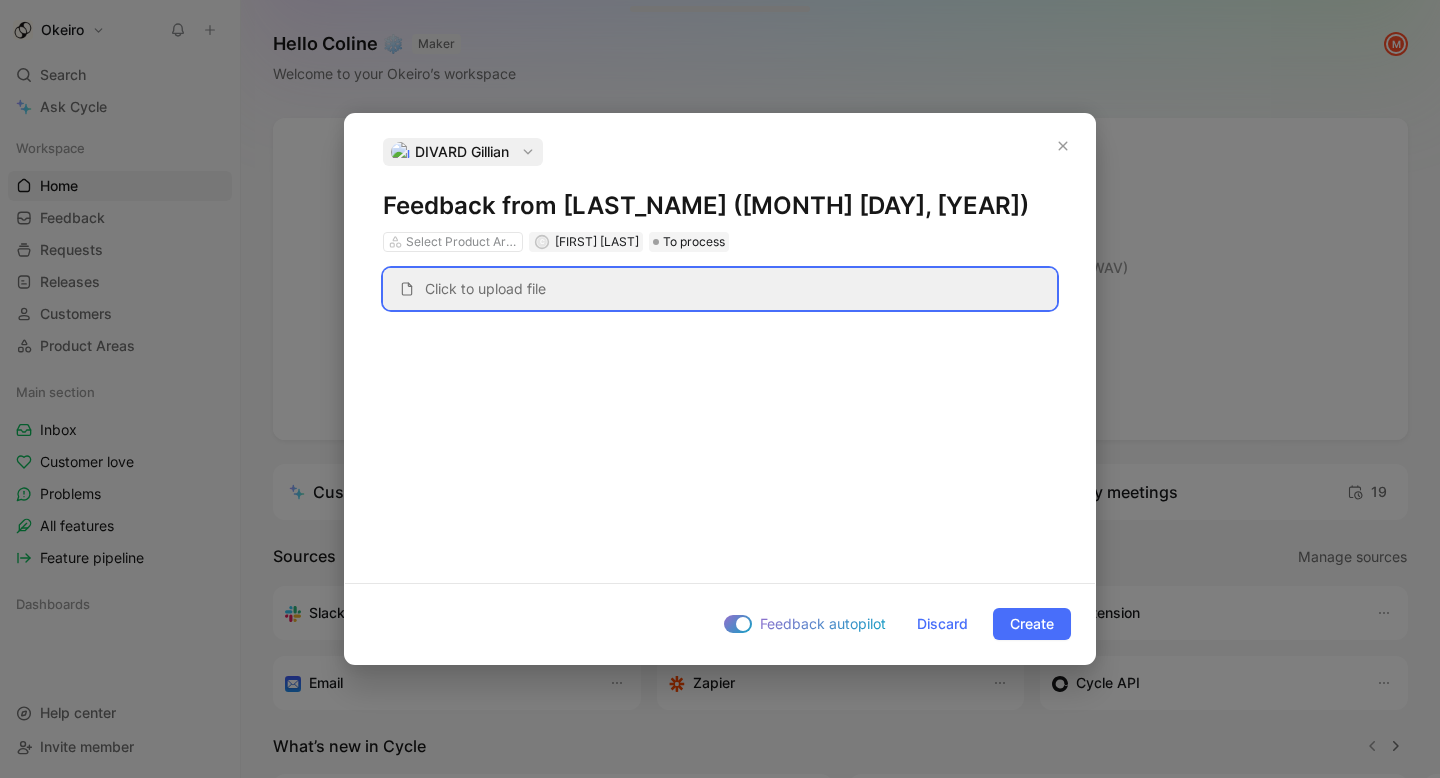 click on "Click to upload file" at bounding box center [720, 432] 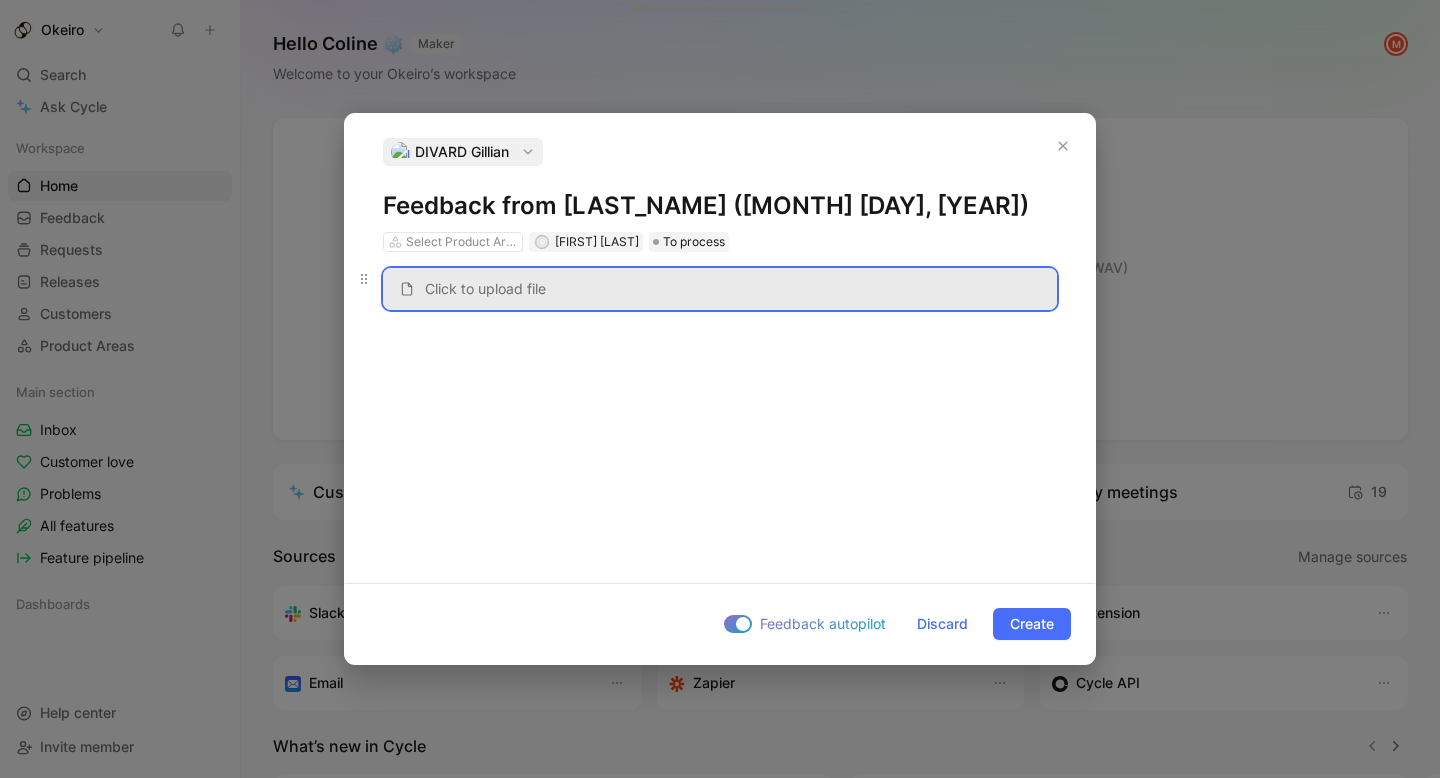 scroll, scrollTop: 45, scrollLeft: 0, axis: vertical 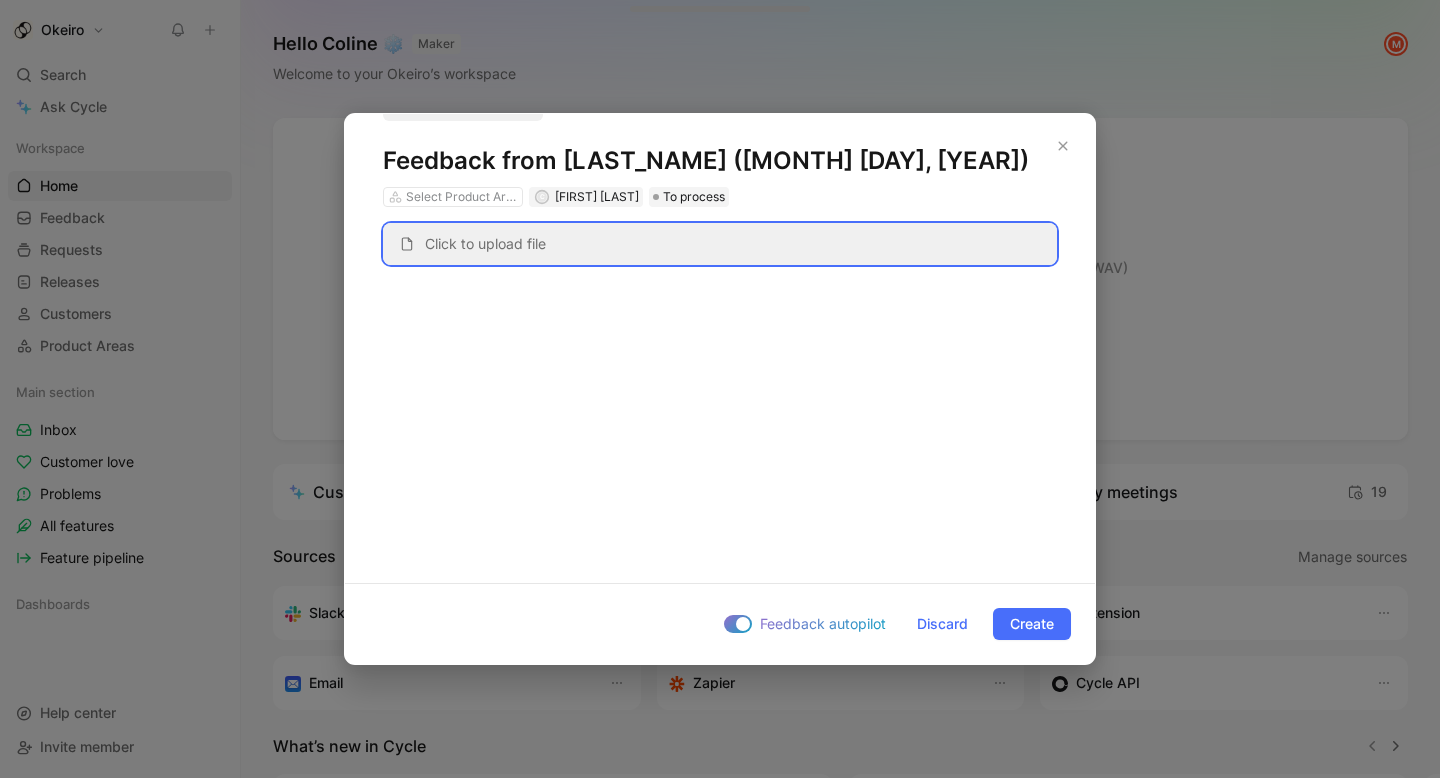 click on "Click to upload file" at bounding box center [720, 387] 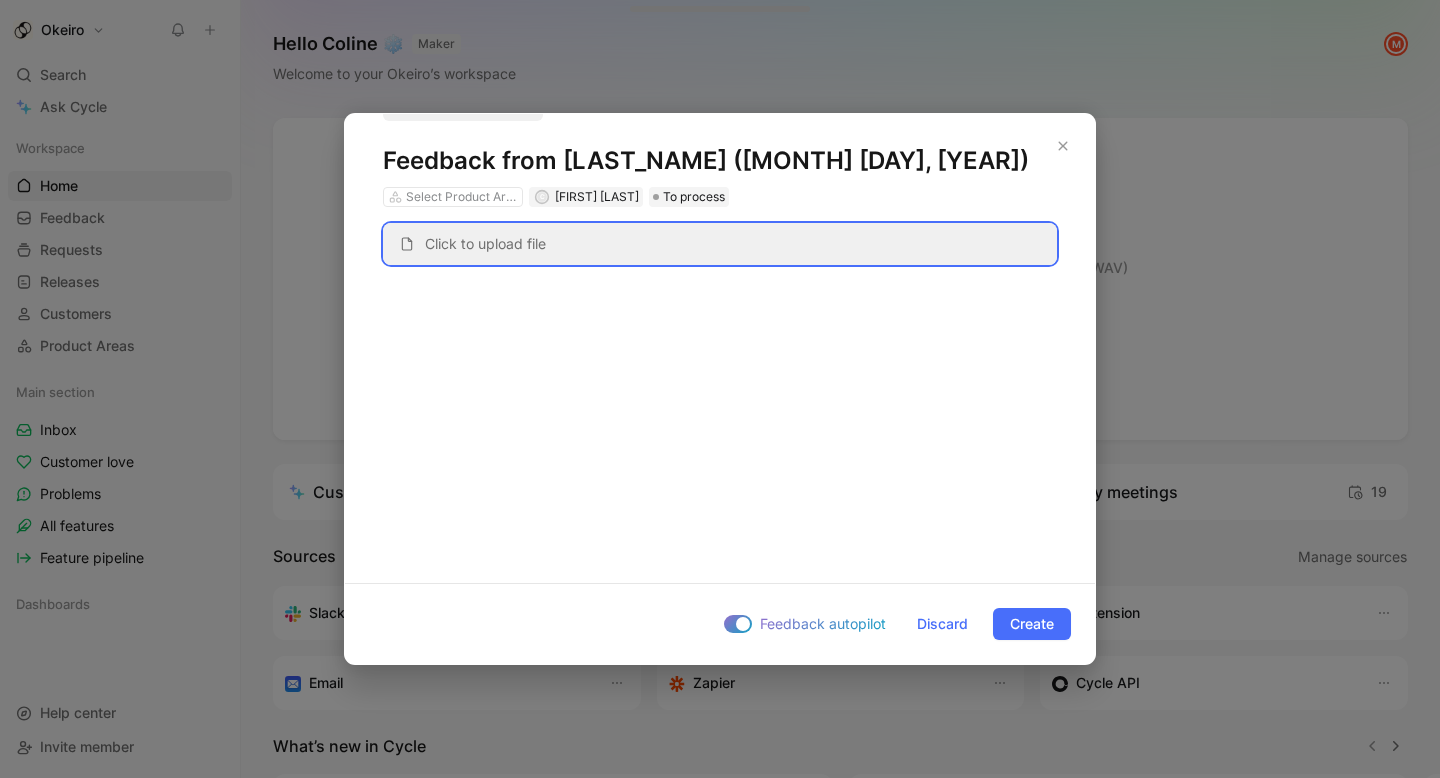 click on "Click to upload file" at bounding box center [720, 387] 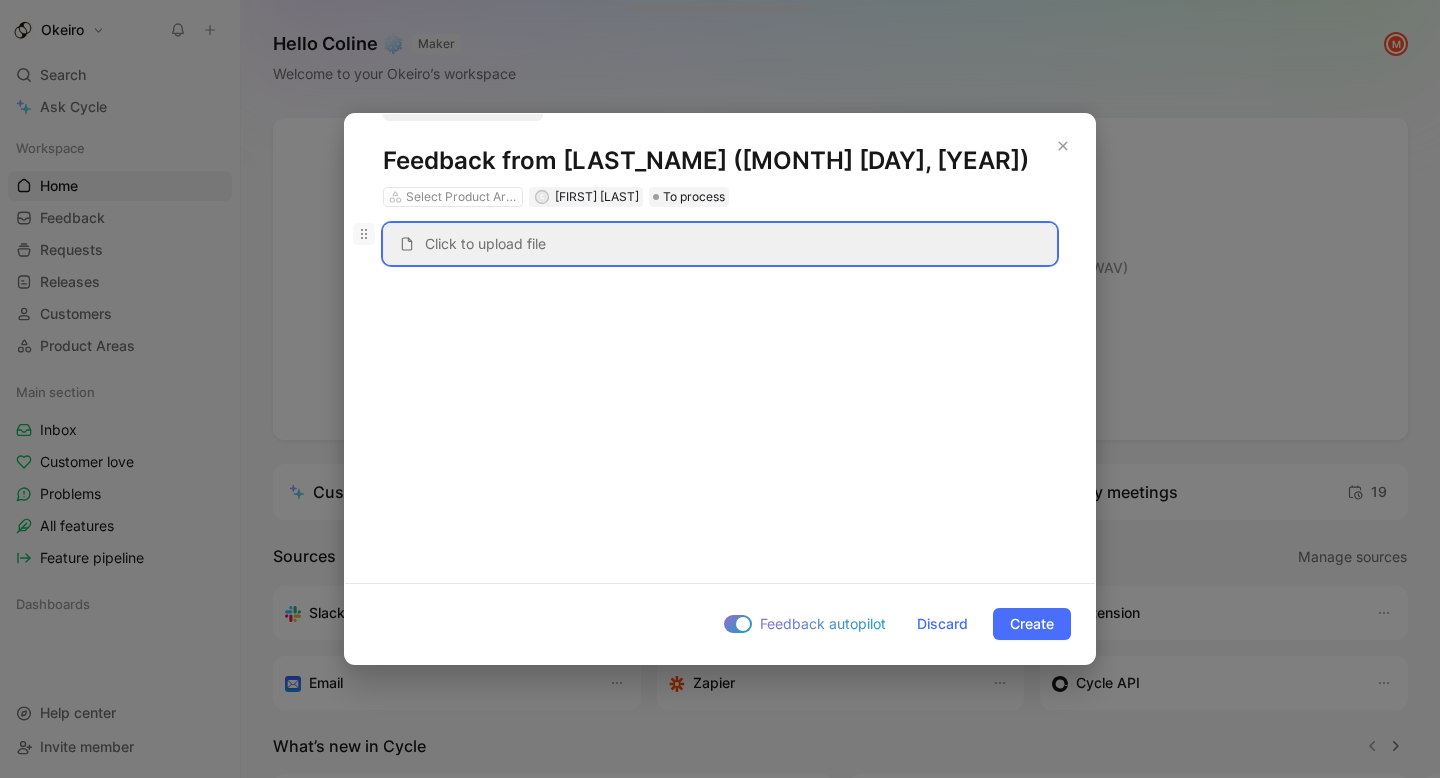click 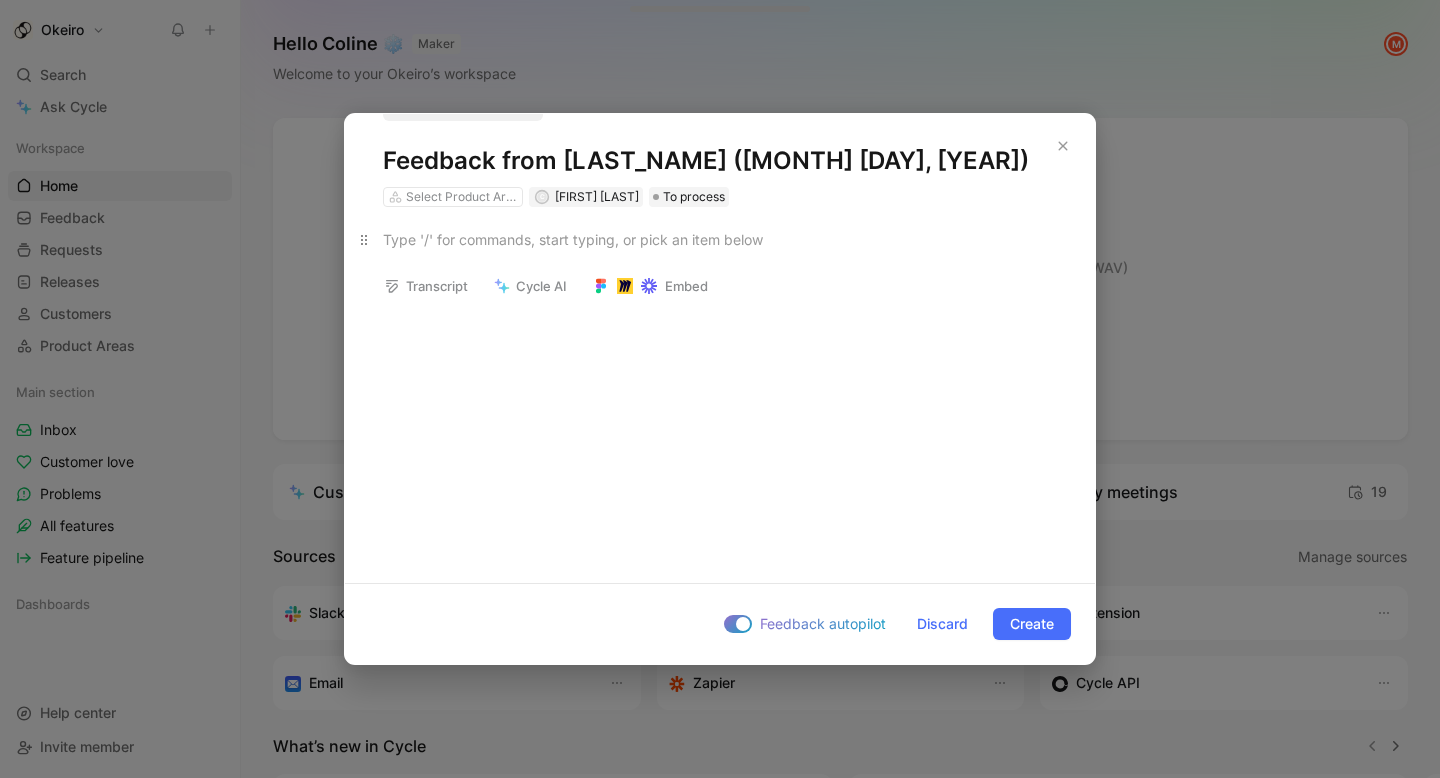 type 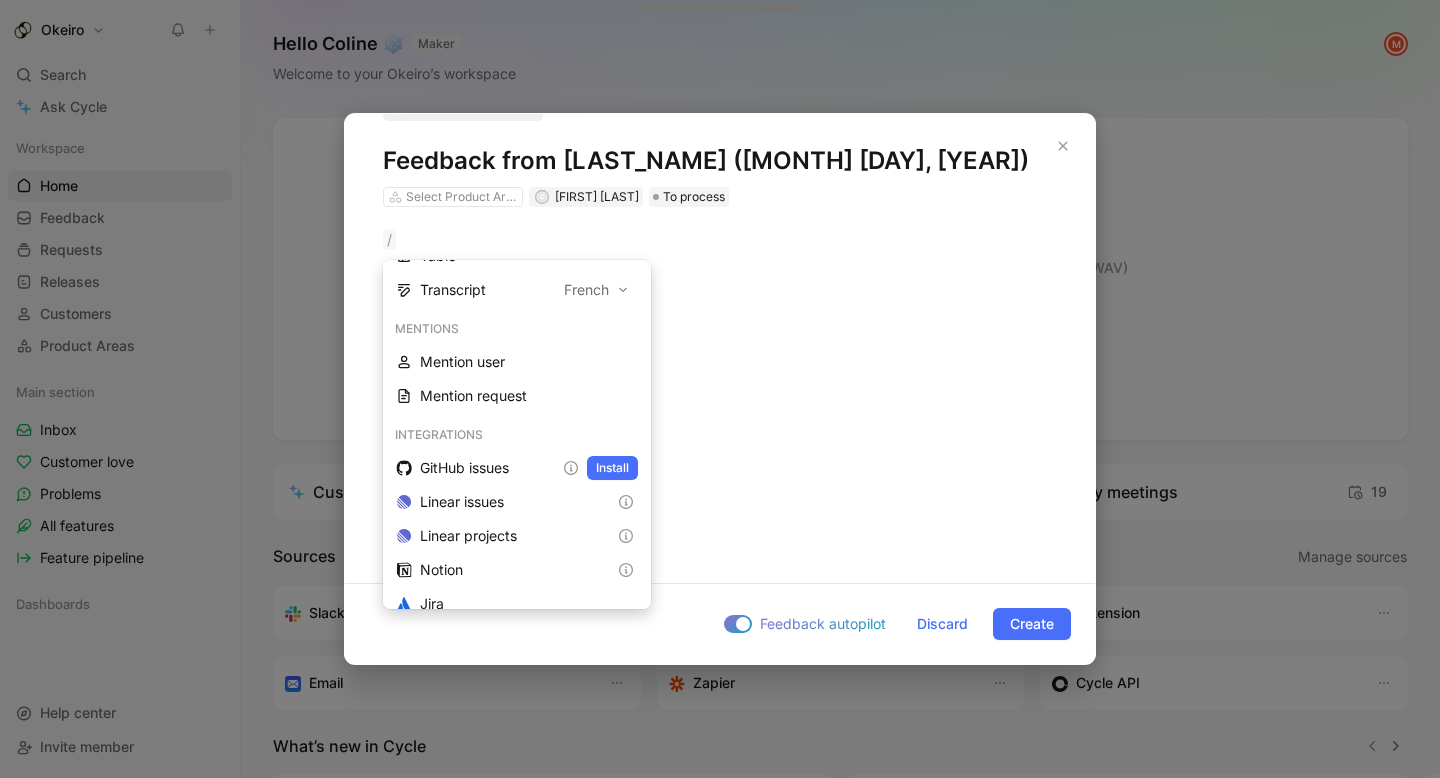 scroll, scrollTop: 731, scrollLeft: 0, axis: vertical 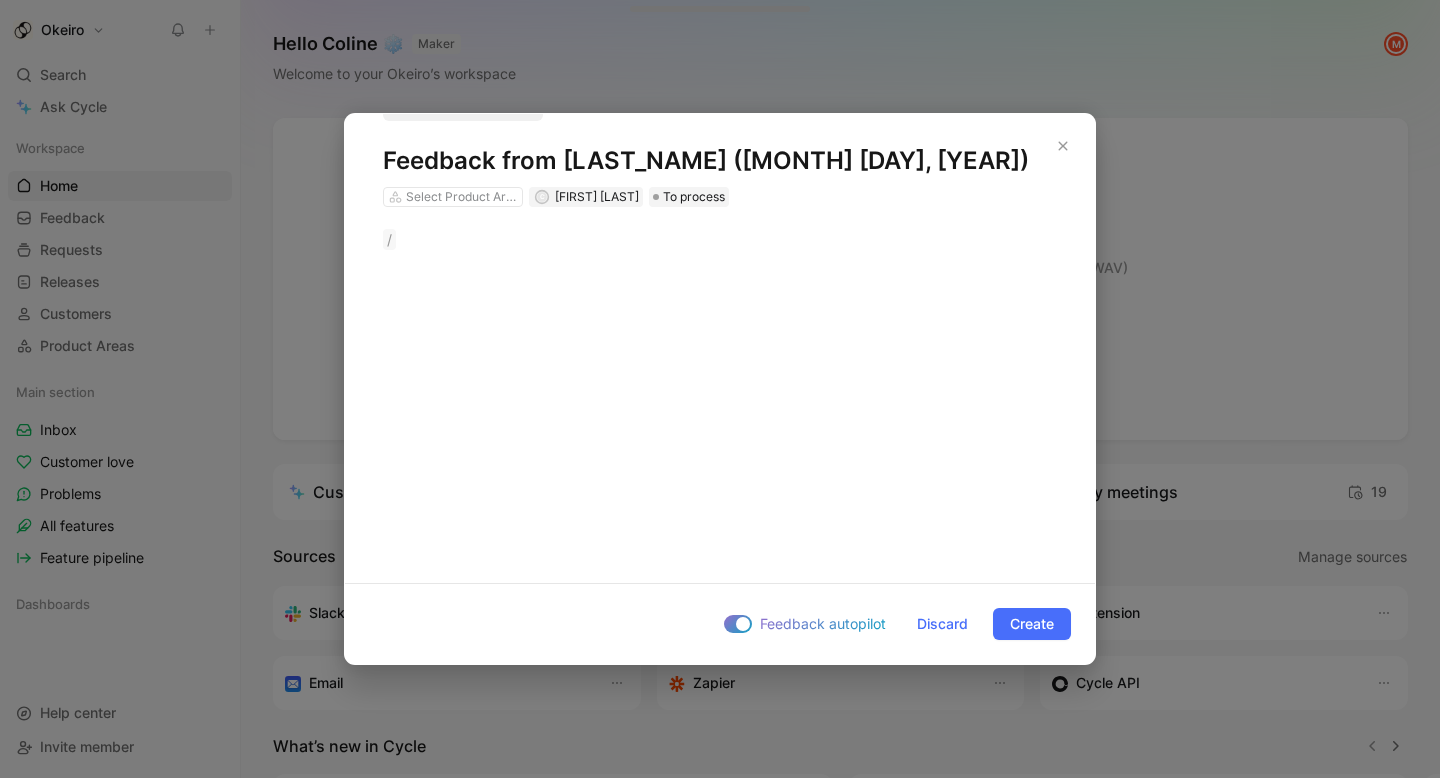 click on "/" at bounding box center (720, 239) 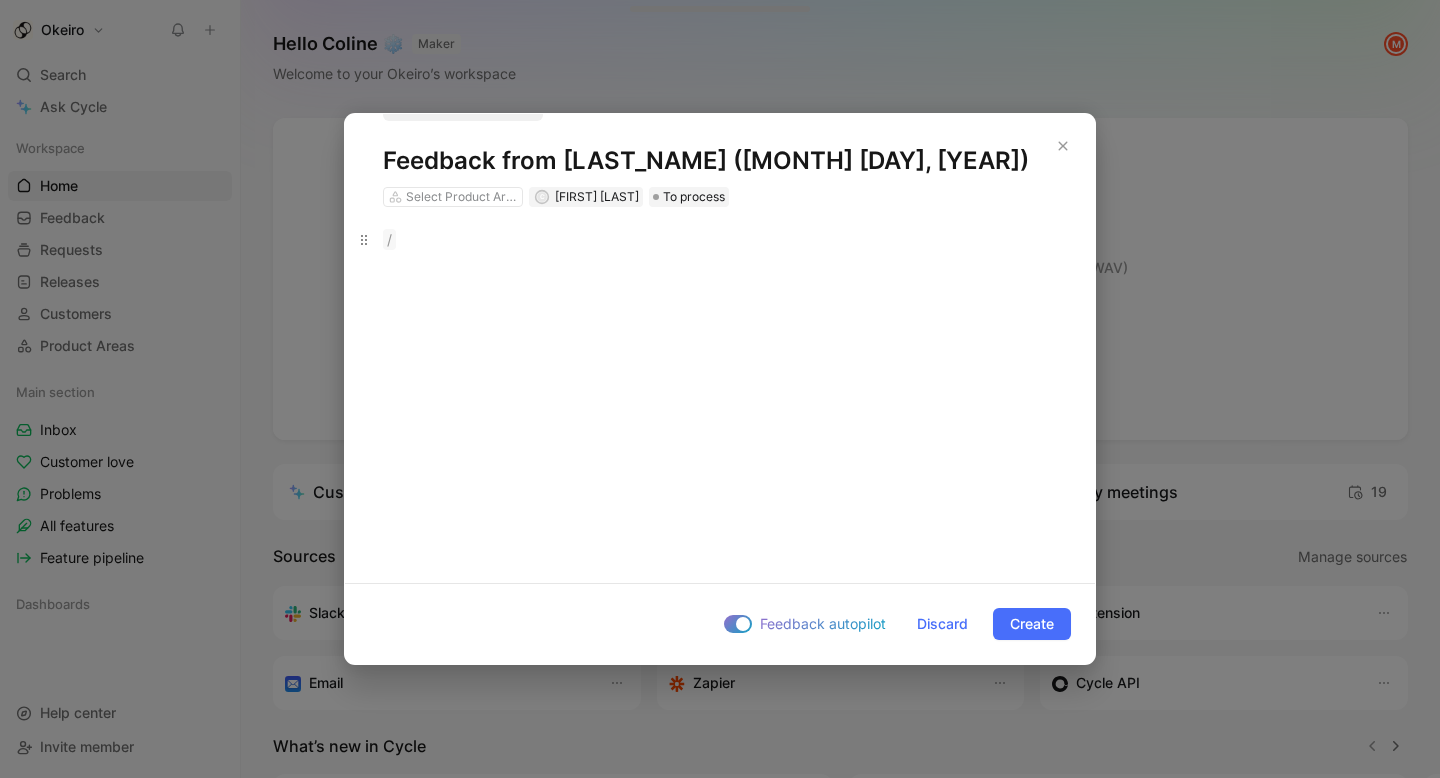 click on "/" at bounding box center (720, 239) 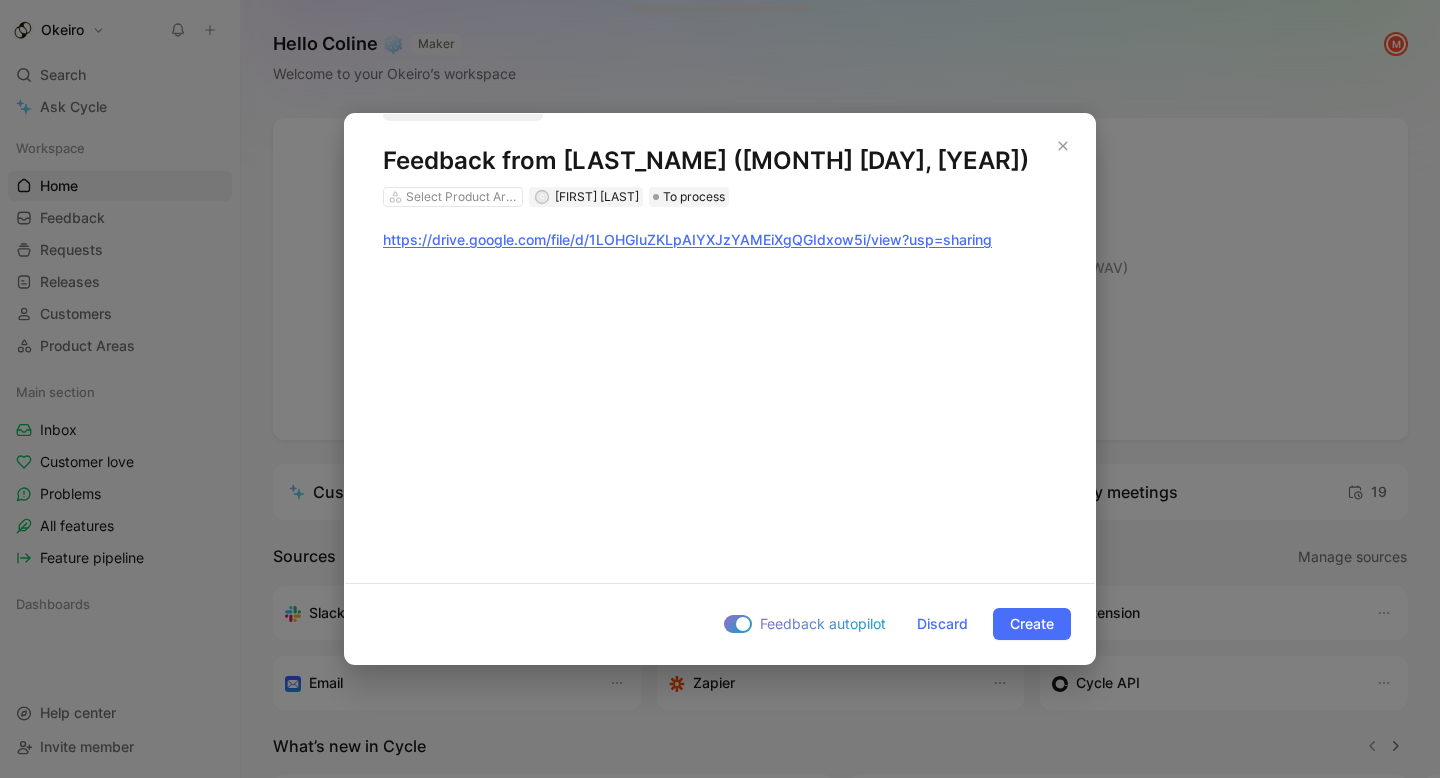 click on "https://drive.google.com/file/d/1LOHGIuZKLpAIYXJzYAMEiXgQGIdxow5i/view?usp=sharing" at bounding box center [720, 387] 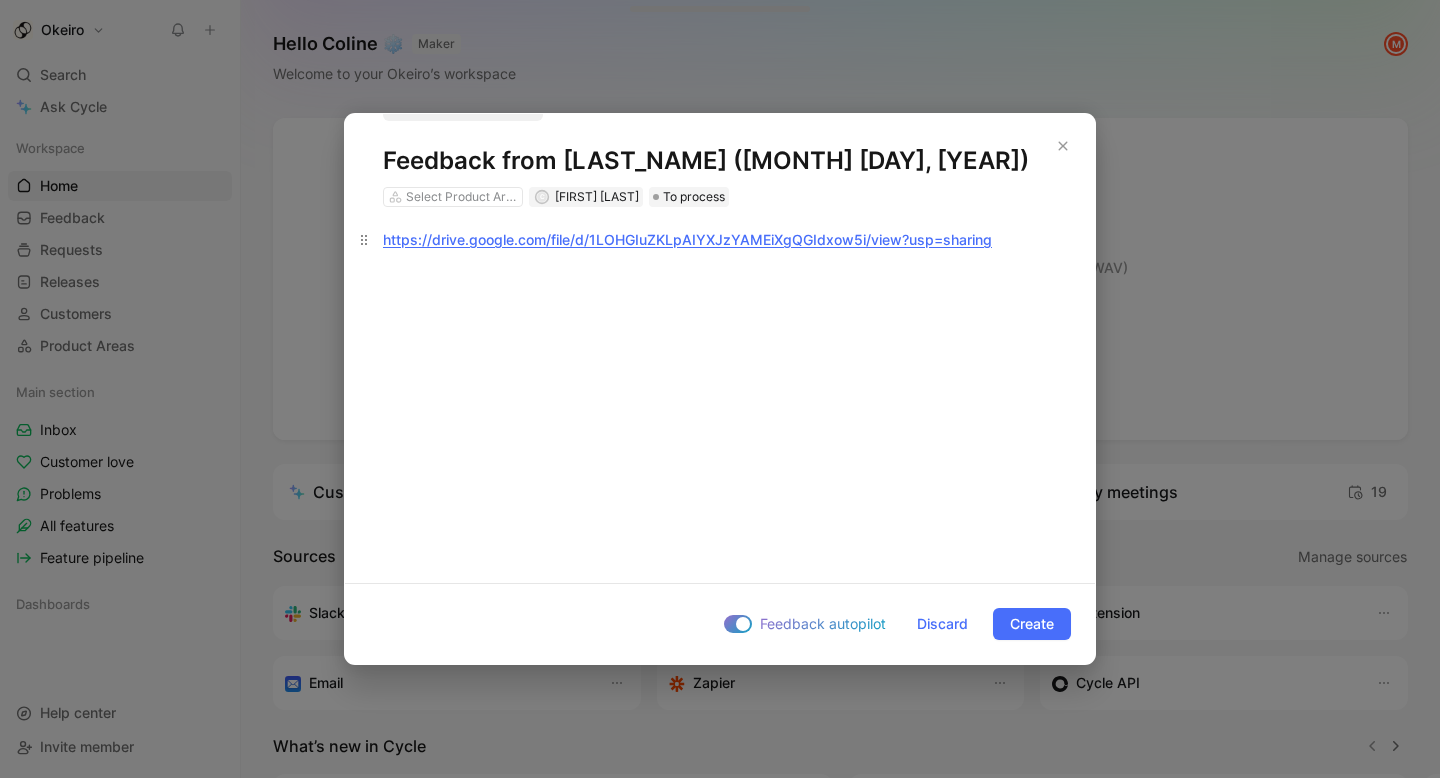 click on "https://drive.google.com/file/d/1LOHGIuZKLpAIYXJzYAMEiXgQGIdxow5i/view?usp=sharing" at bounding box center [720, 239] 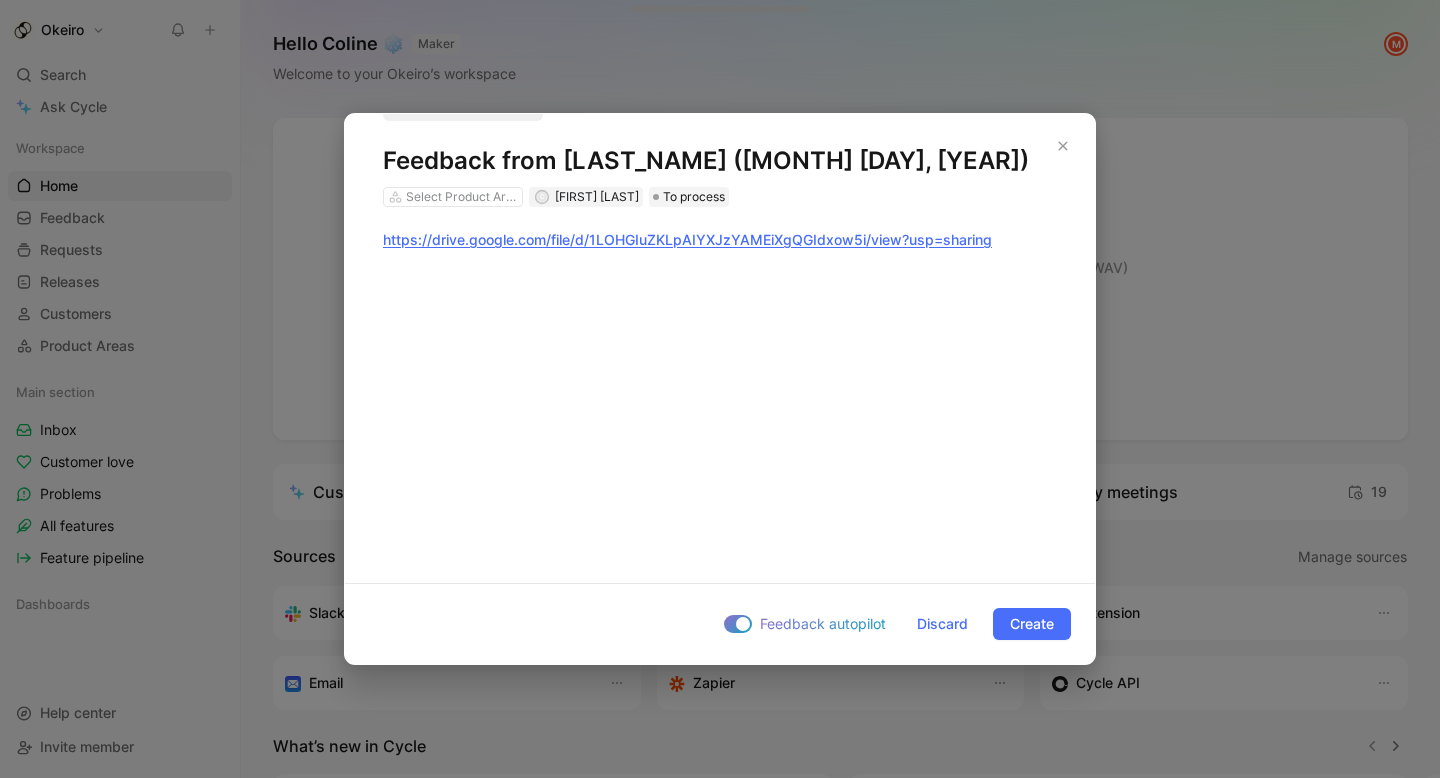 click on "https://drive.google.com/file/d/1LOHGIuZKLpAIYXJzYAMEiXgQGIdxow5i/view?usp=sharing" at bounding box center [720, 387] 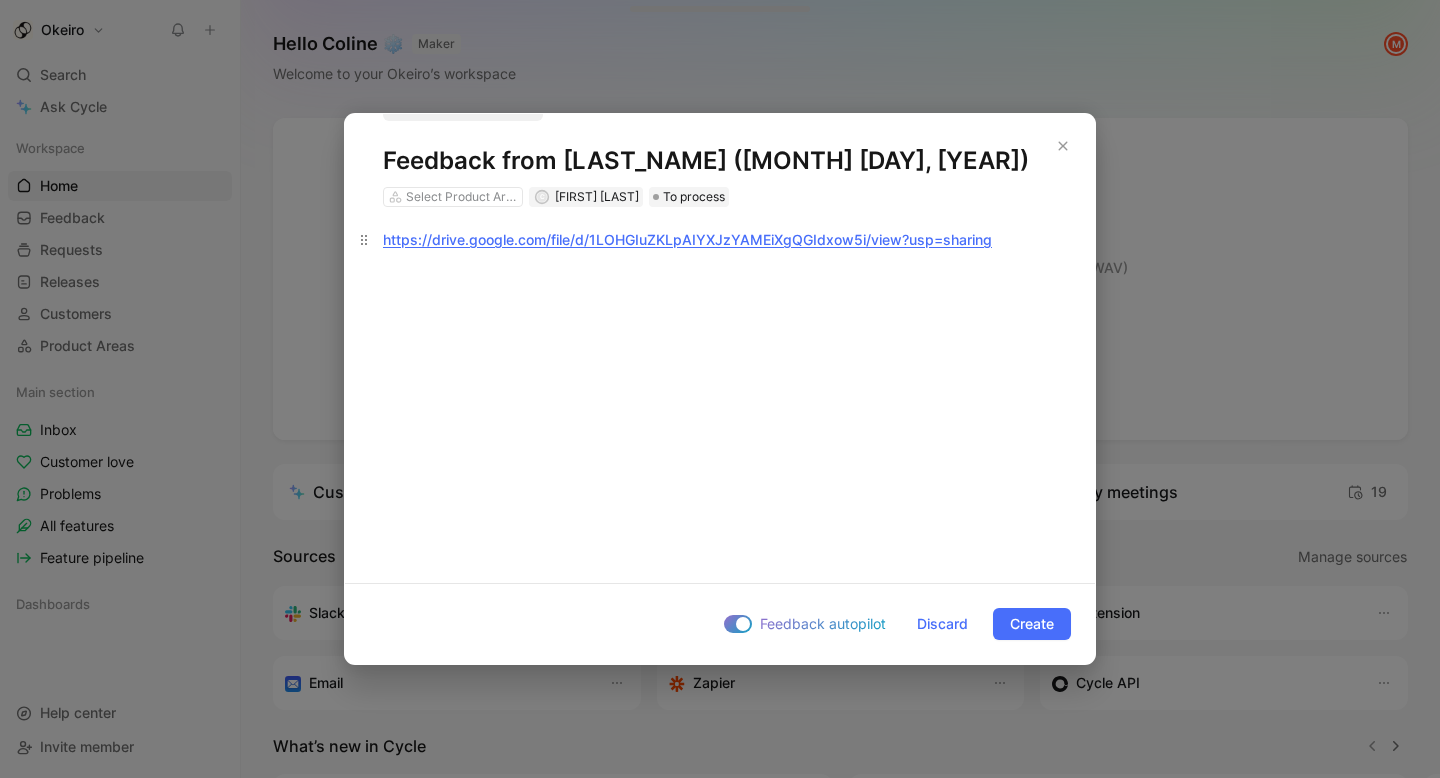 click on "https://drive.google.com/file/d/1LOHGIuZKLpAIYXJzYAMEiXgQGIdxow5i/view?usp=sharing" at bounding box center [720, 239] 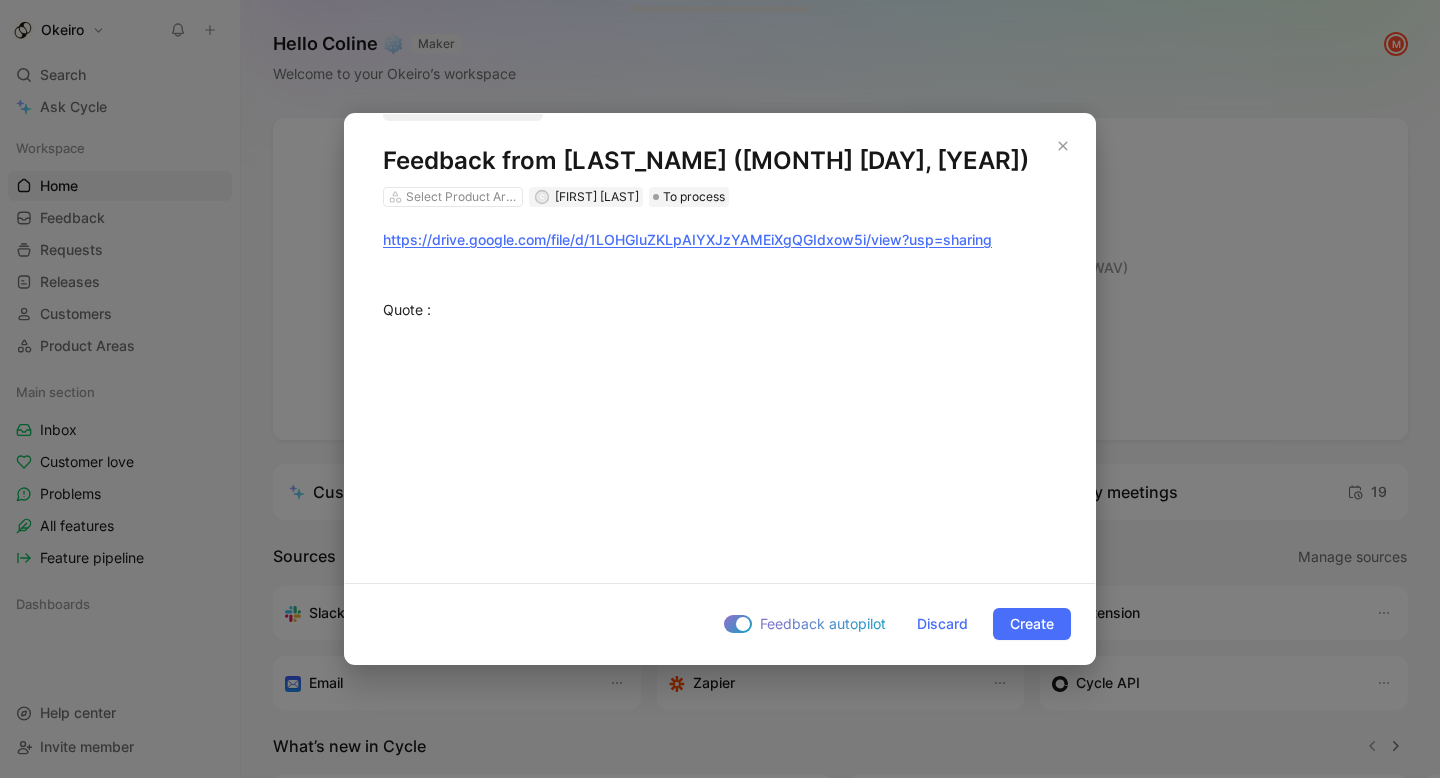 drag, startPoint x: 444, startPoint y: 317, endPoint x: 330, endPoint y: 317, distance: 114 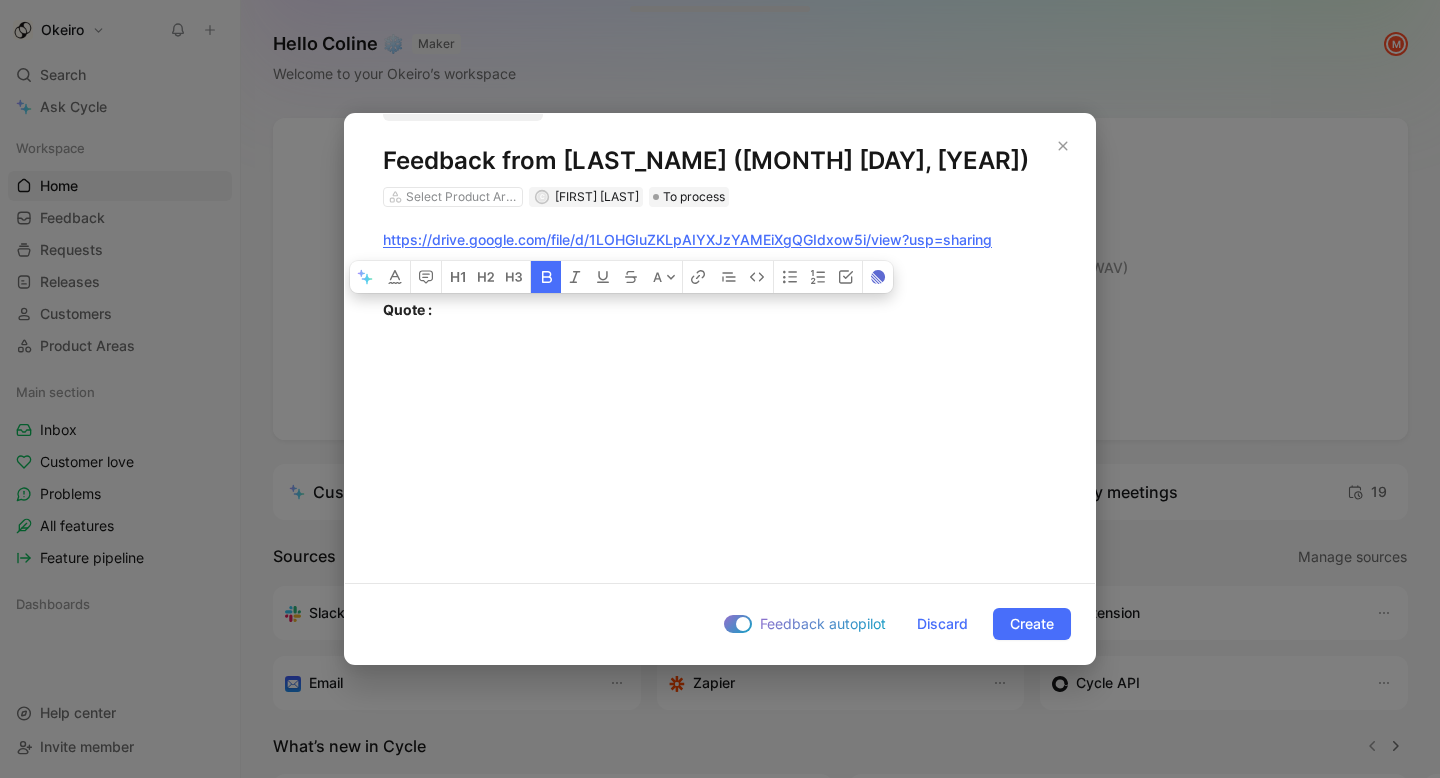 click on "https://drive.google.com/file/d/1LOHGIuZKLpAIYXJzYAMEiXgQGIdxow5i/view?usp=sharing Quote : Tableau bio : les valeurs sont toutes mélangées, c’est pas structurée comme une pancarte habituelle Les médecin ont l’habitude des rapport biologiques, et des pancartes. Document source : ça c’est bien, c’est intuitf et beaucoup plus rapide que ce qu’on a aujourd’hui Figma Données cliniques : Creatinine pourrait être pertinente à avoir en avant dans ce tableau. Petit hic : on a pas la date, on a une tension mais comme on ne sait pas la date on peut s’apercevoir que la tension à 2 ans Afficher la dernière valeur ou valeur moyenne de x valeurs : tout à fait. La tension : on demande aux patients de faire des auto-mesure à la maison puis nous on fait une moyenne Épingler : Feedback autopilot Discard Create" at bounding box center [720, 292] 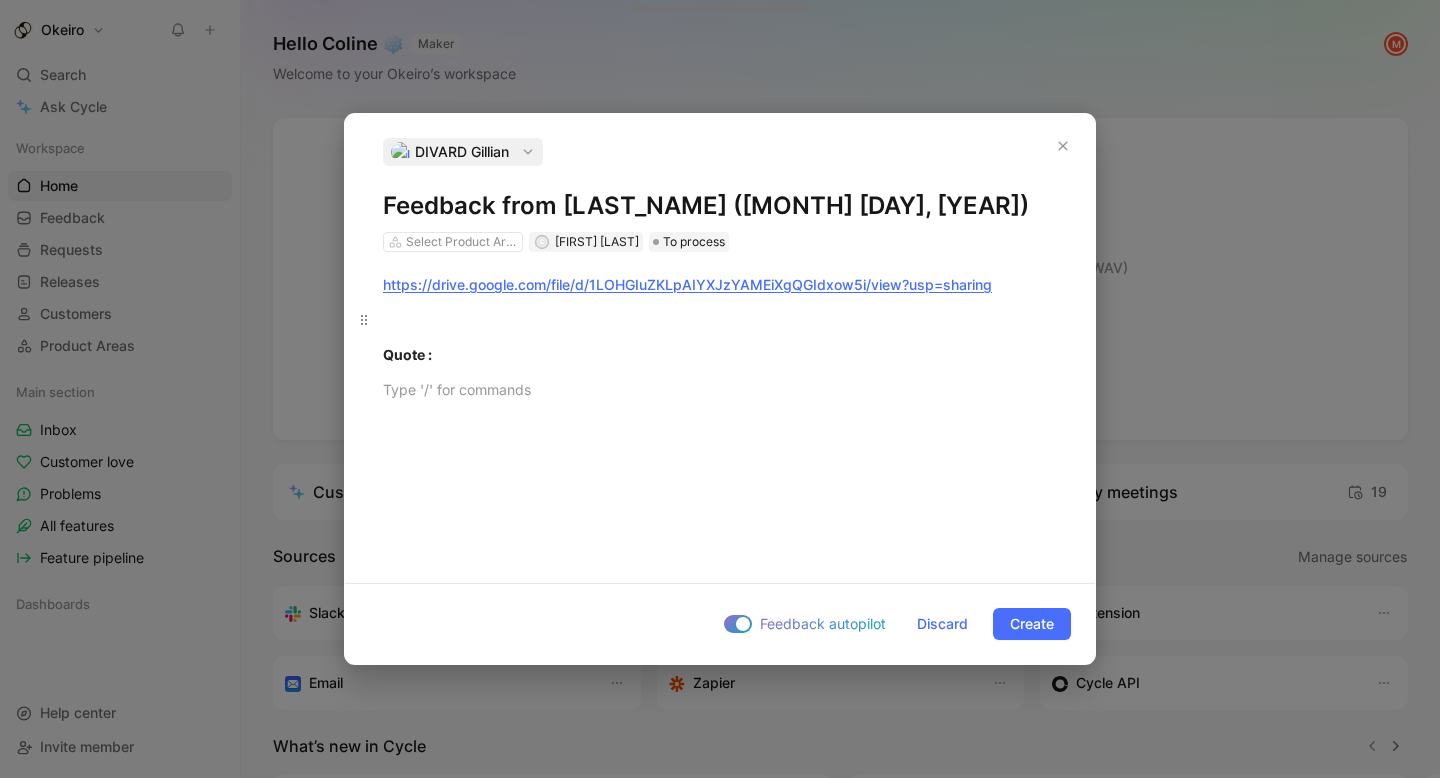 scroll, scrollTop: 45, scrollLeft: 0, axis: vertical 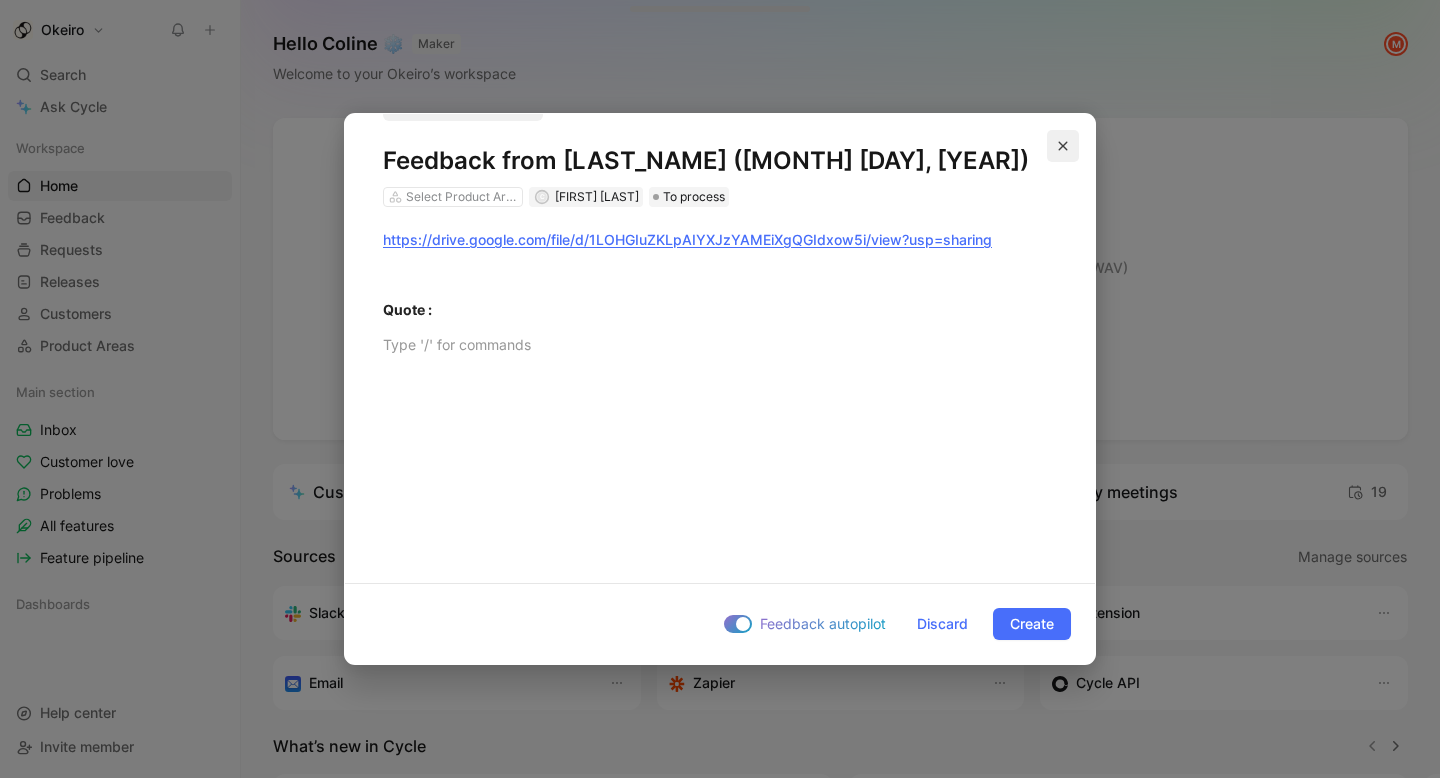 click 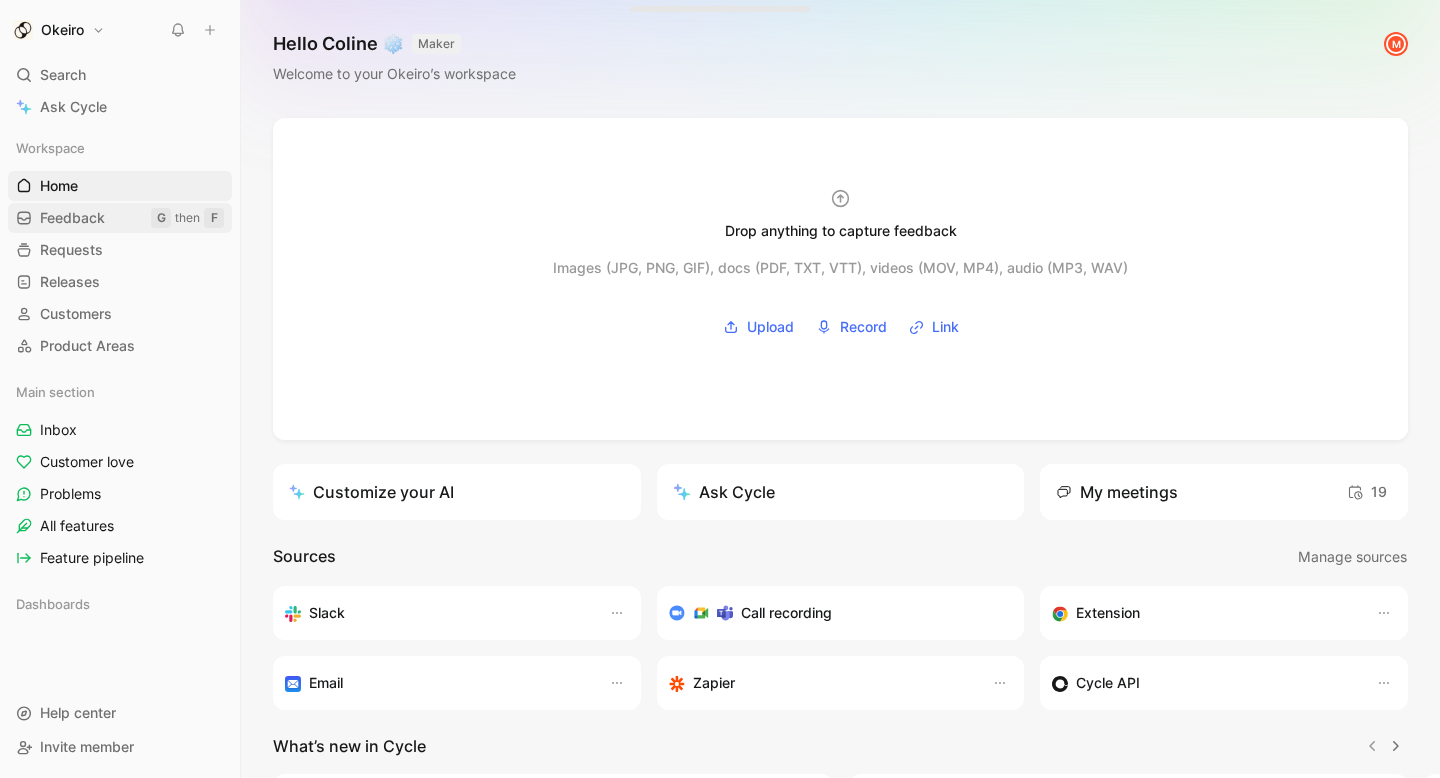 click on "Feedback G then F" at bounding box center [120, 218] 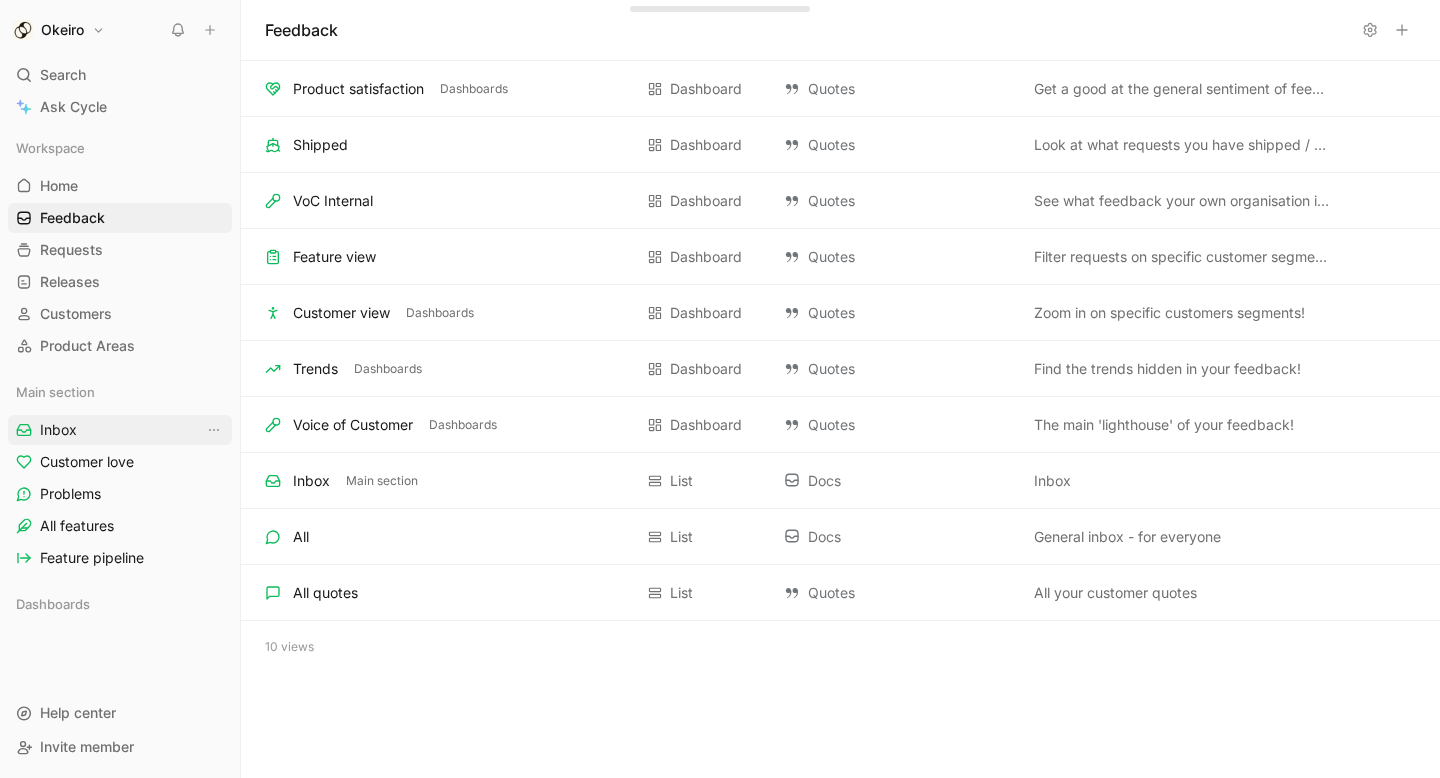 click on "Inbox" at bounding box center [120, 430] 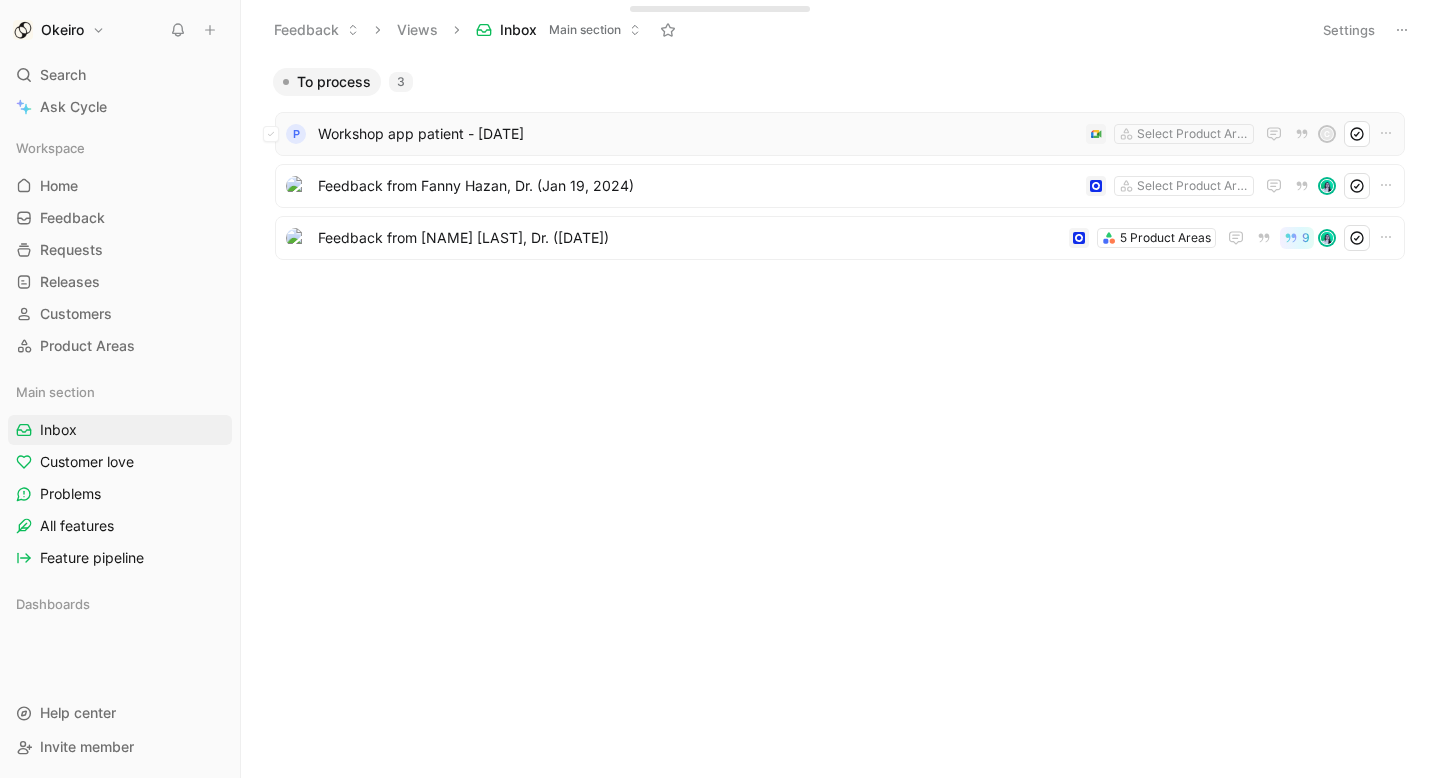 click on "Workshop app patient  - [DATE]" at bounding box center [698, 134] 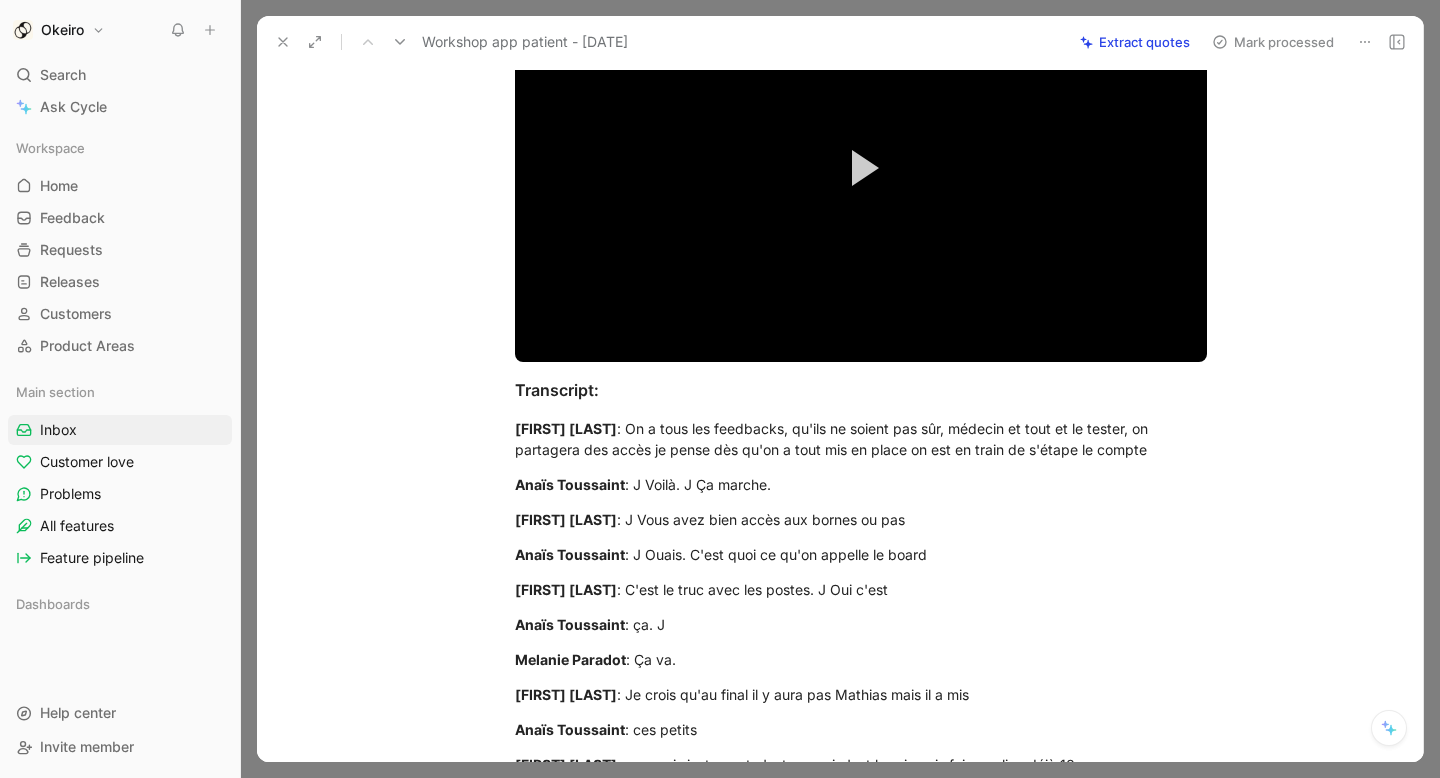 click on "Play Video" at bounding box center (861, 168) 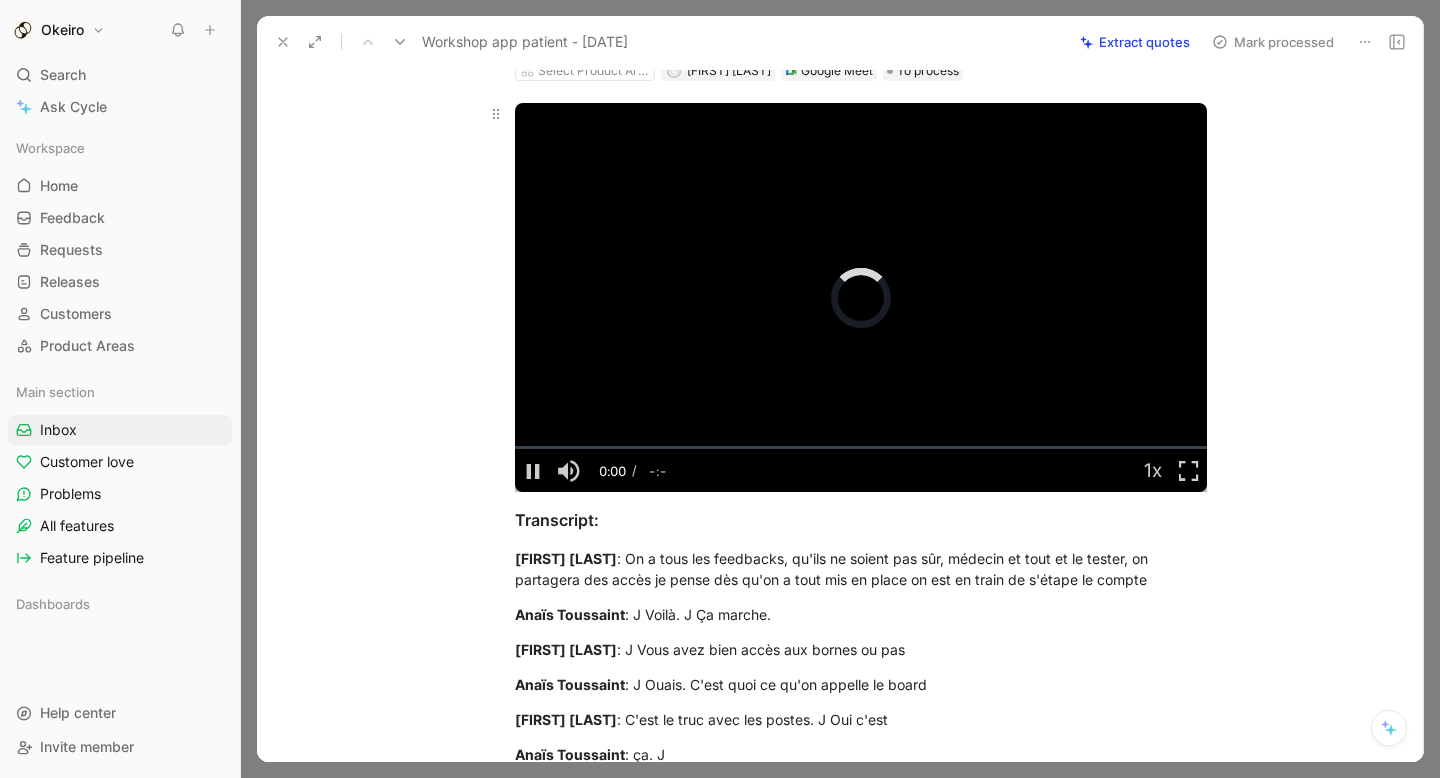 scroll, scrollTop: 101, scrollLeft: 0, axis: vertical 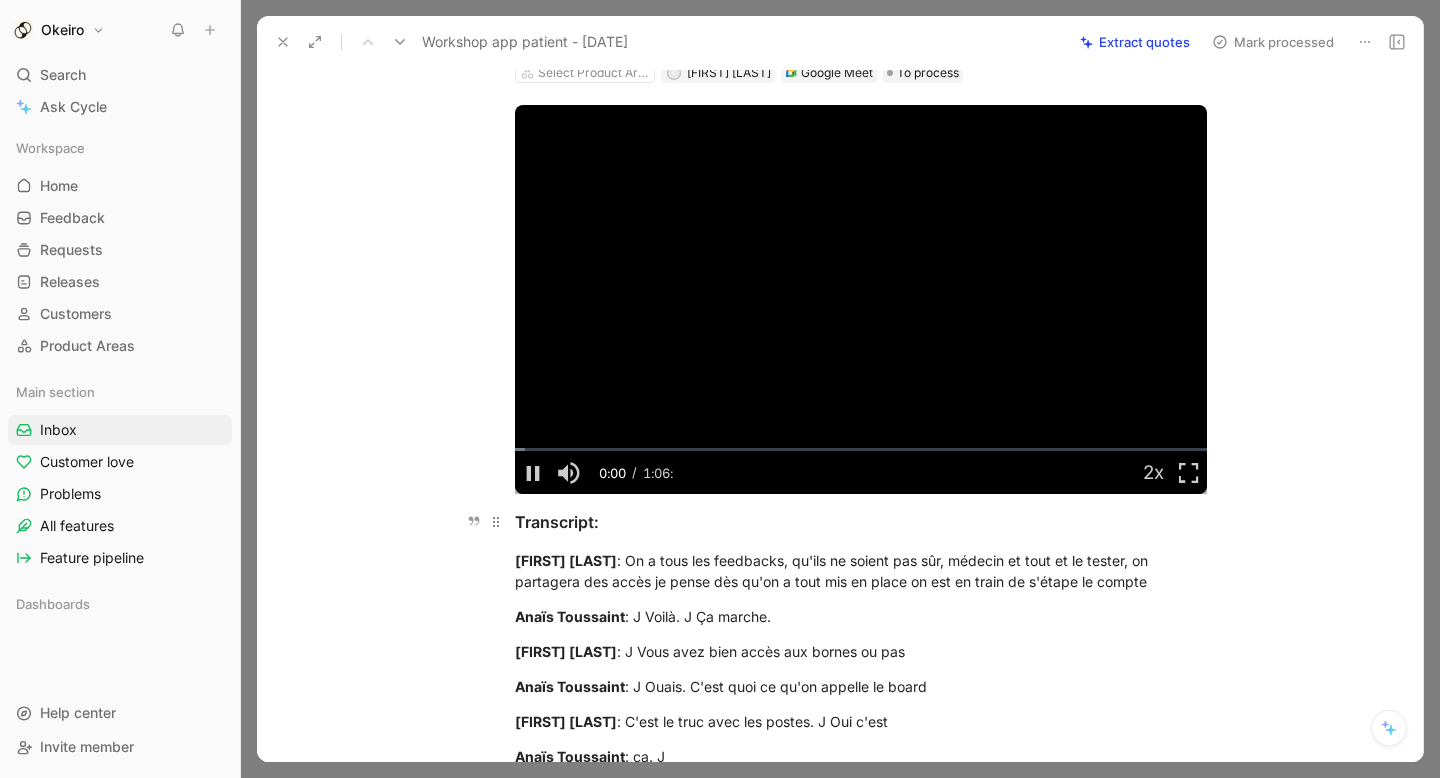 click on "Transcript:" at bounding box center (861, 522) 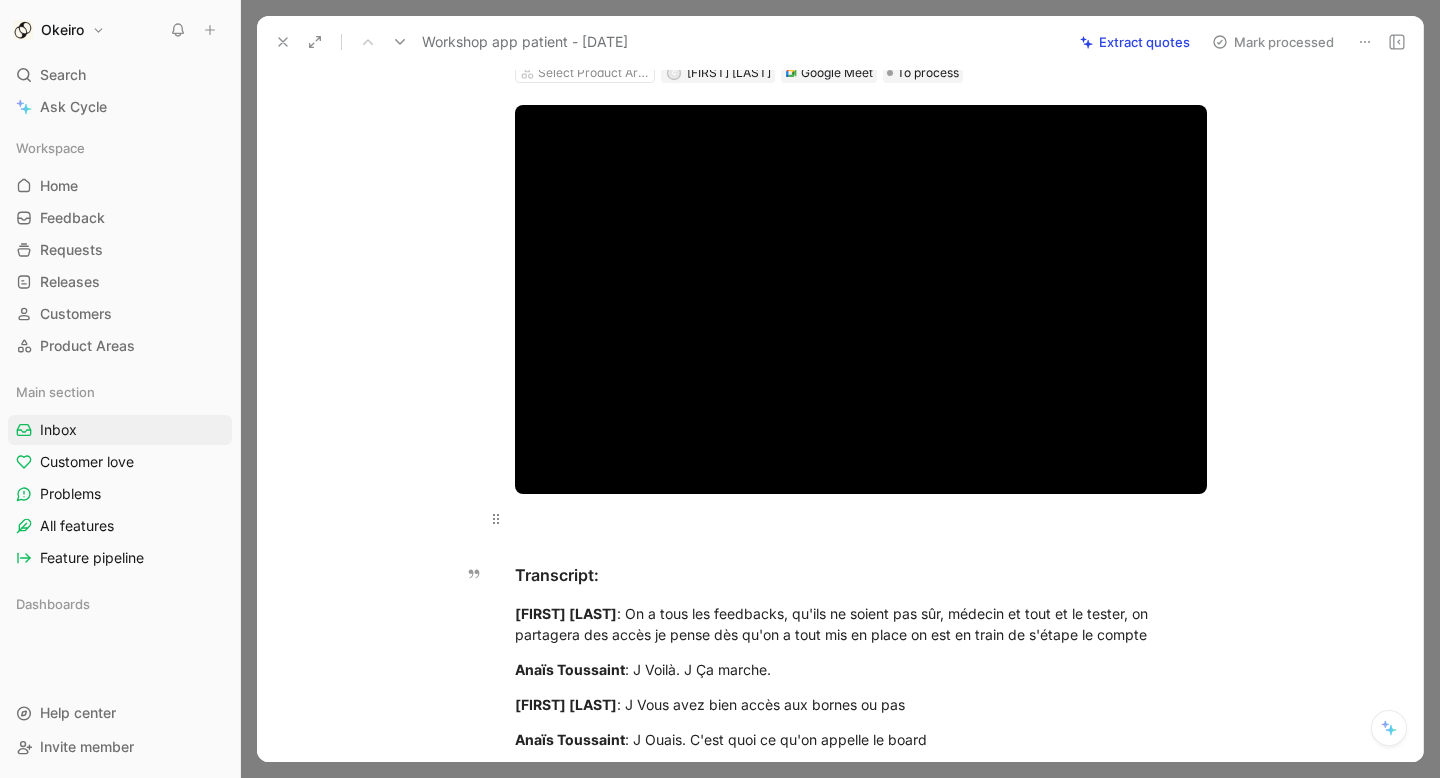 click at bounding box center [861, 518] 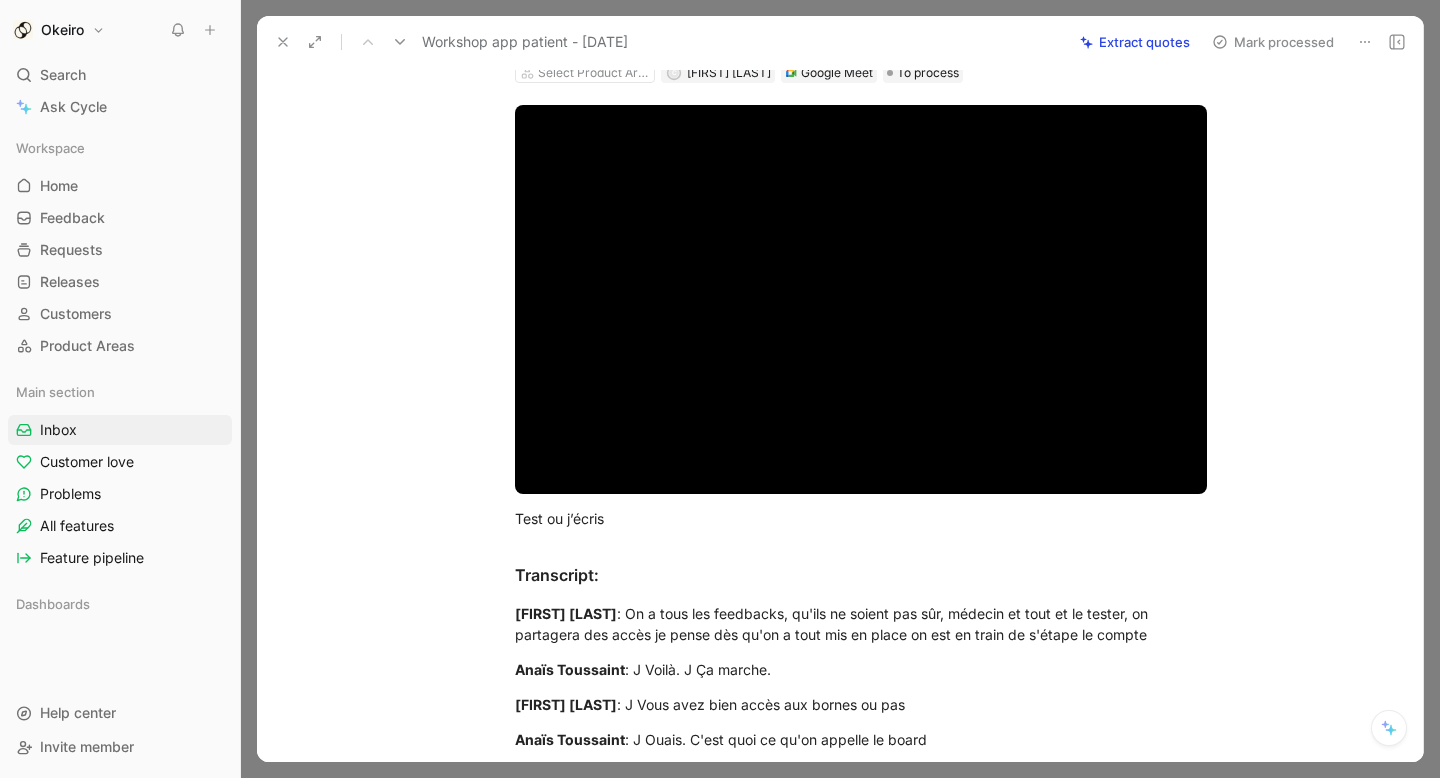 type 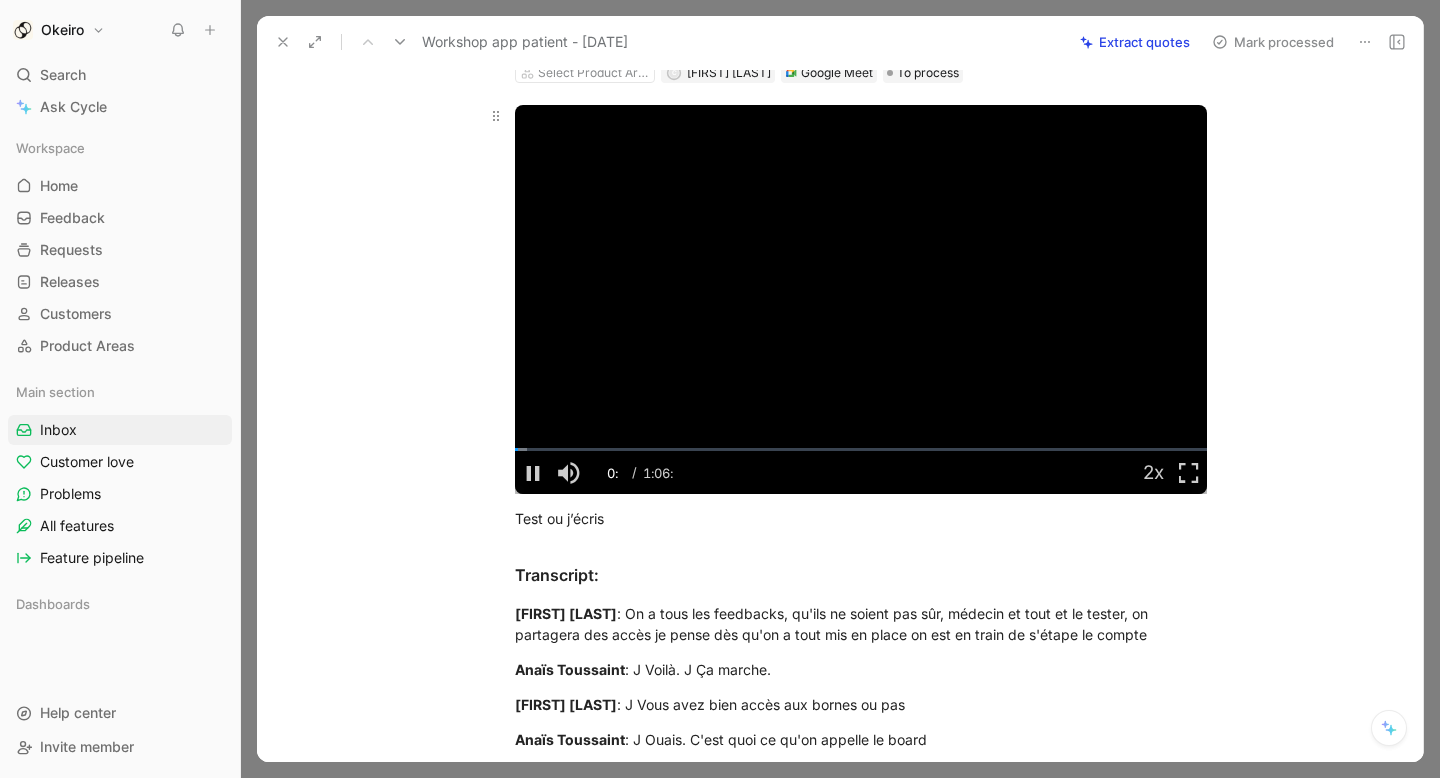 click at bounding box center [861, 299] 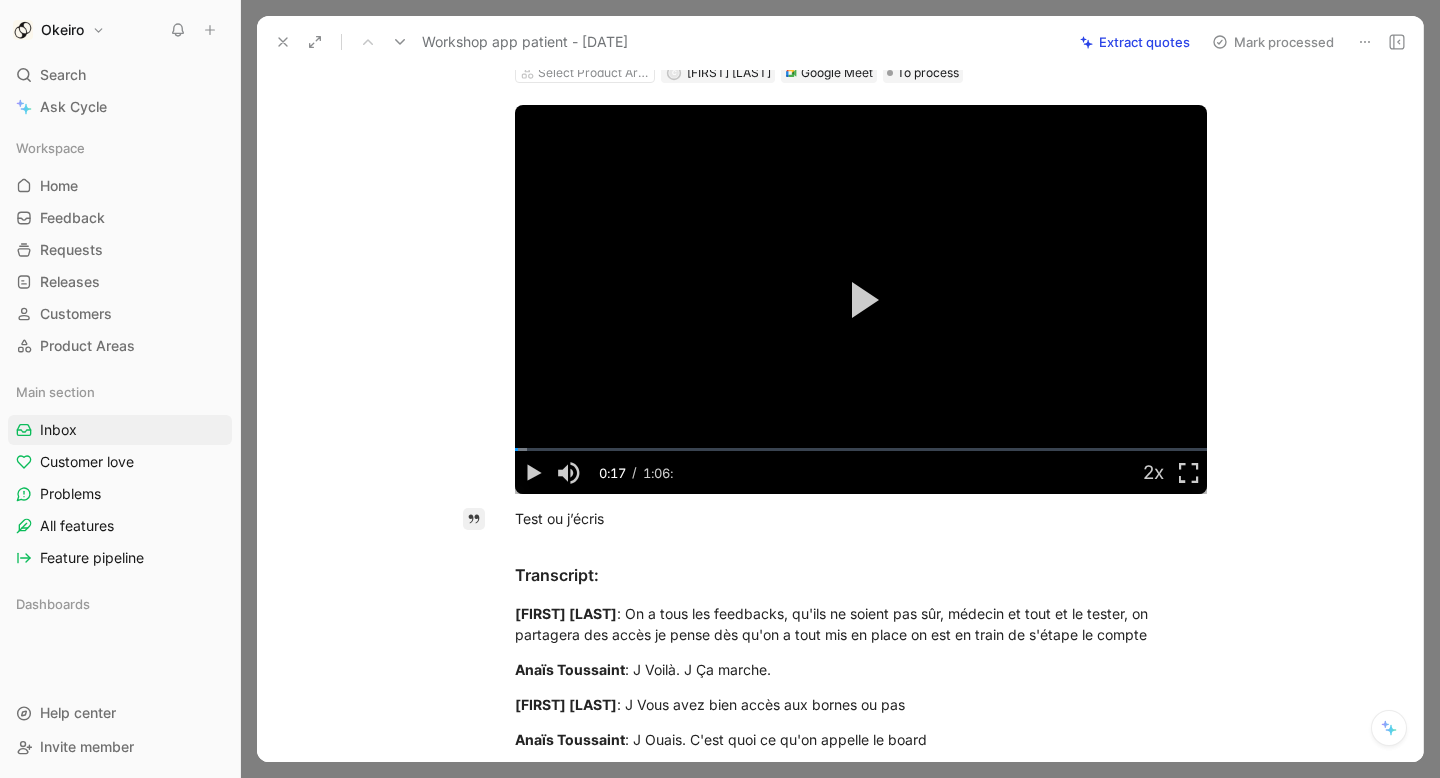drag, startPoint x: 624, startPoint y: 519, endPoint x: 478, endPoint y: 519, distance: 146 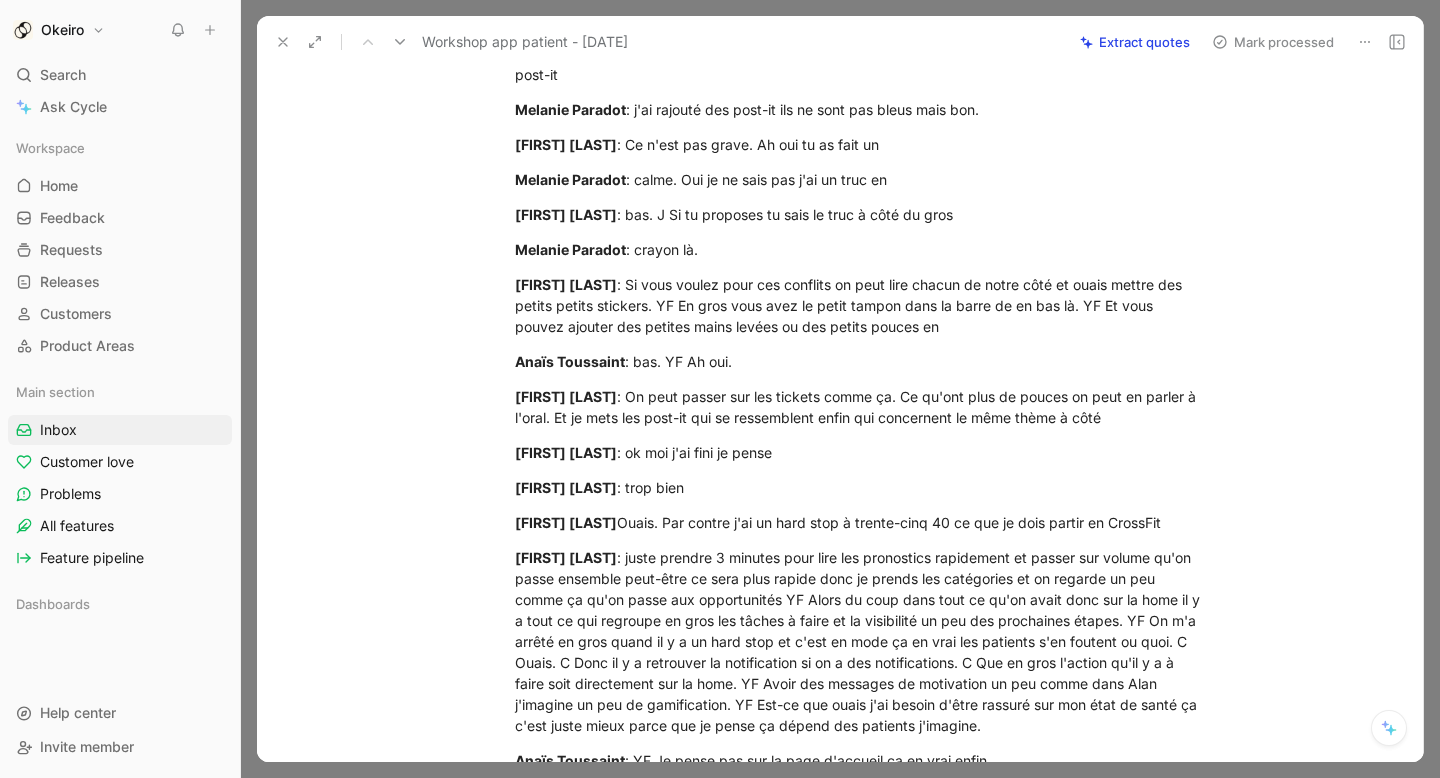 scroll, scrollTop: 3754, scrollLeft: 0, axis: vertical 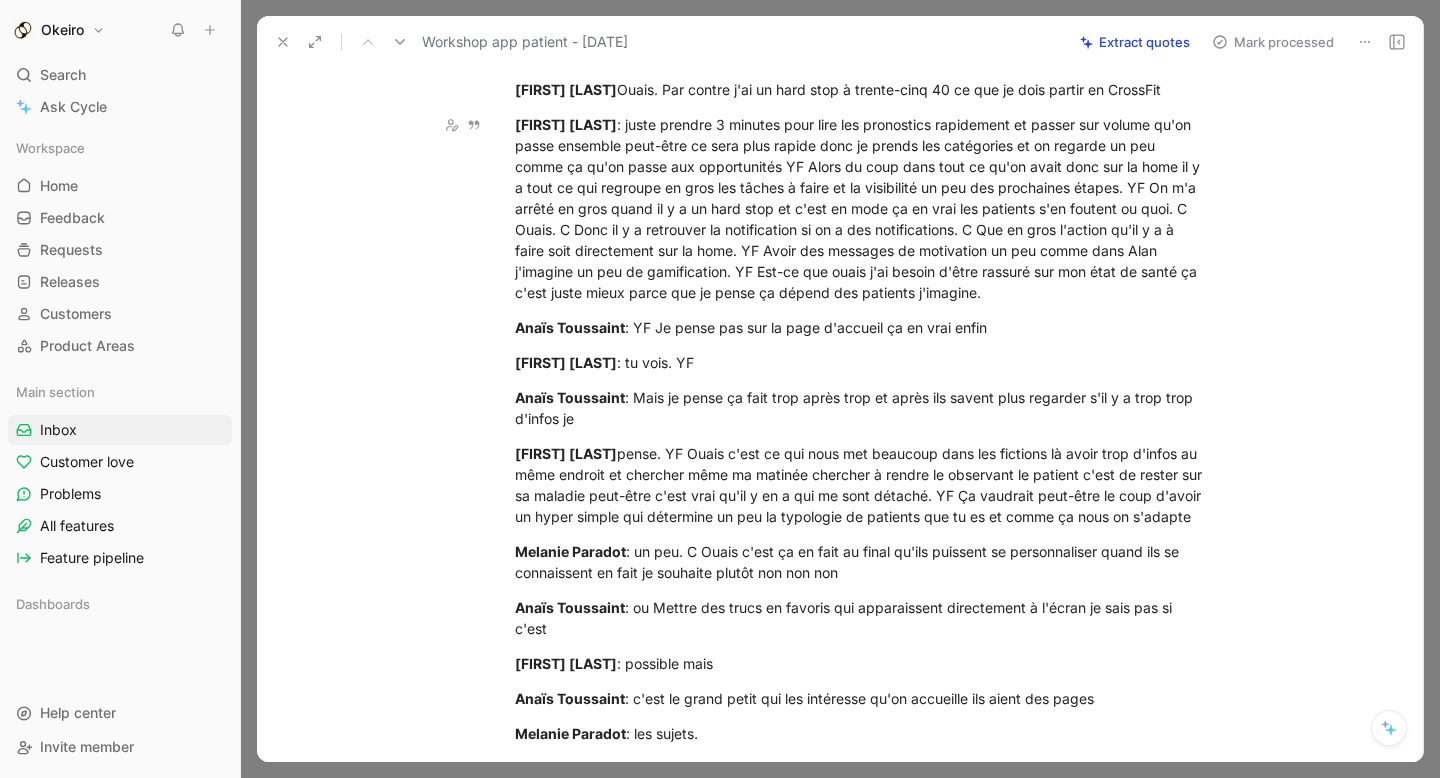 click at bounding box center (283, 42) 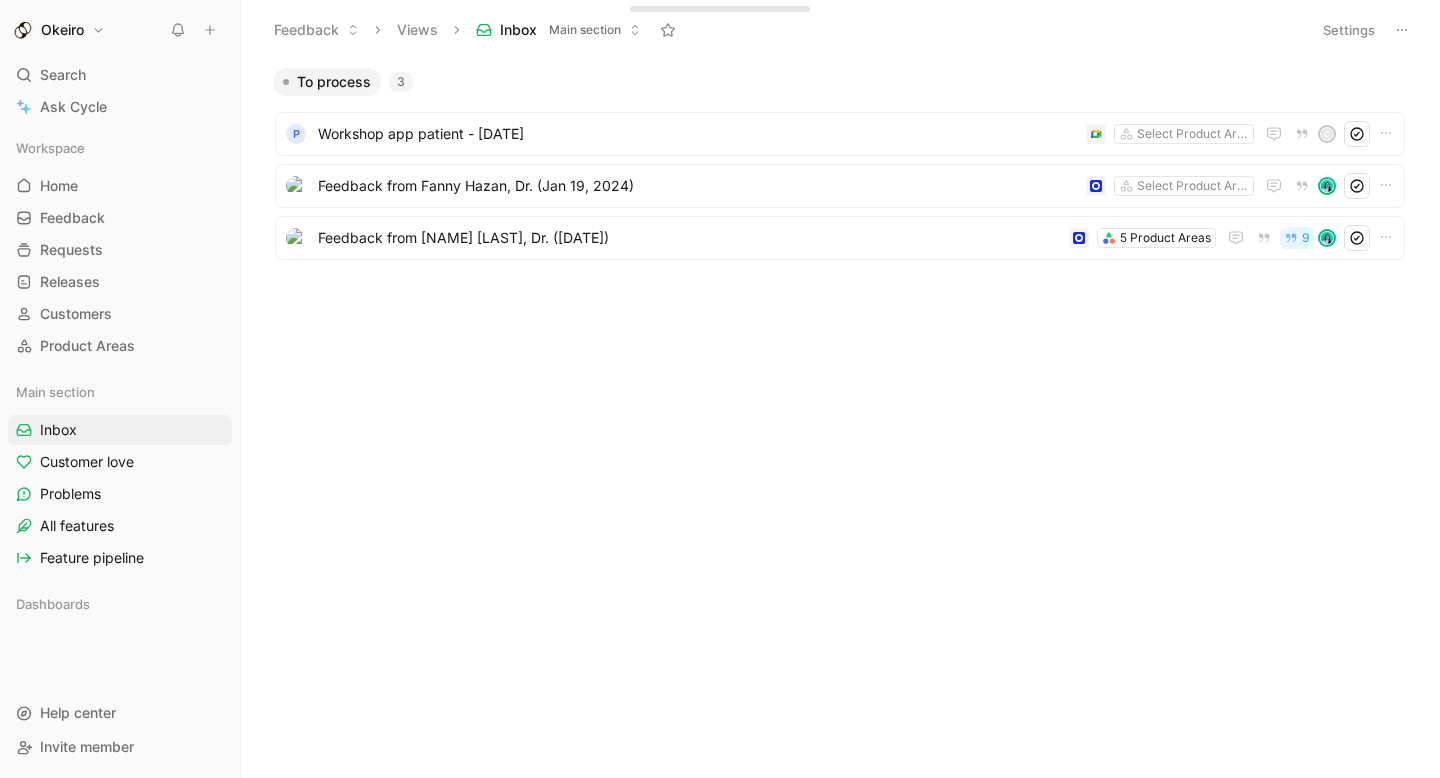 click 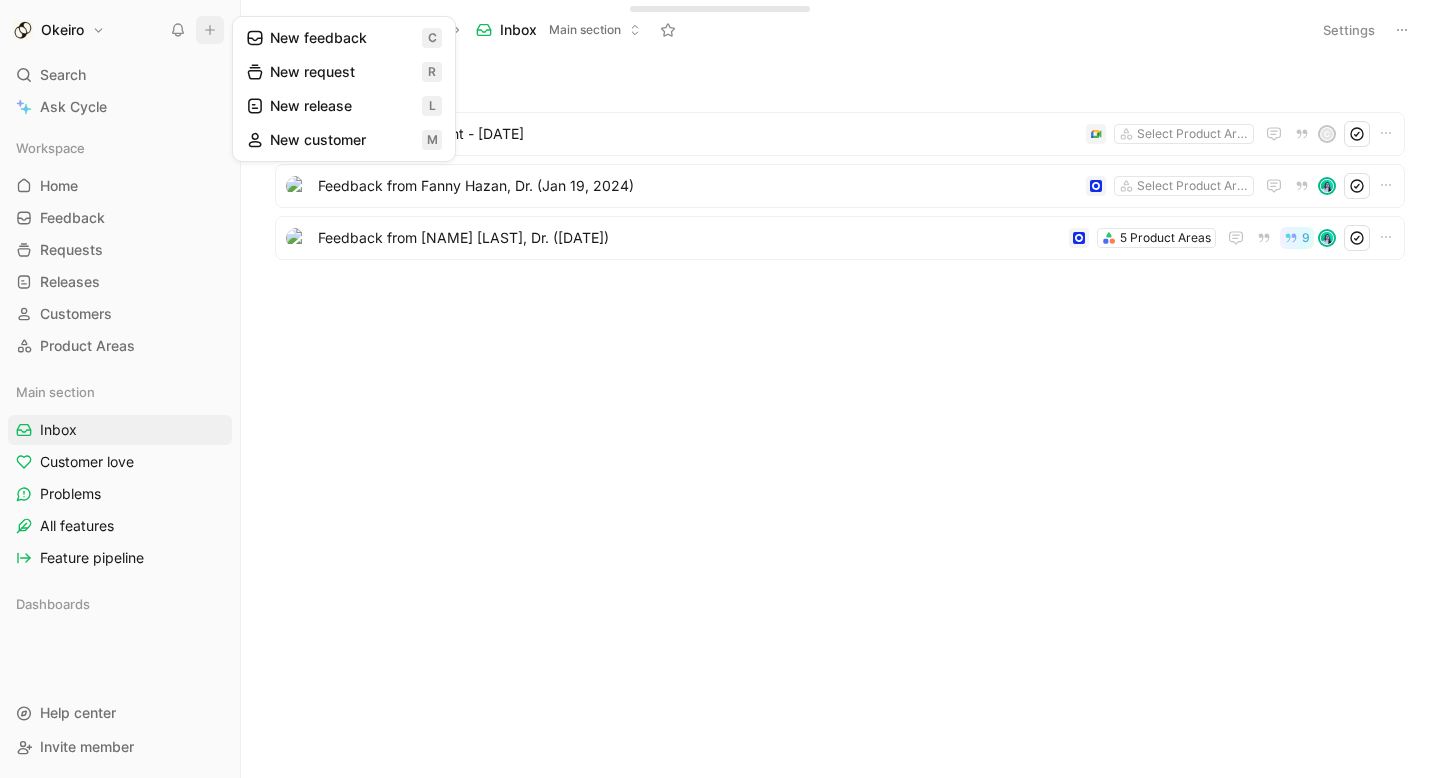 click on "New feedback c" at bounding box center (344, 38) 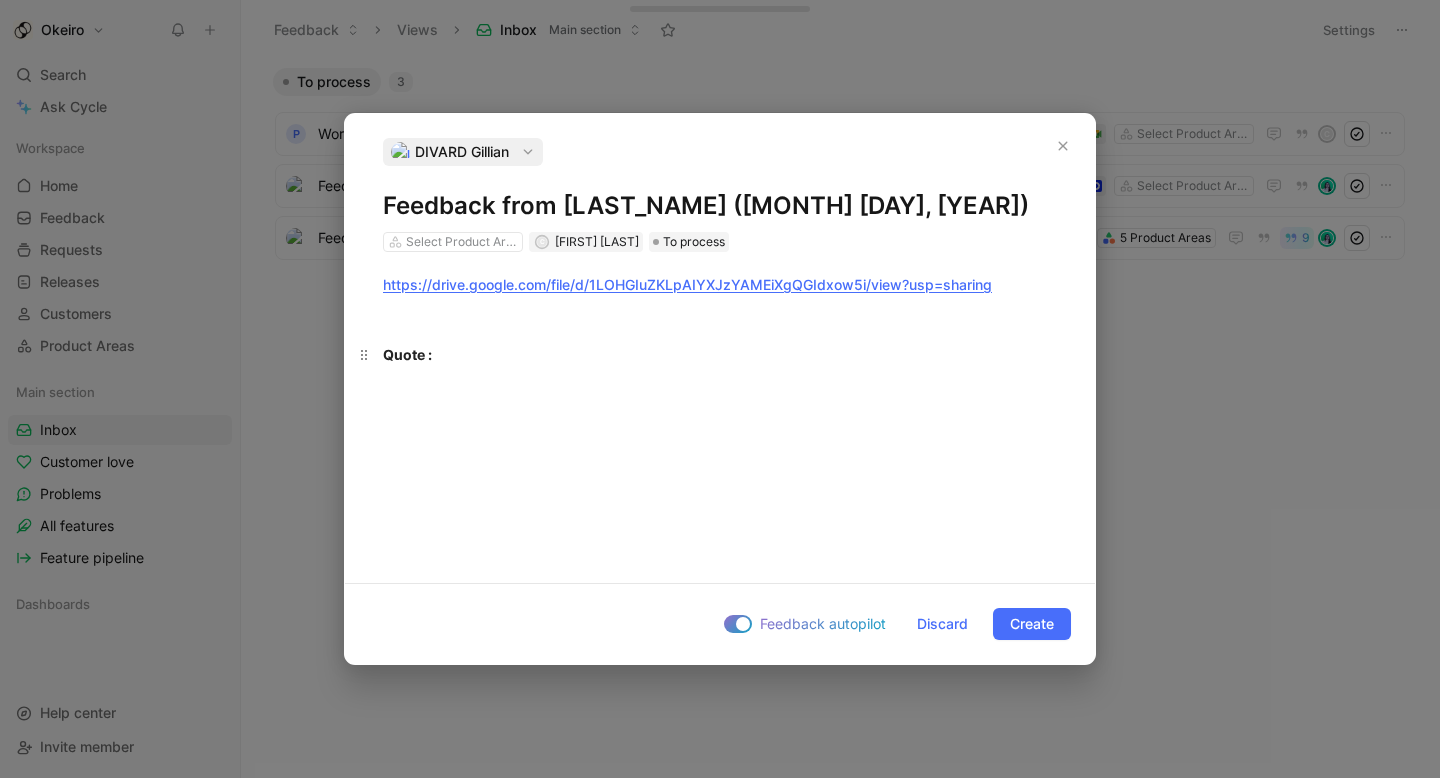 click on "Quote :" at bounding box center (720, 354) 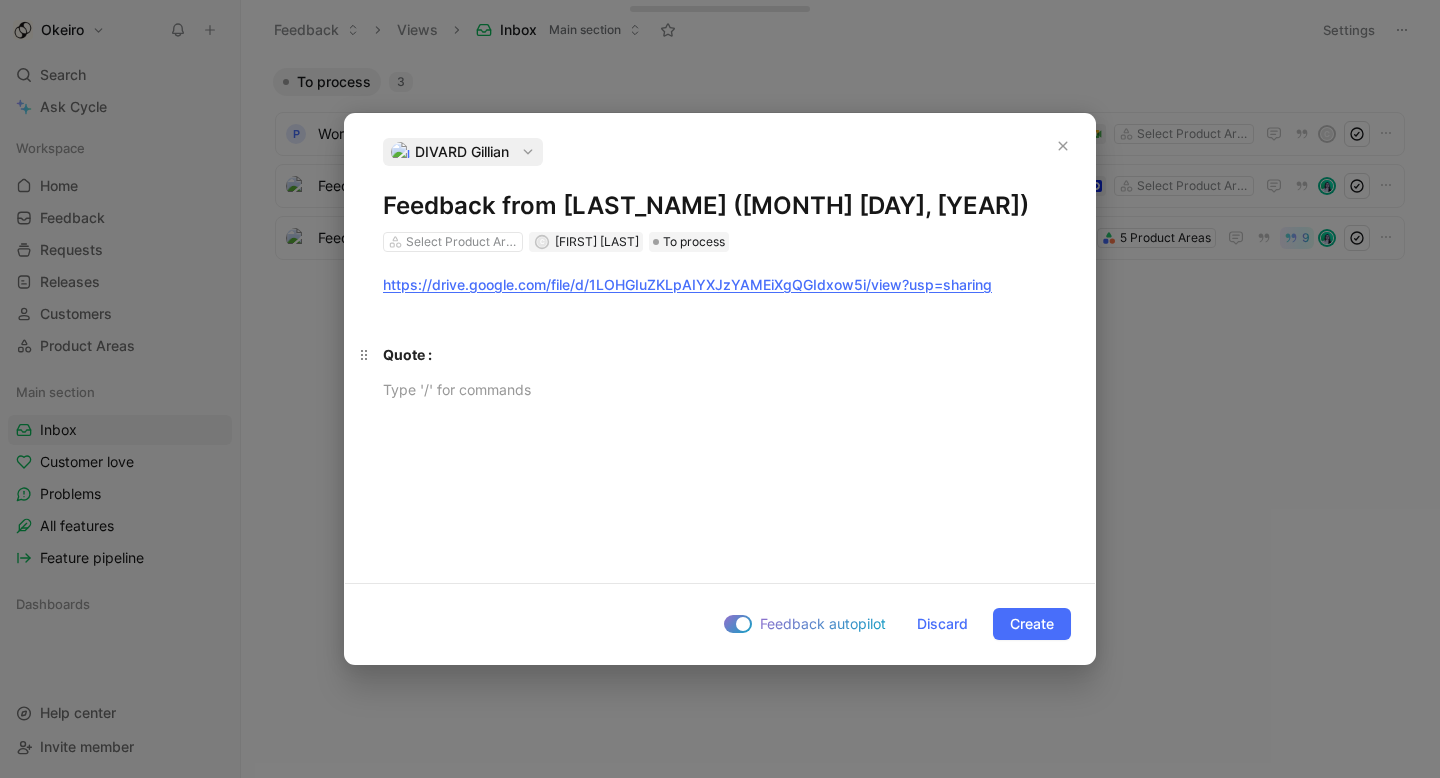 type 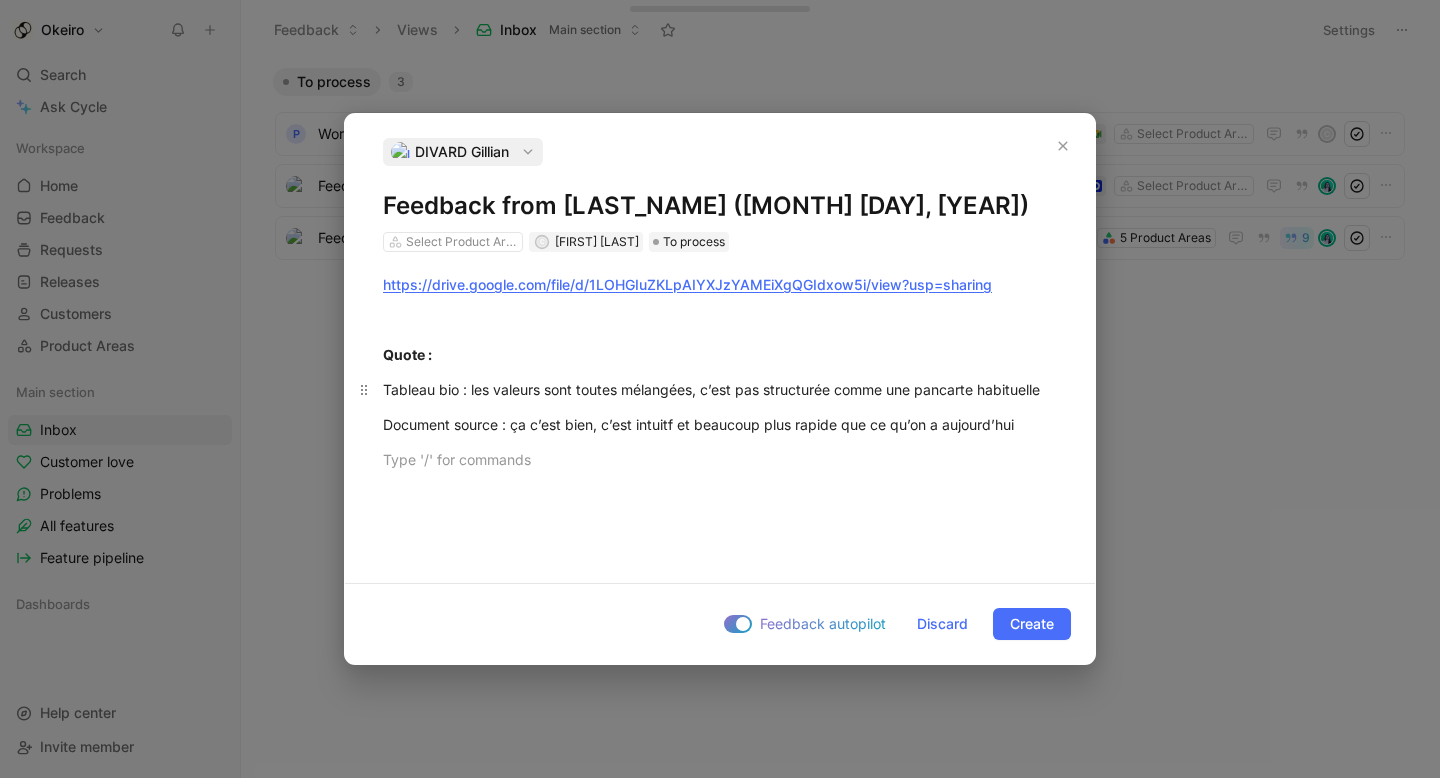 click on "Tableau bio : les valeurs sont toutes mélangées, c’est pas structurée comme une pancarte habituelle" at bounding box center [720, 389] 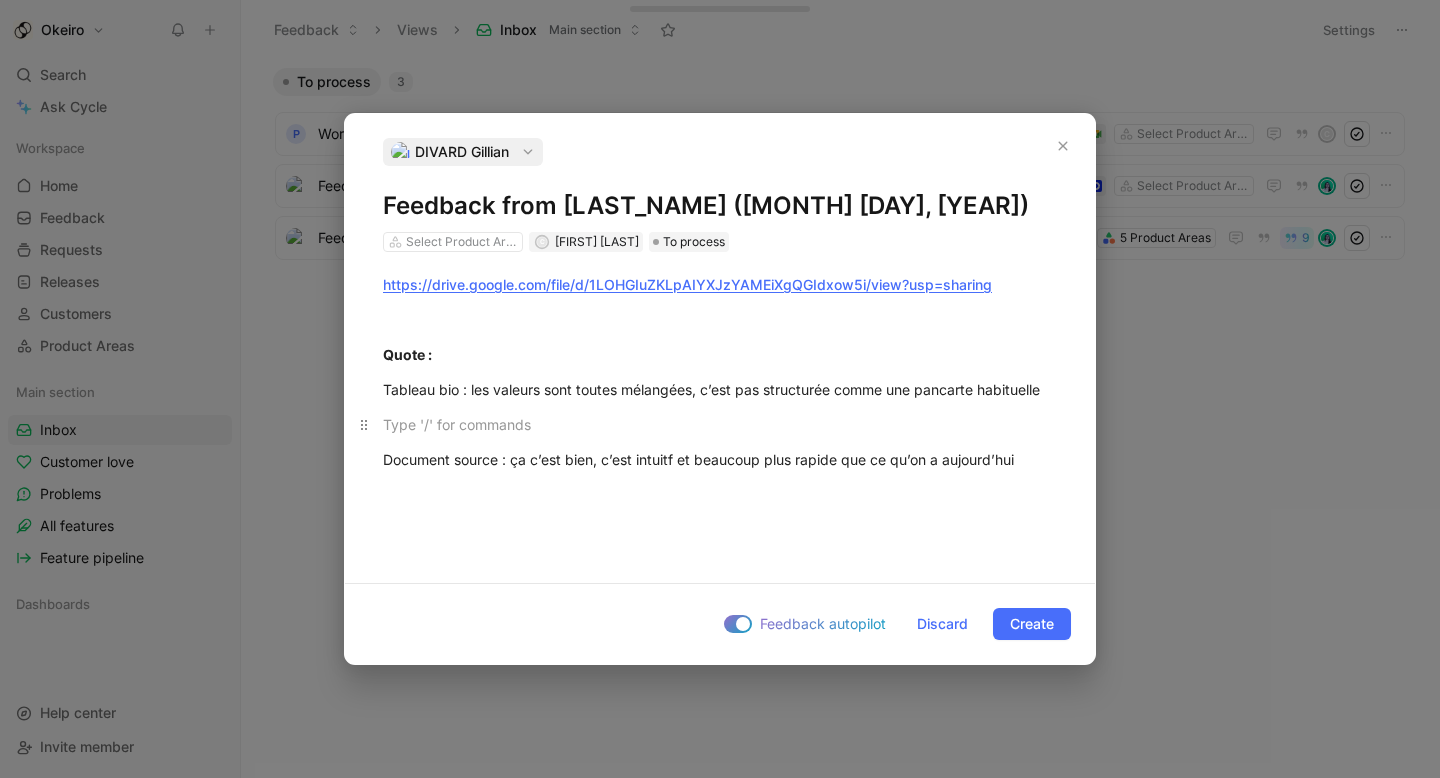 click at bounding box center (720, 424) 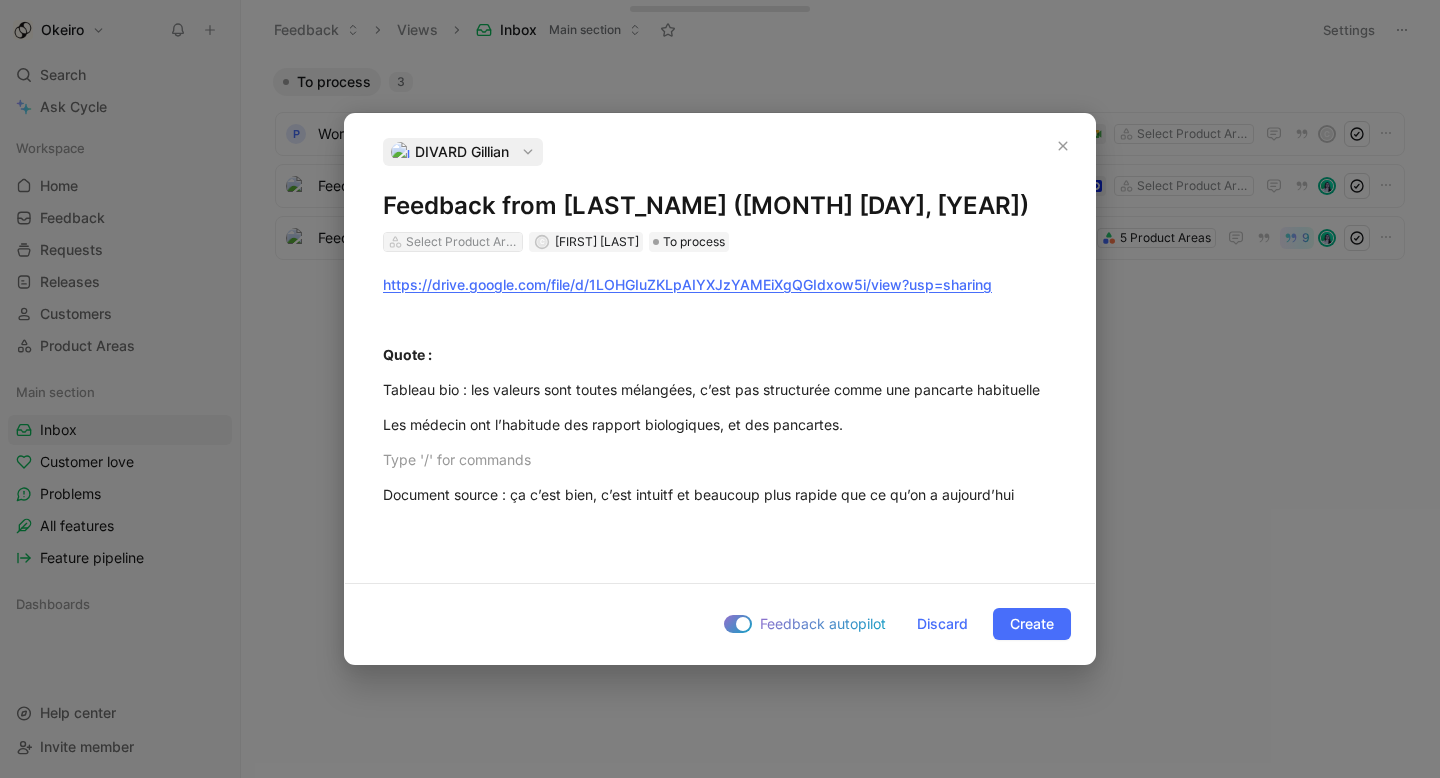 click on "Select Product Areas" at bounding box center (462, 242) 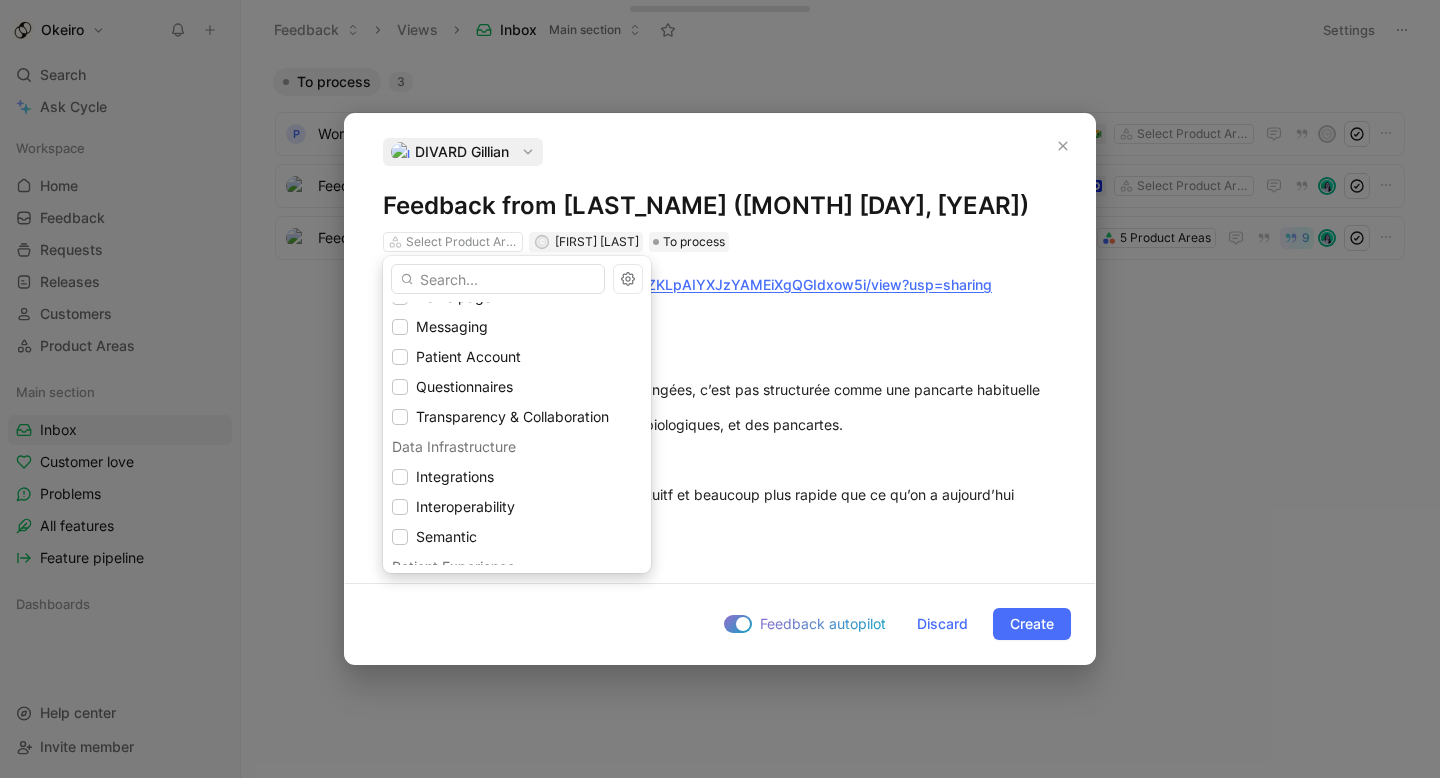 scroll, scrollTop: 397, scrollLeft: 0, axis: vertical 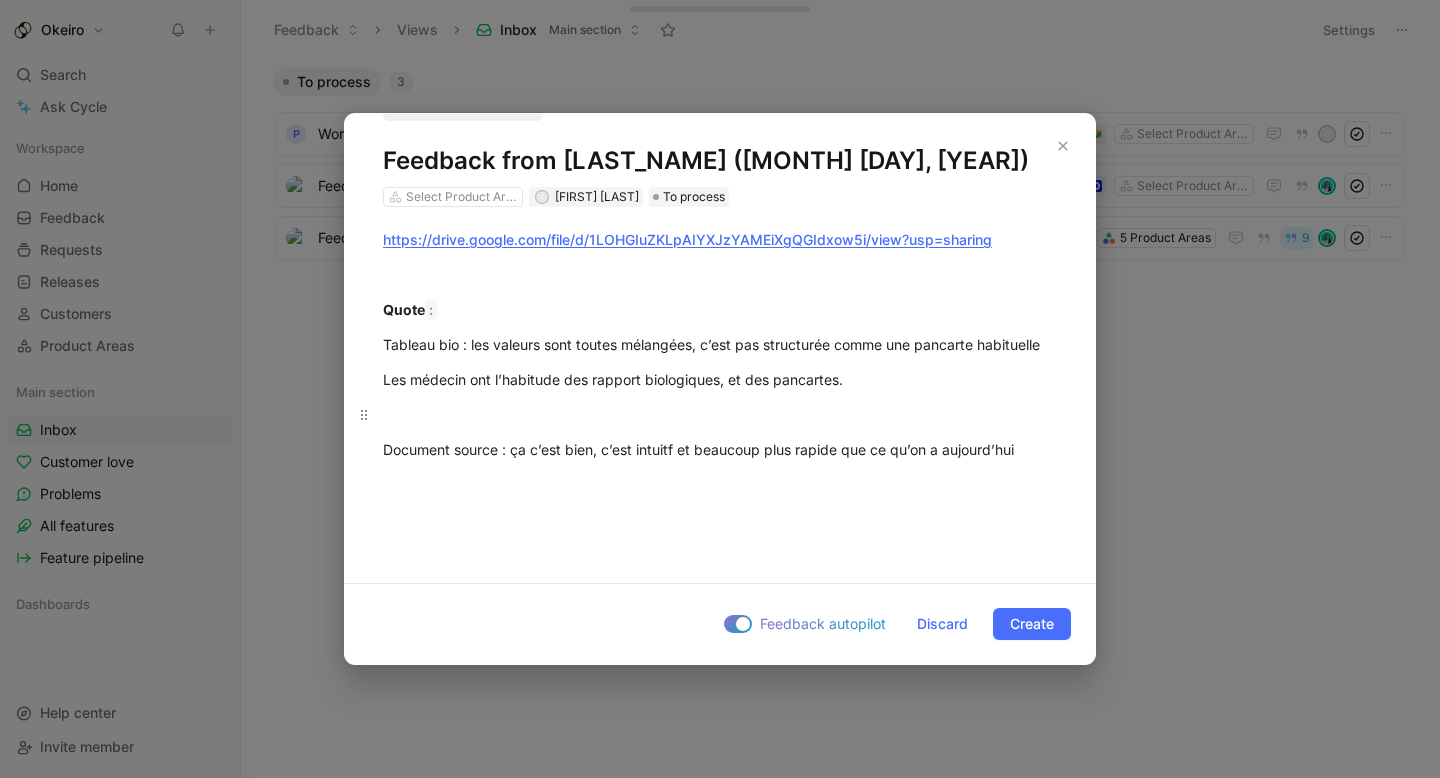 click at bounding box center [720, 414] 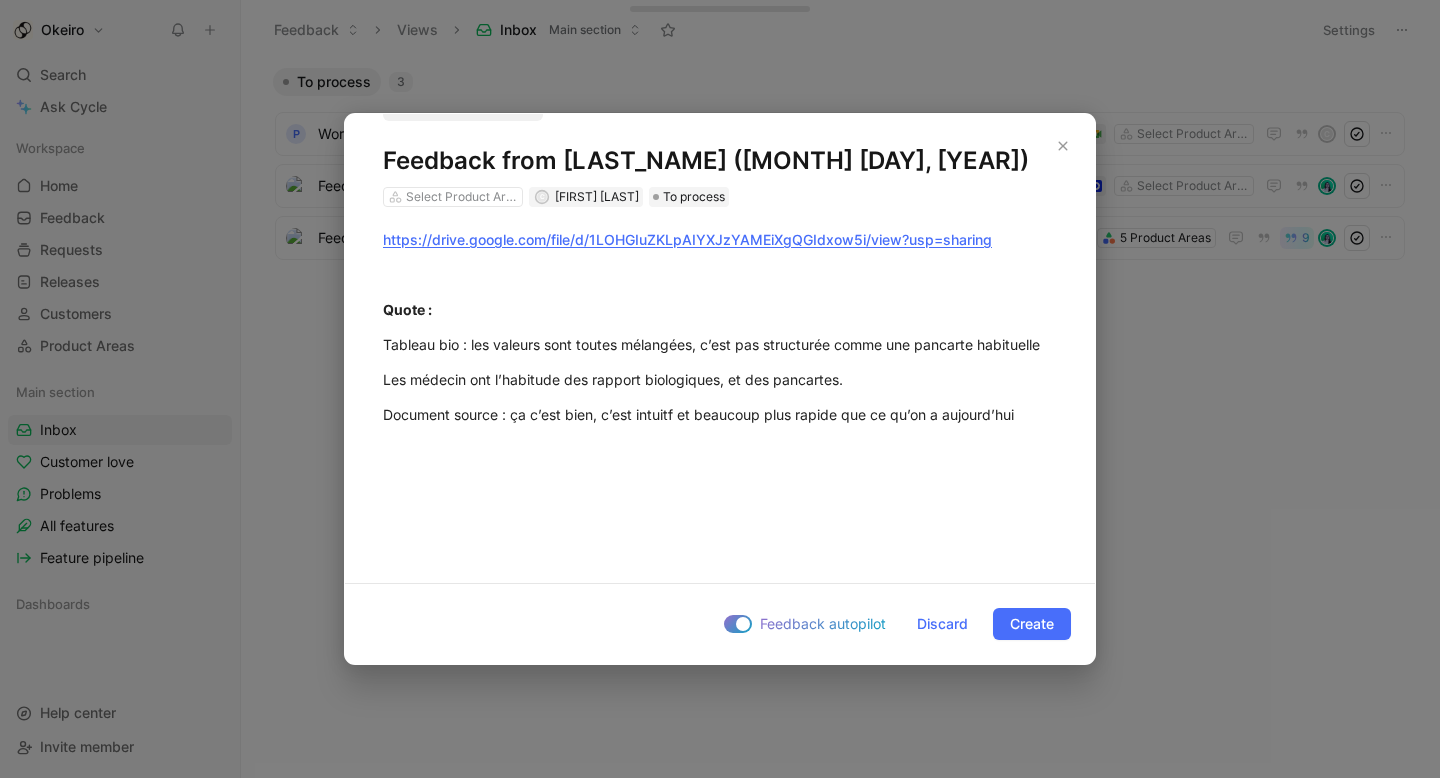 drag, startPoint x: 507, startPoint y: 415, endPoint x: 340, endPoint y: 415, distance: 167 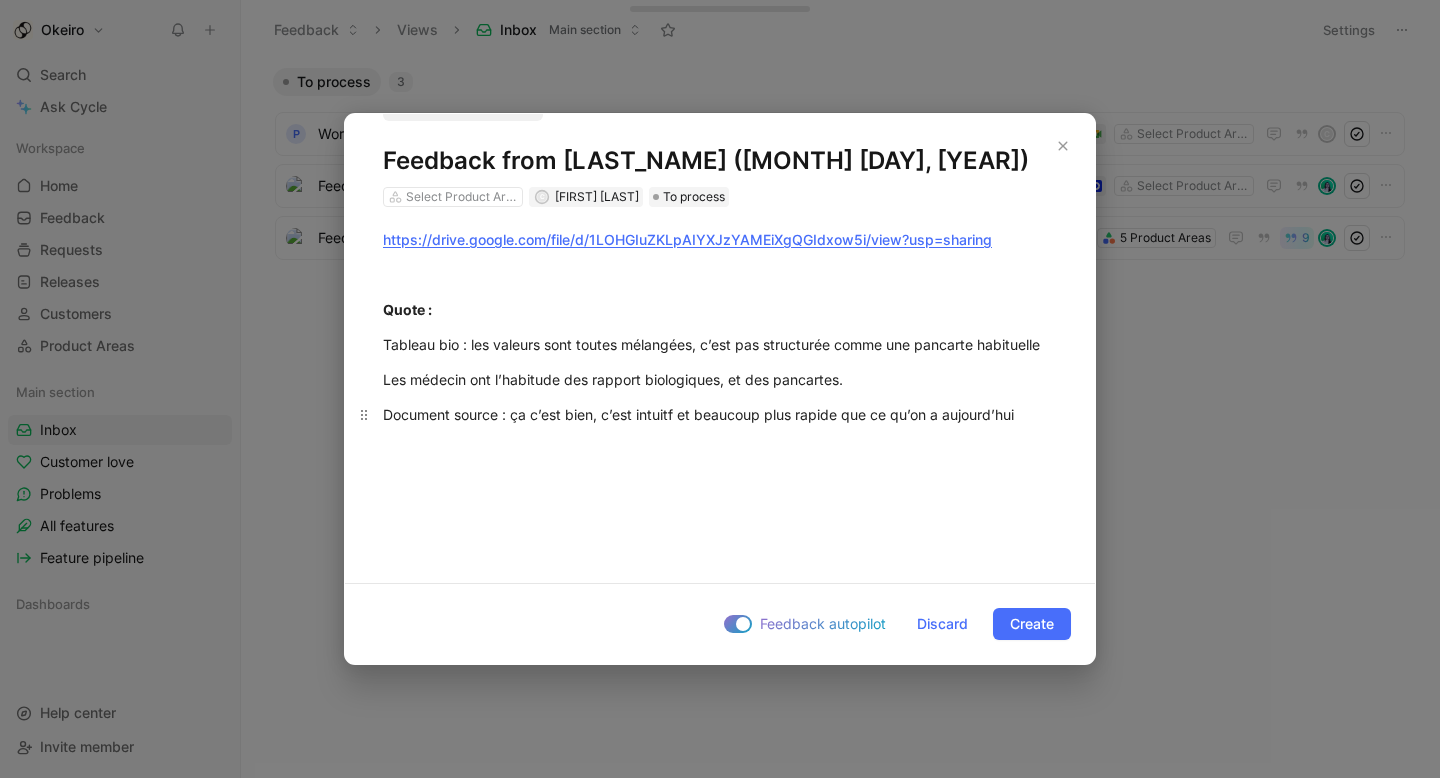 drag, startPoint x: 505, startPoint y: 415, endPoint x: 376, endPoint y: 415, distance: 129 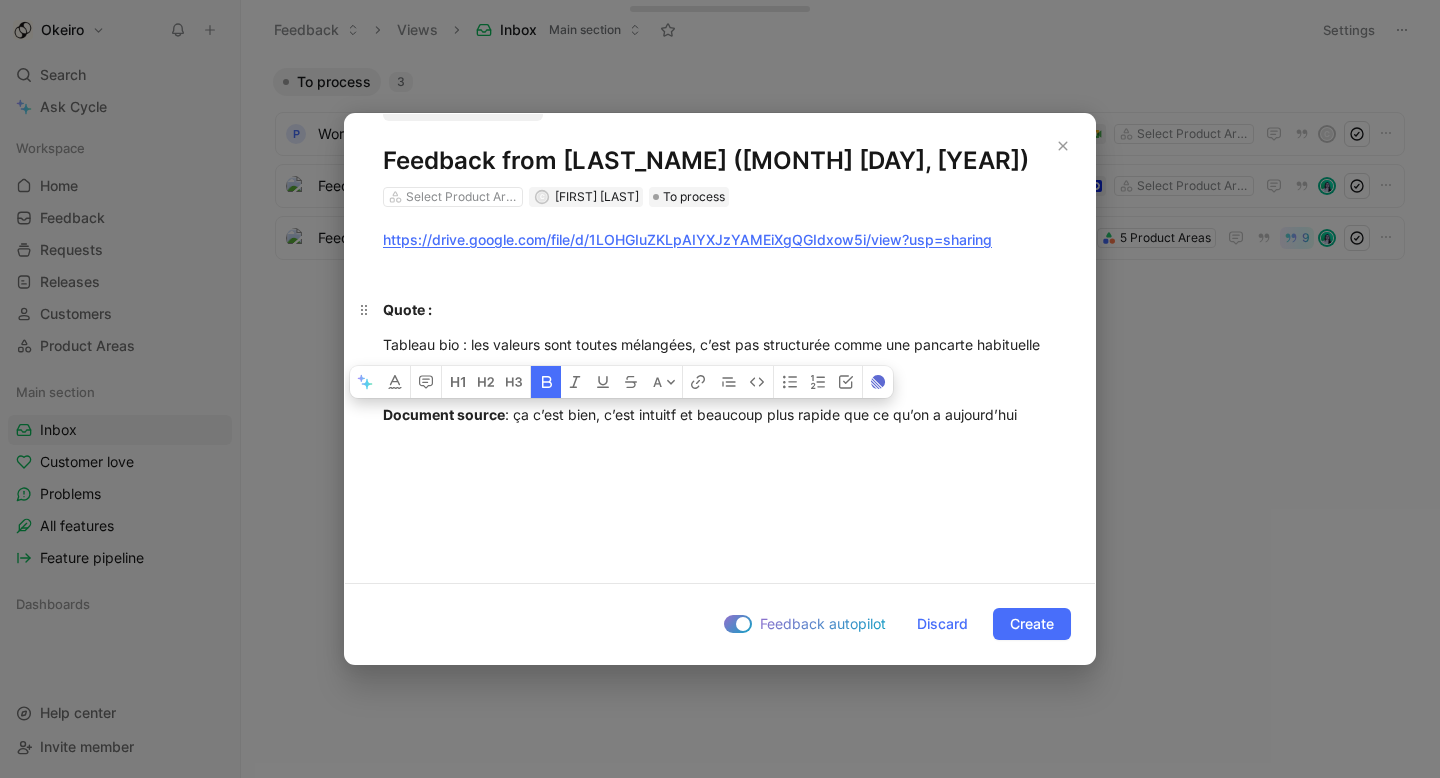 click on "Quote :" at bounding box center [720, 309] 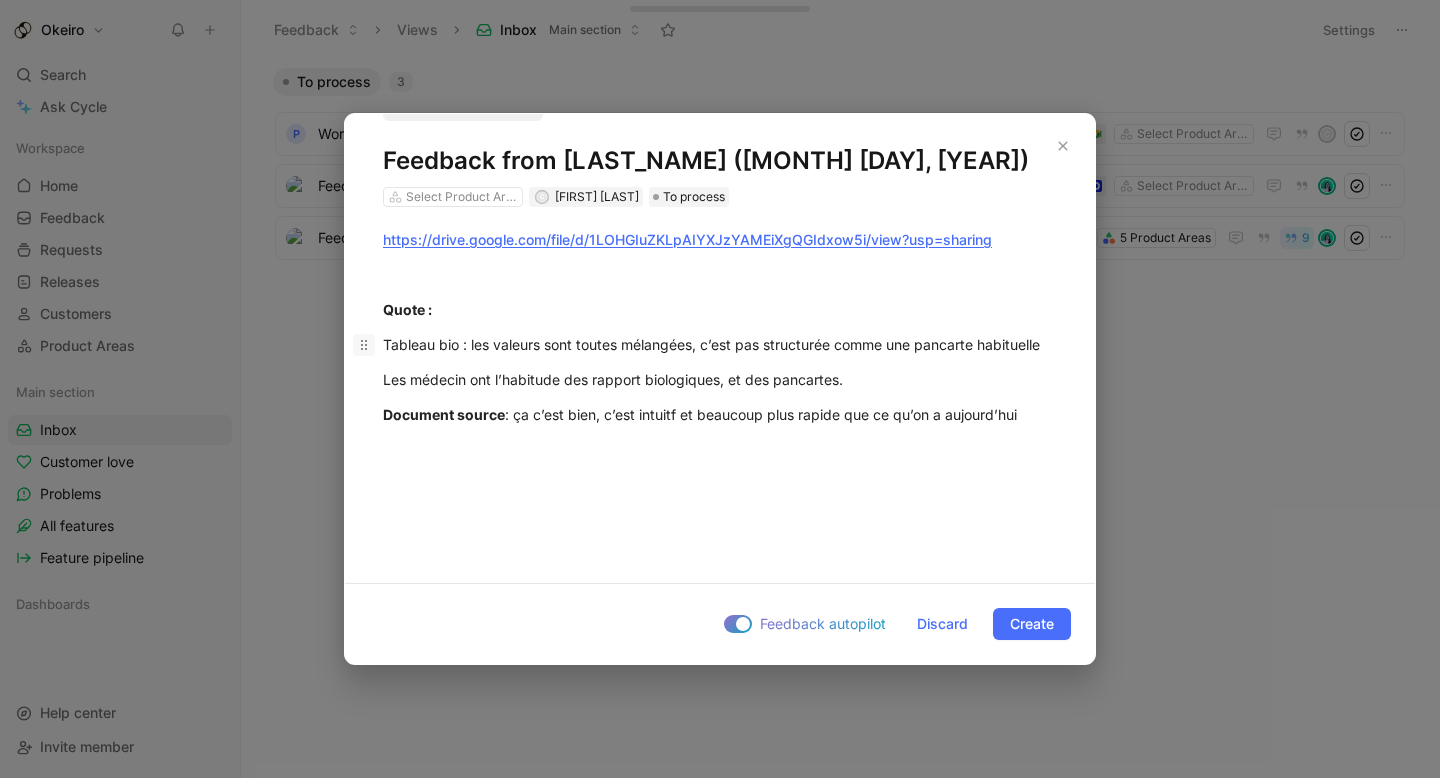 drag, startPoint x: 461, startPoint y: 346, endPoint x: 371, endPoint y: 346, distance: 90 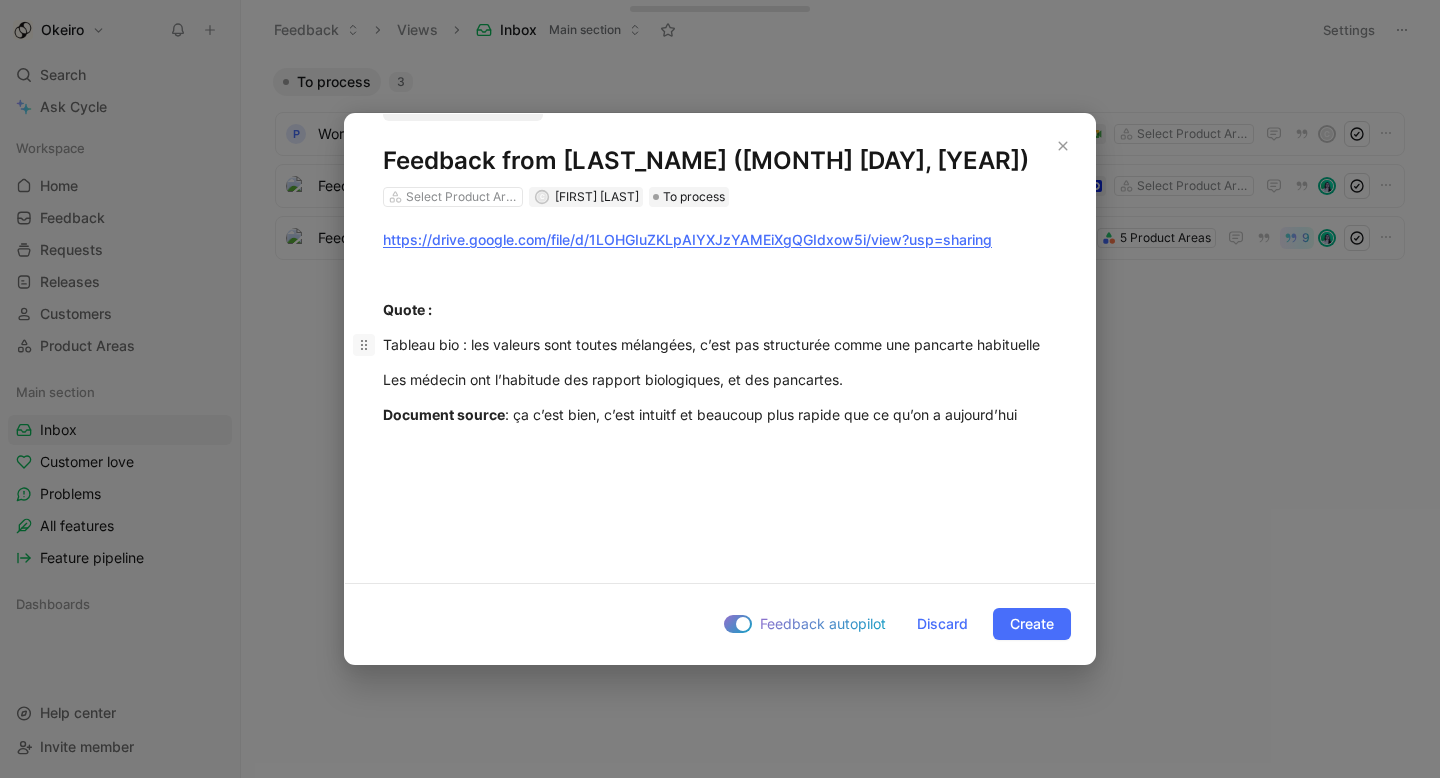 click on "Tableau bio : les valeurs sont toutes mélangées, c’est pas structurée comme une pancarte habituelle" at bounding box center [720, 344] 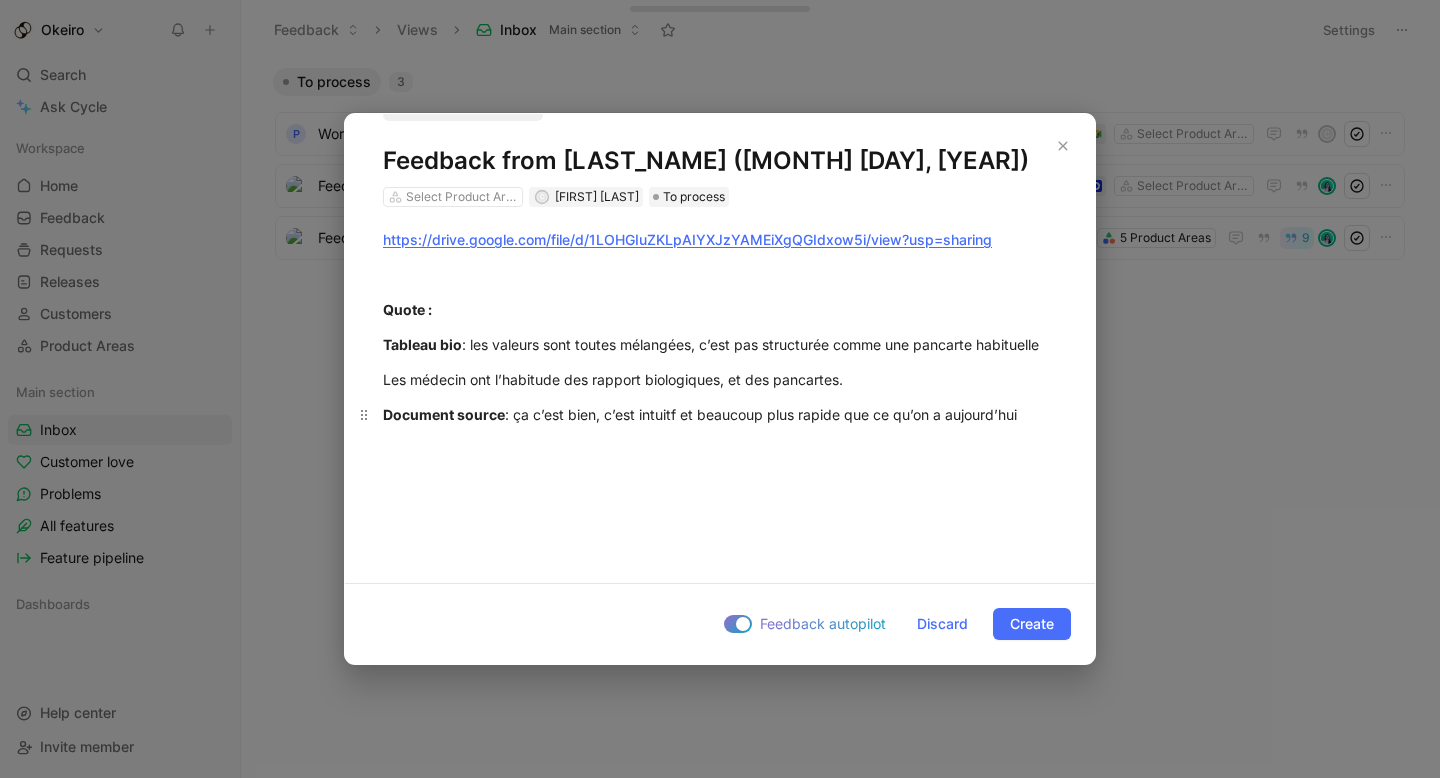 click on "Document source  : ça c’est bien, c’est intuitf et beaucoup plus rapide que ce qu’on a aujourd’hui" at bounding box center (720, 414) 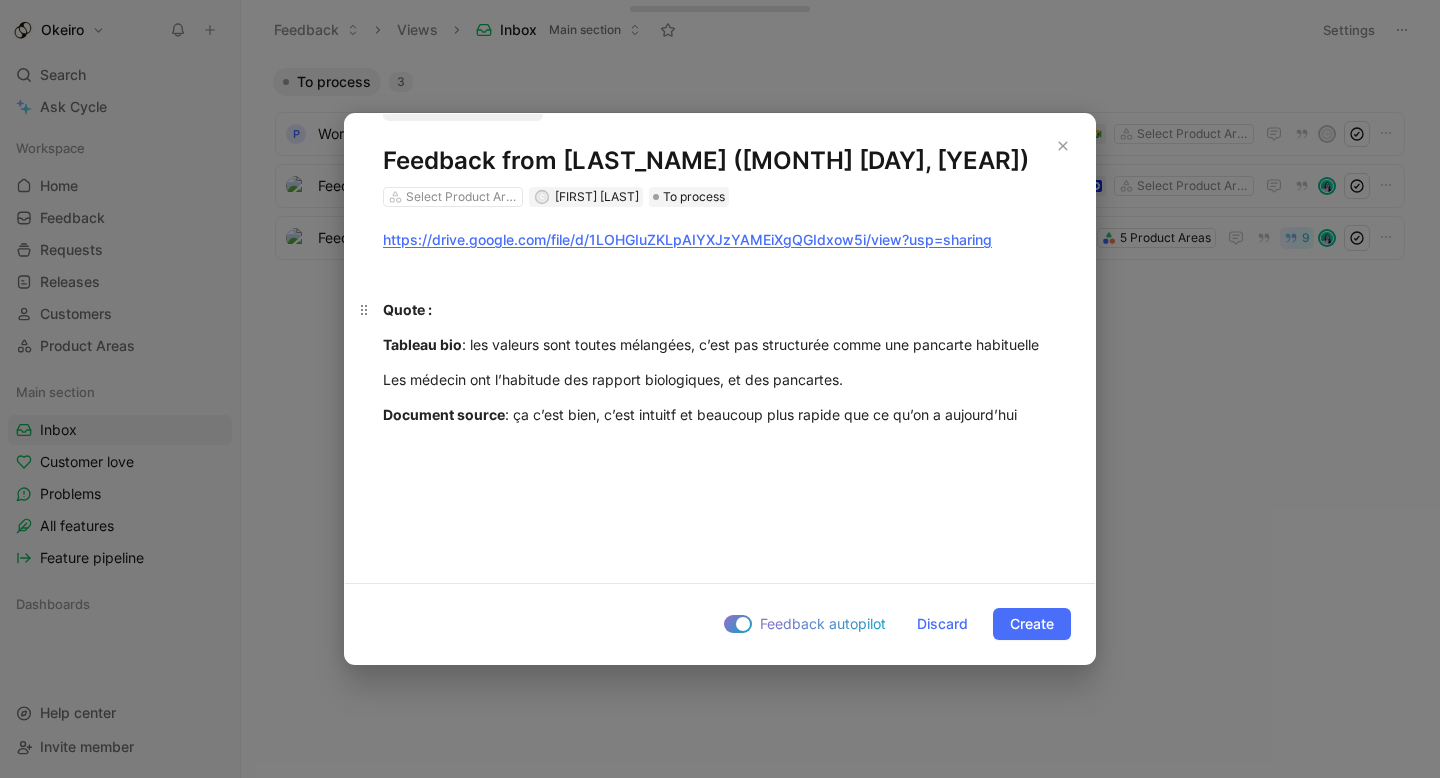 click on "Quote :" at bounding box center (720, 309) 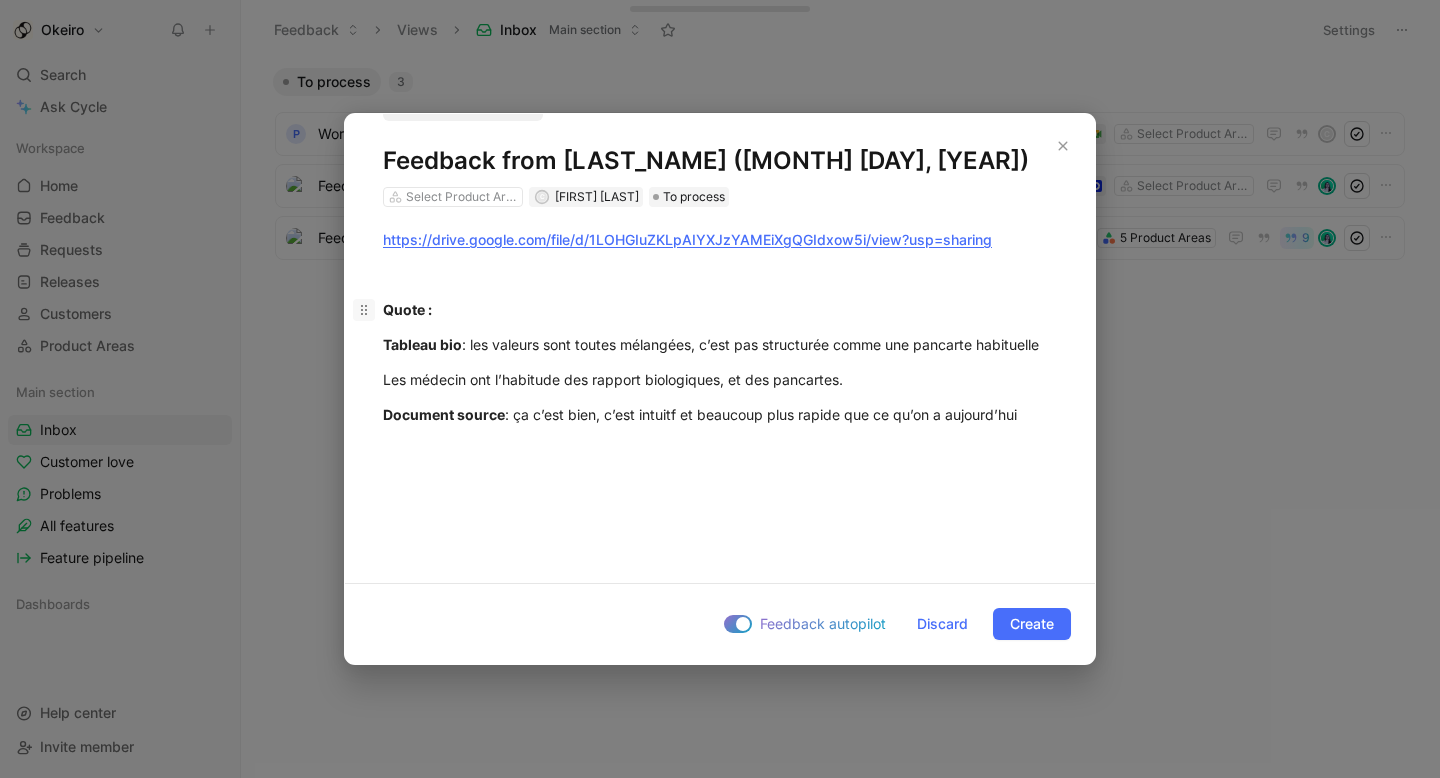 click 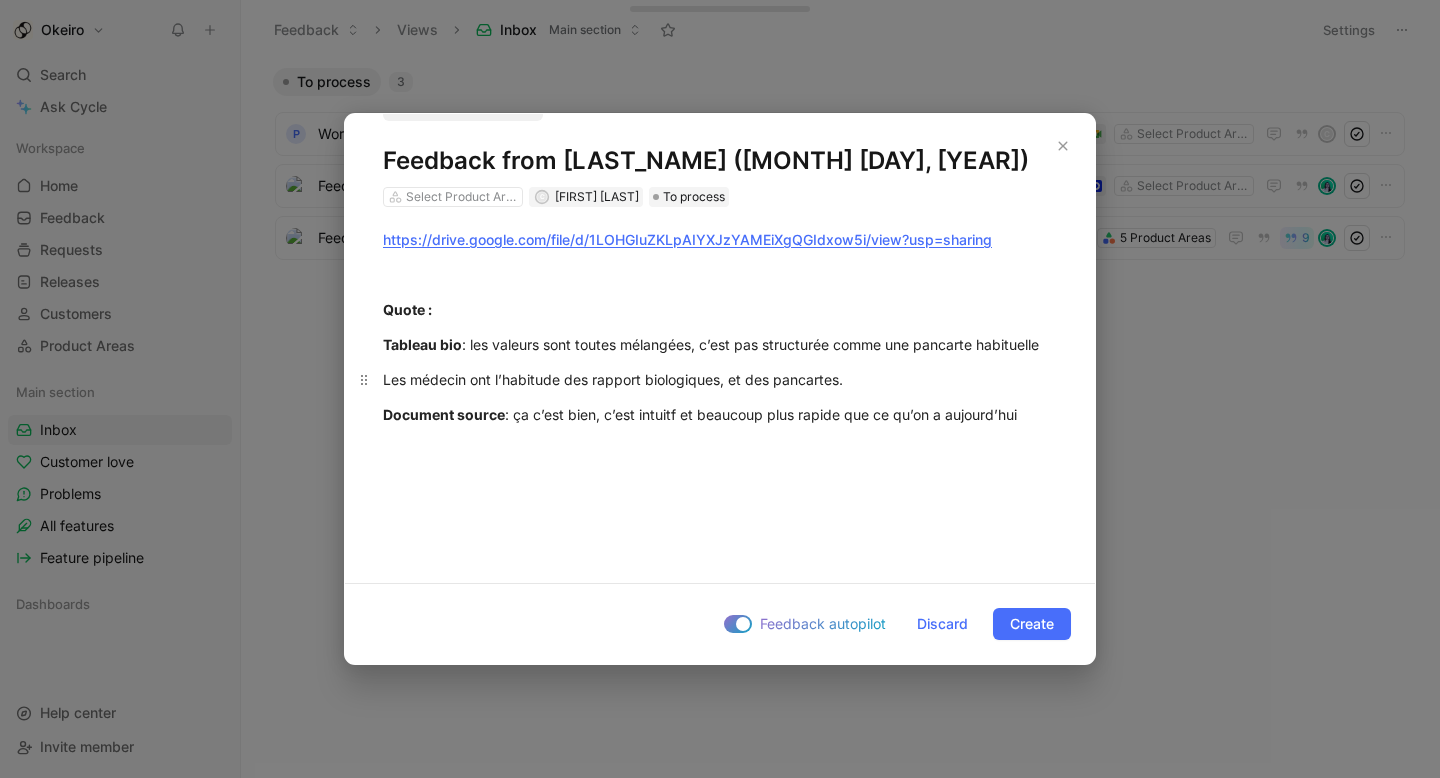 click on "Les médecin ont l’habitude des rapport biologiques, et des pancartes." at bounding box center (720, 379) 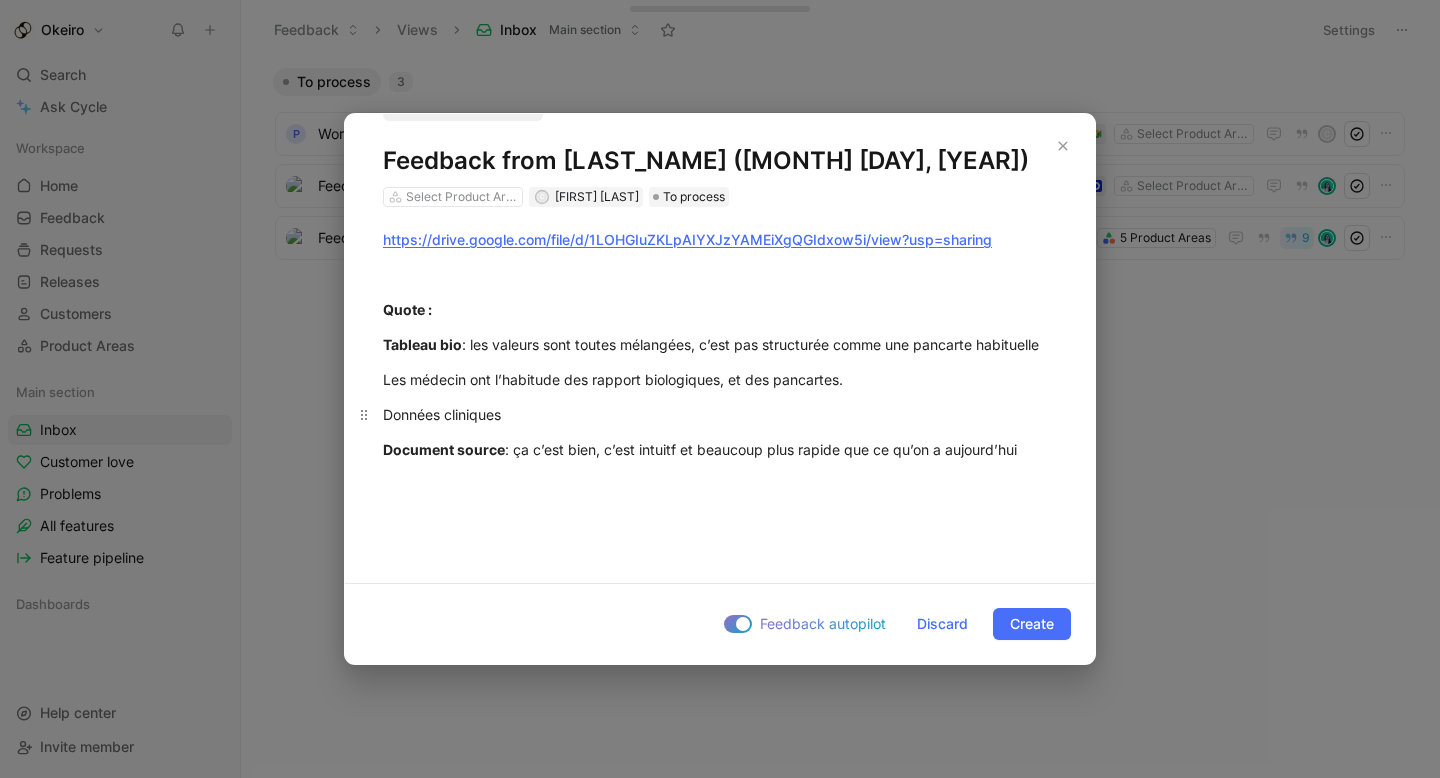 click on "Données cliniques" at bounding box center (720, 414) 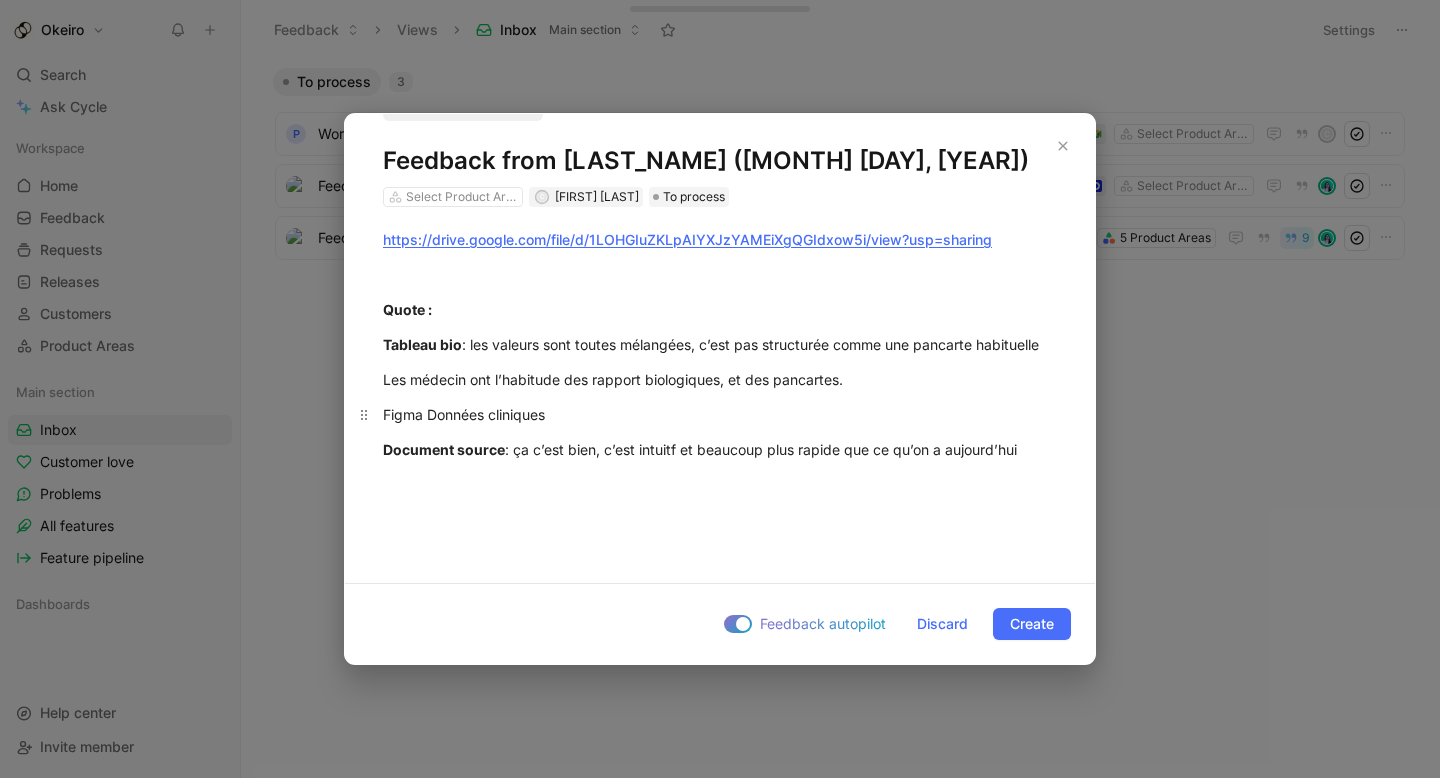 drag, startPoint x: 572, startPoint y: 417, endPoint x: 383, endPoint y: 417, distance: 189 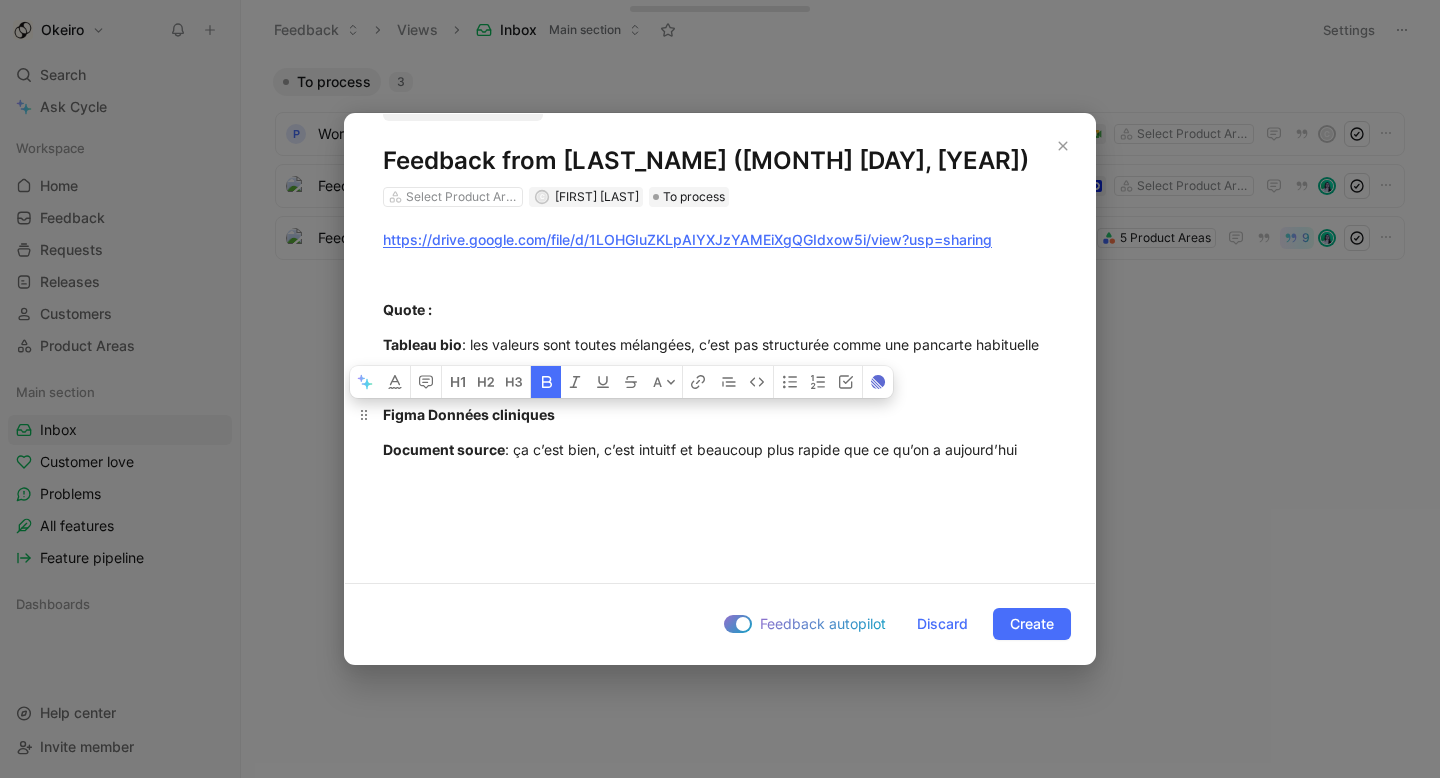 click on "Figma Données cliniques" at bounding box center (720, 414) 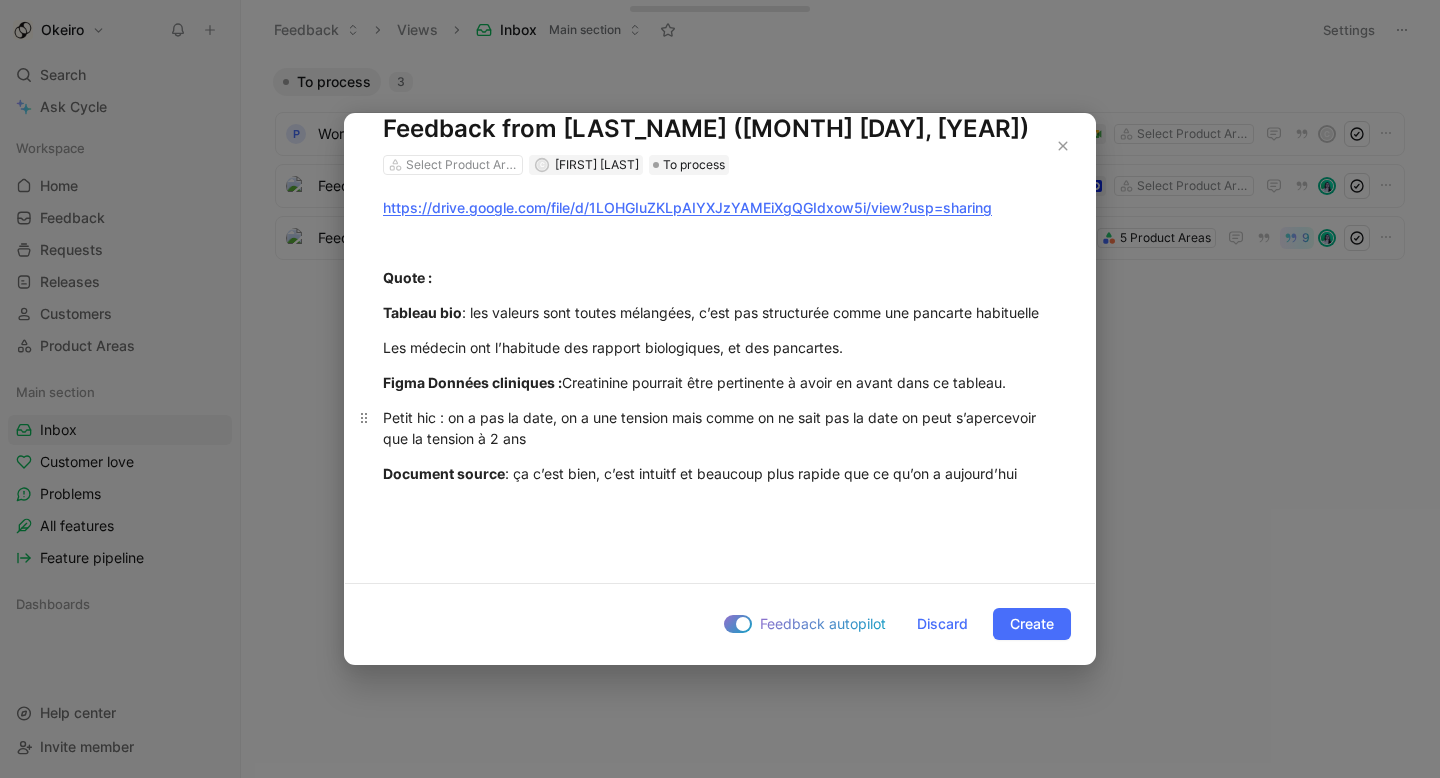scroll, scrollTop: 86, scrollLeft: 0, axis: vertical 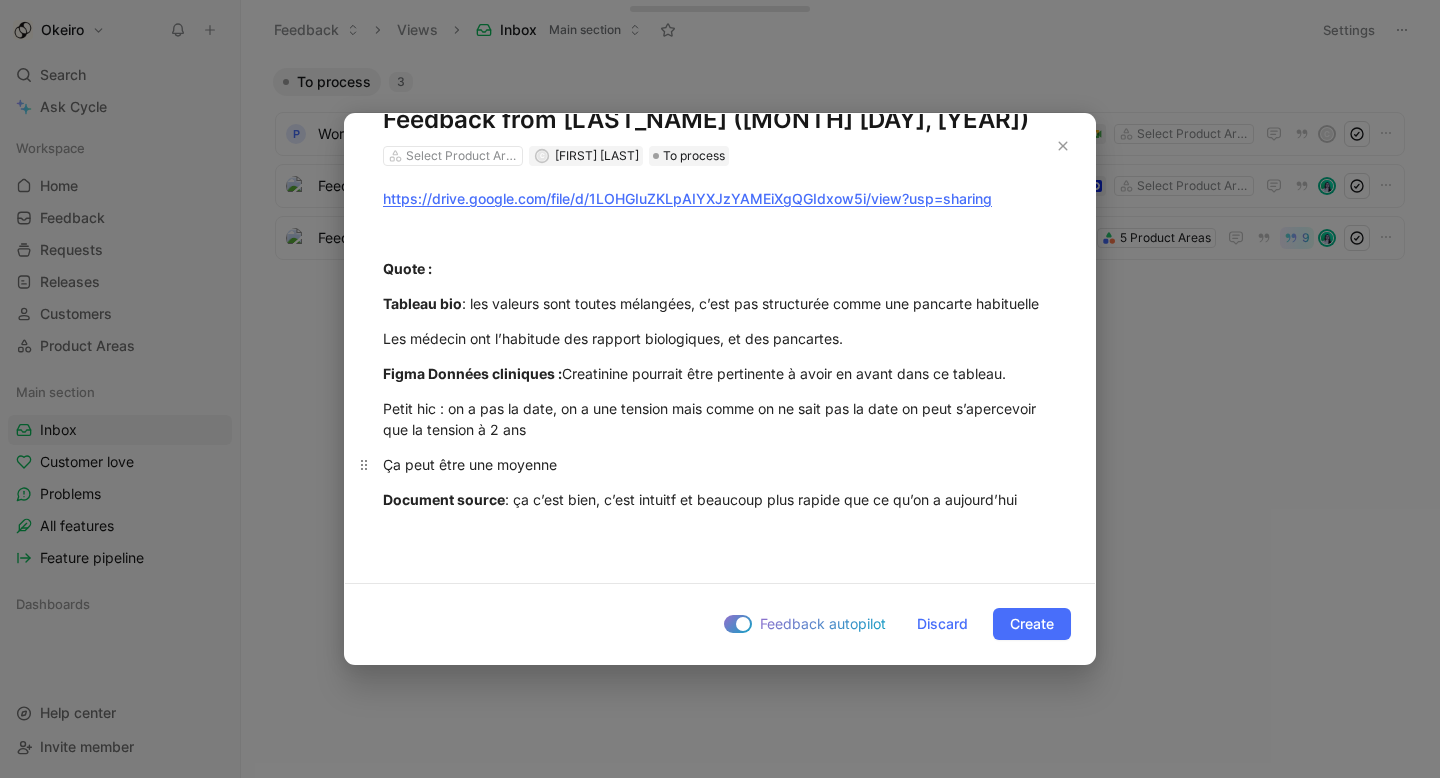 drag, startPoint x: 594, startPoint y: 468, endPoint x: 605, endPoint y: 457, distance: 15.556349 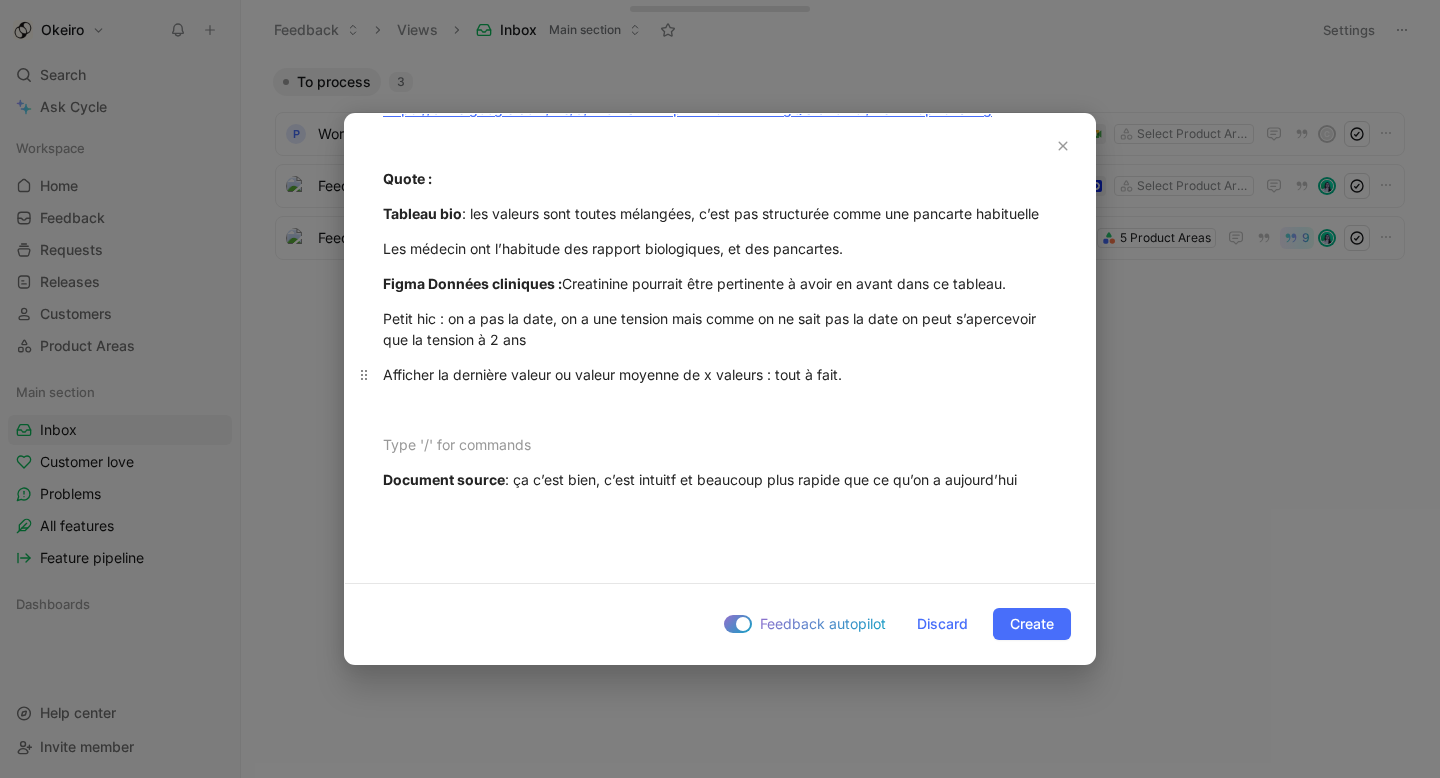 scroll, scrollTop: 188, scrollLeft: 0, axis: vertical 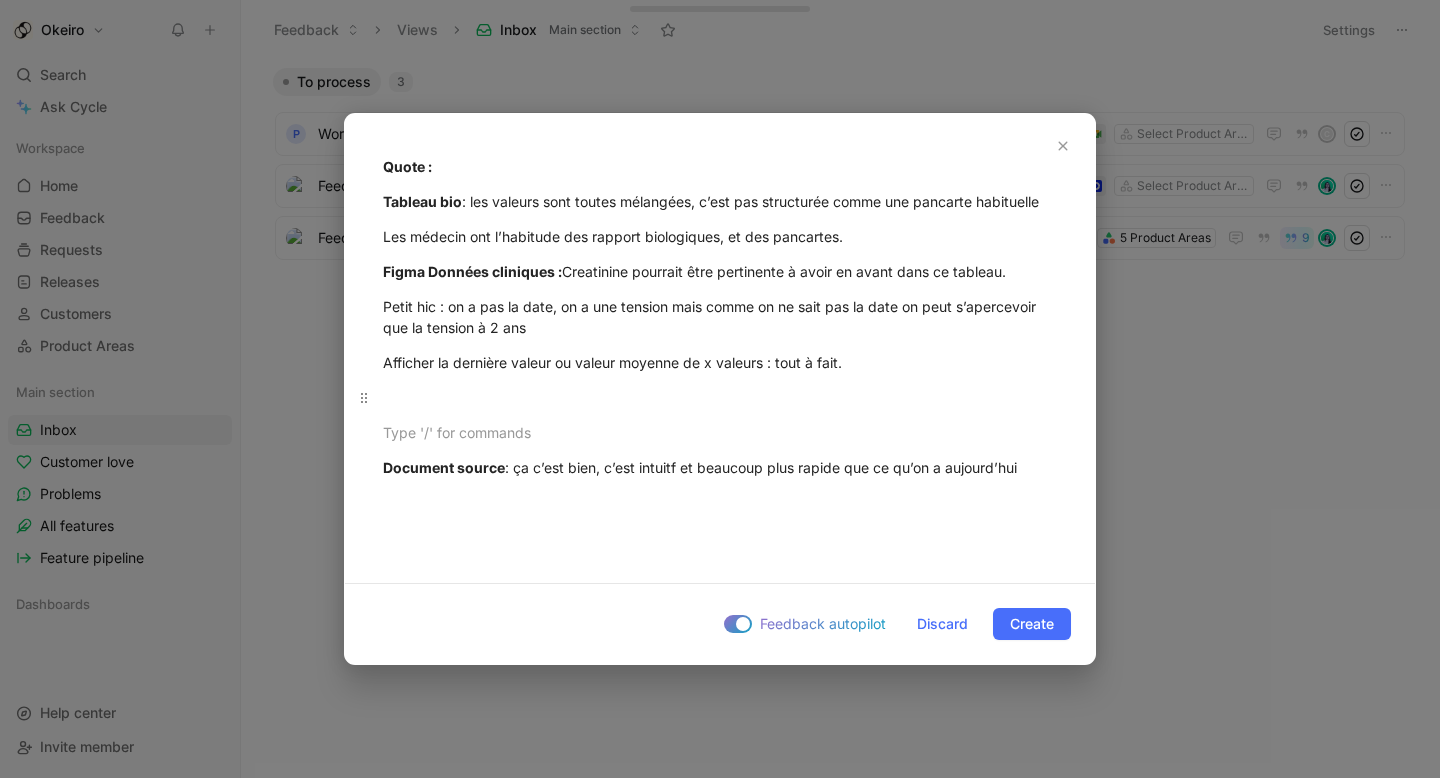 click at bounding box center [720, 397] 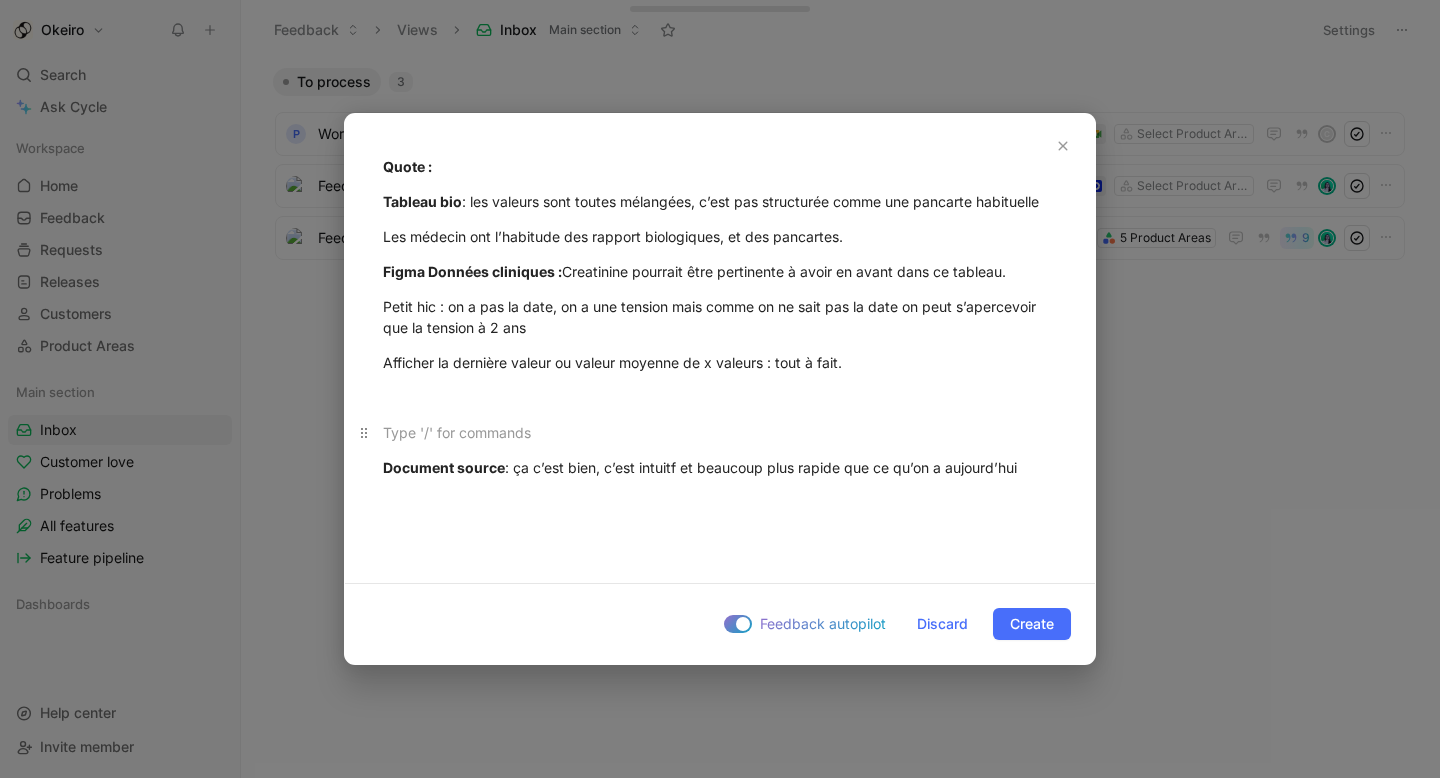 click at bounding box center [720, 432] 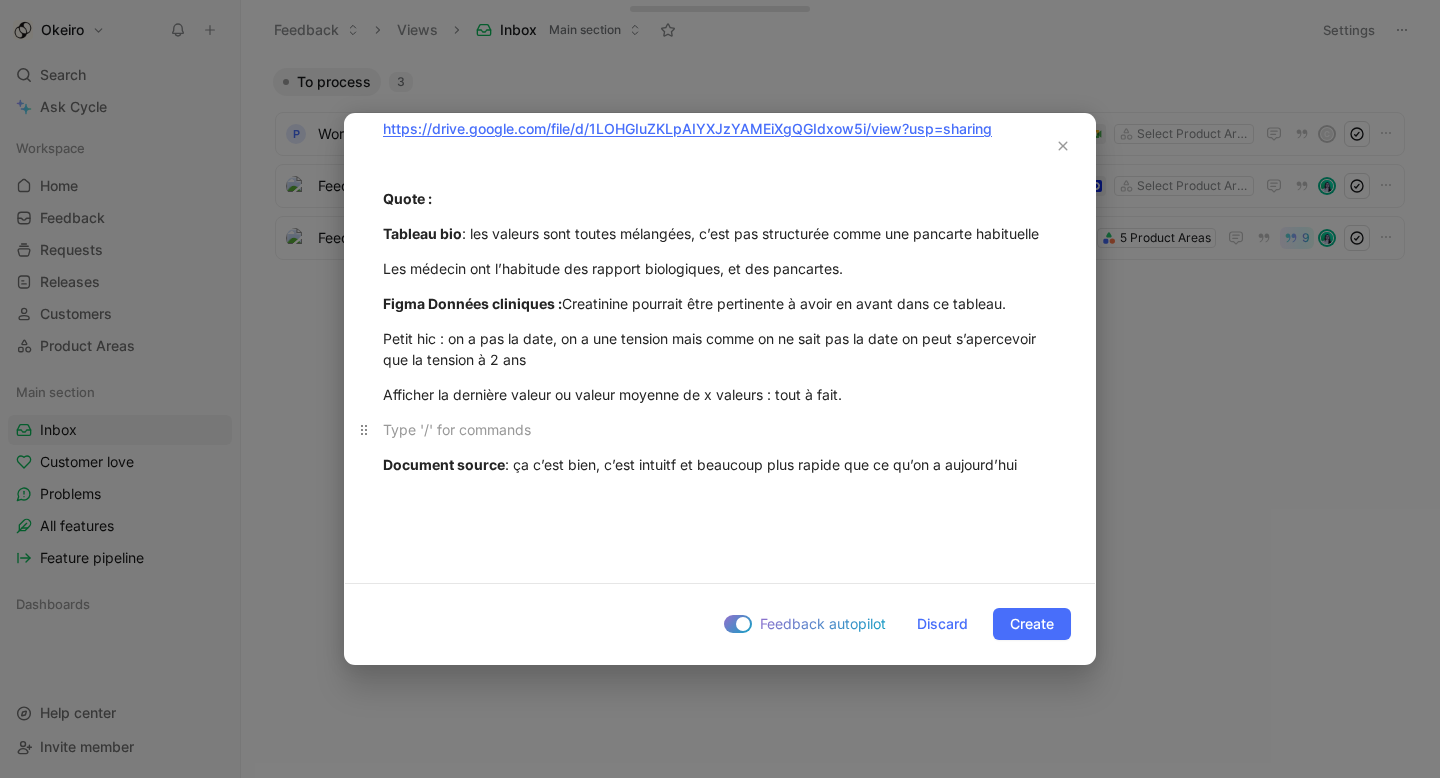 scroll, scrollTop: 156, scrollLeft: 0, axis: vertical 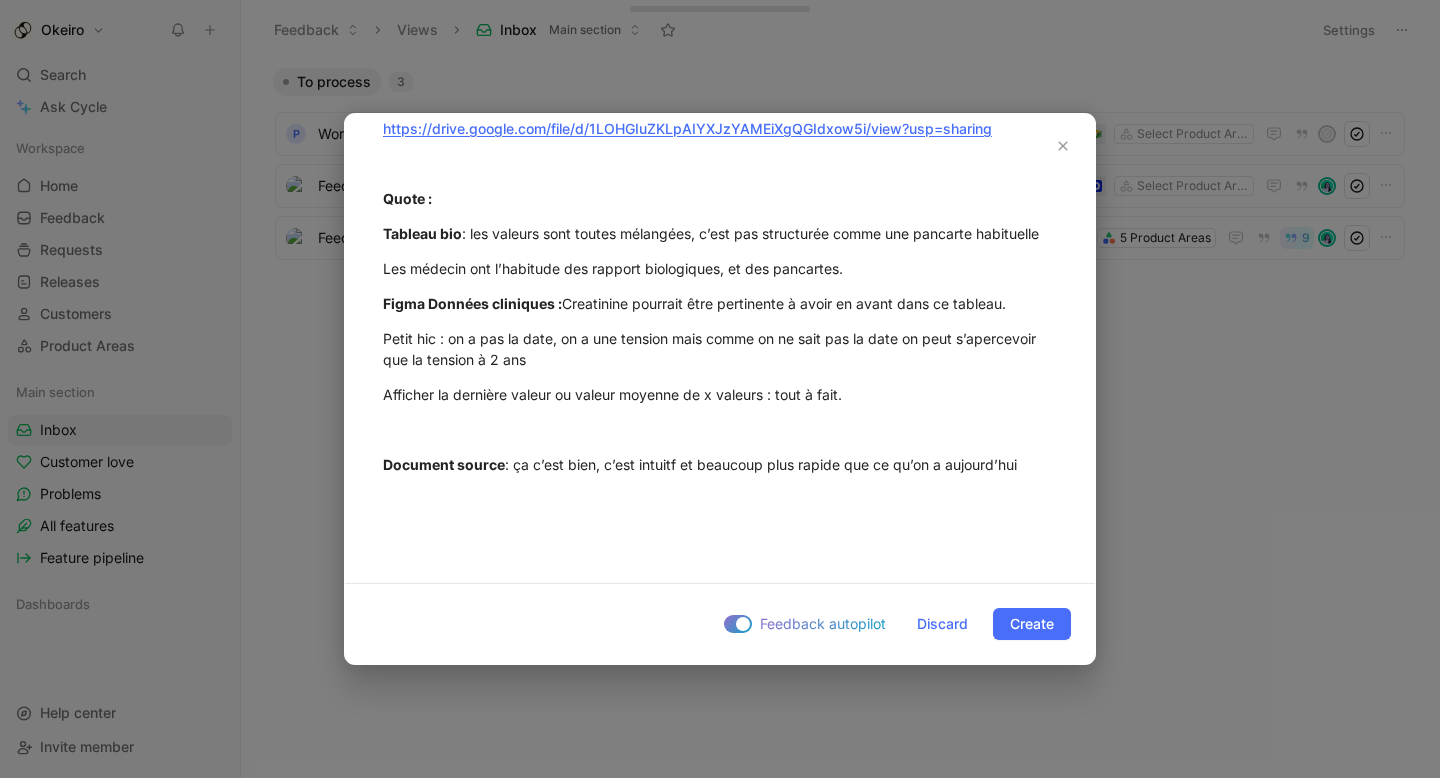 drag, startPoint x: 697, startPoint y: 468, endPoint x: 341, endPoint y: 466, distance: 356.0056 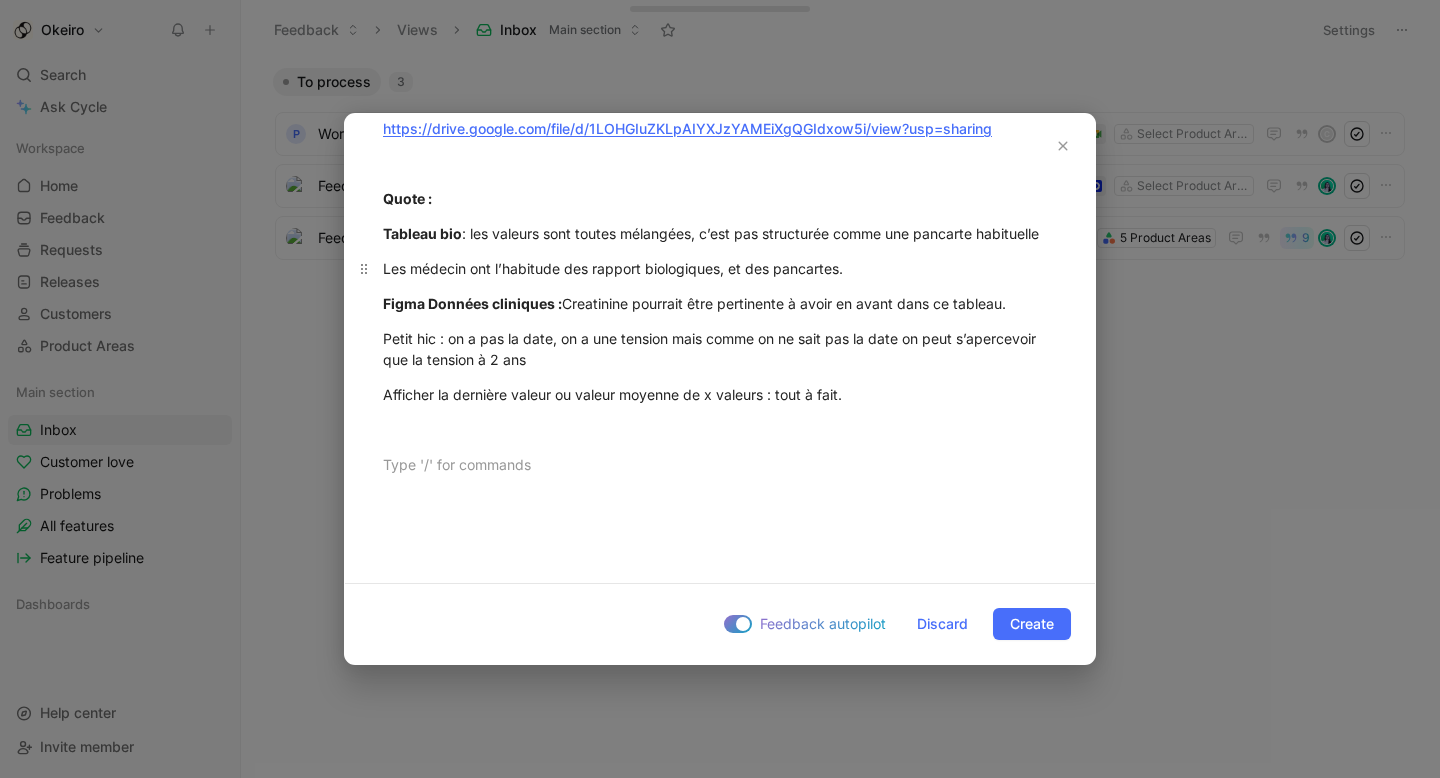 click on "Les médecin ont l’habitude des rapport biologiques, et des pancartes." at bounding box center (720, 268) 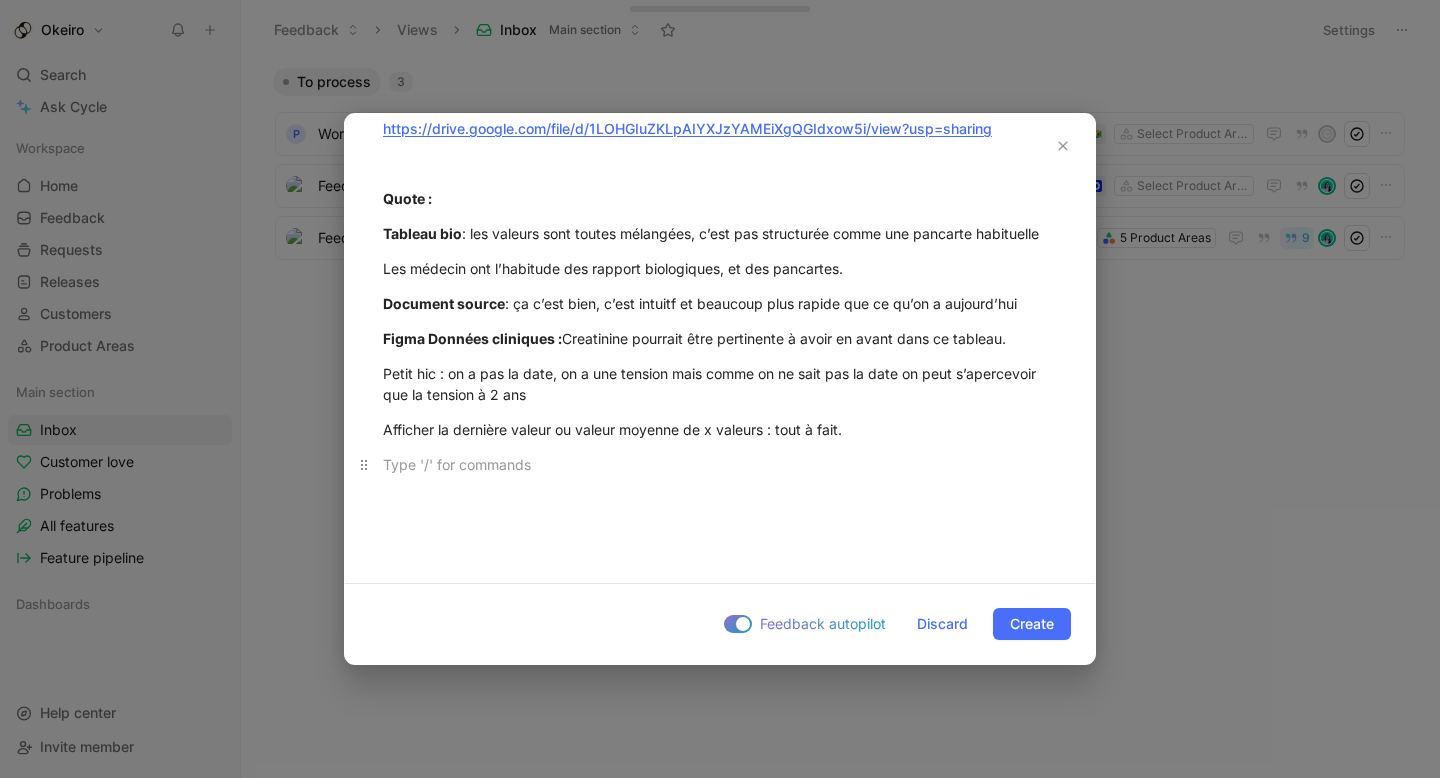 click at bounding box center (720, 464) 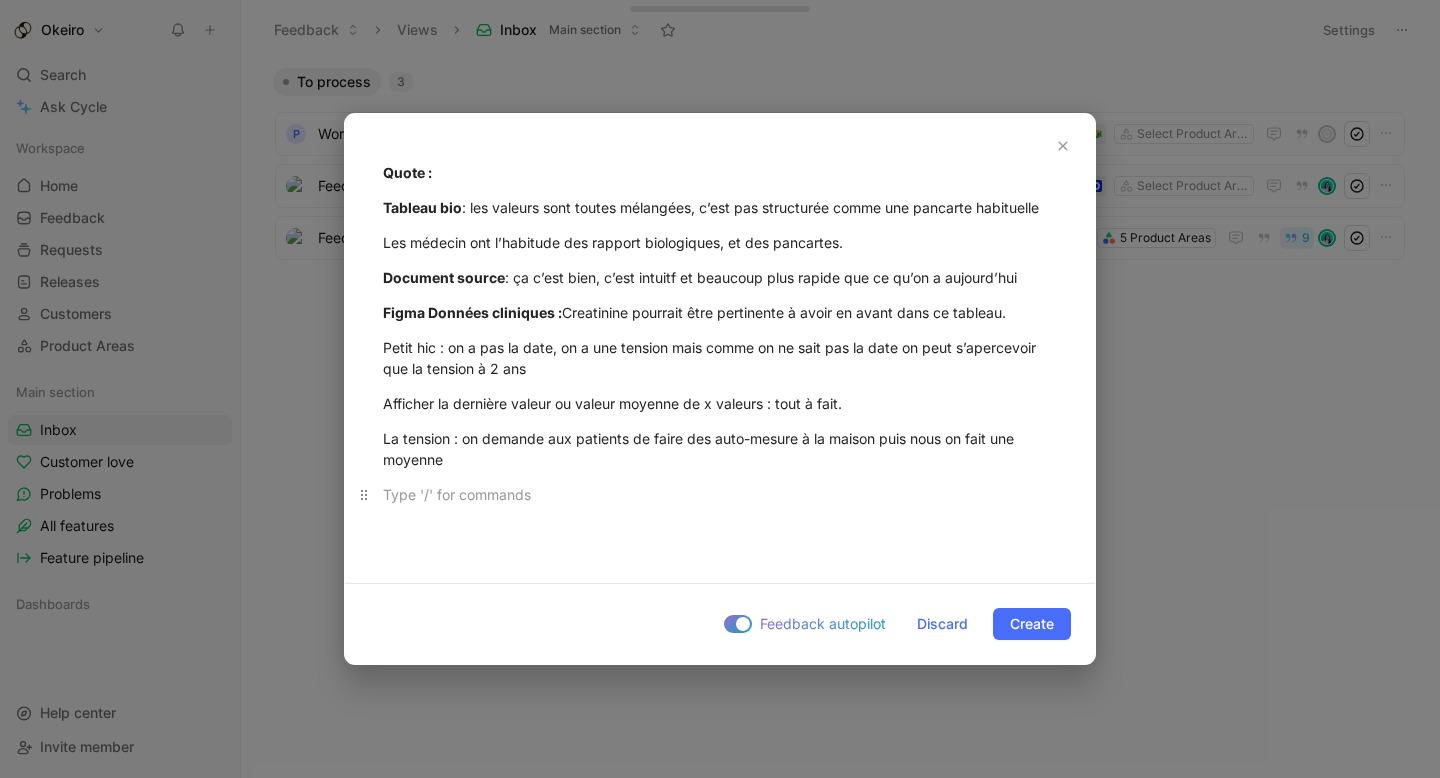 scroll, scrollTop: 198, scrollLeft: 0, axis: vertical 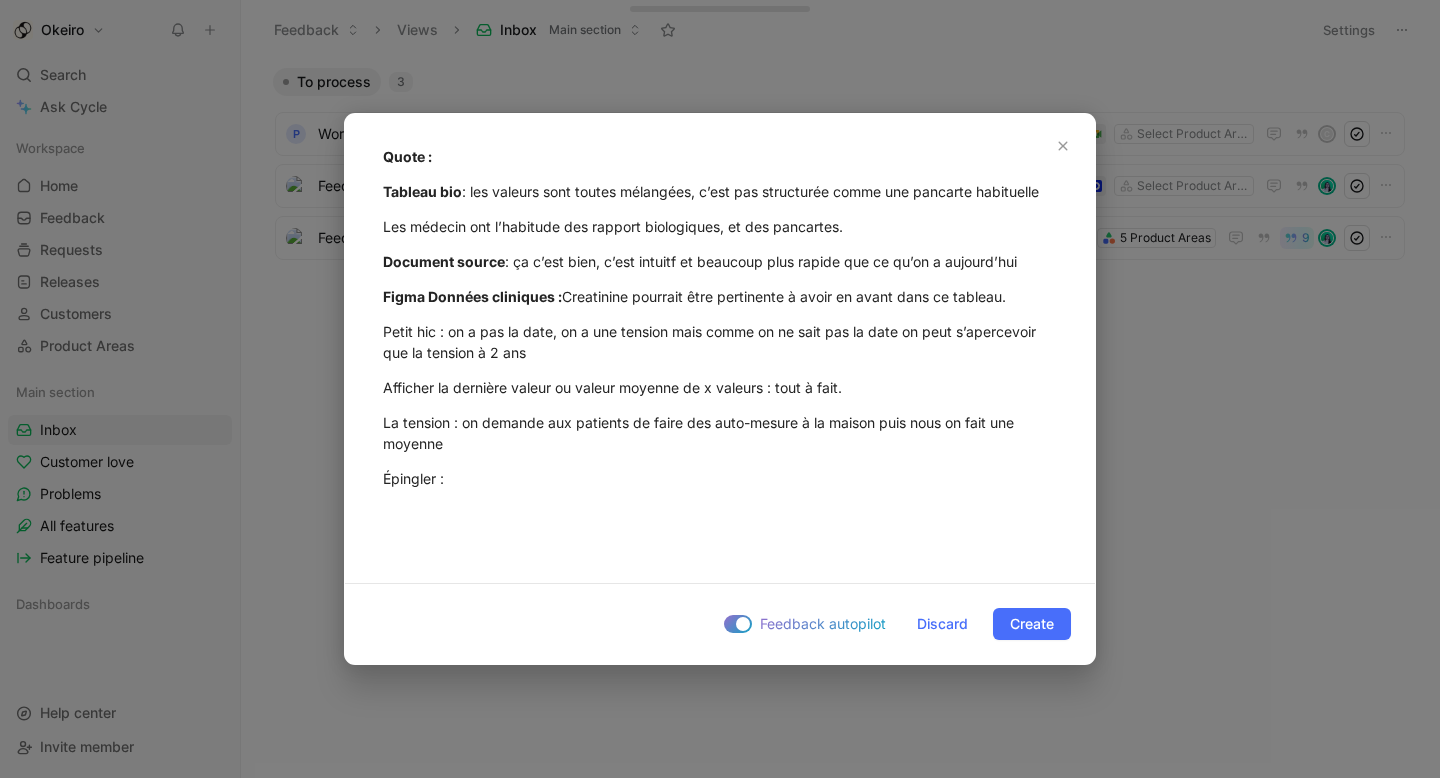 drag, startPoint x: 467, startPoint y: 481, endPoint x: 336, endPoint y: 480, distance: 131.00381 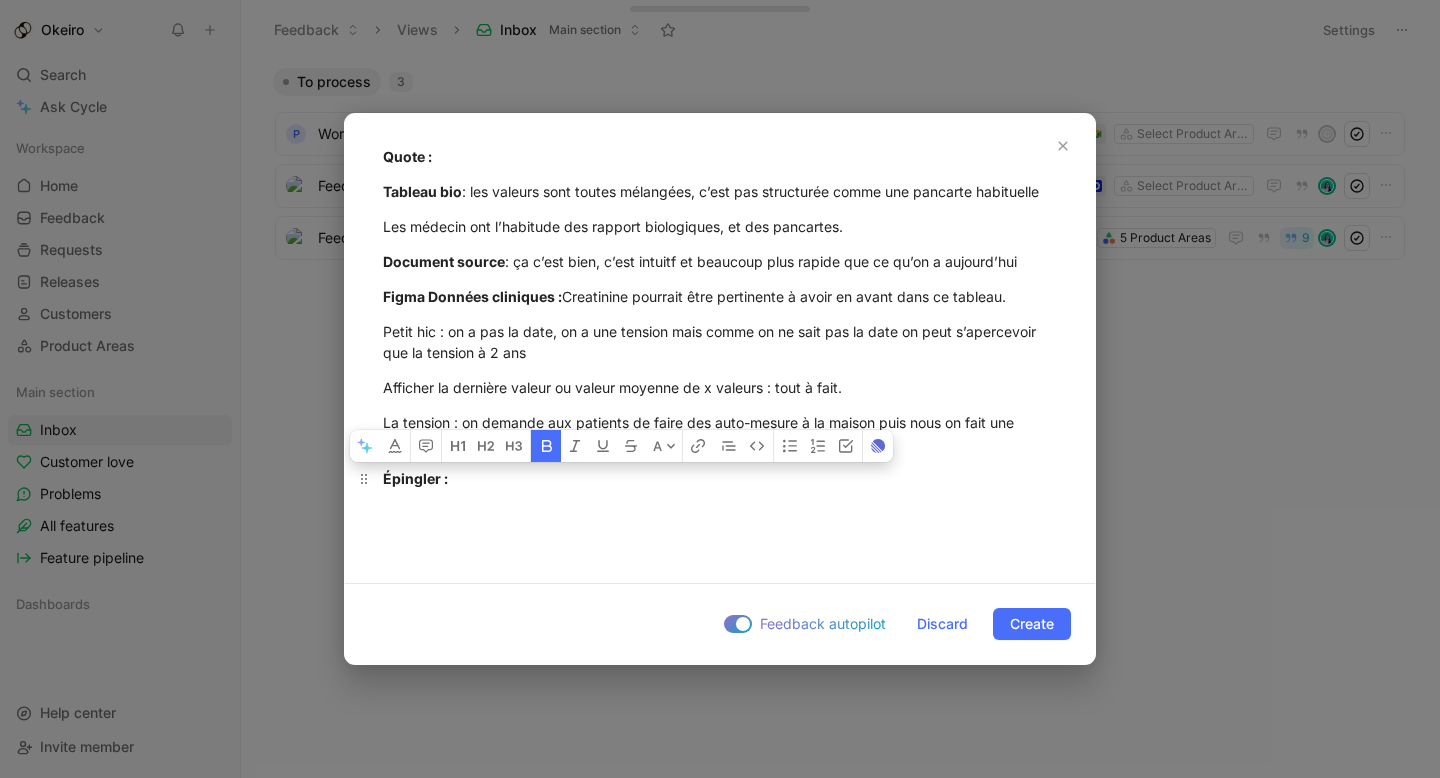 click on "Épingler :" at bounding box center [720, 478] 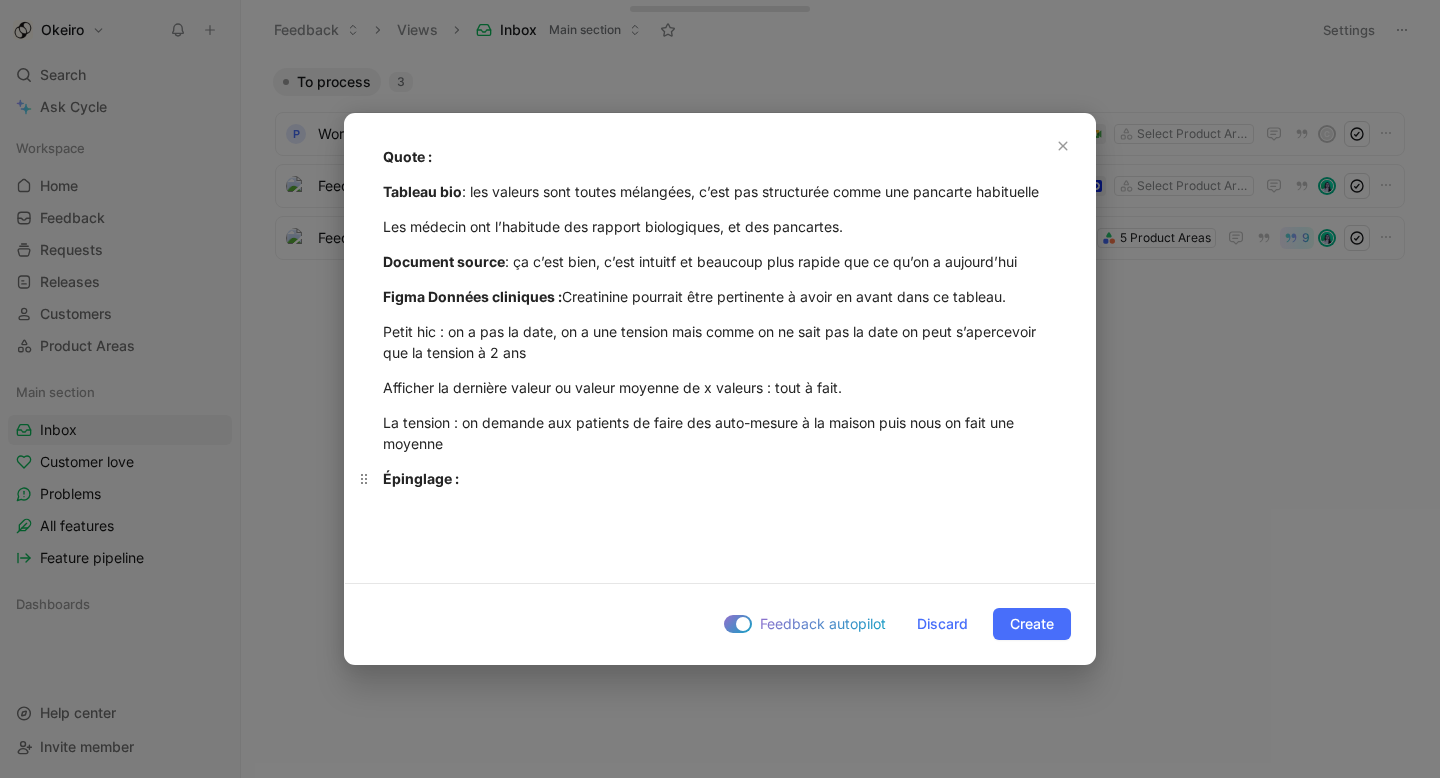 click on "Épinglage :" at bounding box center [720, 478] 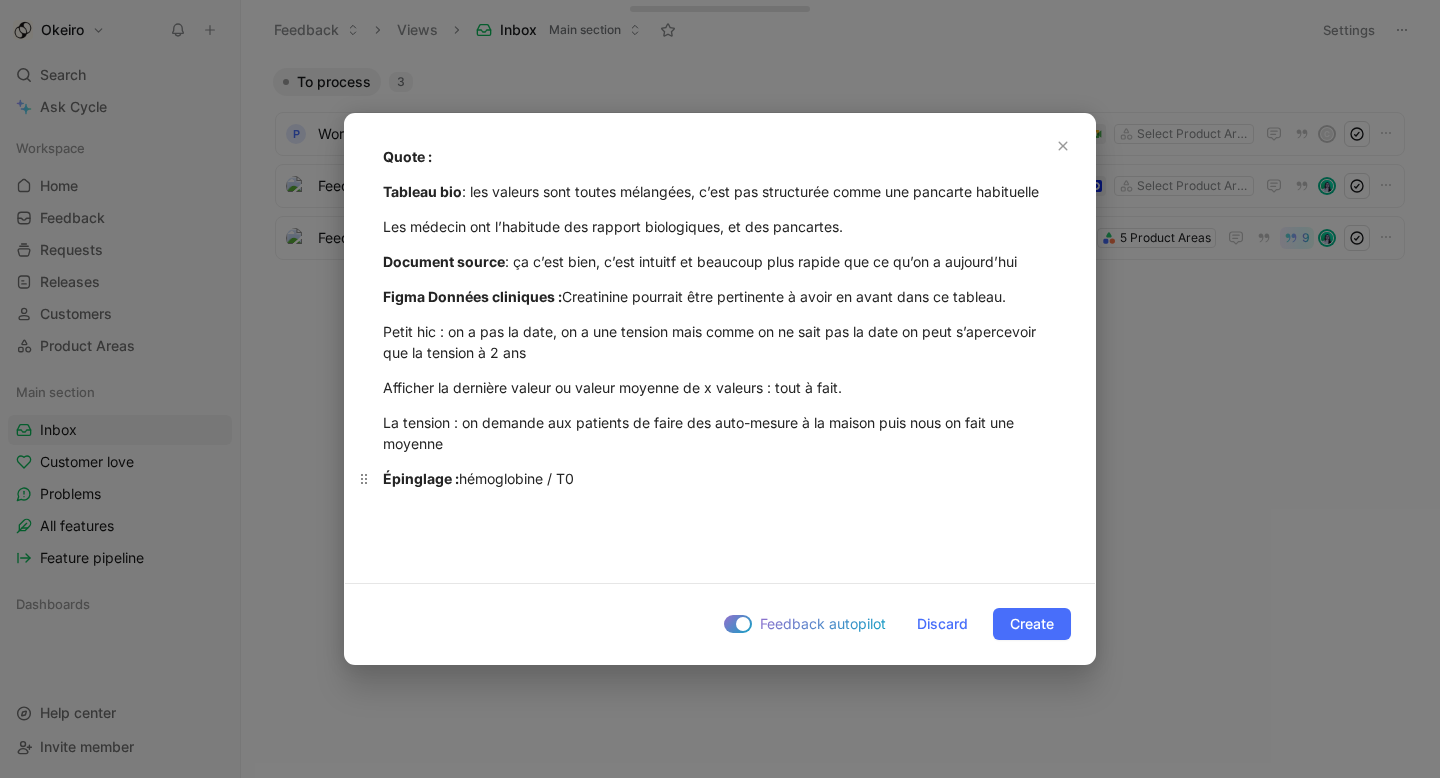 drag, startPoint x: 609, startPoint y: 487, endPoint x: 375, endPoint y: 482, distance: 234.0534 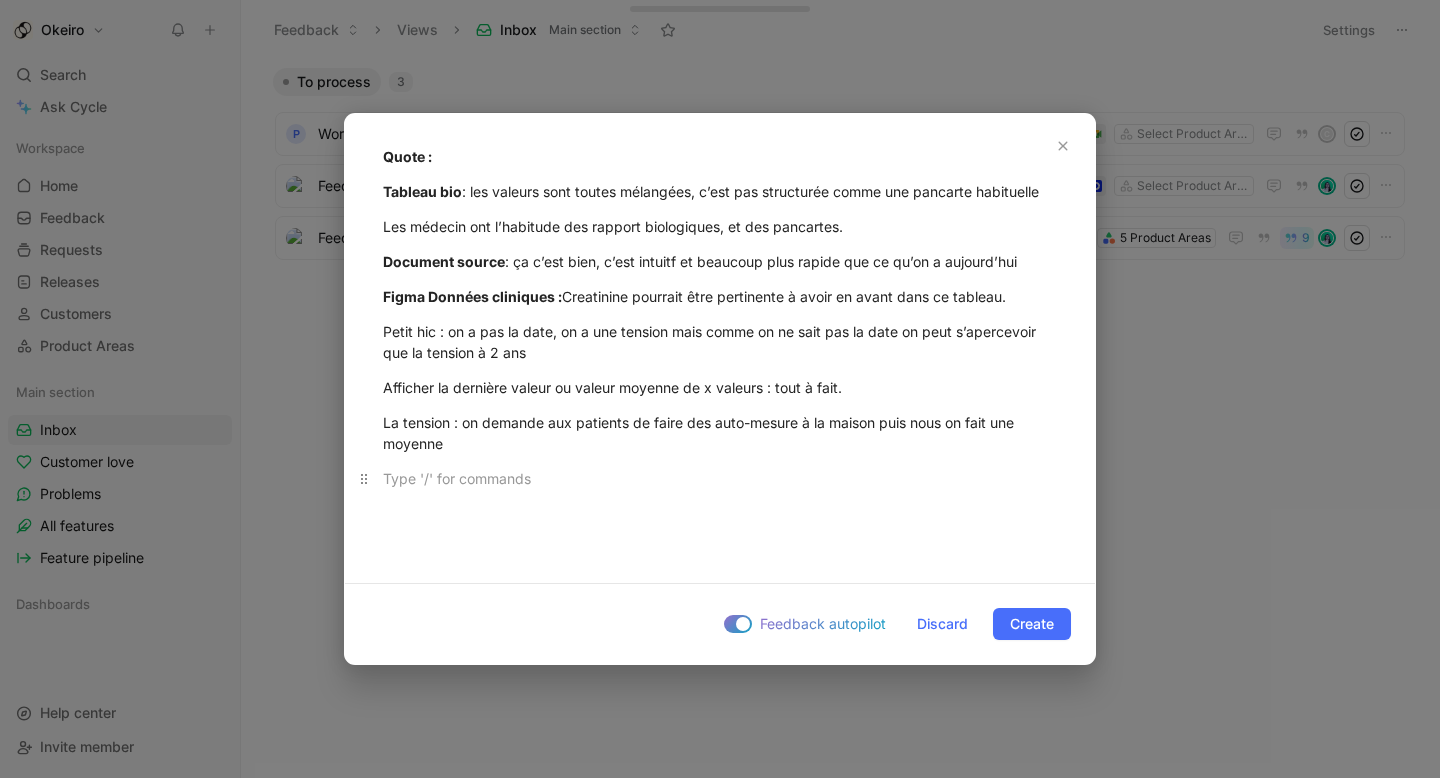 click at bounding box center [720, 478] 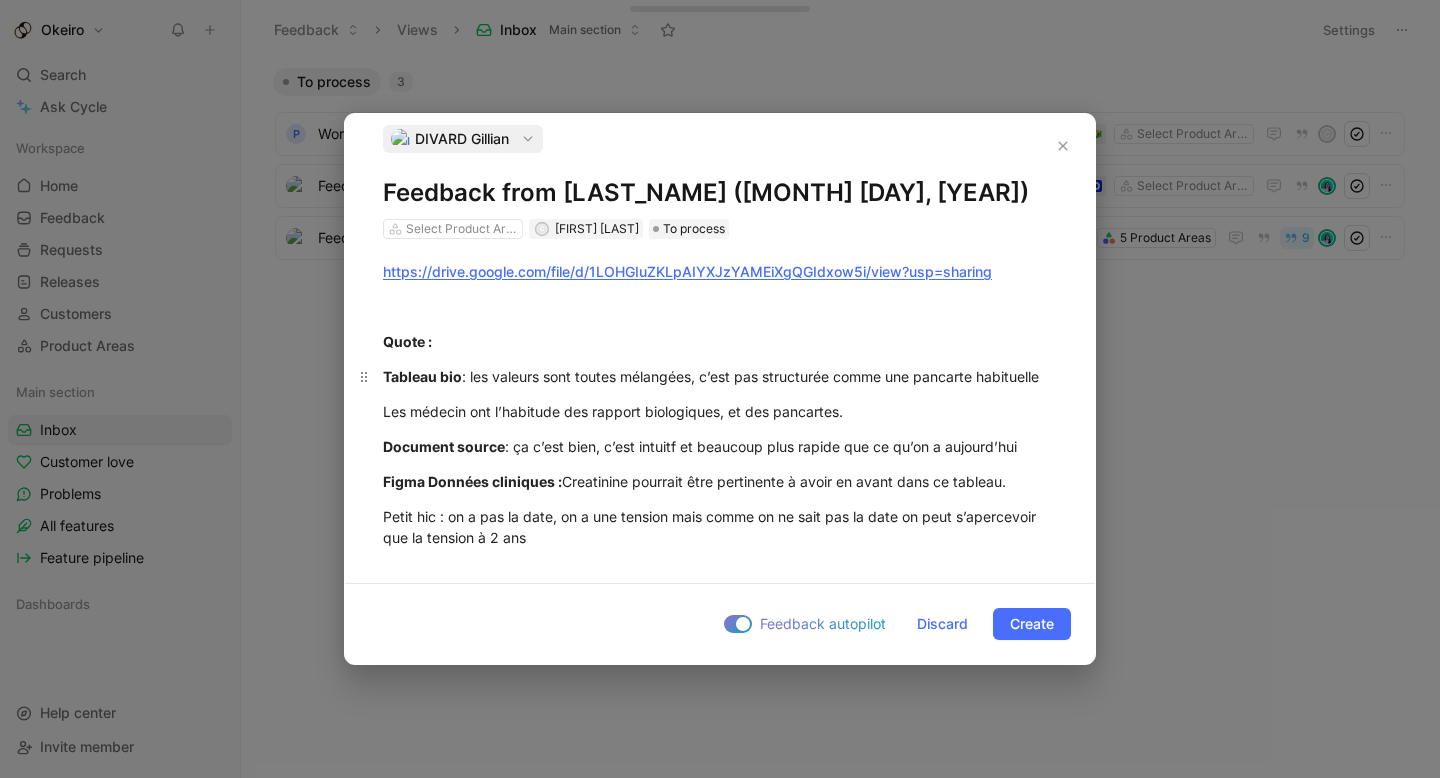 scroll, scrollTop: 6, scrollLeft: 0, axis: vertical 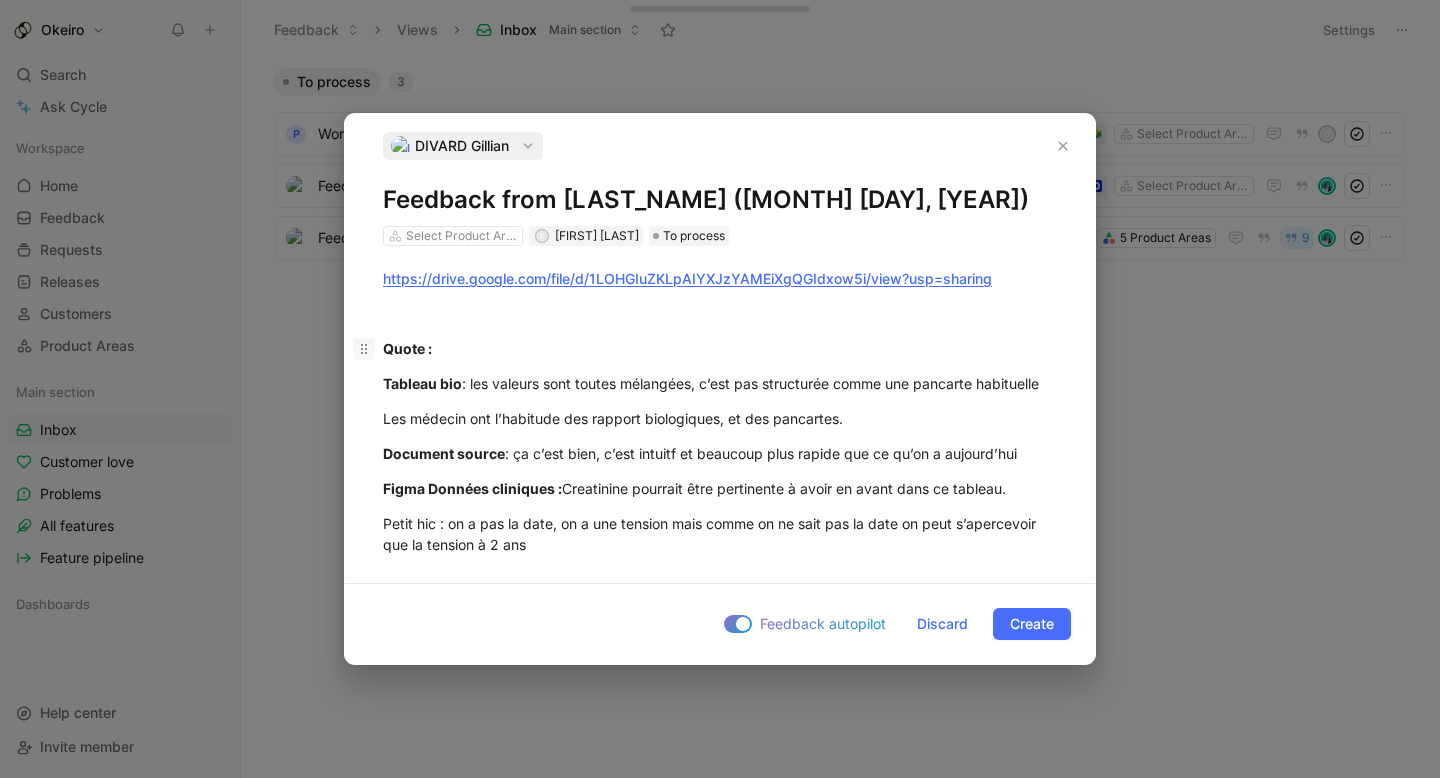 click 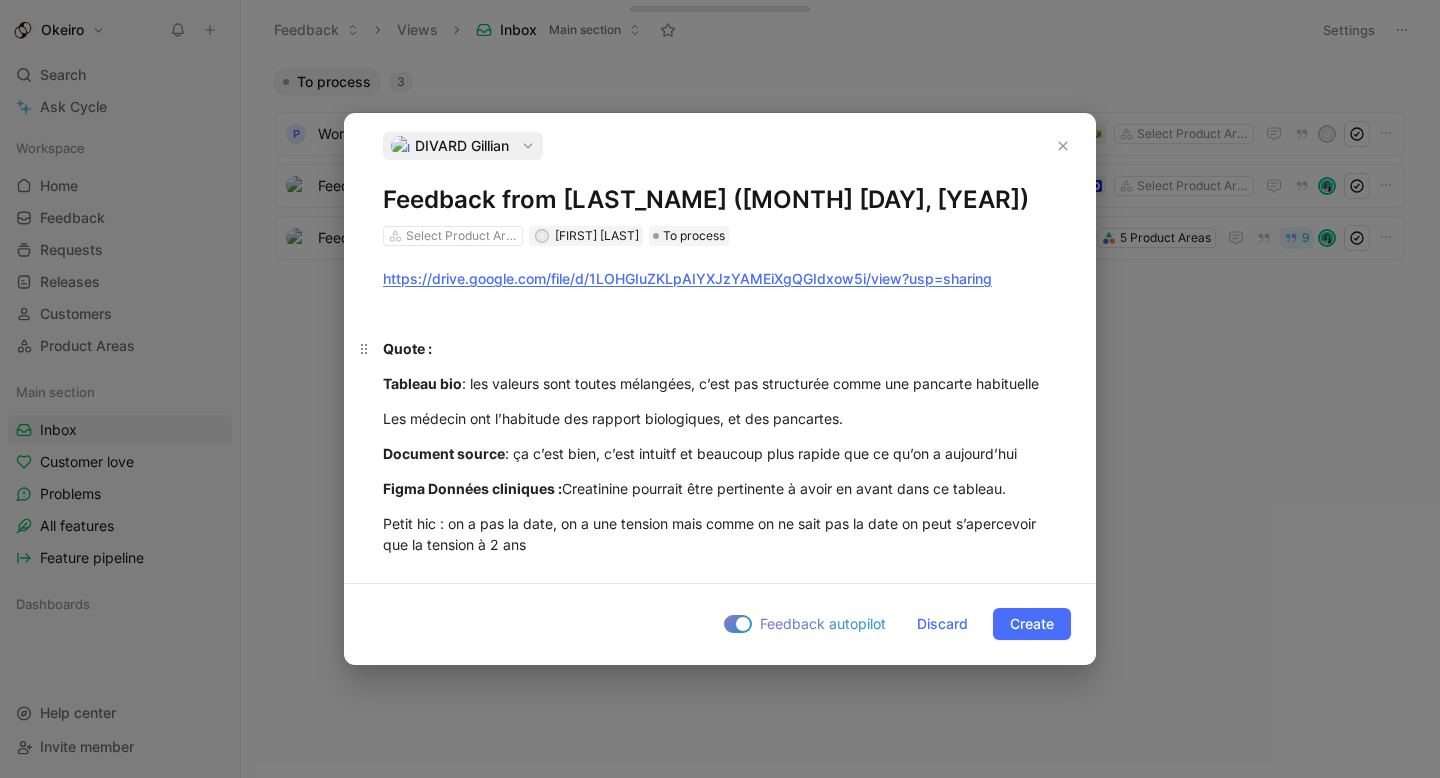 click on "Quote :" at bounding box center (720, 348) 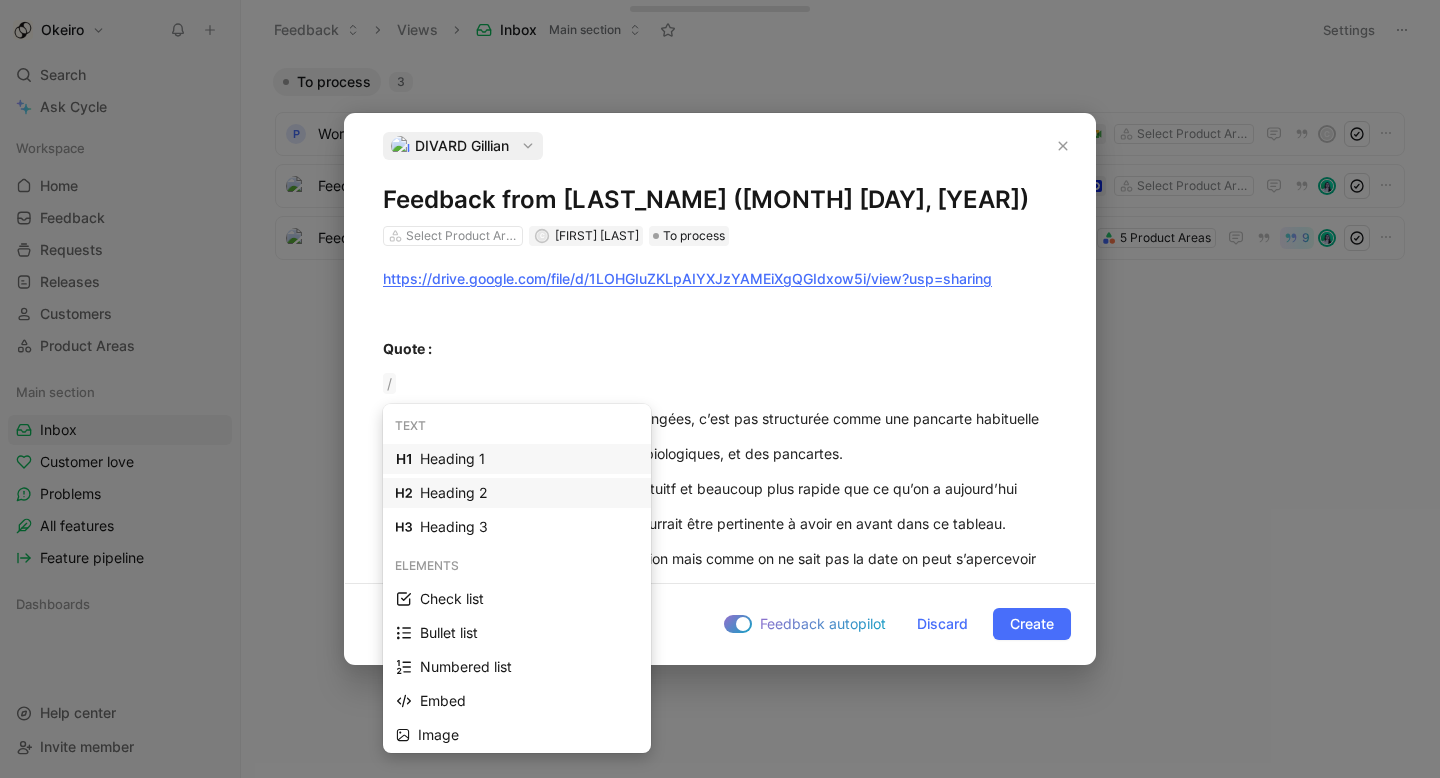 click on "Heading 2" at bounding box center [517, 493] 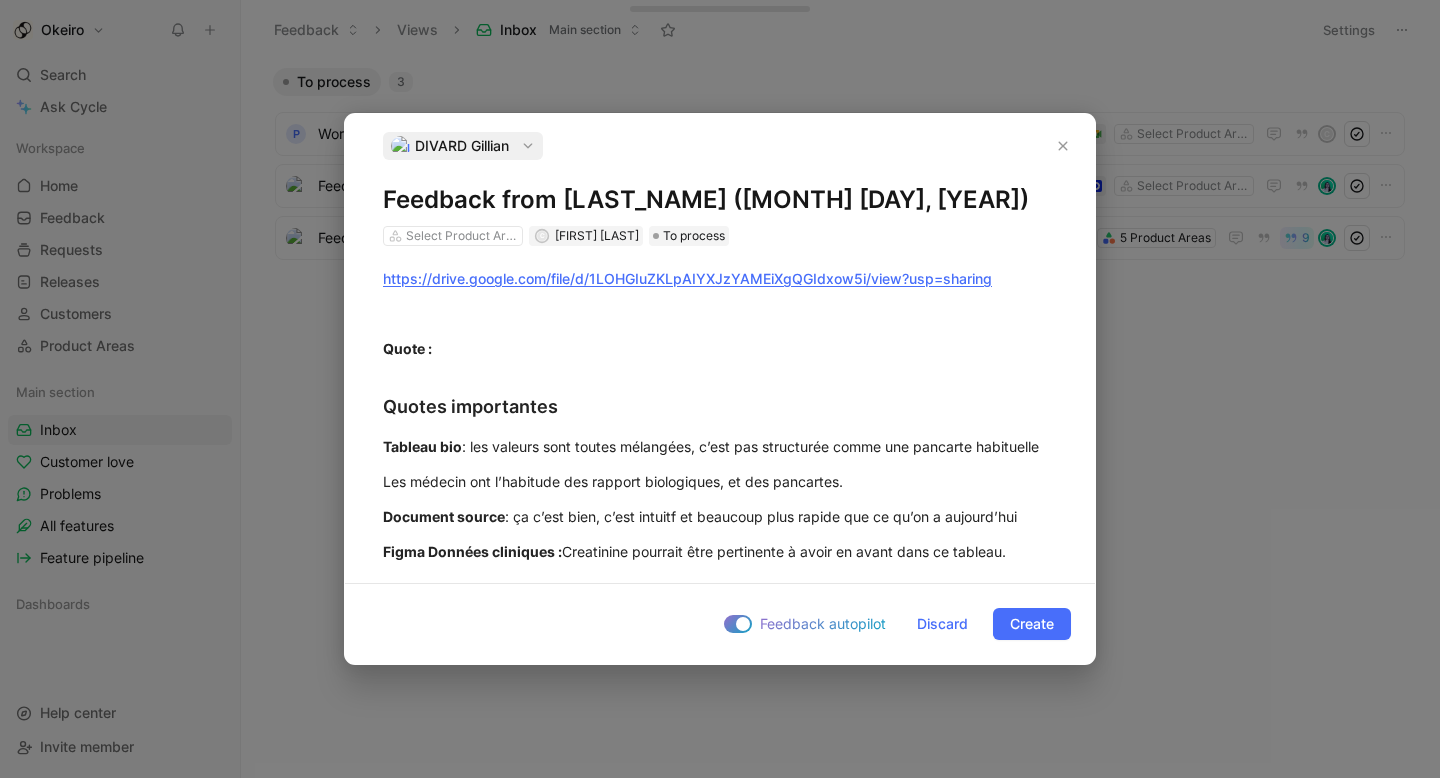 click on "https://drive.google.com/file/d/1LOHGIuZKLpAIYXJzYAMEiXgQGIdxow5i/view?usp=sharing Quote : Quotes importantes Tableau bio : les valeurs sont toutes mélangées, c’est pas structurée comme une pancarte habituelle Les médecin ont l’habitude des rapport biologiques, et des pancartes. Document source : ça c’est bien, c’est intuitf et beaucoup plus rapide que ce qu’on a aujourd’hui Figma Données cliniques : Creatinine pourrait être pertinente à avoir en avant dans ce tableau. Petit hic : on a pas la date, on a une tension mais comme on ne sait pas la date on peut s’apercevoir que la tension à 2 ans Afficher la dernière valeur ou valeur moyenne de x valeurs : tout à fait. La tension : on demande aux patients de faire des auto-mesure à la maison puis nous on fait une moyenne" at bounding box center [720, 558] 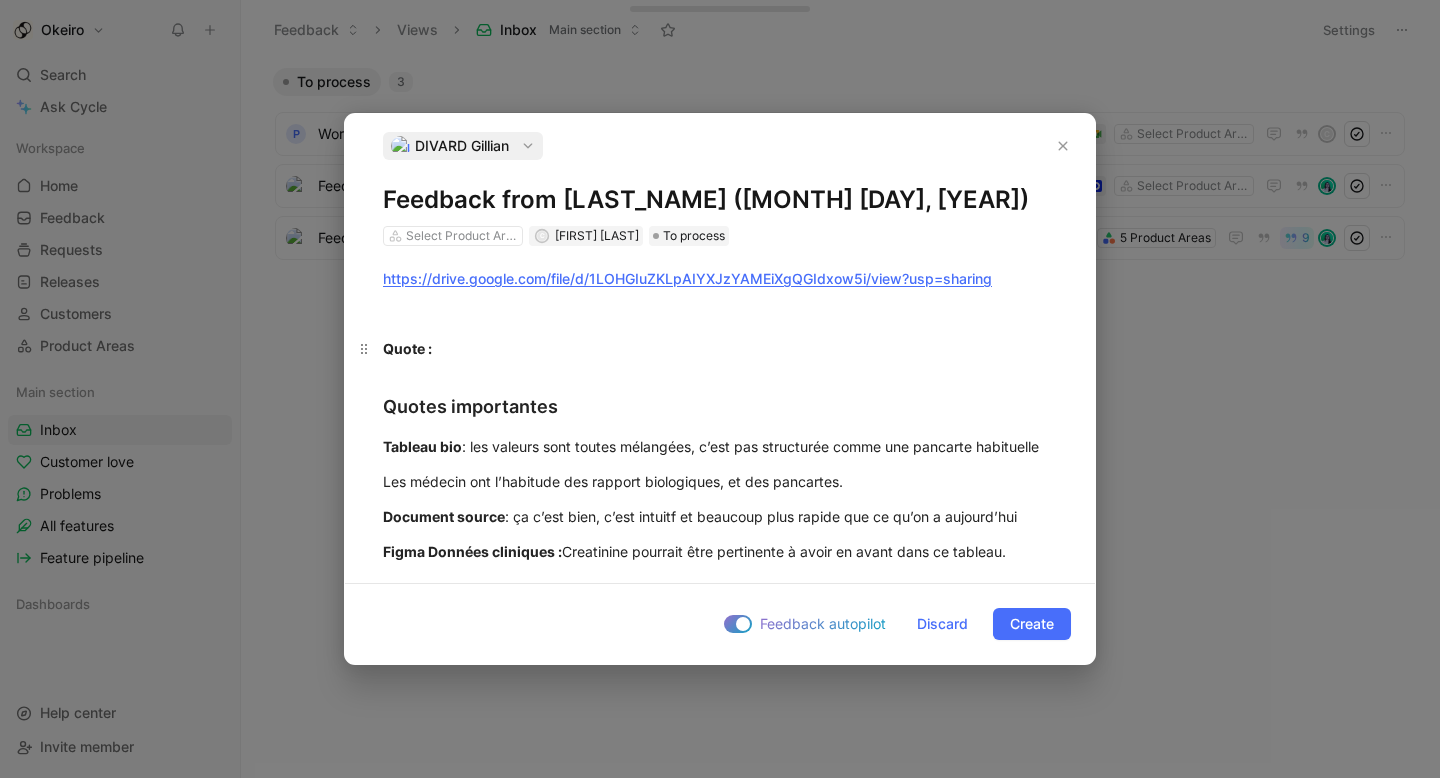 drag, startPoint x: 457, startPoint y: 340, endPoint x: 346, endPoint y: 340, distance: 111 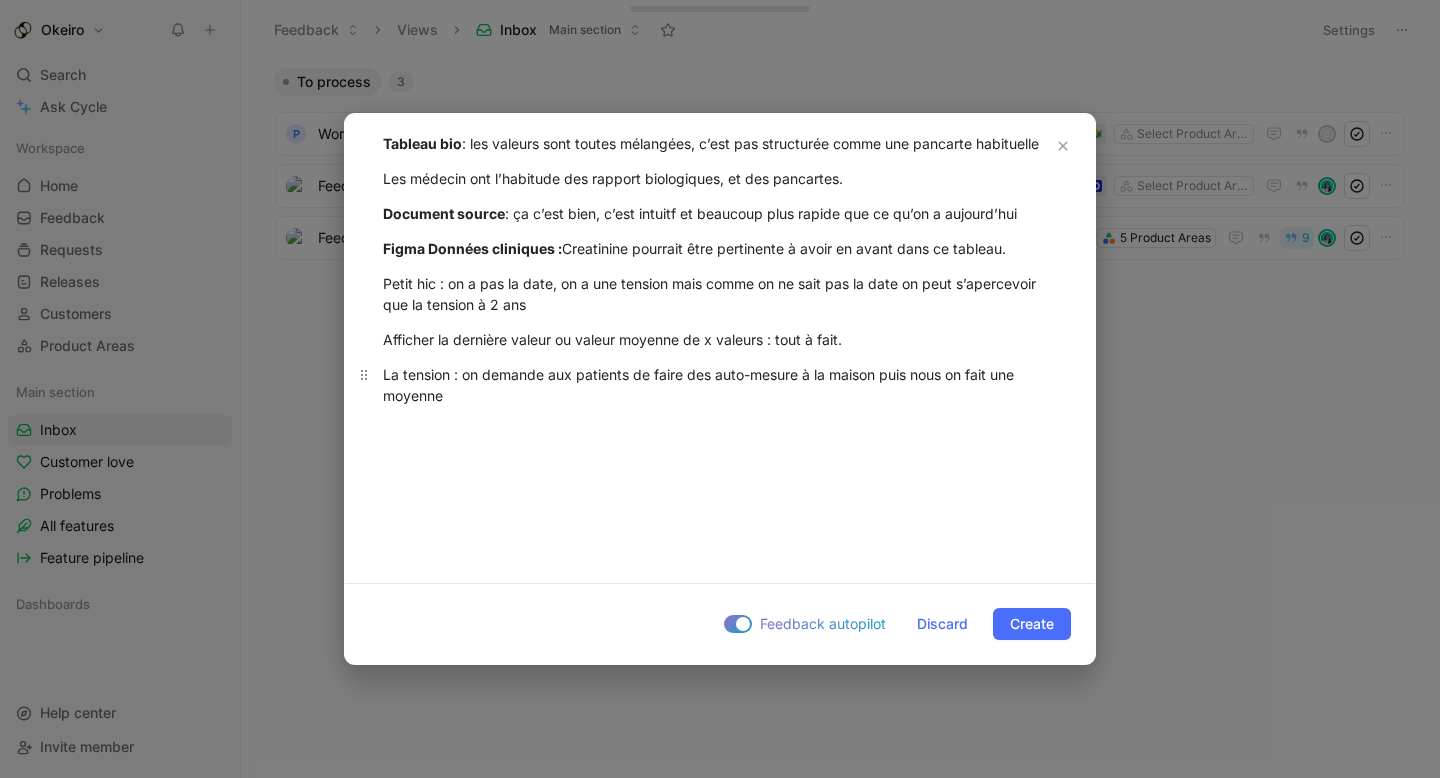 scroll, scrollTop: 212, scrollLeft: 0, axis: vertical 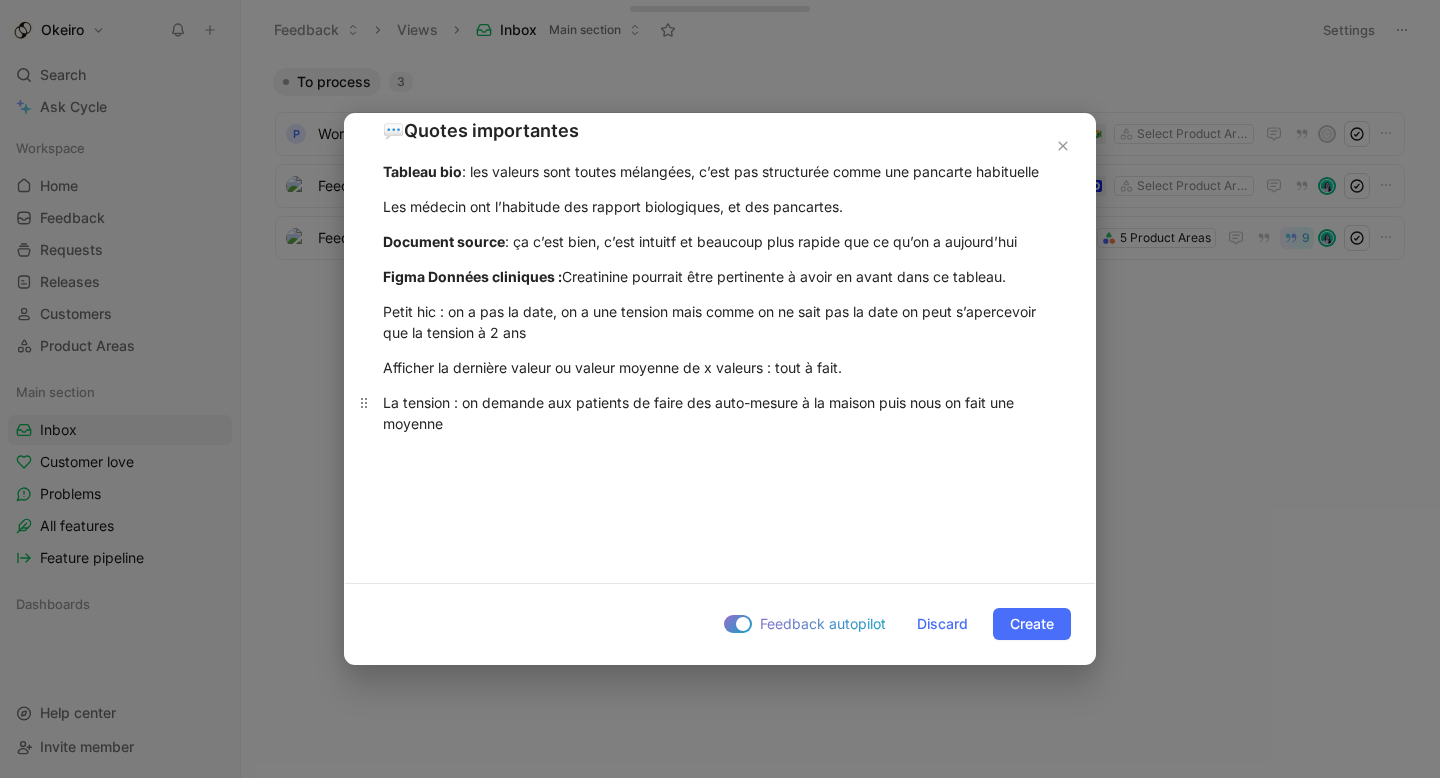 click on "La tension : on demande aux patients de faire des auto-mesure à la maison puis nous on fait une moyenne" at bounding box center (720, 413) 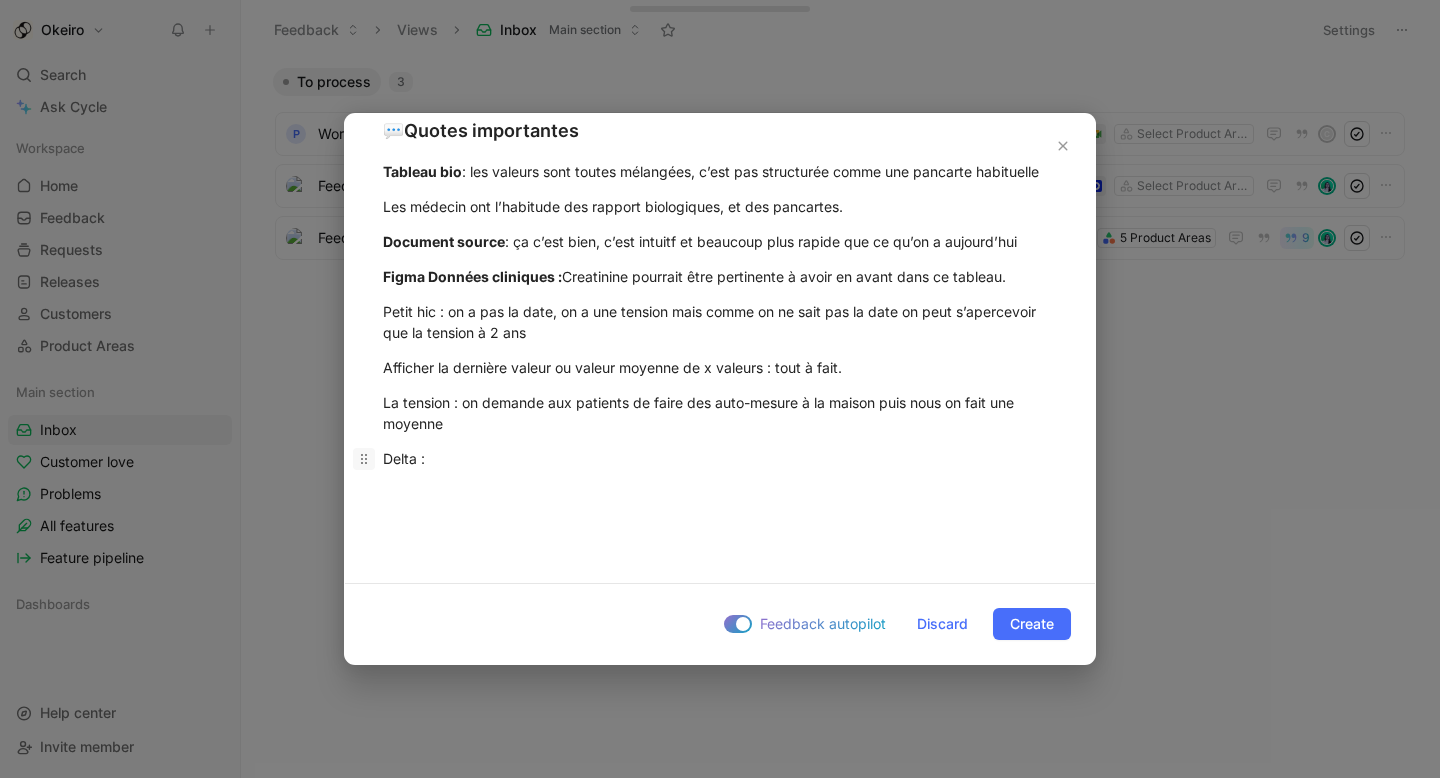 drag, startPoint x: 421, startPoint y: 458, endPoint x: 363, endPoint y: 458, distance: 58 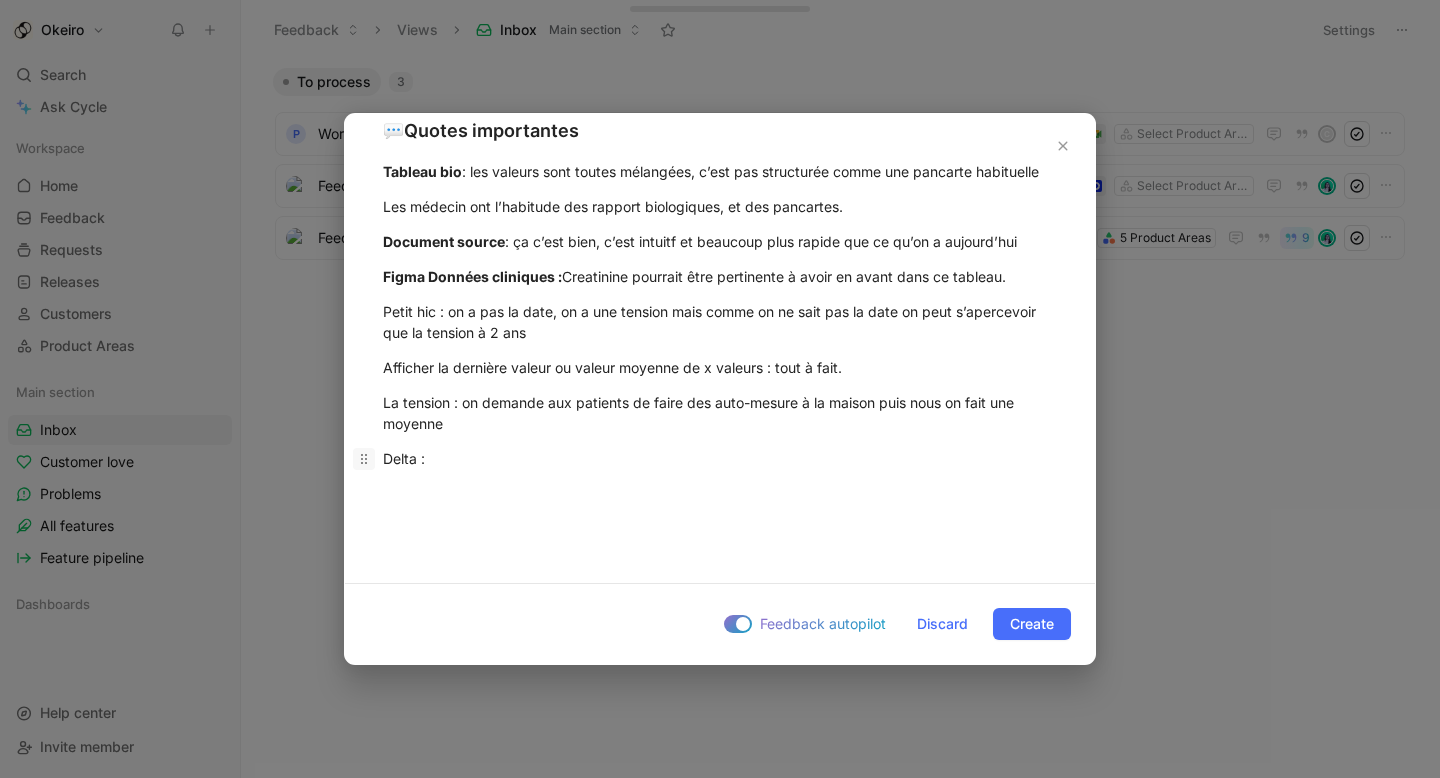 click on "Delta :" at bounding box center (720, 458) 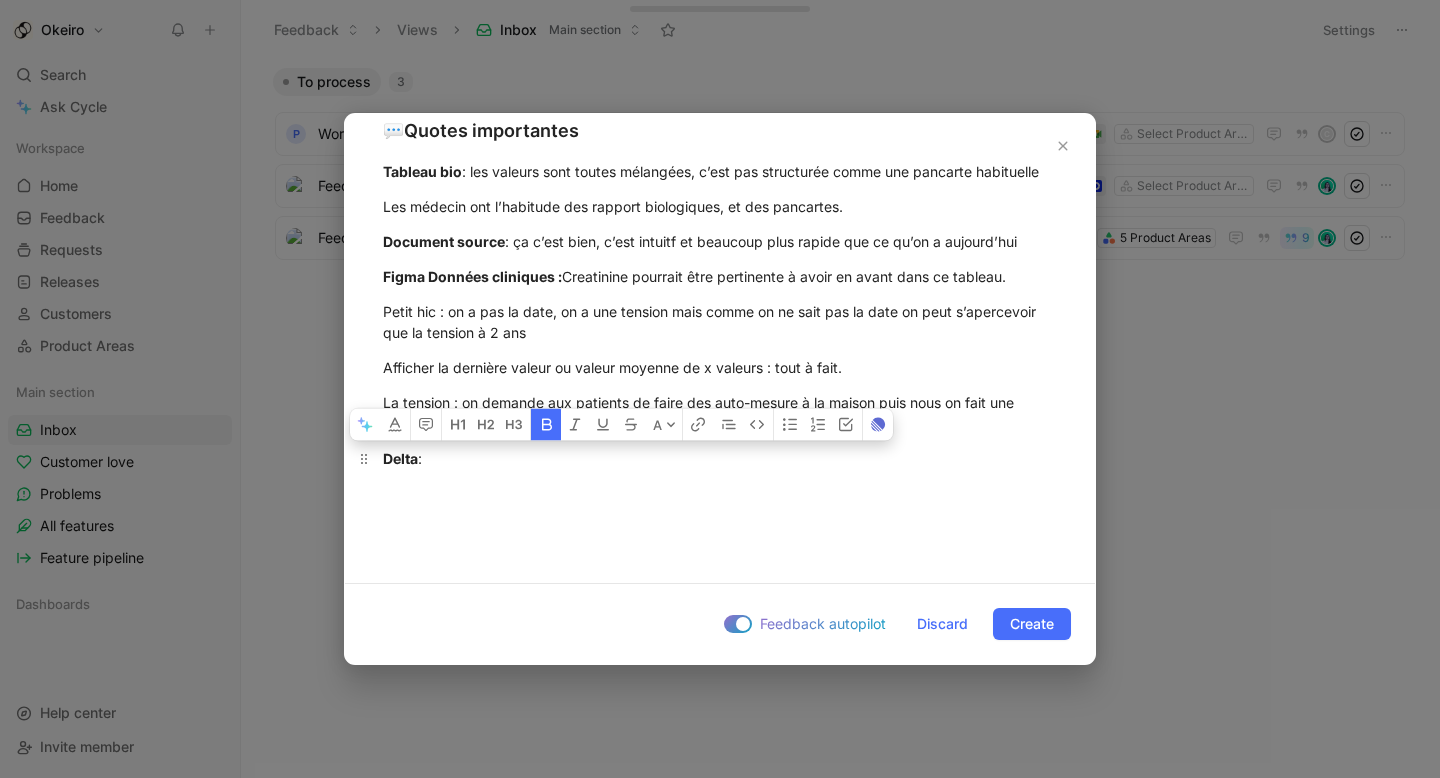 click on "Delta  :" at bounding box center [720, 458] 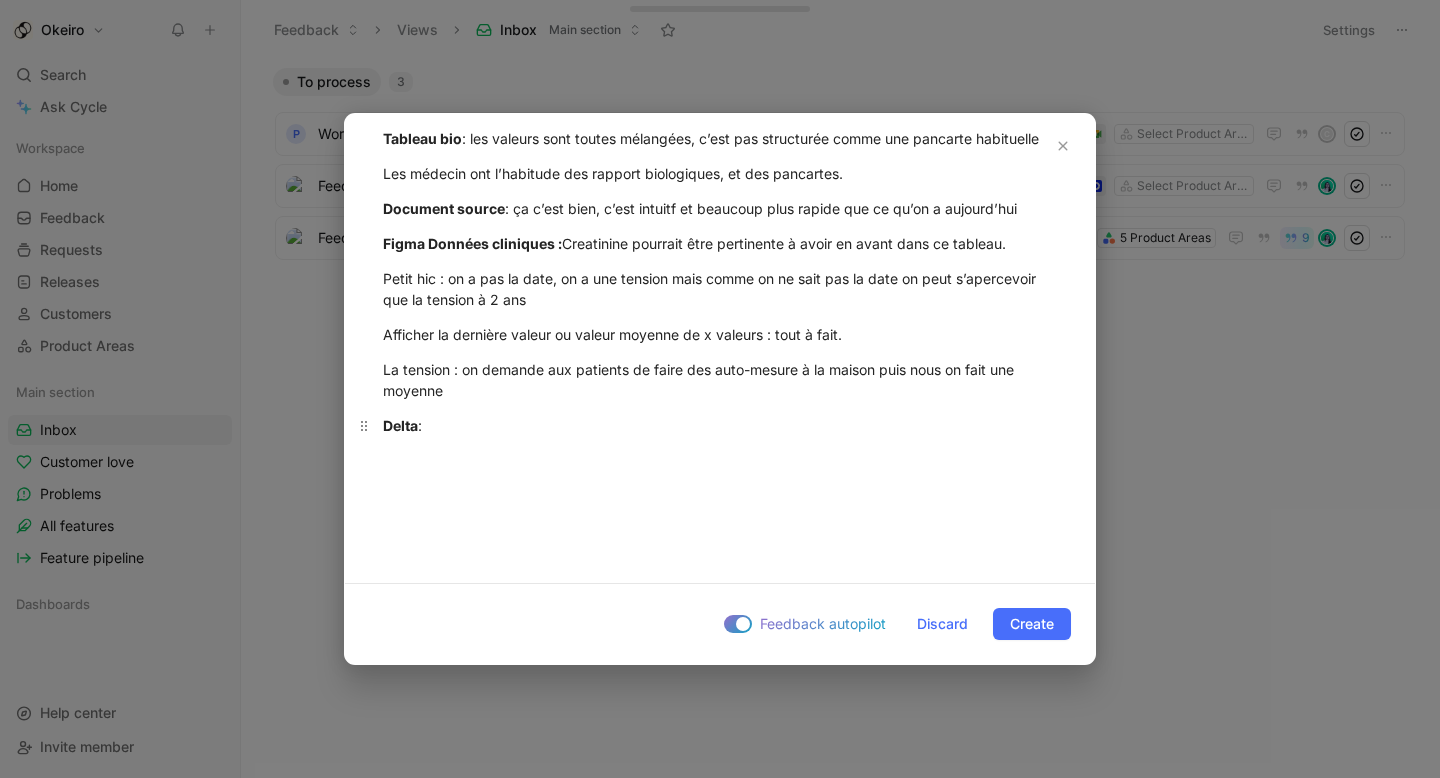 scroll, scrollTop: 258, scrollLeft: 0, axis: vertical 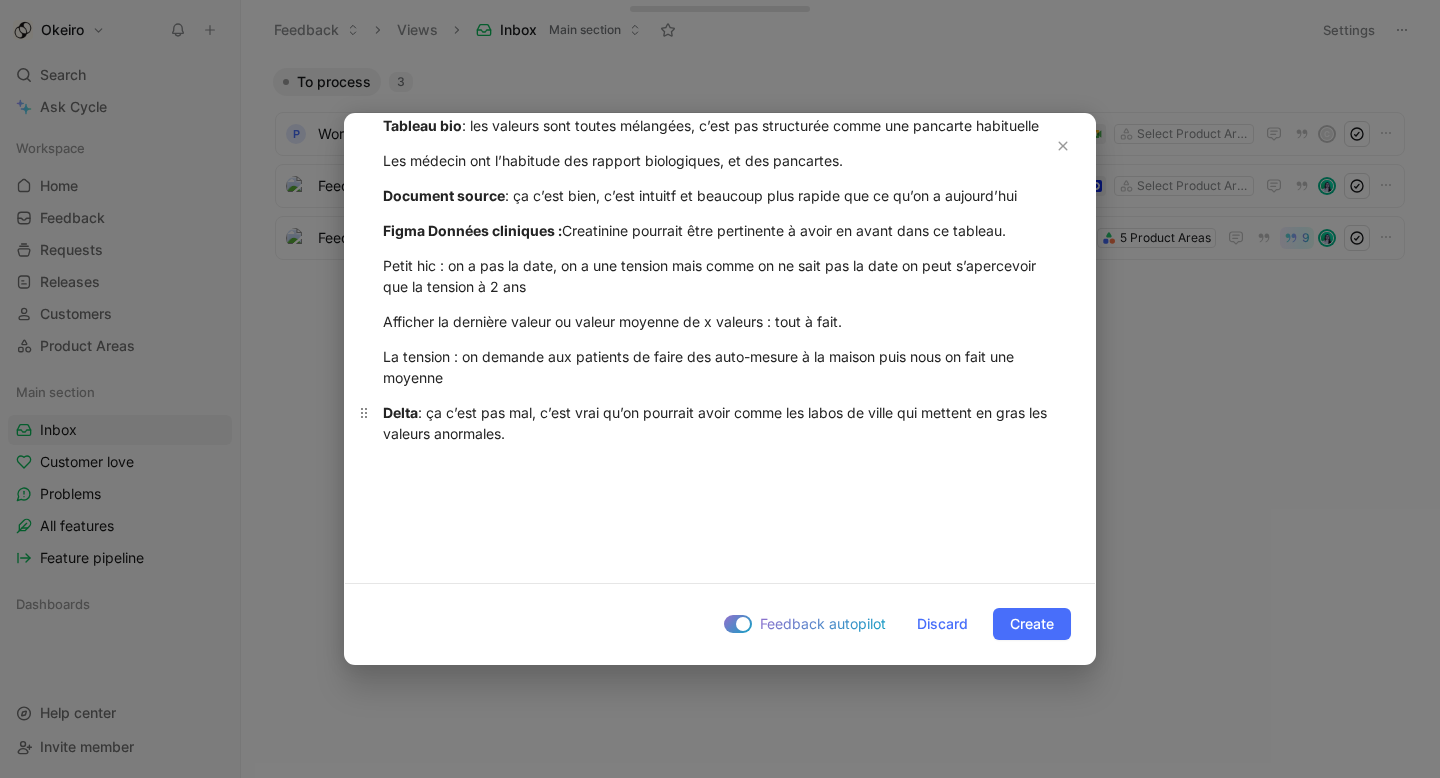 click on "Delta : ça c’est pas mal, c’est vrai qu’on pourrait avoir comme les labos de ville qui mettent en gras les valeurs anormales." at bounding box center (720, 423) 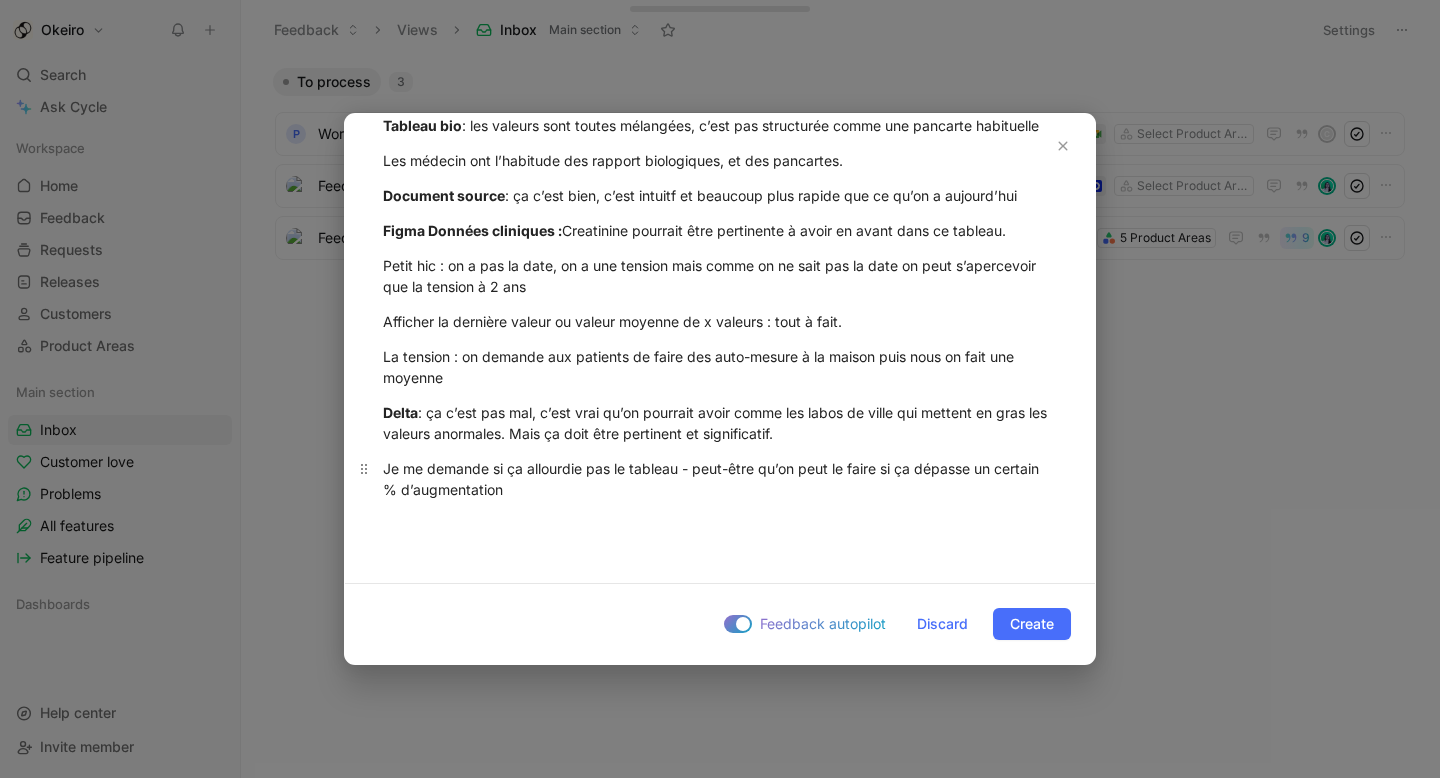 drag, startPoint x: 430, startPoint y: 466, endPoint x: 665, endPoint y: 466, distance: 235 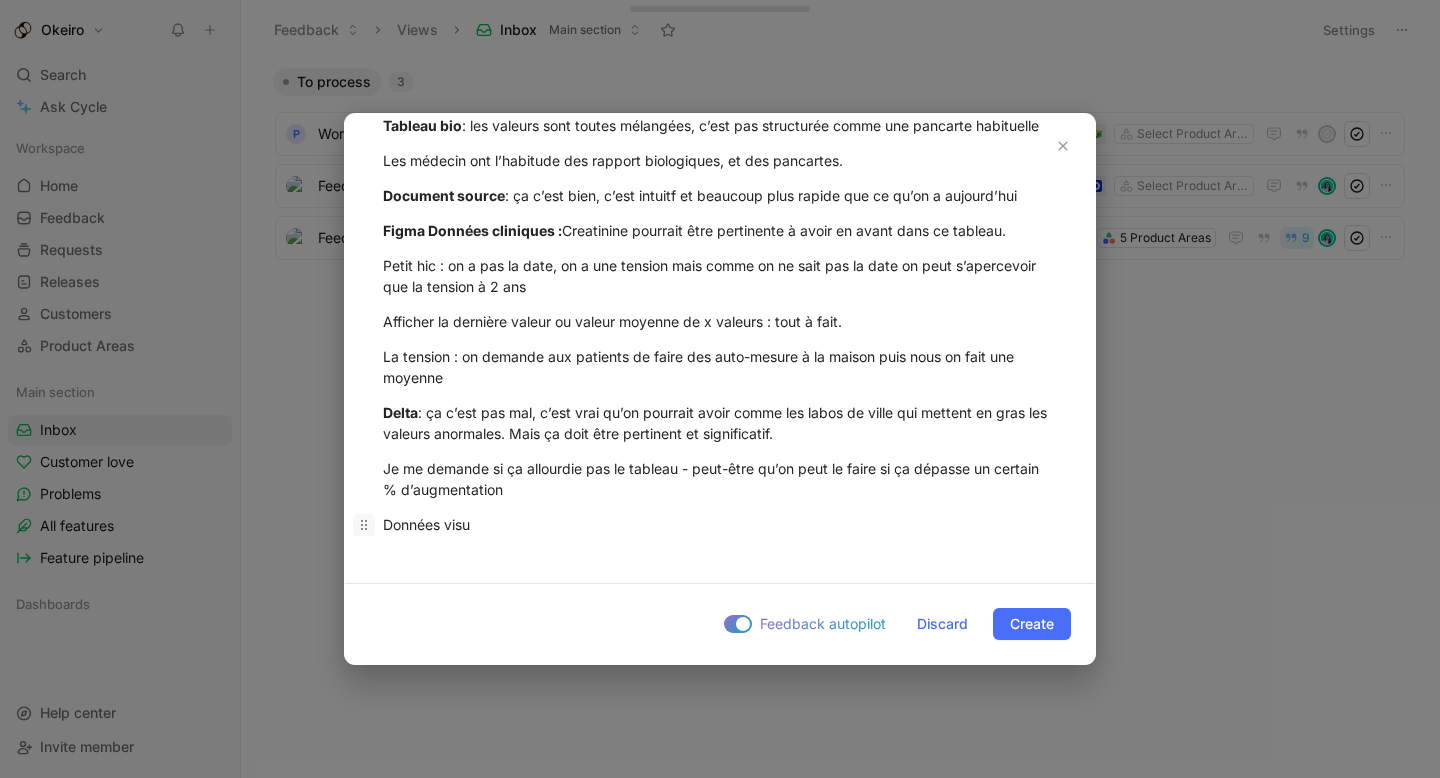 drag, startPoint x: 509, startPoint y: 525, endPoint x: 369, endPoint y: 525, distance: 140 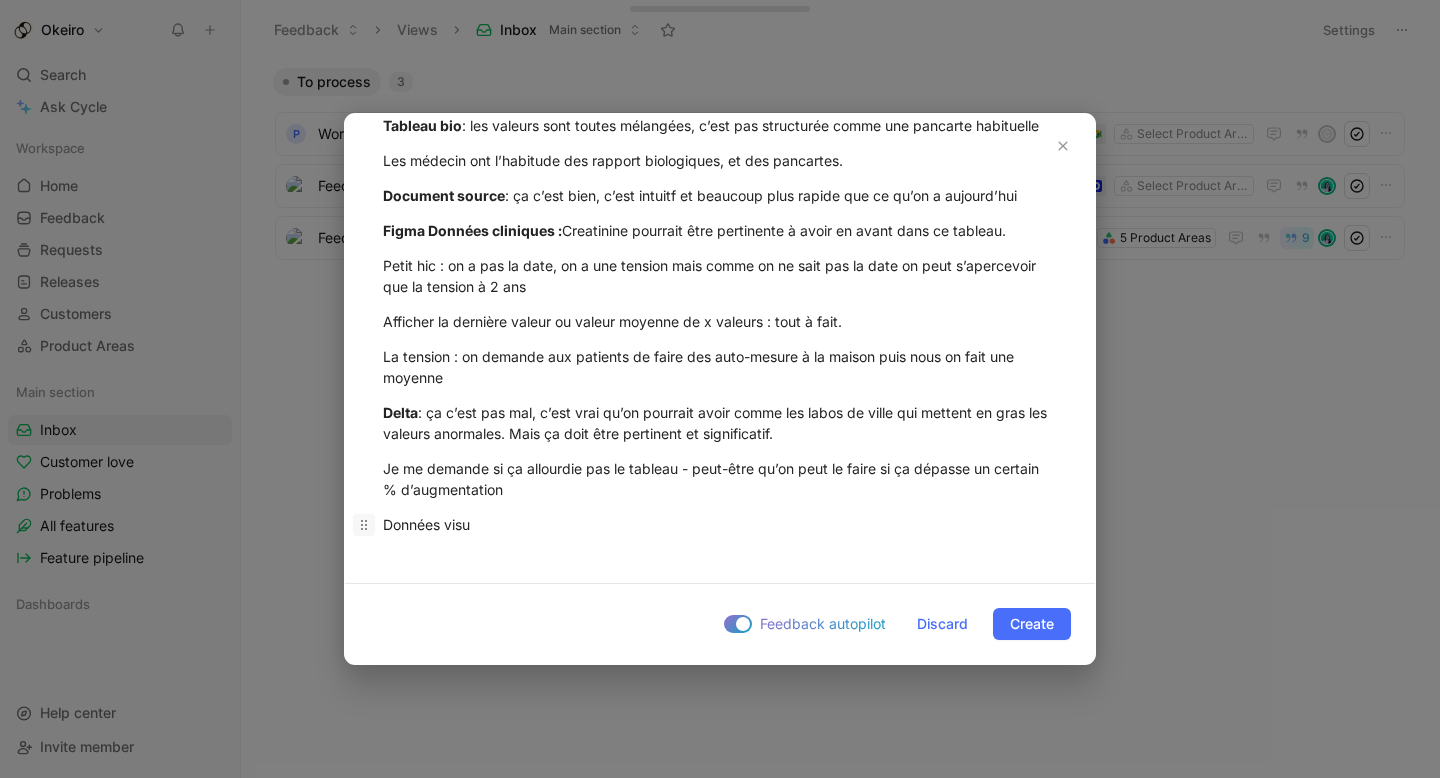 click on "Données visu" at bounding box center (720, 524) 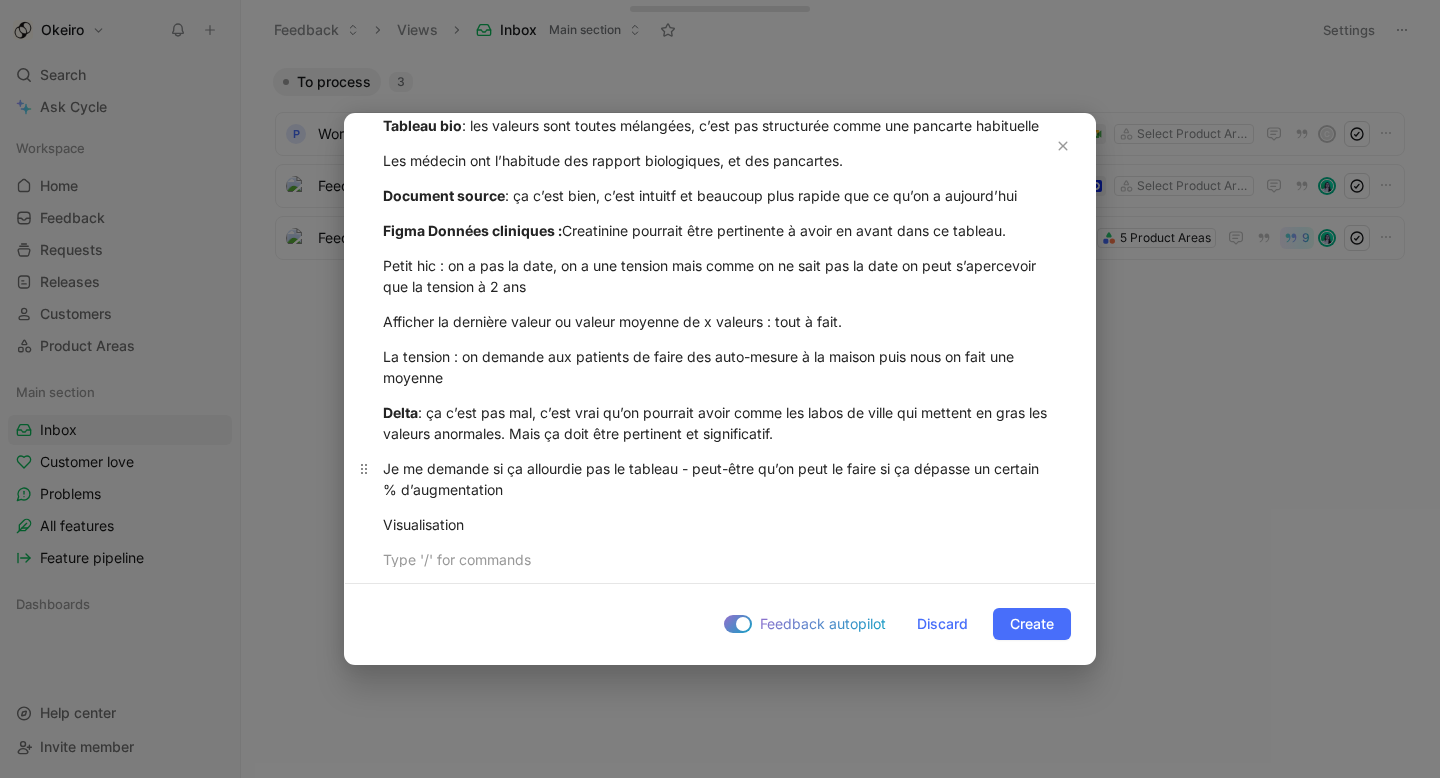 click on "Je me demande si ça allourdie pas le tableau - peut-être qu’on peut le faire si ça dépasse un certain % d’augmentation" at bounding box center [720, 479] 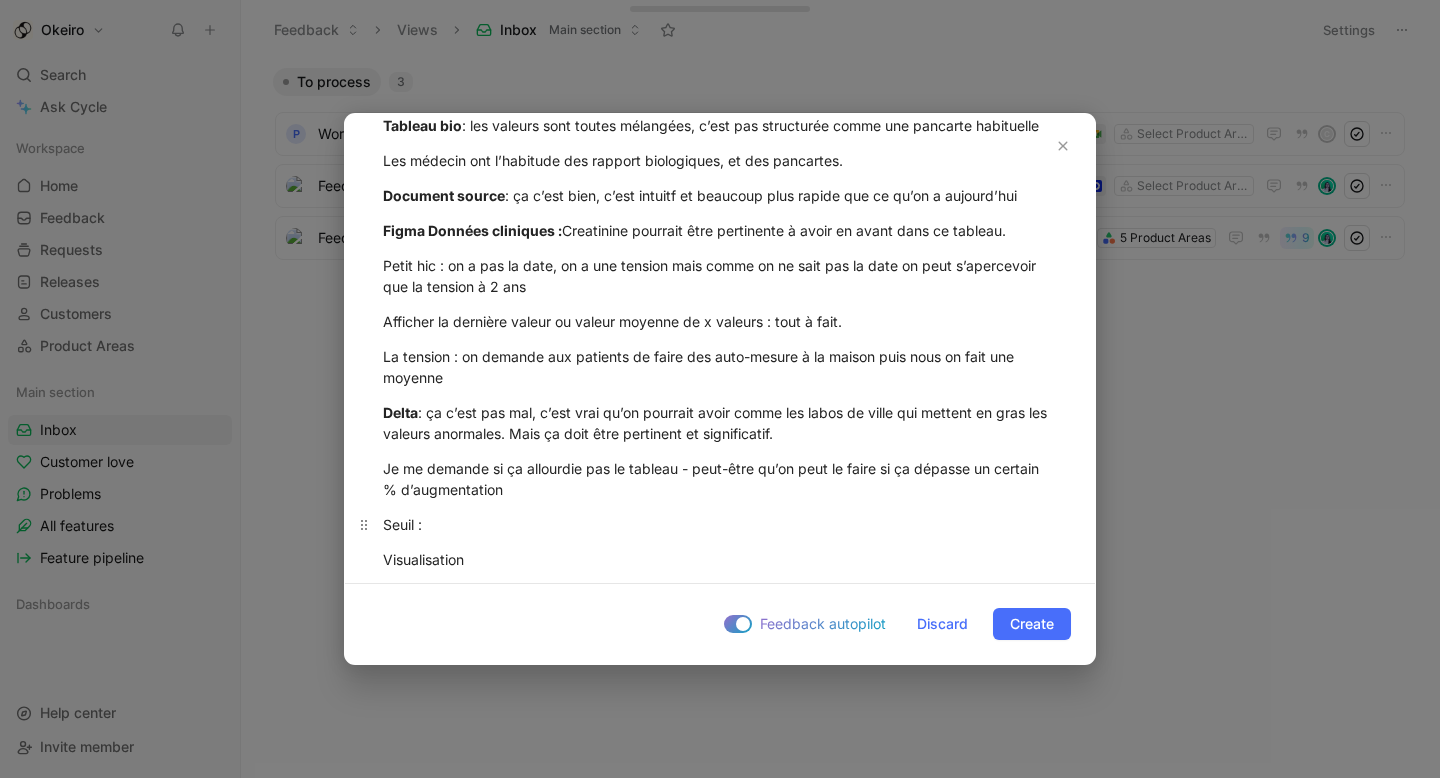 click on "Seuil :" at bounding box center [720, 524] 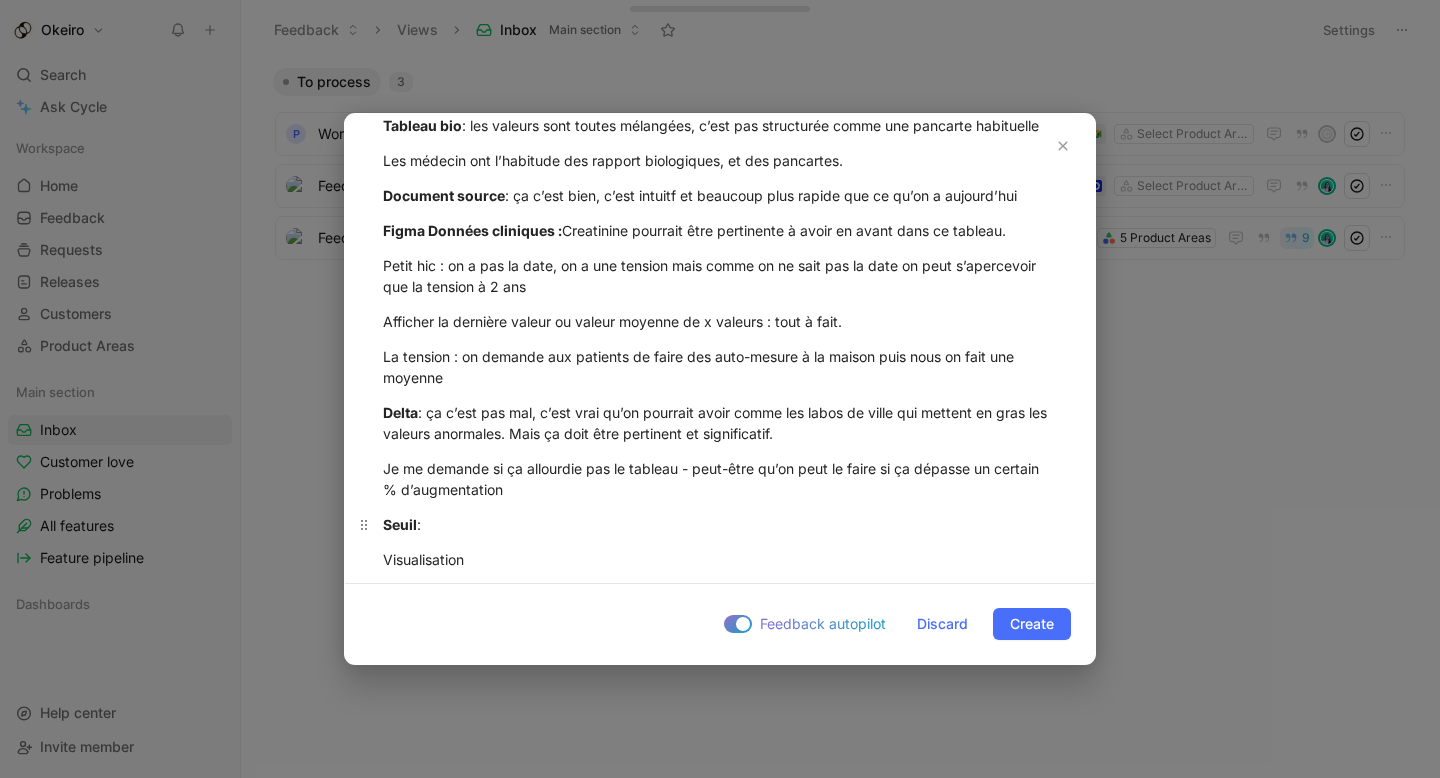 click on "Seuil  :" at bounding box center (720, 524) 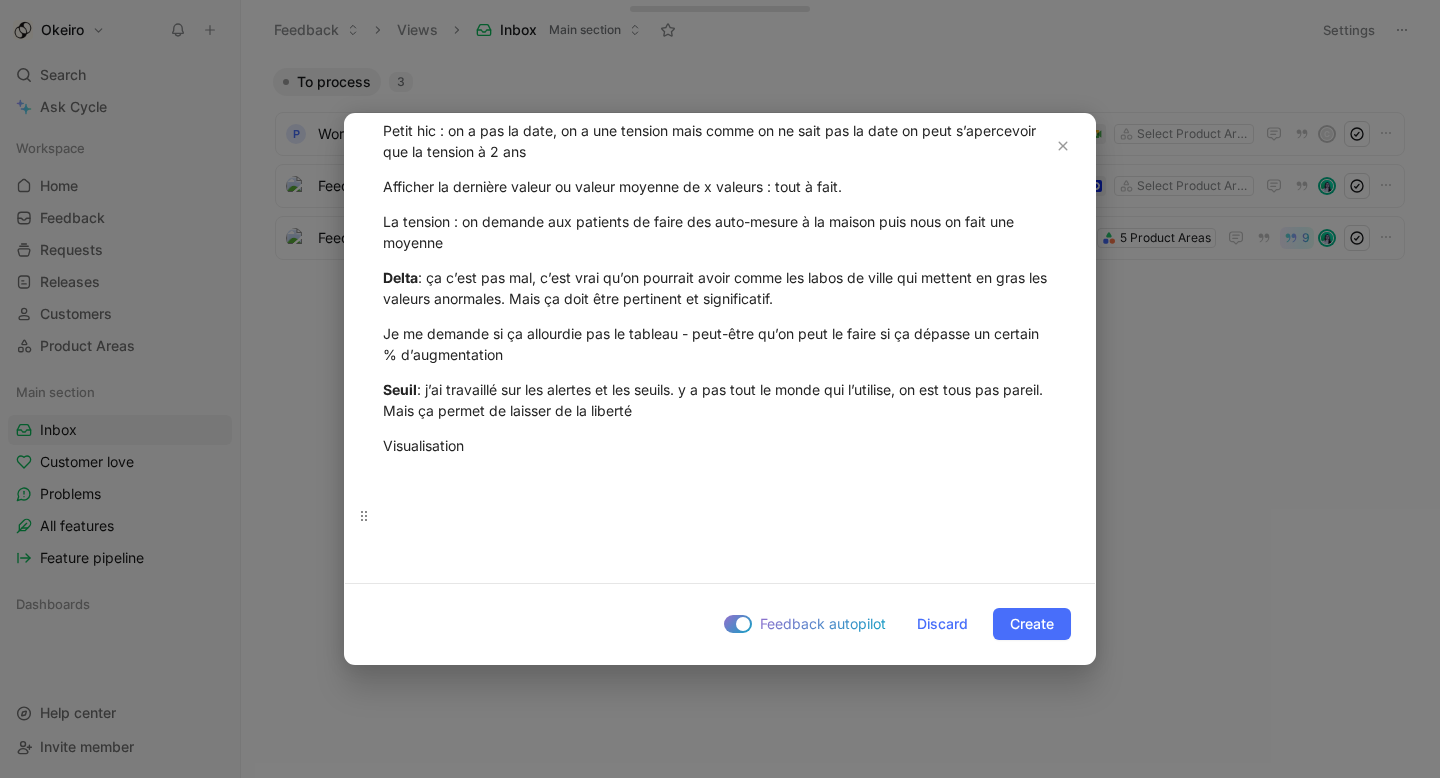 scroll, scrollTop: 403, scrollLeft: 0, axis: vertical 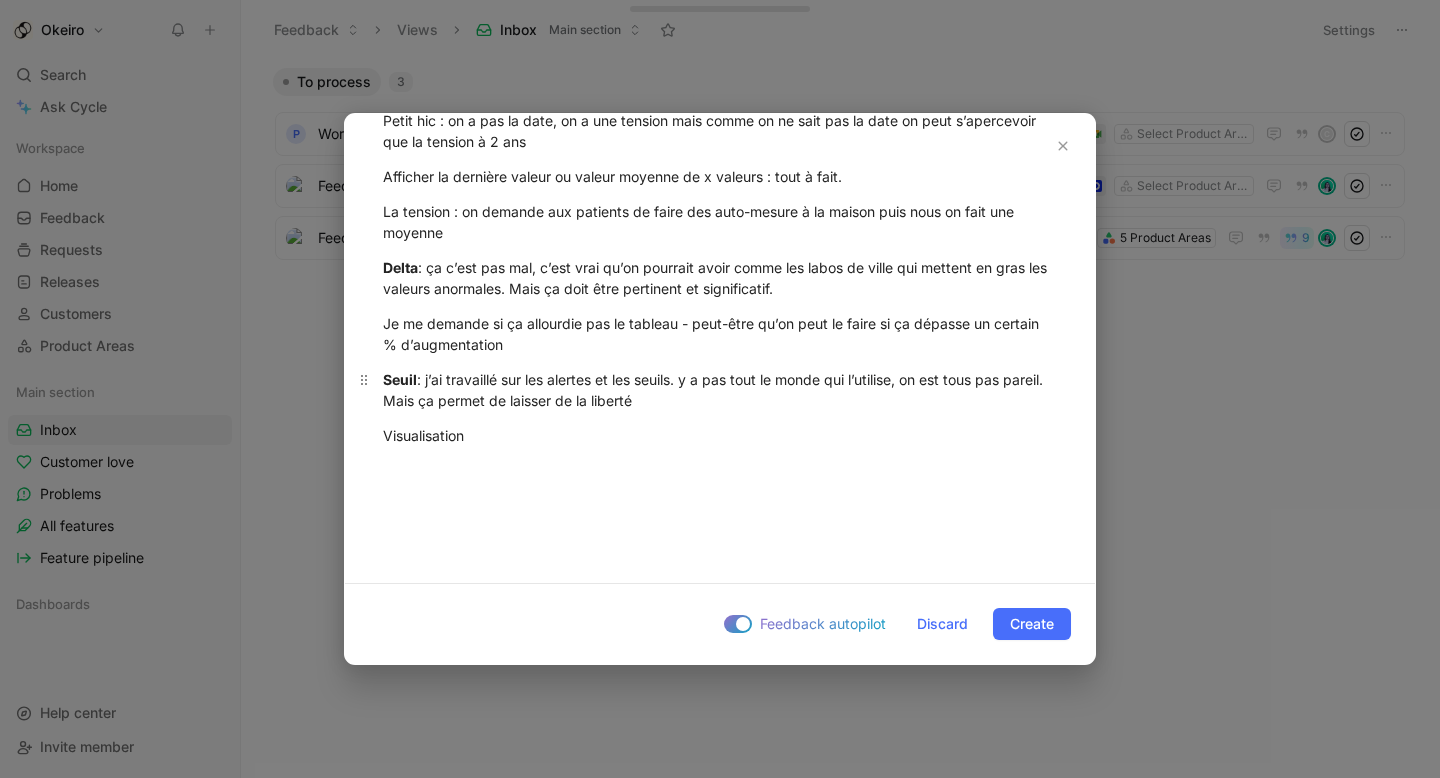 click on "Seuil : j’ai travaillé sur les alertes et les seuils. y a pas tout le monde qui l’utilise, on est tous pas pareil. Mais ça permet de laisser de la liberté" at bounding box center [720, 390] 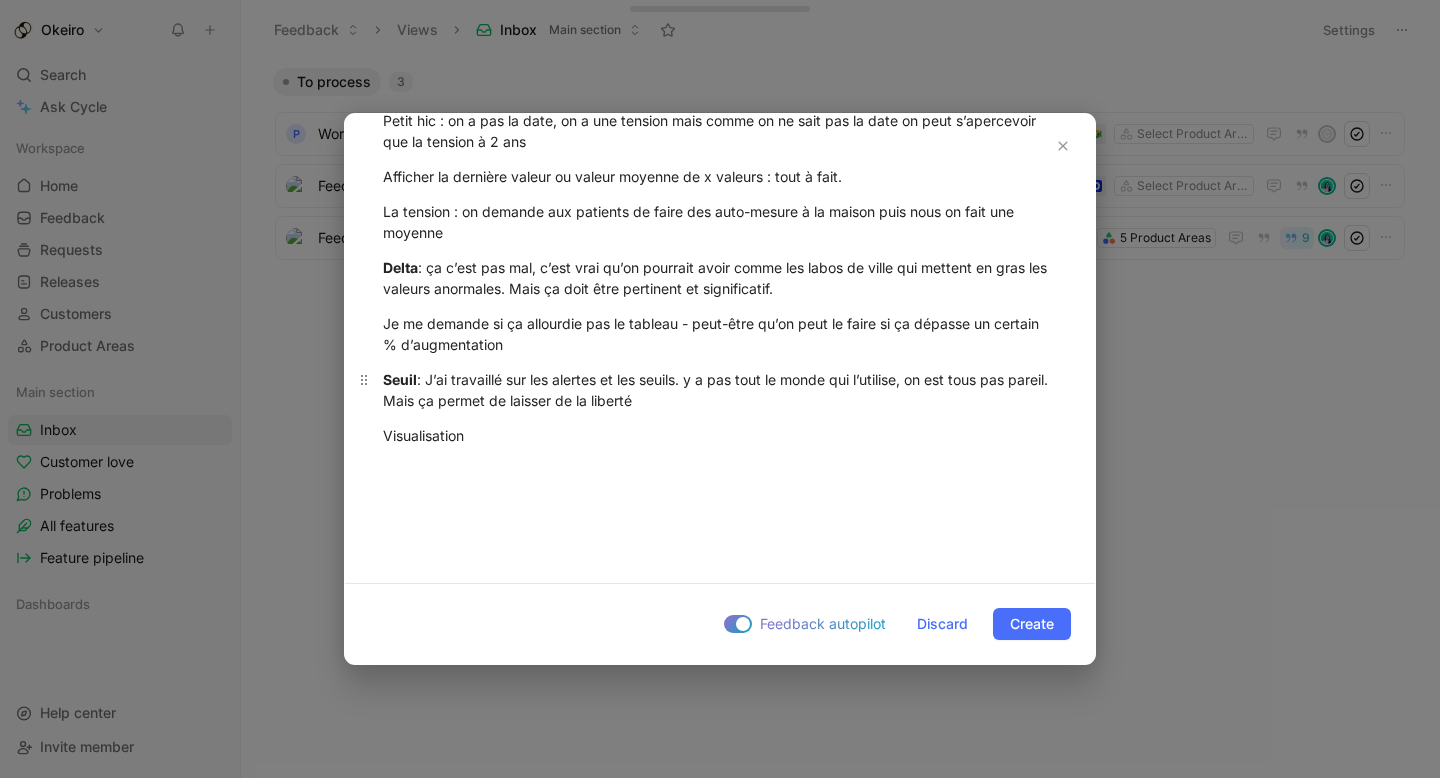 click on "Seuil : J’ai travaillé sur les alertes et les seuils. y a pas tout le monde qui l’utilise, on est tous pas pareil. Mais ça permet de laisser de la liberté" at bounding box center [720, 390] 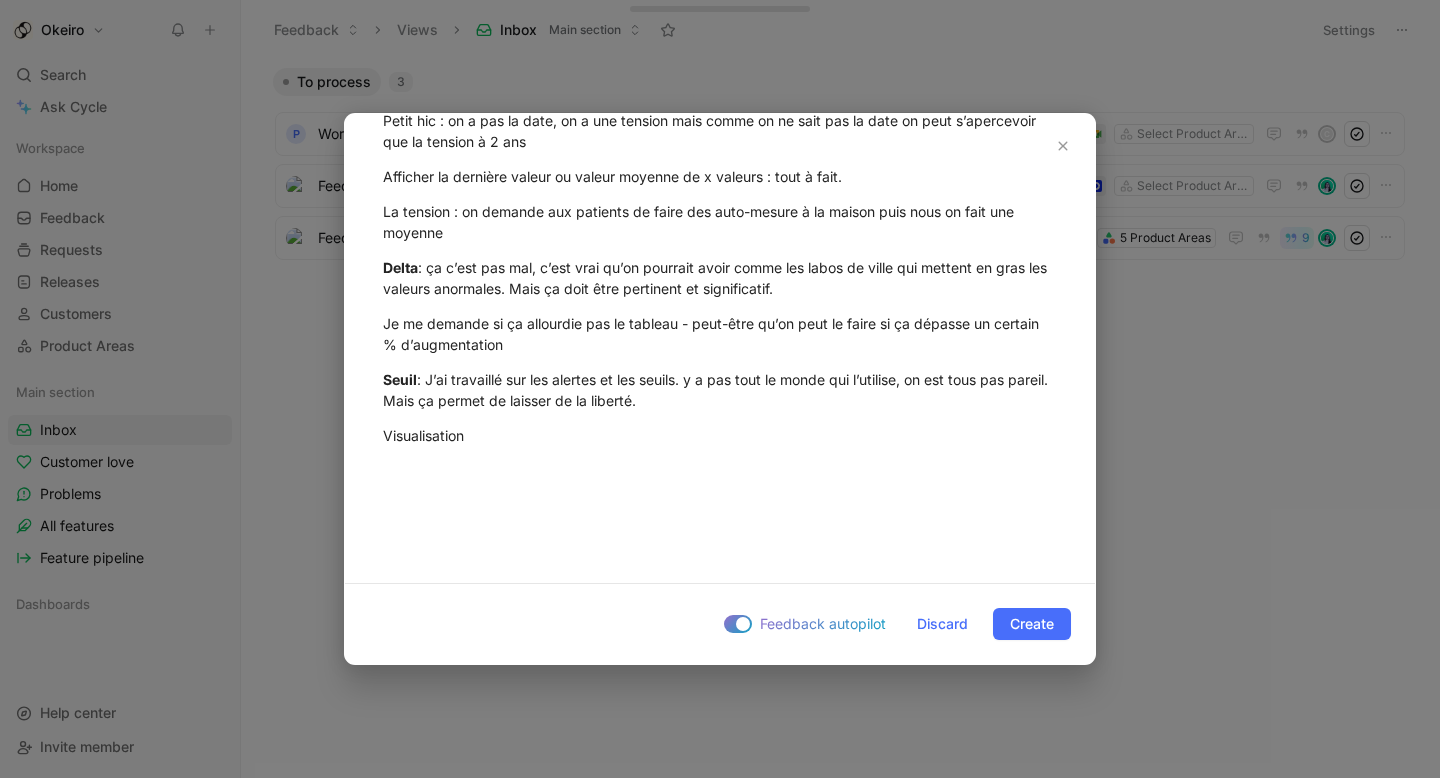 drag, startPoint x: 496, startPoint y: 437, endPoint x: 317, endPoint y: 437, distance: 179 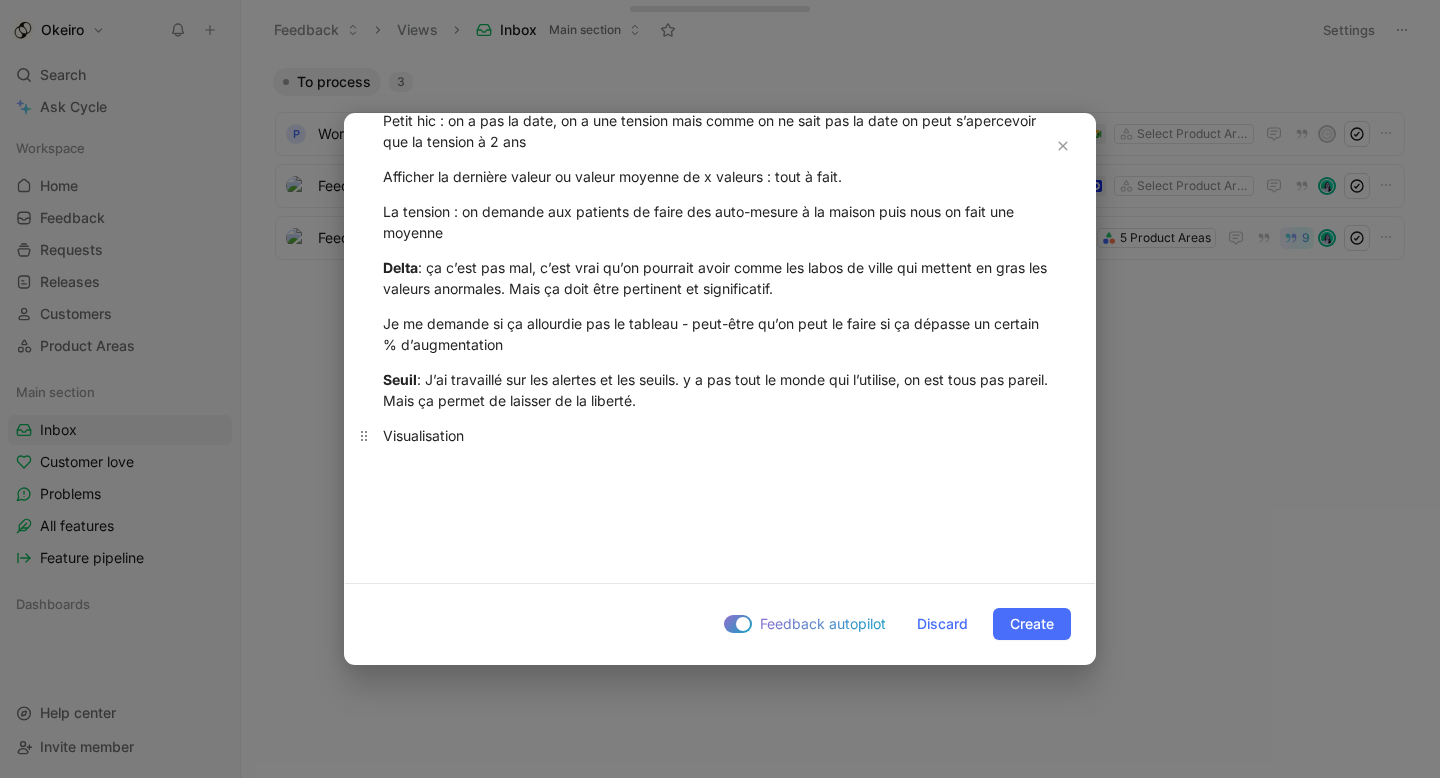 click on "Visualisation" at bounding box center [720, 435] 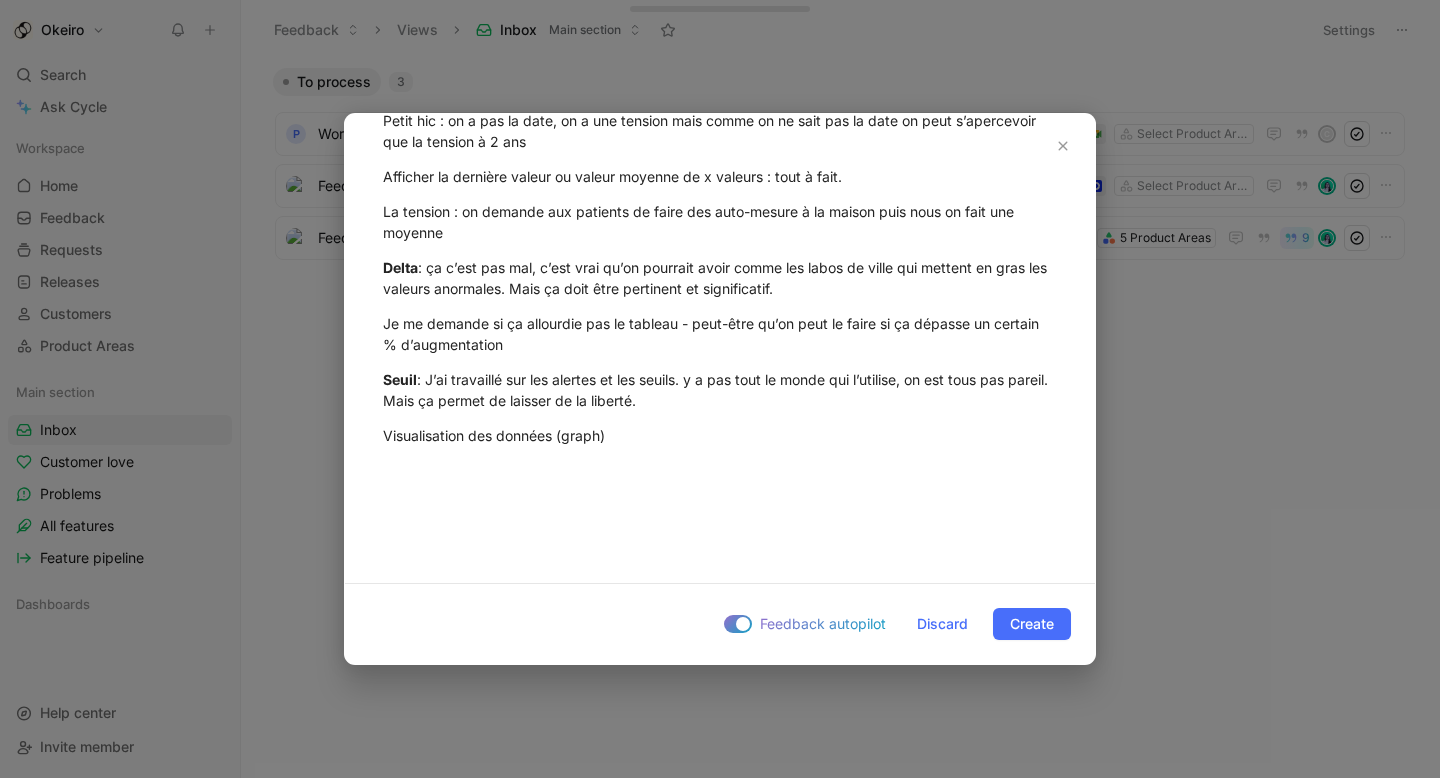 drag, startPoint x: 659, startPoint y: 425, endPoint x: 339, endPoint y: 427, distance: 320.00626 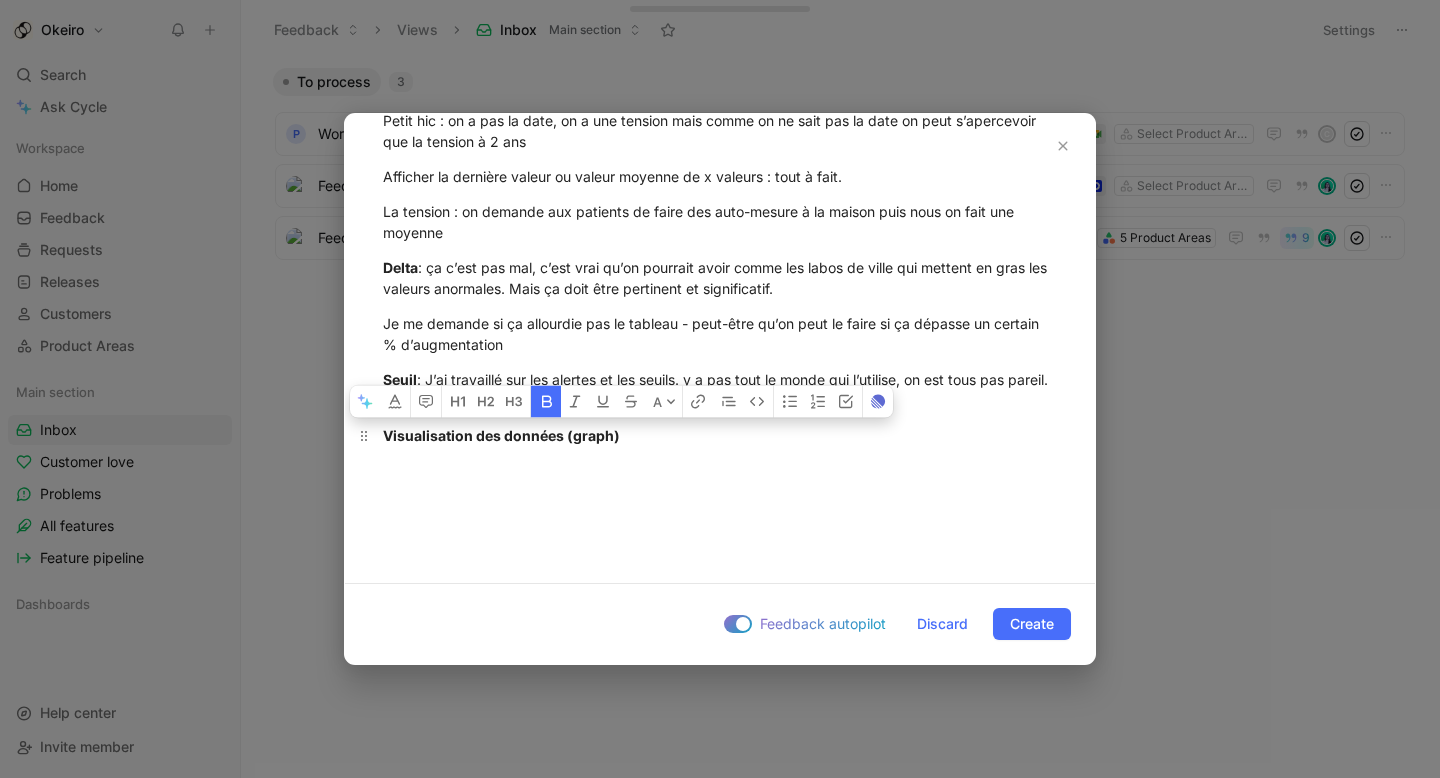 click on "Visualisation des données (graph)" at bounding box center (720, 435) 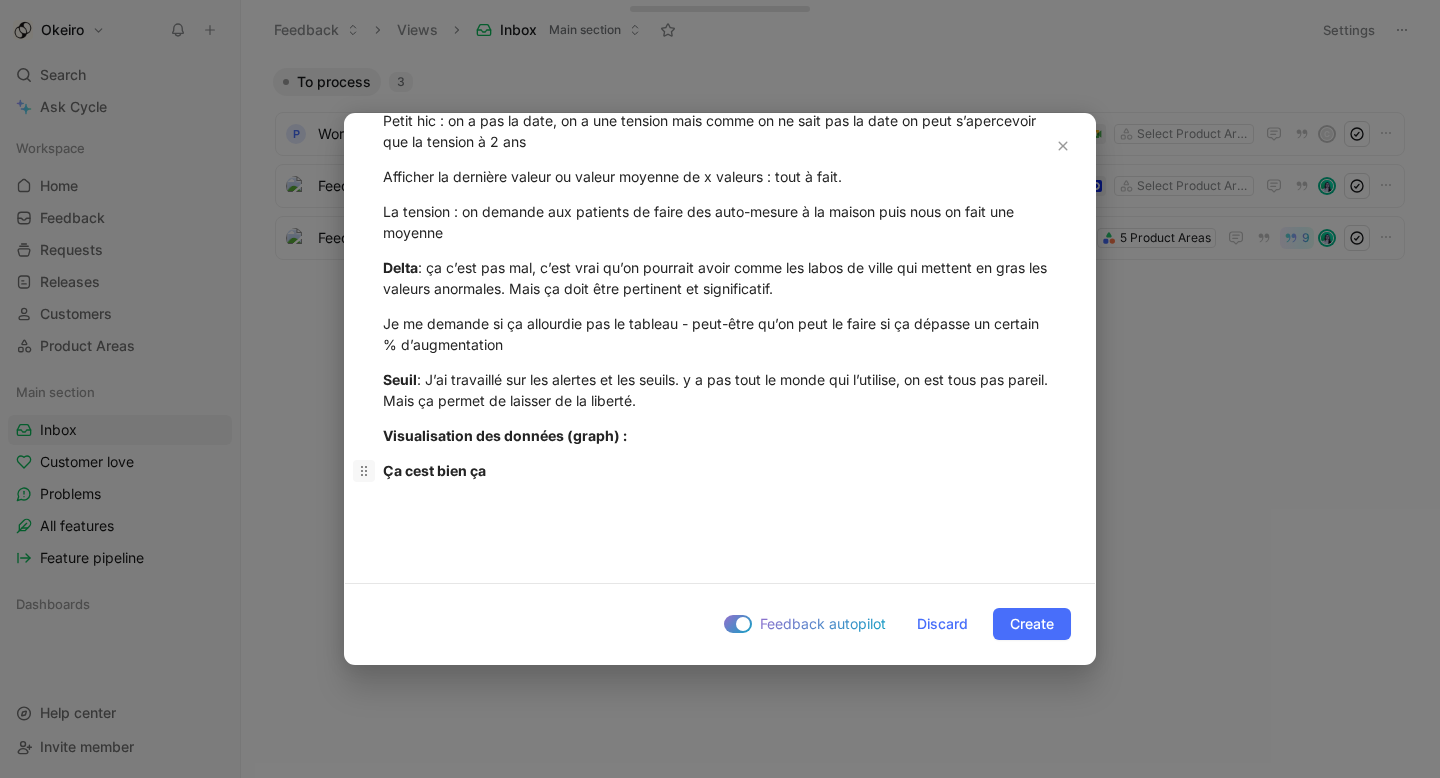 drag, startPoint x: 433, startPoint y: 461, endPoint x: 359, endPoint y: 463, distance: 74.02702 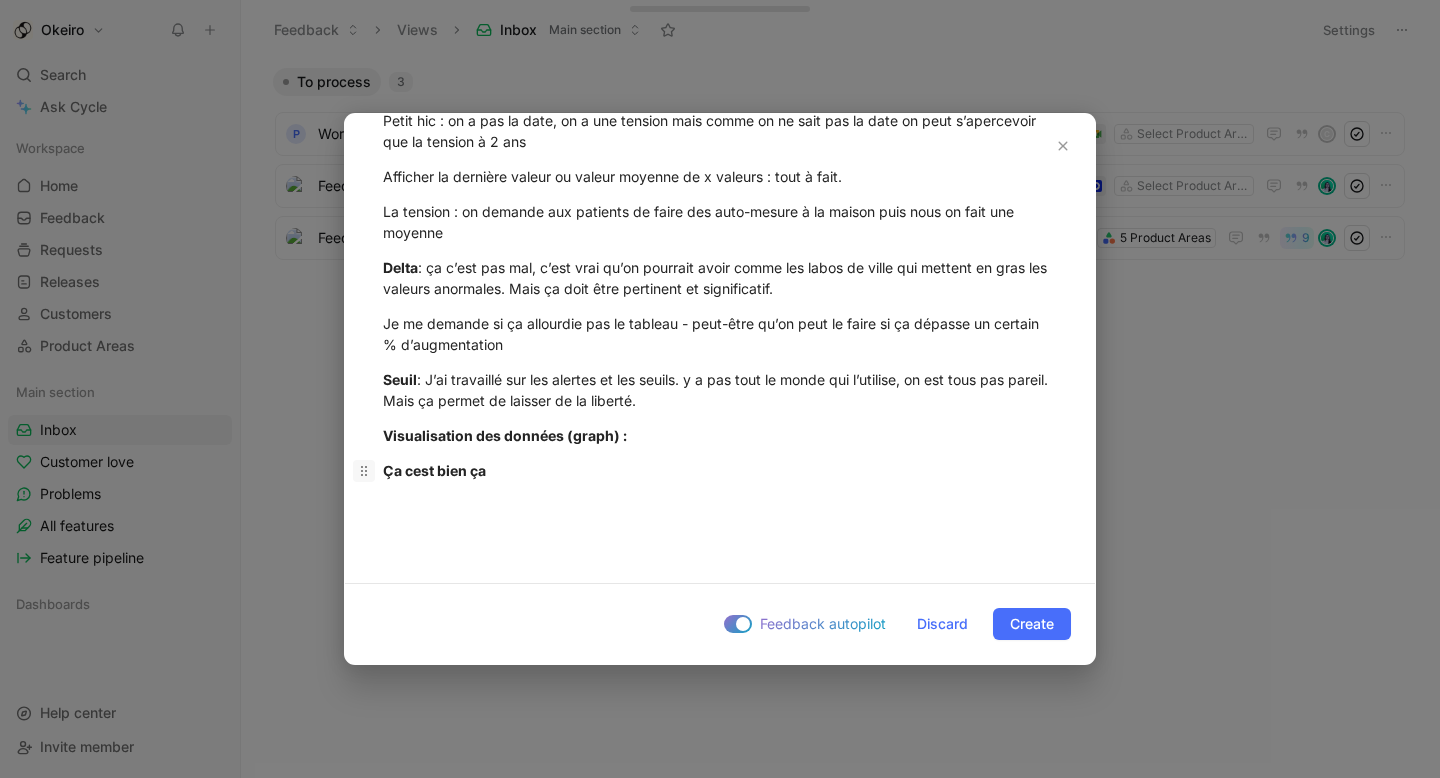 click on "Ça cest bien ça" at bounding box center (720, 470) 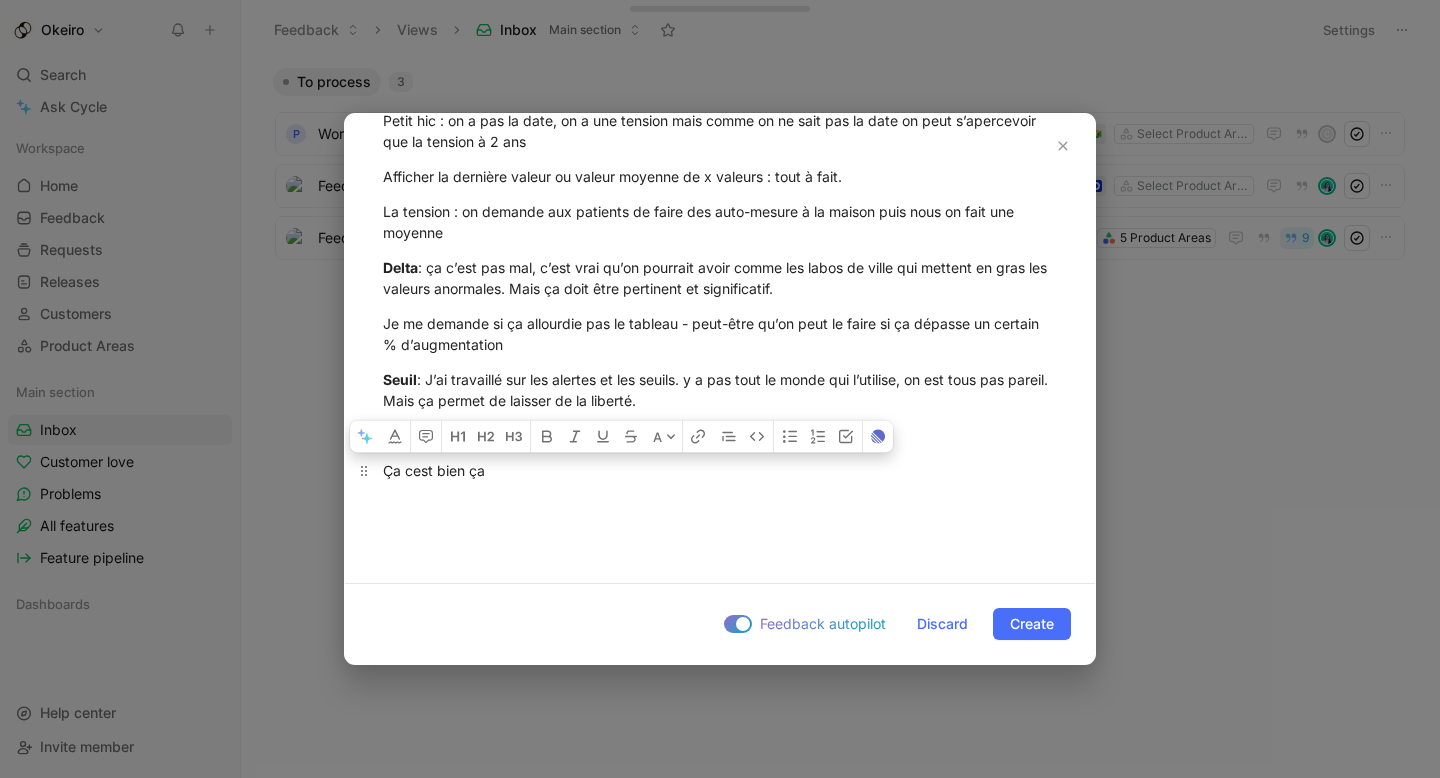 click on "Ça cest bien ça" at bounding box center [720, 470] 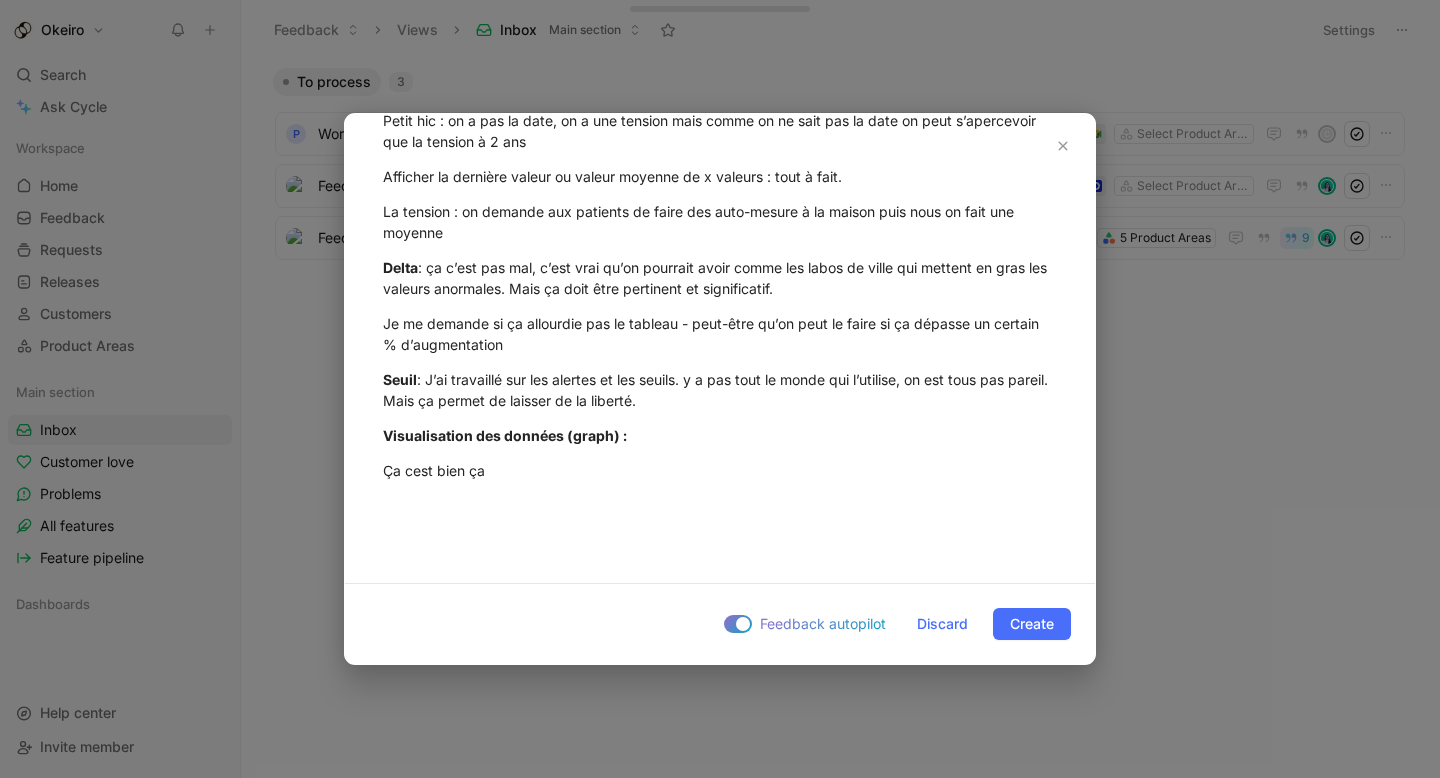 drag, startPoint x: 560, startPoint y: 465, endPoint x: 261, endPoint y: 465, distance: 299 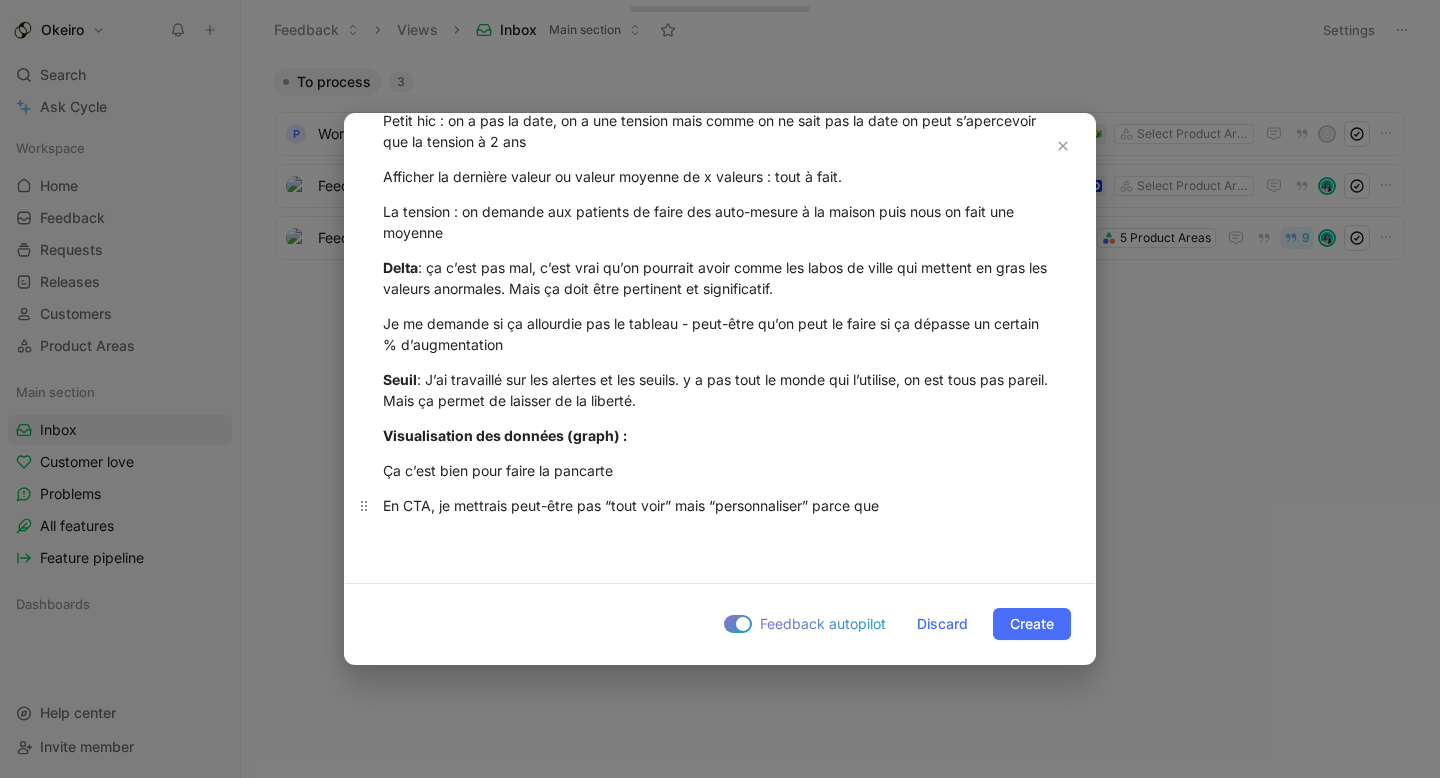 drag, startPoint x: 813, startPoint y: 511, endPoint x: 946, endPoint y: 510, distance: 133.00375 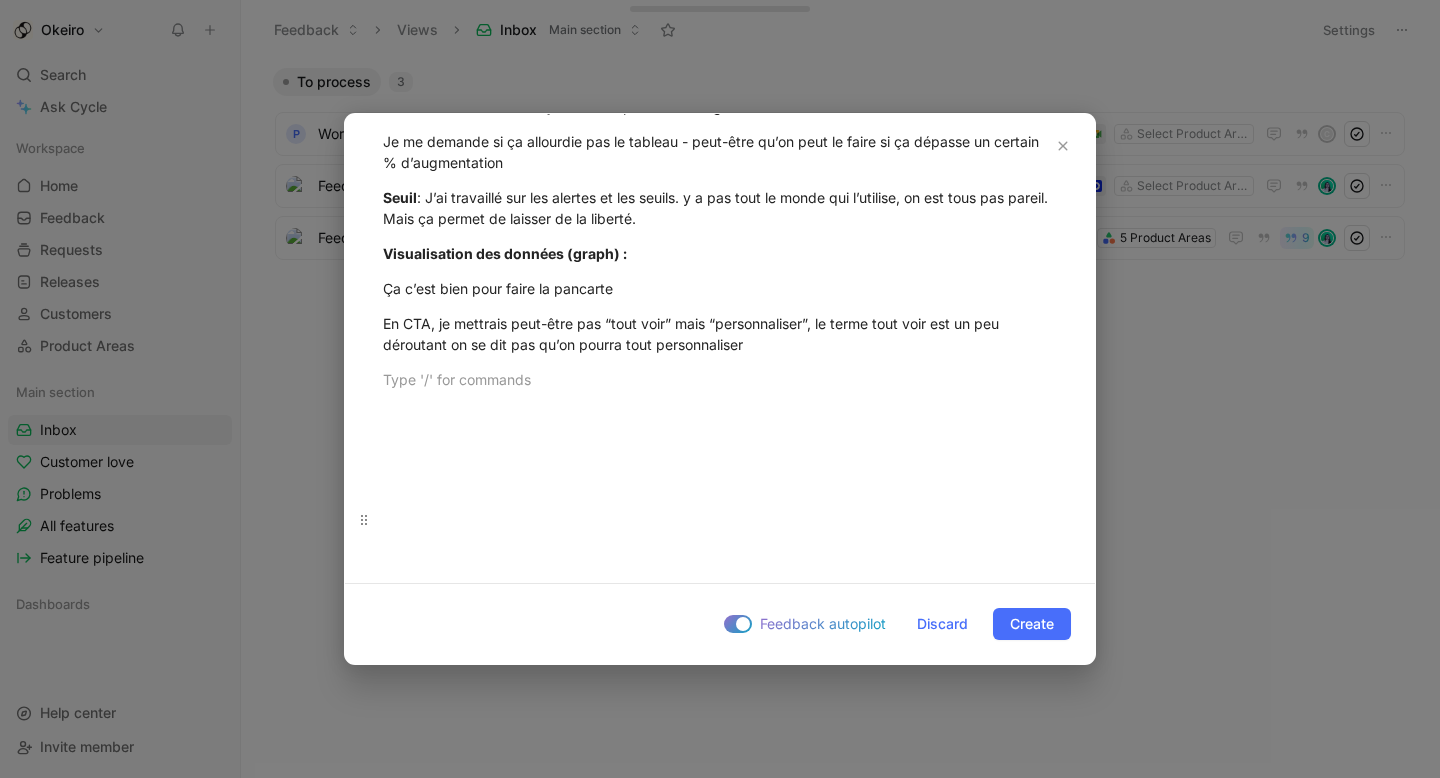scroll, scrollTop: 598, scrollLeft: 0, axis: vertical 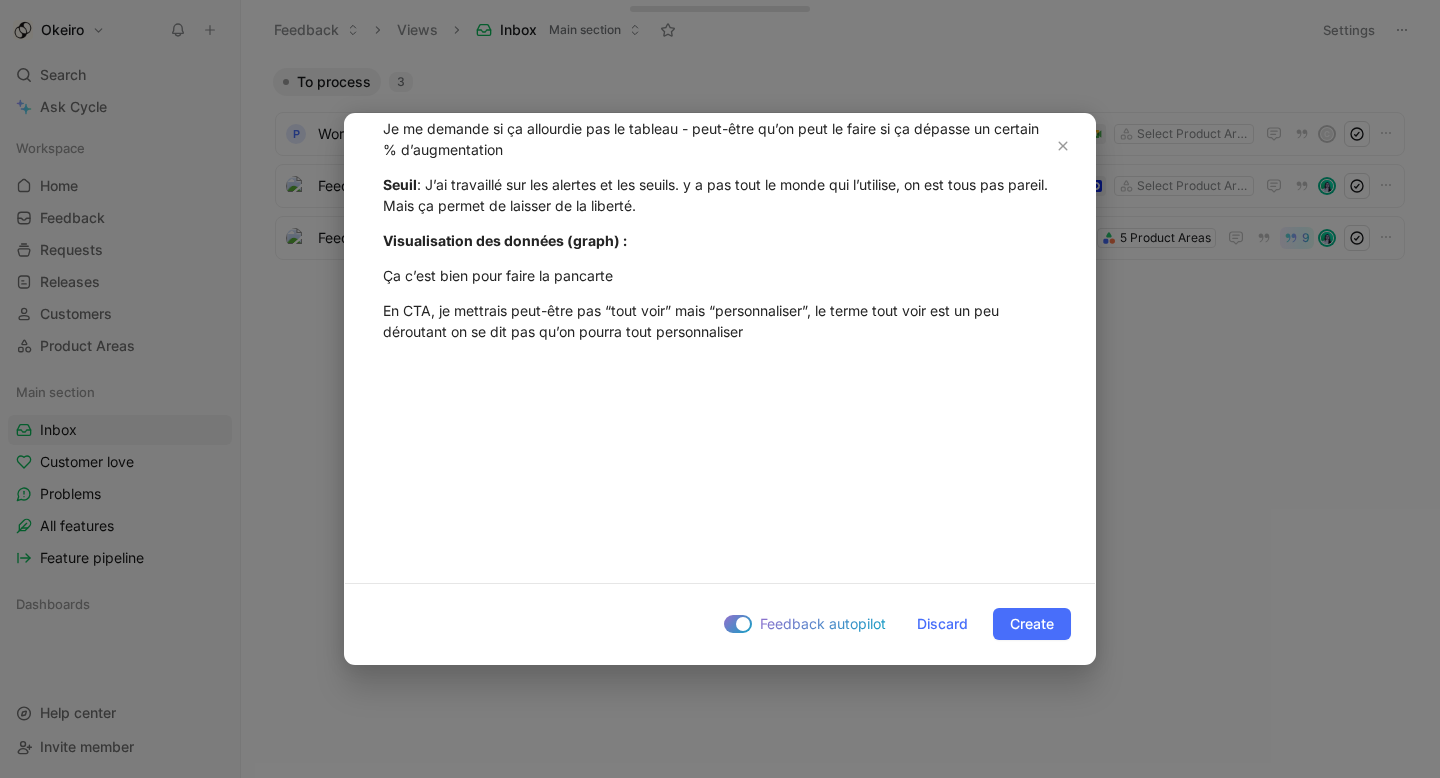 drag, startPoint x: 667, startPoint y: 278, endPoint x: 336, endPoint y: 283, distance: 331.03775 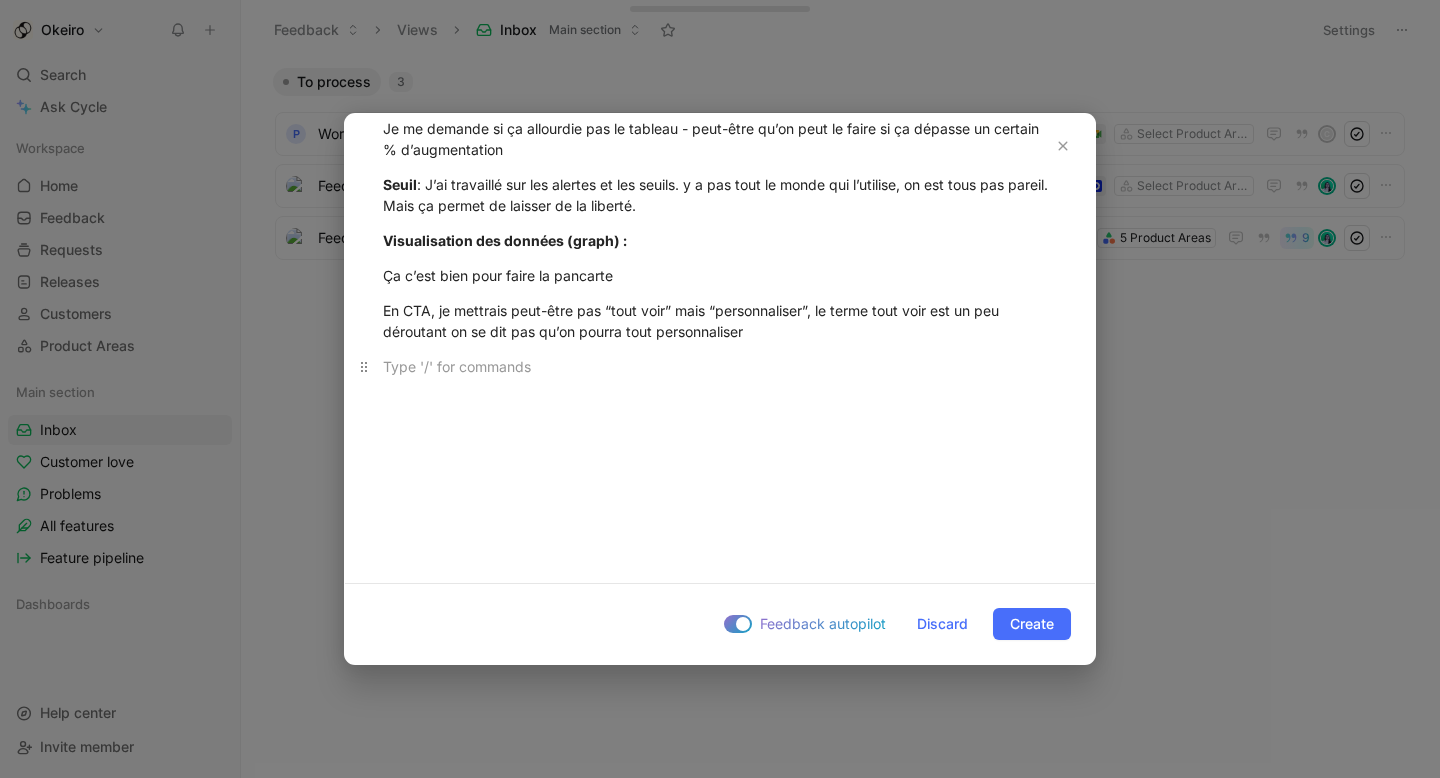 click at bounding box center (720, 366) 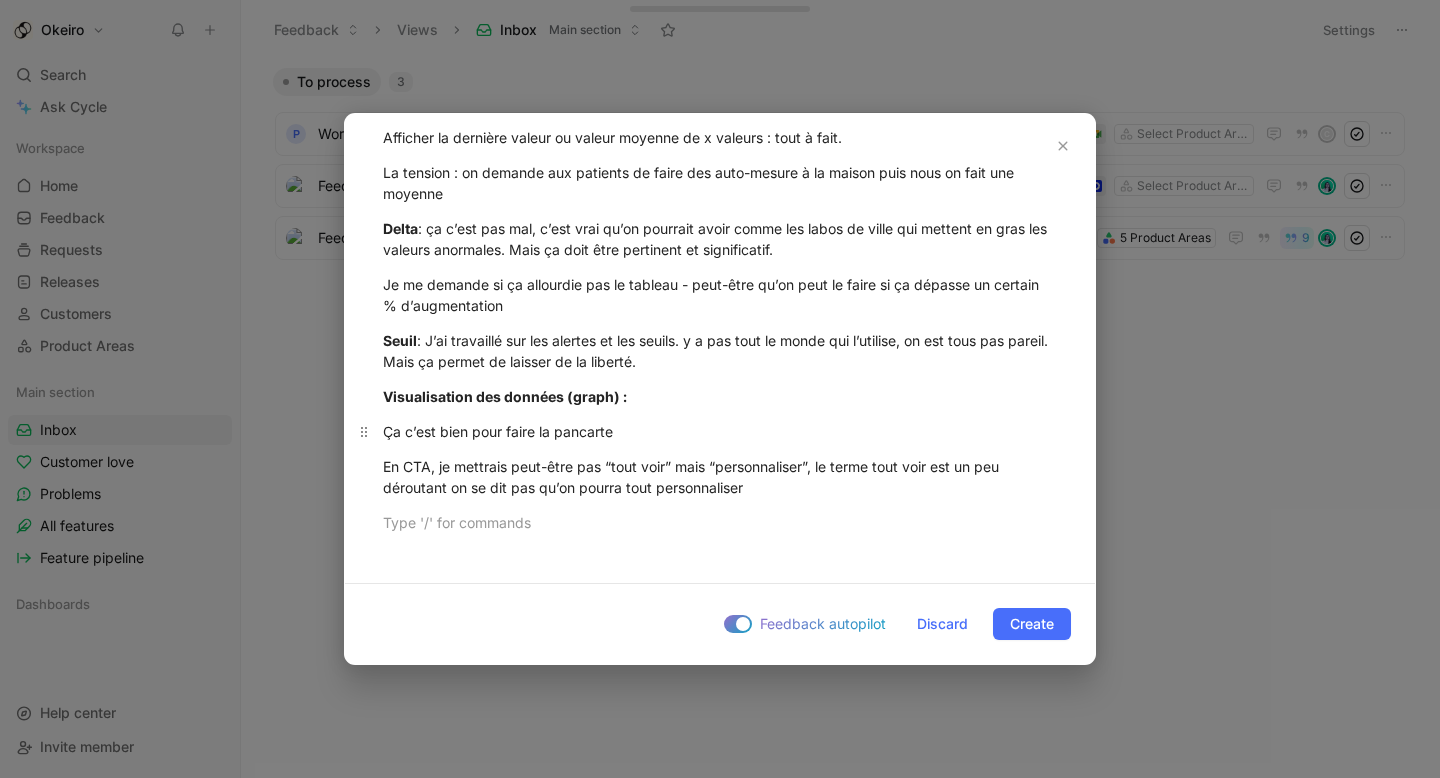 scroll, scrollTop: 455, scrollLeft: 0, axis: vertical 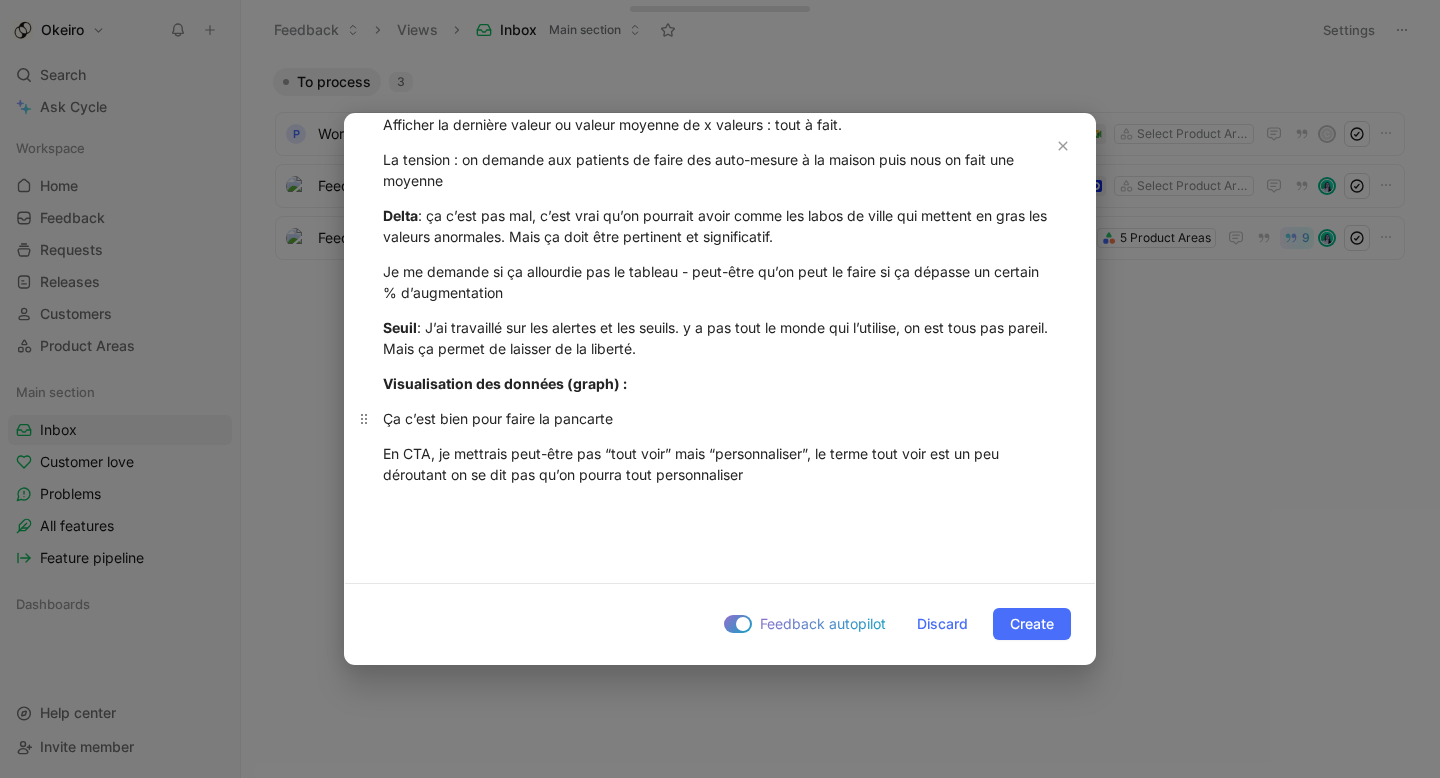 click on "Ça c’est bien pour faire la pancarte" at bounding box center [720, 418] 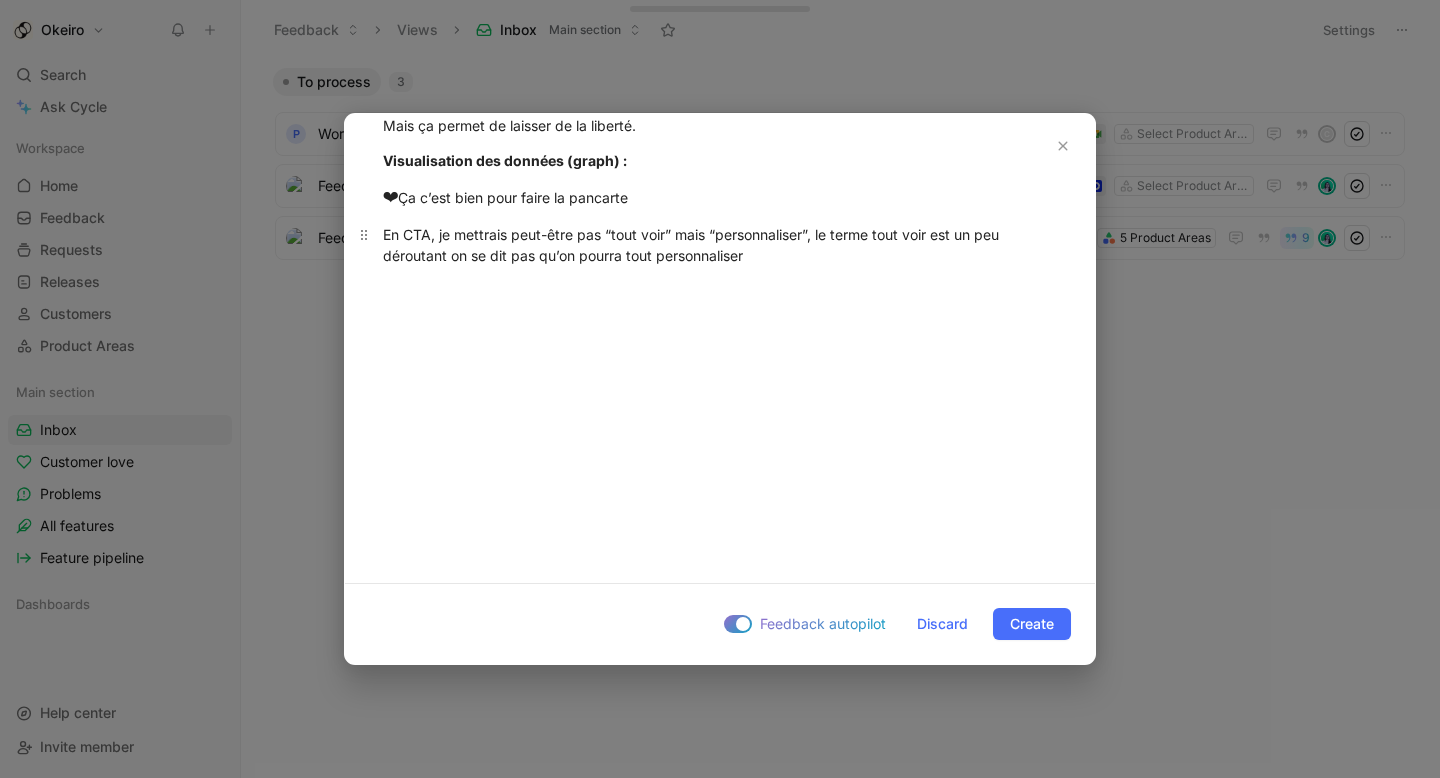 scroll, scrollTop: 558, scrollLeft: 0, axis: vertical 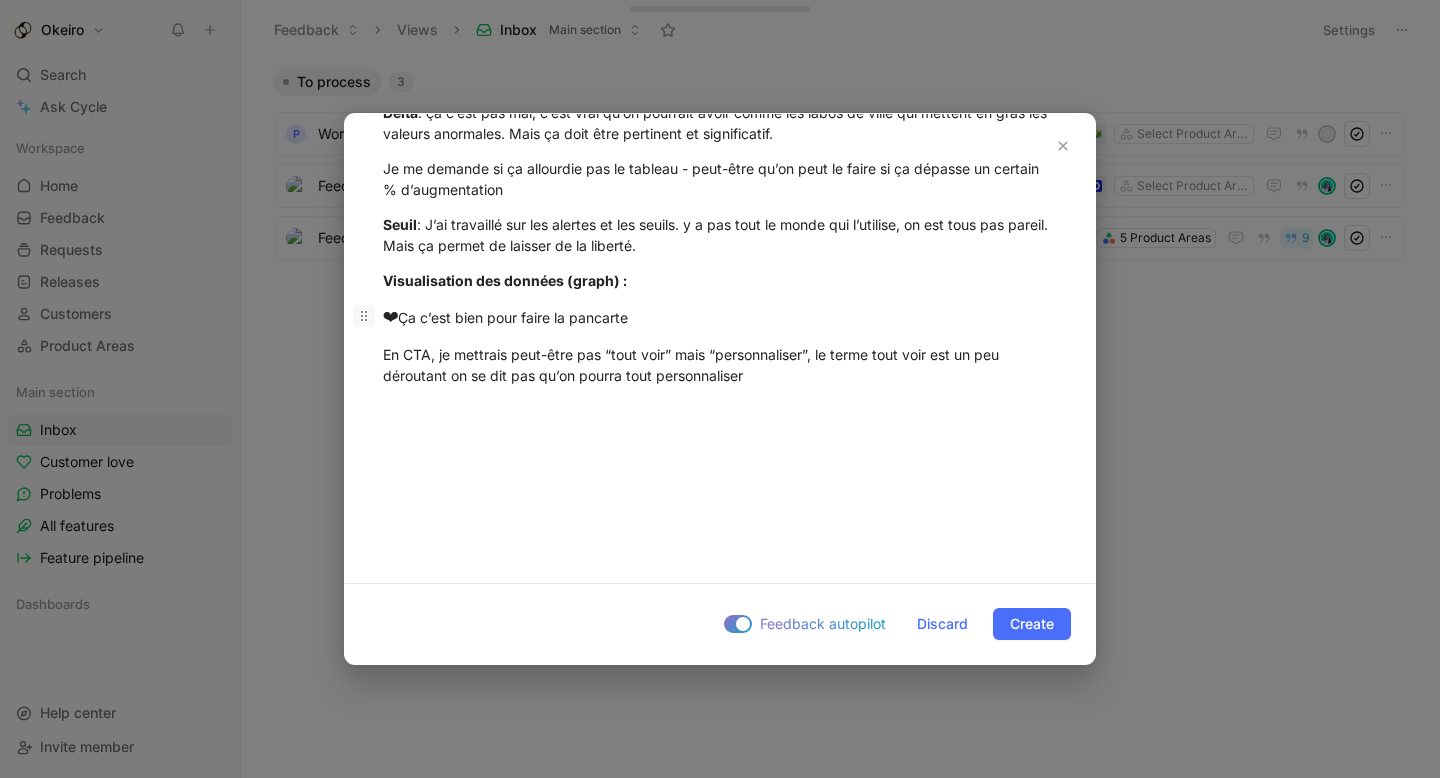 drag, startPoint x: 400, startPoint y: 321, endPoint x: 366, endPoint y: 321, distance: 34 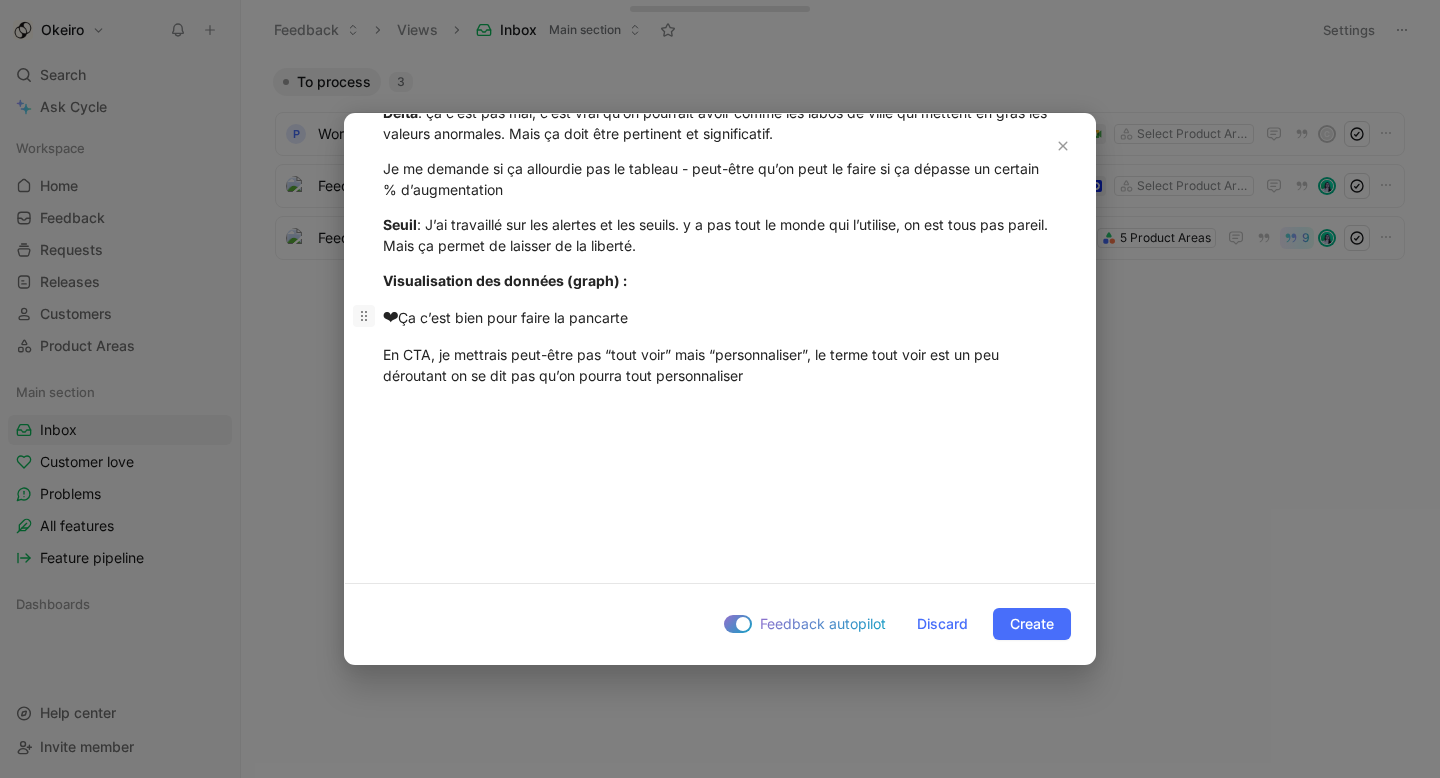 click on "❤  Ça c’est bien pour faire la pancarte" at bounding box center (720, 318) 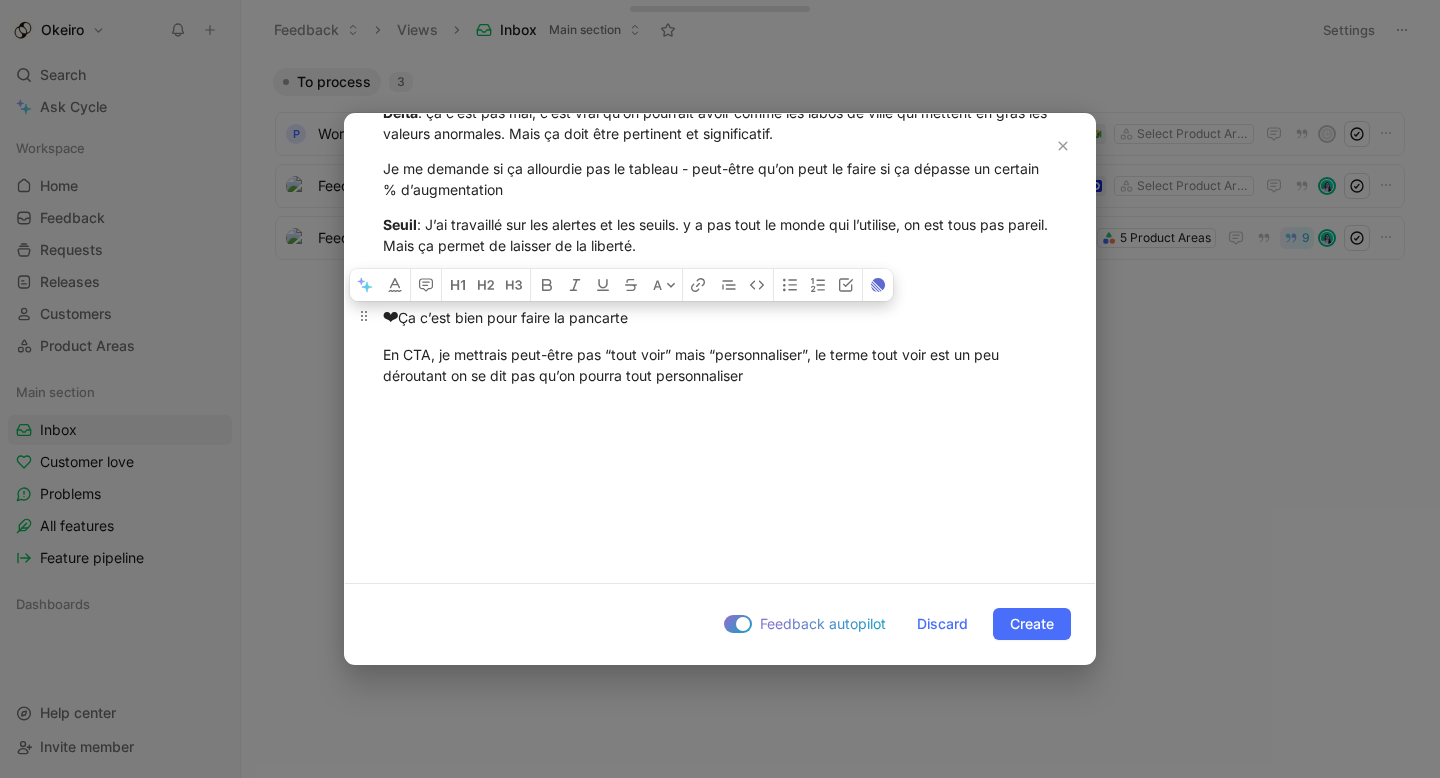 drag, startPoint x: 411, startPoint y: 320, endPoint x: 430, endPoint y: 320, distance: 19 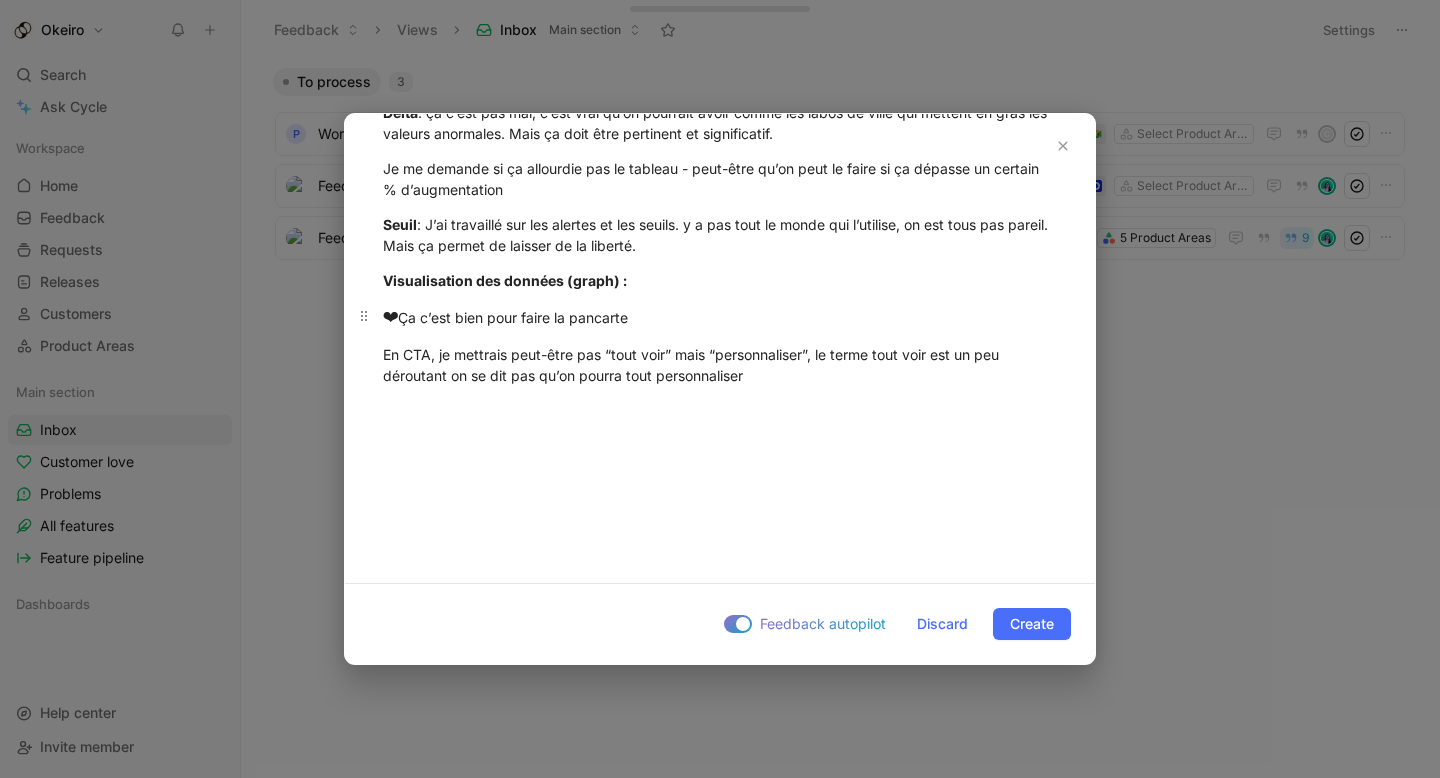 click on "❤  Ça c’est bien pour faire la pancarte" at bounding box center [720, 318] 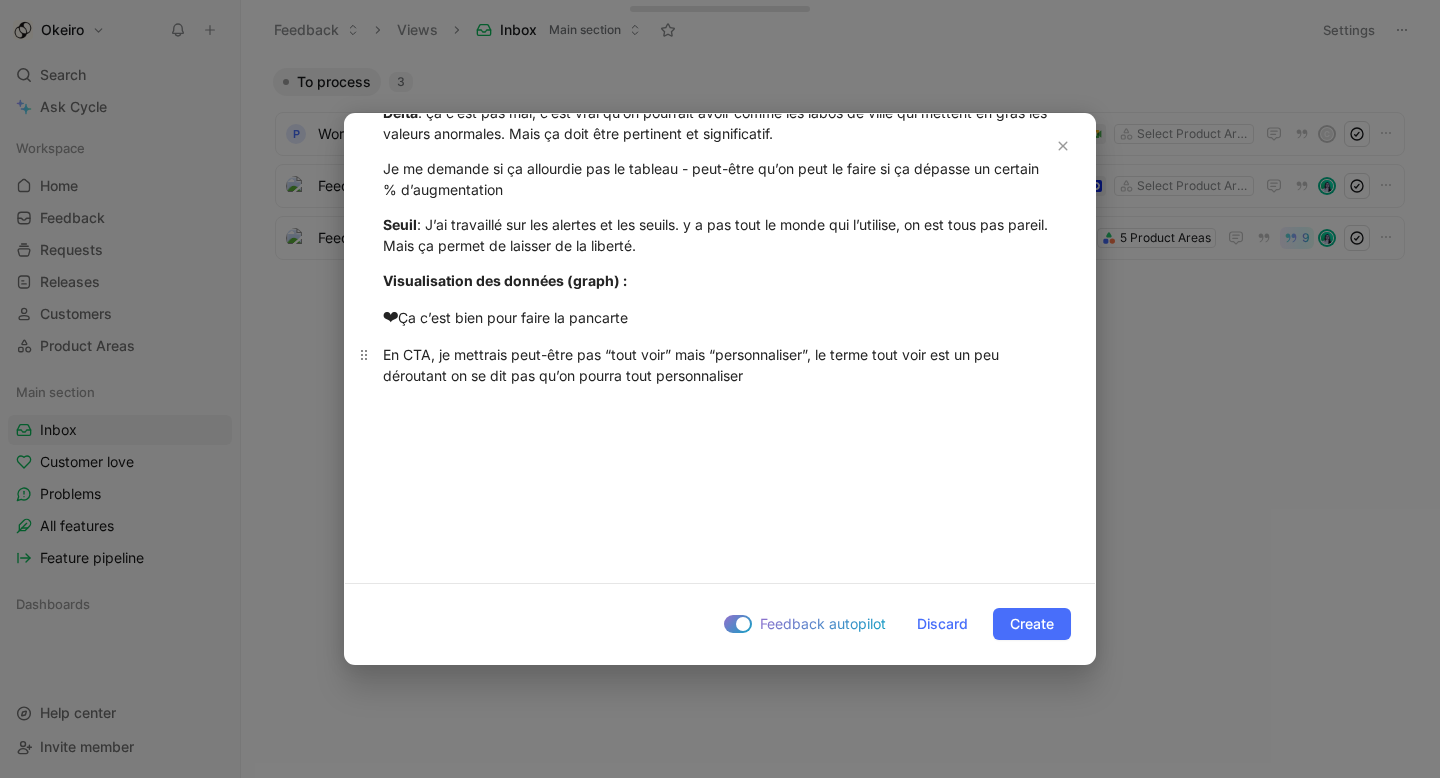 click on "En CTA, je mettrais peut-être pas “tout voir” mais “personnaliser”, le terme tout voir est un peu déroutant on se dit pas qu’on pourra tout personnaliser" at bounding box center [720, 365] 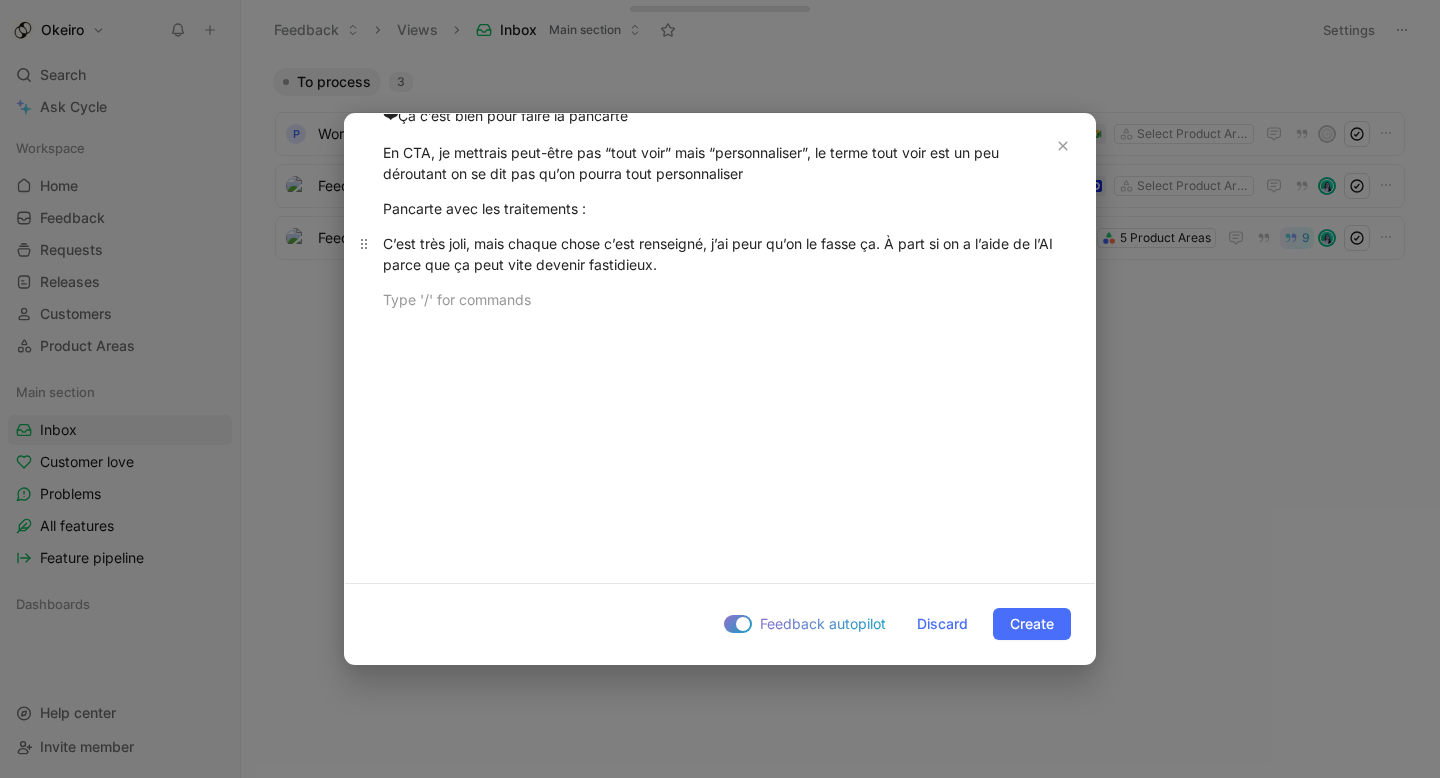 scroll, scrollTop: 733, scrollLeft: 0, axis: vertical 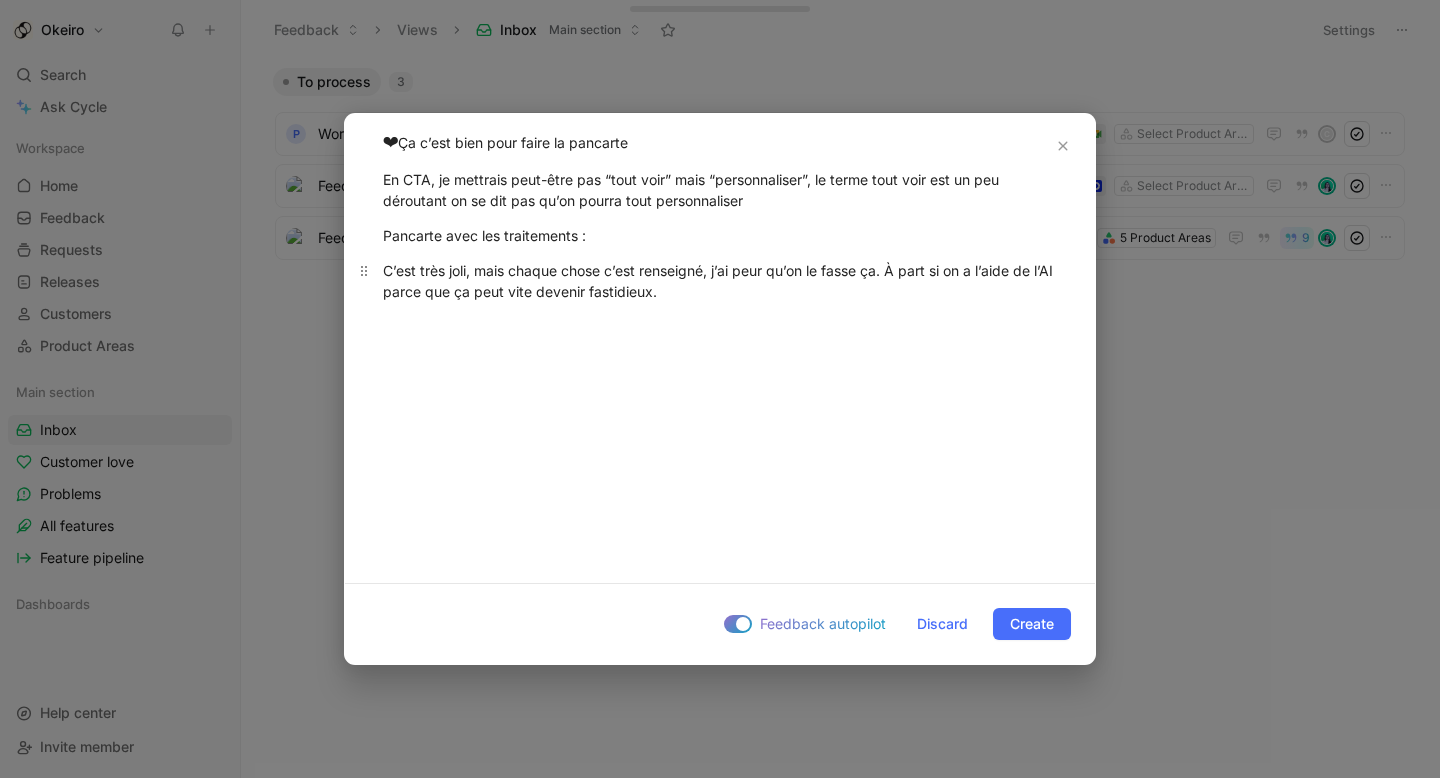click on "C’est très joli, mais chaque chose c’est renseigné, j’ai peur qu’on le fasse ça. À part si on a l’aide de l’AI parce que ça peut vite devenir fastidieux." at bounding box center (720, 281) 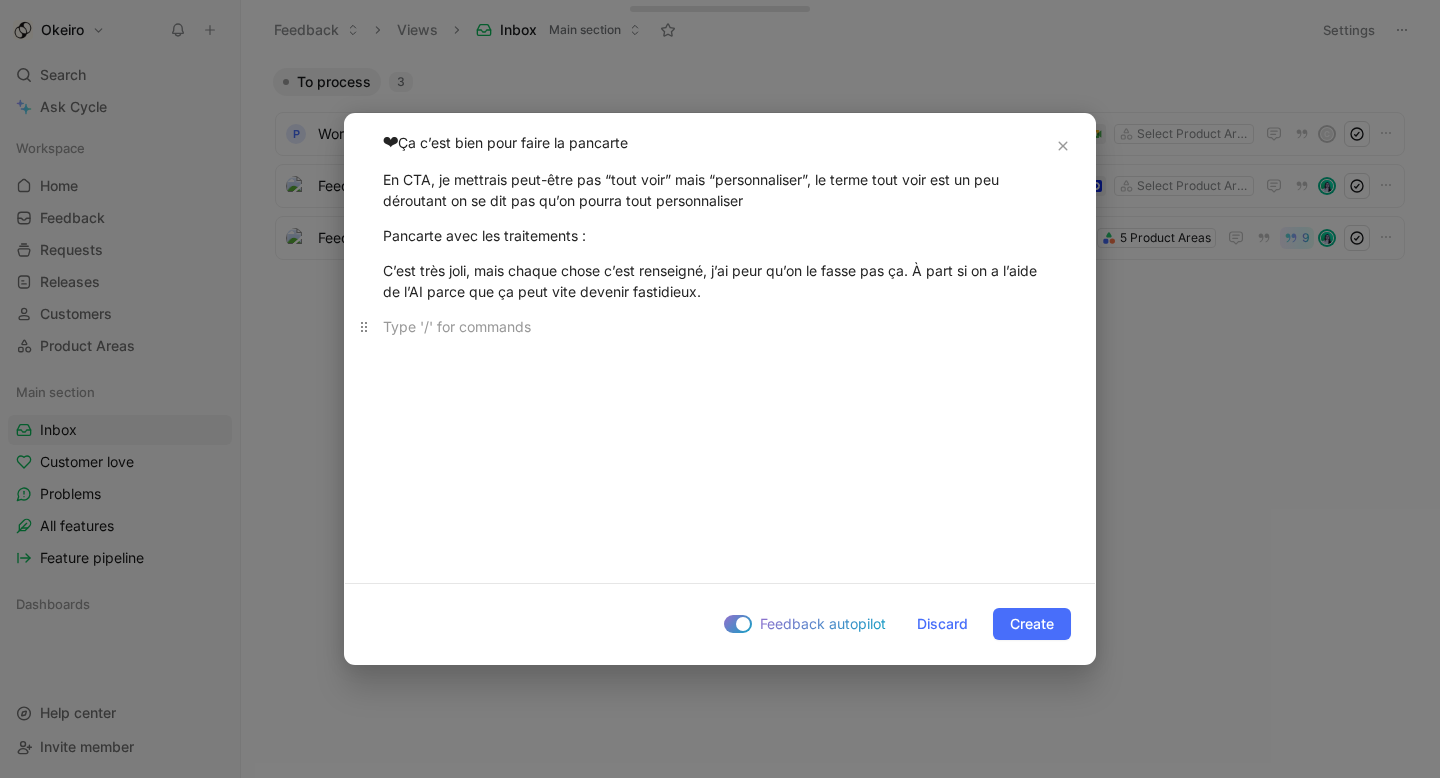 click at bounding box center (720, 326) 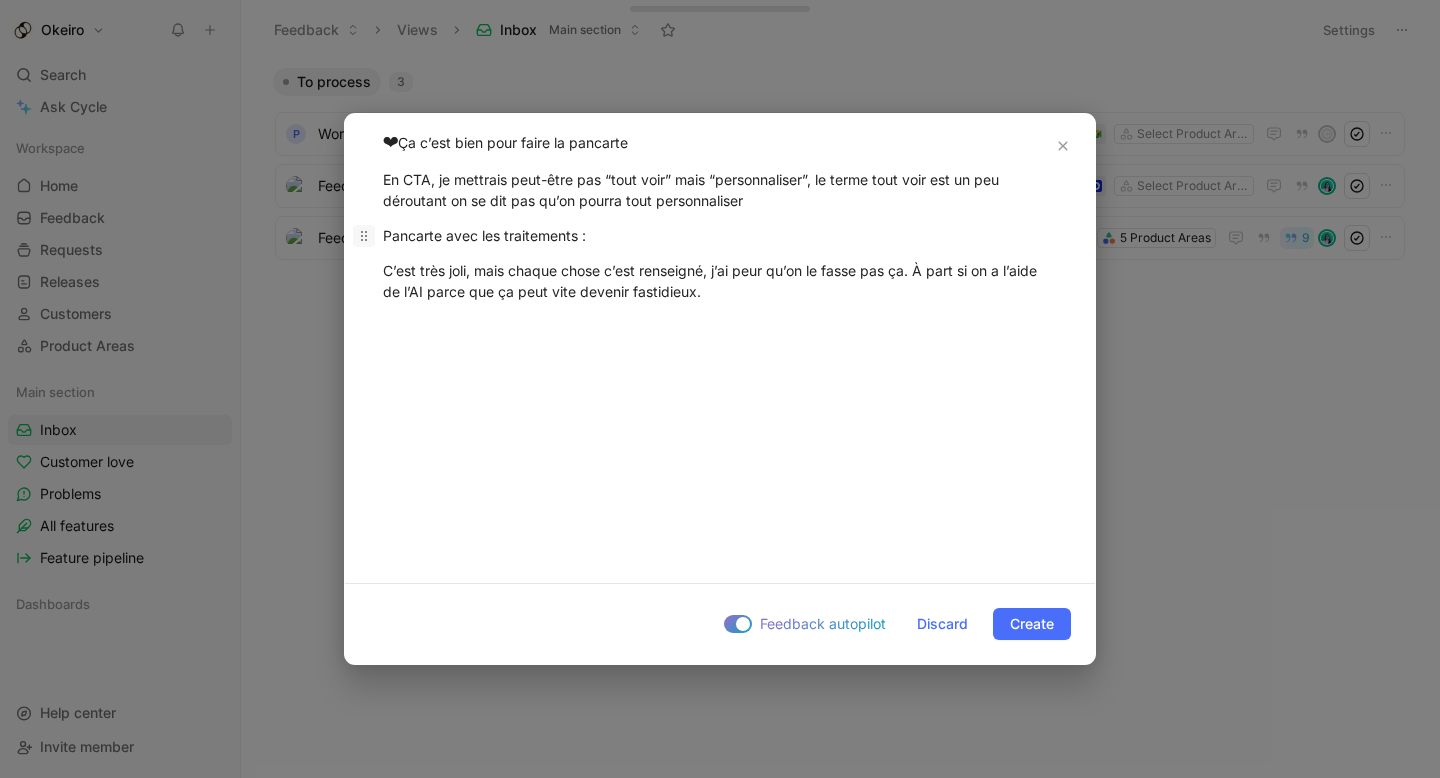 drag, startPoint x: 610, startPoint y: 229, endPoint x: 368, endPoint y: 229, distance: 242 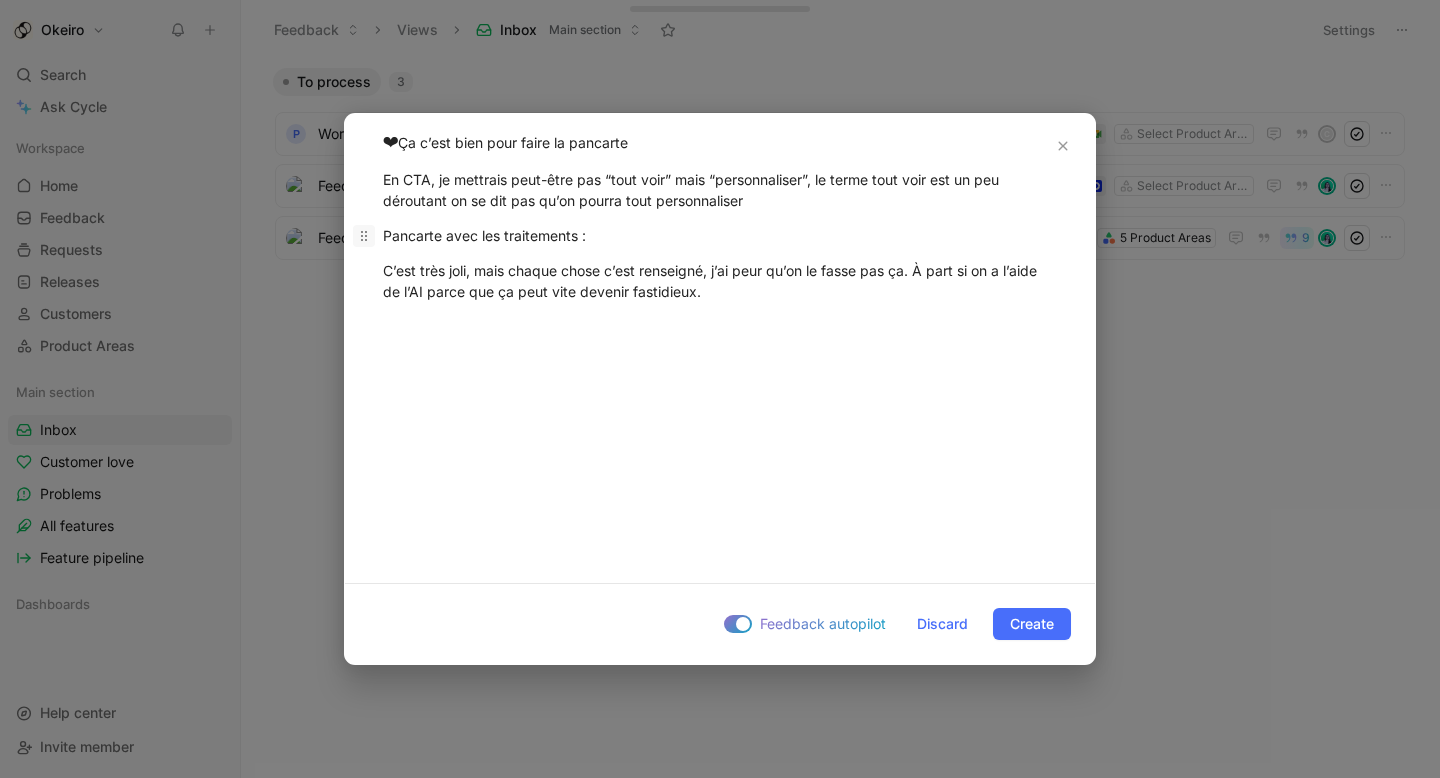 click on "Pancarte avec les traitements :" at bounding box center [720, 235] 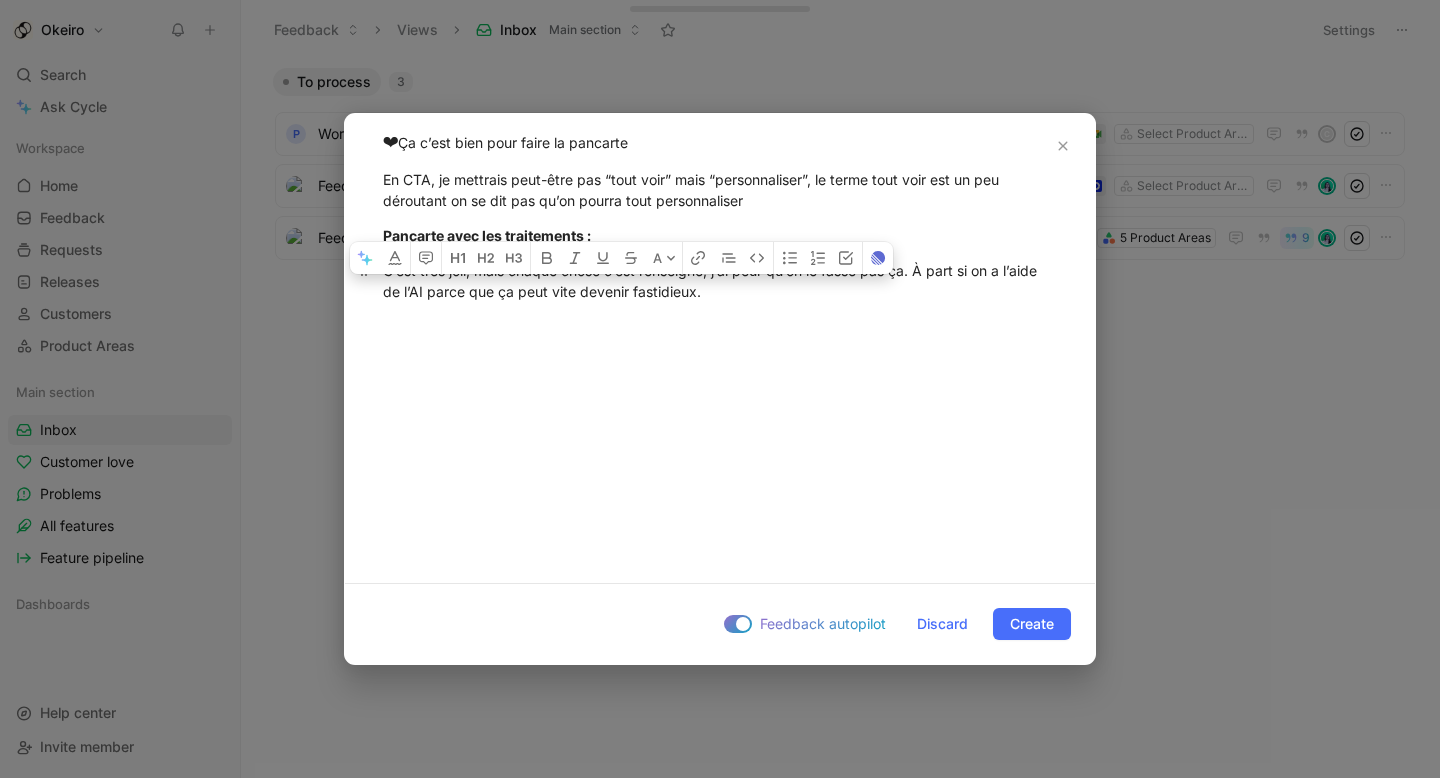 click on "C’est très joli, mais chaque chose c’est renseigné, j’ai peur qu’on le fasse pas ça. À part si on a l’aide de l’AI parce que ça peut vite devenir fastidieux." at bounding box center [720, 281] 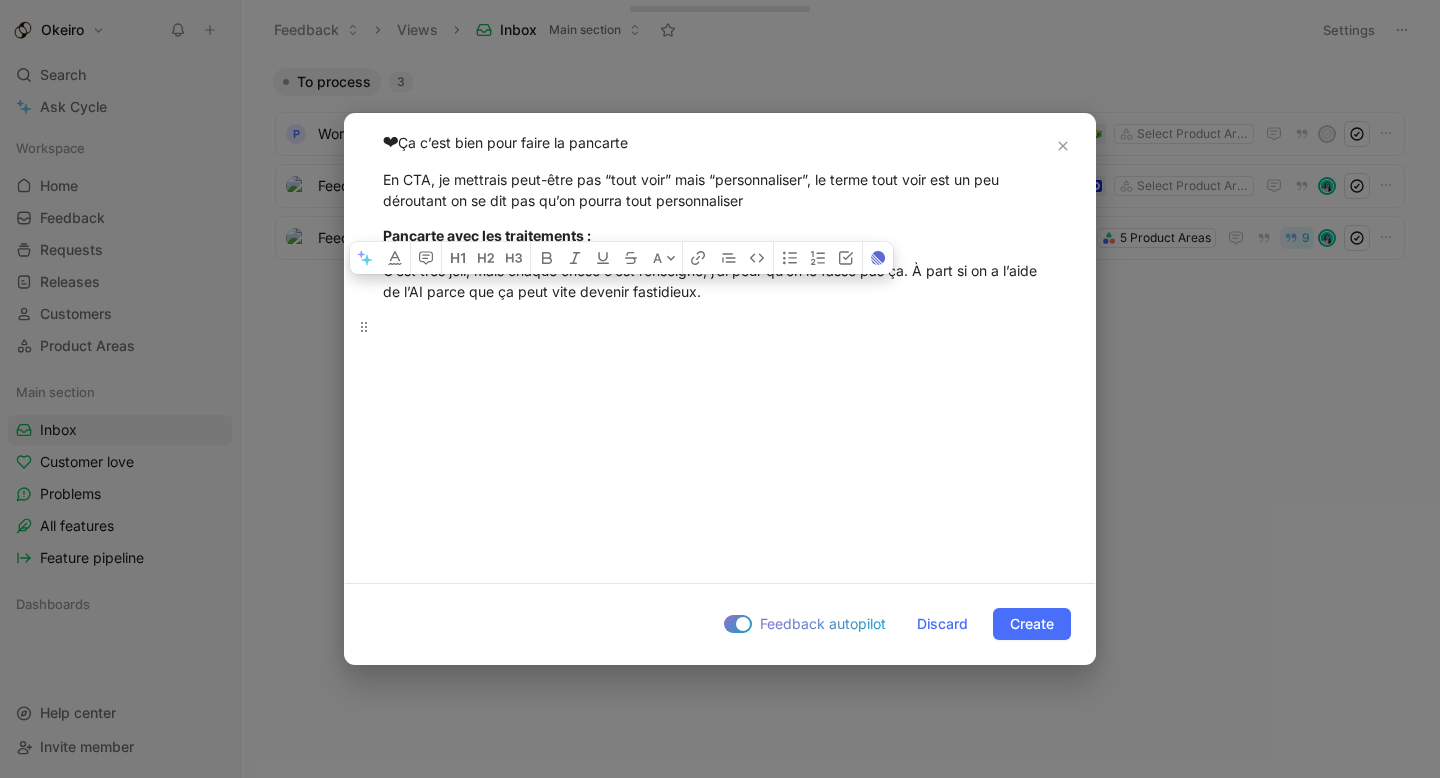 click at bounding box center [720, 326] 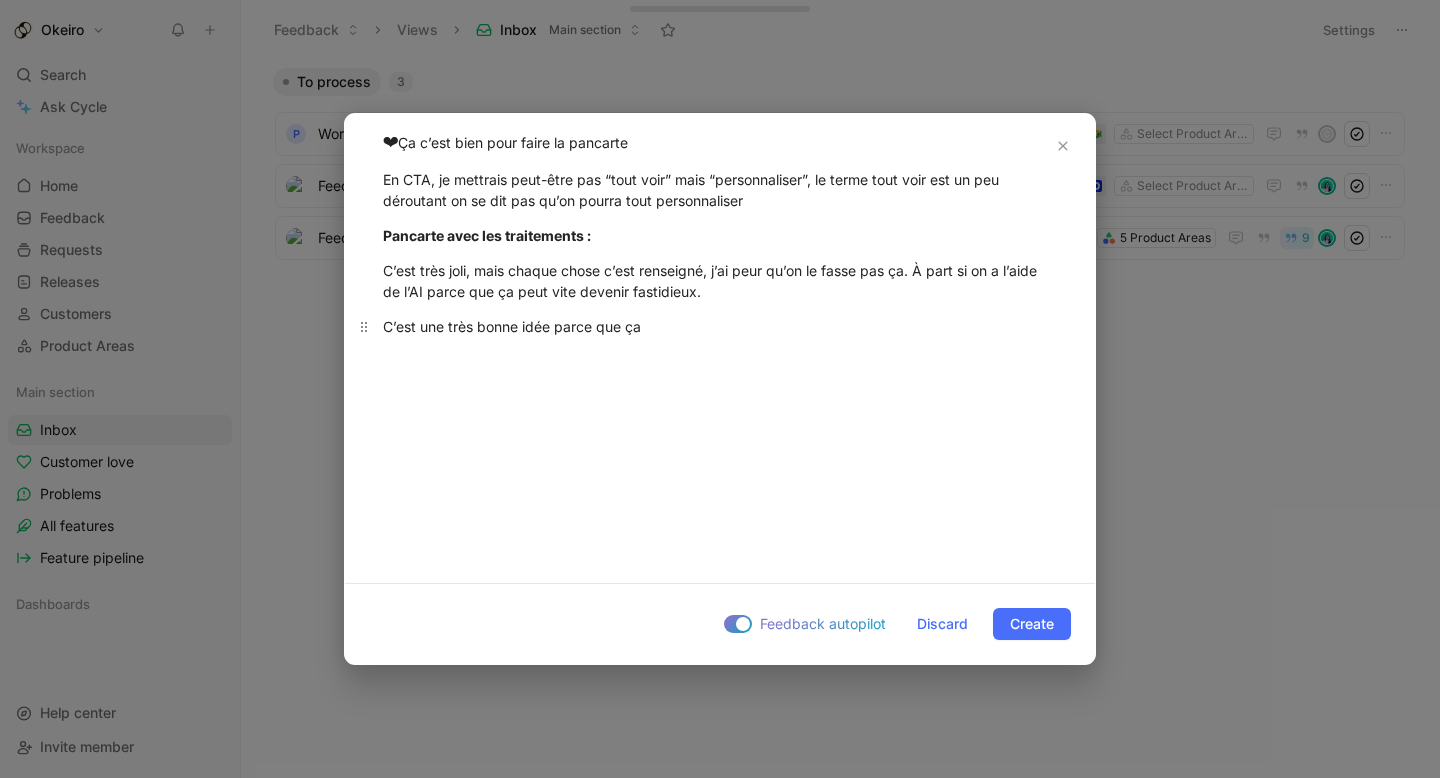 drag, startPoint x: 685, startPoint y: 326, endPoint x: 697, endPoint y: 330, distance: 12.649111 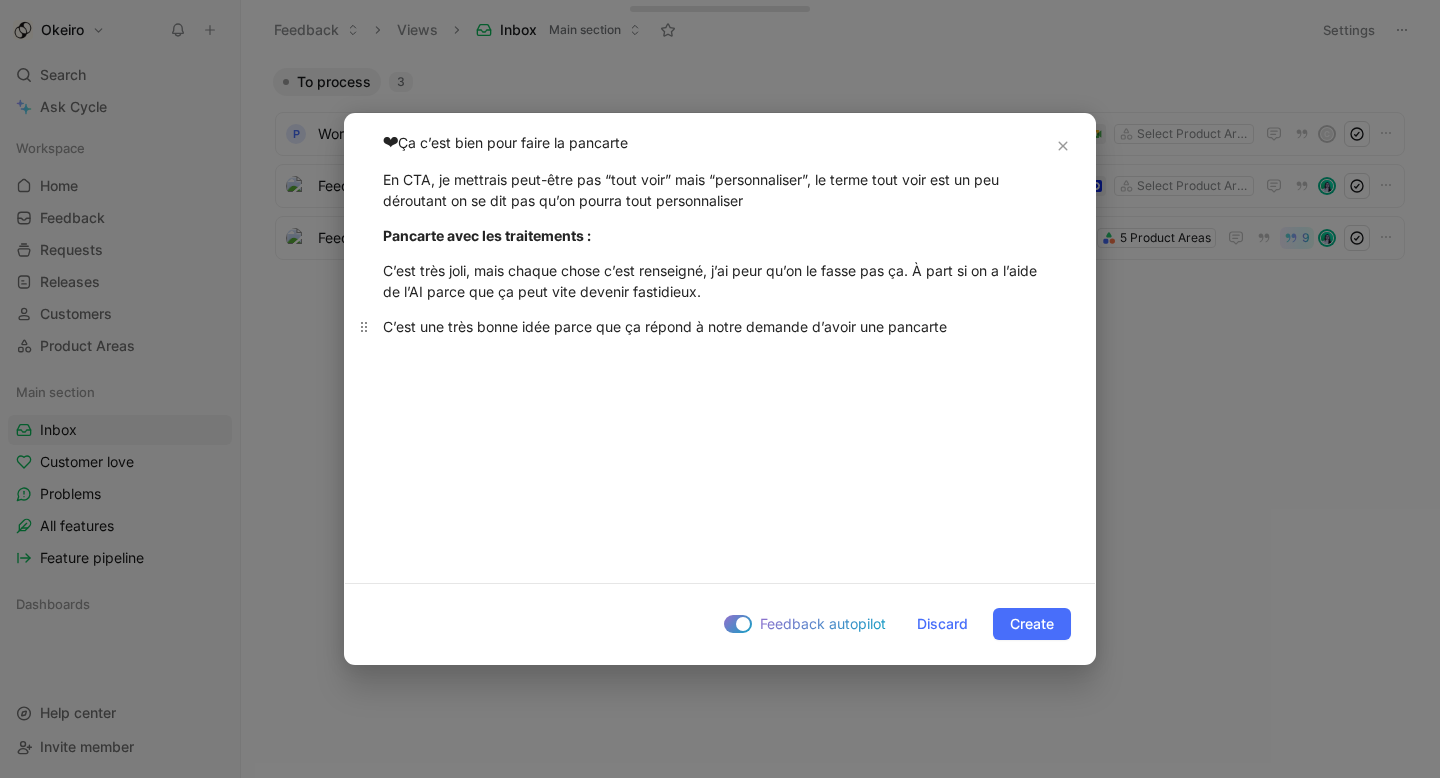 drag, startPoint x: 814, startPoint y: 325, endPoint x: 1056, endPoint y: 325, distance: 242 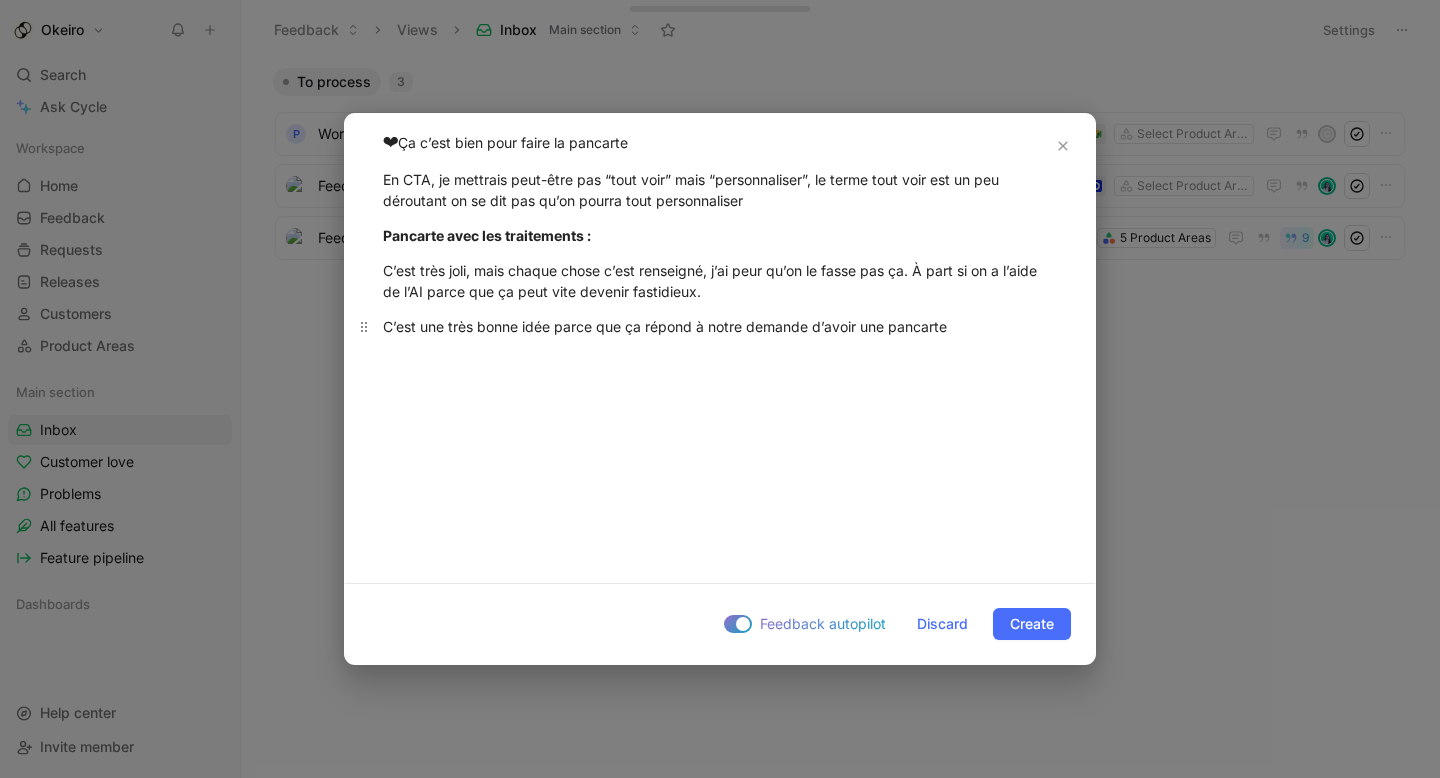 click on "C’est une très bonne idée parce que ça répond à notre demande d’avoir une pancarte" at bounding box center [720, 326] 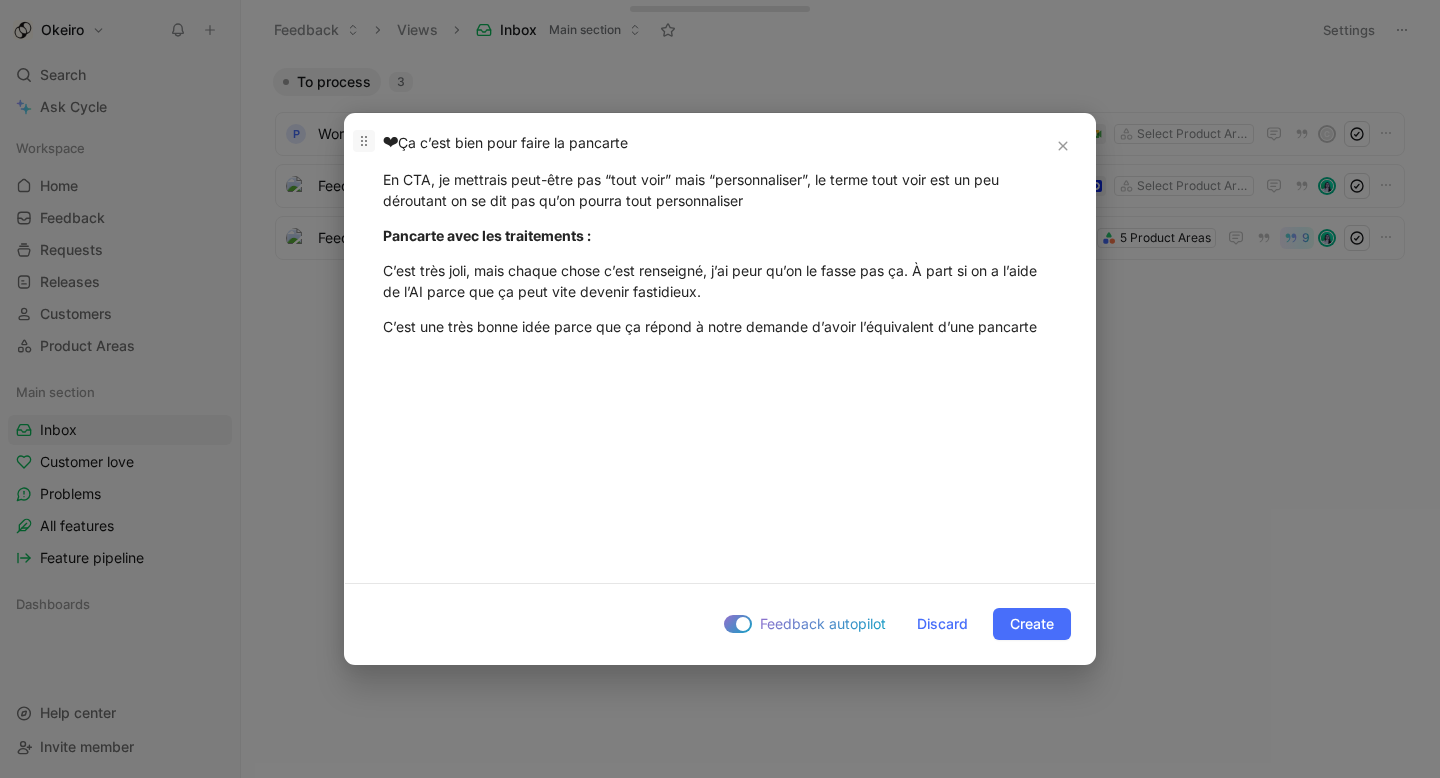 click on "❤  Ça c’est bien pour faire la pancarte" at bounding box center (720, 143) 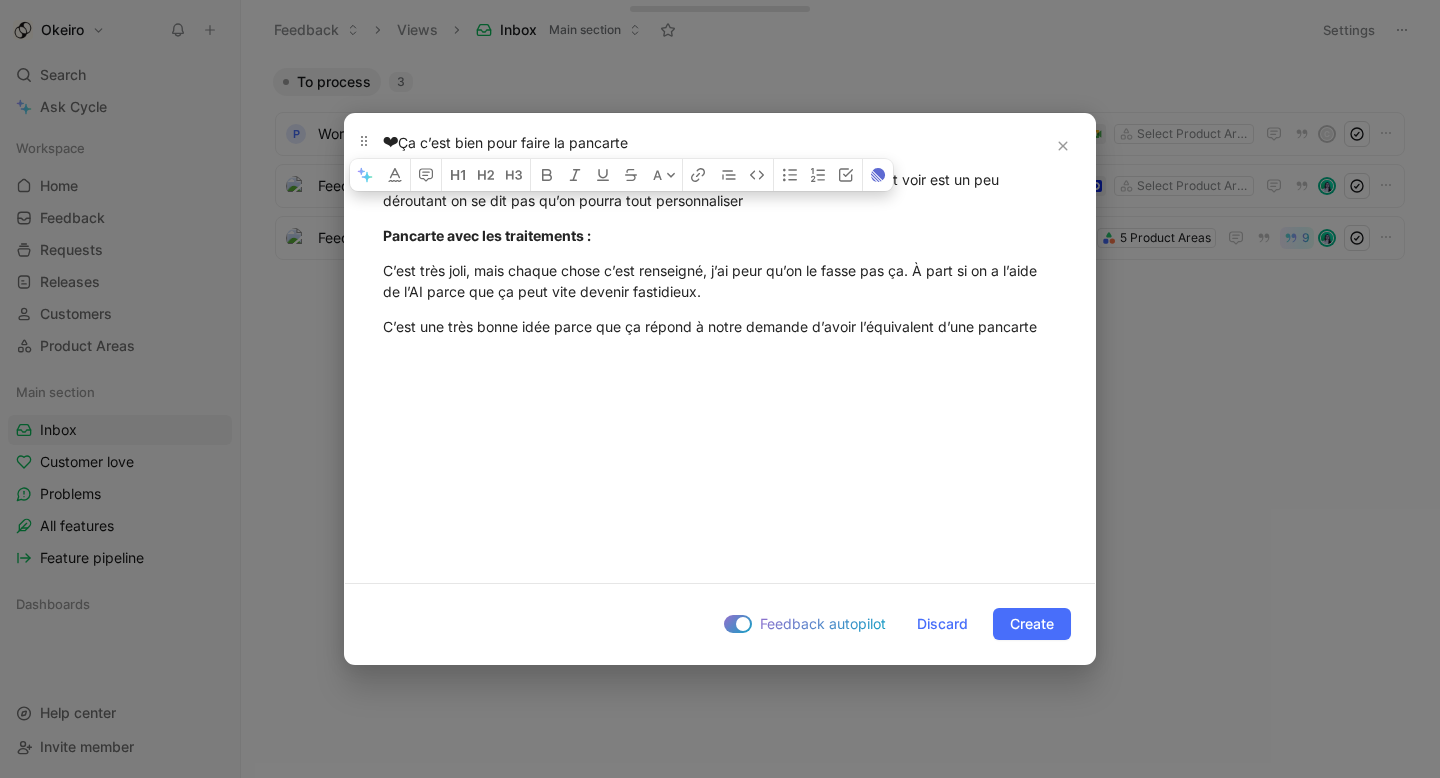 click on "❤  Ça c’est bien pour faire la pancarte" at bounding box center (720, 143) 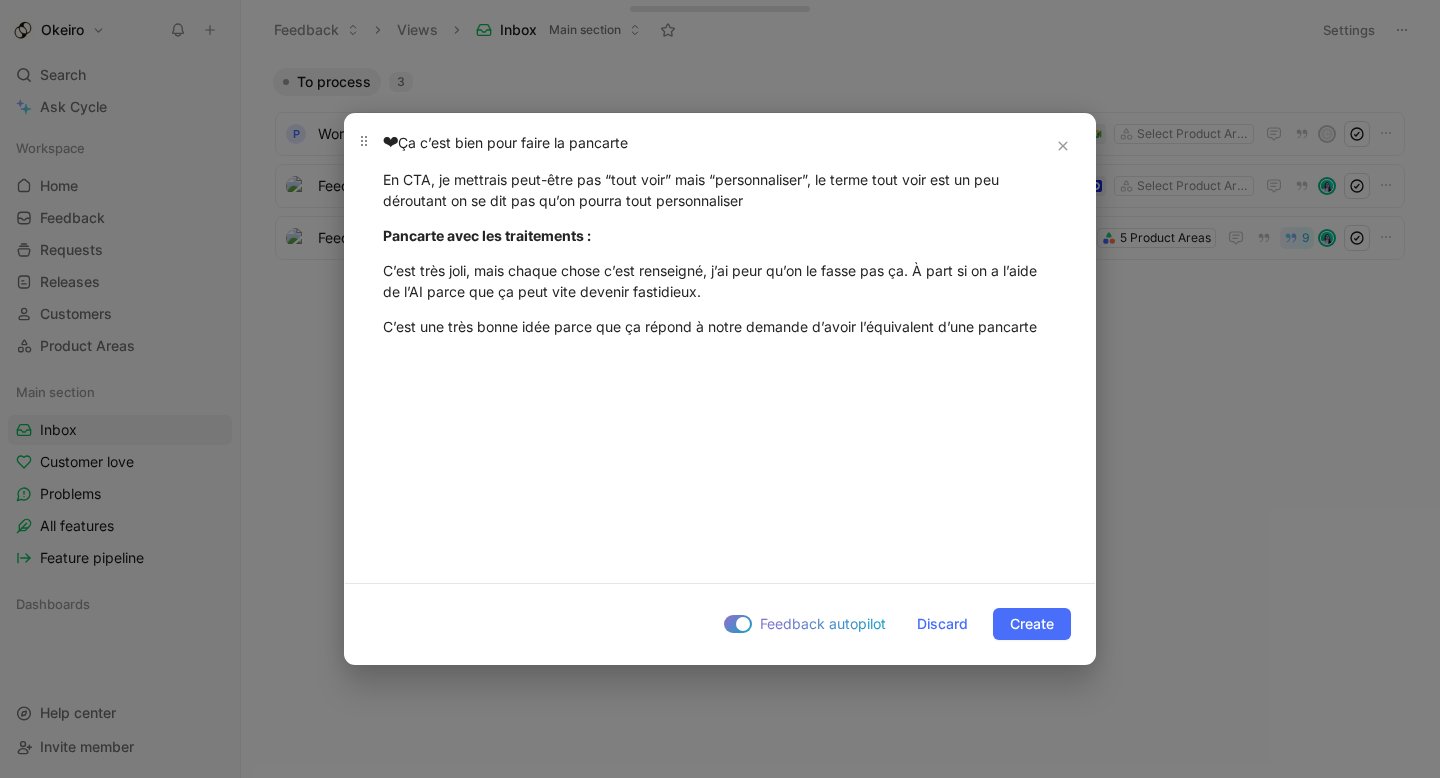 drag, startPoint x: 400, startPoint y: 141, endPoint x: 377, endPoint y: 141, distance: 23 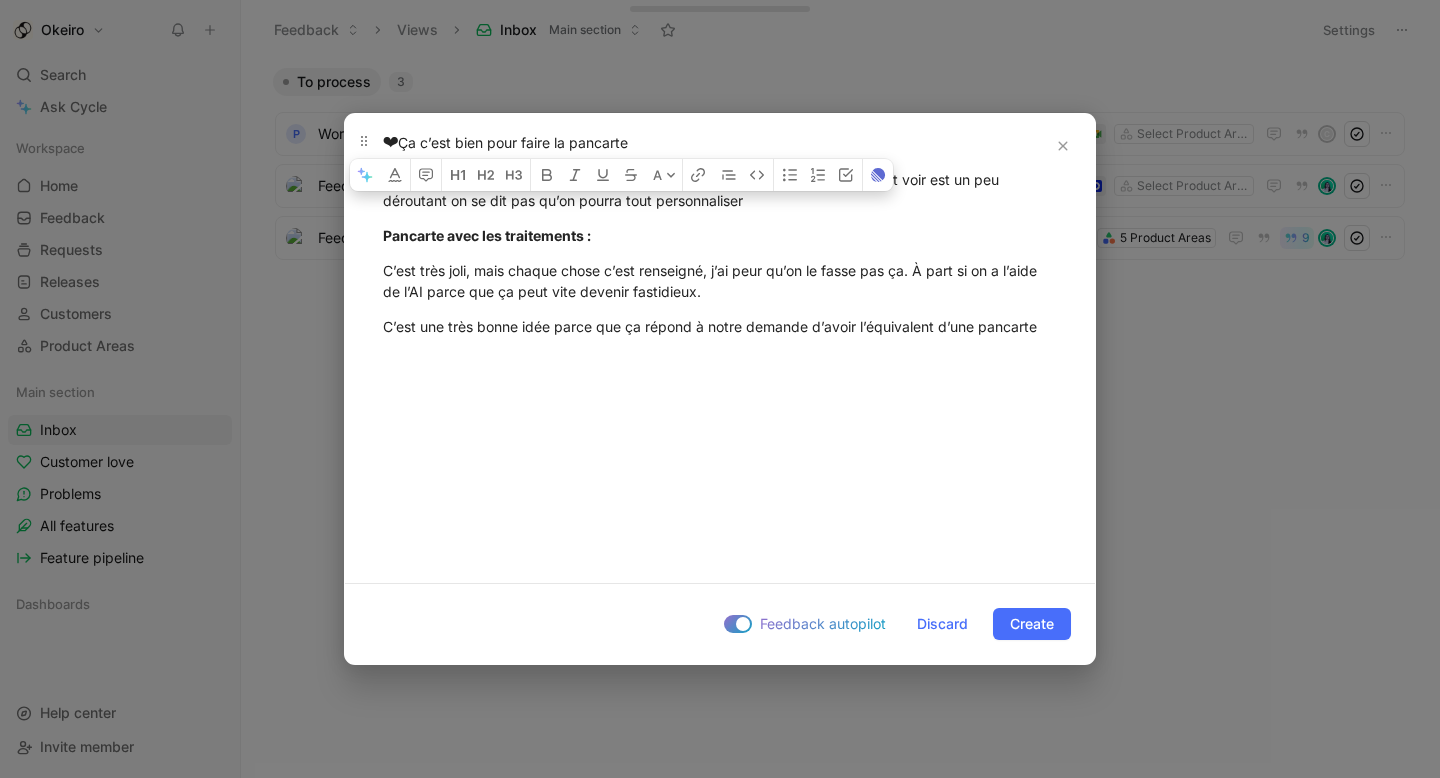 copy on "❤" 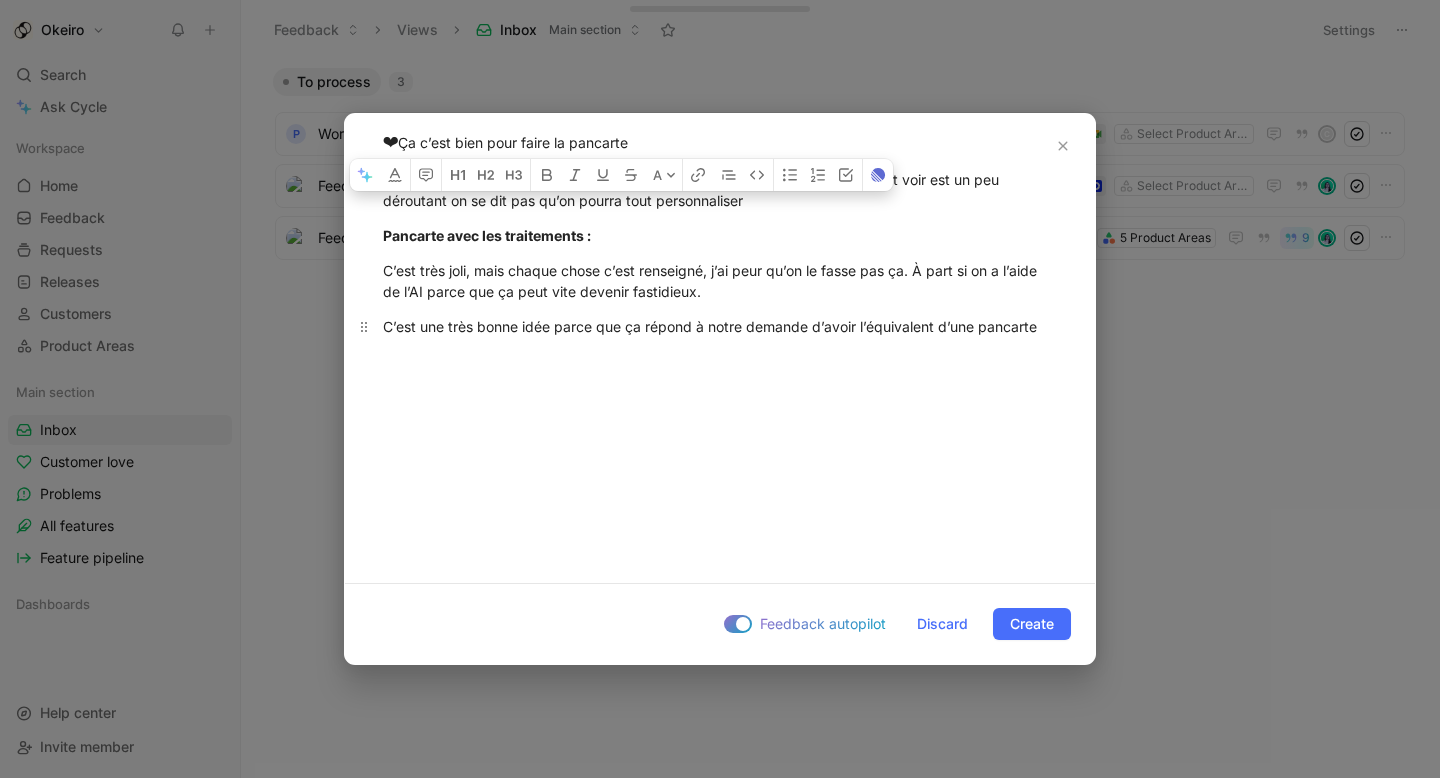 click on "C’est une très bonne idée parce que ça répond à notre demande d’avoir l’équivalent d’une pancarte" at bounding box center (720, 326) 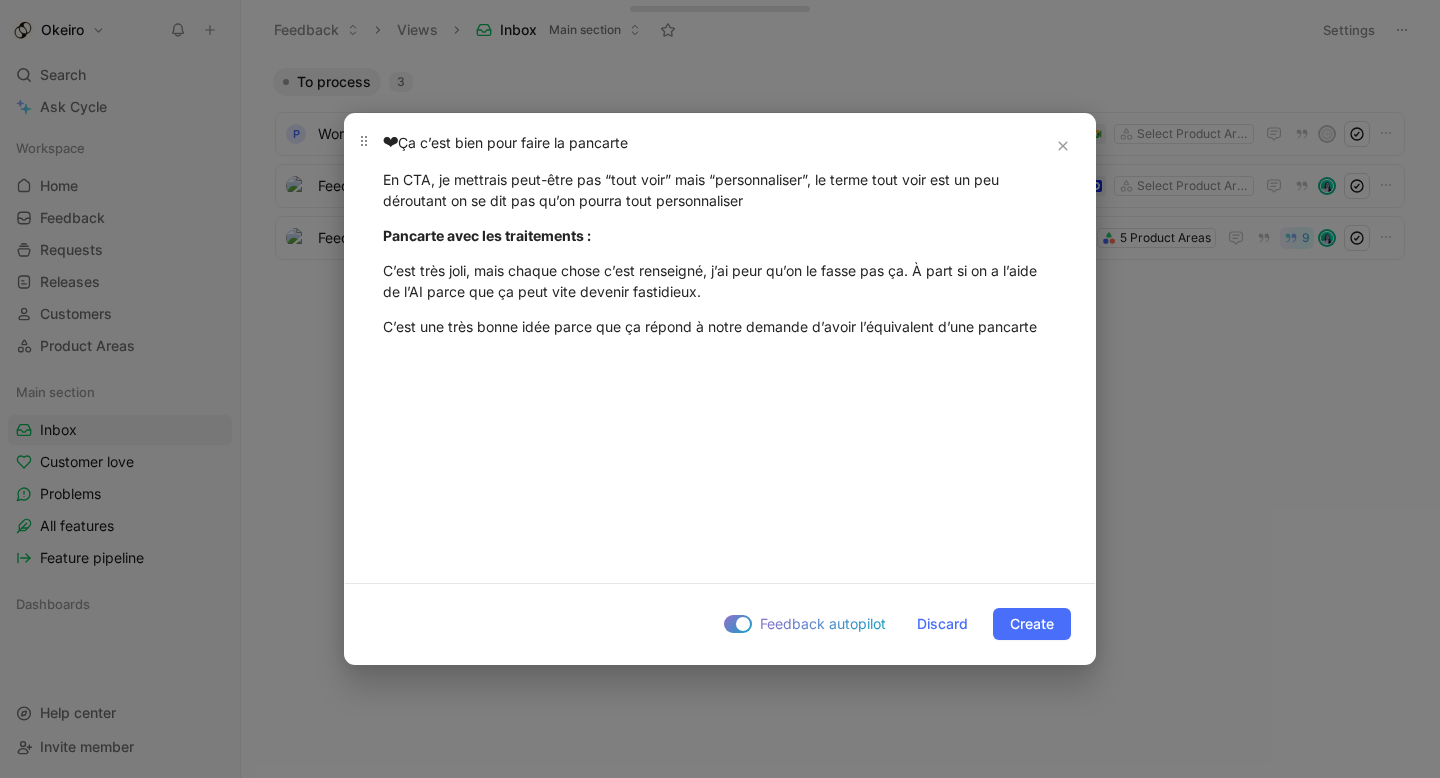 click on "❤  Ça c’est bien pour faire la pancarte" at bounding box center (720, 143) 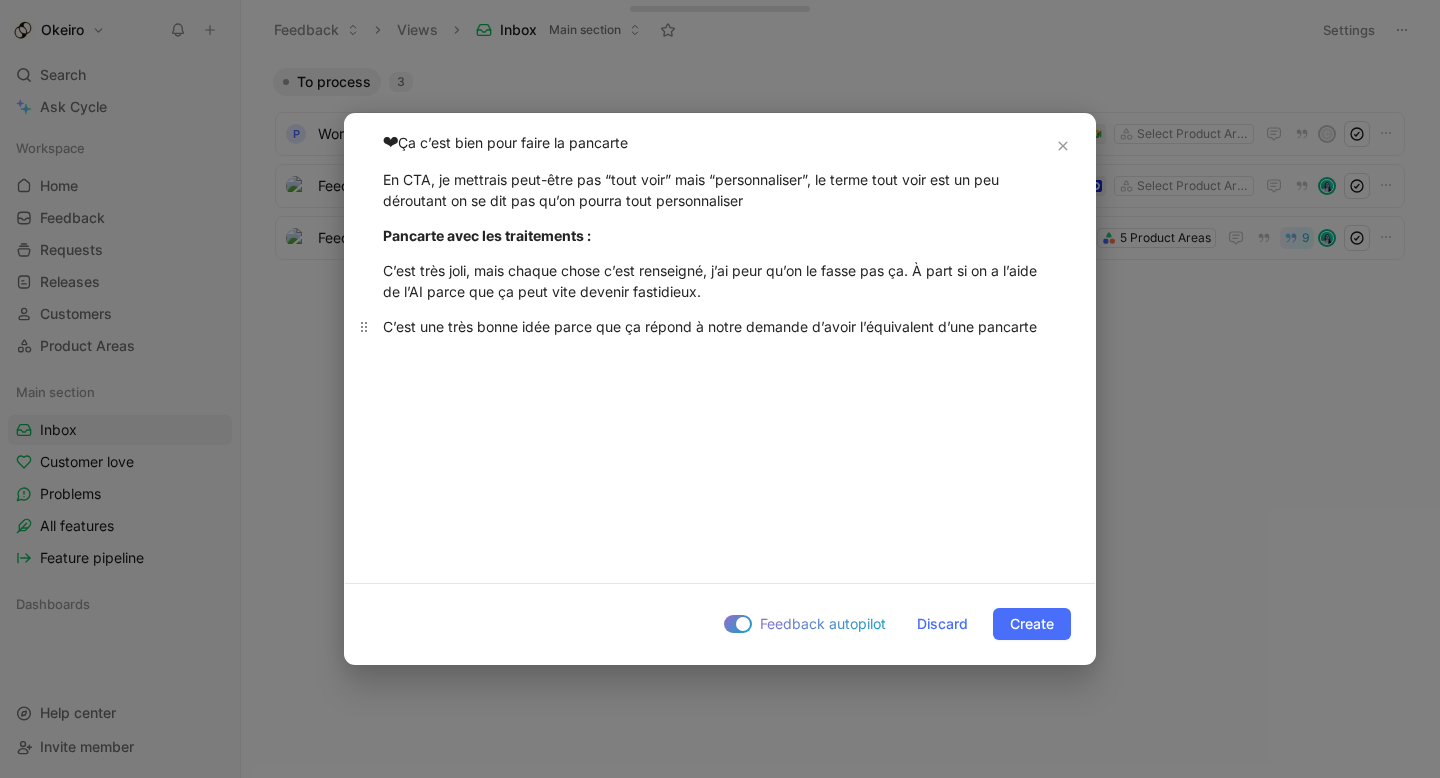 click on "C’est une très bonne idée parce que ça répond à notre demande d’avoir l’équivalent d’une pancarte" at bounding box center (720, 326) 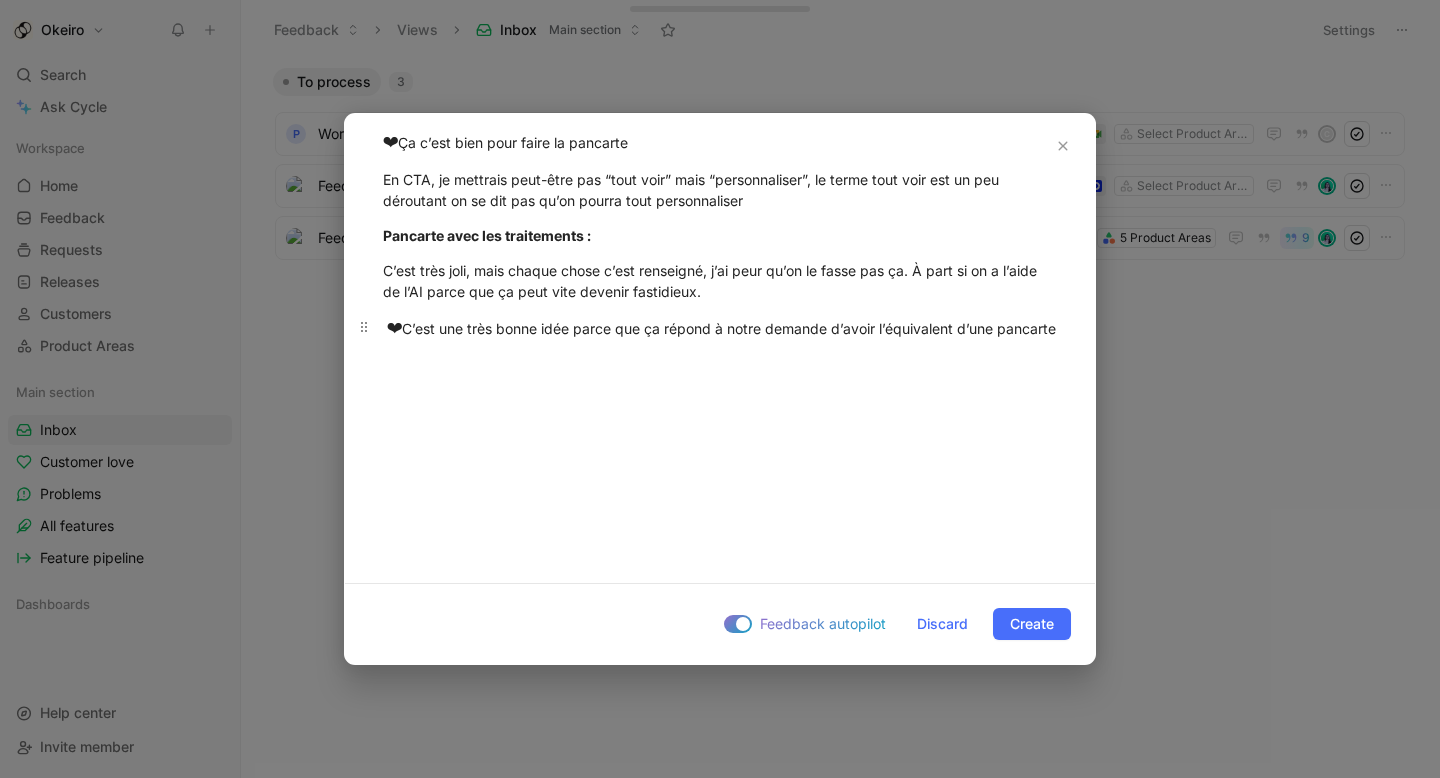 click on "❤  C’est une très bonne idée parce que ça répond à notre demande d’avoir l’équivalent d’une pancarte" at bounding box center (720, 329) 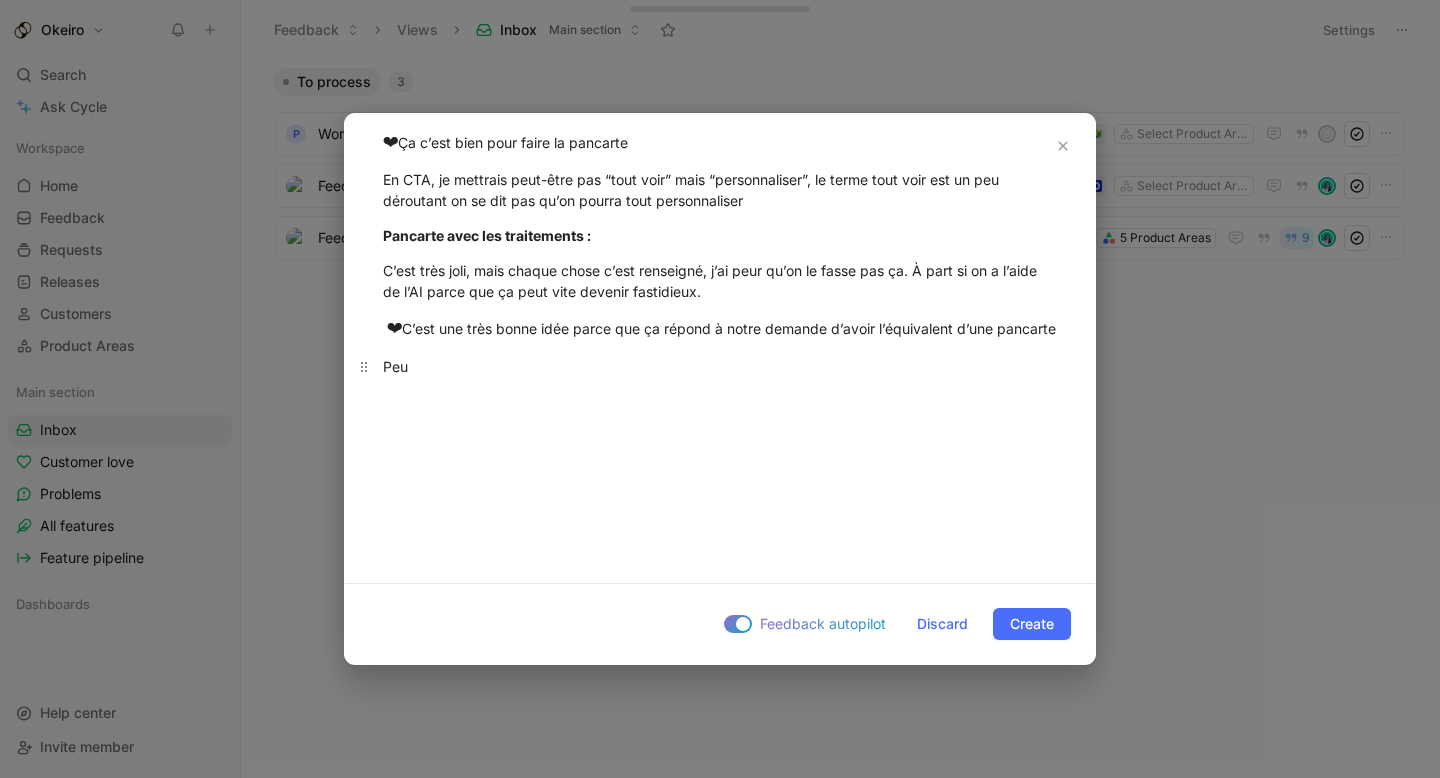 click on "Peu" at bounding box center (720, 366) 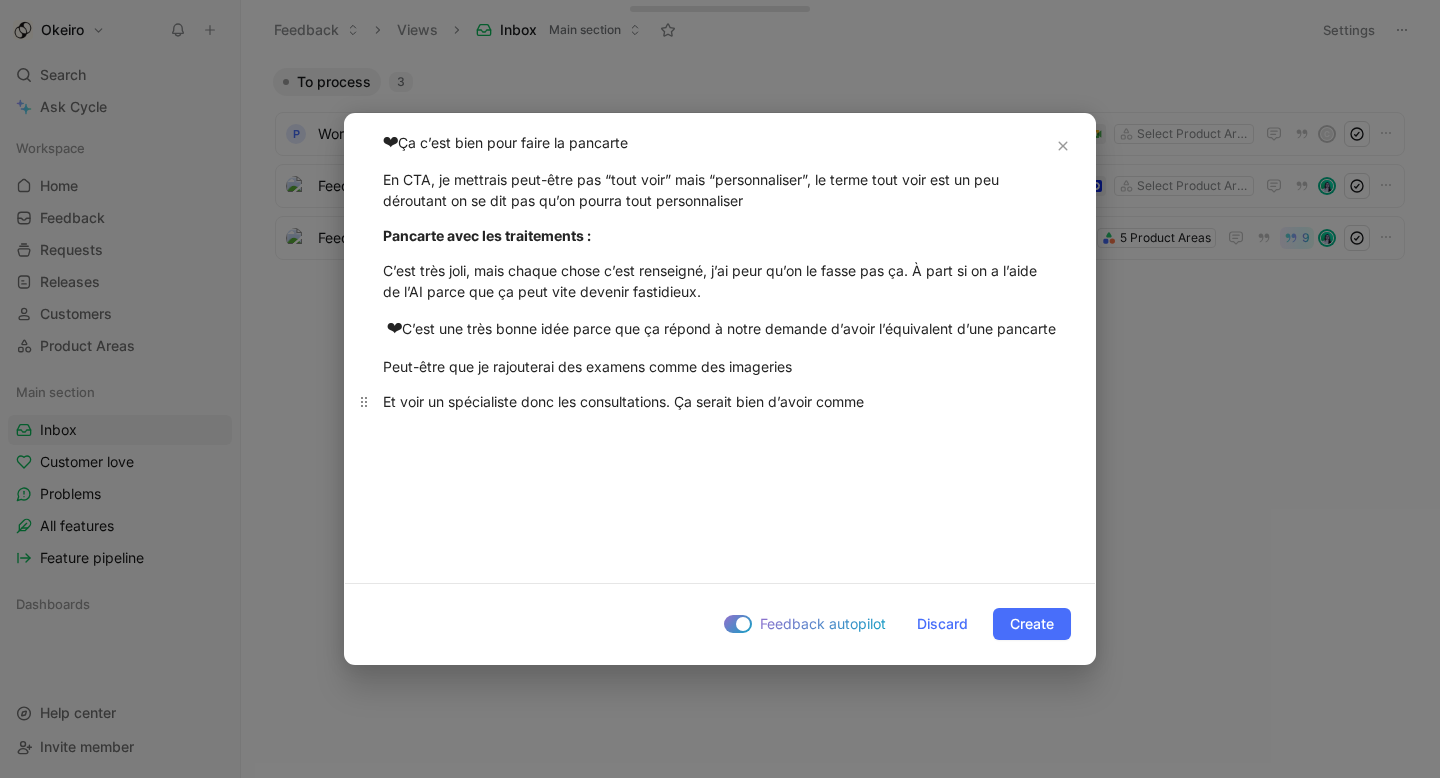 drag, startPoint x: 677, startPoint y: 417, endPoint x: 1034, endPoint y: 417, distance: 357 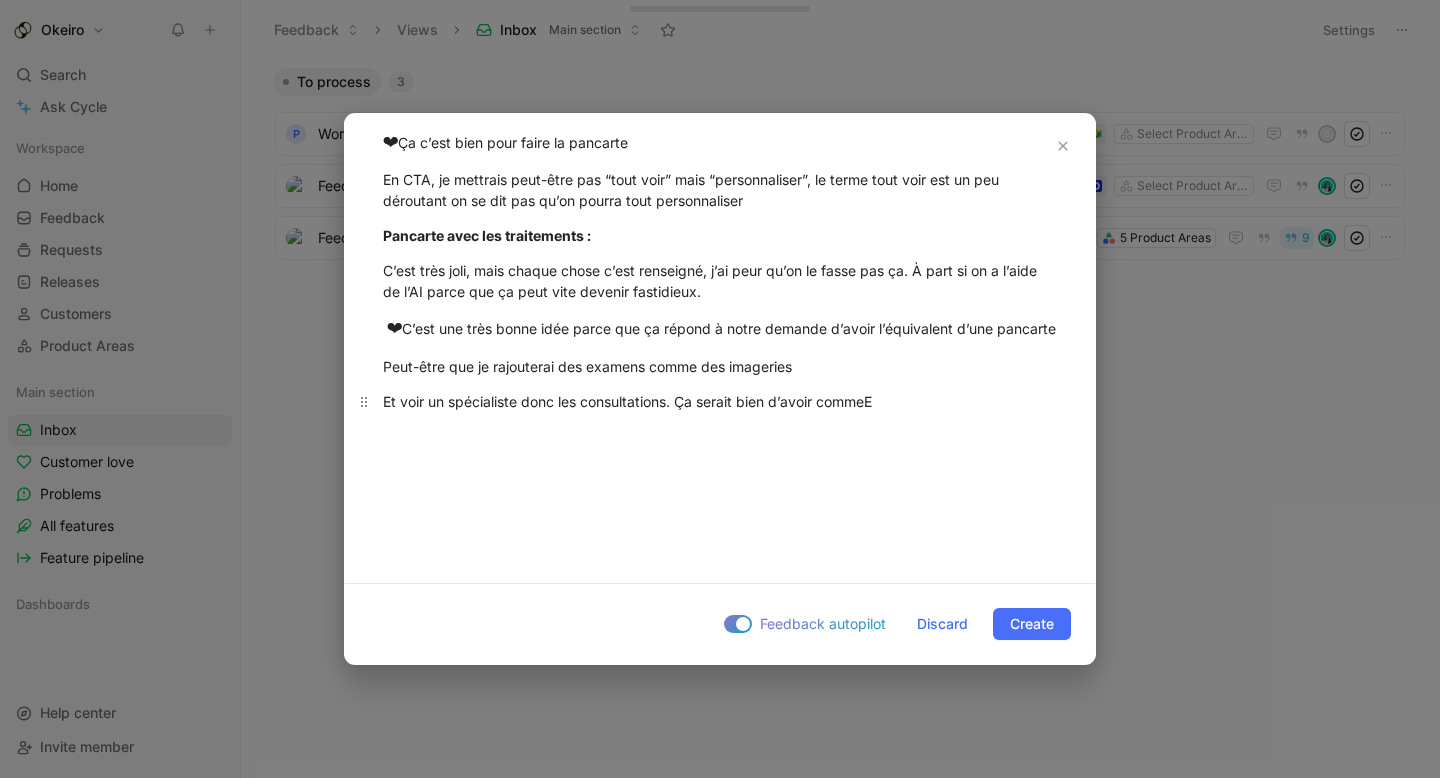 drag, startPoint x: 682, startPoint y: 423, endPoint x: 898, endPoint y: 423, distance: 216 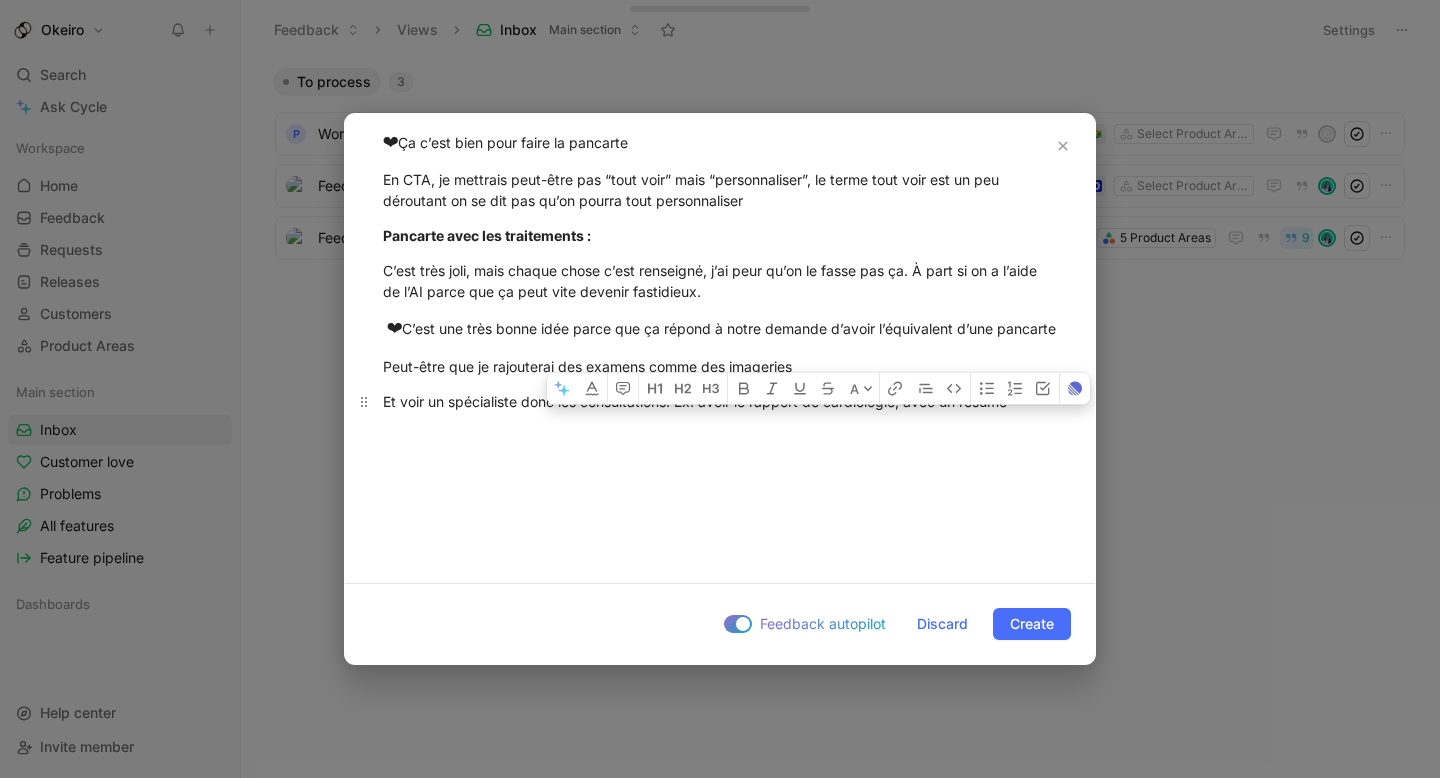 drag, startPoint x: 1031, startPoint y: 415, endPoint x: 904, endPoint y: 417, distance: 127.01575 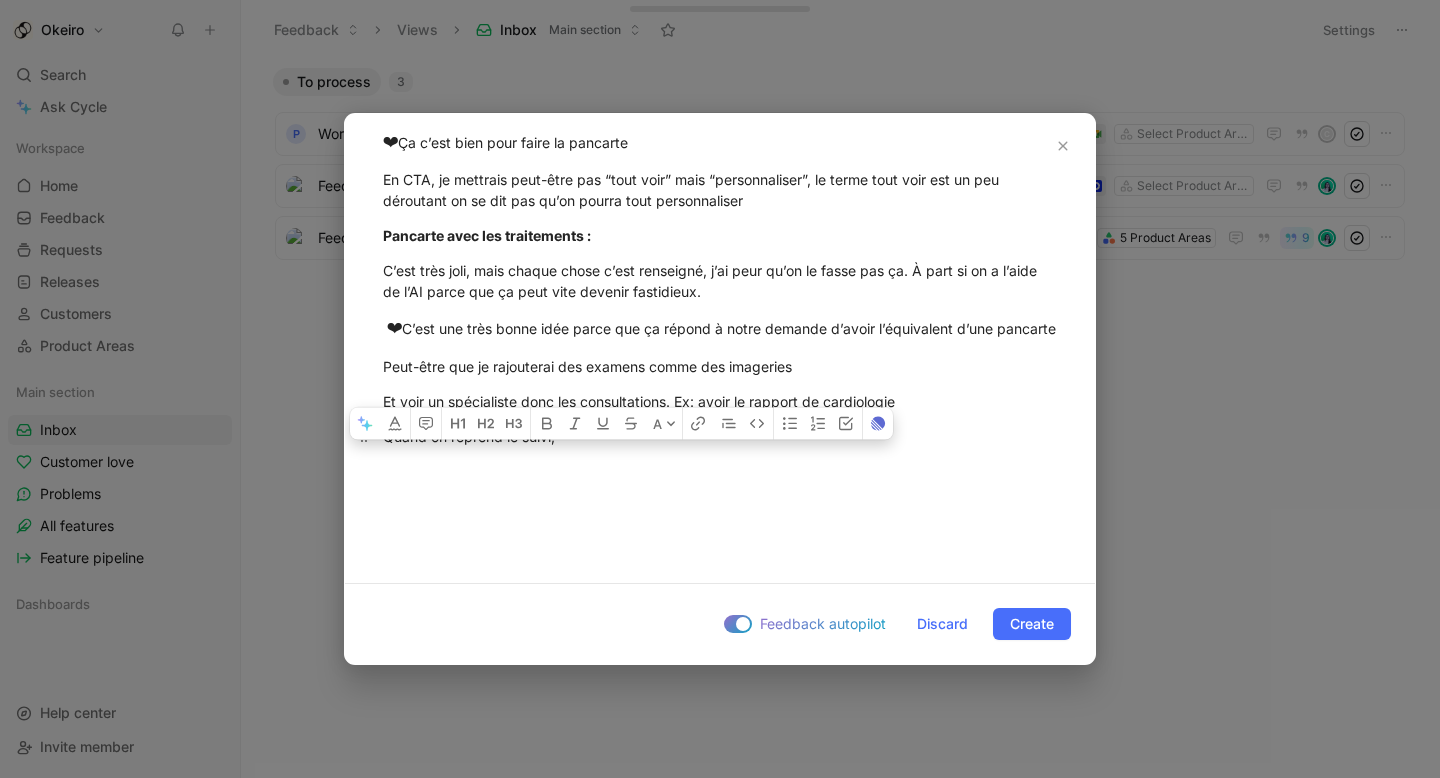 drag, startPoint x: 595, startPoint y: 463, endPoint x: 346, endPoint y: 460, distance: 249.01807 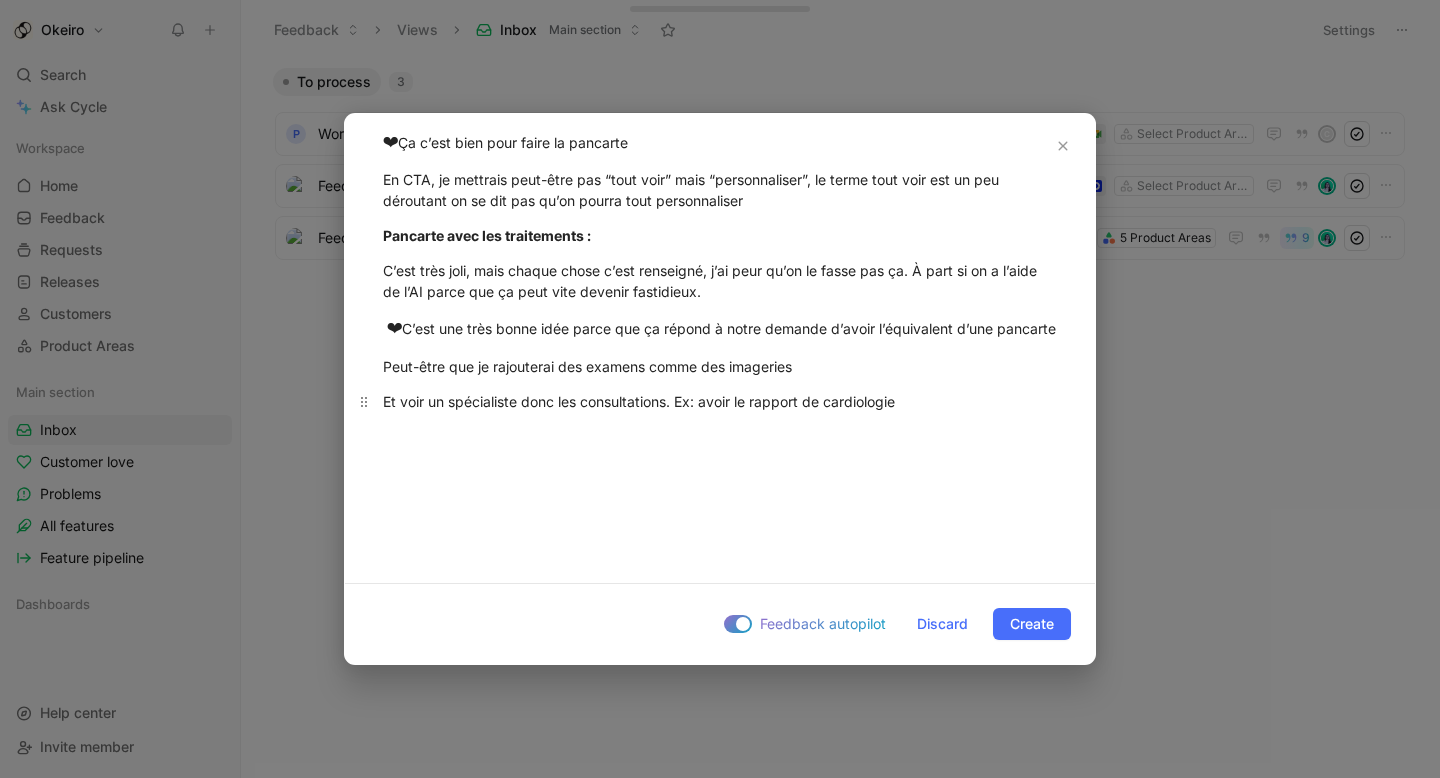 click on "Et voir un spécialiste donc les consultations. Ex: avoir le rapport de cardiologie" at bounding box center (720, 401) 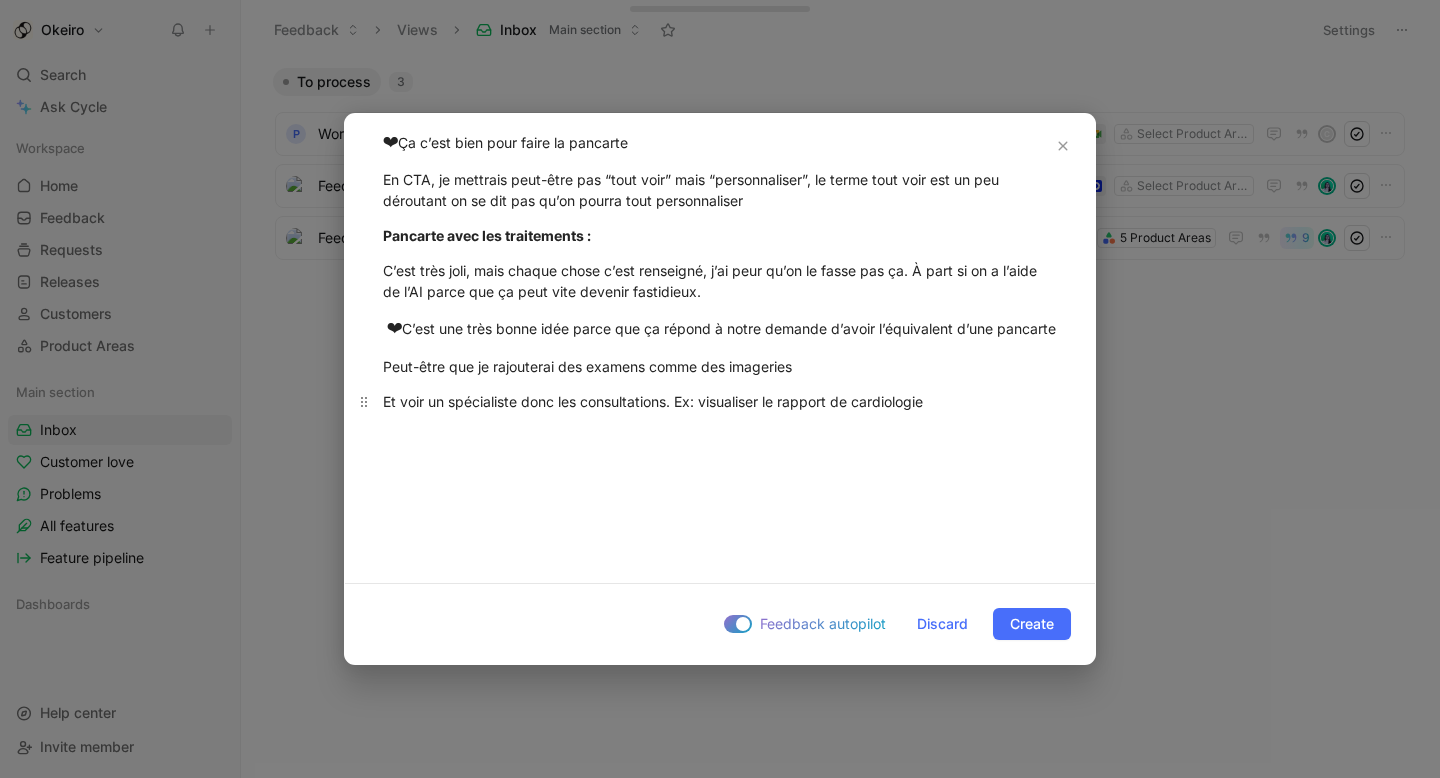 click on "Et voir un spécialiste donc les consultations. Ex: visualiser le rapport de cardiologie" at bounding box center [720, 401] 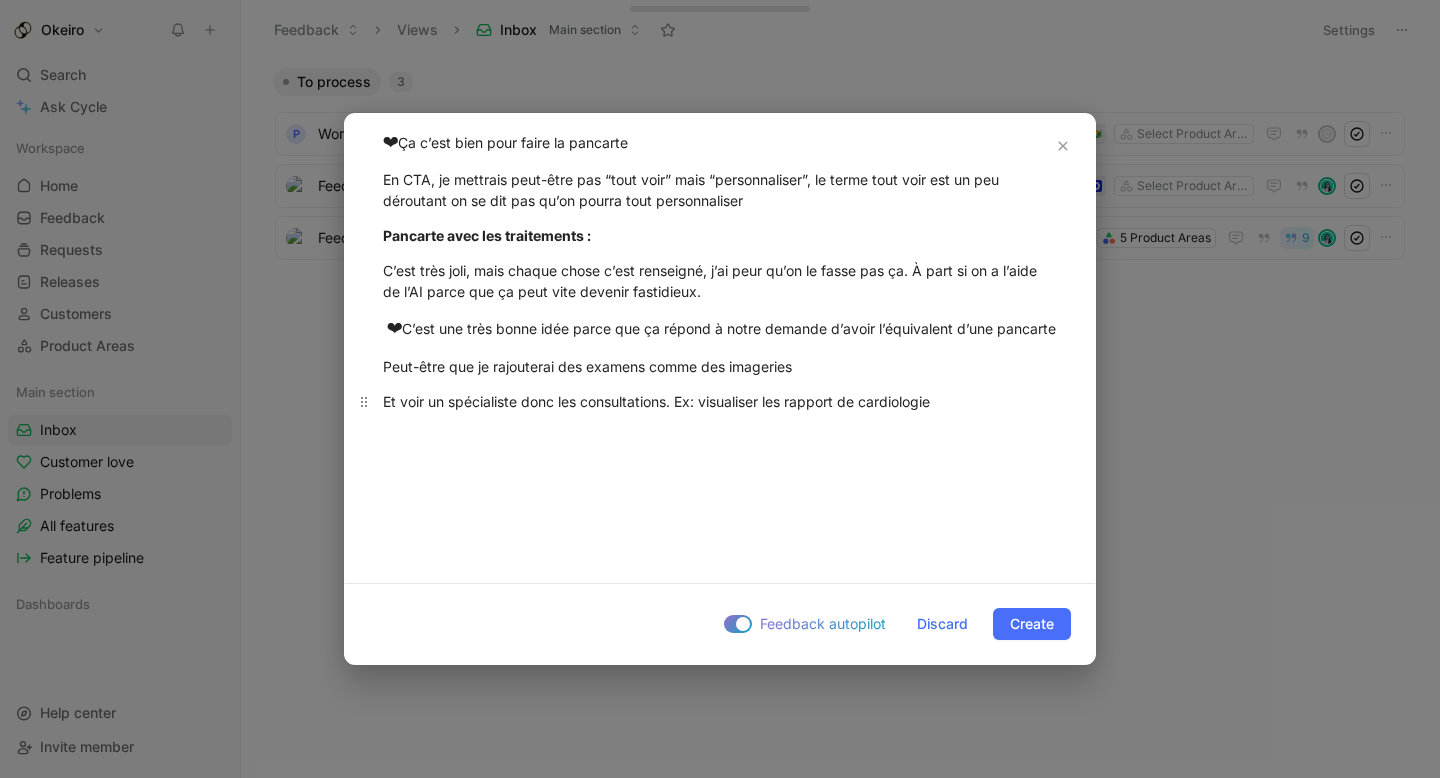 click on "Et voir un spécialiste donc les consultations. Ex: visualiser les rapport de cardiologie" at bounding box center (720, 401) 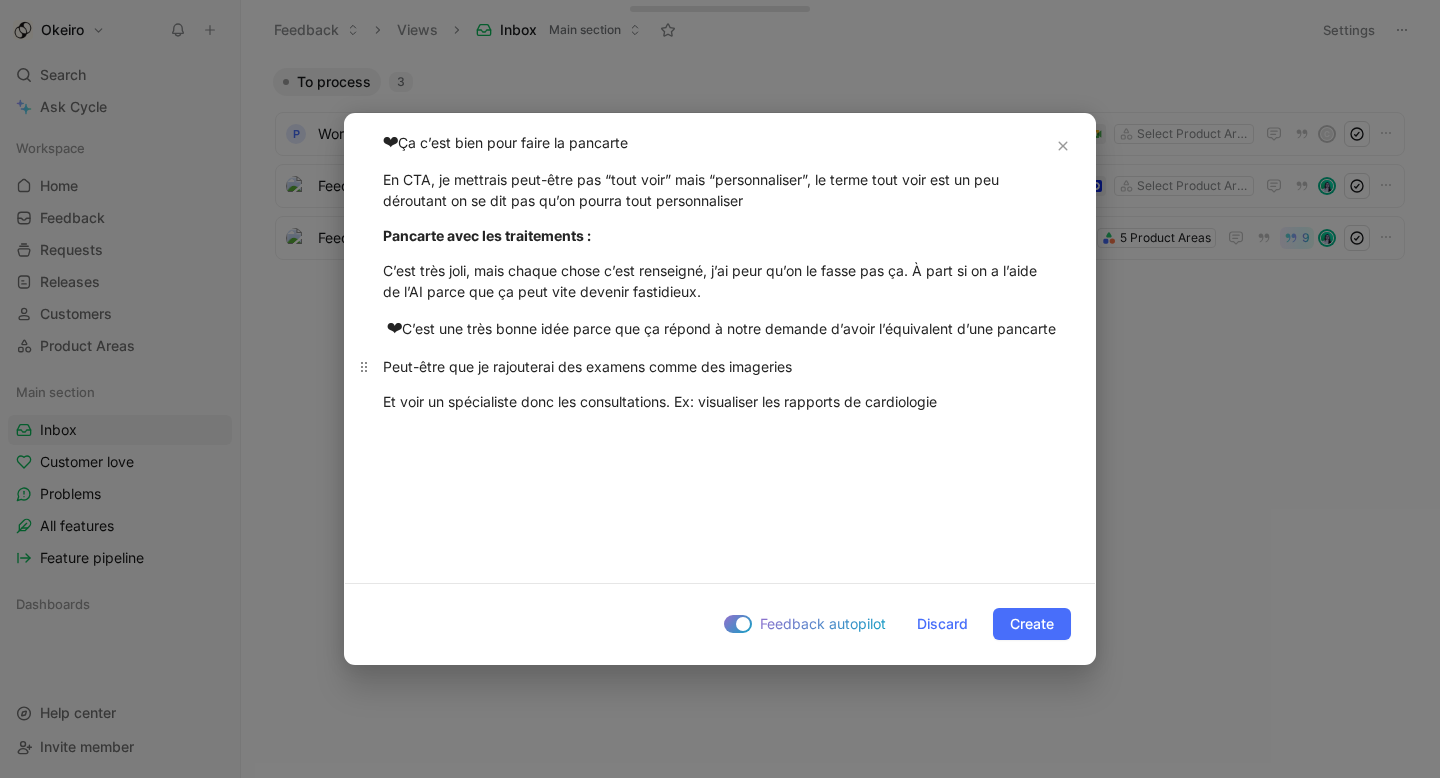 click on "Peut-être que je rajouterai des examens comme des imageries" at bounding box center [720, 366] 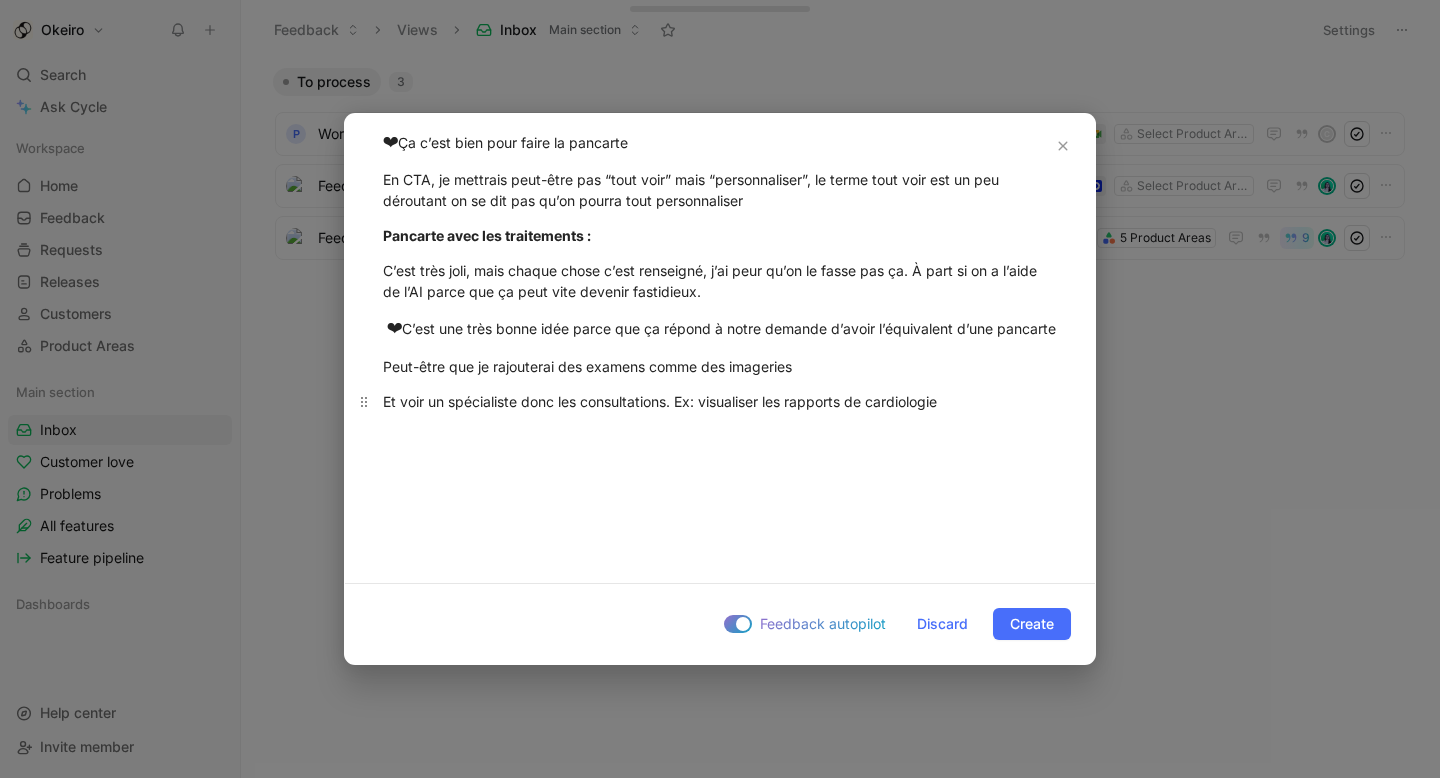 click on "Et voir un spécialiste donc les consultations. Ex: visualiser les rapports de cardiologie" at bounding box center [720, 401] 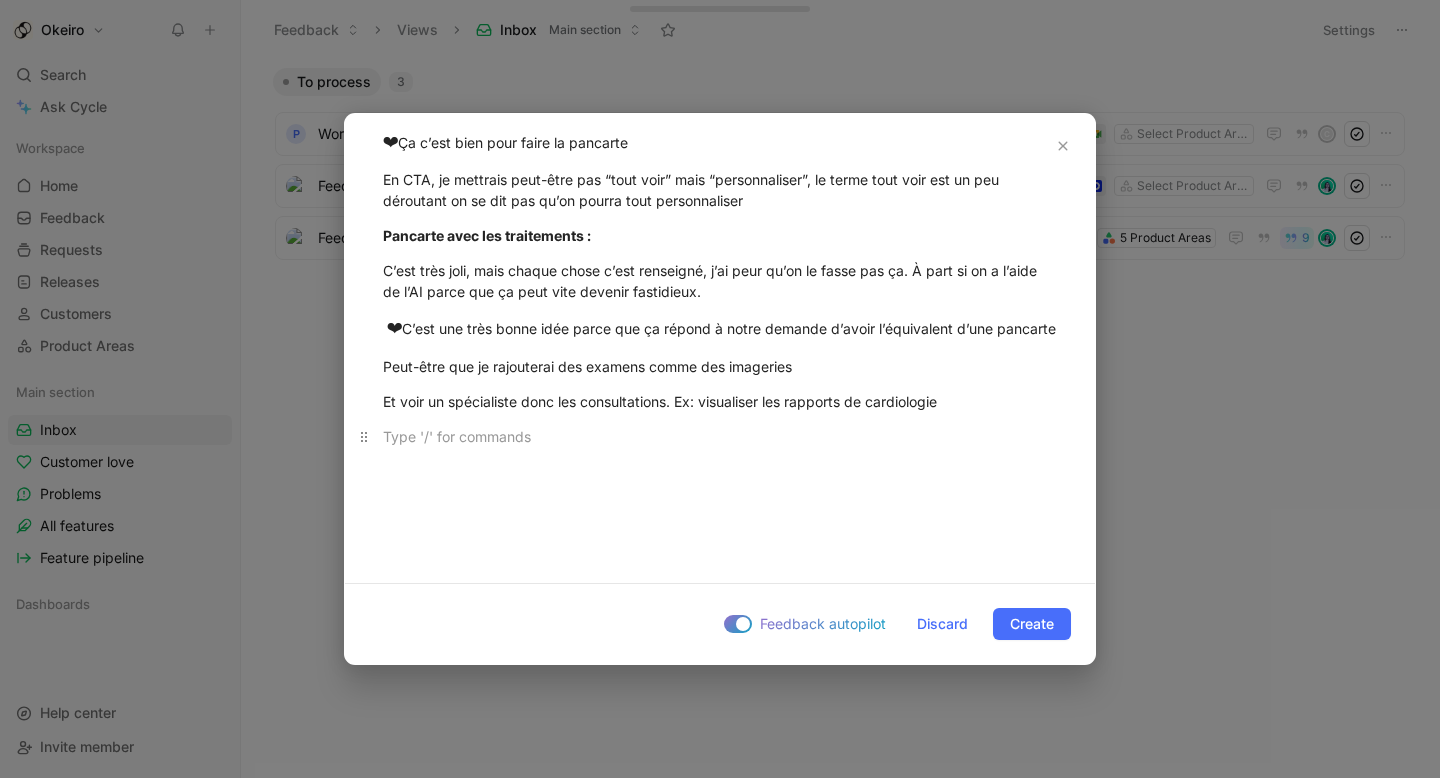 click at bounding box center (720, 436) 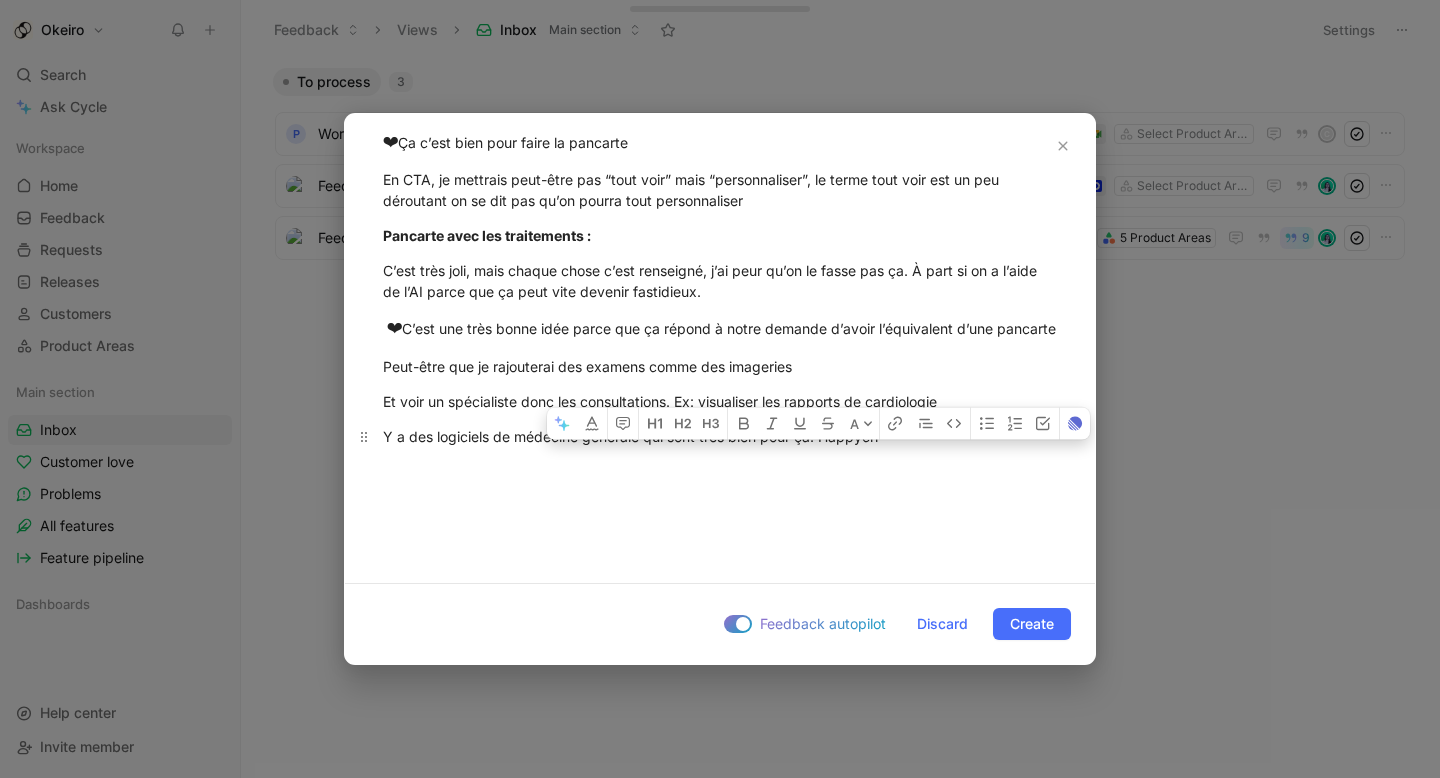 drag, startPoint x: 901, startPoint y: 454, endPoint x: 827, endPoint y: 456, distance: 74.02702 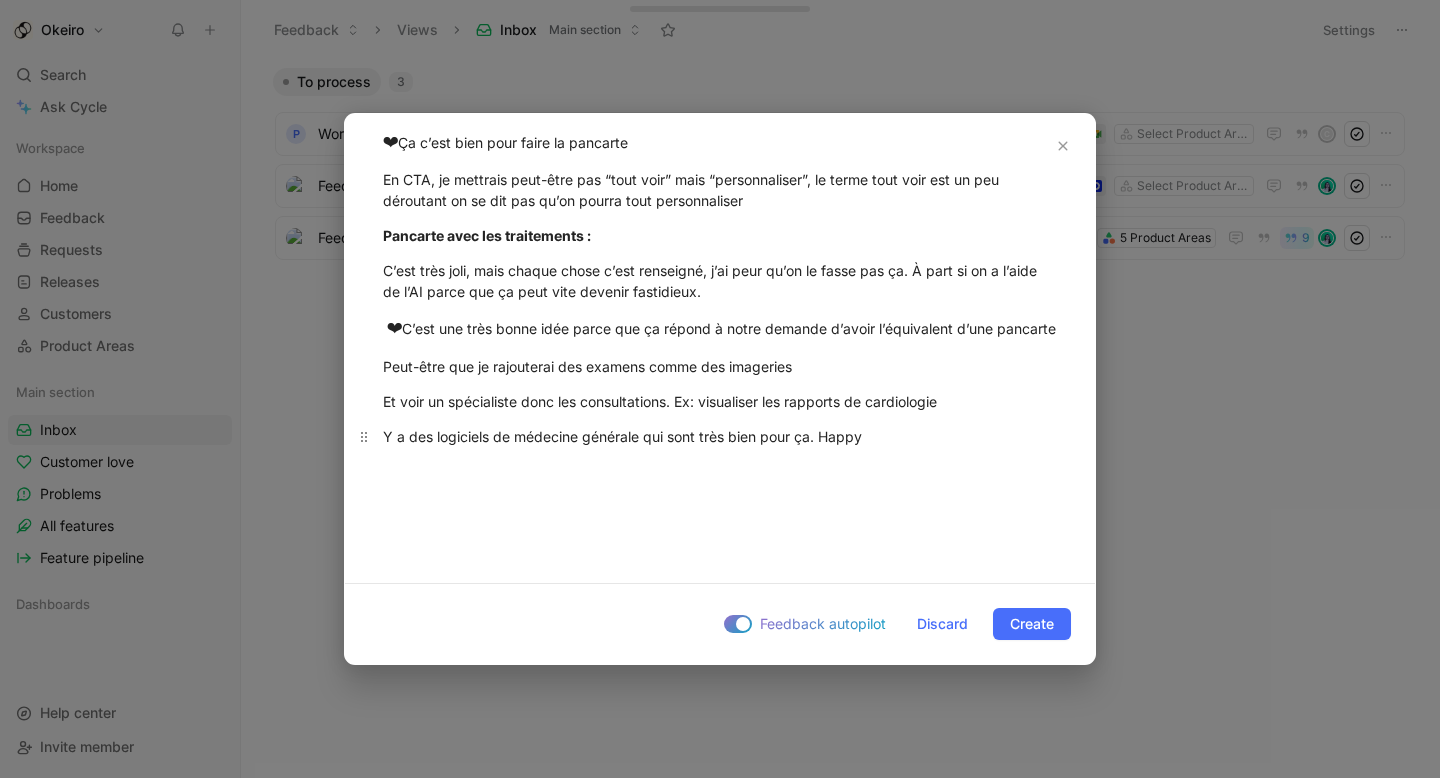click on "Y a des logiciels de médecine générale qui sont très bien pour ça. Happy" at bounding box center [720, 436] 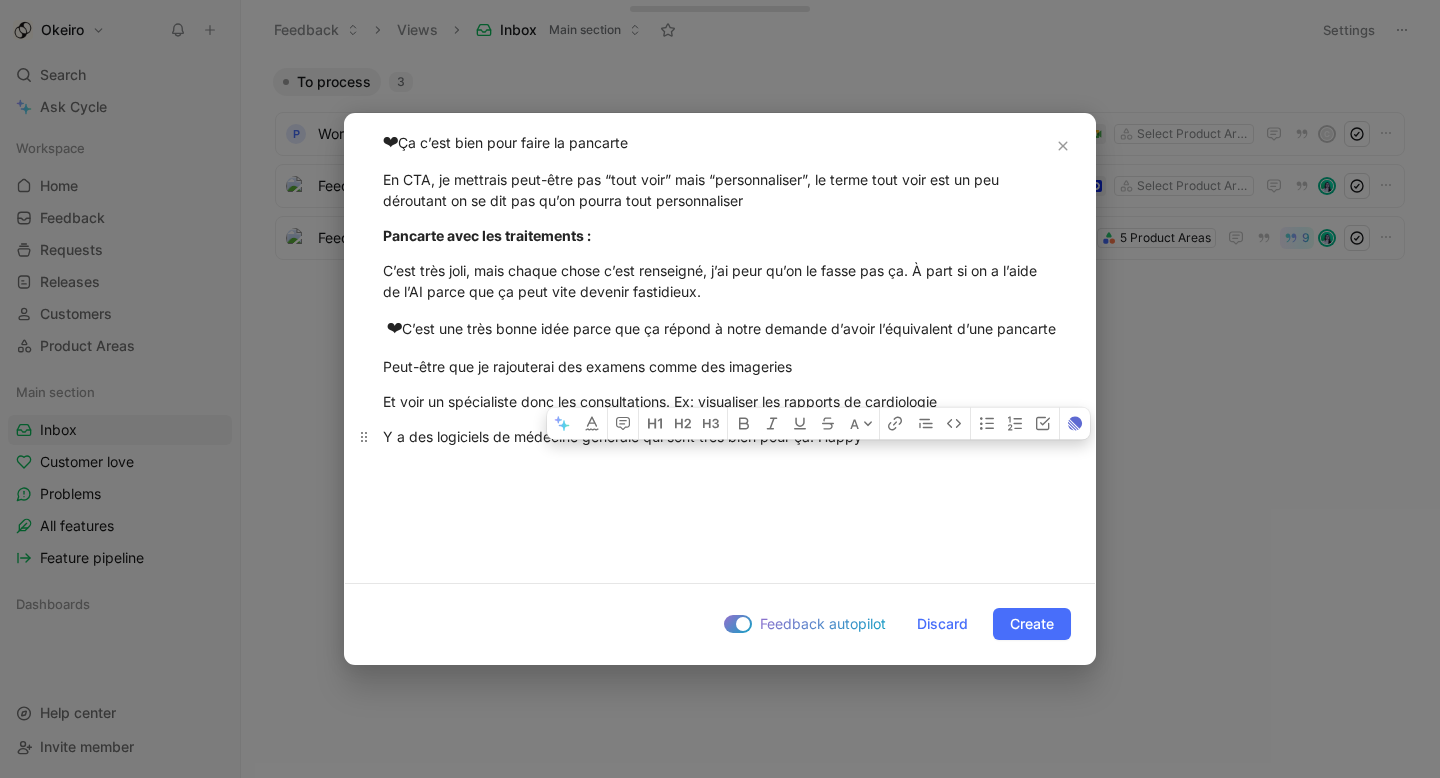 click on "Y a des logiciels de médecine générale qui sont très bien pour ça. Happy" at bounding box center (720, 436) 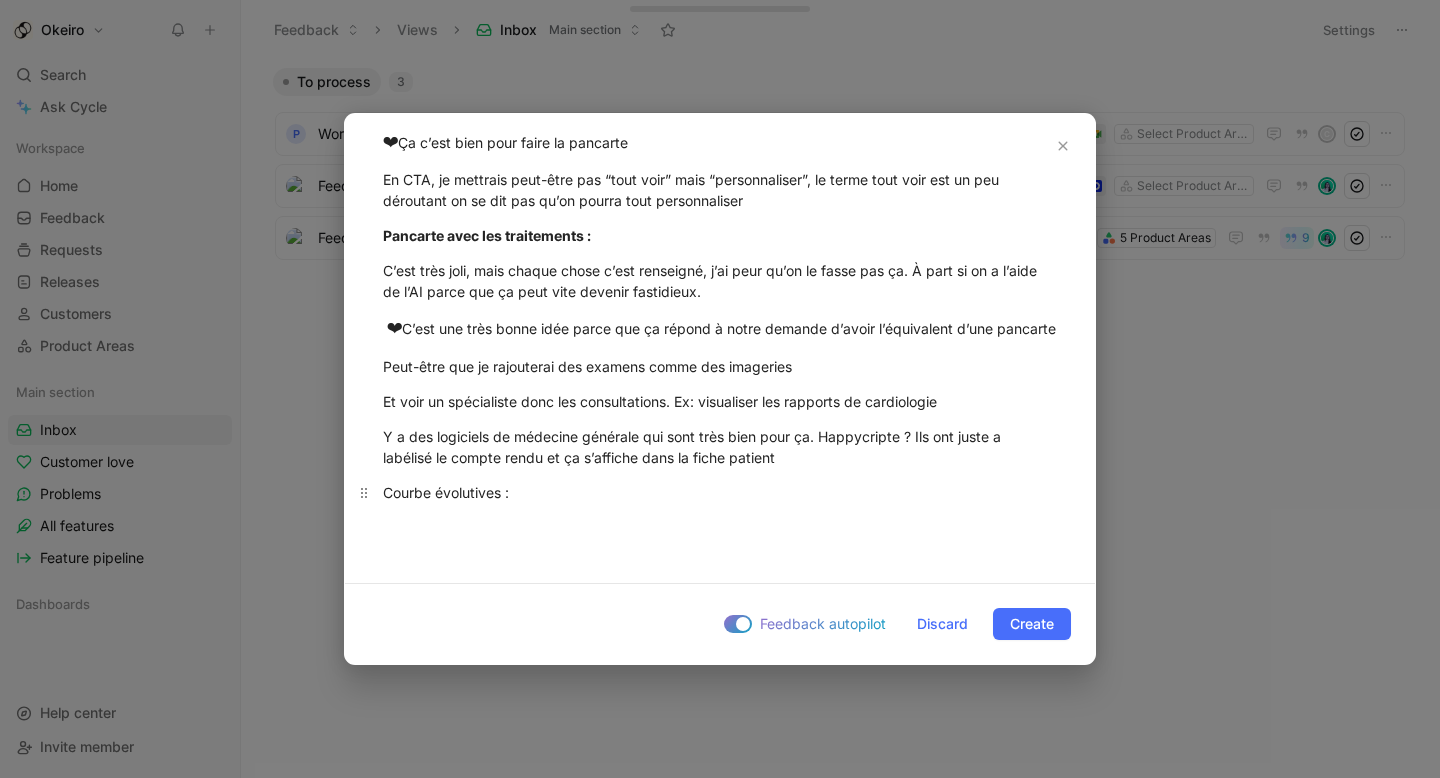 click on "Courbe évolutives :" at bounding box center (720, 492) 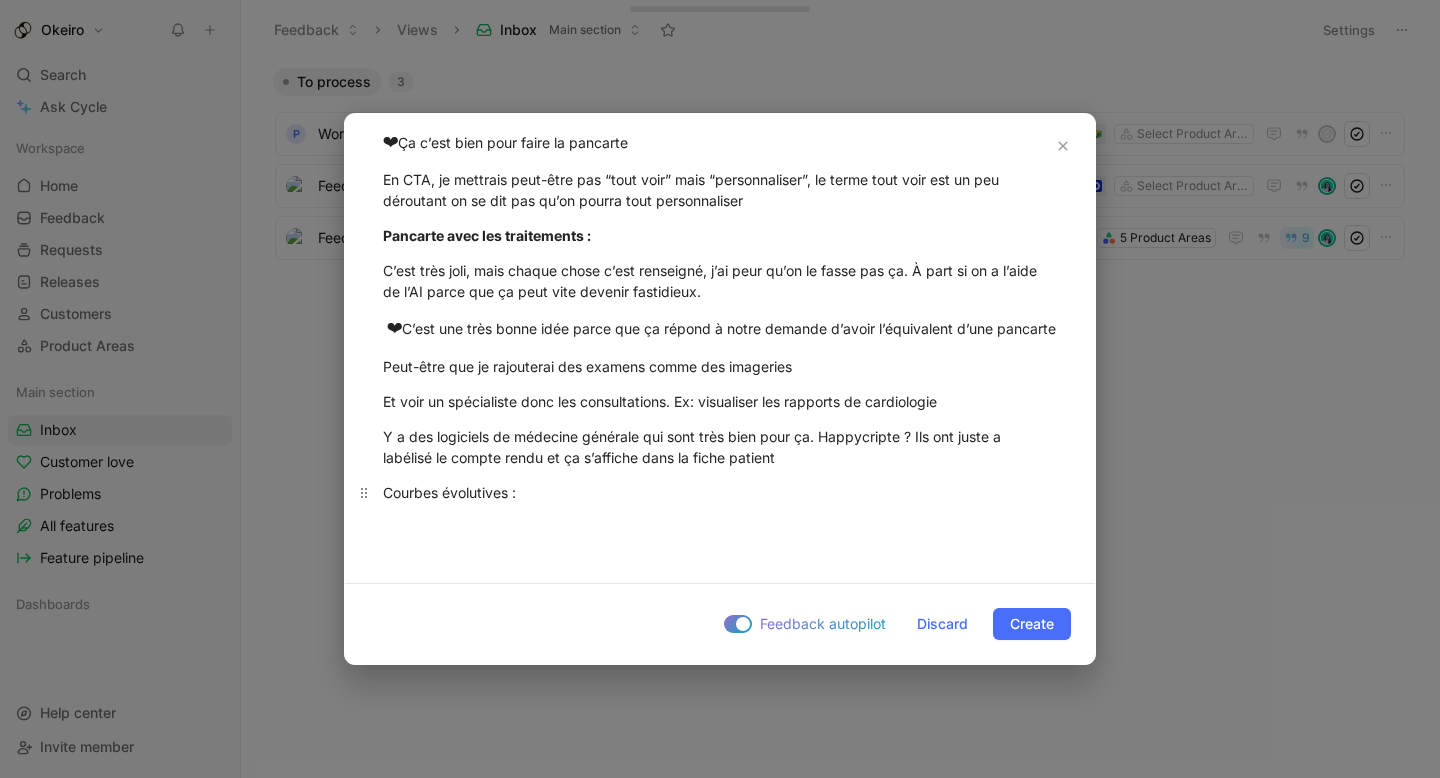 click on "Courbes évolutives :" at bounding box center (720, 492) 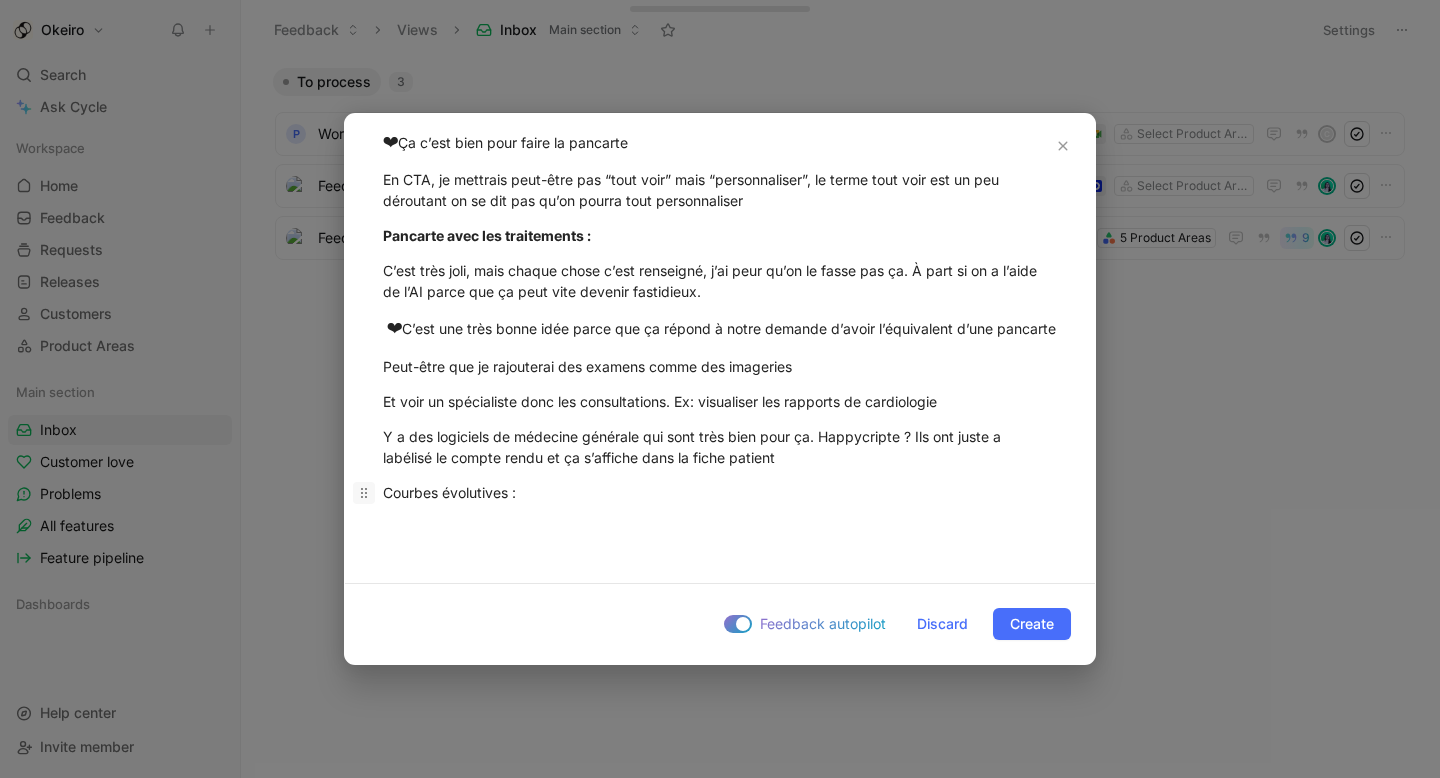 drag, startPoint x: 525, startPoint y: 507, endPoint x: 361, endPoint y: 507, distance: 164 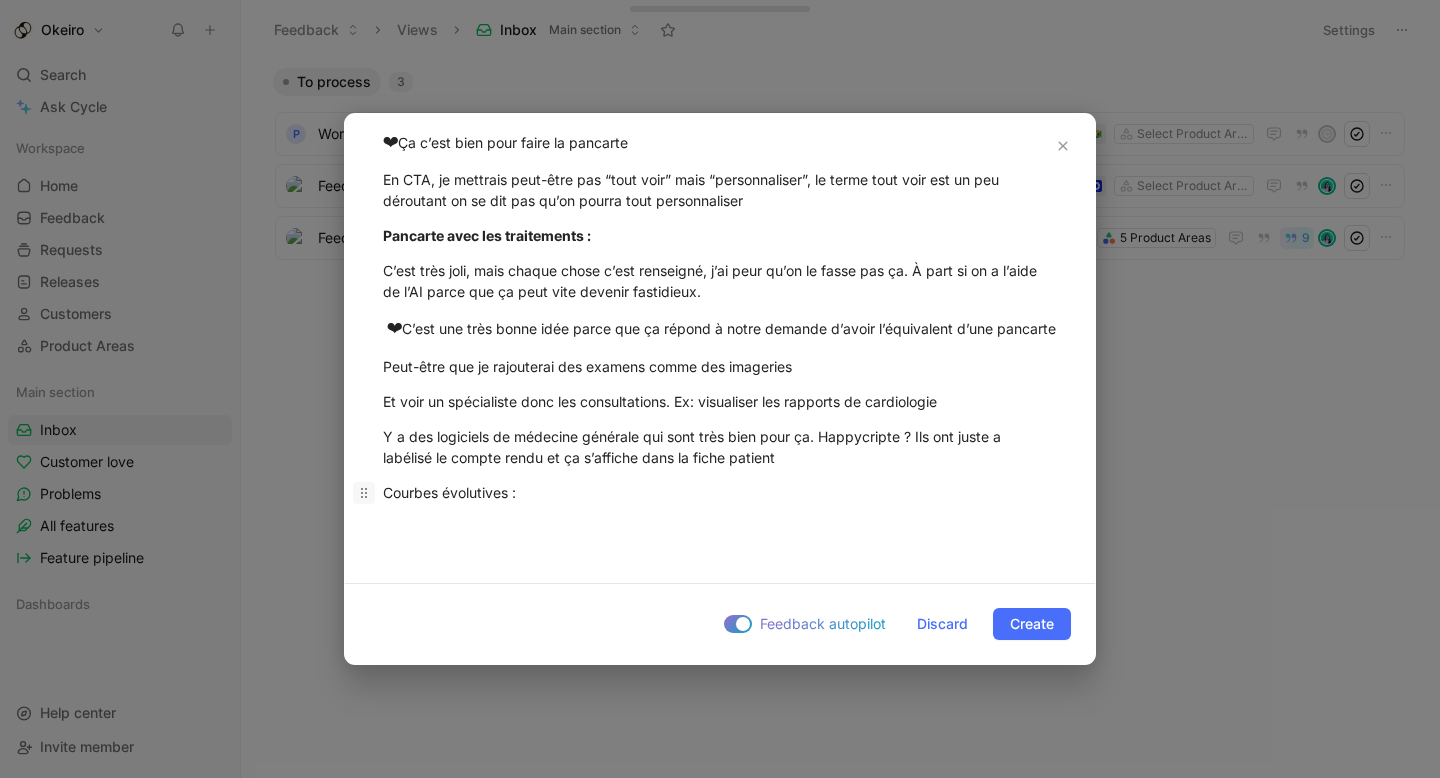 click on "Courbes évolutives :" at bounding box center [720, 492] 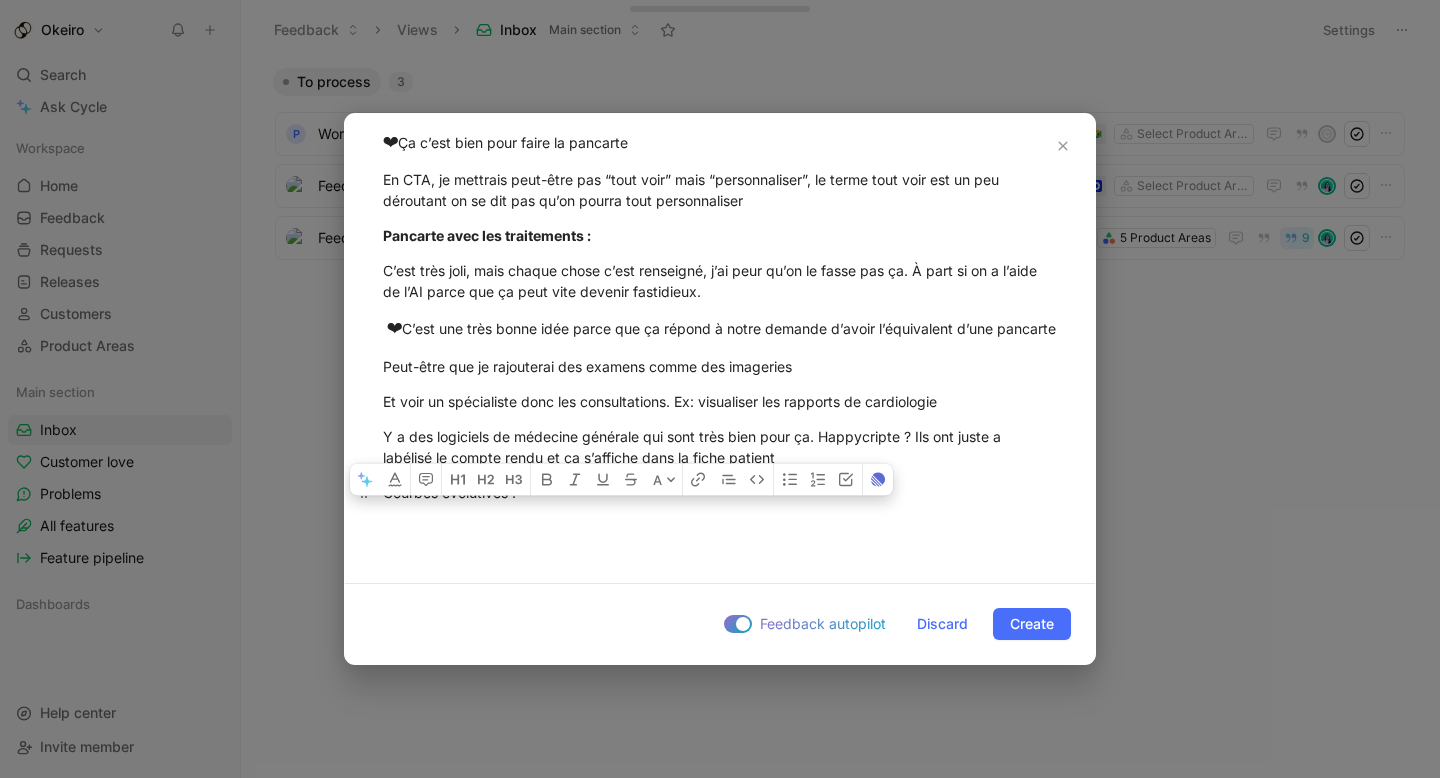 click on "Courbes évolutives :" at bounding box center (720, 492) 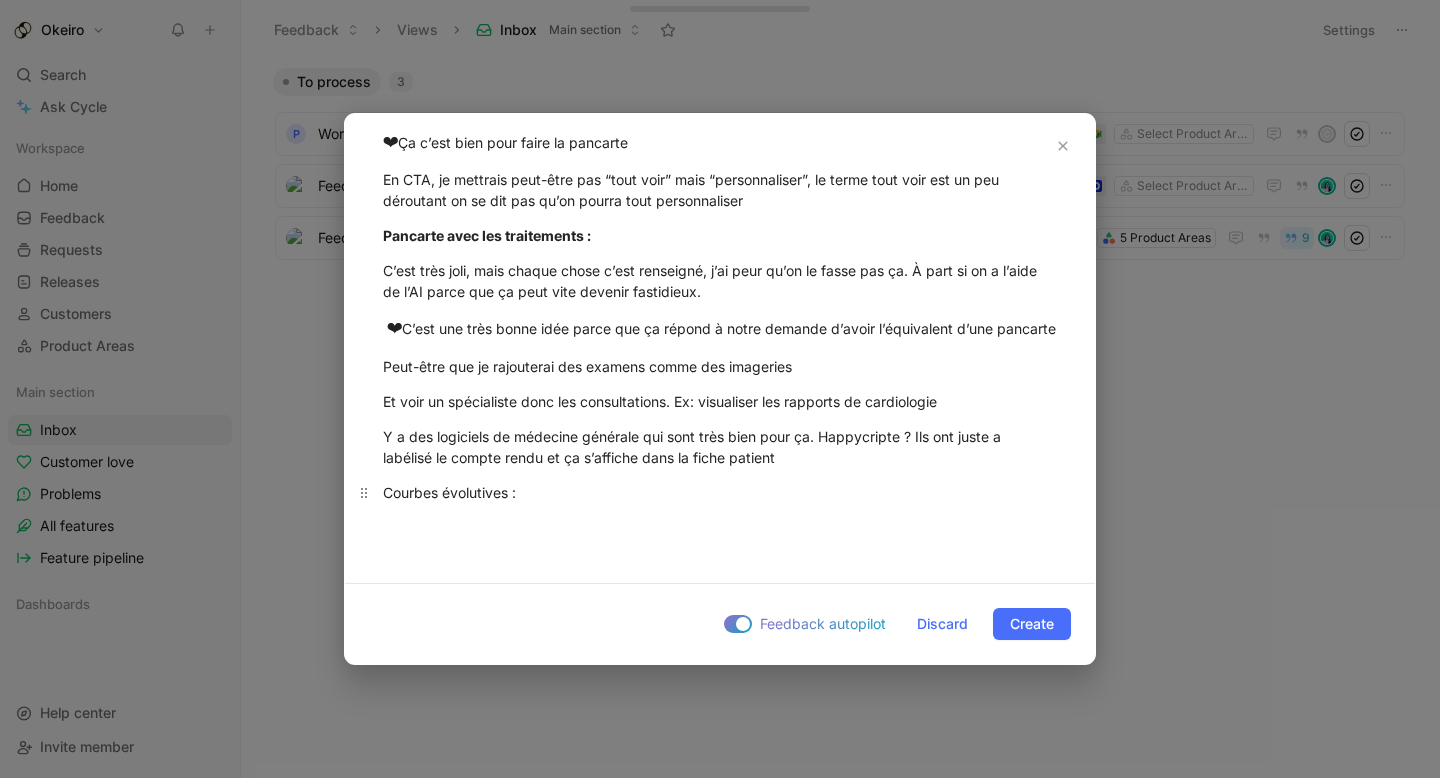 click on "Courbes évolutives :" at bounding box center [720, 492] 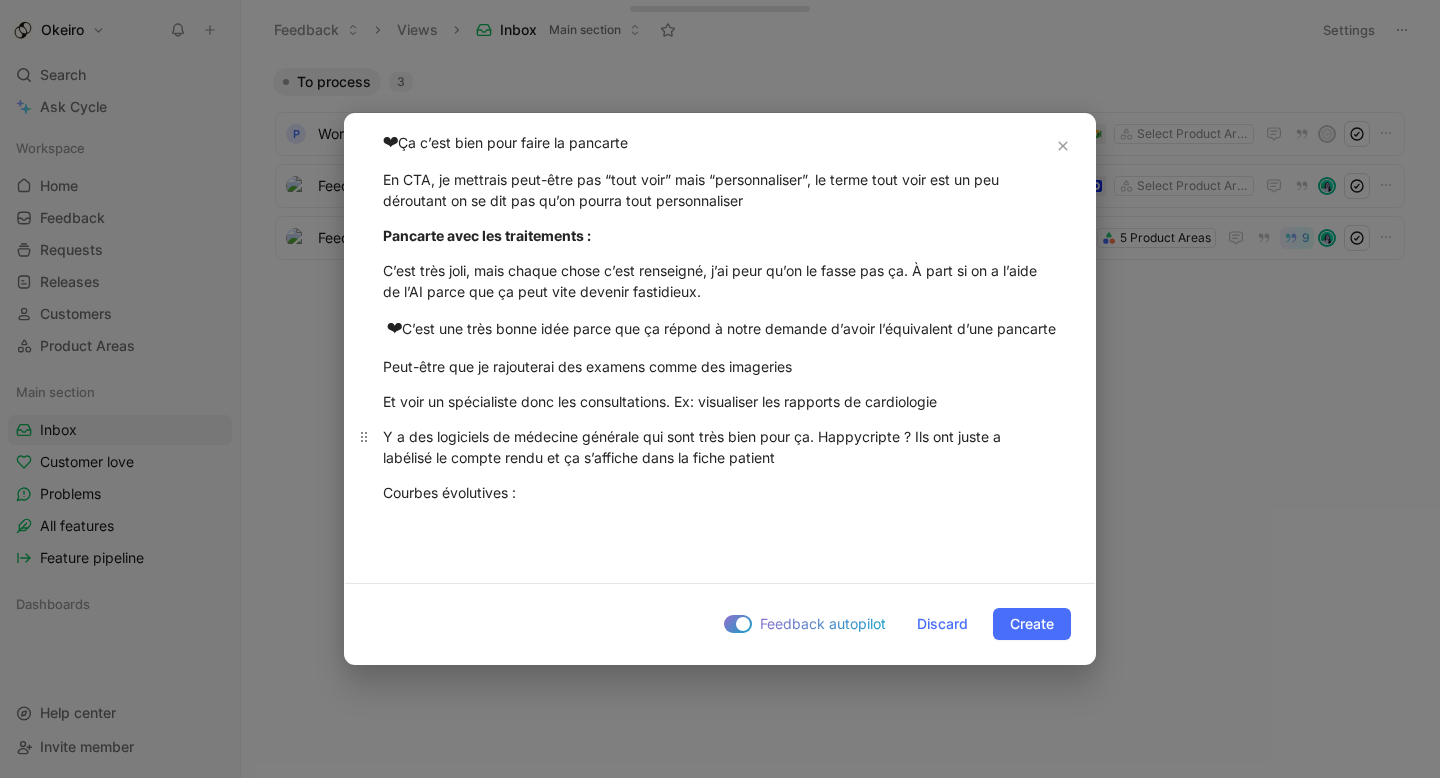 click on "Y a des logiciels de médecine générale qui sont très bien pour ça. Happycripte ? Ils ont juste a labélisé le compte rendu et ça s’affiche dans la fiche patient" at bounding box center (720, 447) 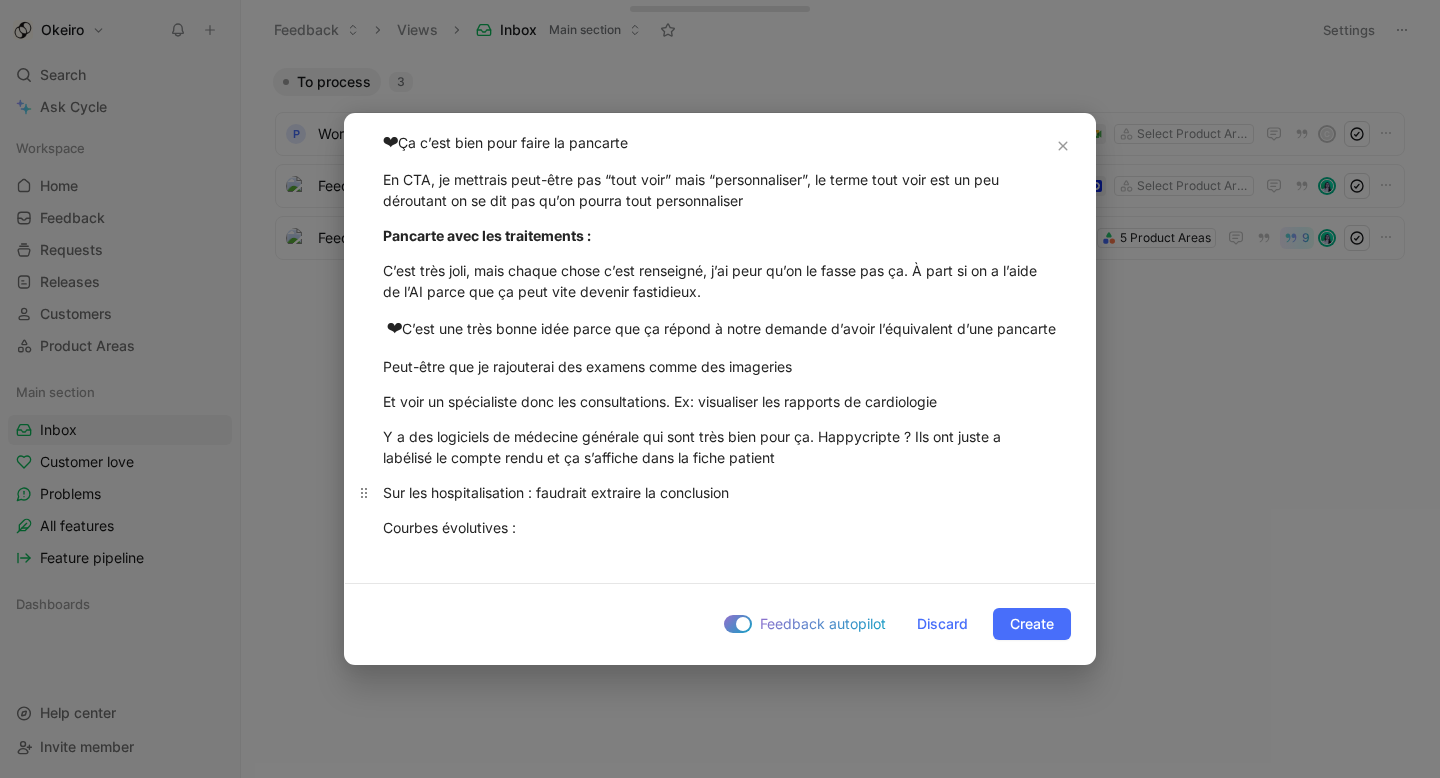 click on "Sur les hospitalisation : faudrait extraire la conclusion" at bounding box center (720, 492) 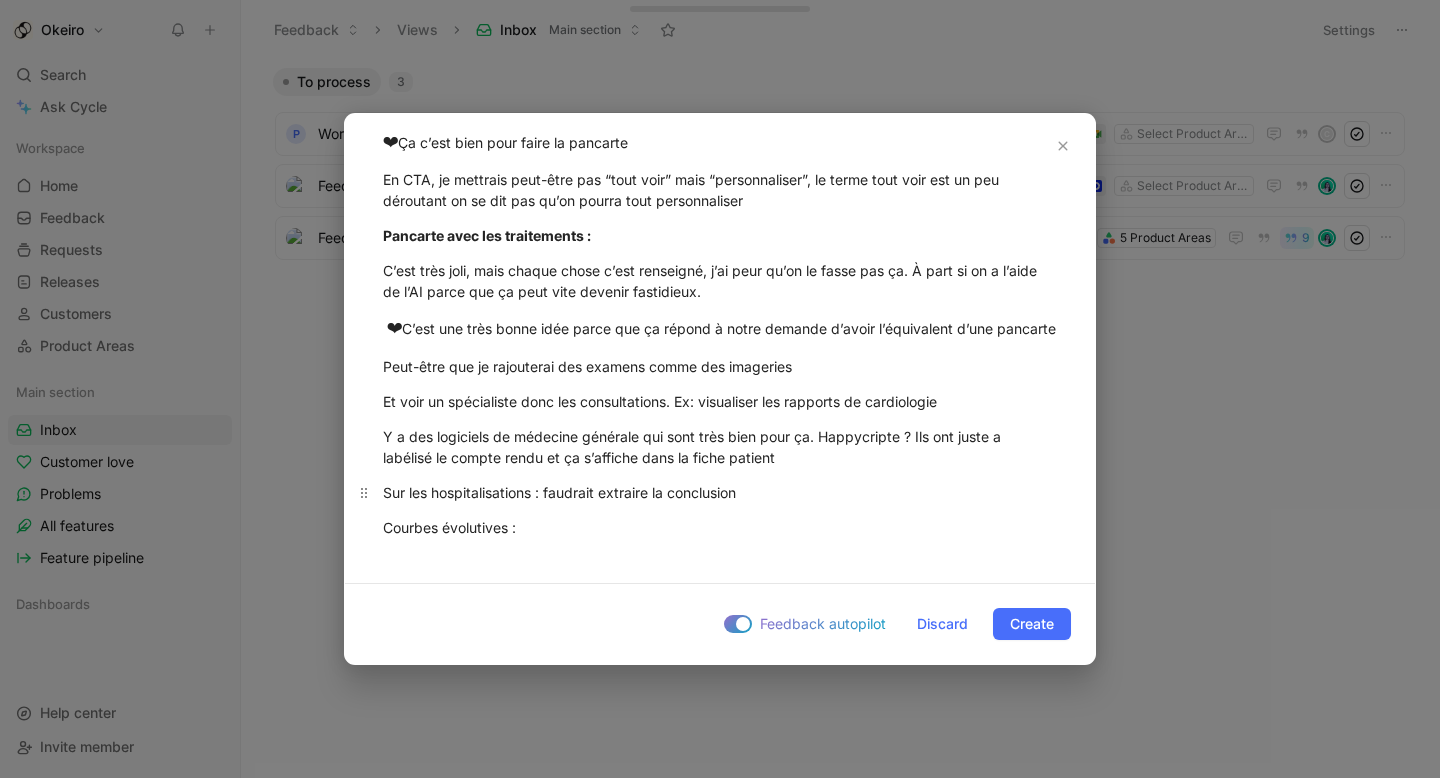 click on "Sur les hospitalisations : faudrait extraire la conclusion" at bounding box center [720, 492] 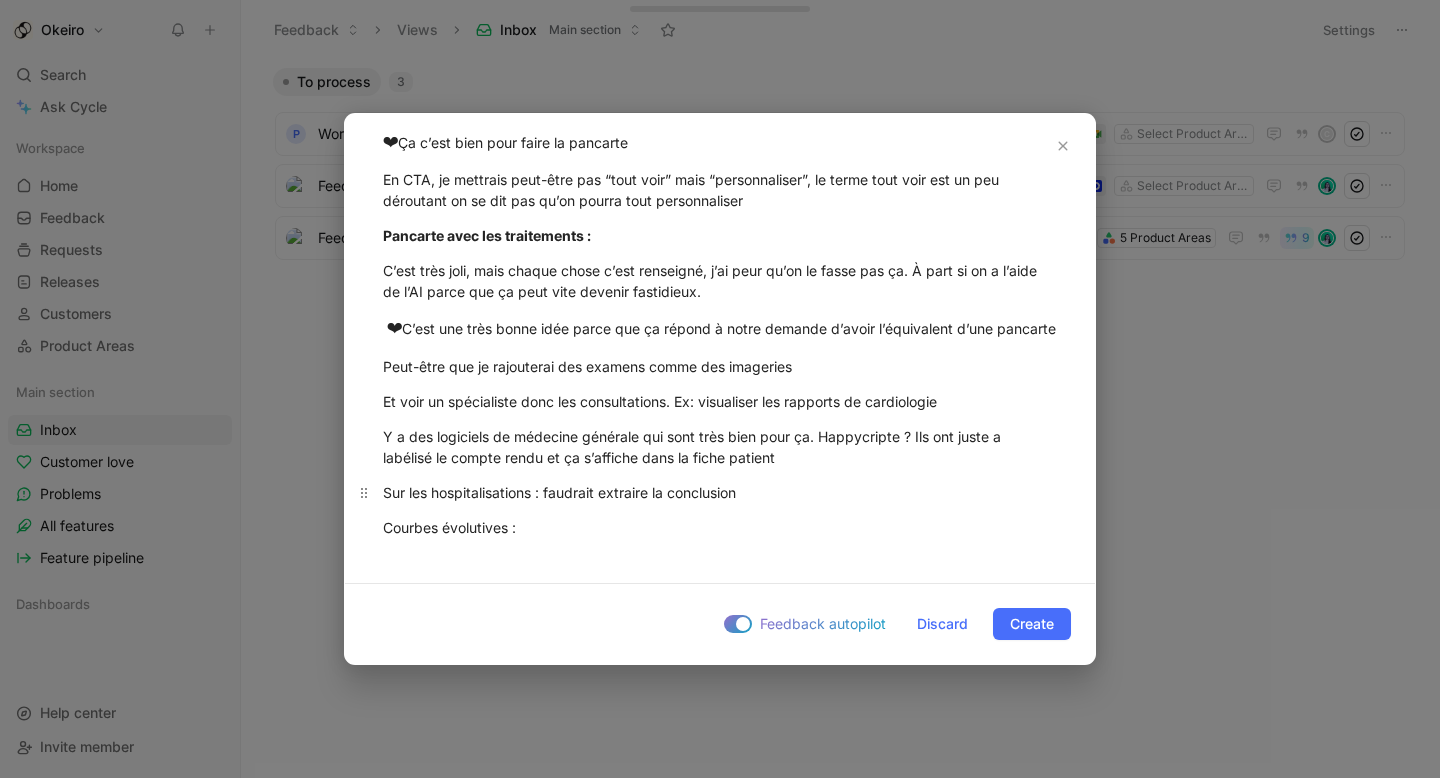 scroll, scrollTop: 821, scrollLeft: 0, axis: vertical 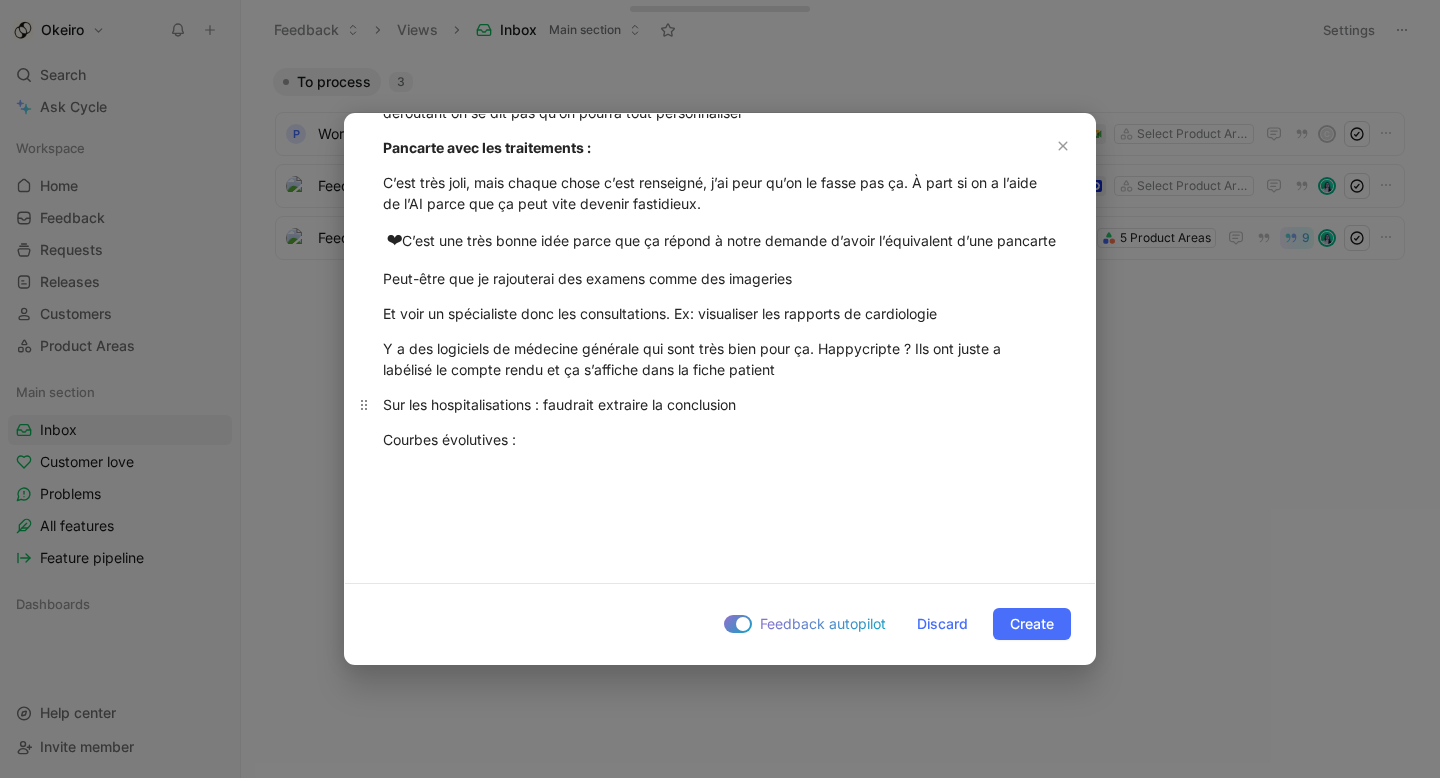 click on "Sur les hospitalisations : faudrait extraire la conclusion" at bounding box center [720, 404] 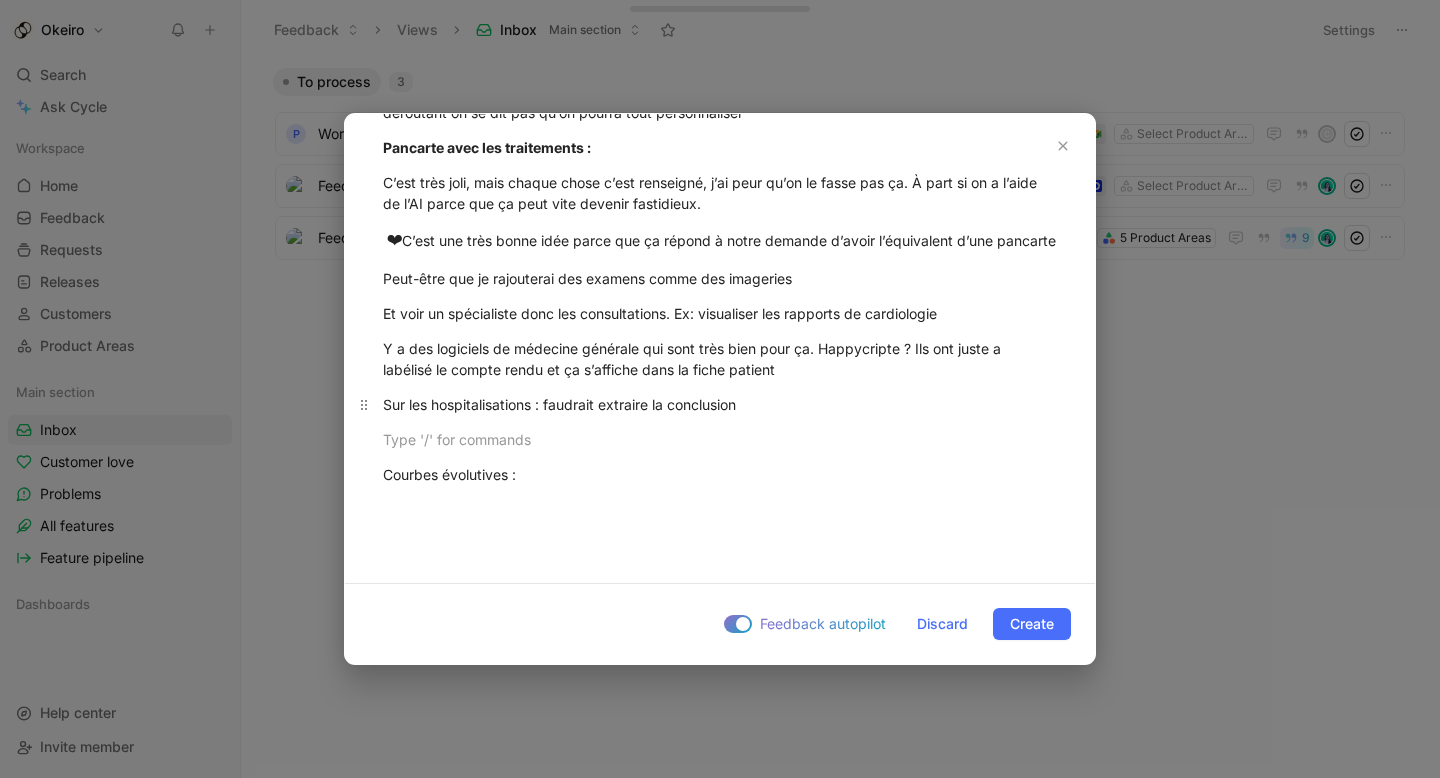 scroll, scrollTop: 842, scrollLeft: 0, axis: vertical 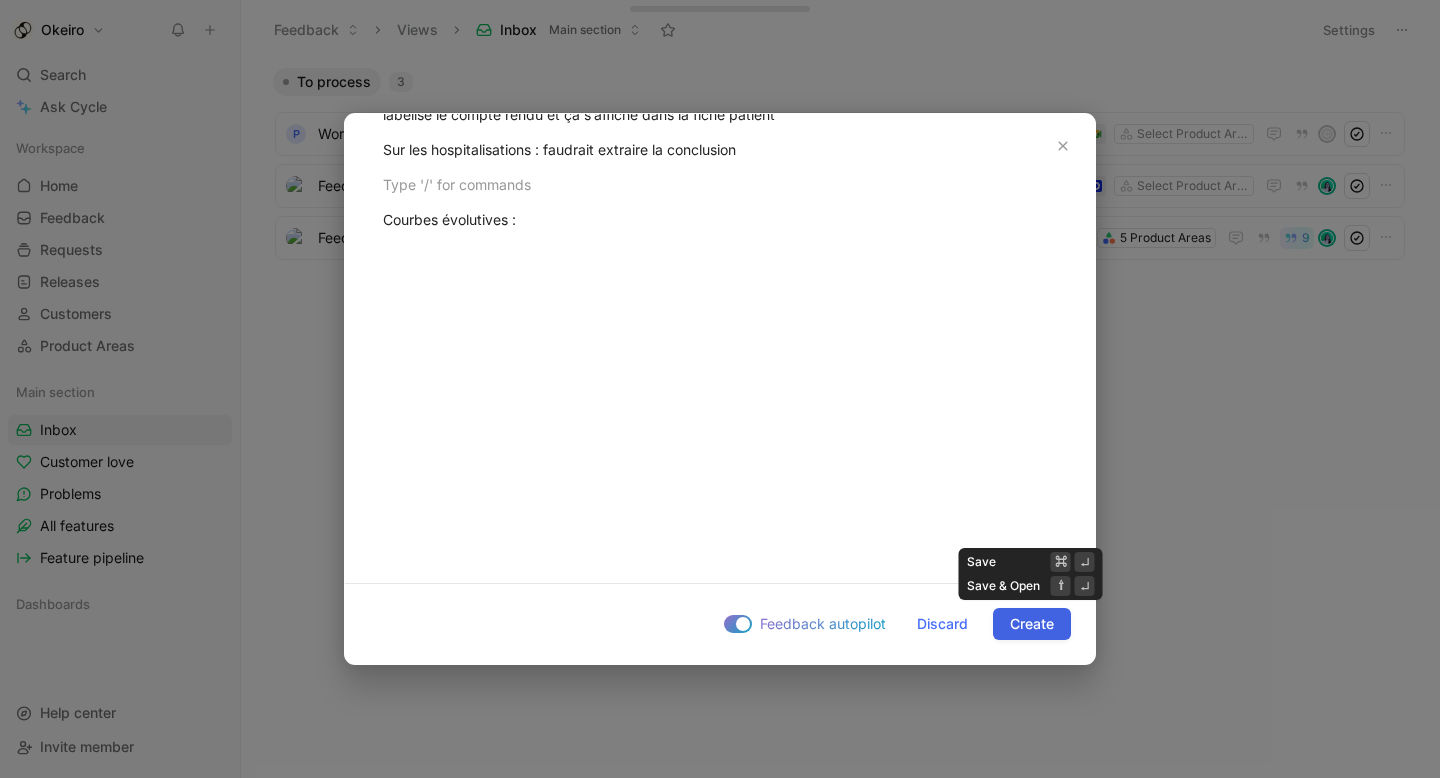 click on "Create" at bounding box center [1032, 624] 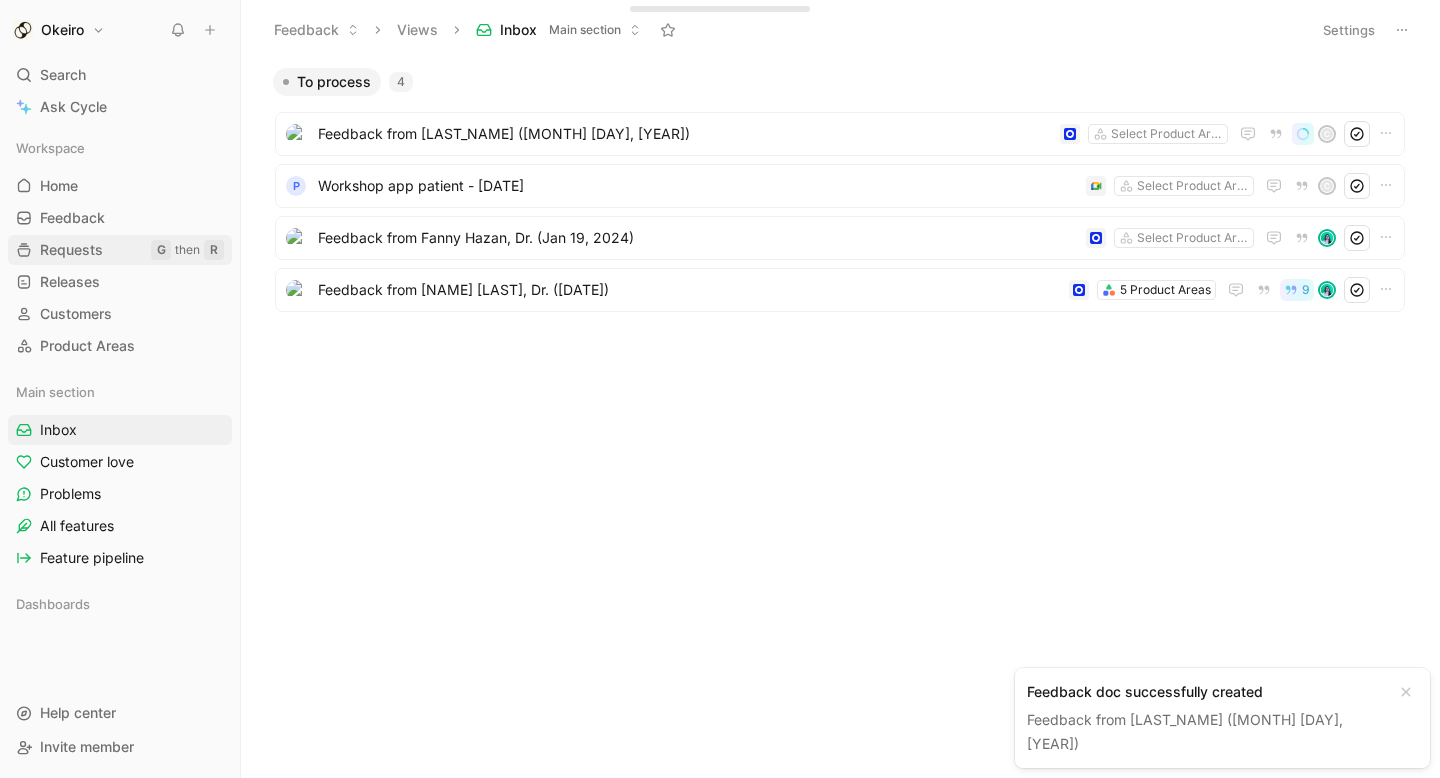 click on "Requests G then R" at bounding box center (120, 250) 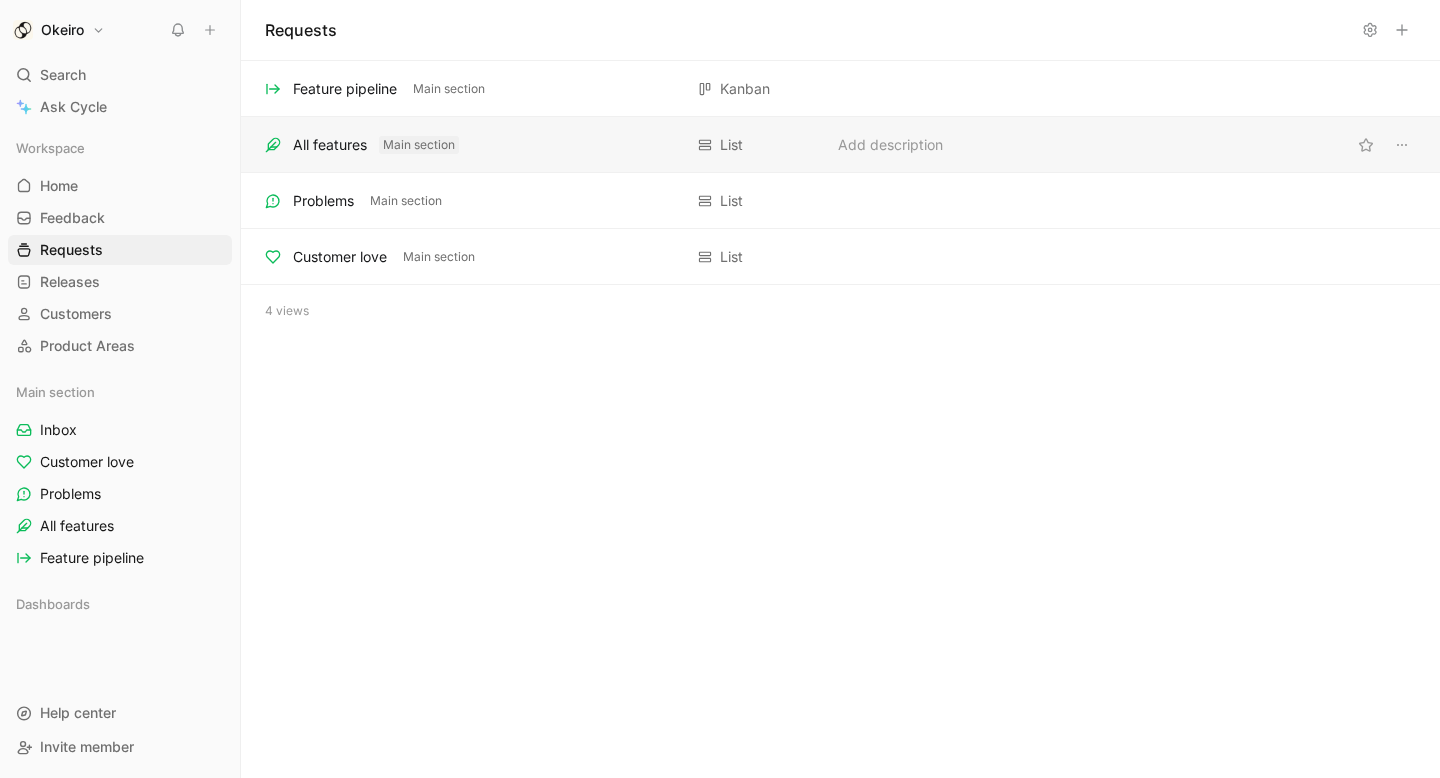 click on "Main section" at bounding box center [419, 145] 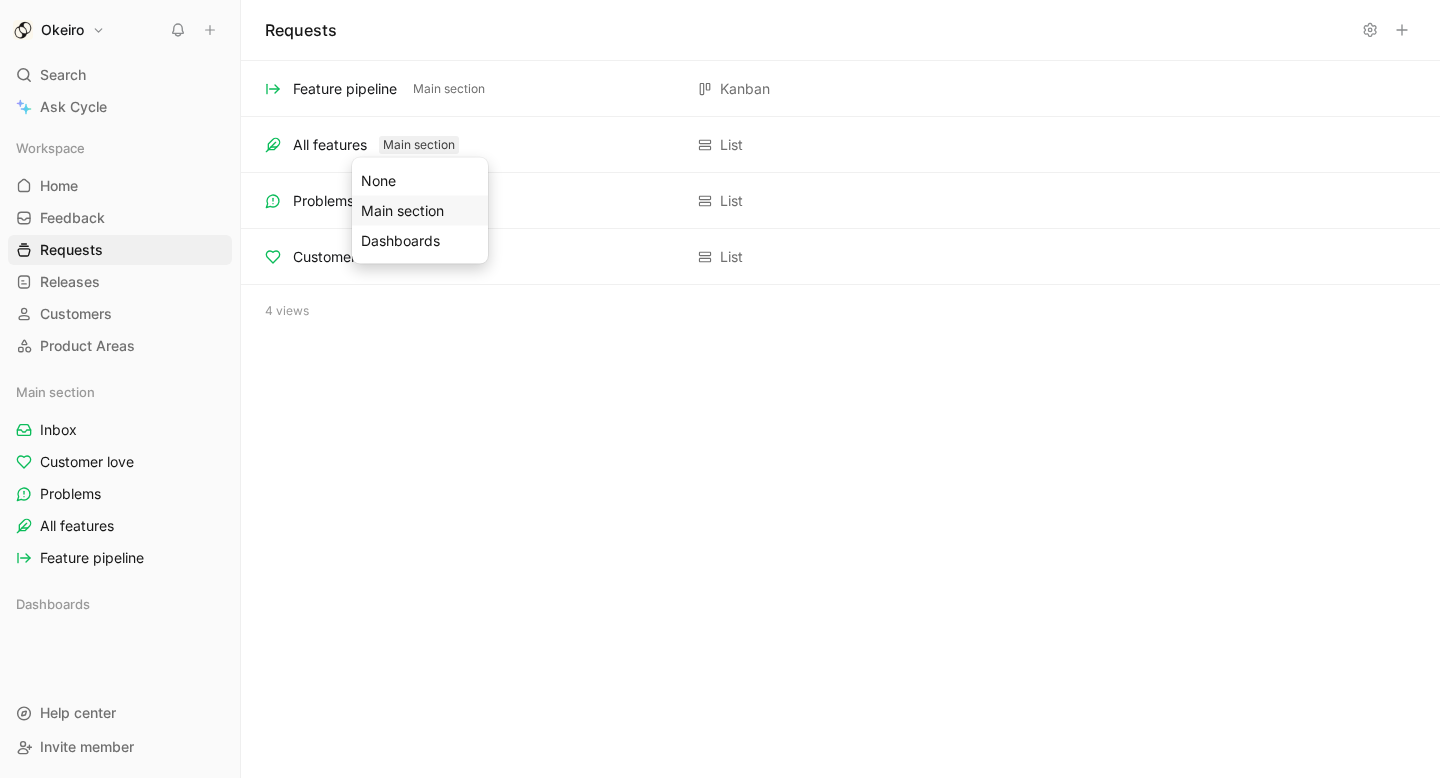 click on "All features Main section" at bounding box center [473, 145] 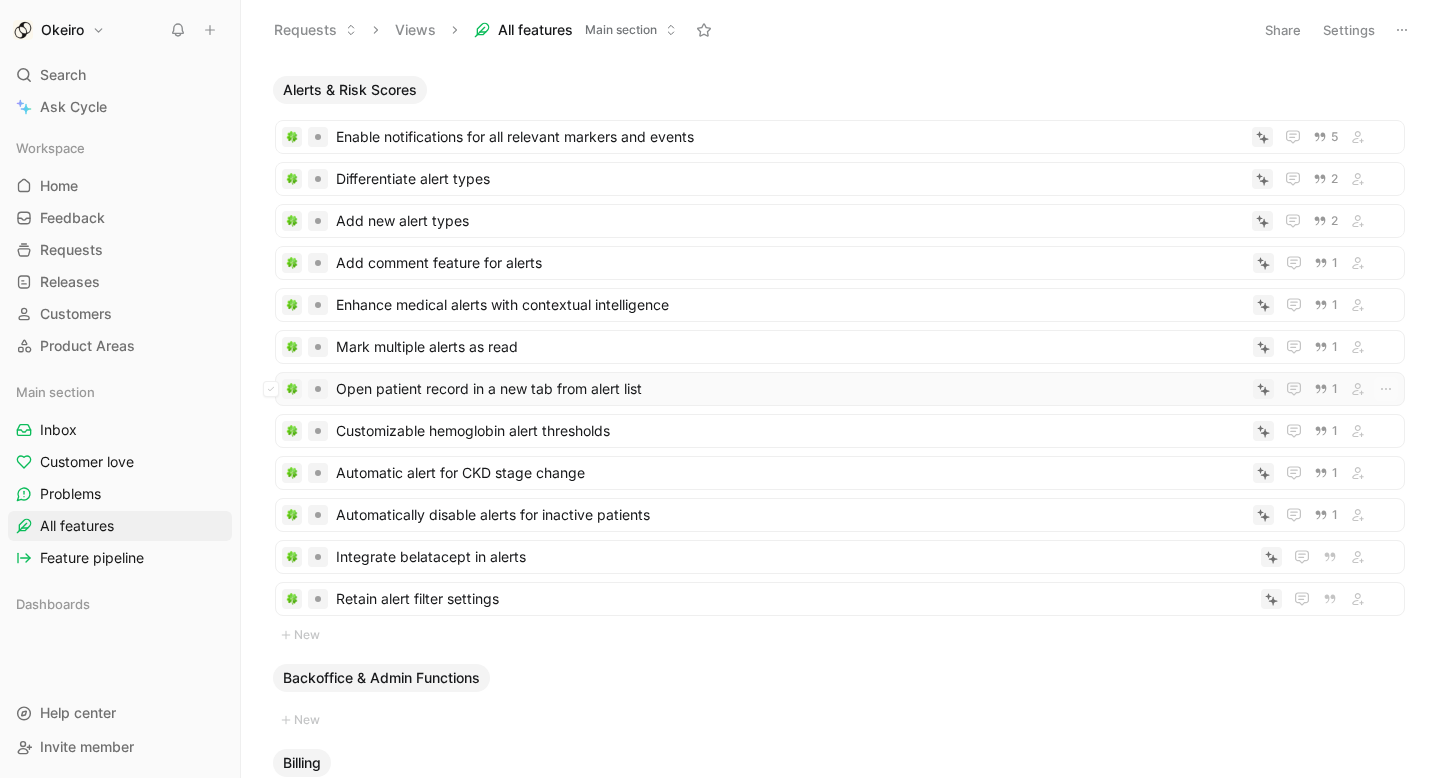 scroll, scrollTop: 248, scrollLeft: 0, axis: vertical 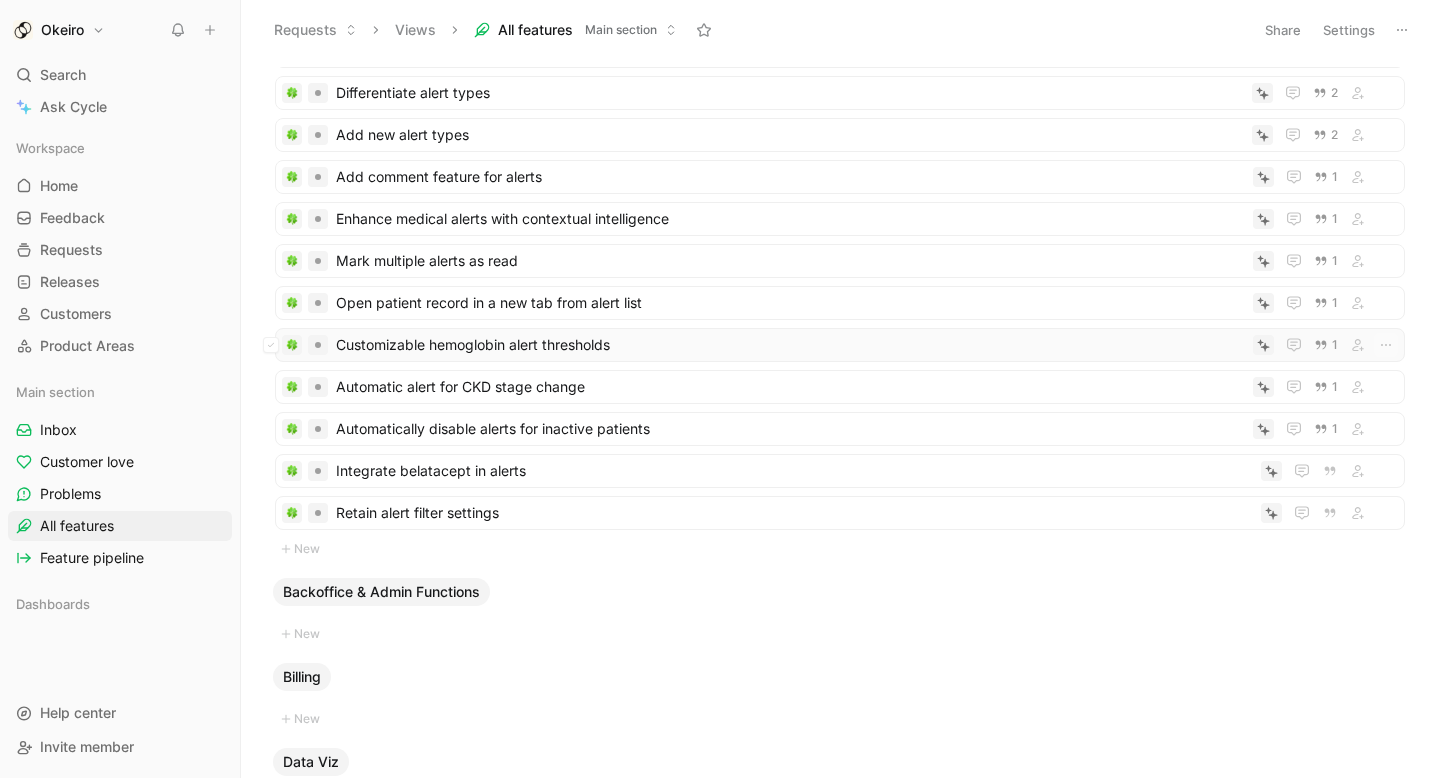 click on "Customizable hemoglobin alert thresholds" at bounding box center [790, 345] 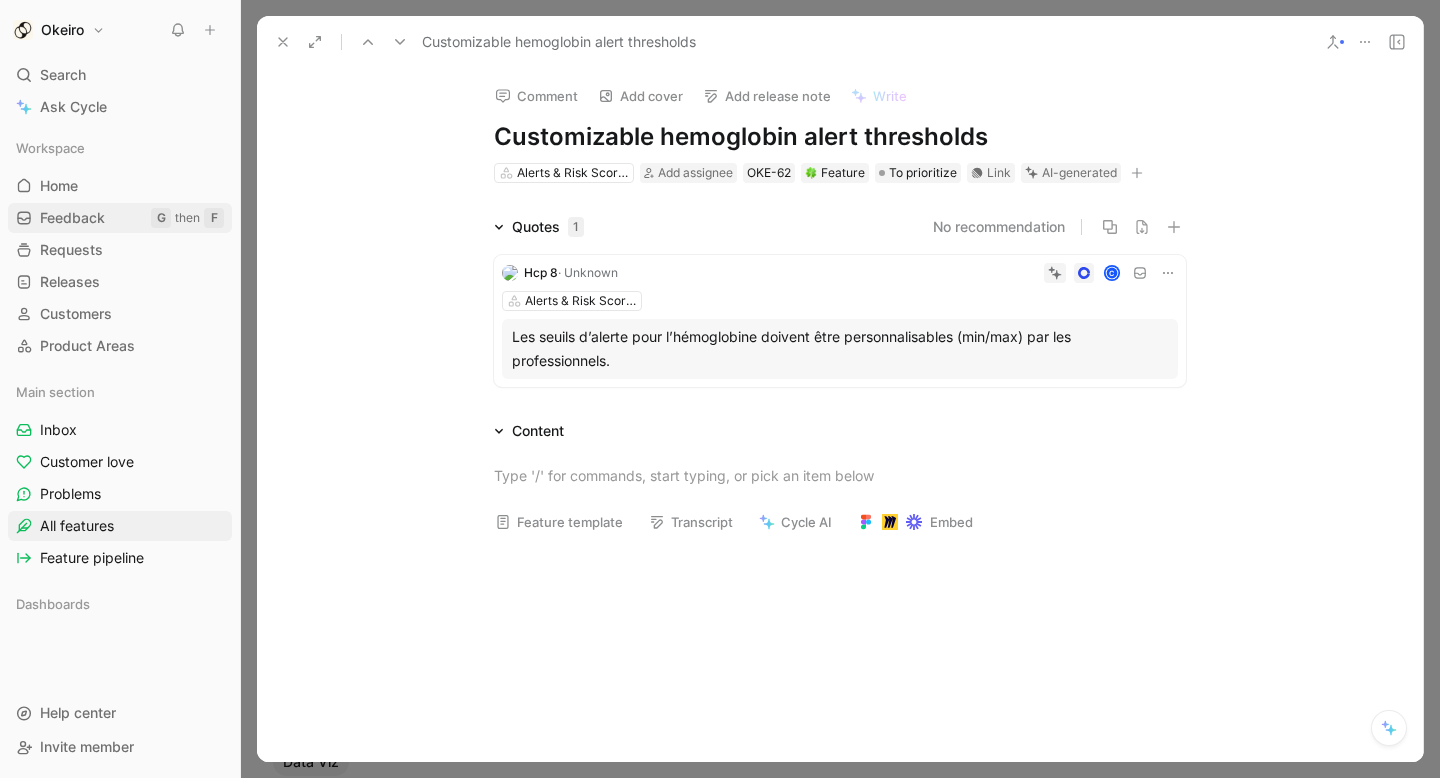 click on "Feedback G then F" at bounding box center [120, 218] 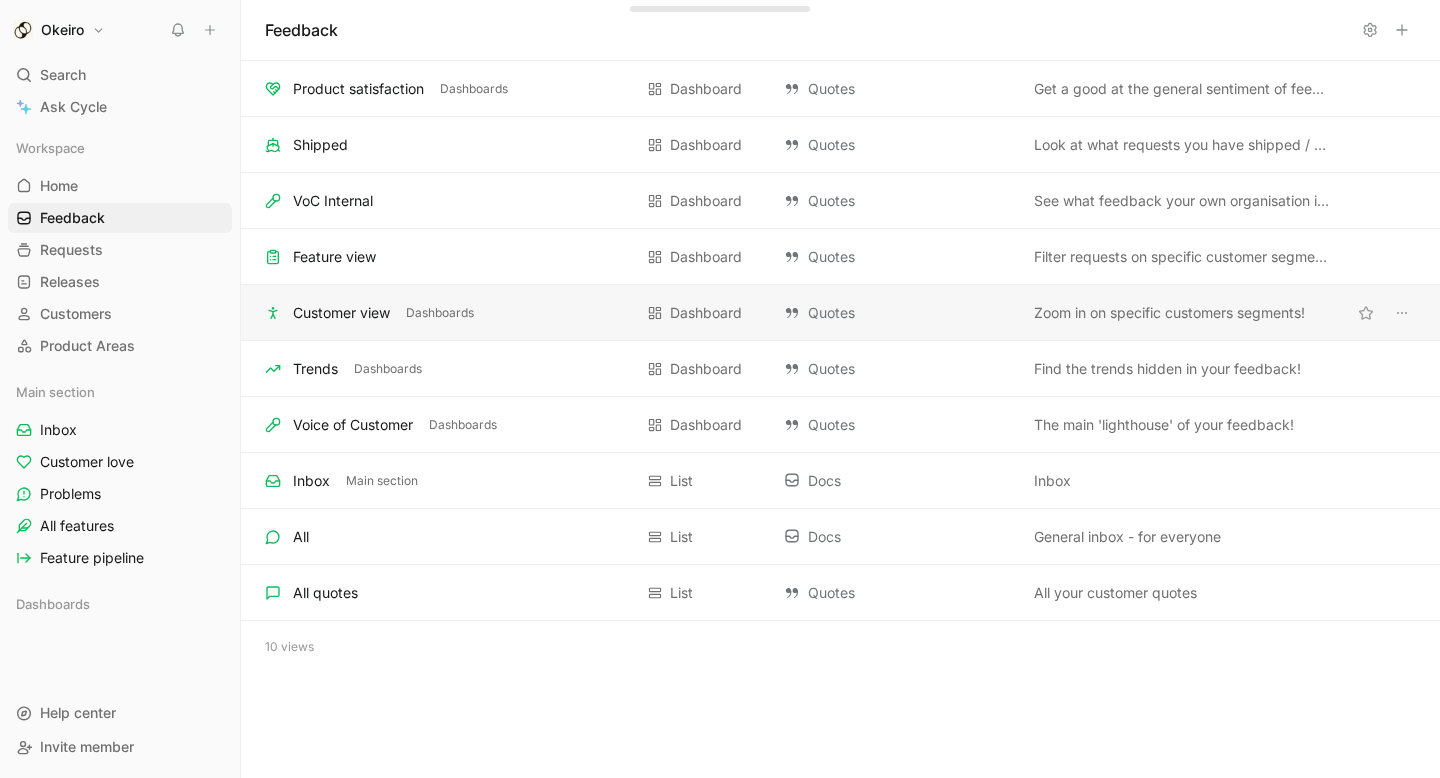 click on "Customer view Dashboards" at bounding box center (448, 313) 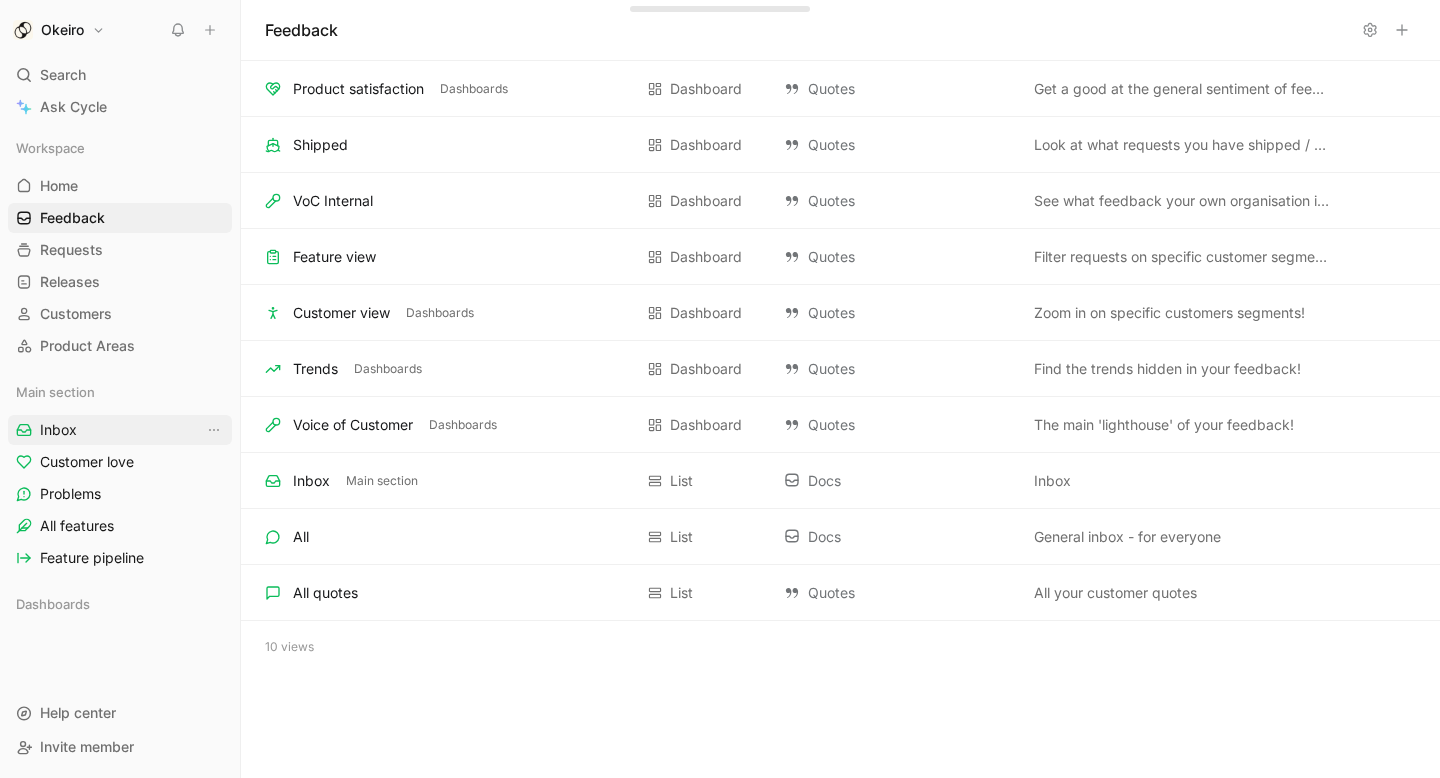 click on "Inbox" at bounding box center (120, 430) 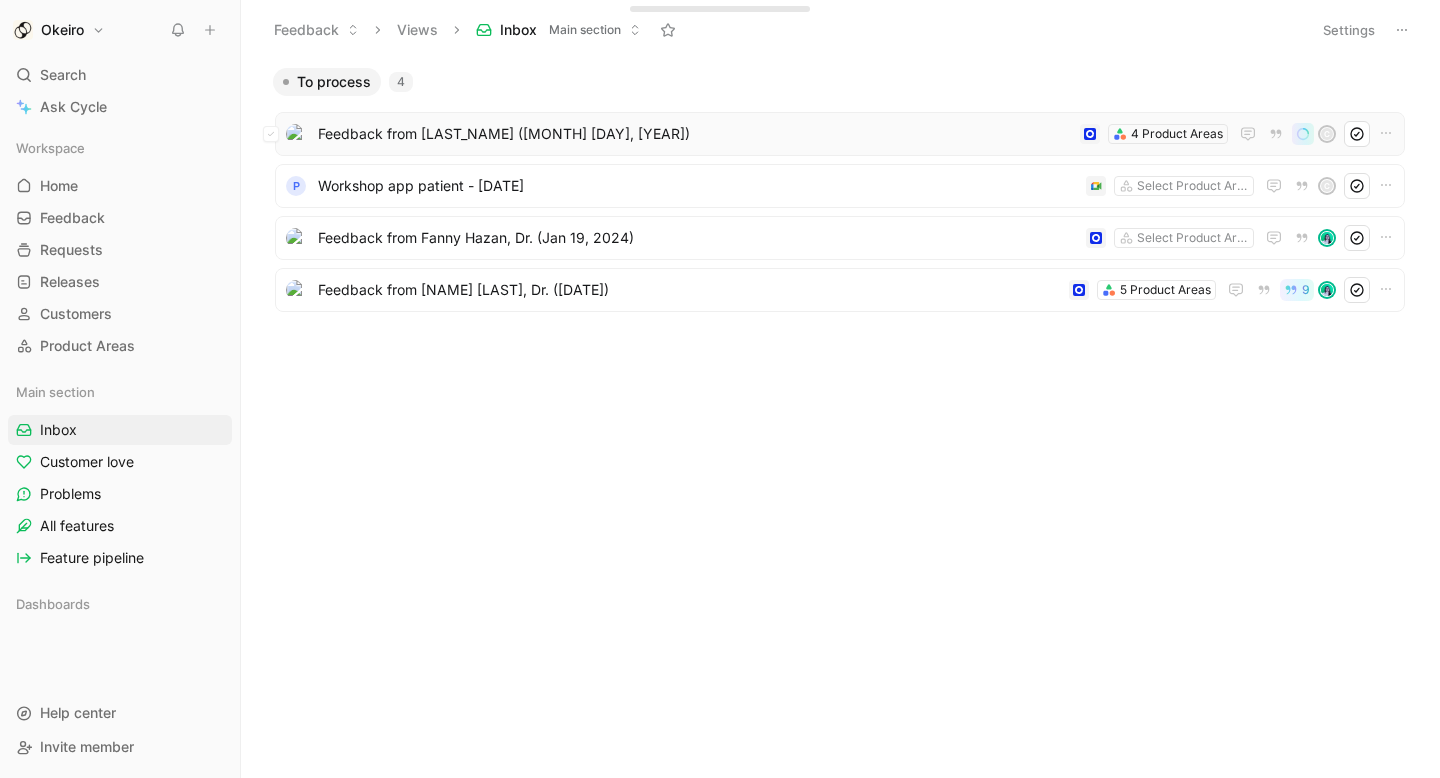 click on "Feedback from [LAST_NAME] ([MONTH] [DAY], [YEAR])" at bounding box center [695, 134] 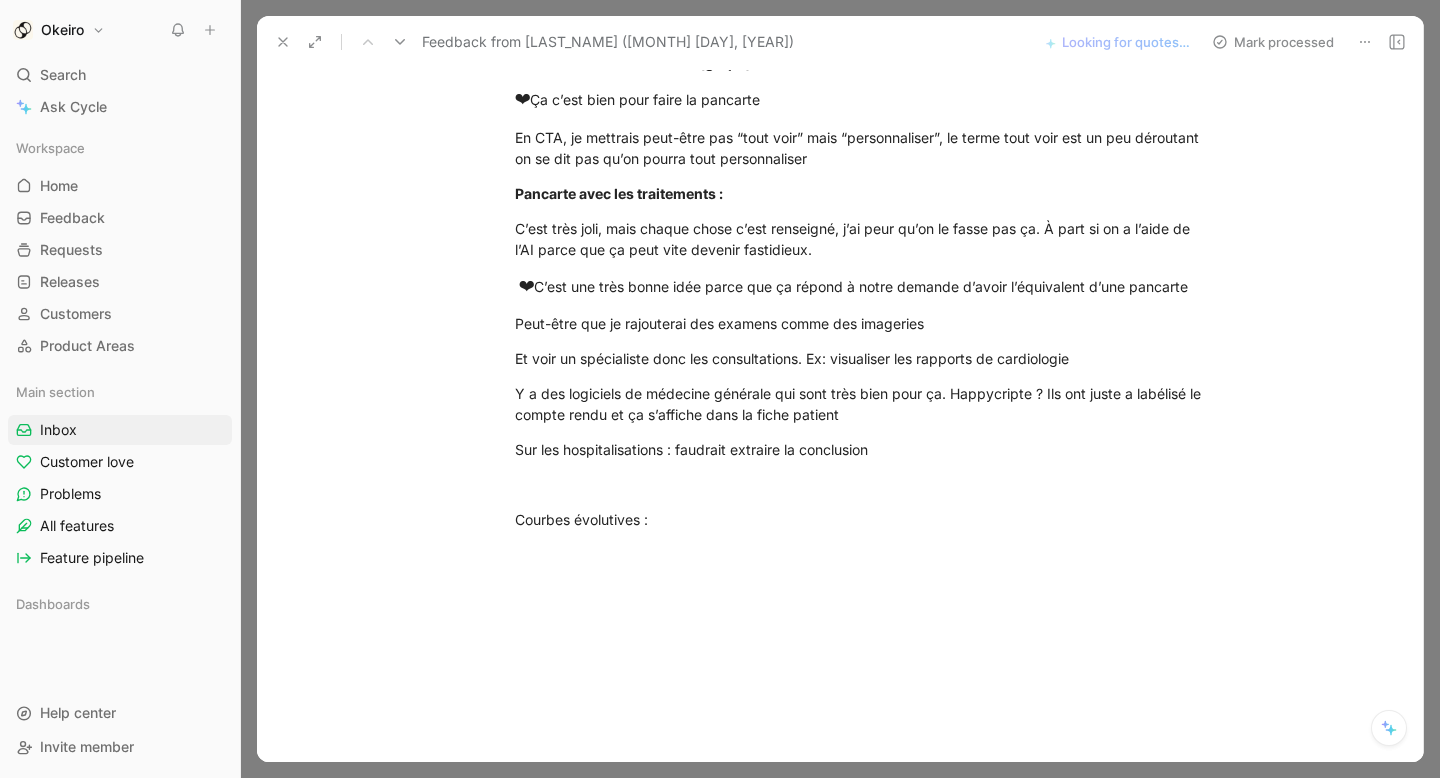 scroll, scrollTop: 720, scrollLeft: 0, axis: vertical 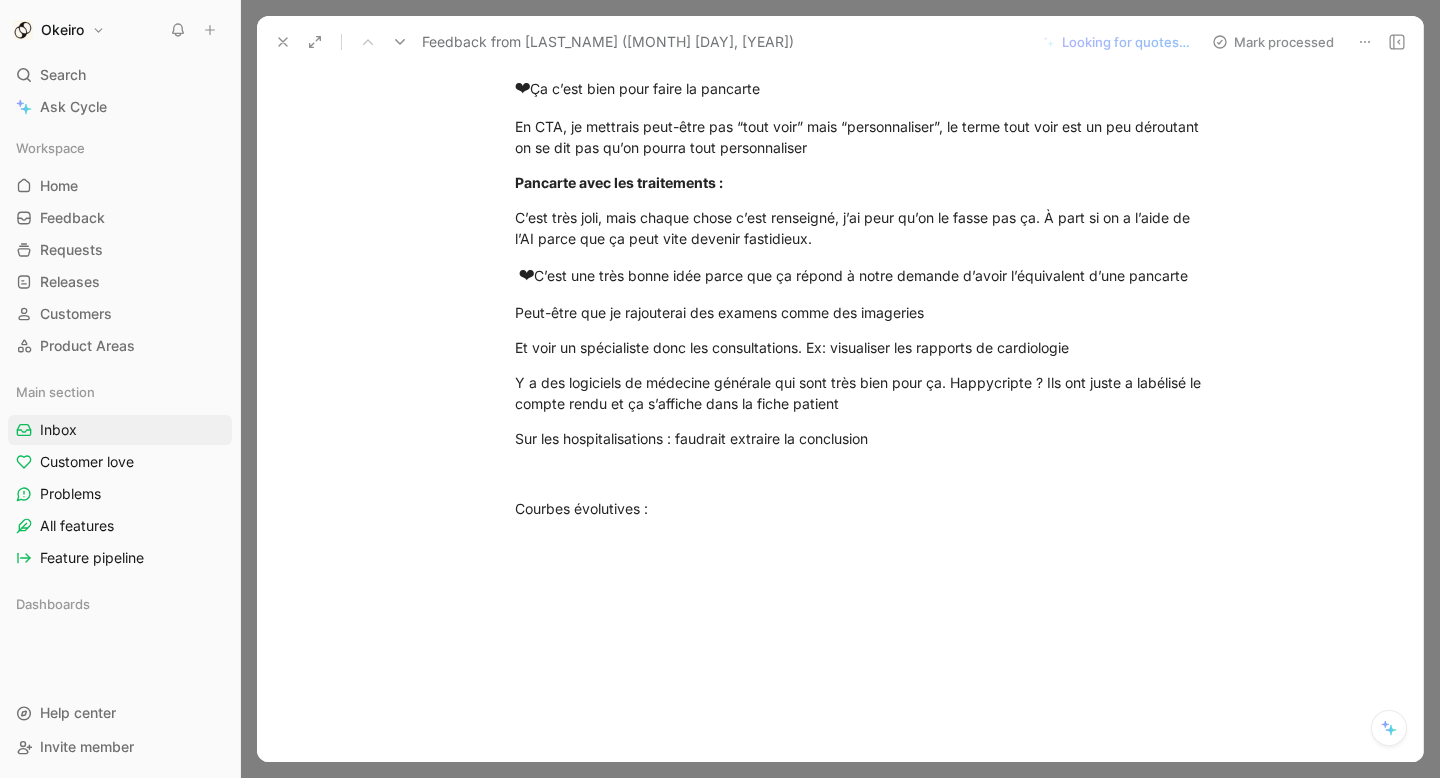 click on "Courbes évolutives :" at bounding box center [861, 508] 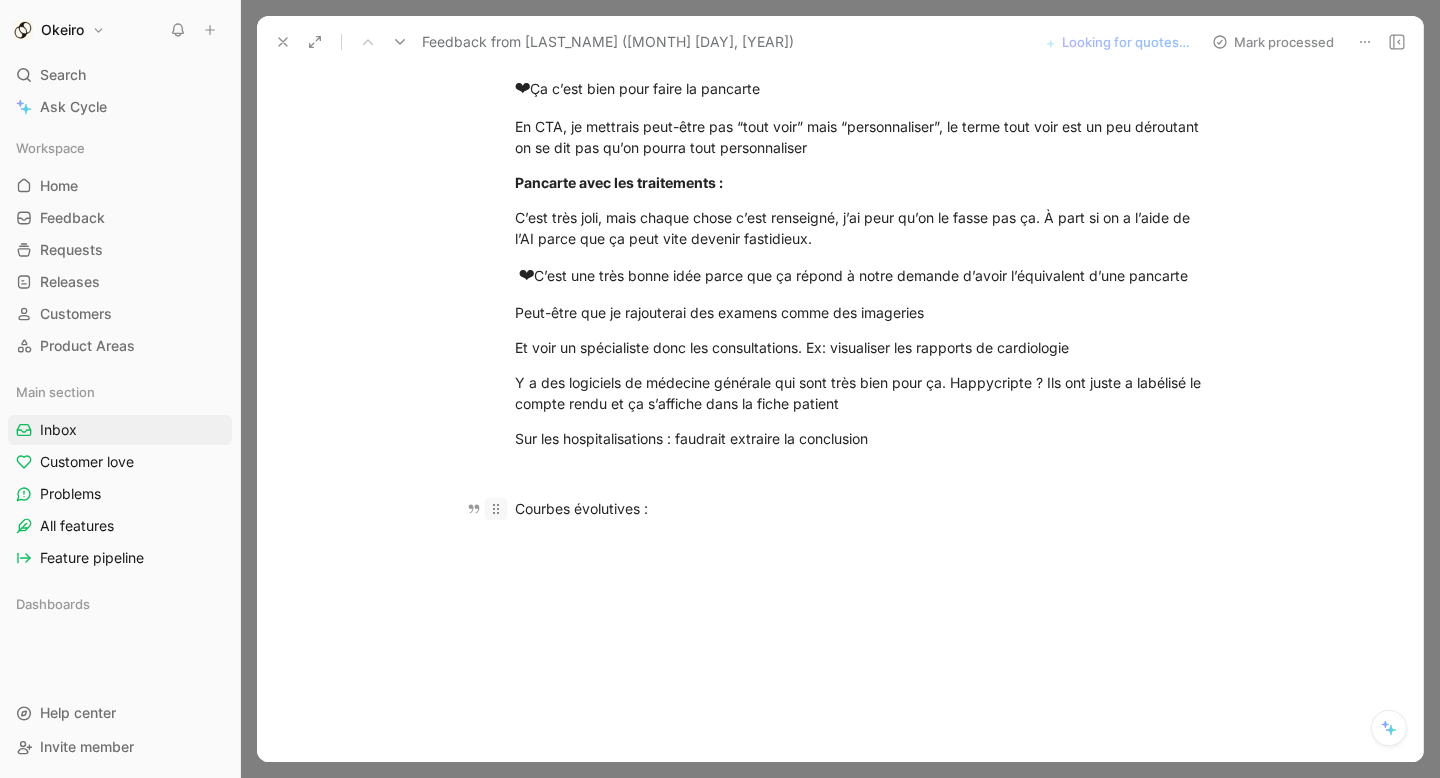 drag, startPoint x: 675, startPoint y: 508, endPoint x: 488, endPoint y: 508, distance: 187 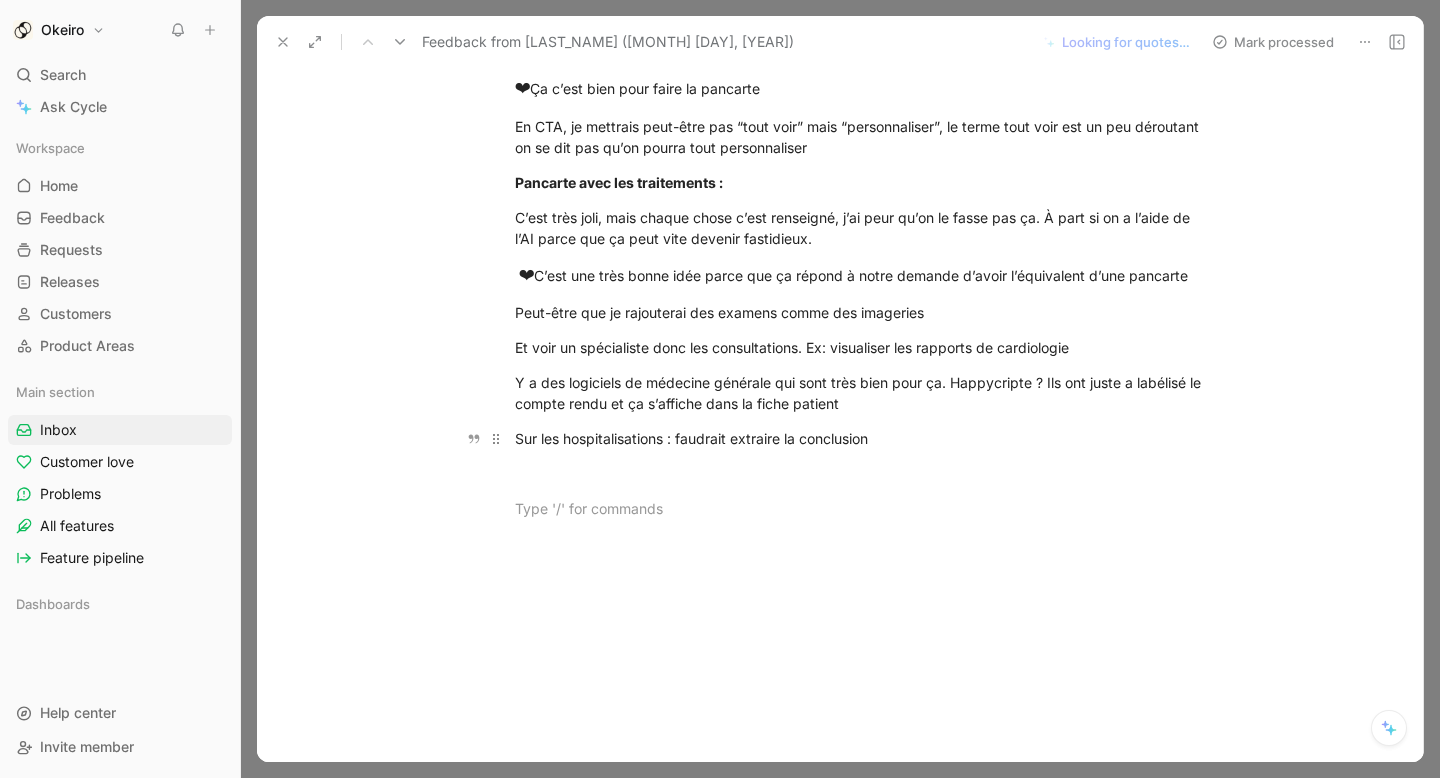 click on "Sur les hospitalisations : faudrait extraire la conclusion" at bounding box center [861, 438] 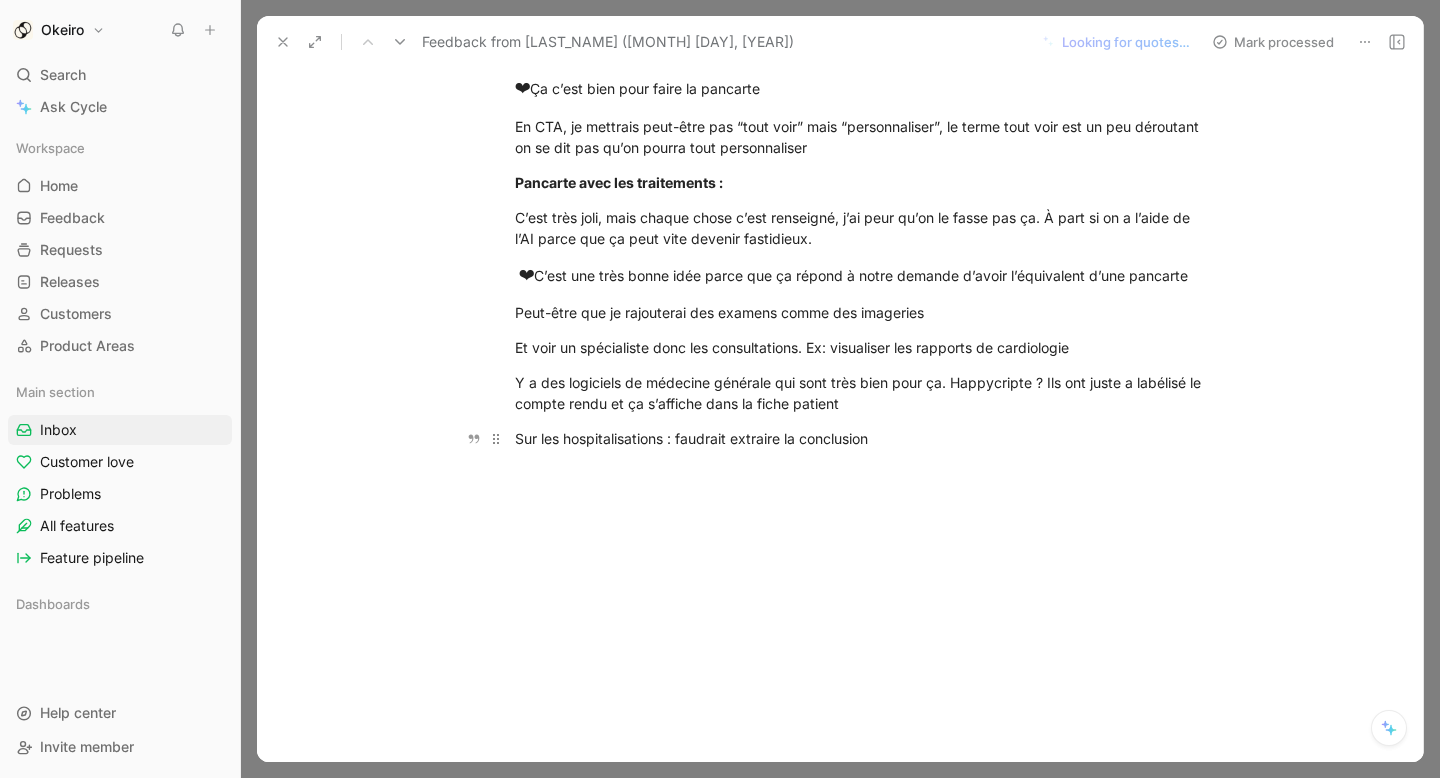 type 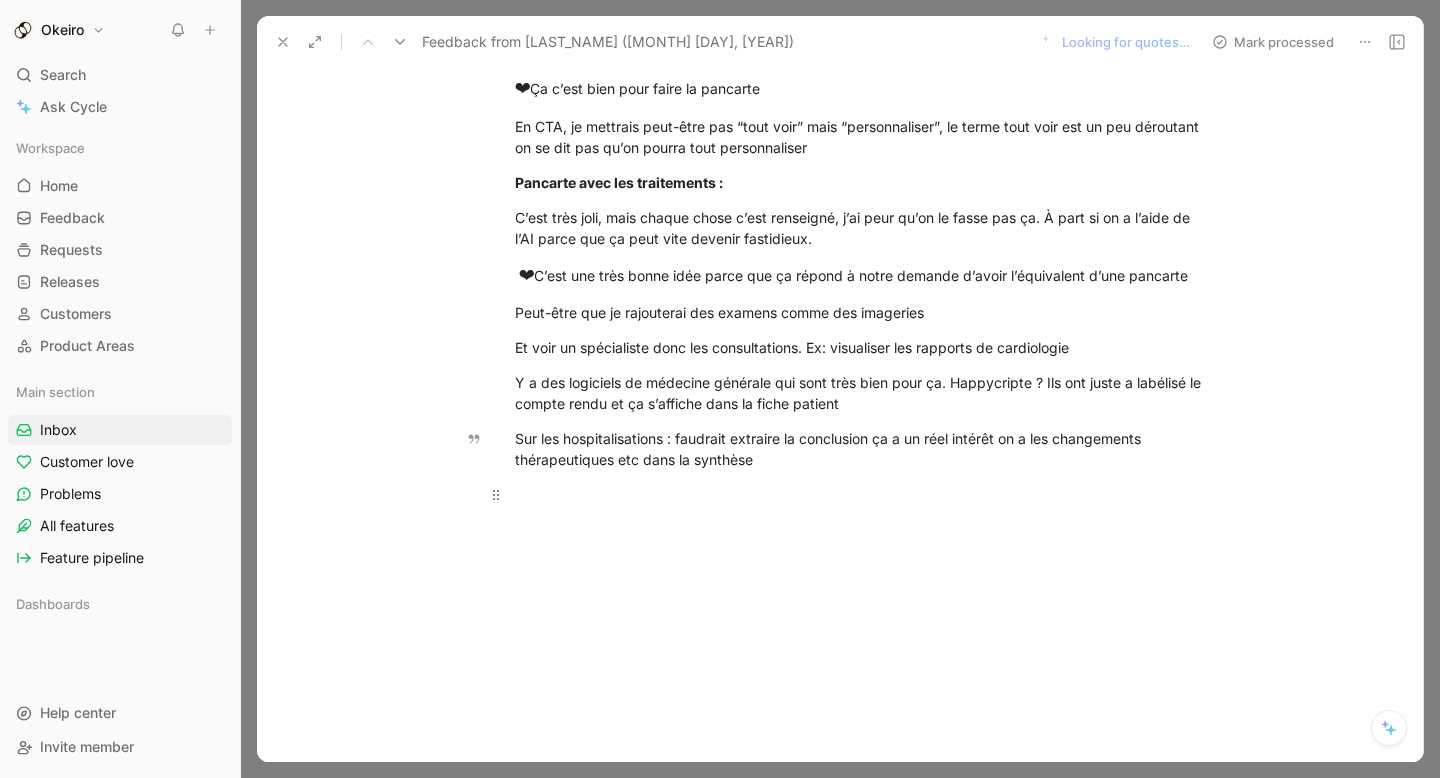 click at bounding box center (861, 494) 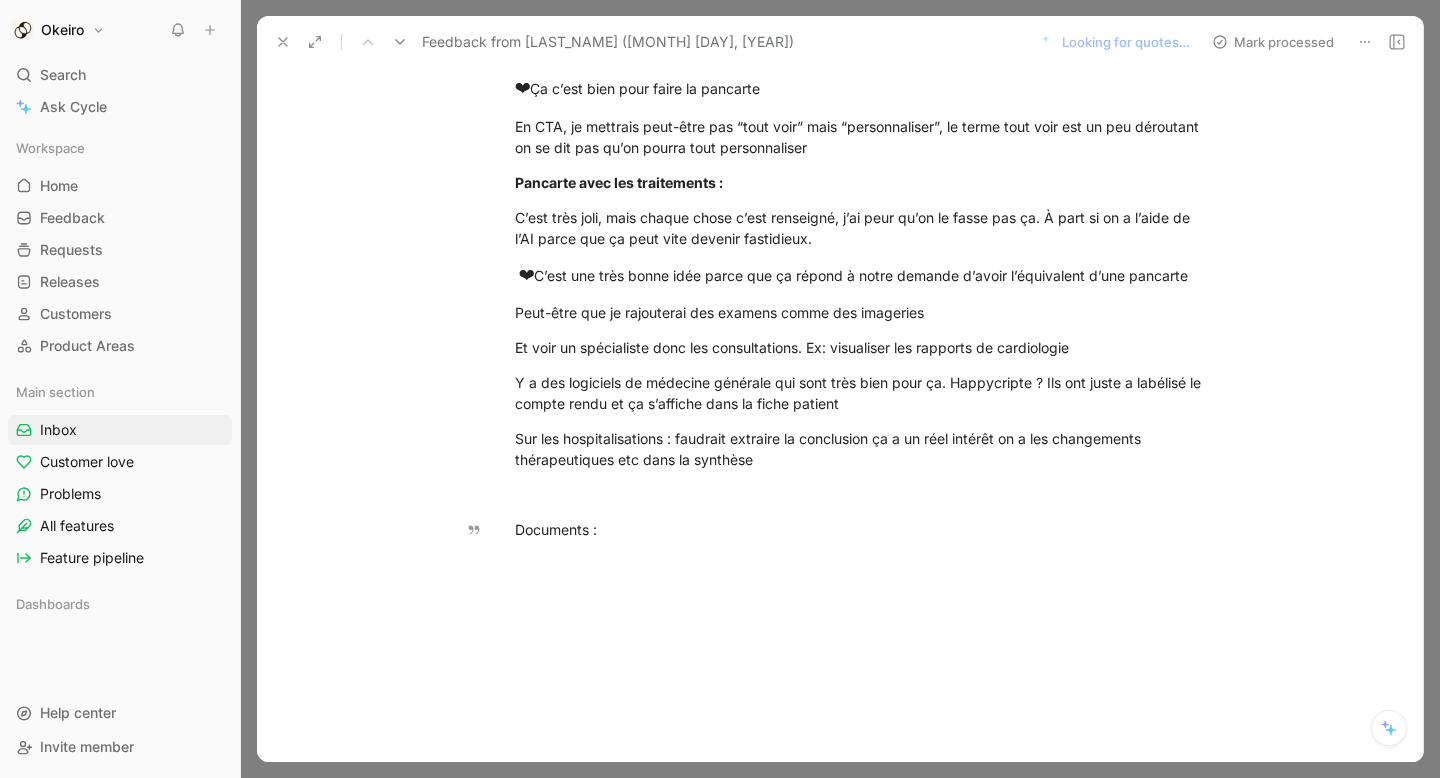 drag, startPoint x: 637, startPoint y: 517, endPoint x: 464, endPoint y: 517, distance: 173 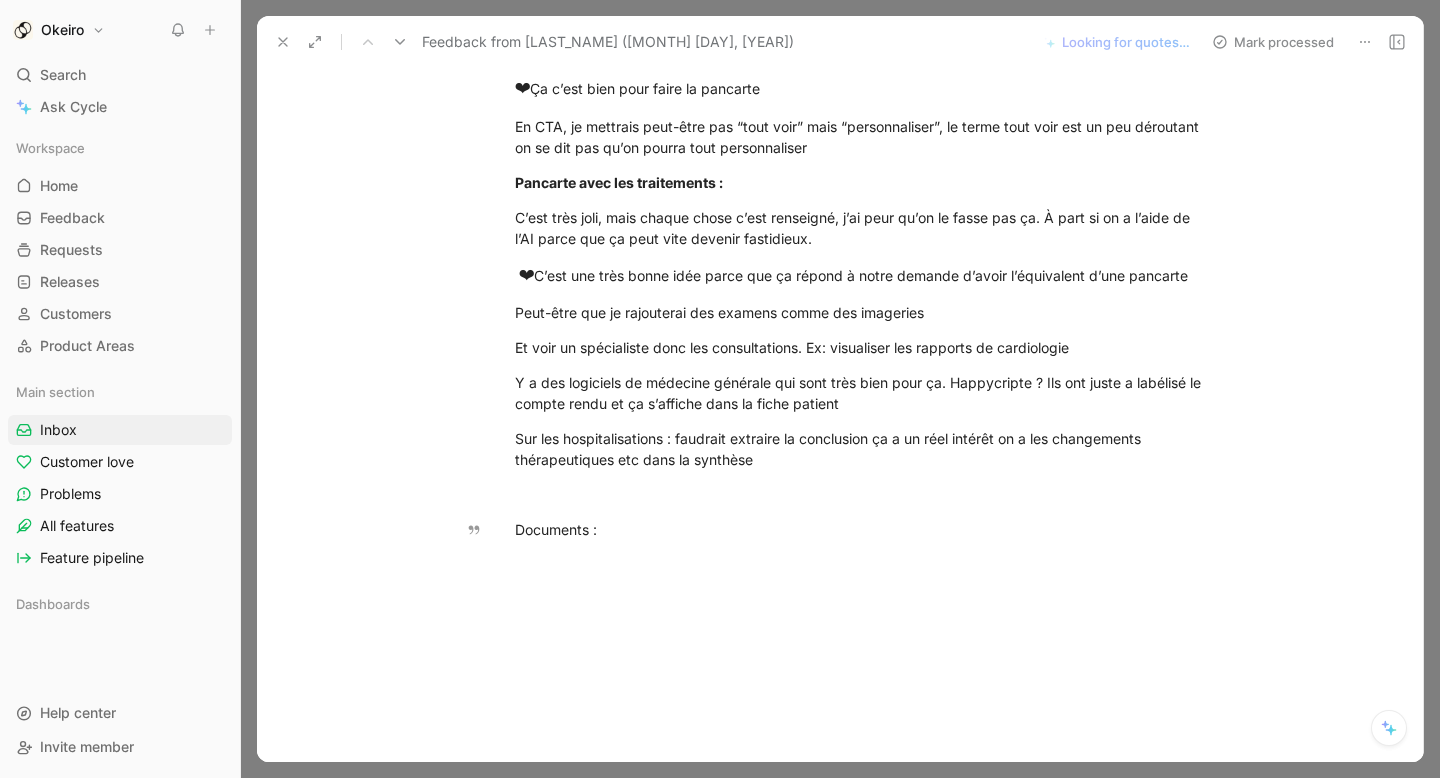 drag, startPoint x: 602, startPoint y: 542, endPoint x: 453, endPoint y: 542, distance: 149 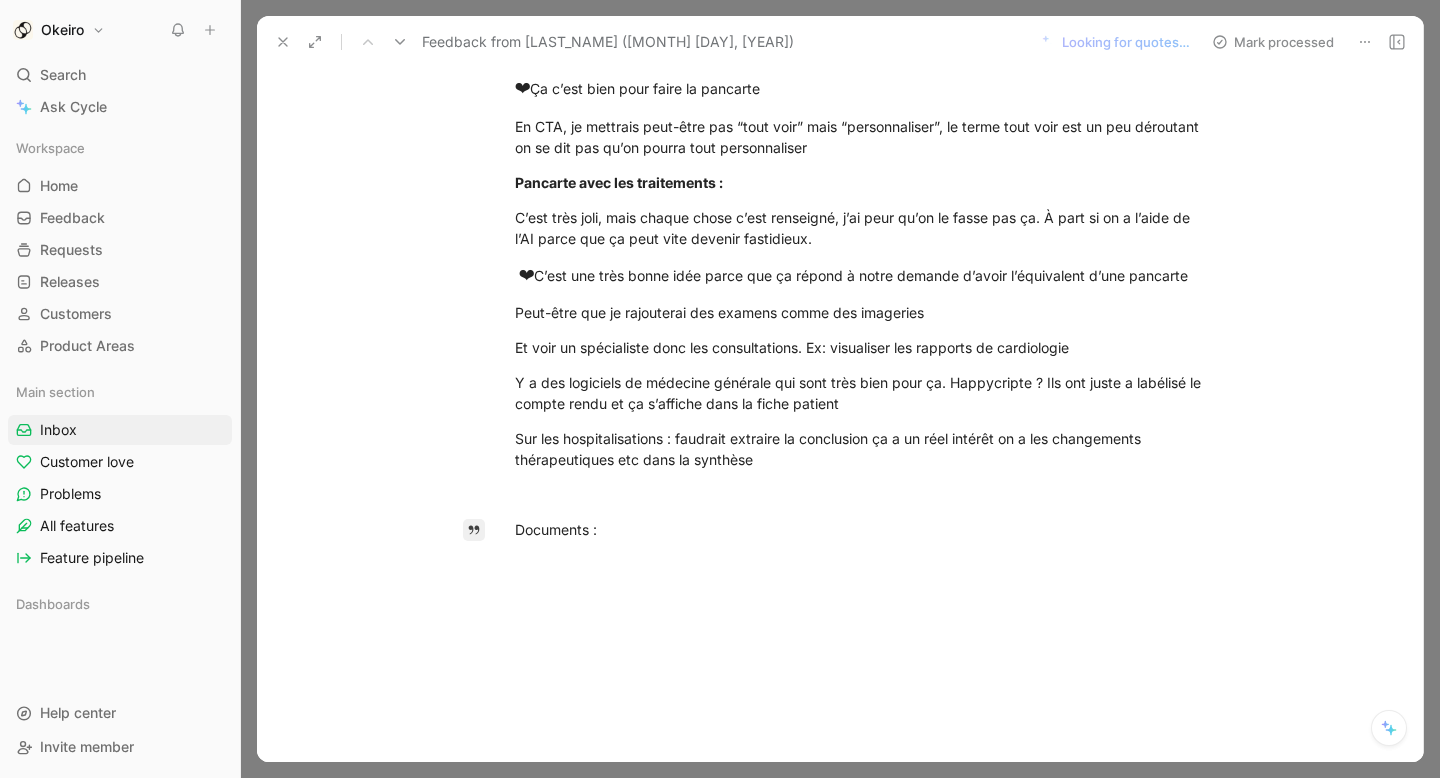 drag, startPoint x: 496, startPoint y: 526, endPoint x: 470, endPoint y: 526, distance: 26 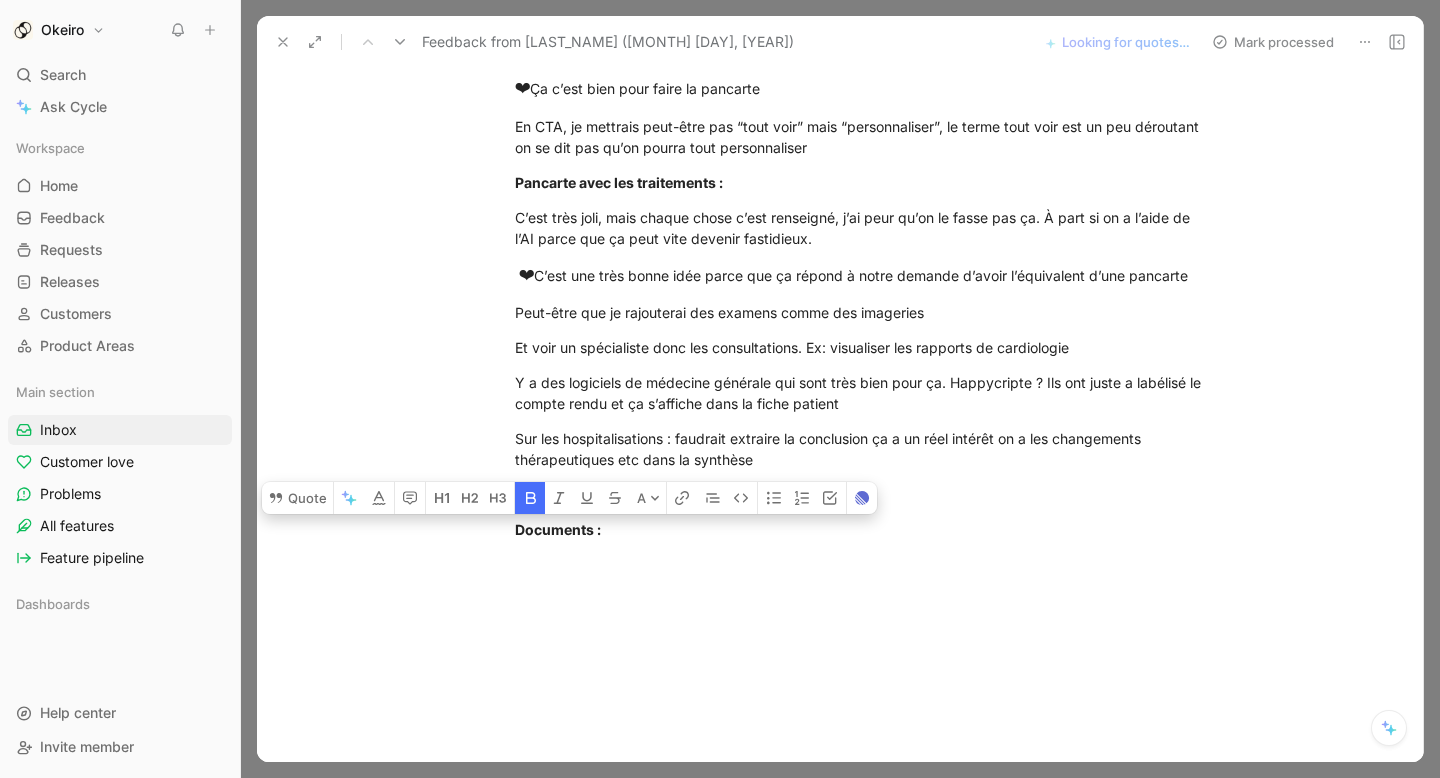 click on "Documents :" at bounding box center (861, 529) 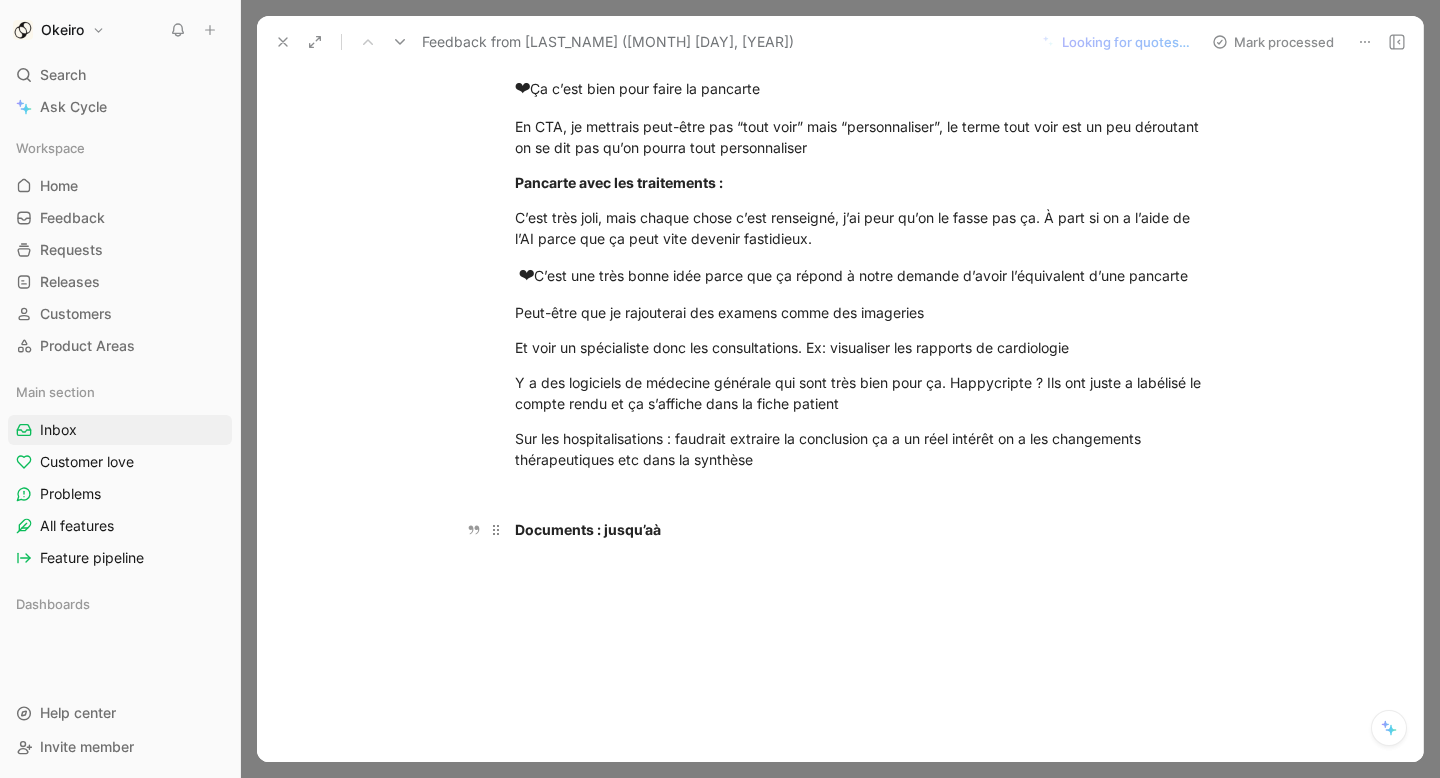 drag, startPoint x: 604, startPoint y: 532, endPoint x: 737, endPoint y: 532, distance: 133 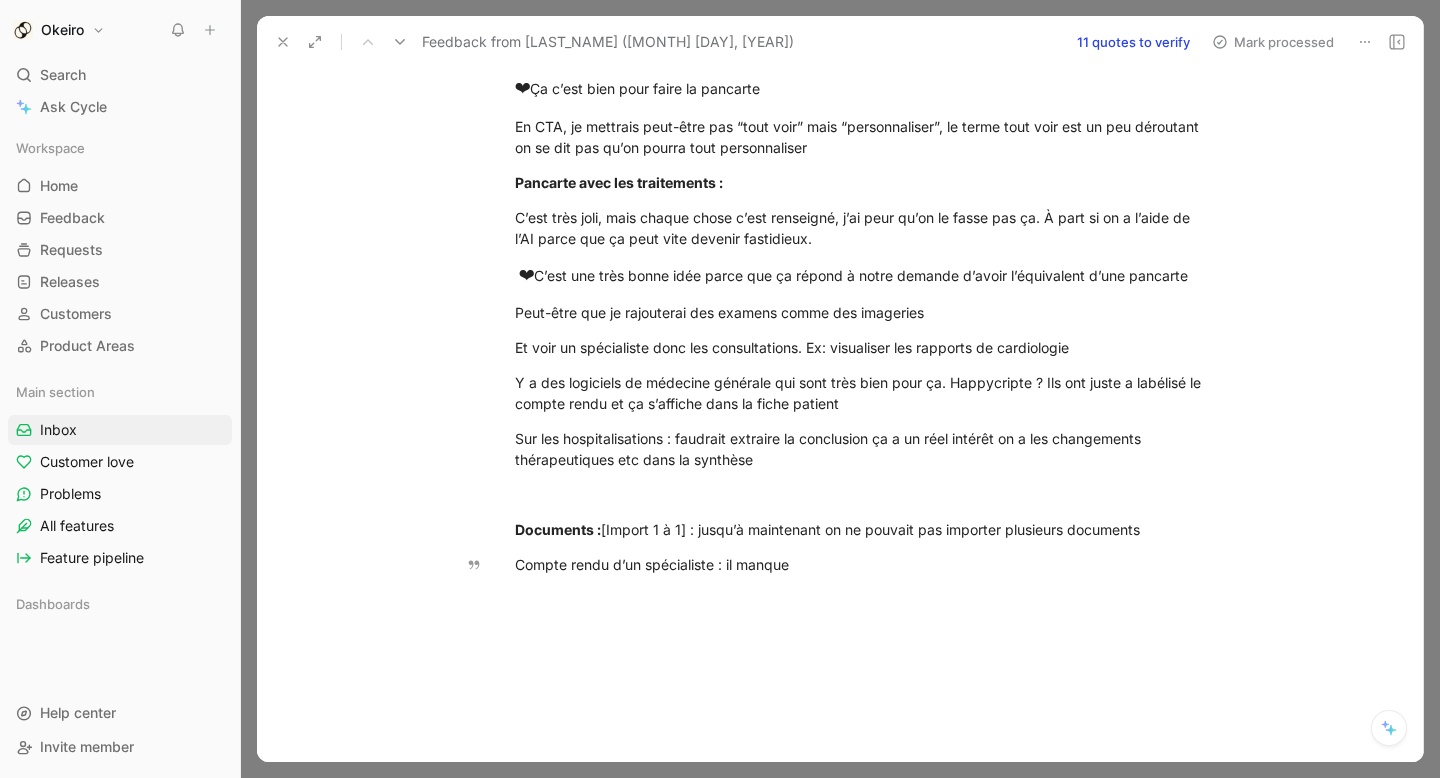 drag, startPoint x: 587, startPoint y: 567, endPoint x: 462, endPoint y: 567, distance: 125 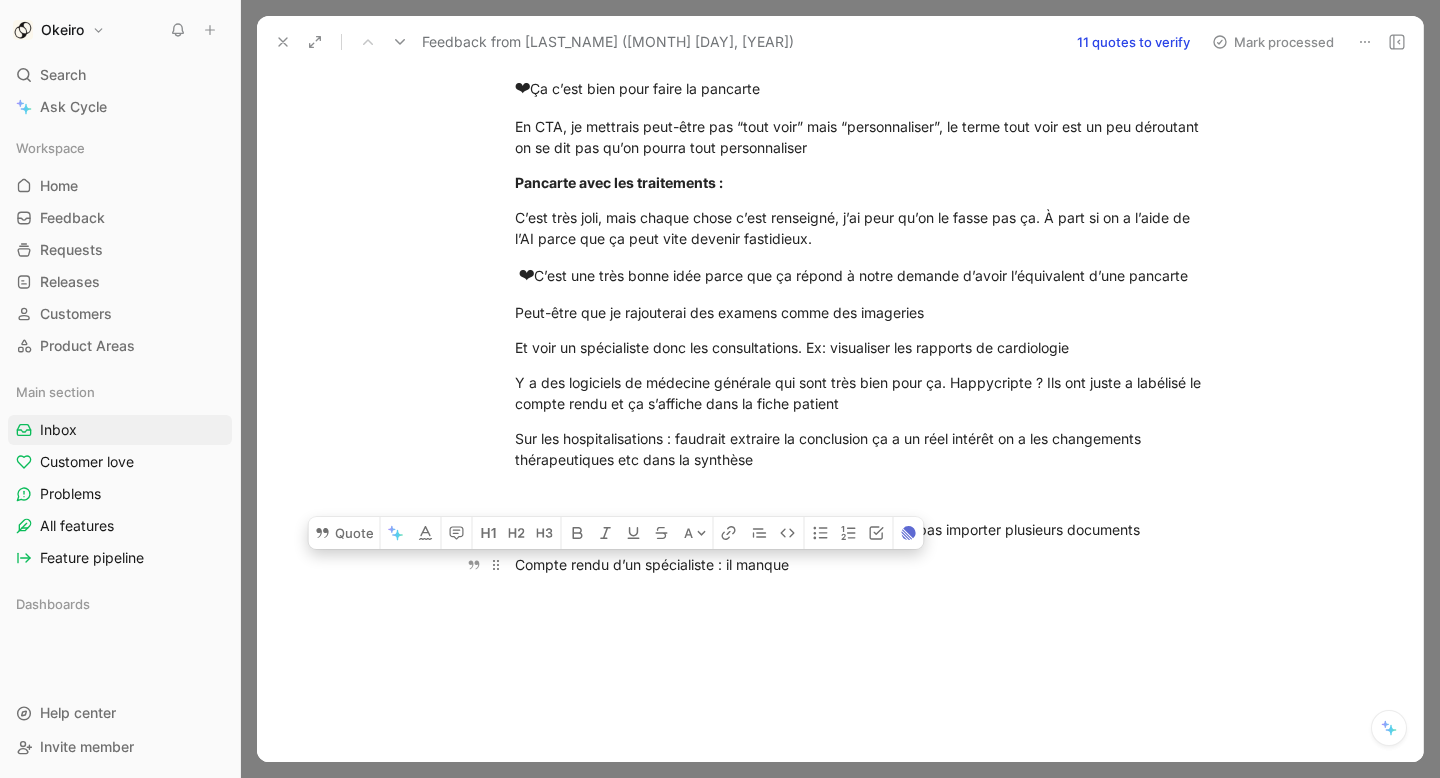 click on "Compte rendu d’un spécialiste : il manque" at bounding box center (861, 564) 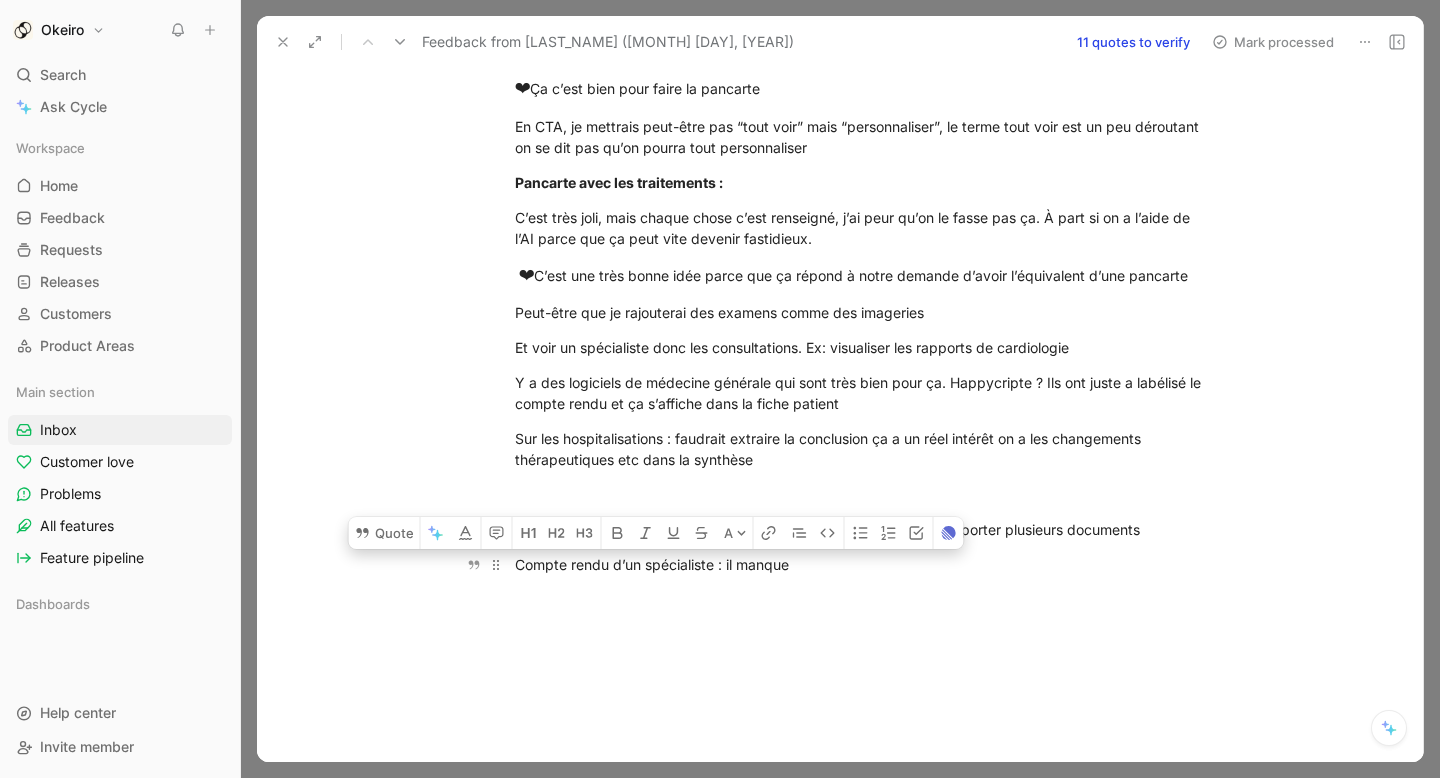 drag, startPoint x: 827, startPoint y: 565, endPoint x: 518, endPoint y: 565, distance: 309 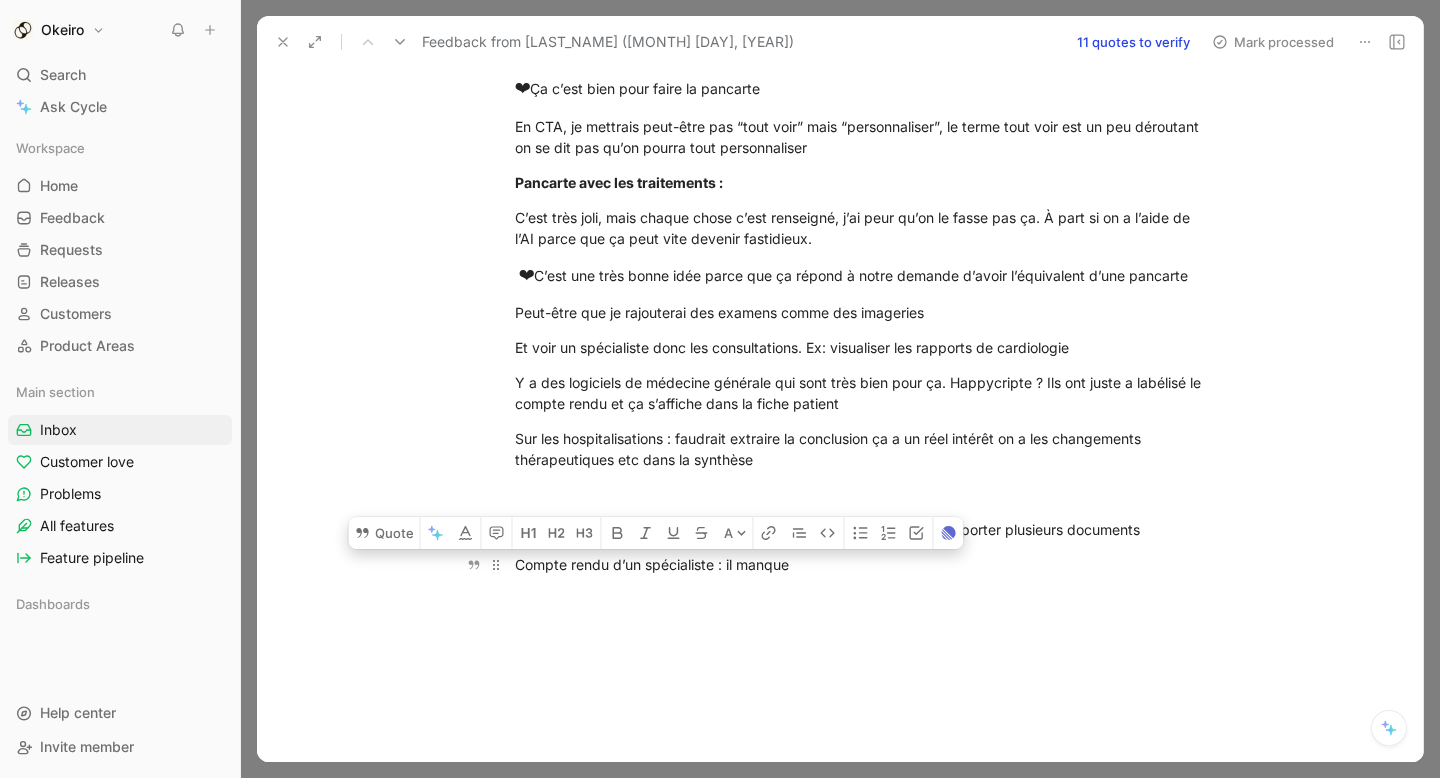 click on "Compte rendu d’un spécialiste : il manque" at bounding box center [861, 564] 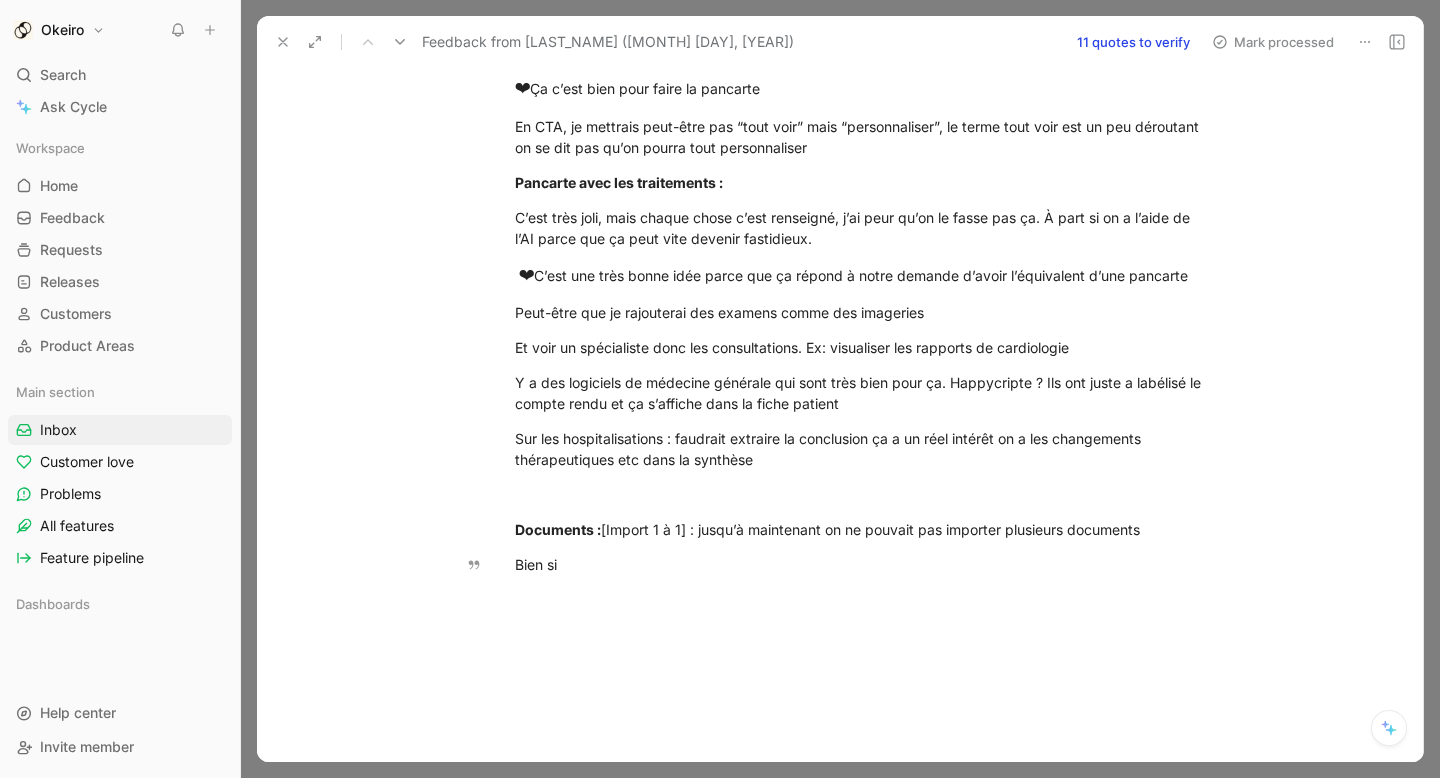 drag, startPoint x: 589, startPoint y: 571, endPoint x: 461, endPoint y: 571, distance: 128 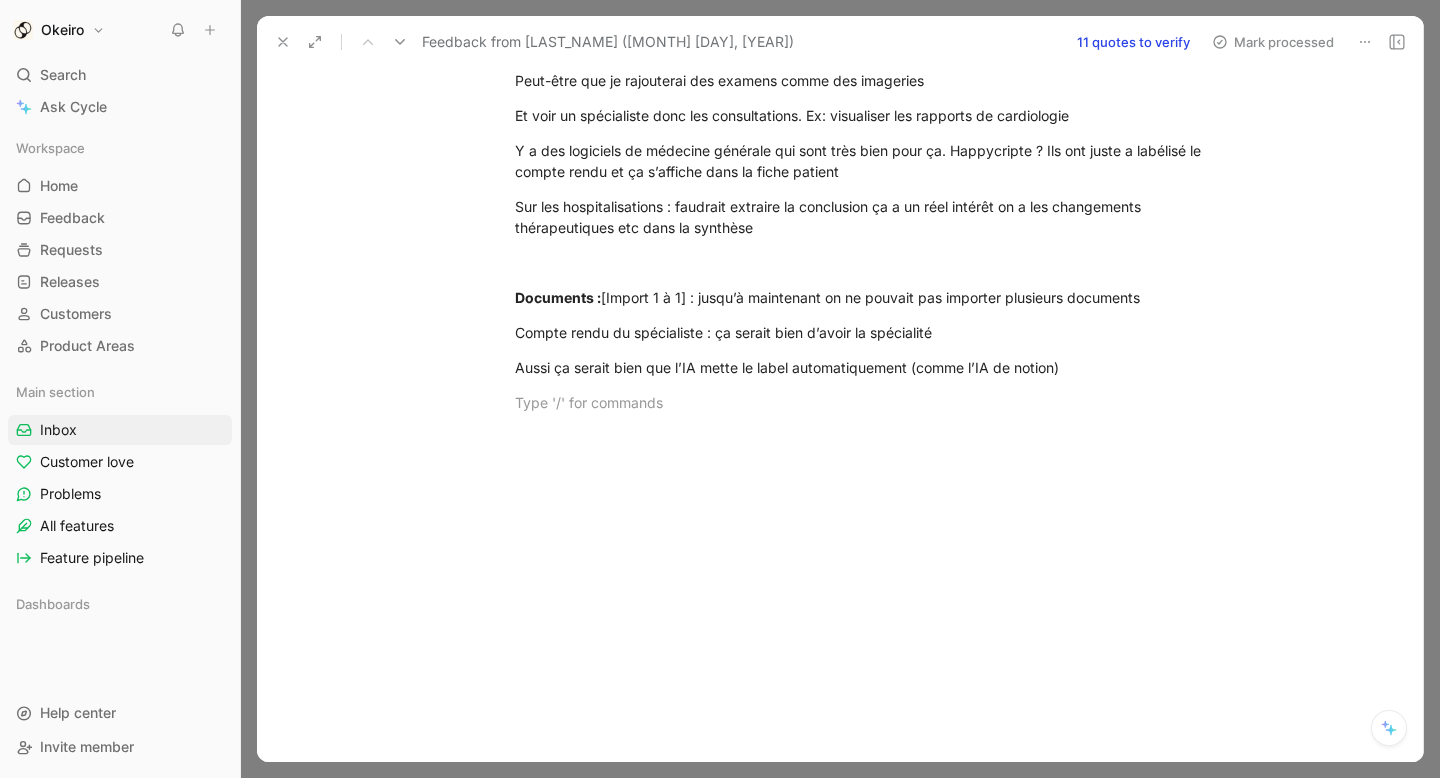 scroll, scrollTop: 937, scrollLeft: 0, axis: vertical 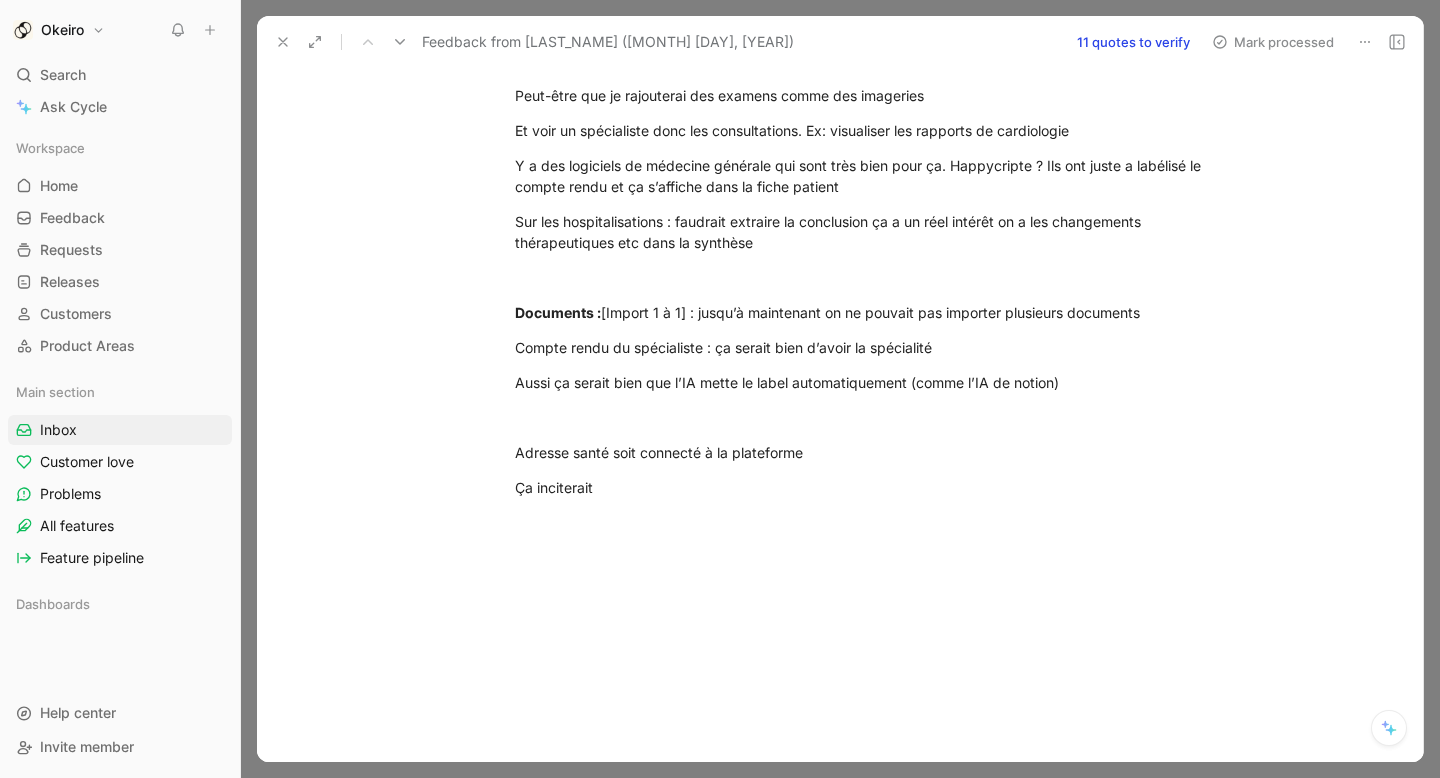 drag, startPoint x: 637, startPoint y: 485, endPoint x: 449, endPoint y: 513, distance: 190.07367 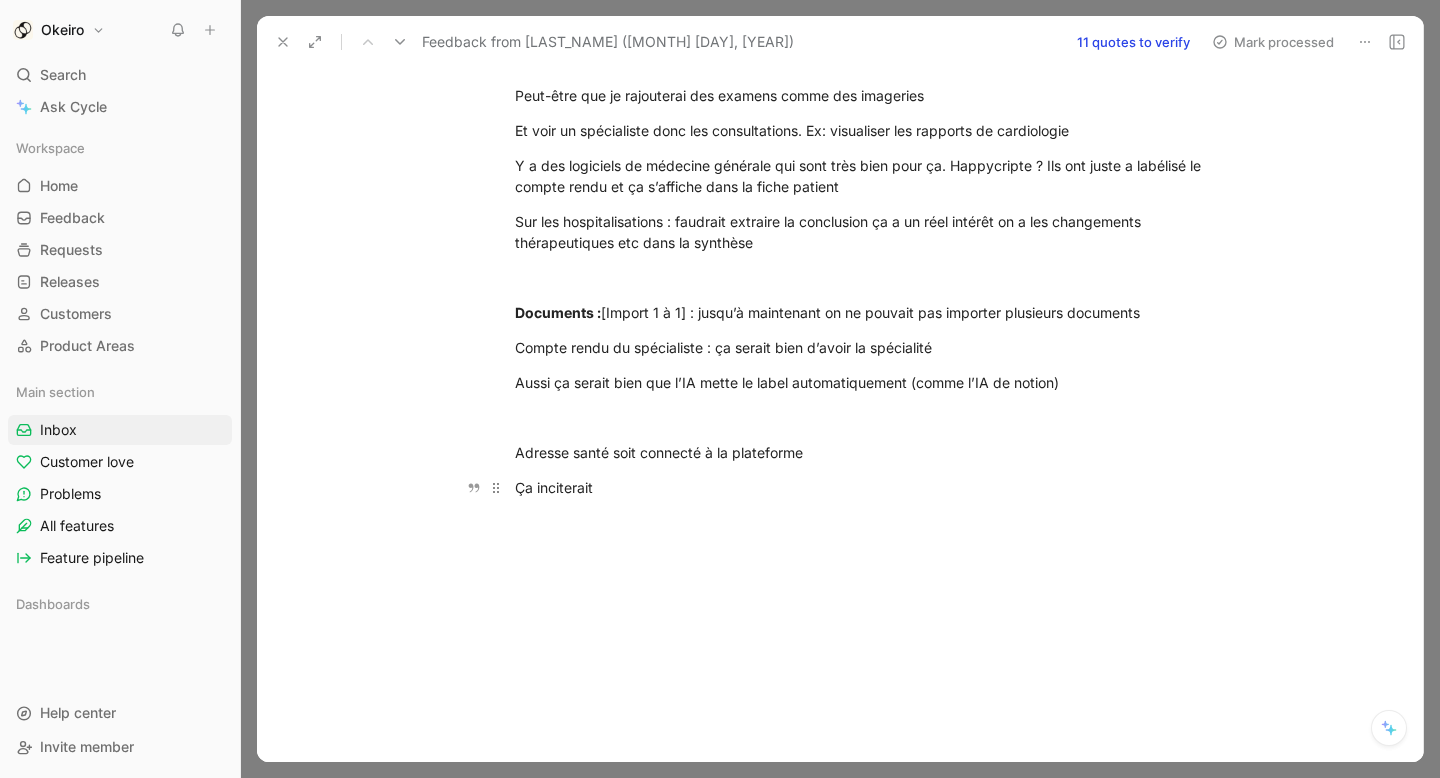 click on "Ça inciterait" at bounding box center (861, 487) 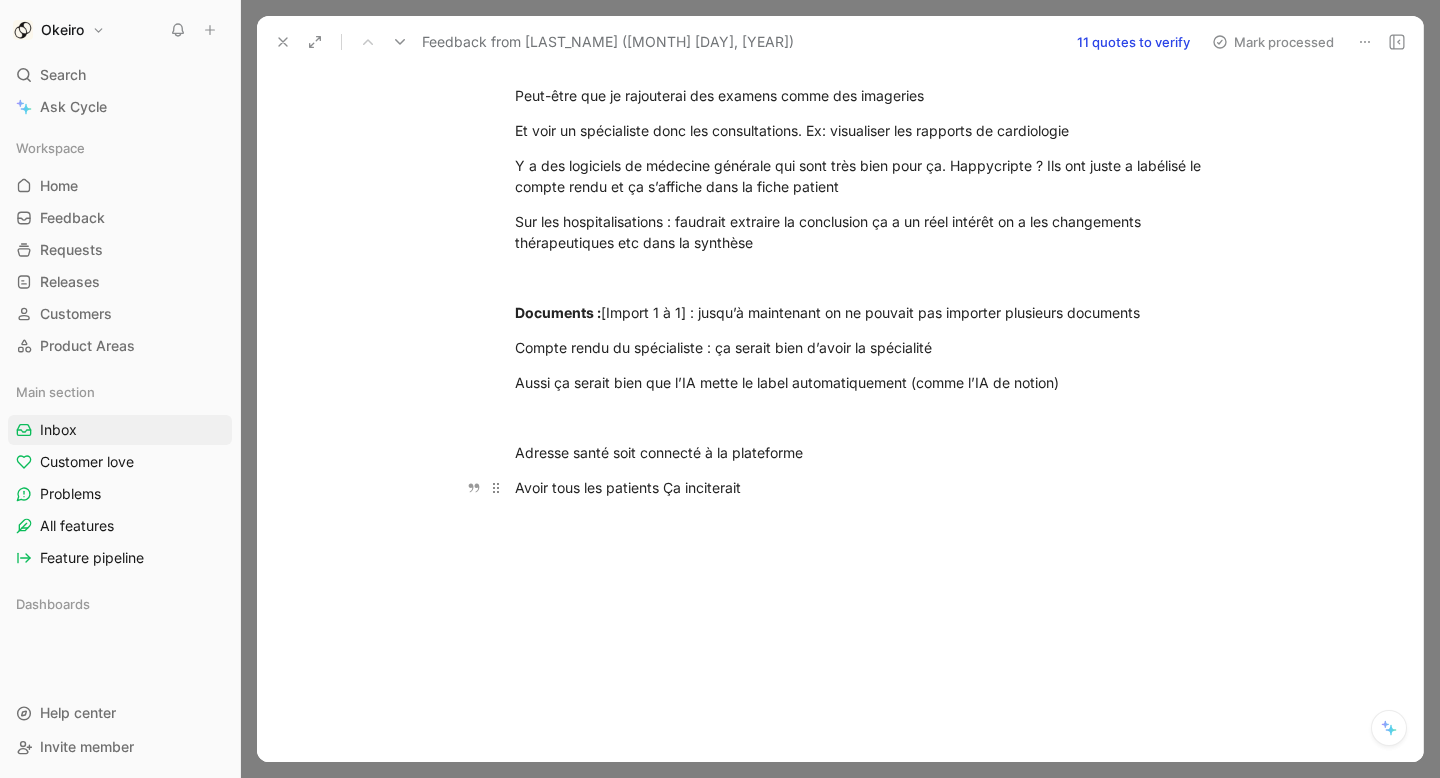 click on "Avoir tous les patients Ça inciterait" at bounding box center [861, 487] 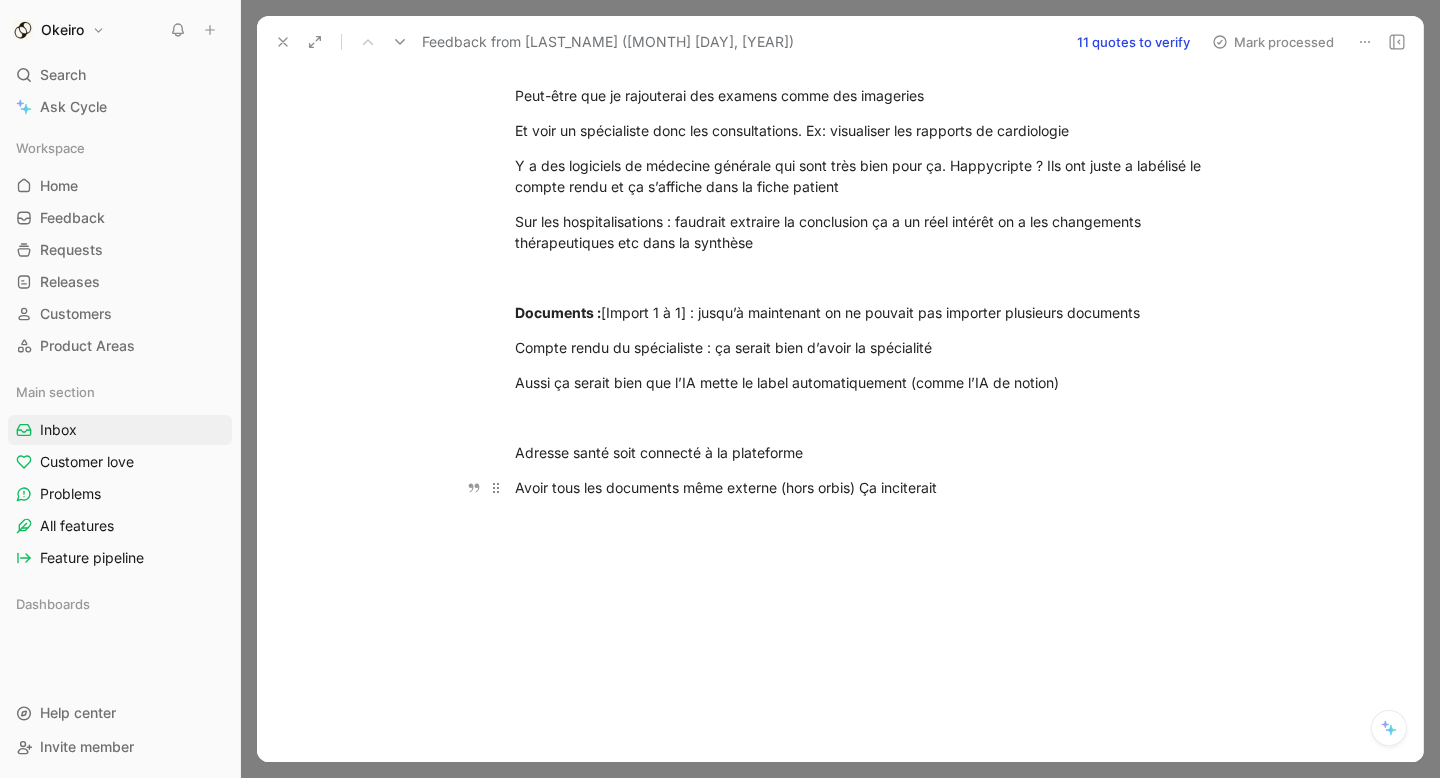 click on "Avoir tous les documents même externe (hors orbis) Ça inciterait" at bounding box center [861, 487] 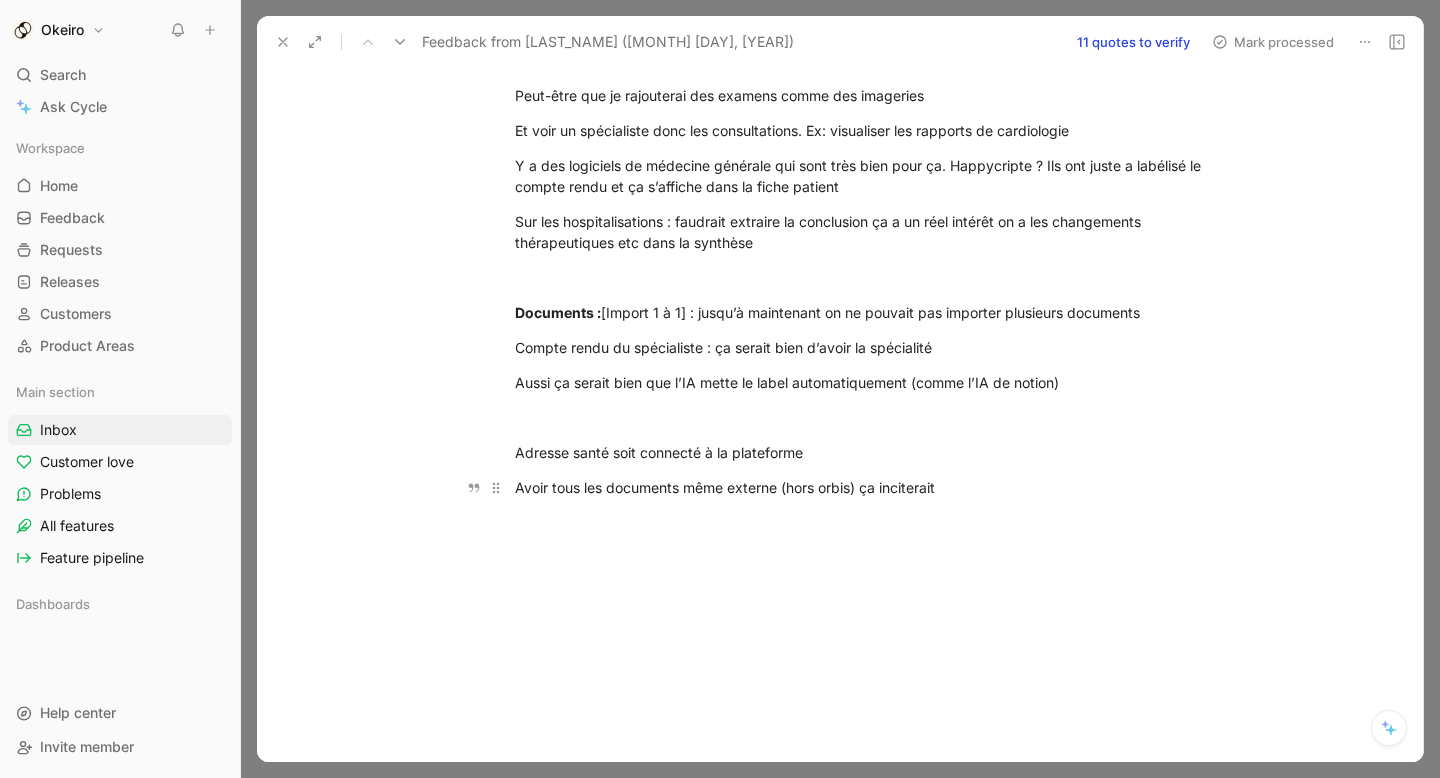 click on "Avoir tous les documents même externe (hors orbis) ça inciterait" at bounding box center (861, 487) 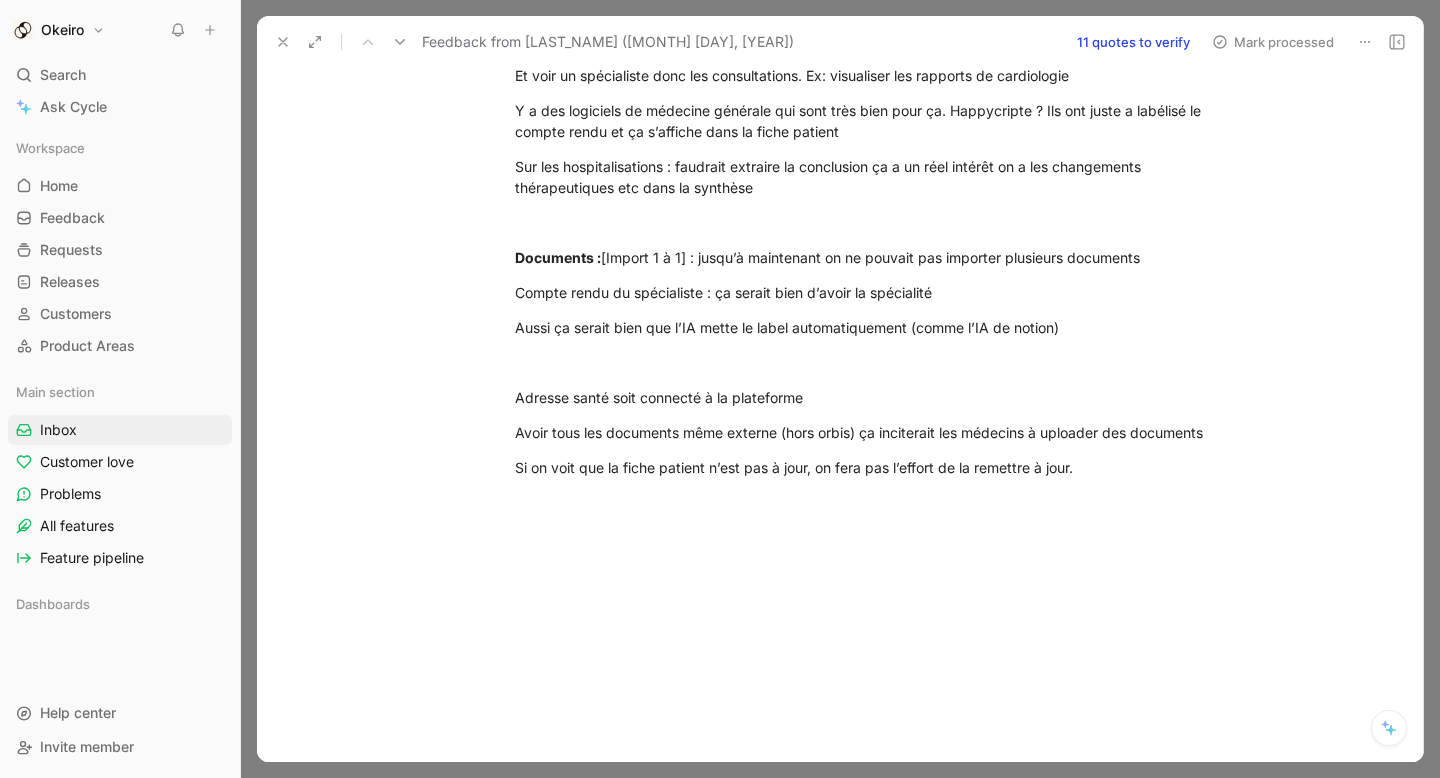 scroll, scrollTop: 1063, scrollLeft: 0, axis: vertical 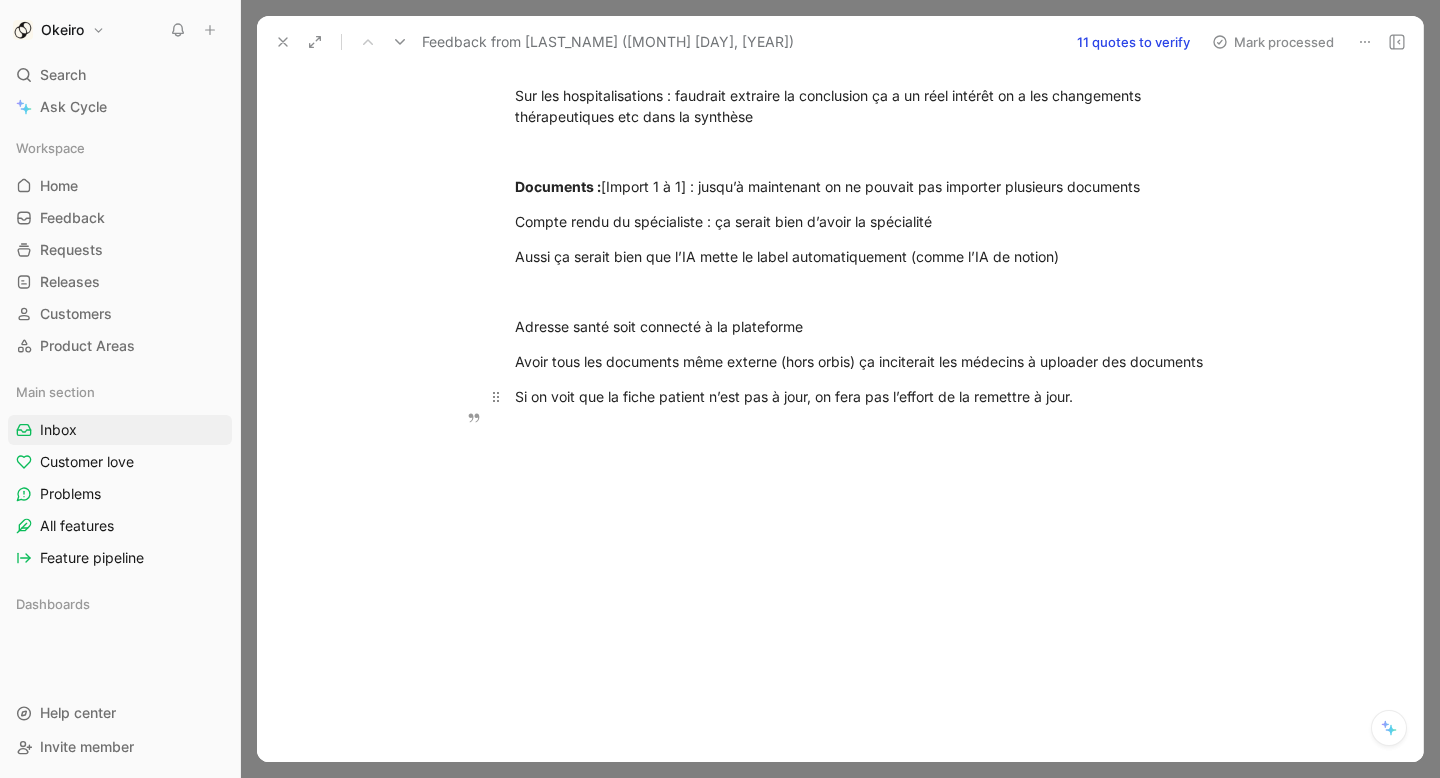 drag, startPoint x: 818, startPoint y: 421, endPoint x: 1189, endPoint y: 421, distance: 371 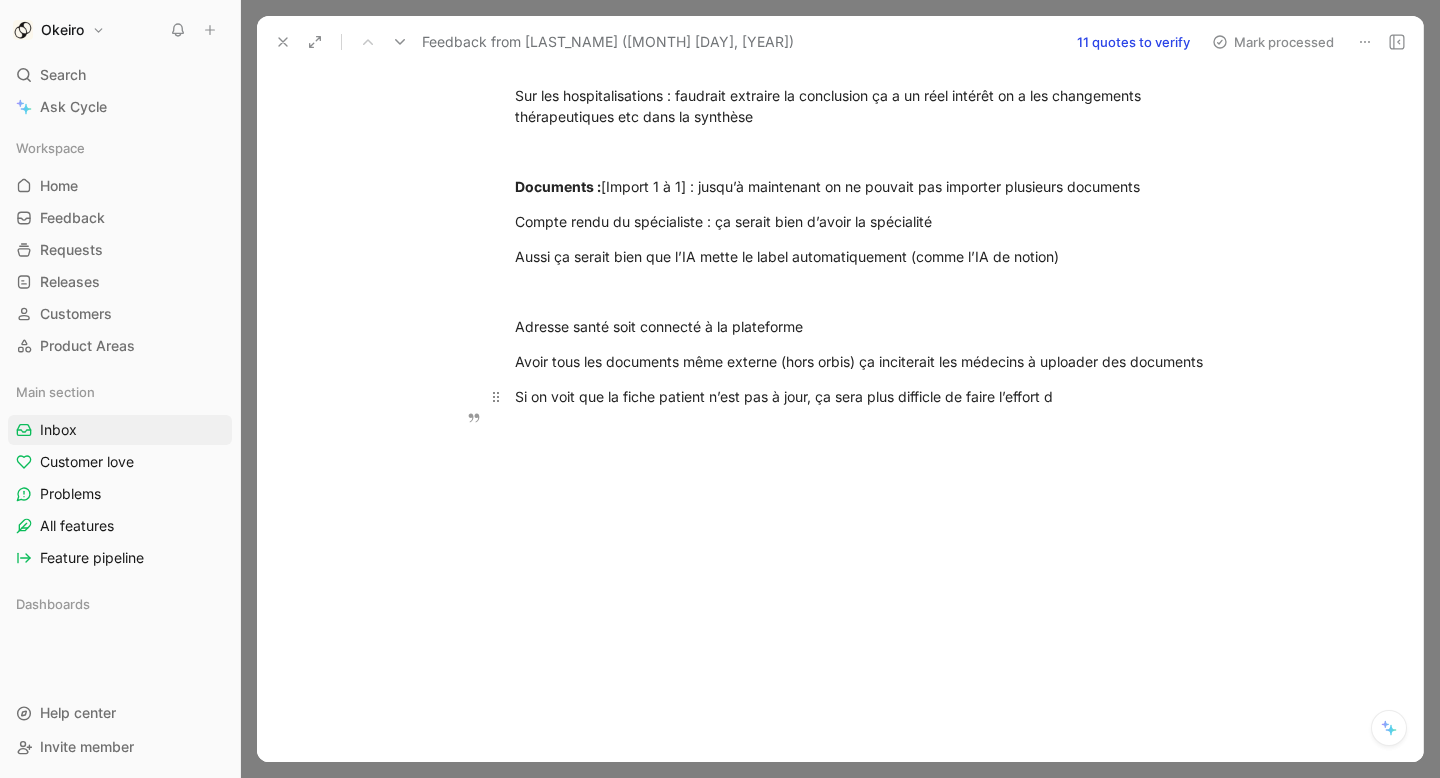 click on "Si on voit que la fiche patient n’est pas à jour, ça sera plus difficle de faire l’effort d" at bounding box center (861, 396) 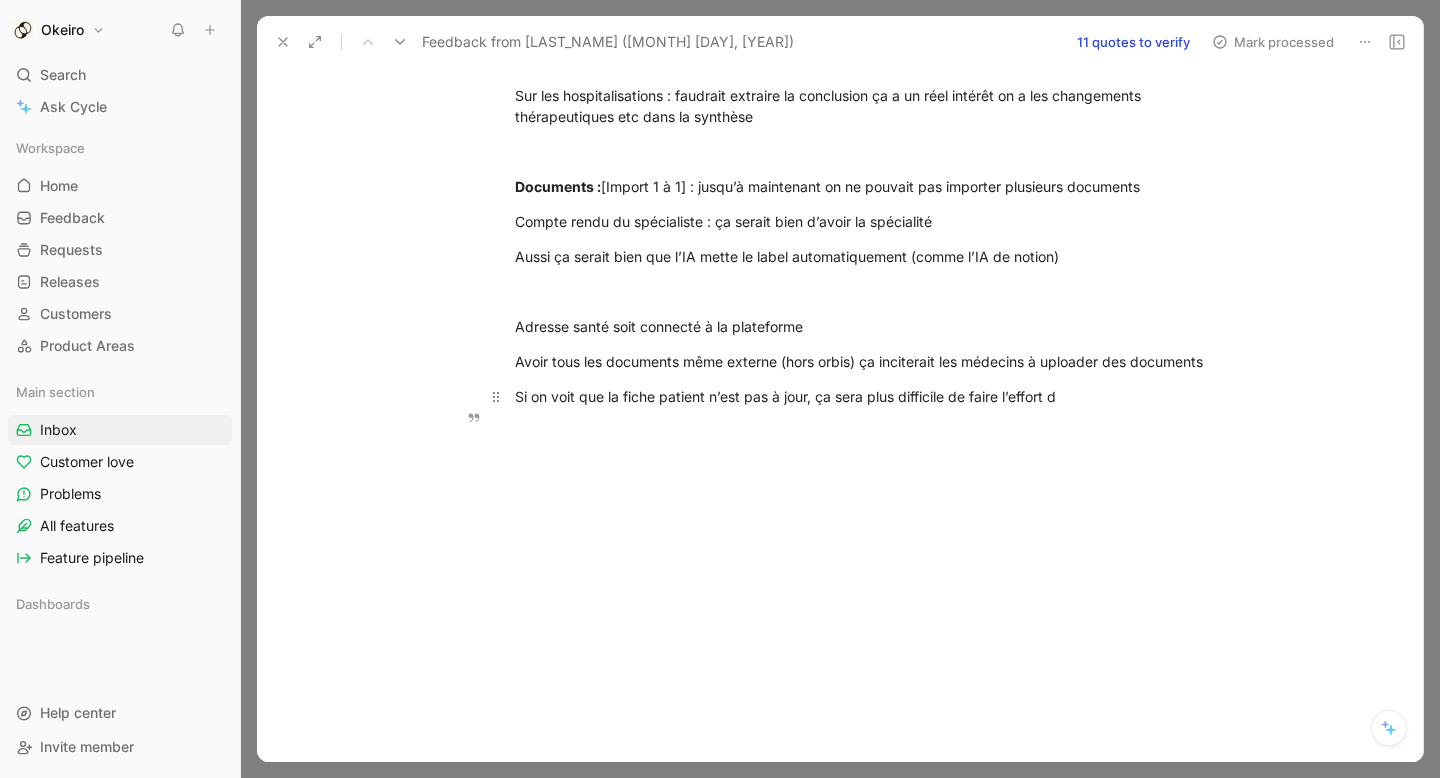 click on "Si on voit que la fiche patient n’est pas à jour, ça sera plus difficile de faire l’effort d" at bounding box center (861, 396) 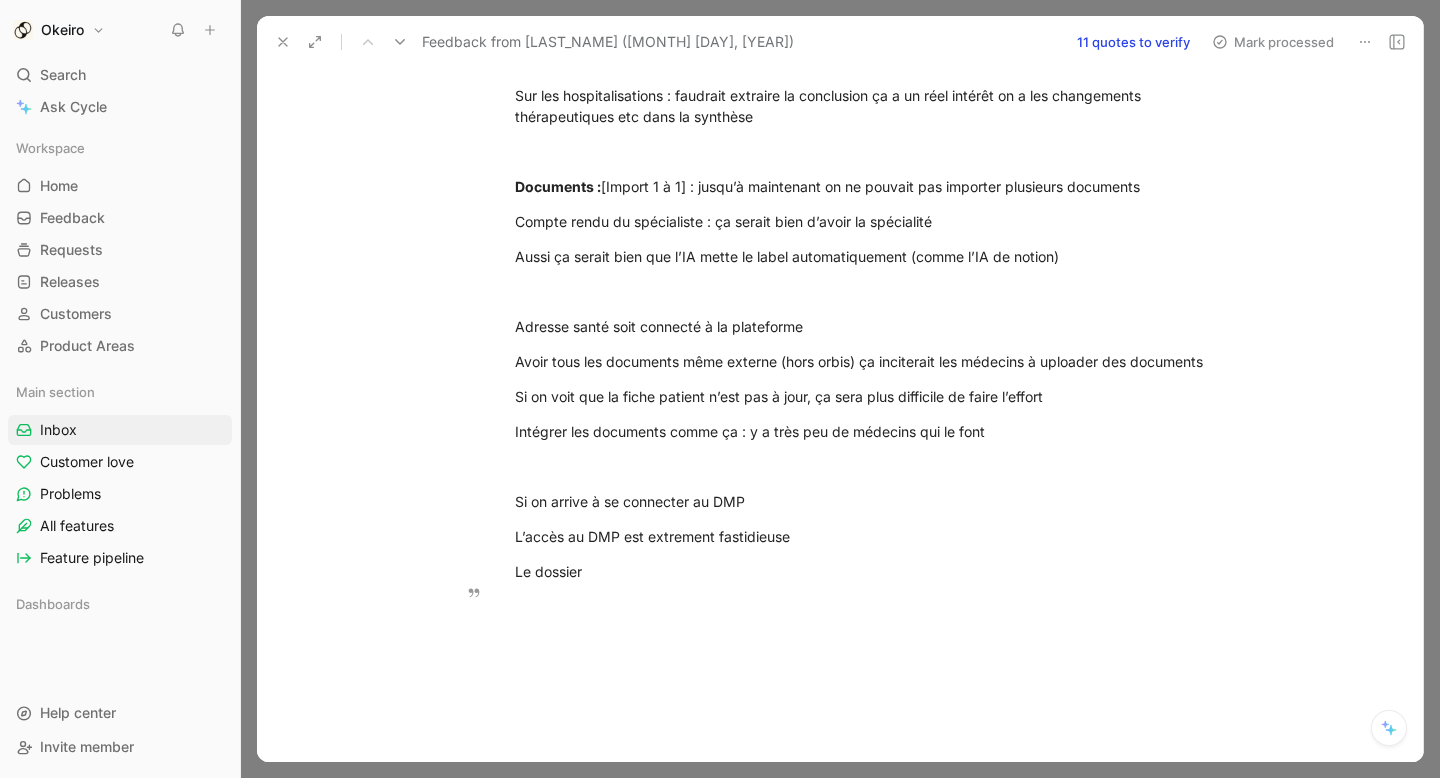 drag, startPoint x: 656, startPoint y: 591, endPoint x: 446, endPoint y: 589, distance: 210.00952 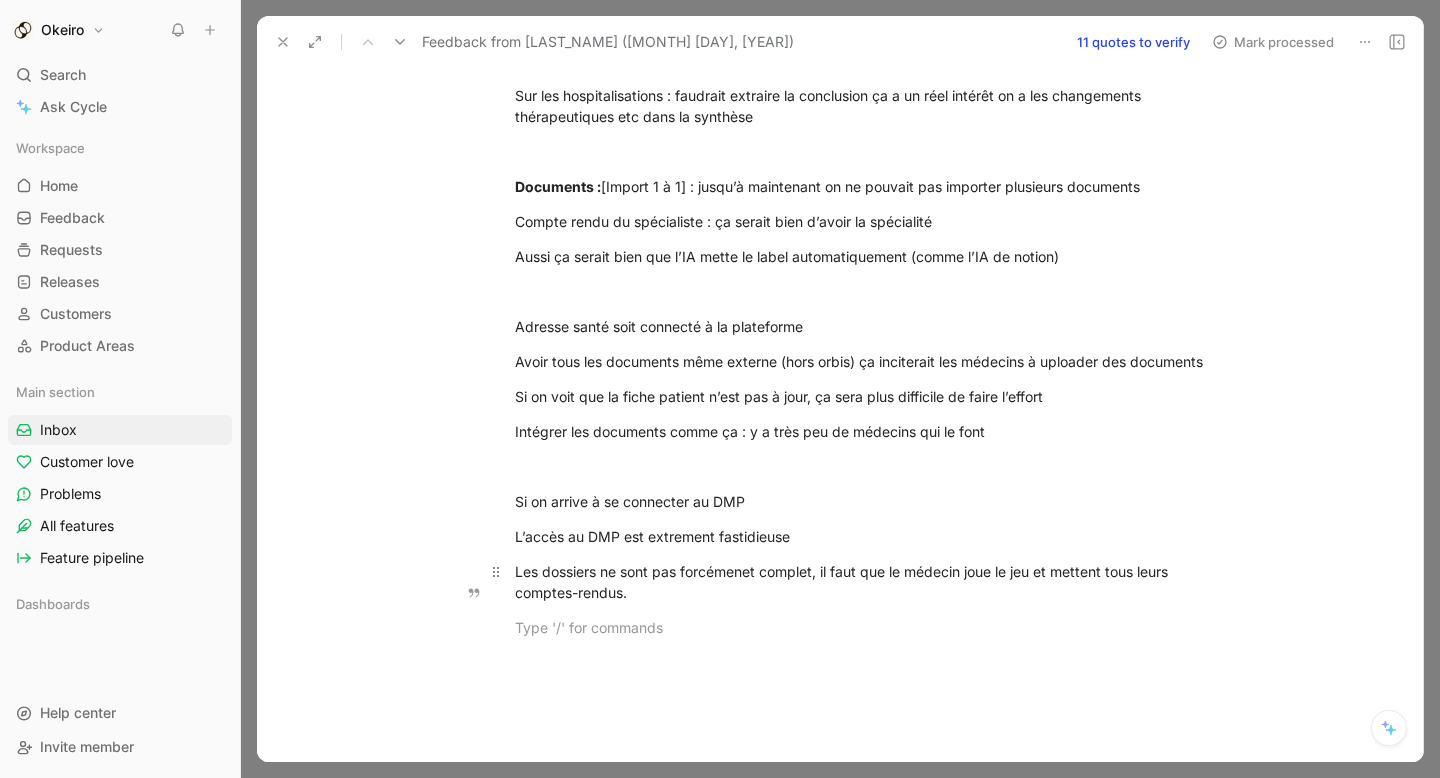 click on "Les dossiers ne sont pas forcémenet complet, il faut que le médecin joue le jeu et mettent tous leurs comptes-rendus." at bounding box center [861, 582] 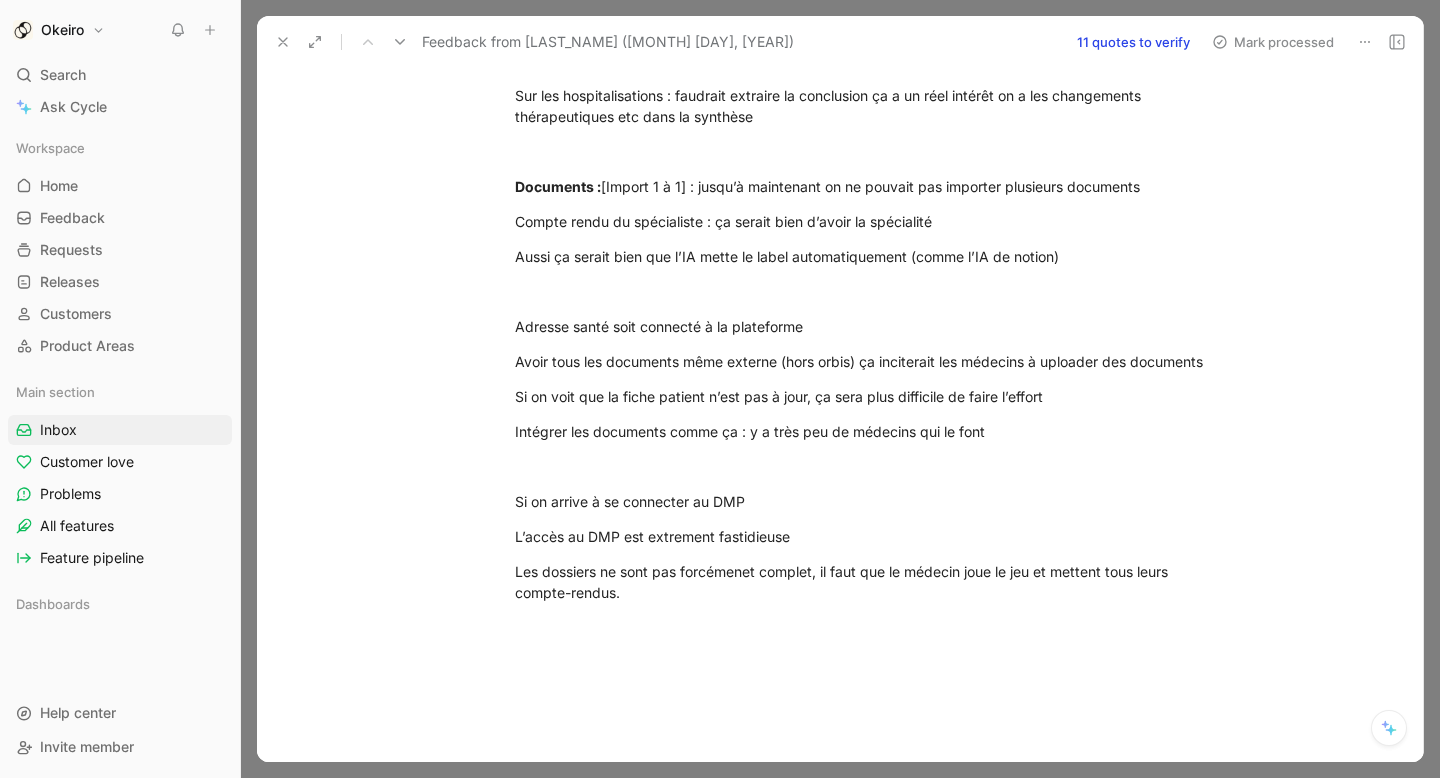 scroll, scrollTop: 1236, scrollLeft: 0, axis: vertical 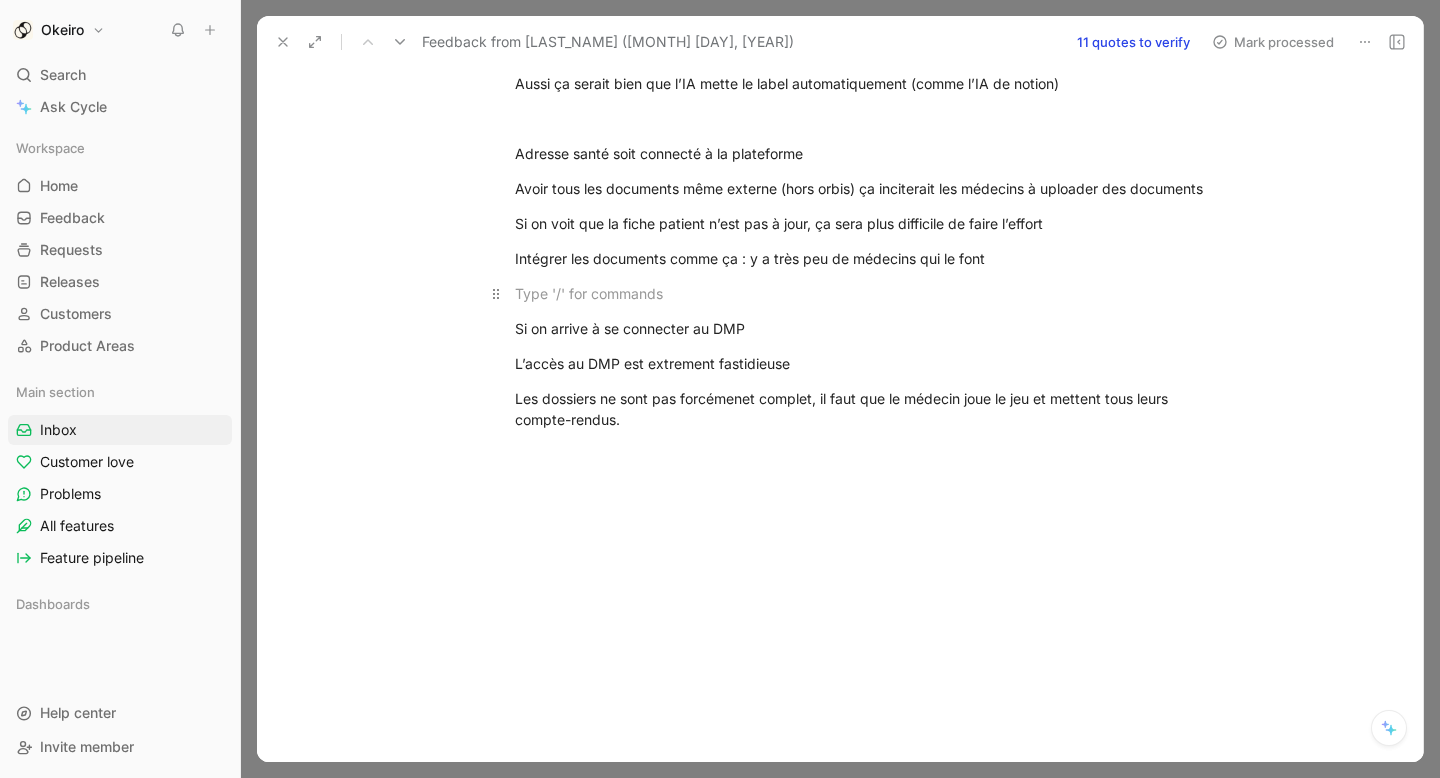click at bounding box center [861, 293] 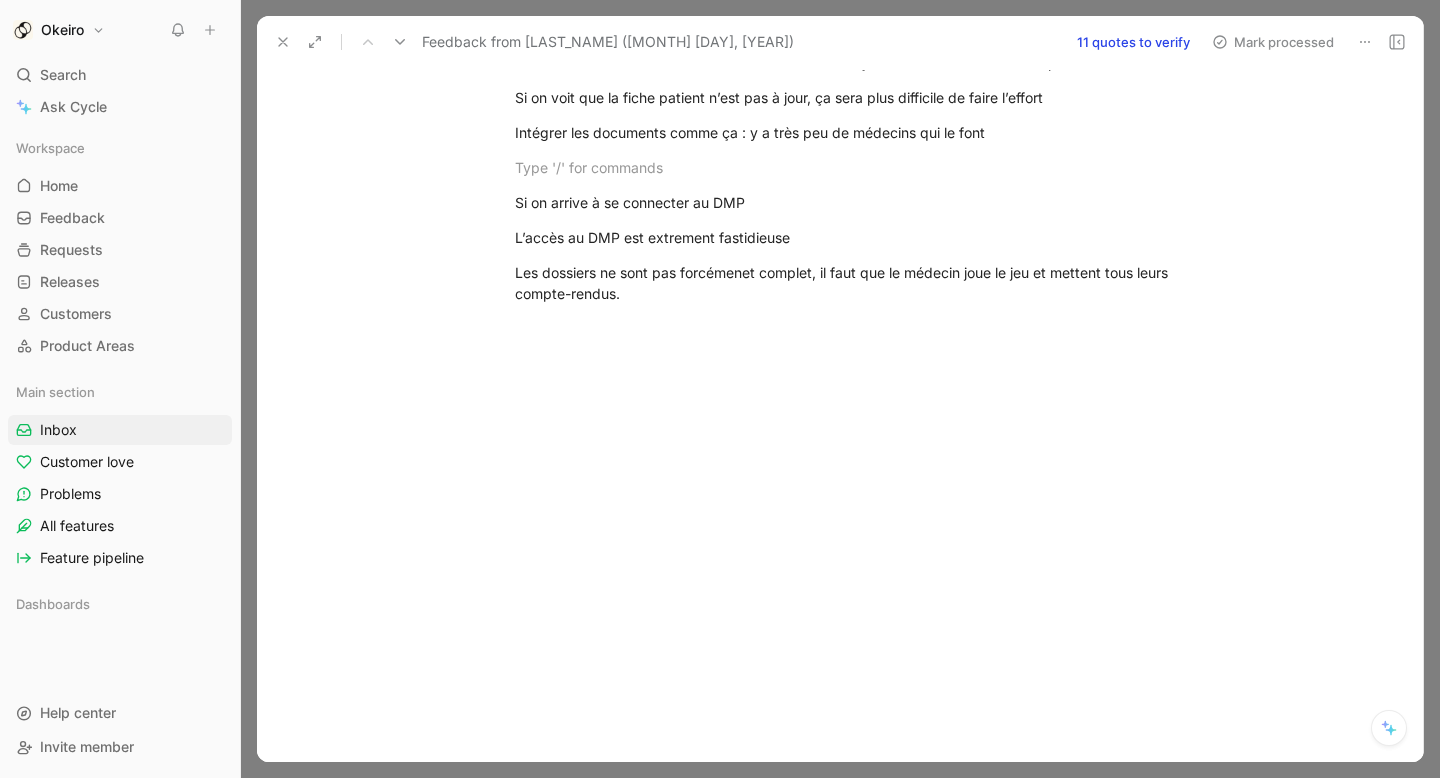 scroll, scrollTop: 1542, scrollLeft: 0, axis: vertical 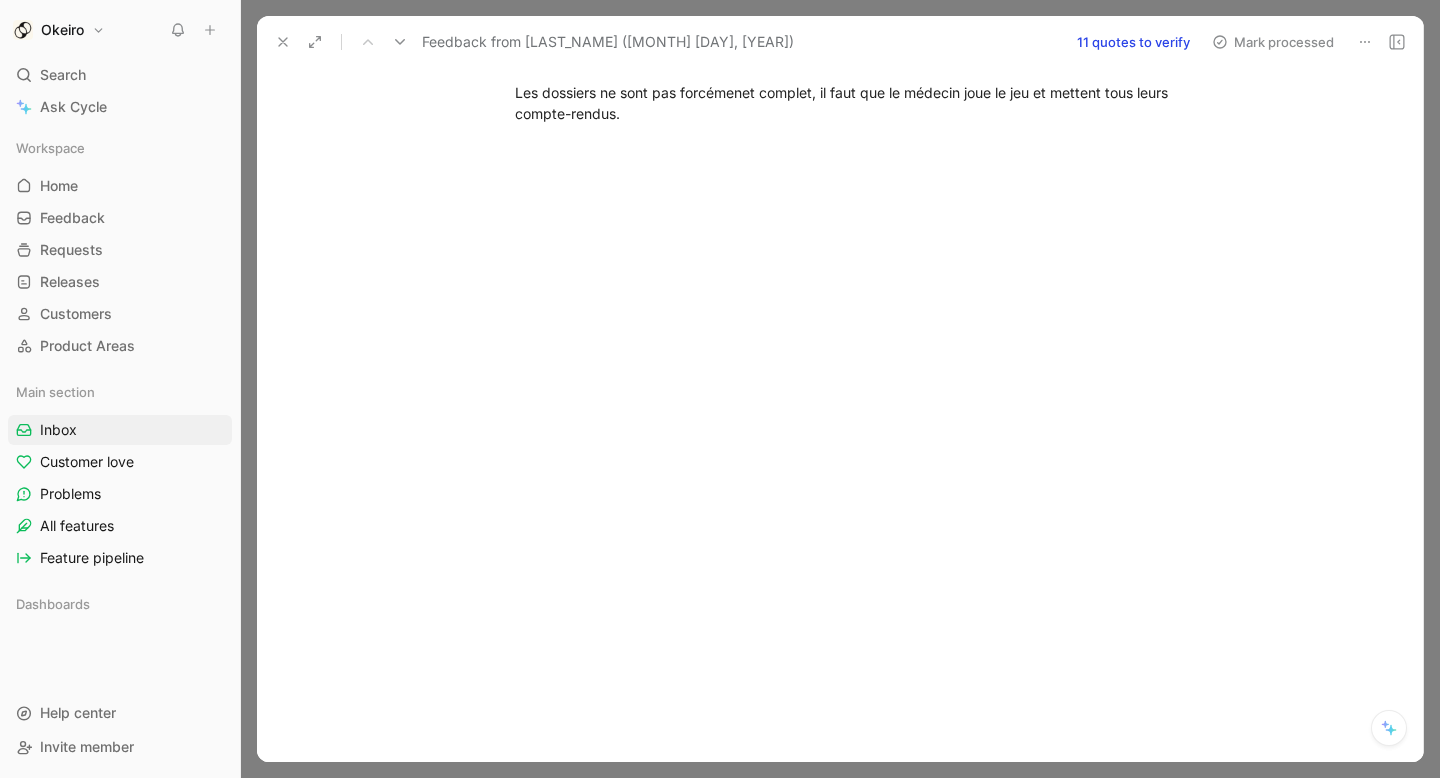 click on "https://drive.google.com/file/d/1LOHGIuZKLpAIYXJzYAMEiXgQGIdxow5i/view?usp=sharing 💬  Quotes importantes  Tableau bio  : les valeurs sont toutes mélangées, c’est pas structurée comme une pancarte habituelle  Les médecin ont l’habitude des rapport biologiques, et des pancartes.  Document source  : ça c’est bien, c’est intuitf et beaucoup plus rapide que ce qu’on a aujourd’hui  Figma Données cliniques :  Creatinine pourrait être pertinente à avoir en avant dans ce tableau.  Petit hic : on a pas la date, on a une tension mais comme on ne sait pas la date on peut s’apercevoir que la tension à 2 ans Afficher la dernière valeur ou valeur moyenne de x valeurs : tout à fait.  La tension : on demande aux patients de faire des auto-mesure à la maison puis nous on fait une moyenne  Delta  : ça c’est pas mal, c’est vrai qu’on pourrait avoir comme les labos de ville qui mettent en gras les valeurs anormales. Mais ça doit être pertinent et significatif.  Seuil ❤   ❤ Documents :" at bounding box center (861, -412) 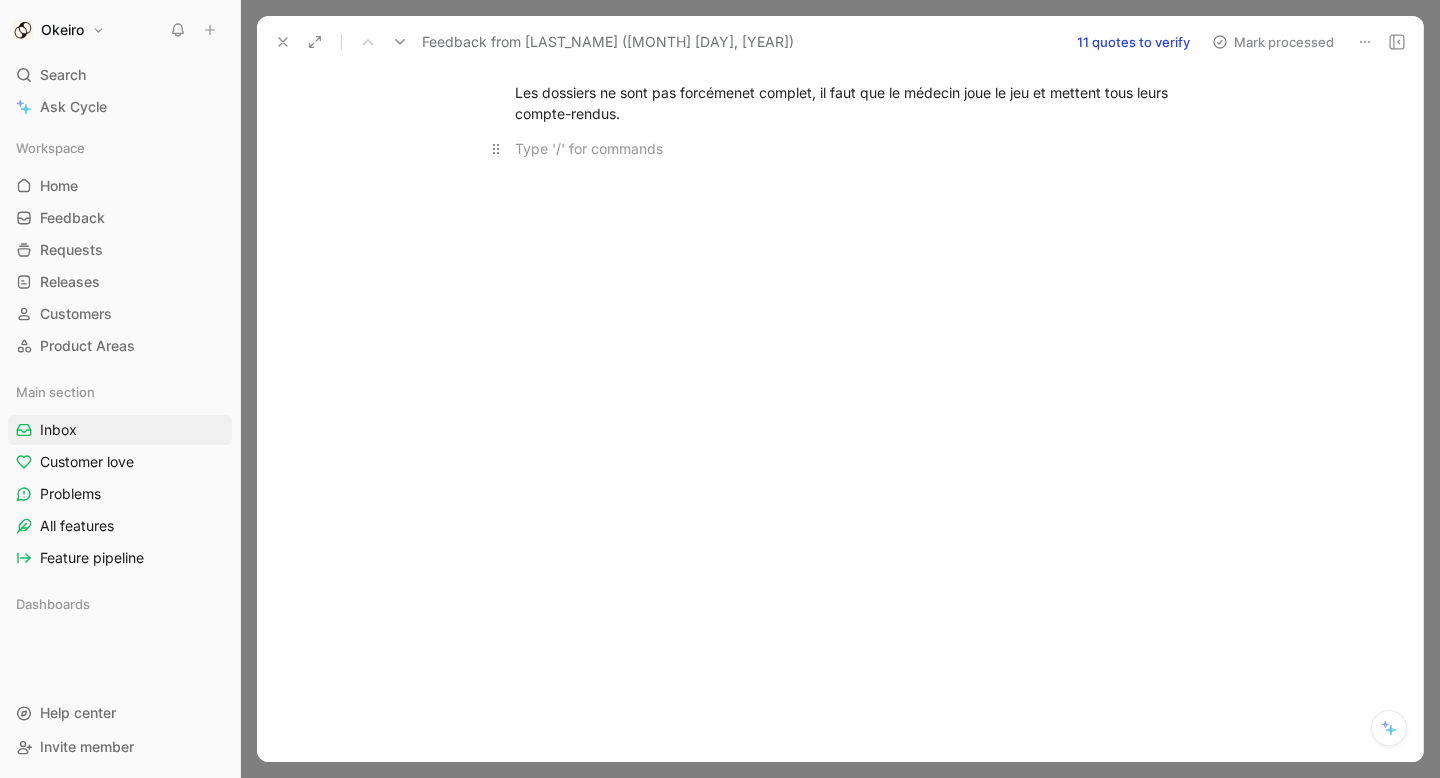 click at bounding box center (861, 148) 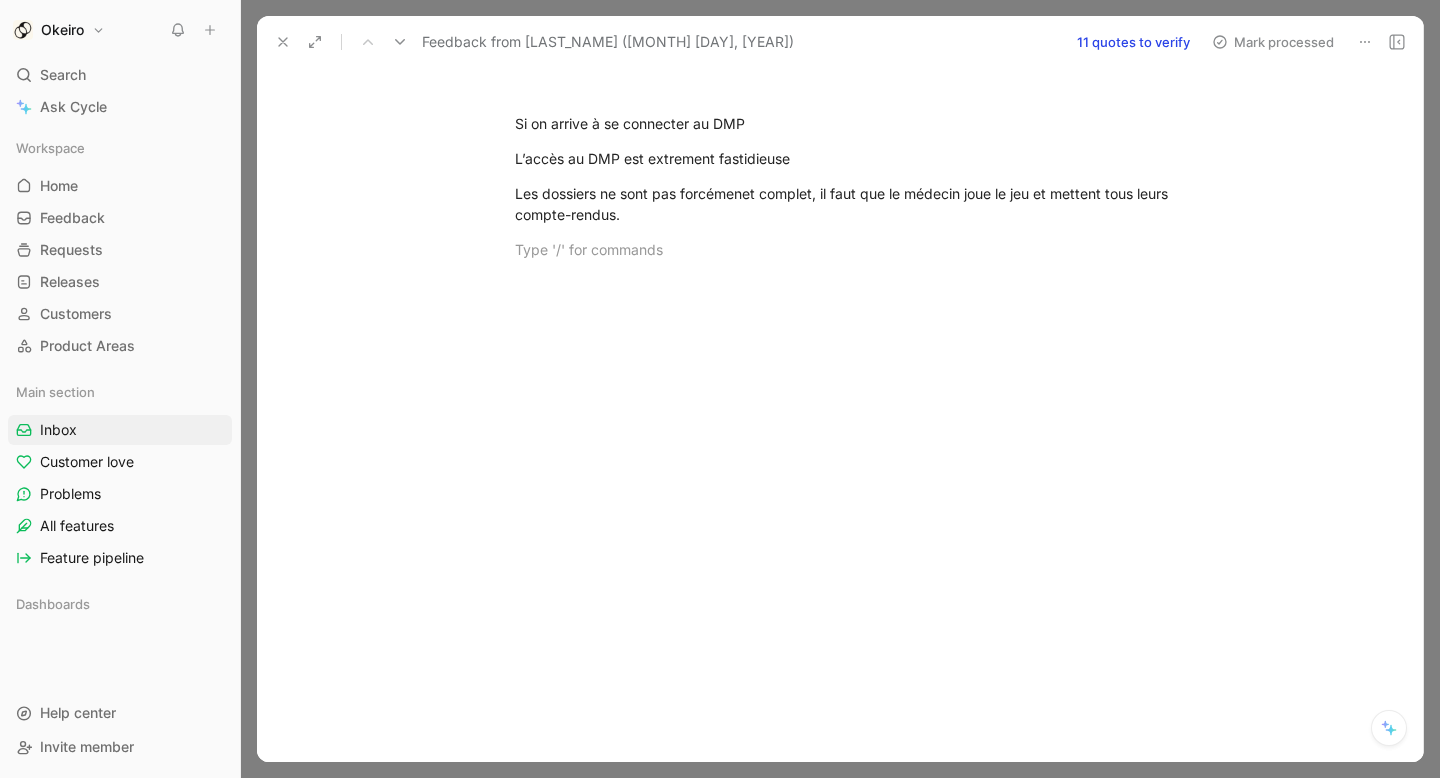scroll, scrollTop: 1407, scrollLeft: 0, axis: vertical 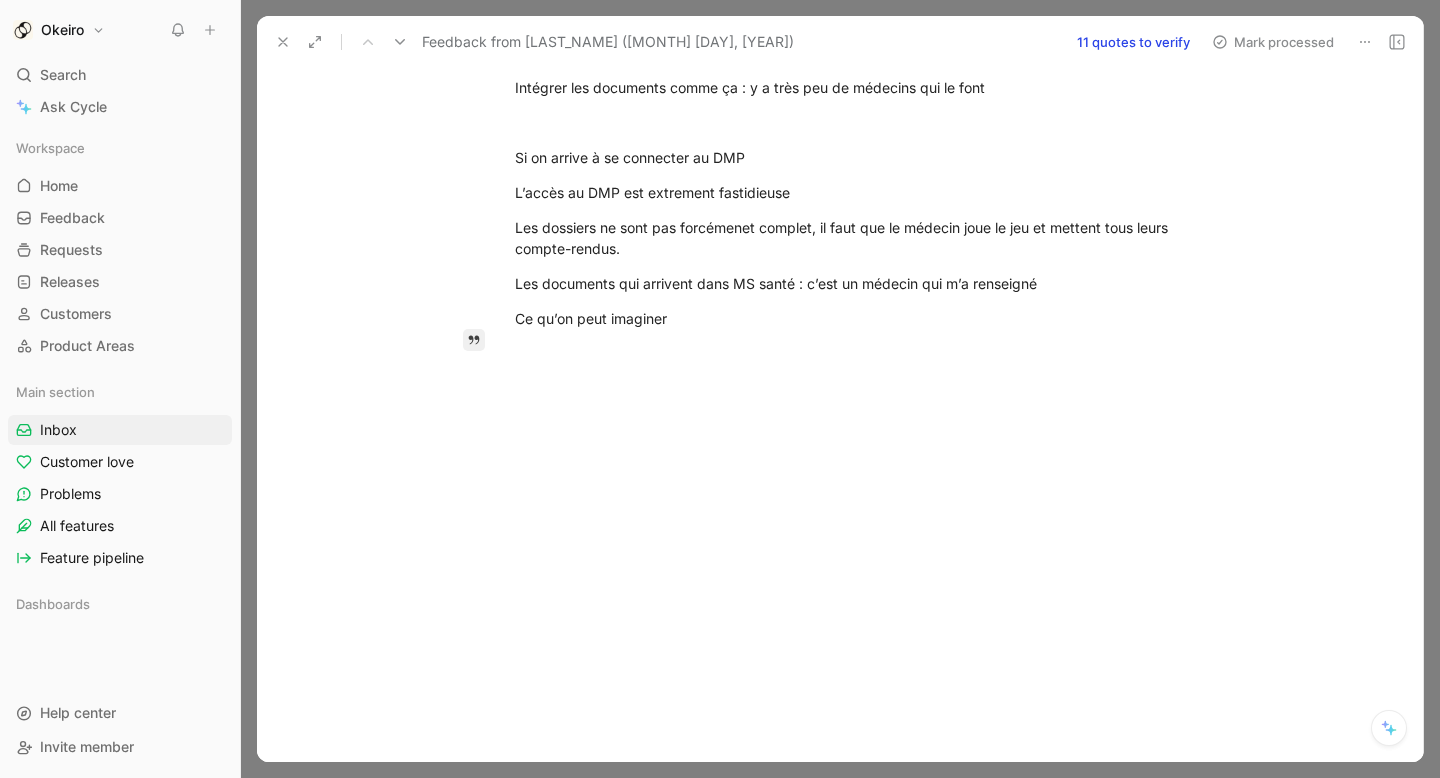 drag, startPoint x: 736, startPoint y: 338, endPoint x: 464, endPoint y: 338, distance: 272 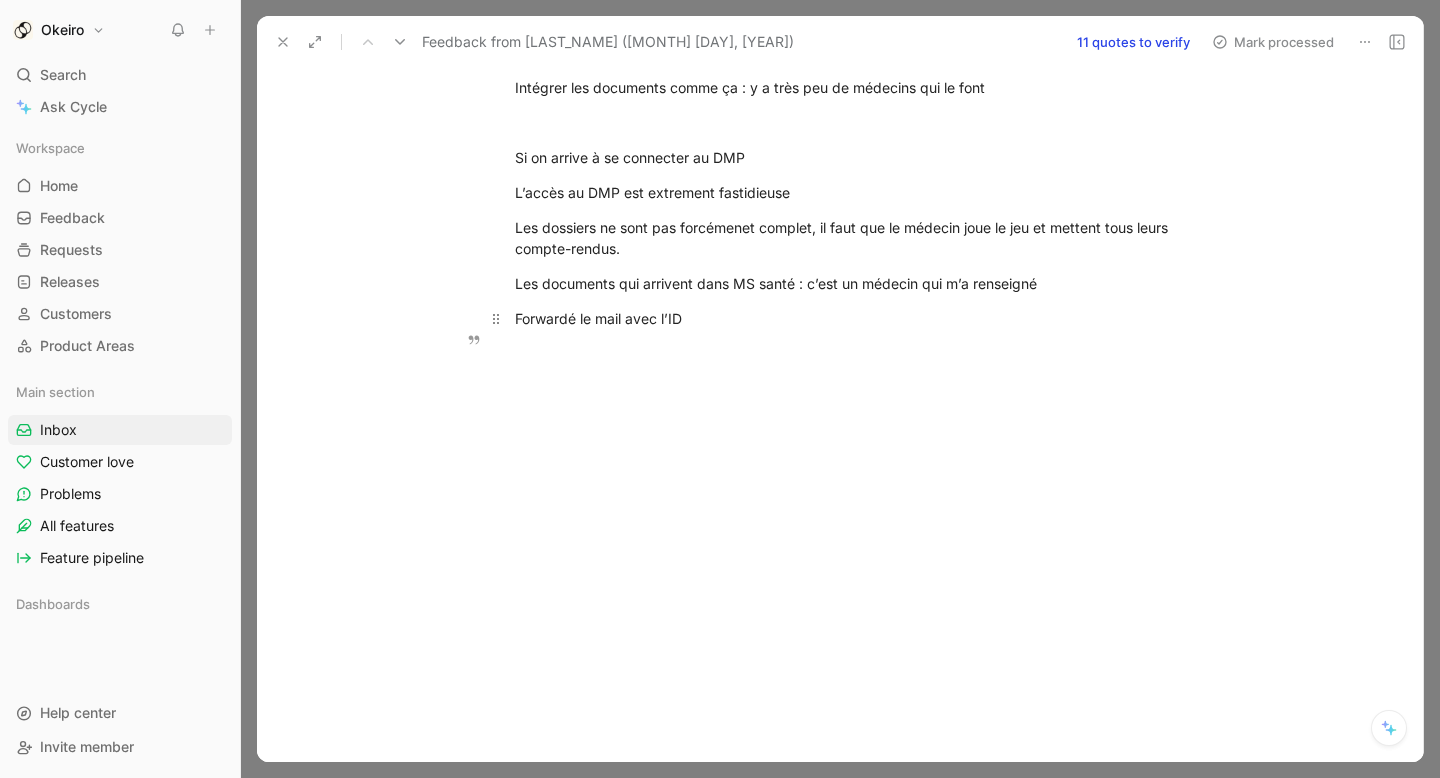 click on "Forwardé le mail avec l’ID" at bounding box center (861, 318) 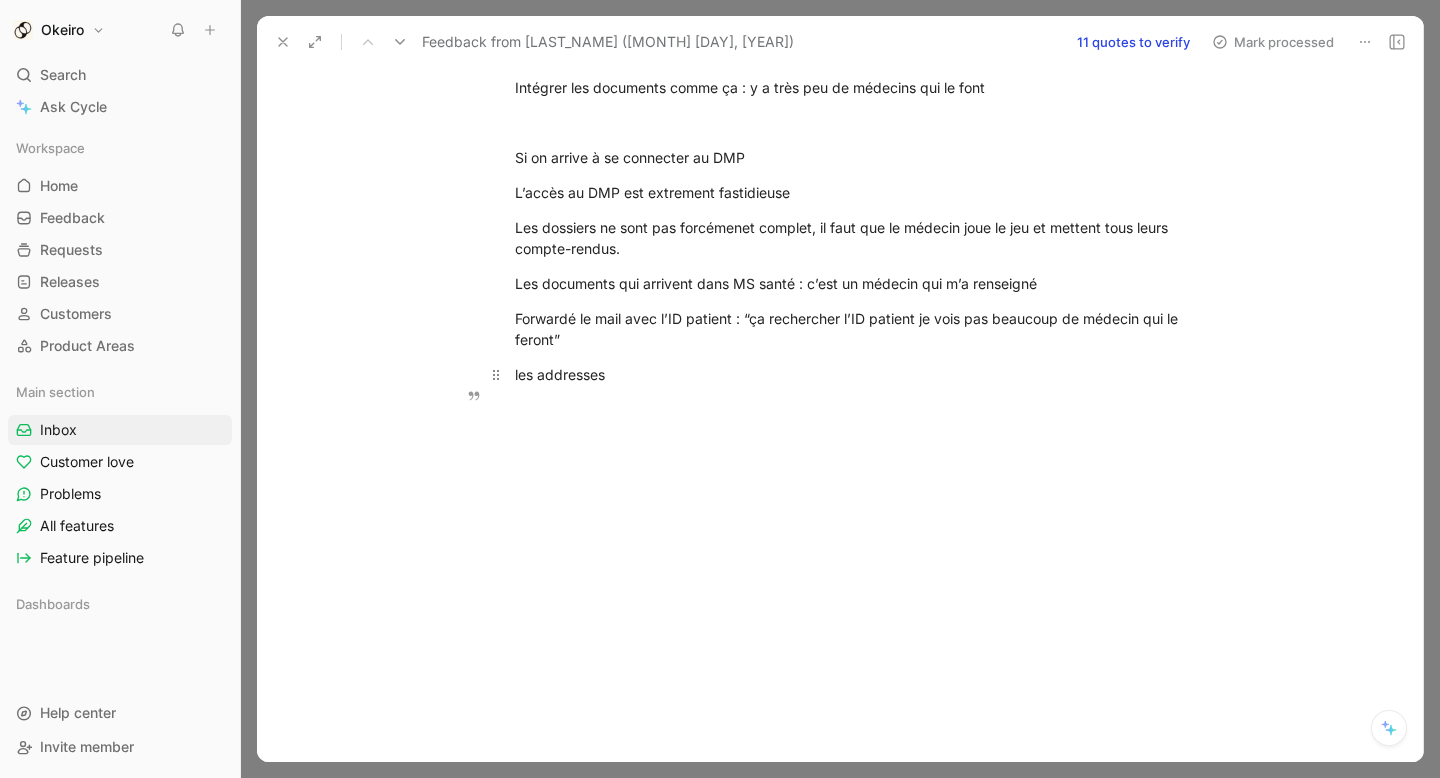 click on "les addresses" at bounding box center (861, 374) 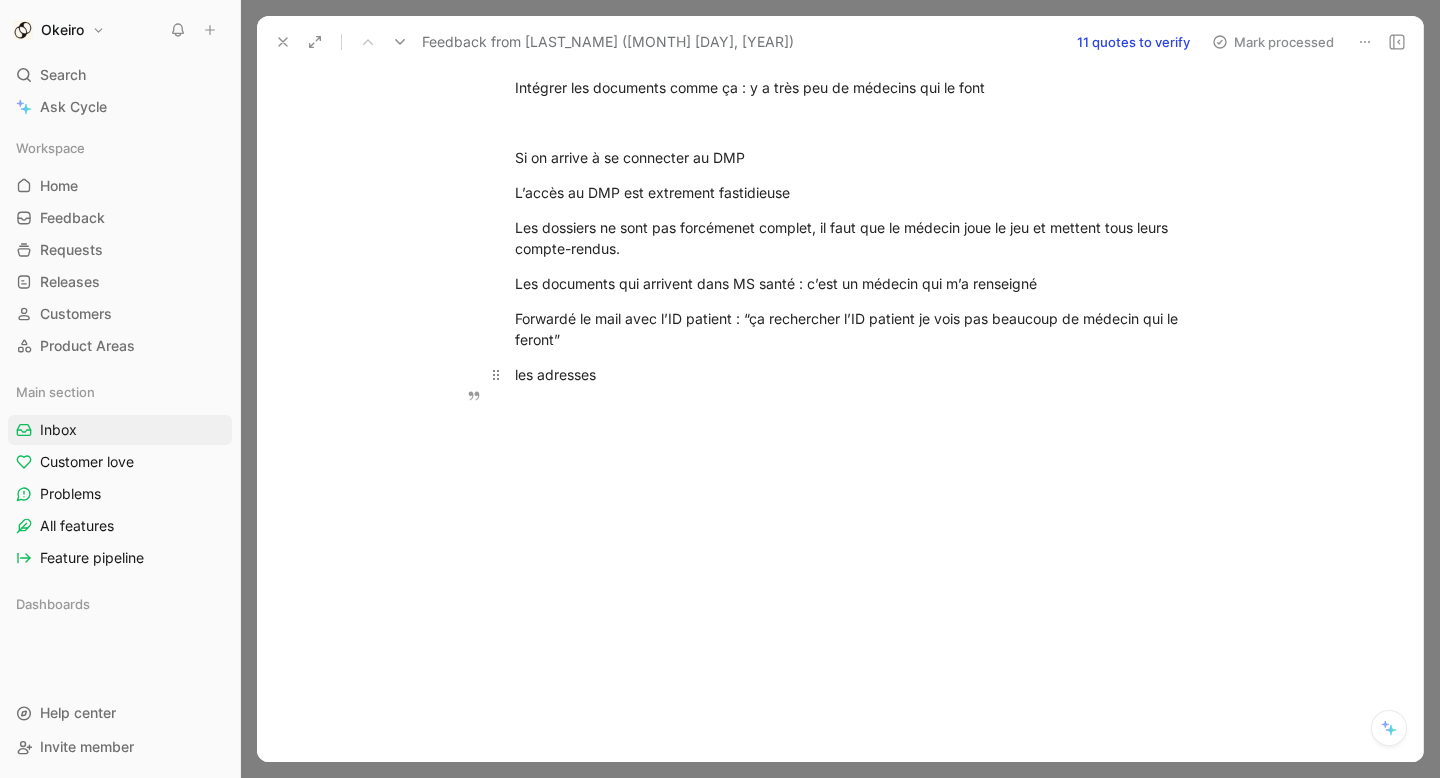 click on "les adresses" at bounding box center [861, 374] 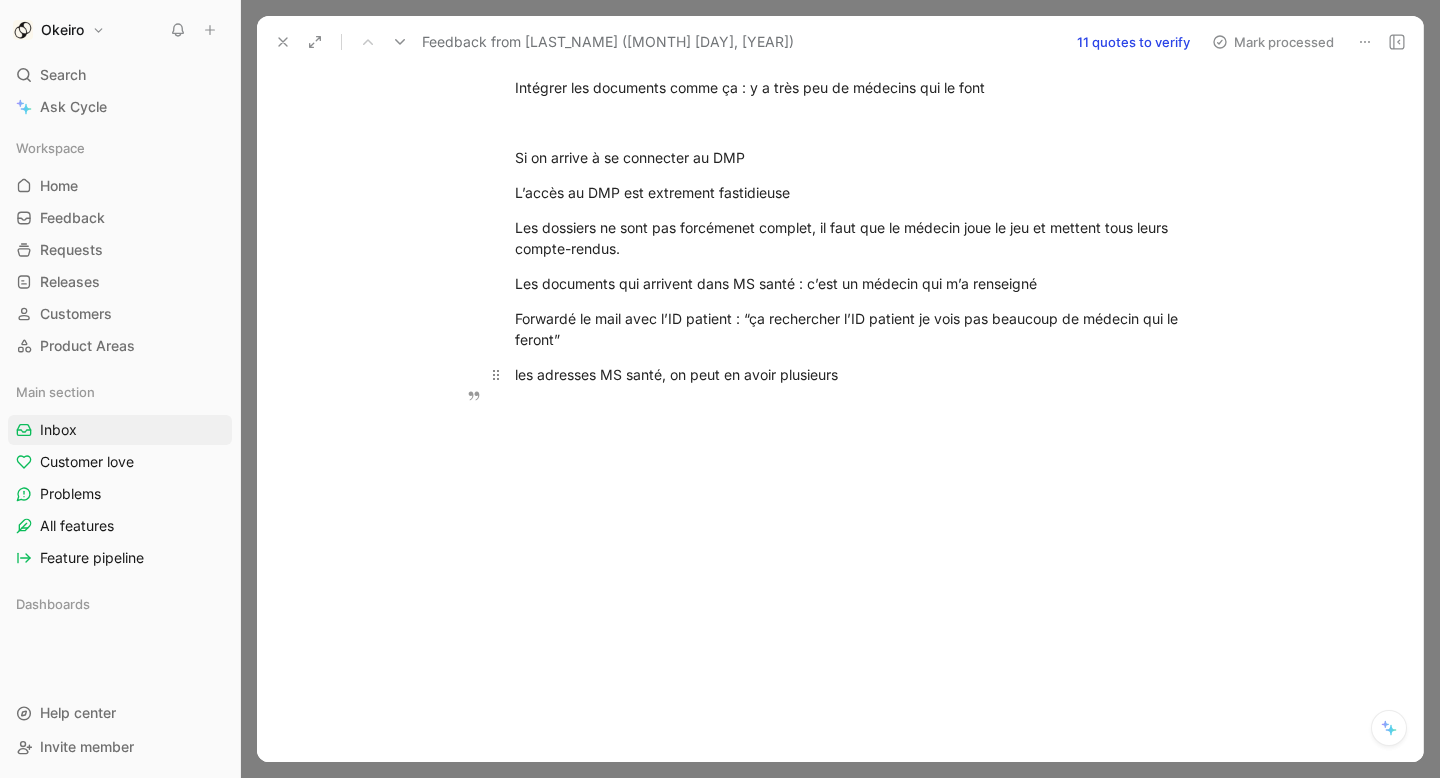 click on "les adresses MS santé, on peut en avoir plusieurs" at bounding box center (861, 374) 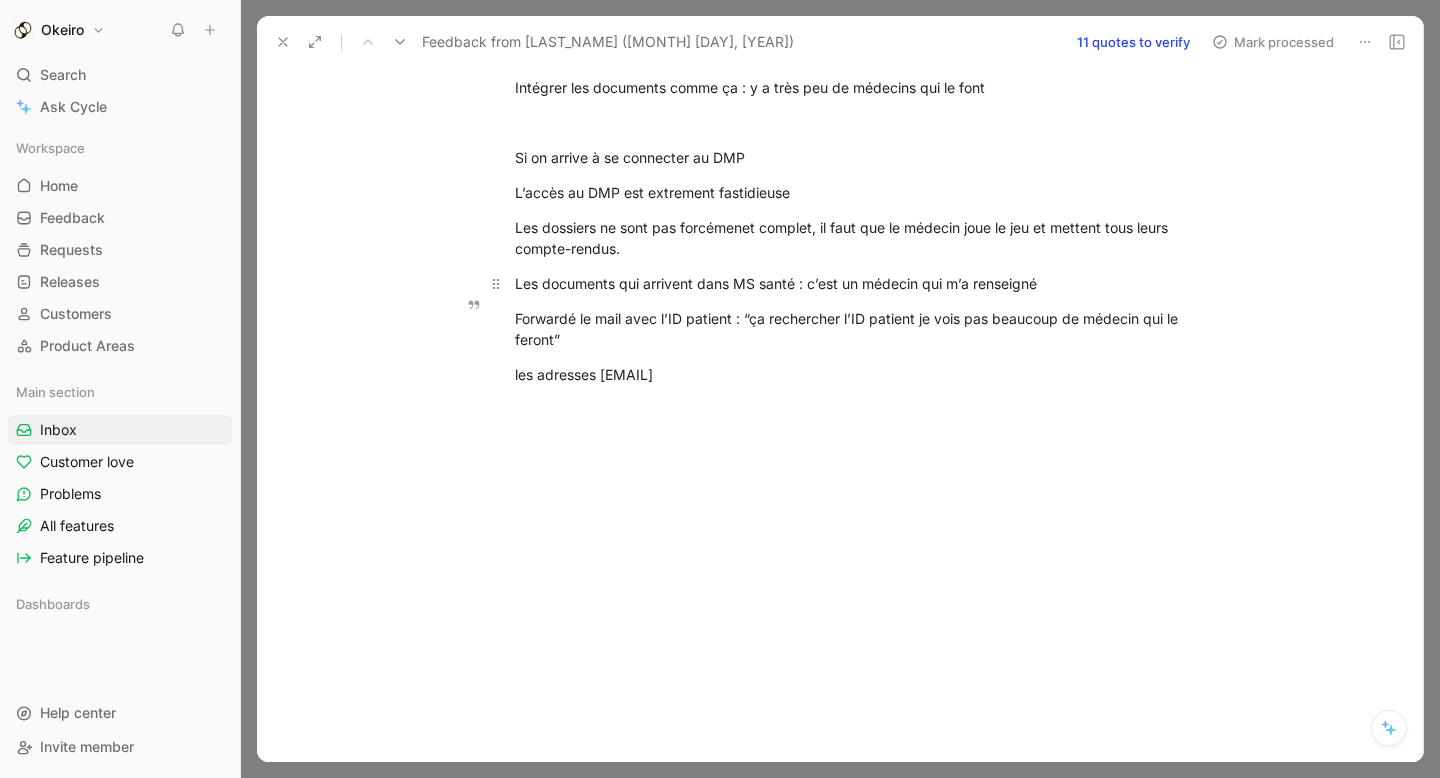 click on "Les documents qui arrivent dans MS santé : c’est un médecin qui m’a renseigné" at bounding box center [861, 283] 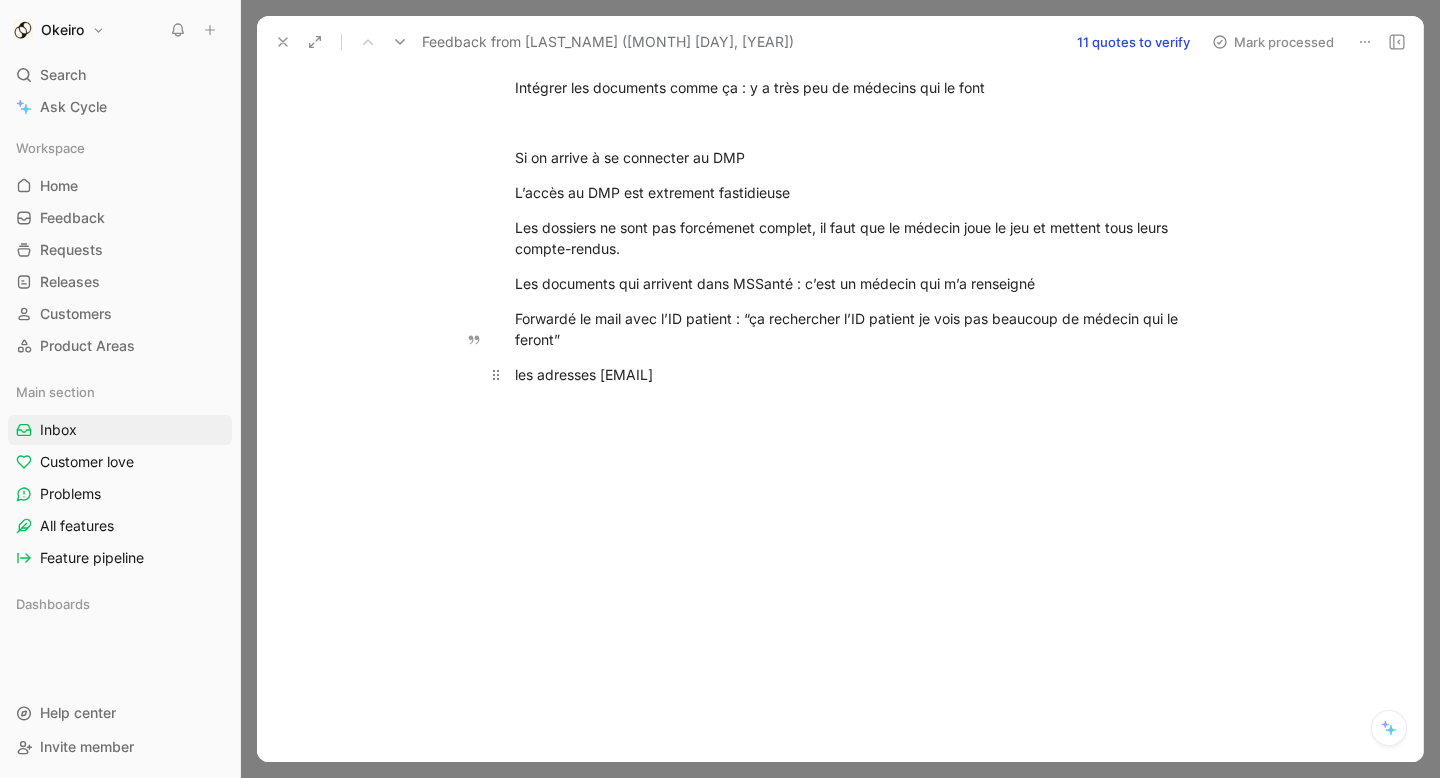 click on "les adresses [EMAIL]" at bounding box center (861, 374) 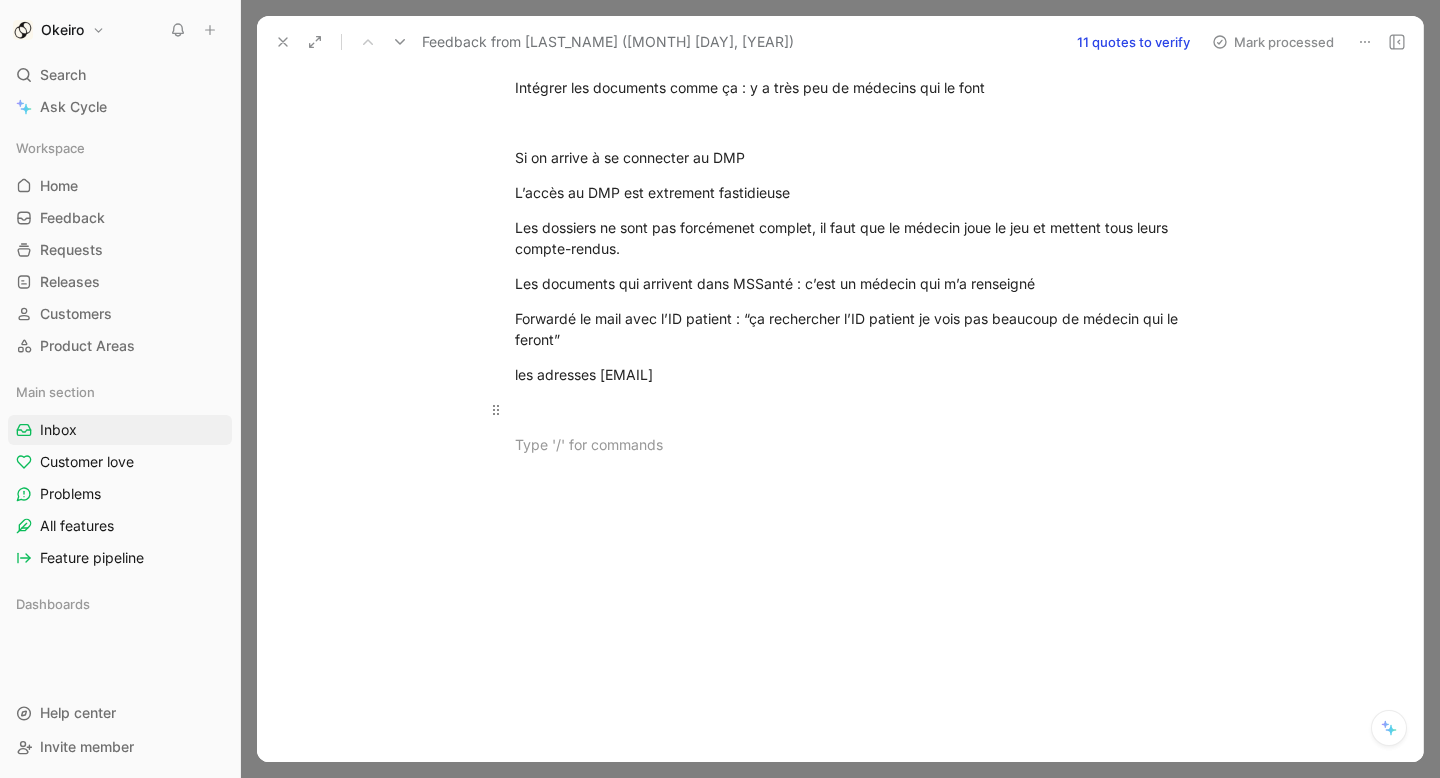 click at bounding box center [861, 409] 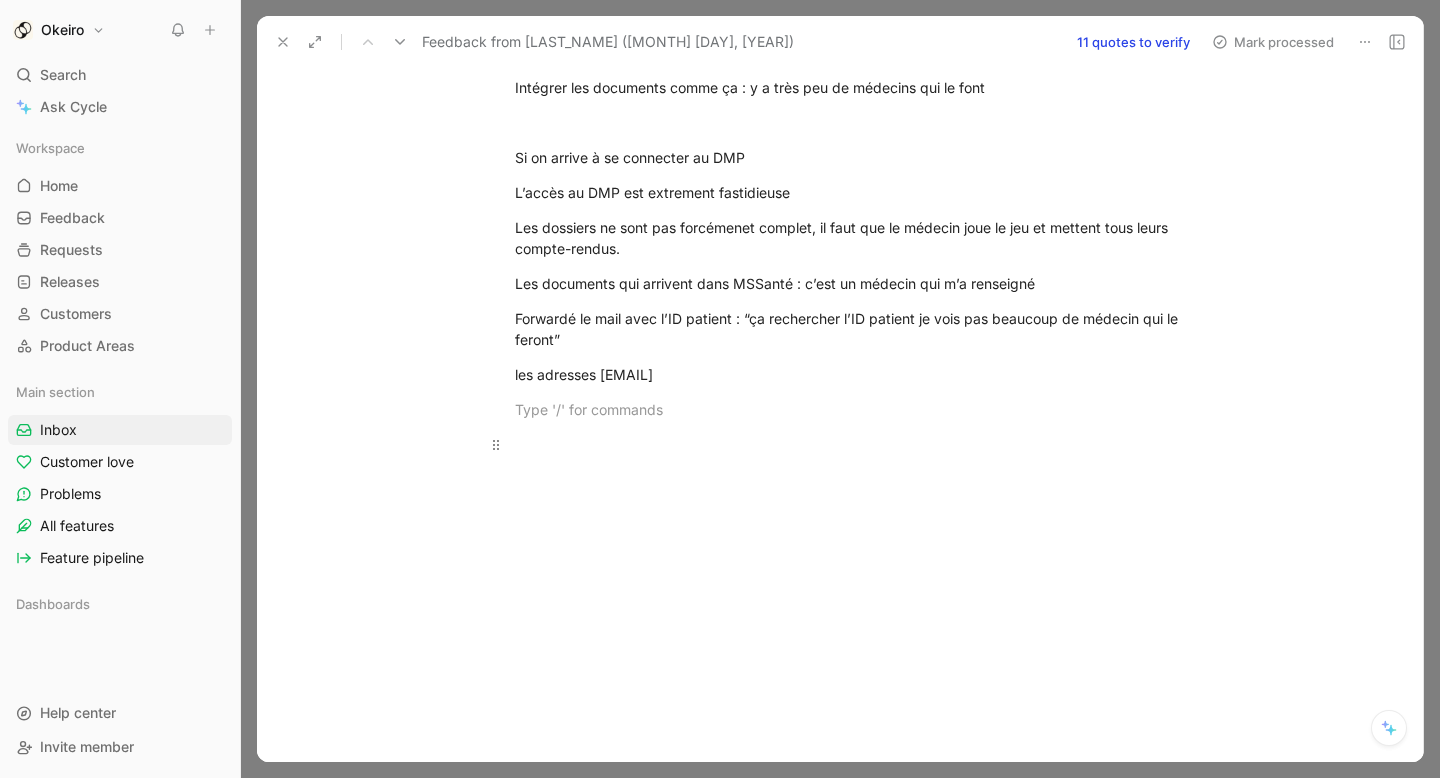 click at bounding box center (861, 444) 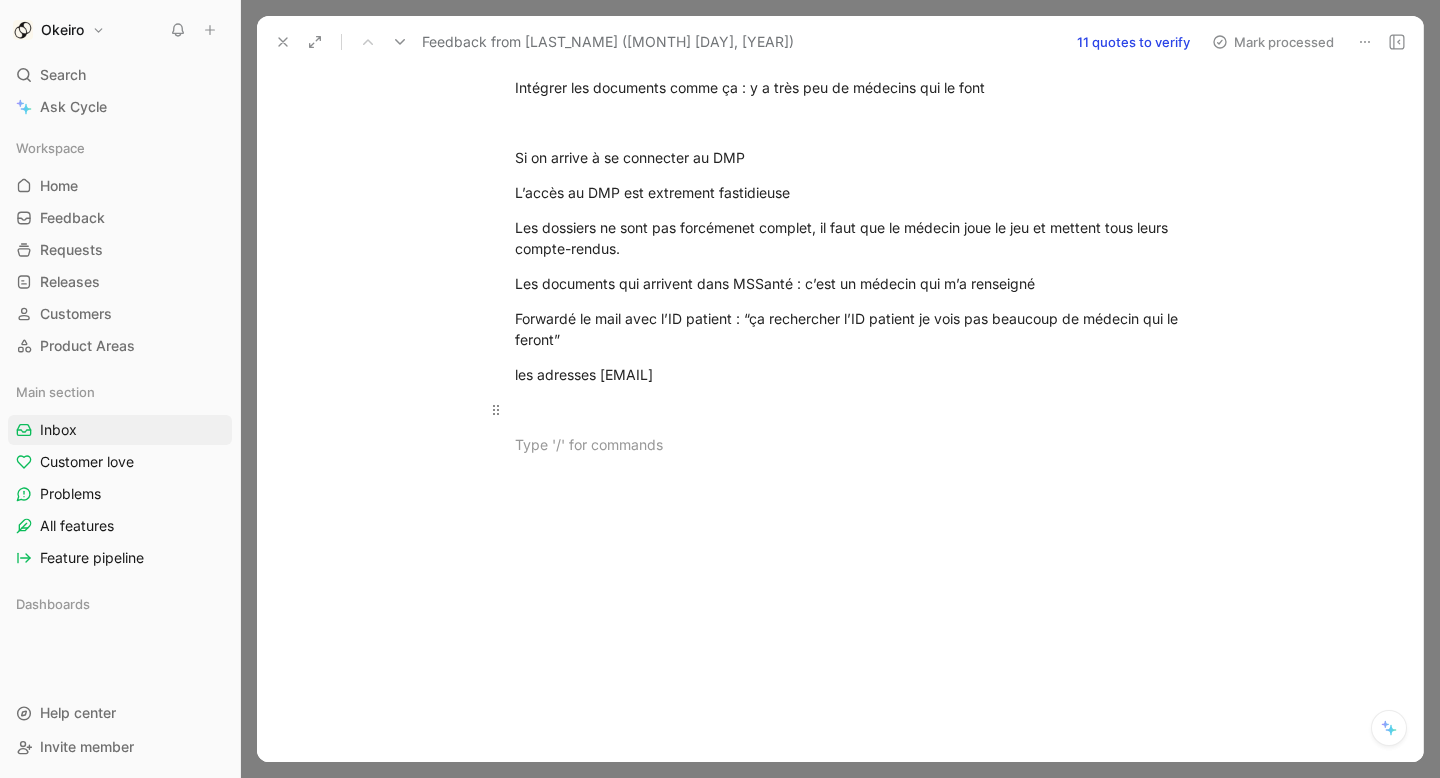 click at bounding box center [861, 409] 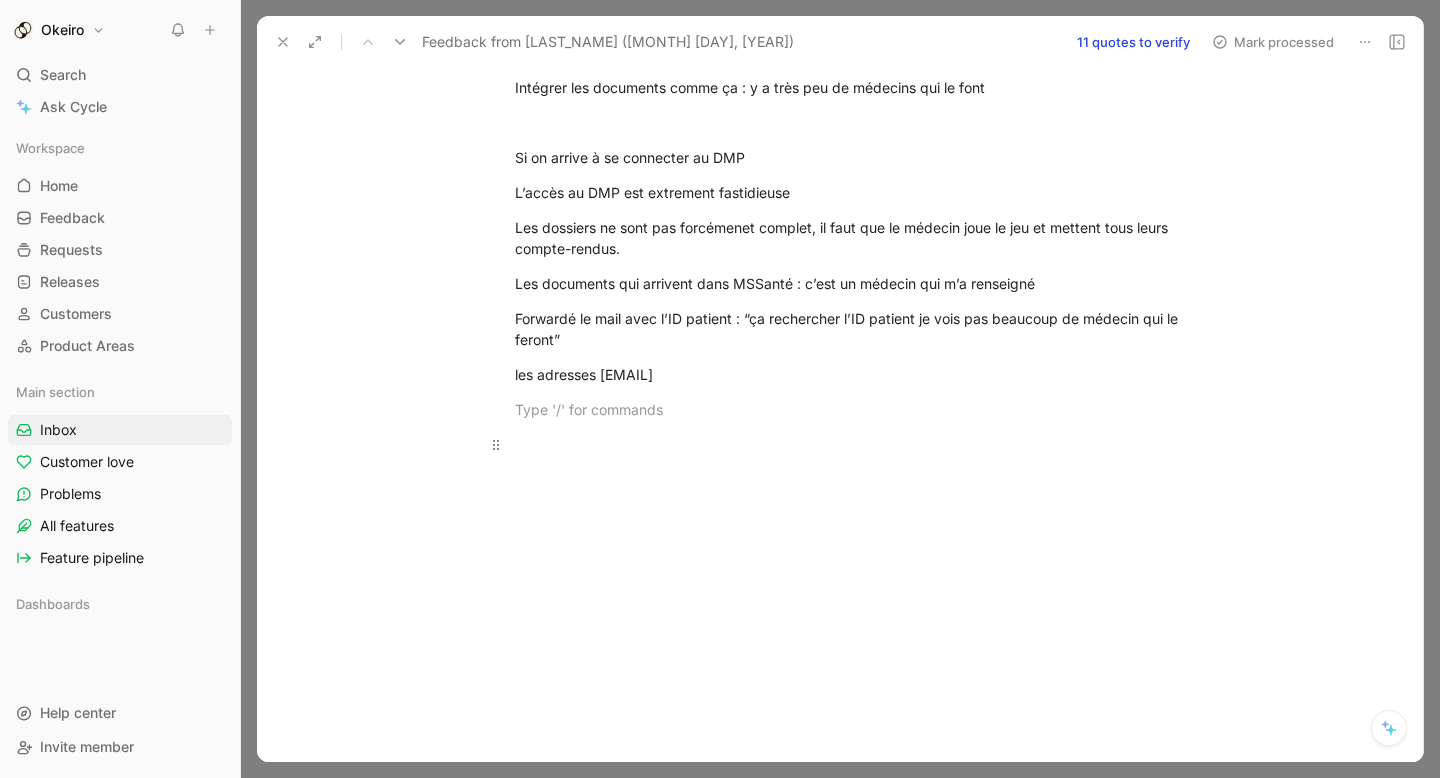 click at bounding box center [861, 444] 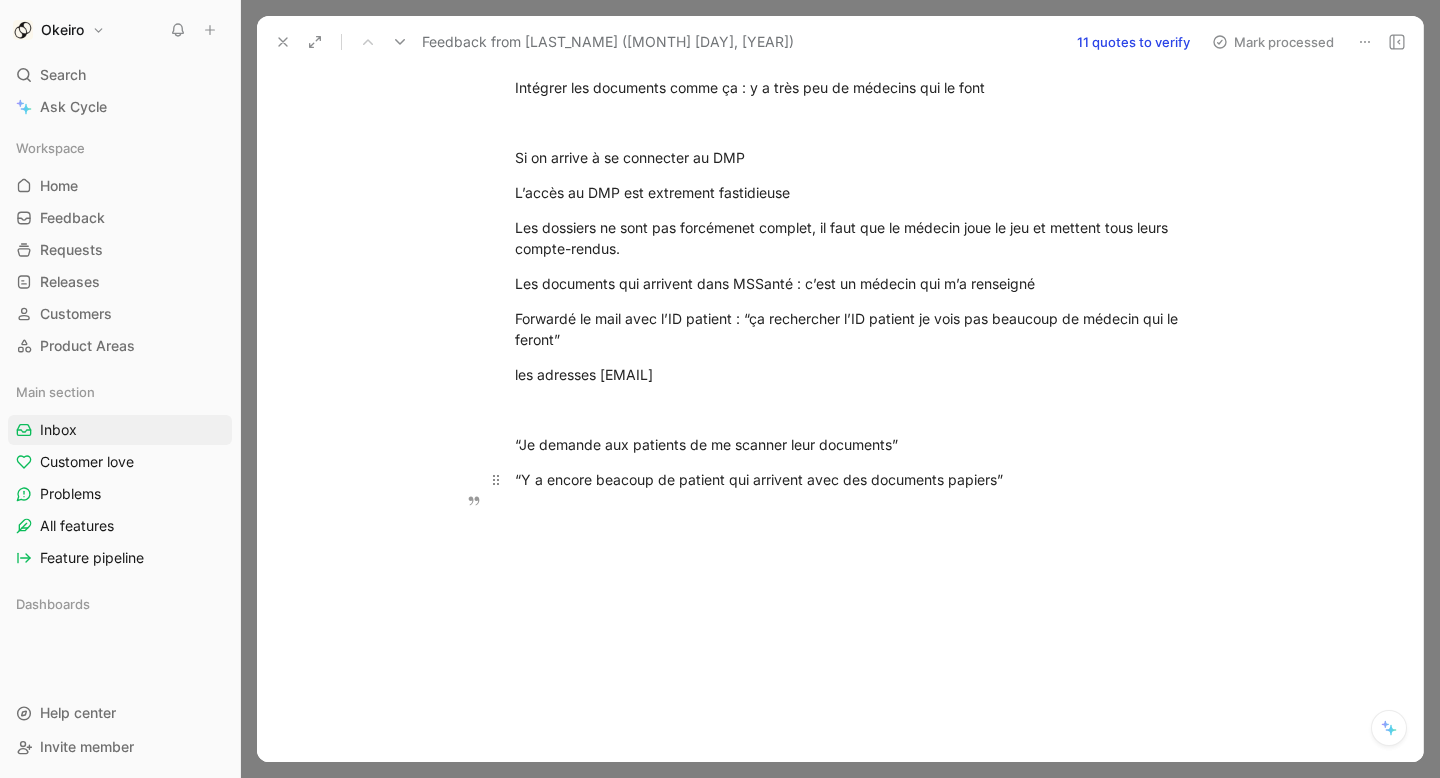 click on "“Y a encore beacoup de patient qui arrivent avec des documents papiers”" at bounding box center [861, 479] 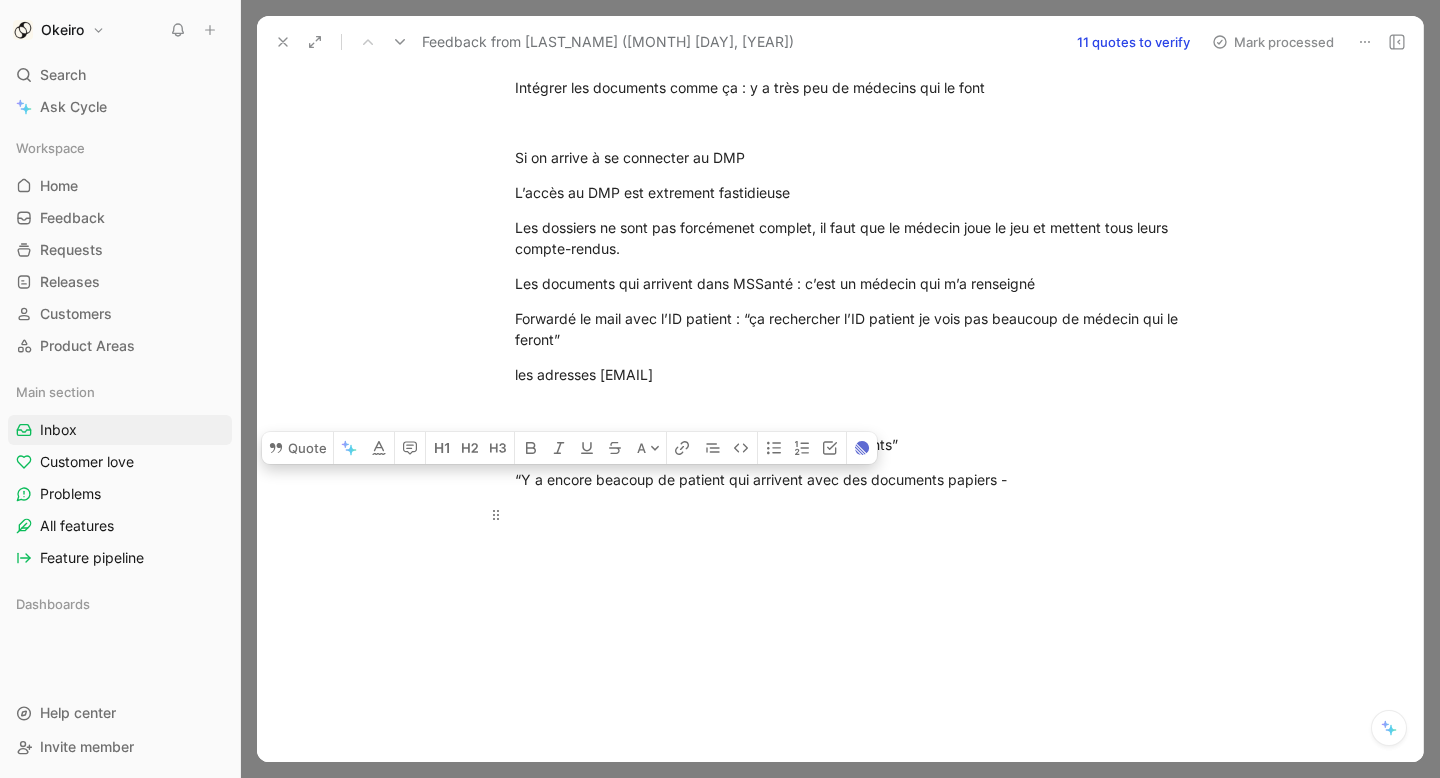drag, startPoint x: 1074, startPoint y: 485, endPoint x: 989, endPoint y: 531, distance: 96.64885 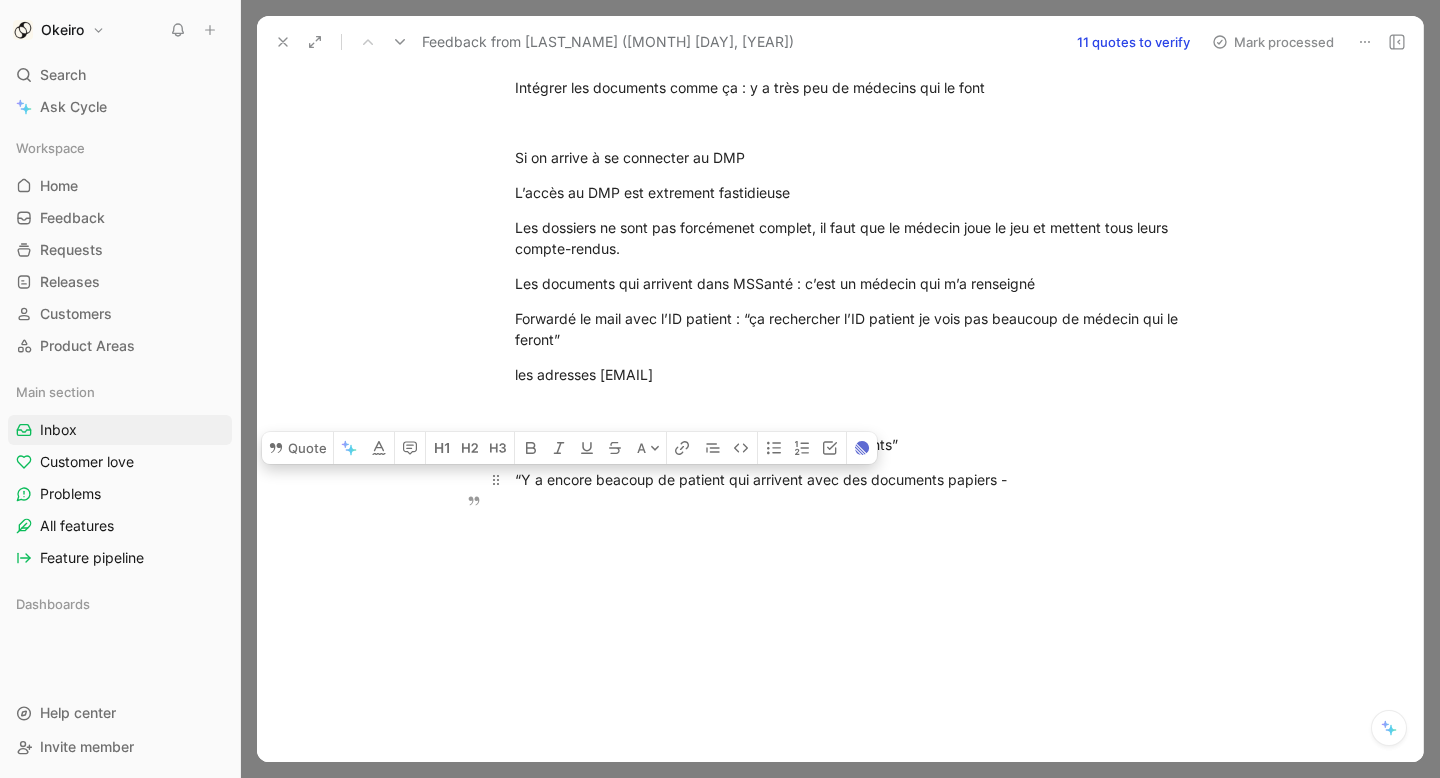 click on "“Y a encore beacoup de patient qui arrivent avec des documents papiers -" at bounding box center [861, 479] 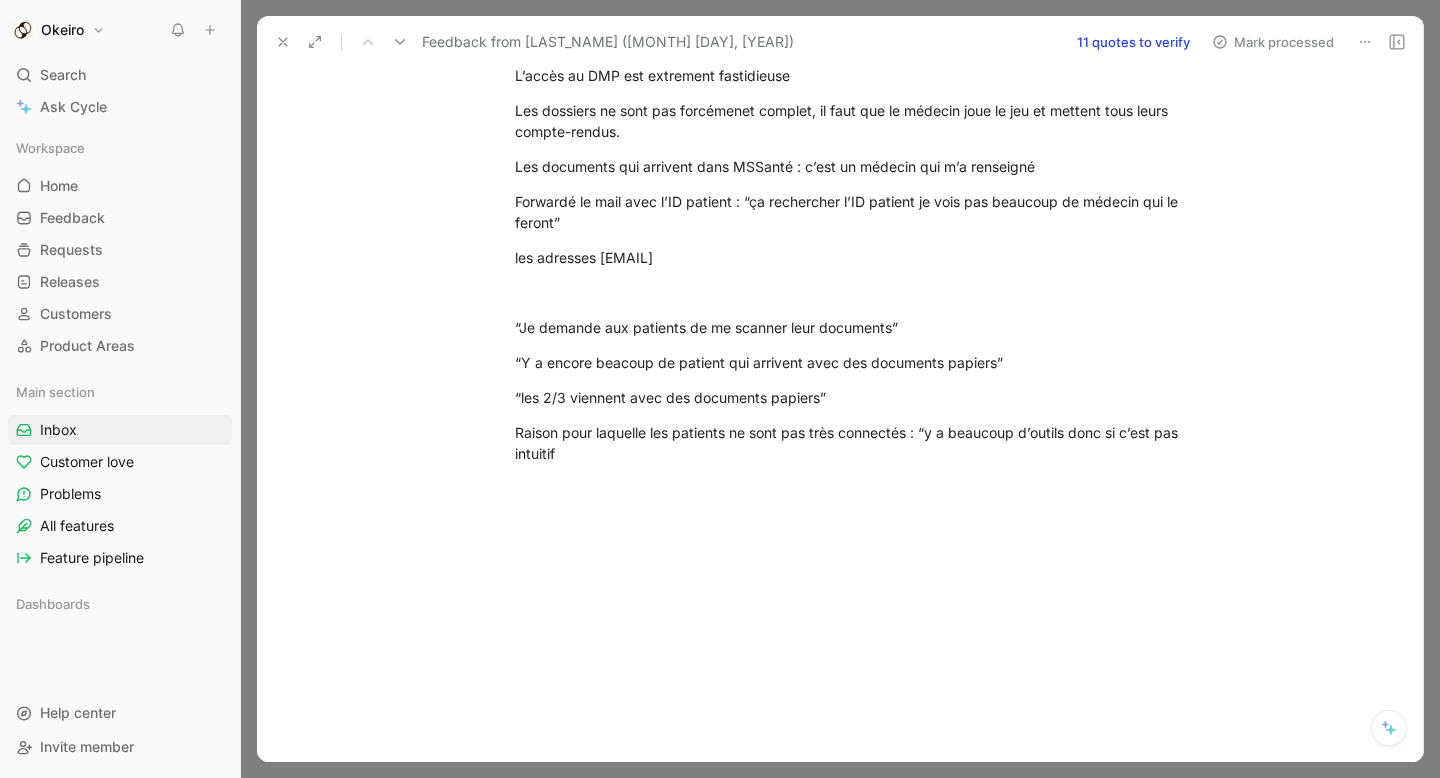 scroll, scrollTop: 1563, scrollLeft: 0, axis: vertical 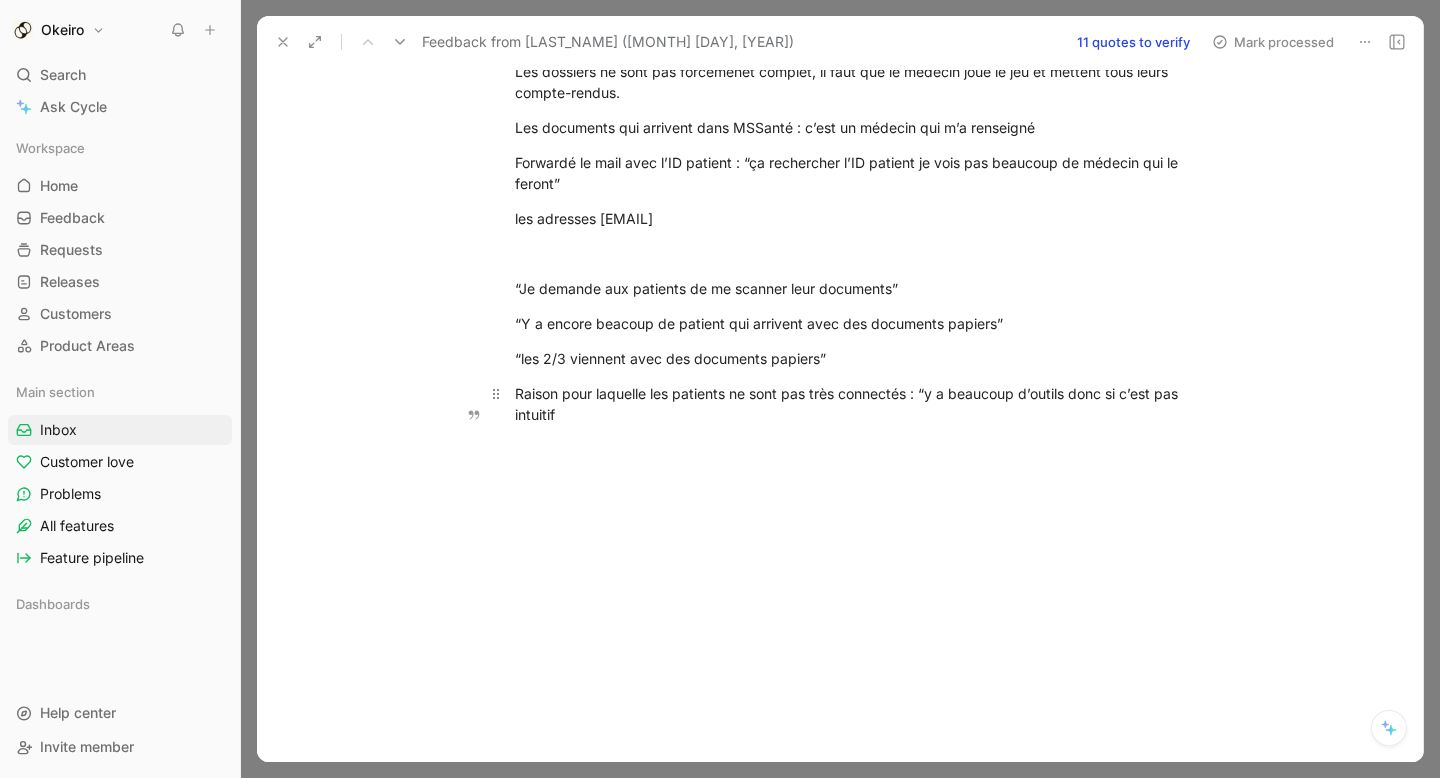 drag, startPoint x: 992, startPoint y: 408, endPoint x: 978, endPoint y: 447, distance: 41.4367 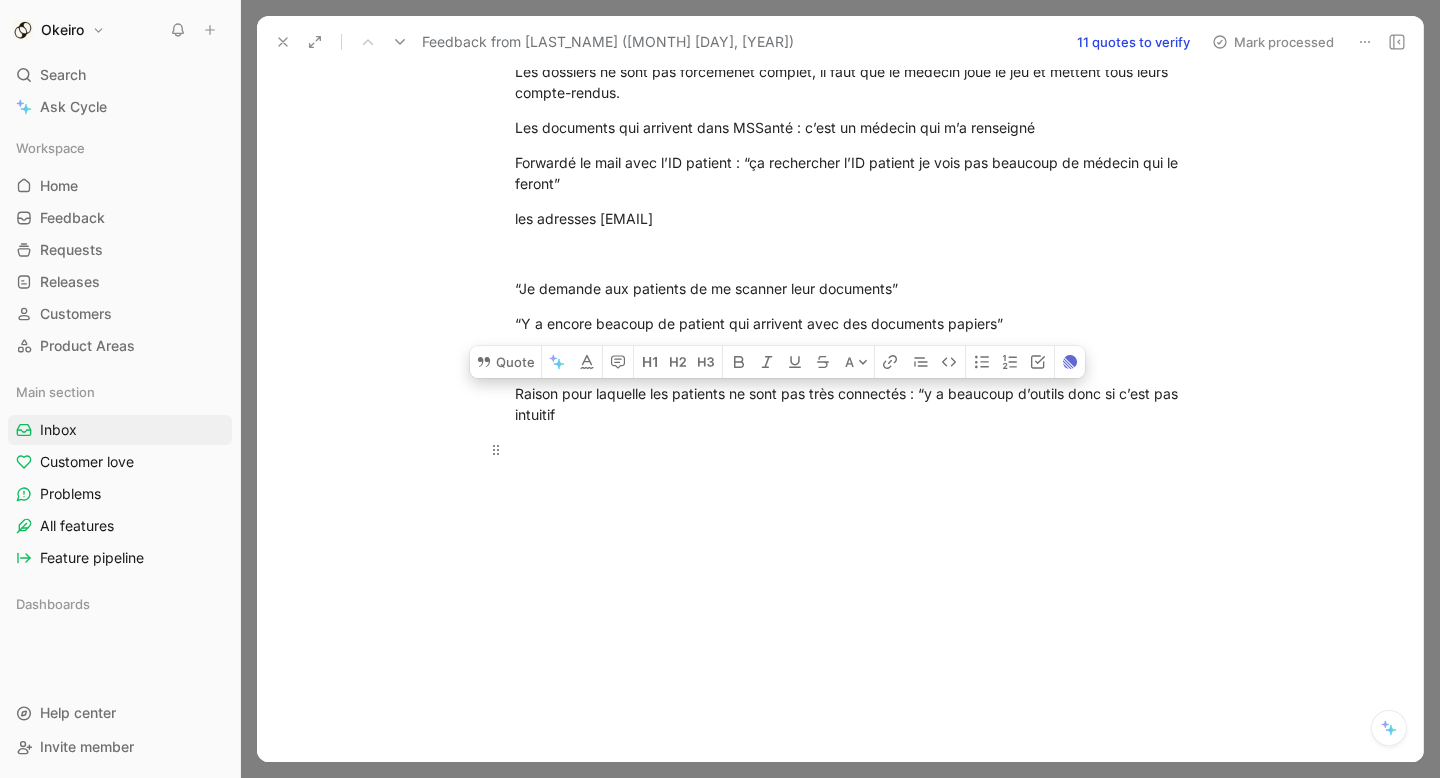 click at bounding box center [861, 449] 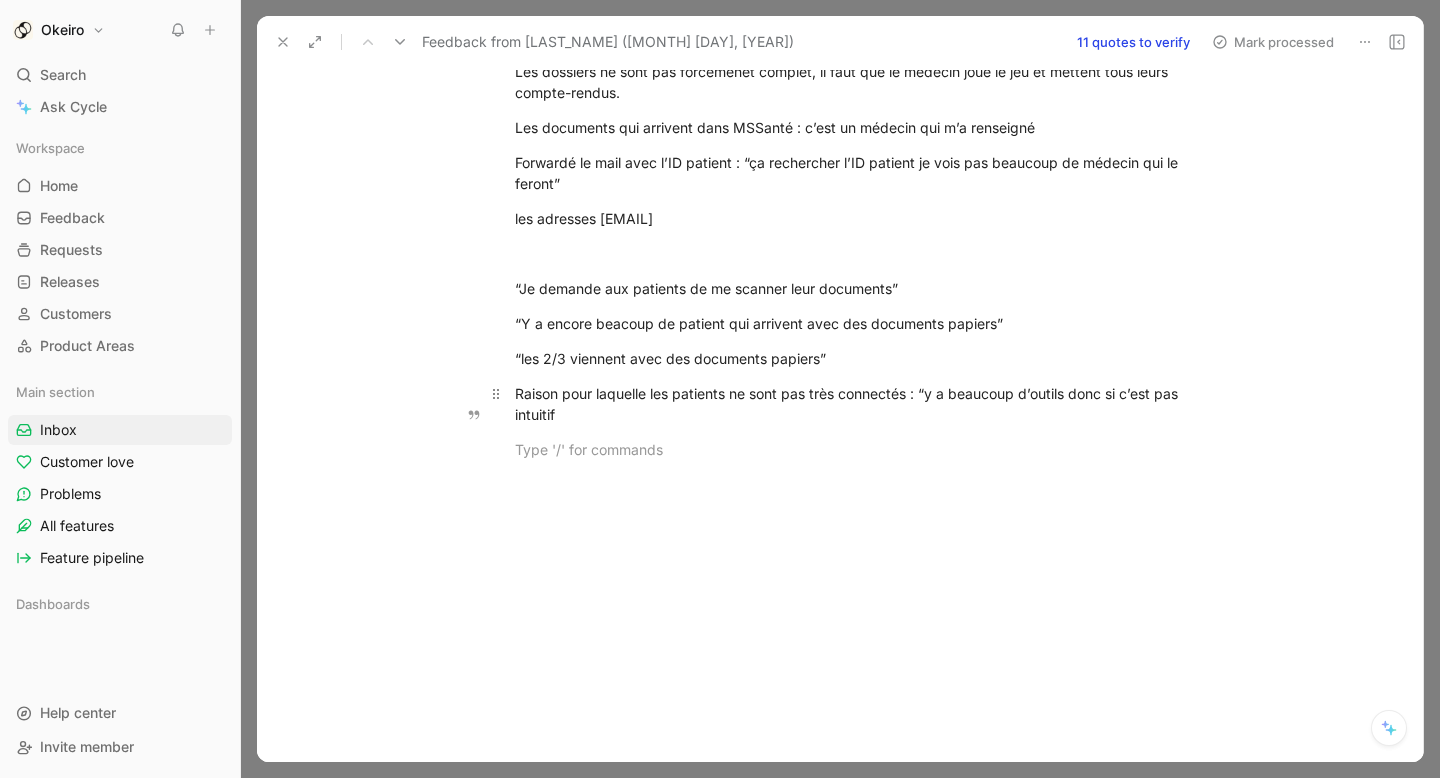 click on "Raison pour laquelle les patients ne sont pas très connectés : “y a beaucoup d’outils donc si c’est pas intuitif" at bounding box center (861, 404) 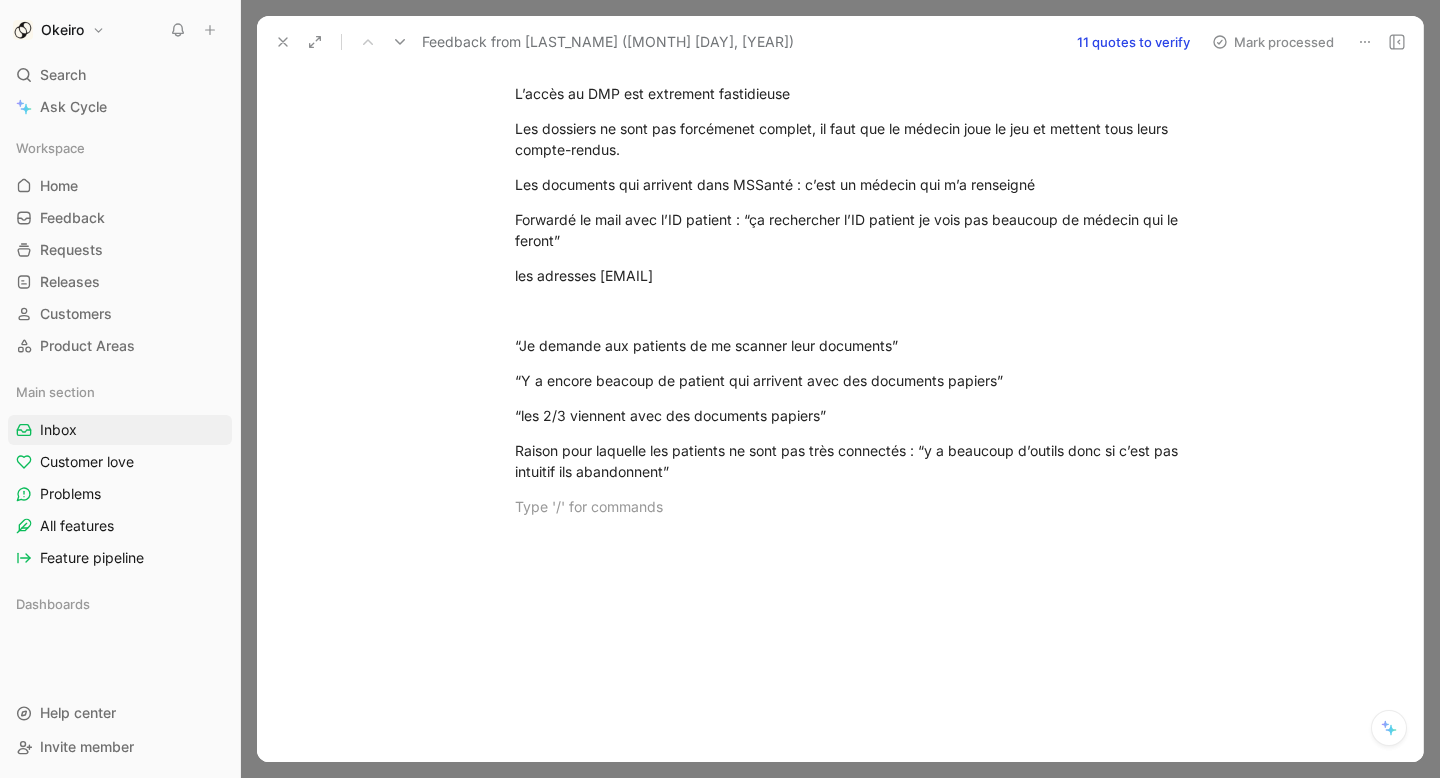 scroll, scrollTop: 1539, scrollLeft: 0, axis: vertical 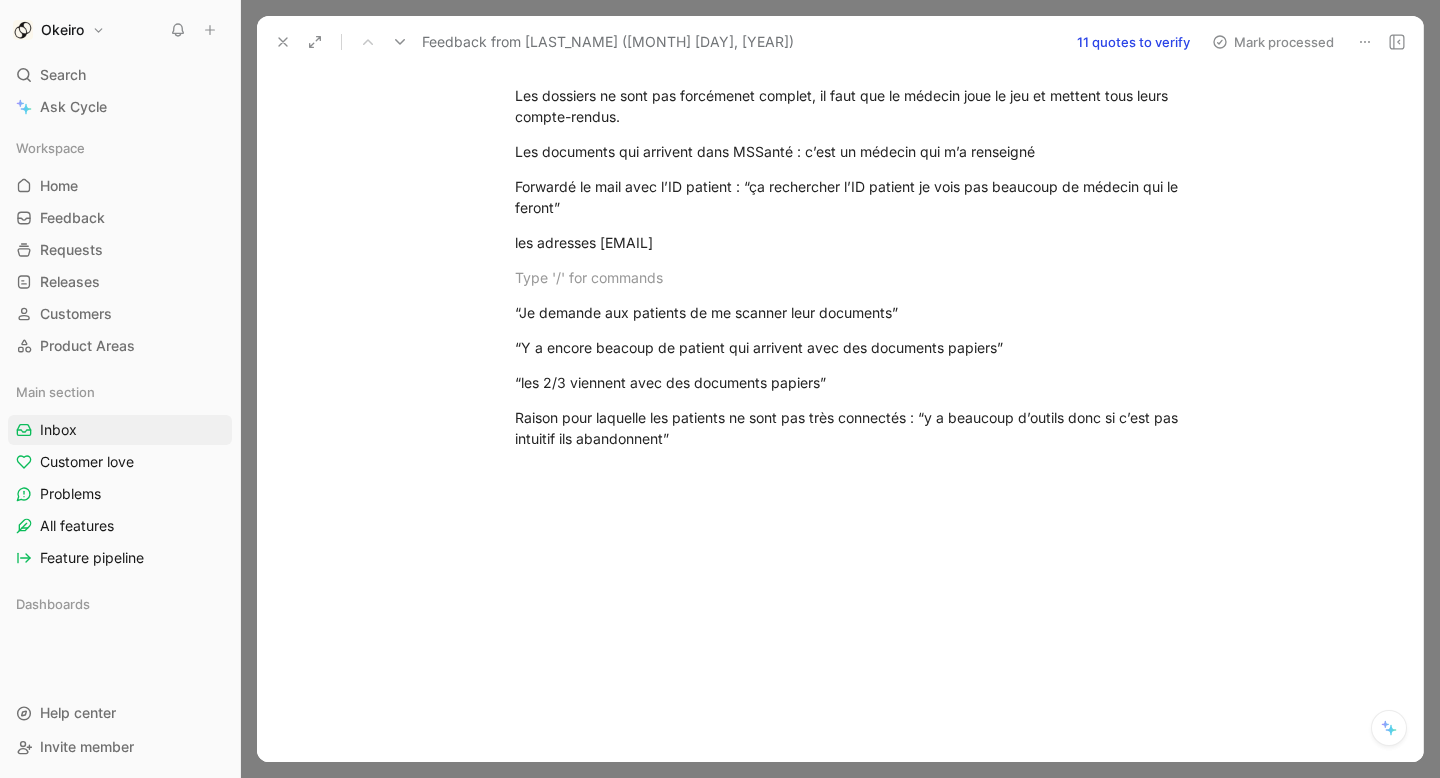 click at bounding box center (861, 277) 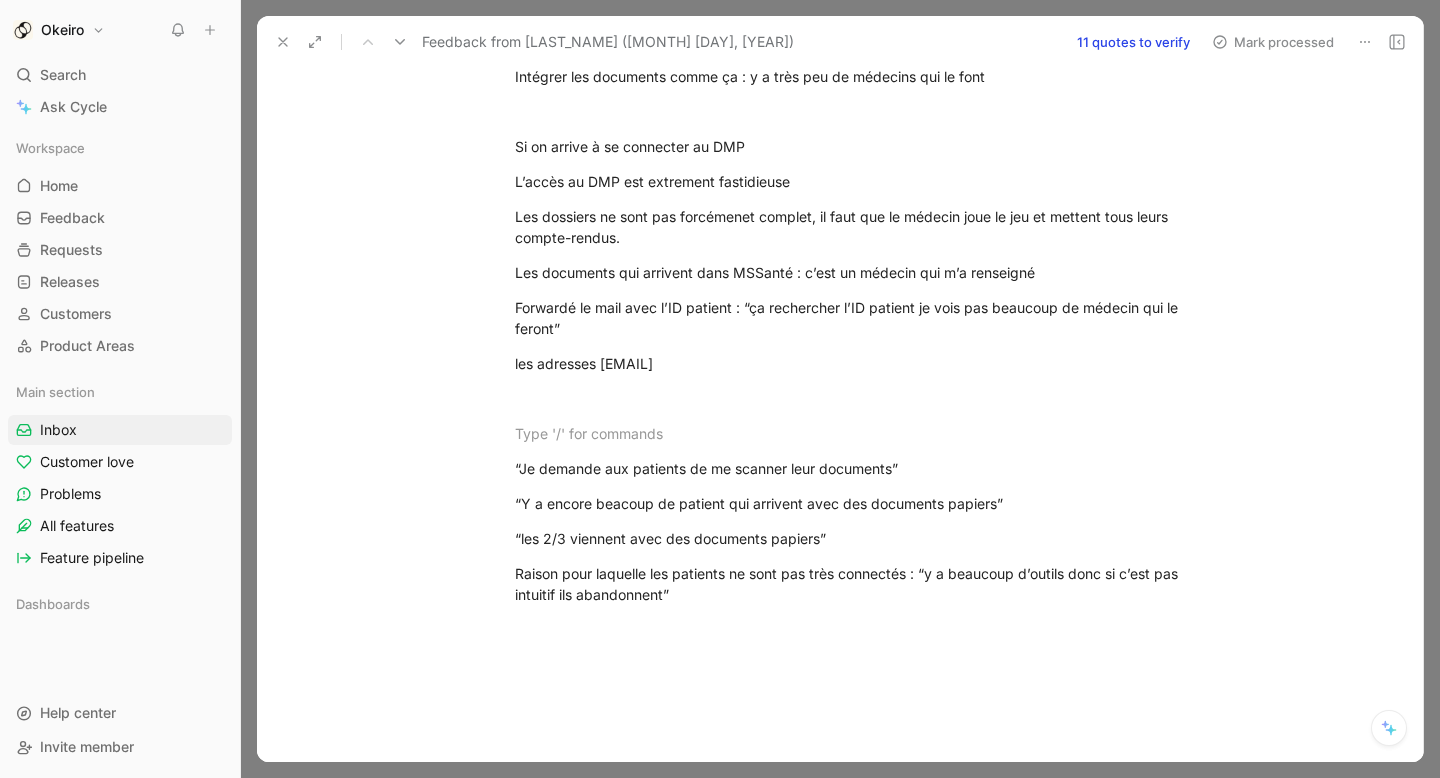 scroll, scrollTop: 1378, scrollLeft: 0, axis: vertical 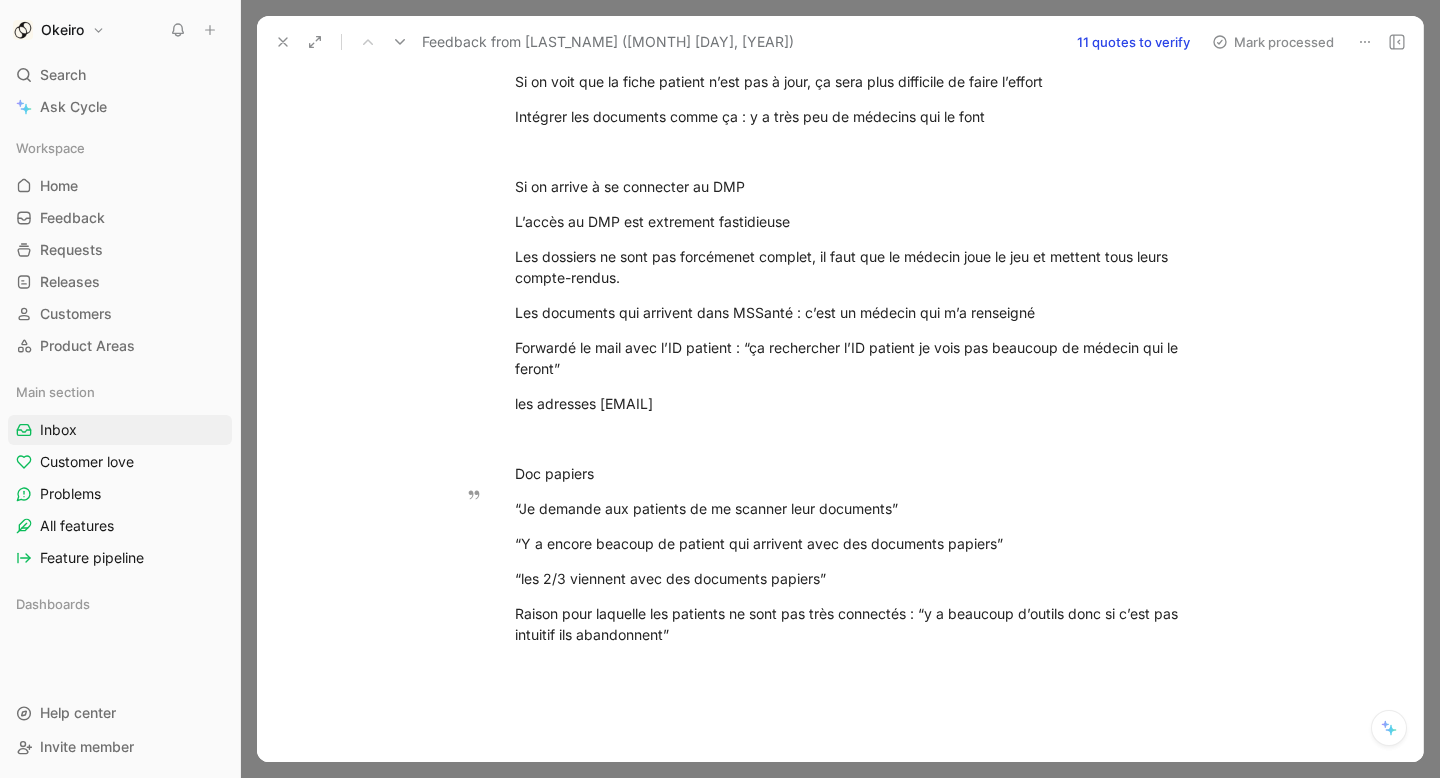 drag, startPoint x: 635, startPoint y: 504, endPoint x: 433, endPoint y: 505, distance: 202.00247 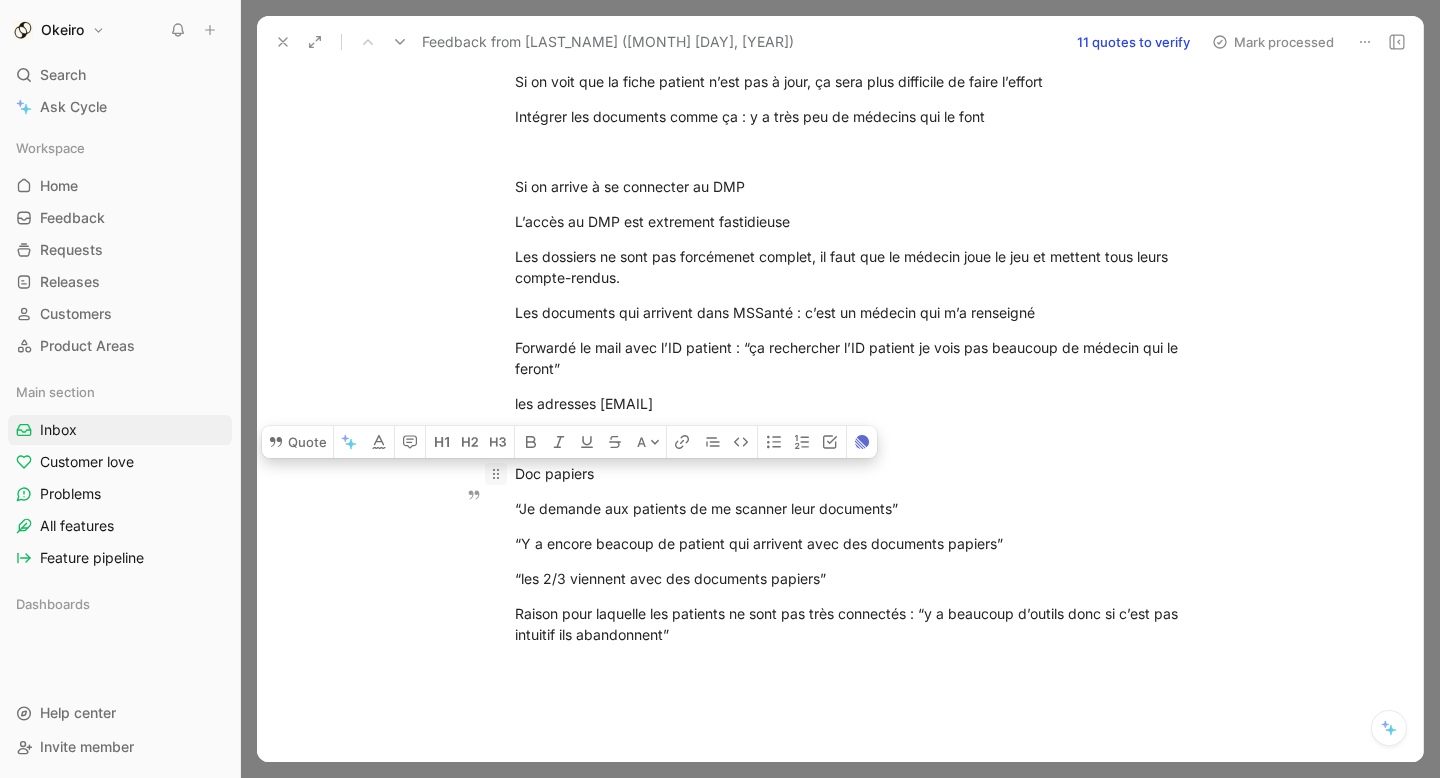 drag, startPoint x: 611, startPoint y: 498, endPoint x: 498, endPoint y: 498, distance: 113 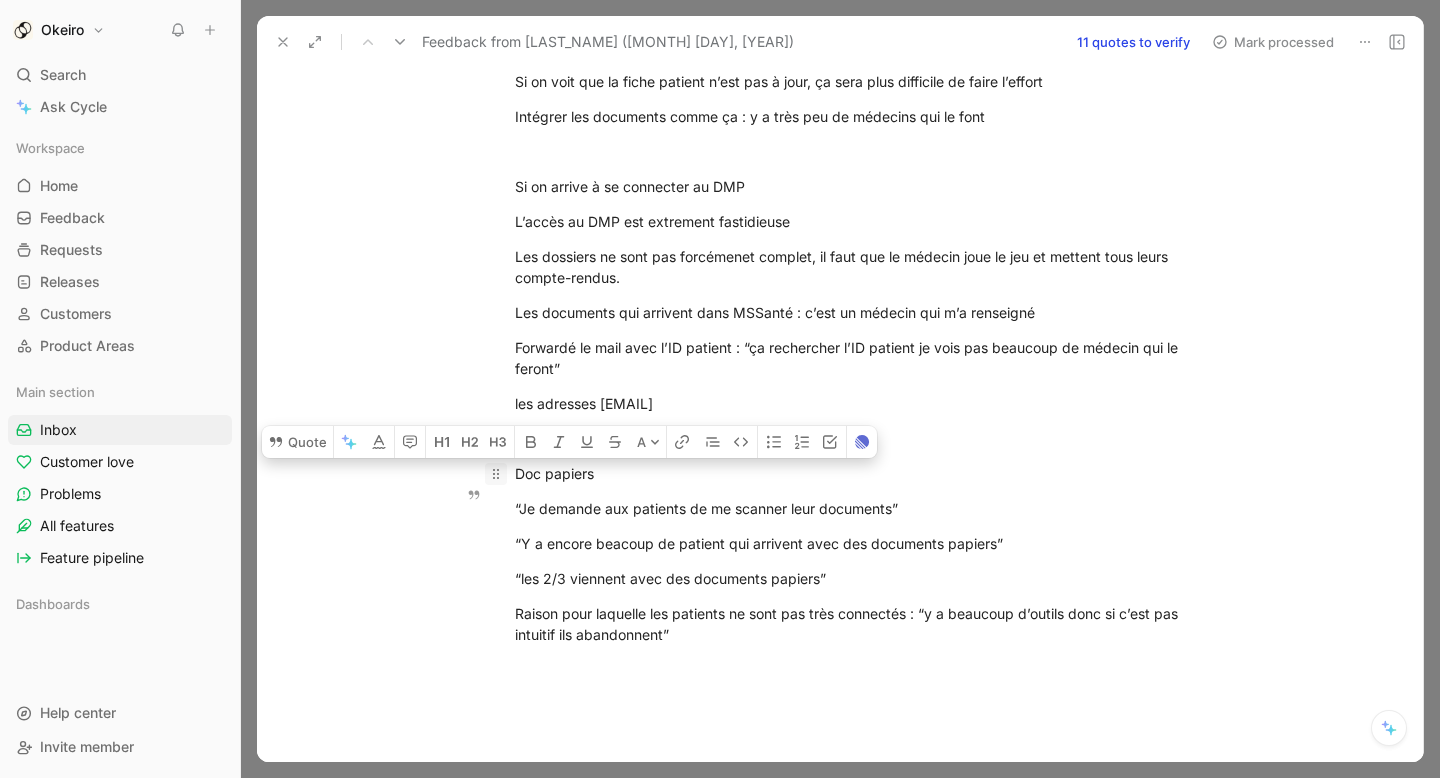 click on "Doc papiers" at bounding box center (861, 473) 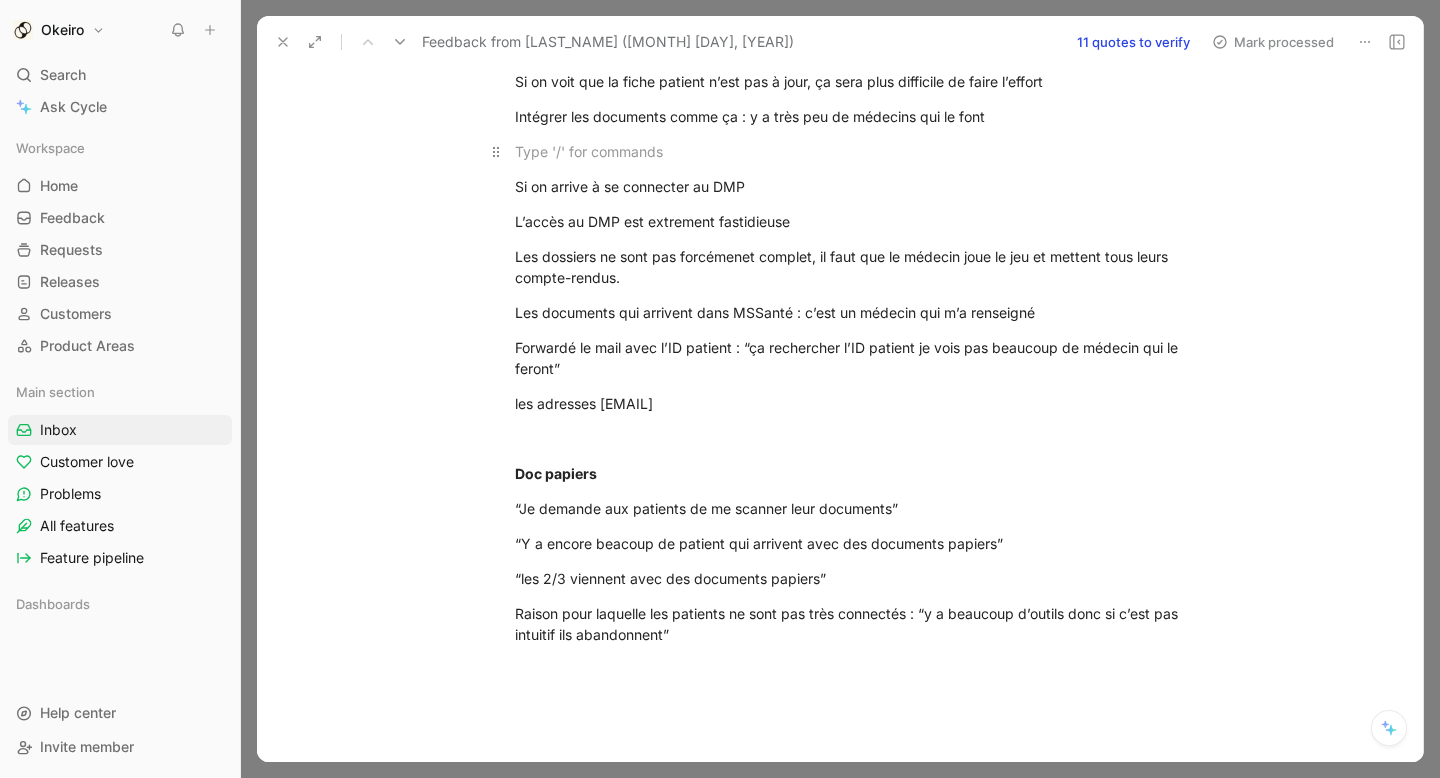 click at bounding box center (861, 151) 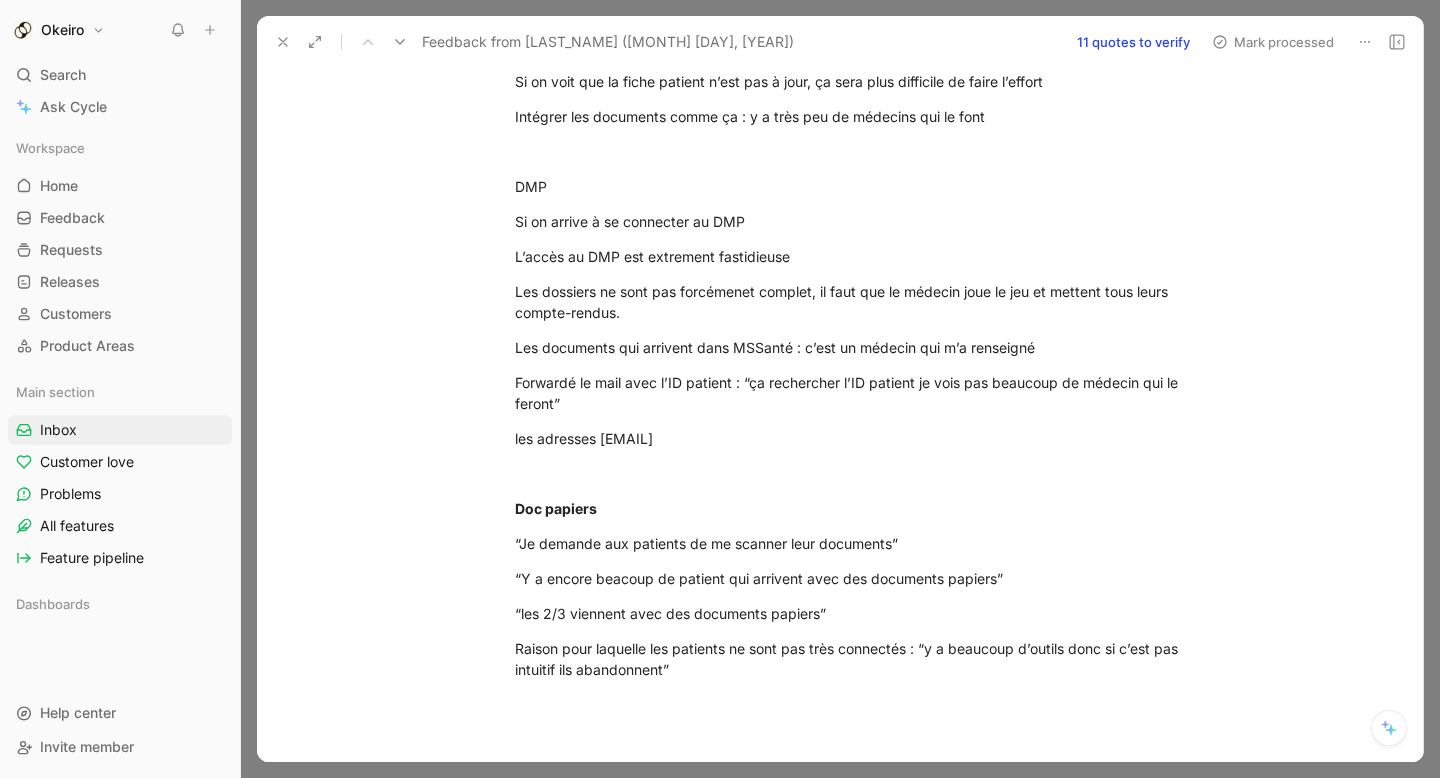 drag, startPoint x: 634, startPoint y: 202, endPoint x: 443, endPoint y: 202, distance: 191 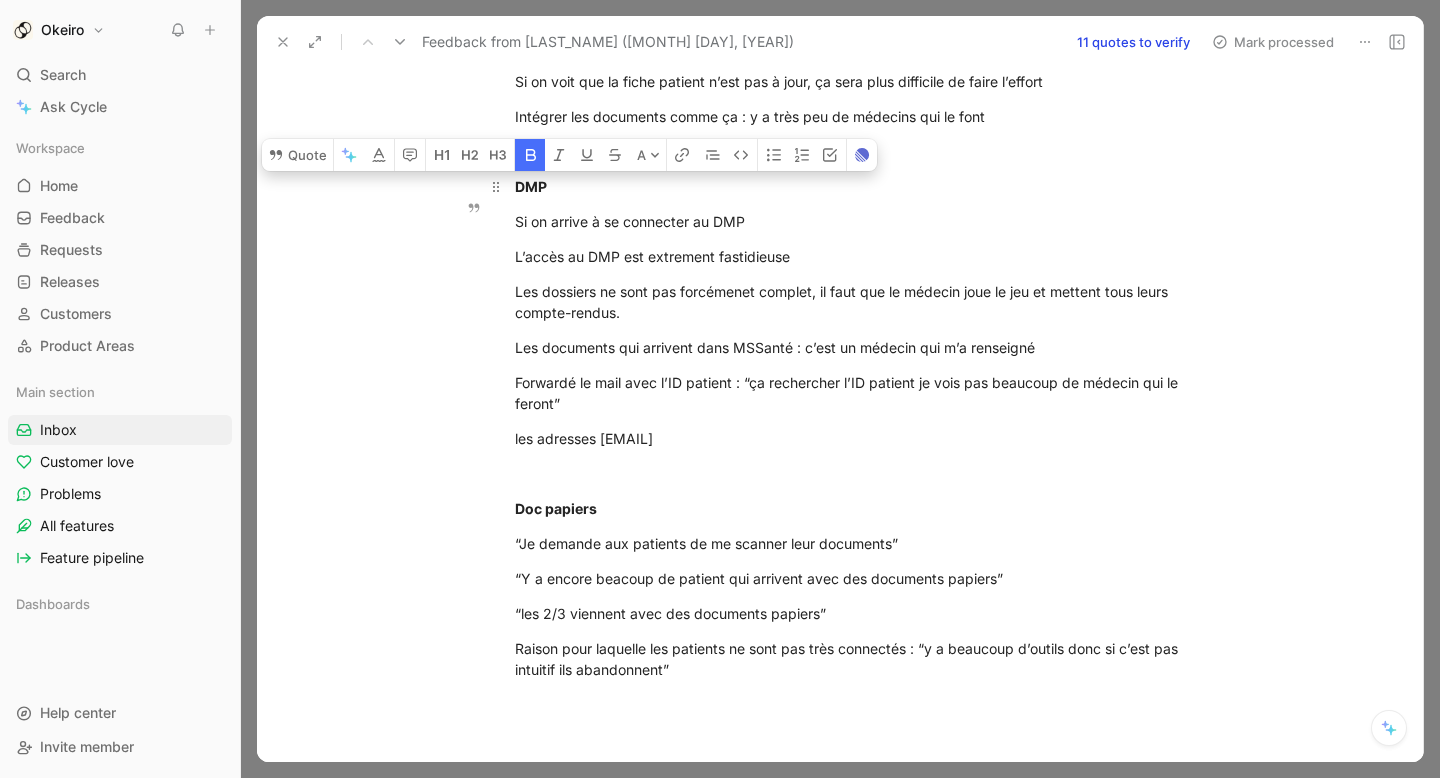 click on "DMP" at bounding box center (861, 186) 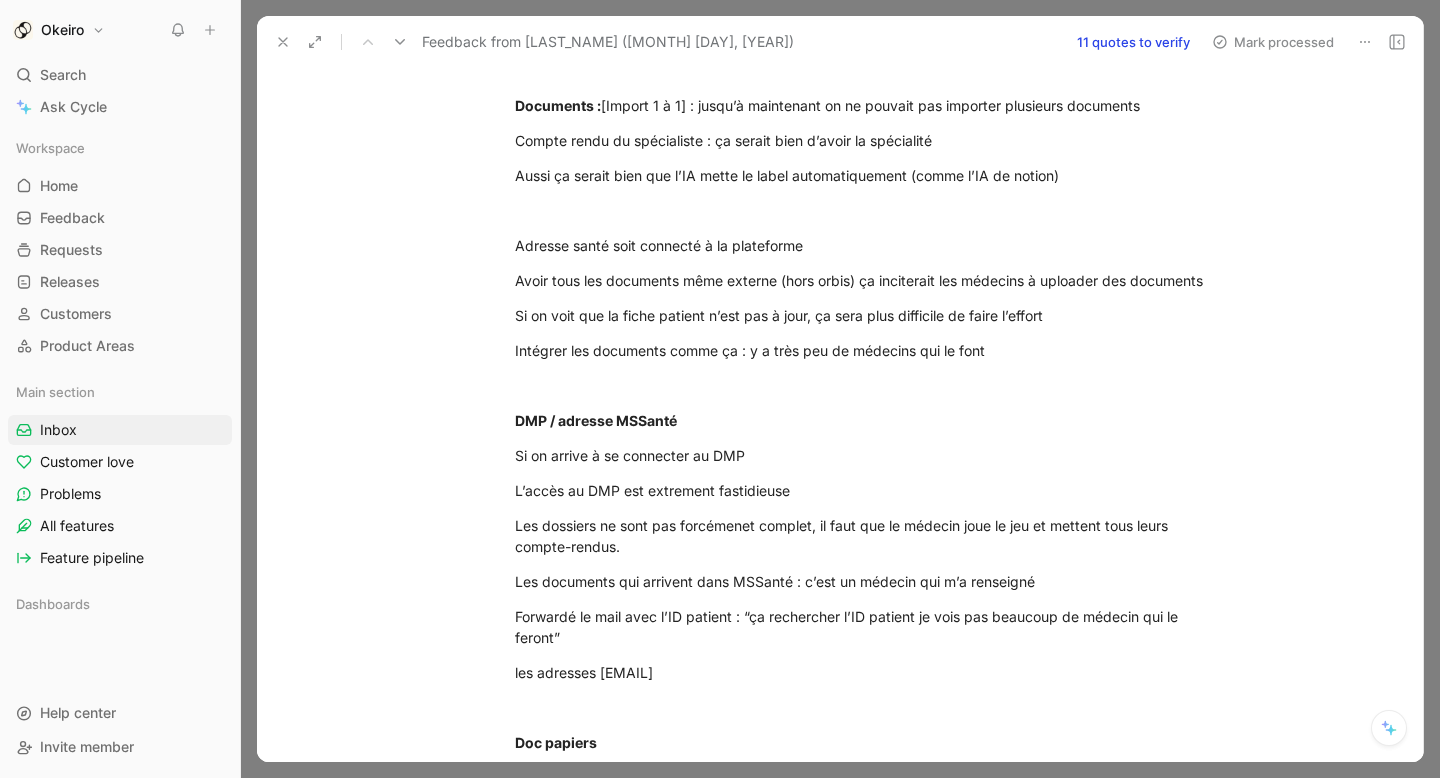scroll, scrollTop: 1122, scrollLeft: 0, axis: vertical 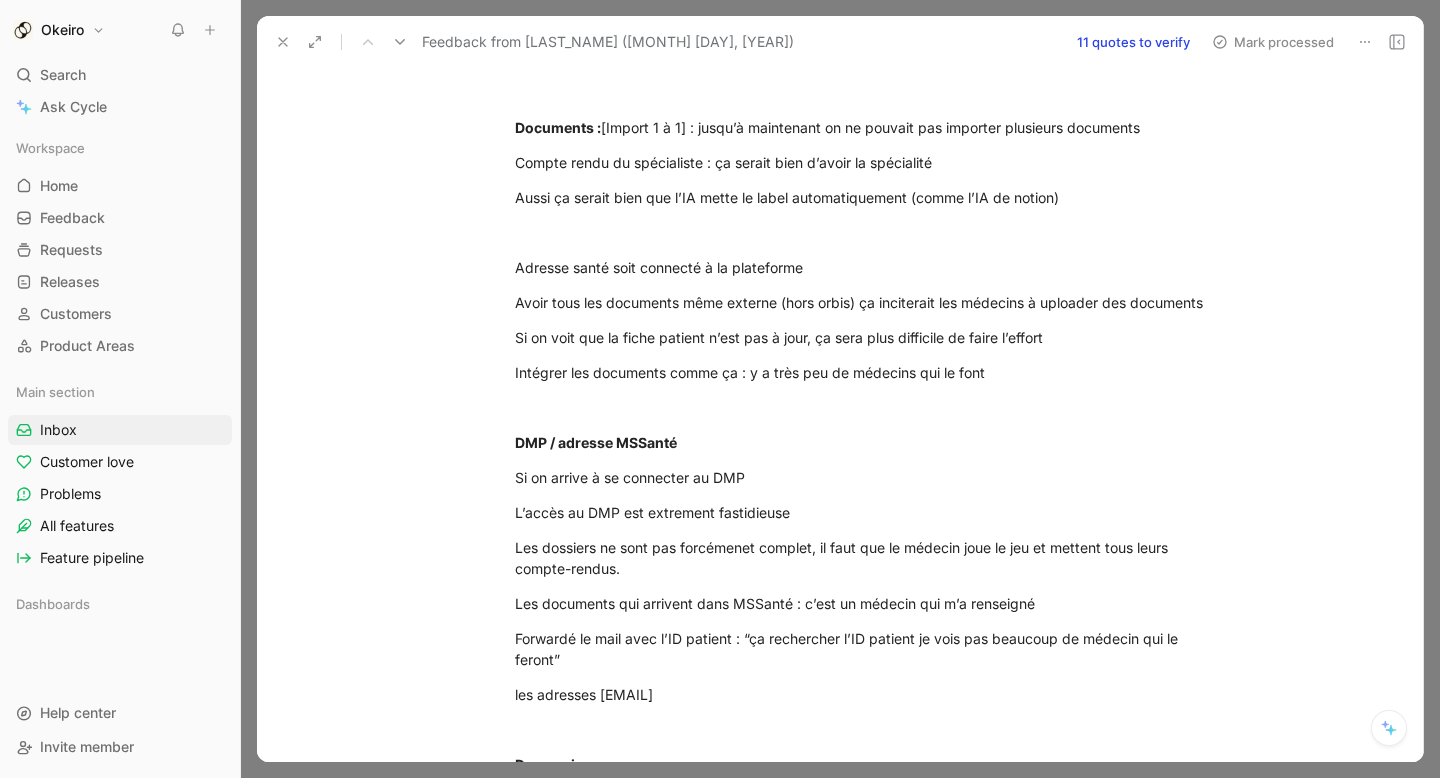 click at bounding box center [861, 232] 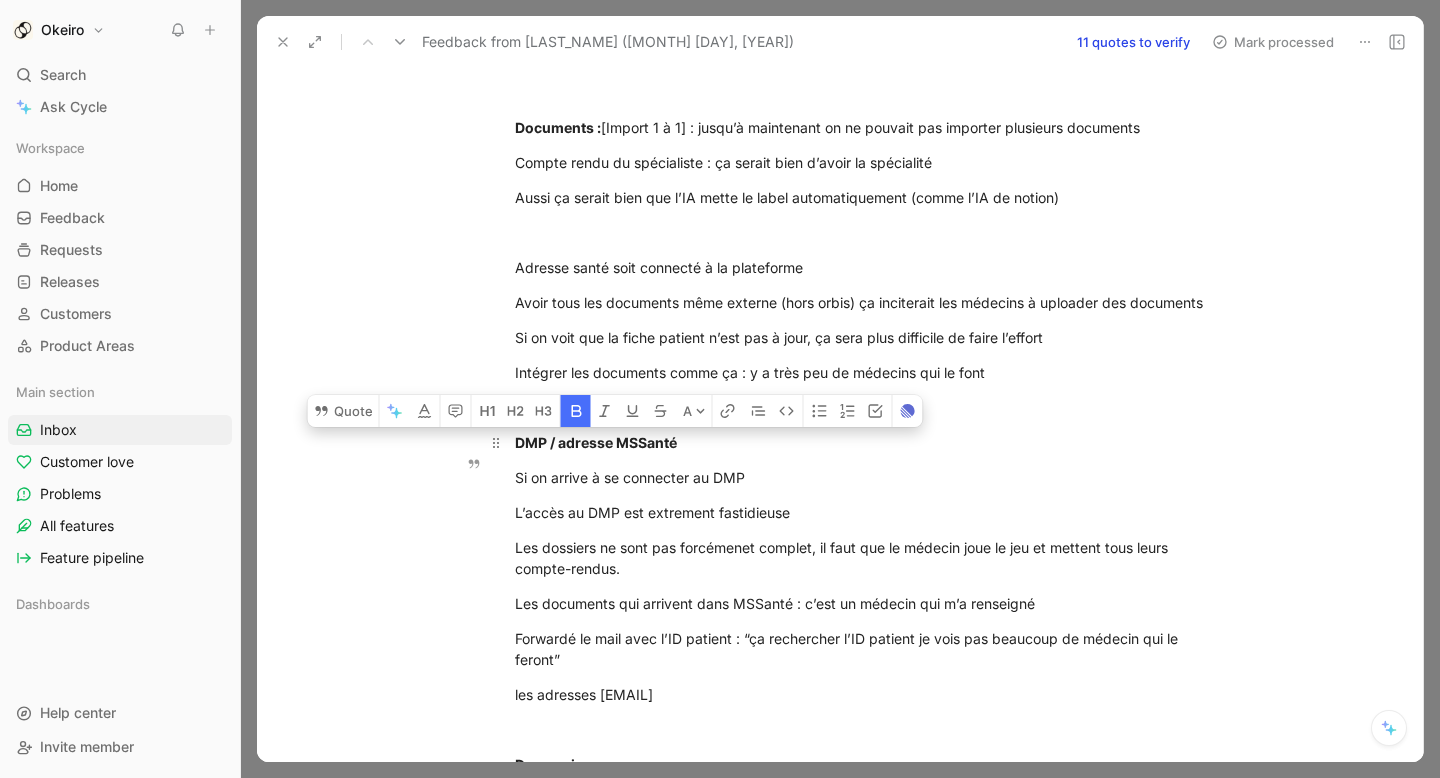 drag, startPoint x: 701, startPoint y: 461, endPoint x: 550, endPoint y: 462, distance: 151.00331 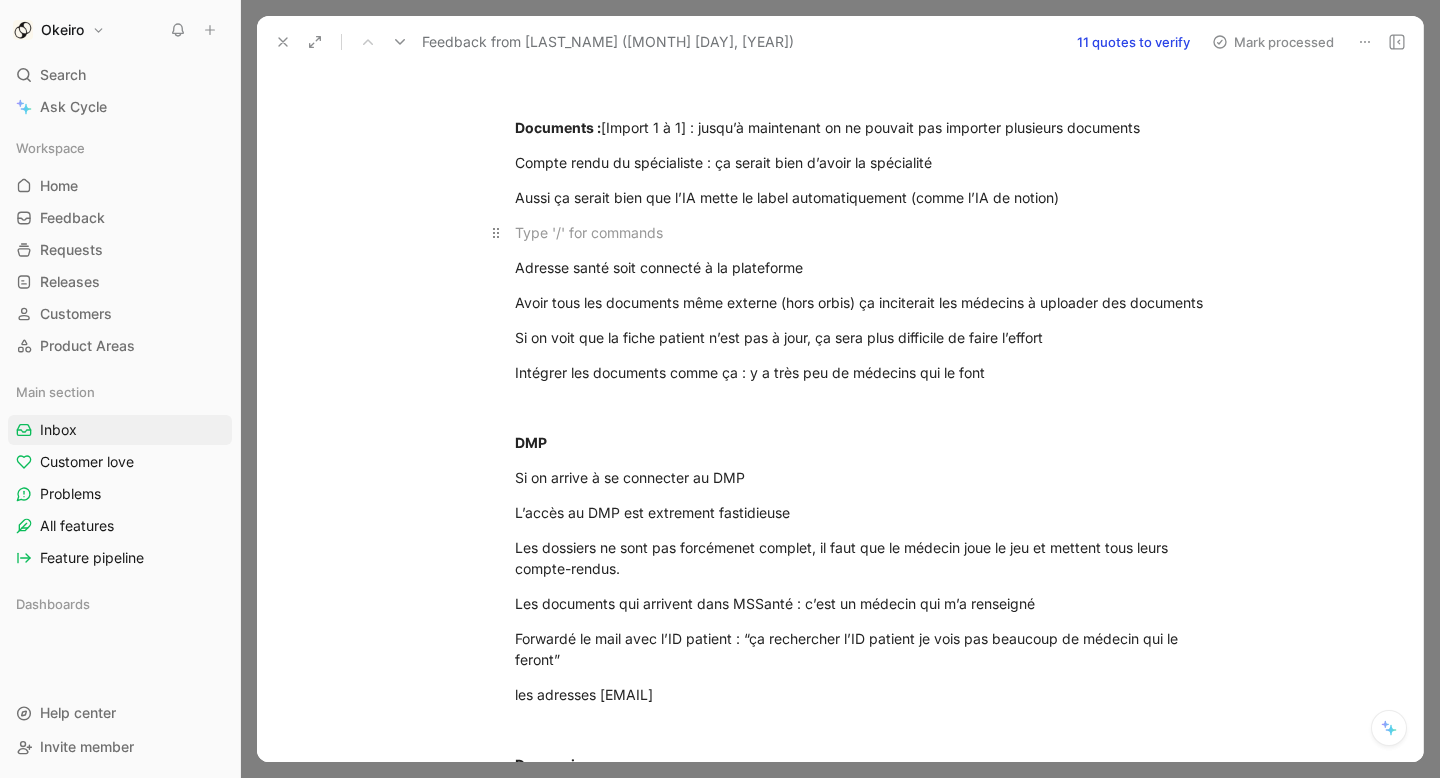 click at bounding box center (861, 232) 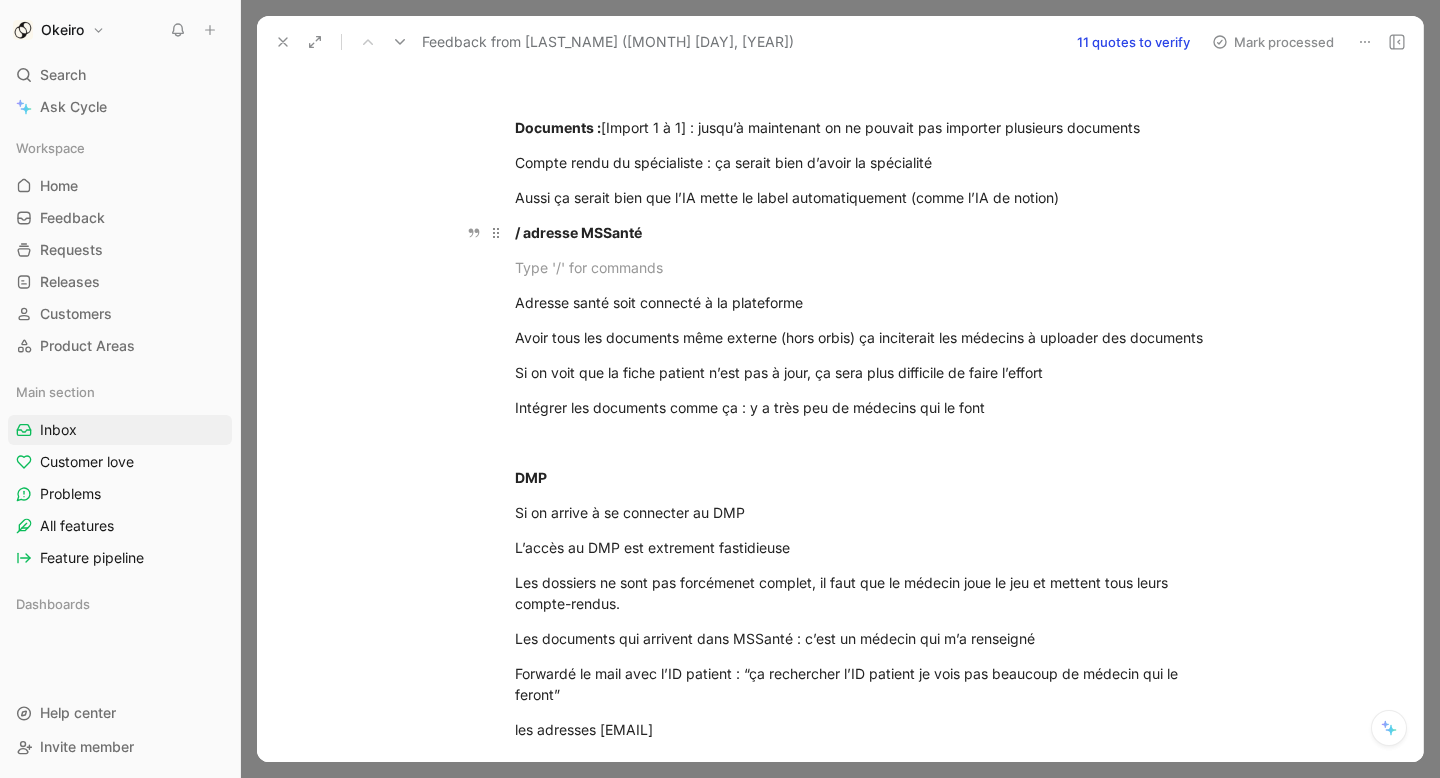 click on "/ adresse MSSanté" at bounding box center [578, 232] 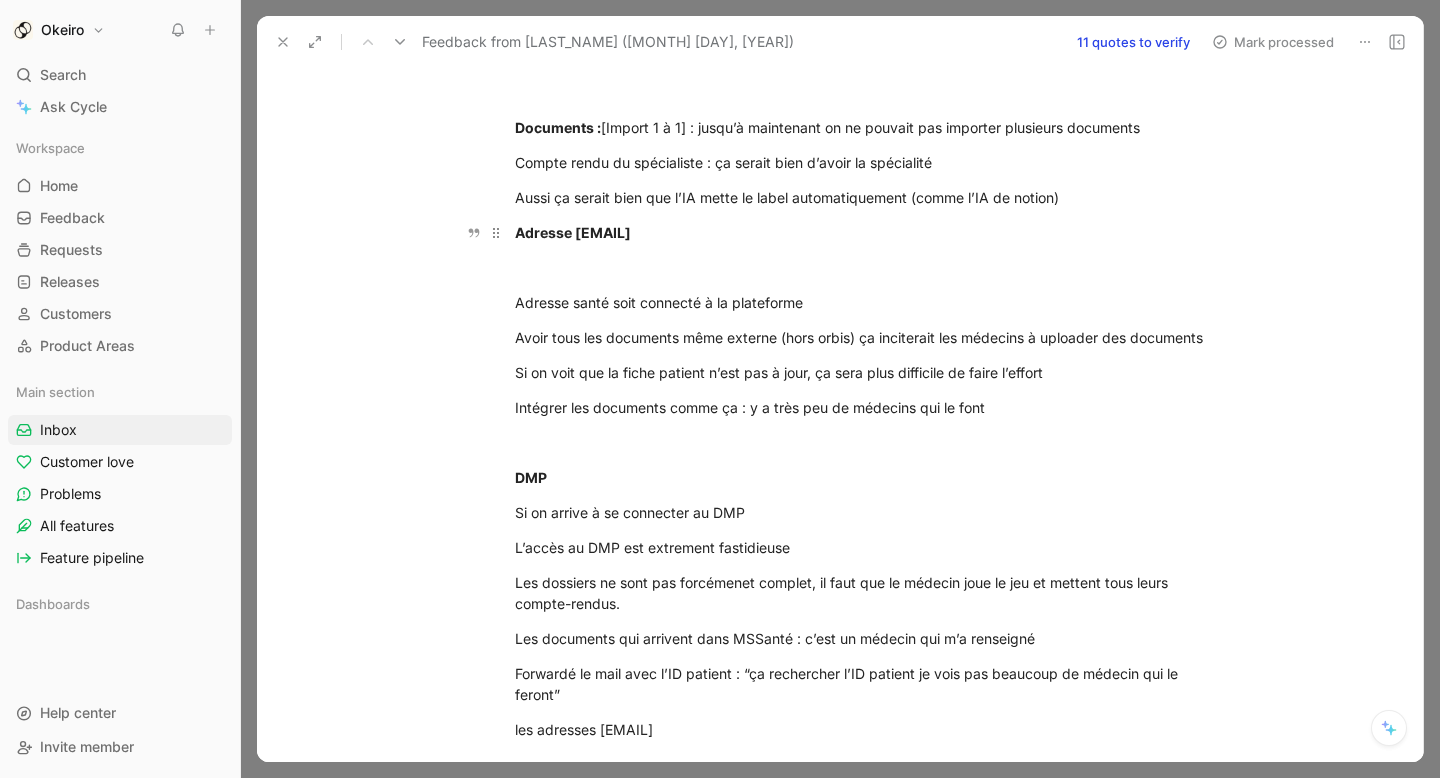 click on "Adresse [EMAIL]" at bounding box center (573, 232) 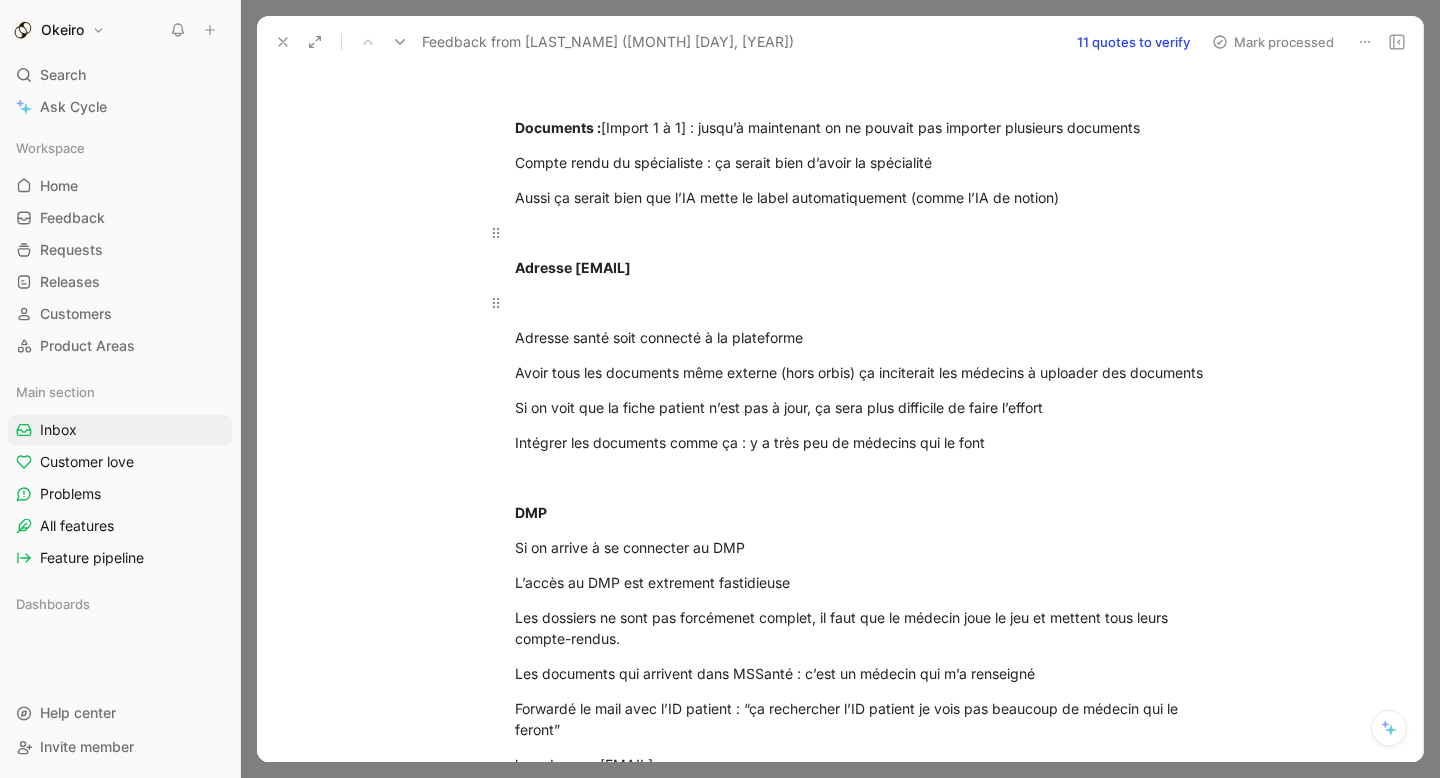 click at bounding box center (861, 302) 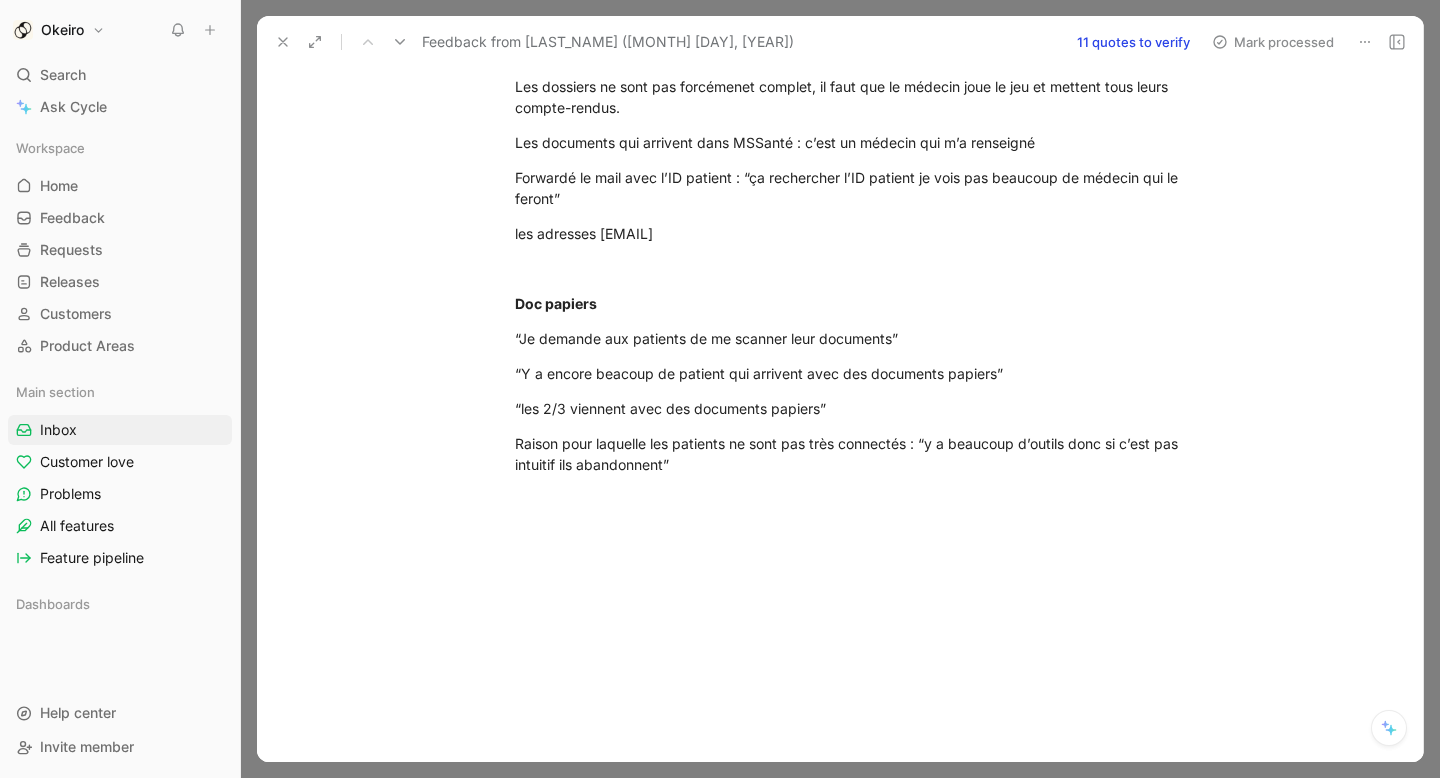 scroll, scrollTop: 1632, scrollLeft: 0, axis: vertical 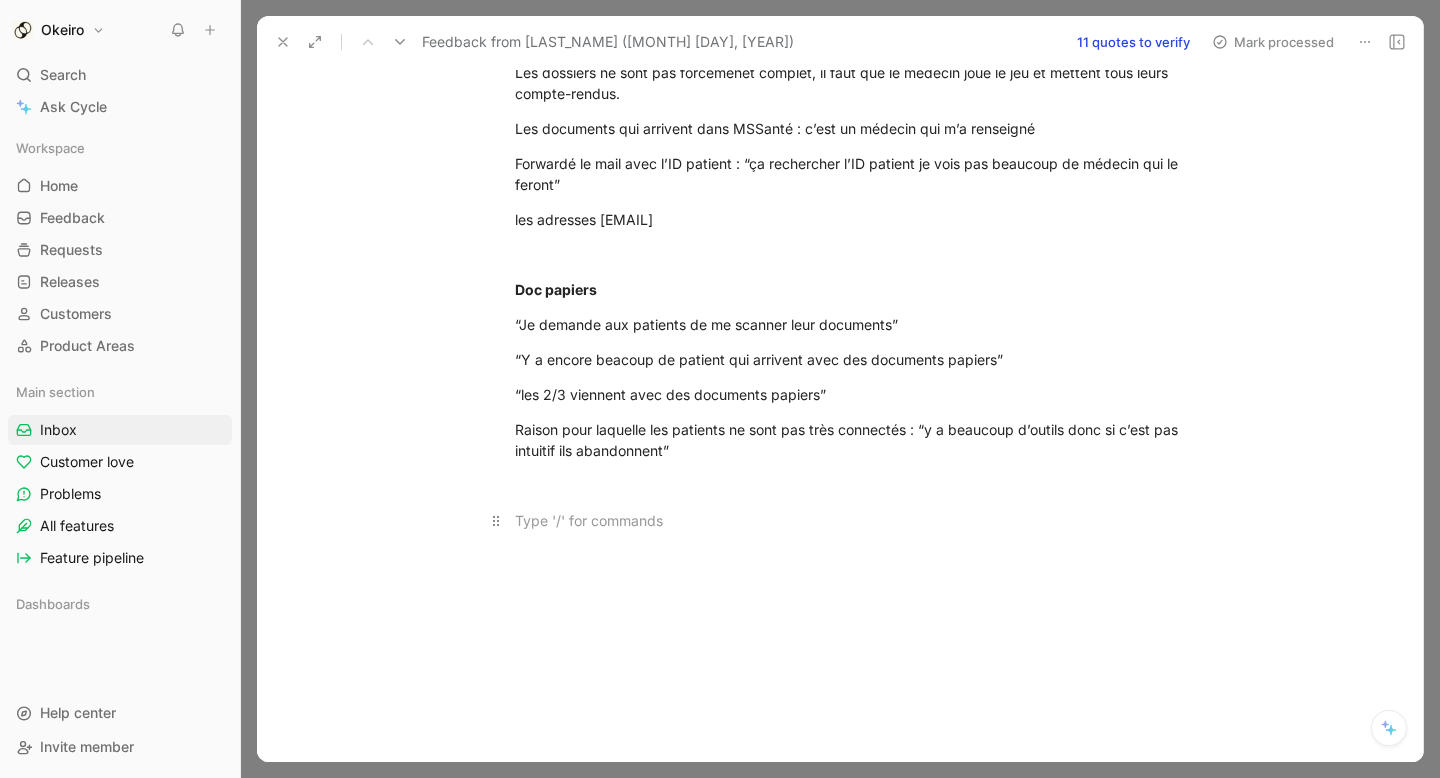click at bounding box center [861, 520] 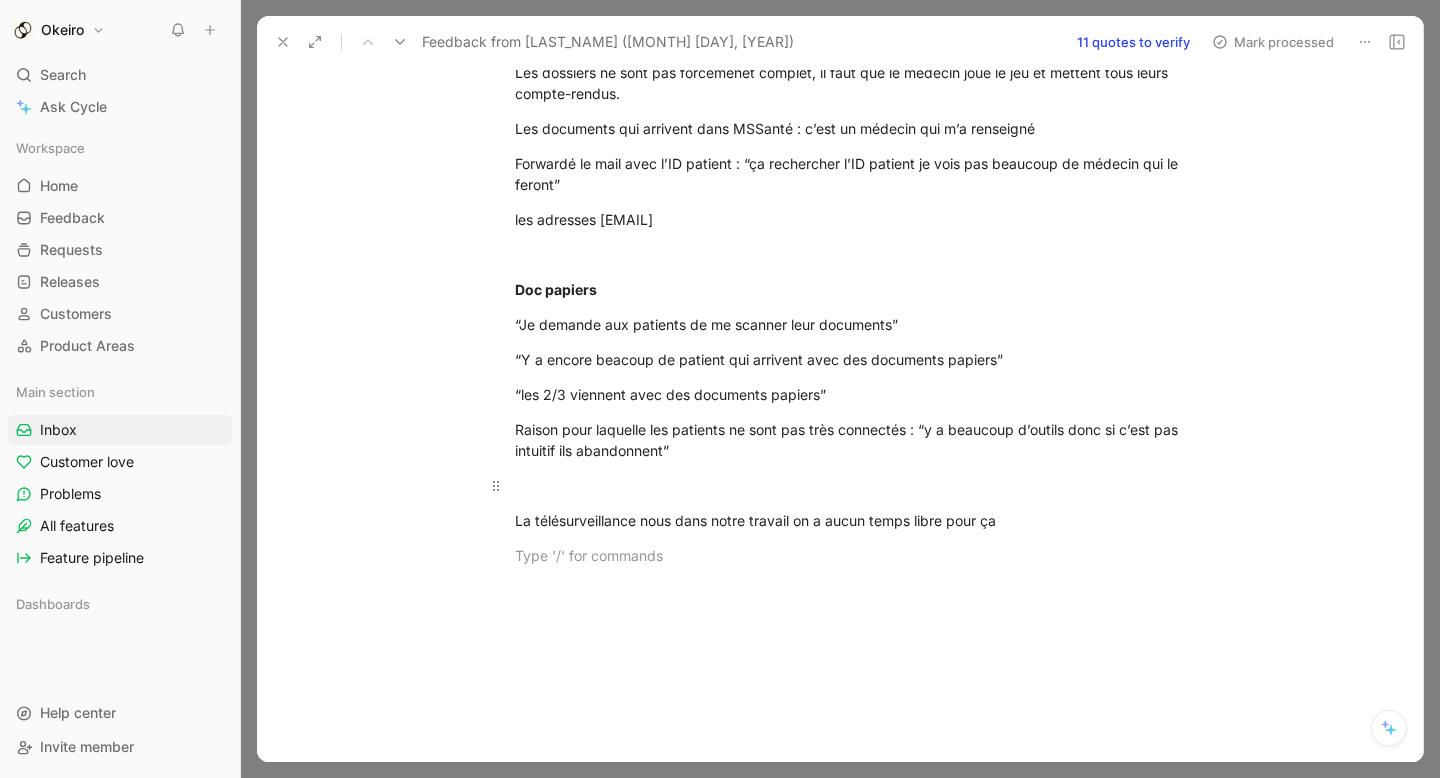 click at bounding box center (861, 485) 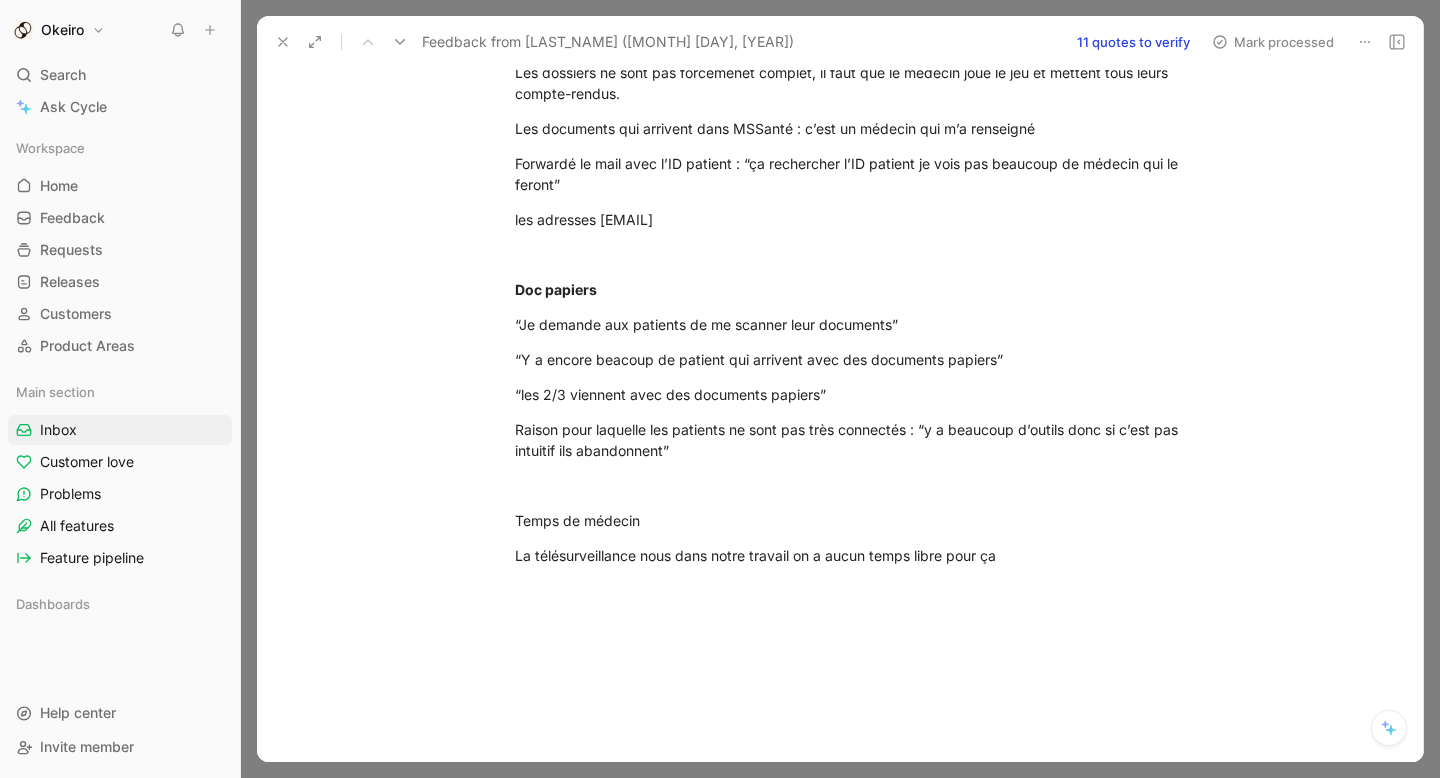 drag, startPoint x: 669, startPoint y: 544, endPoint x: 437, endPoint y: 544, distance: 232 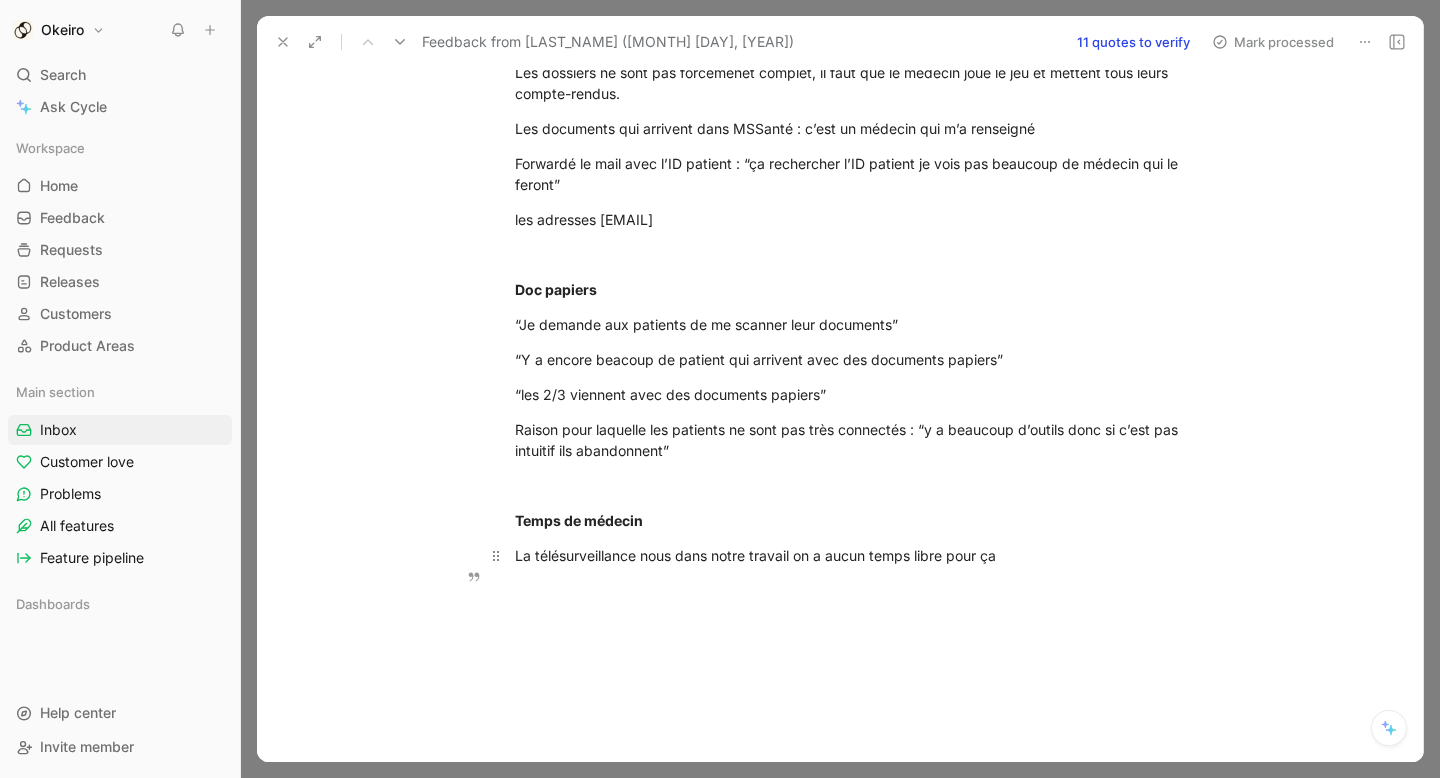 click on "La télésurveillance nous dans notre travail on a aucun temps libre pour ça" at bounding box center [861, 555] 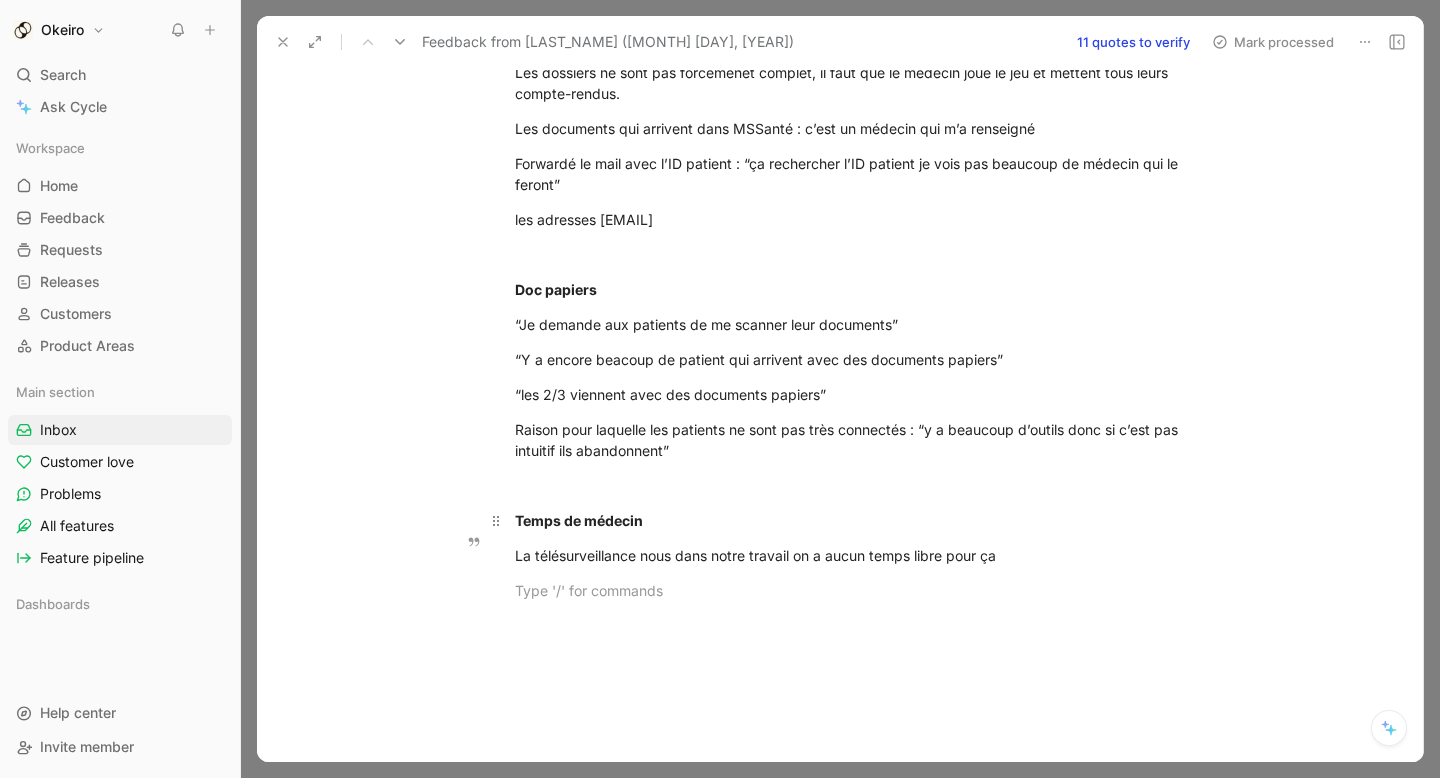 click on "Temps de médecin" at bounding box center [861, 520] 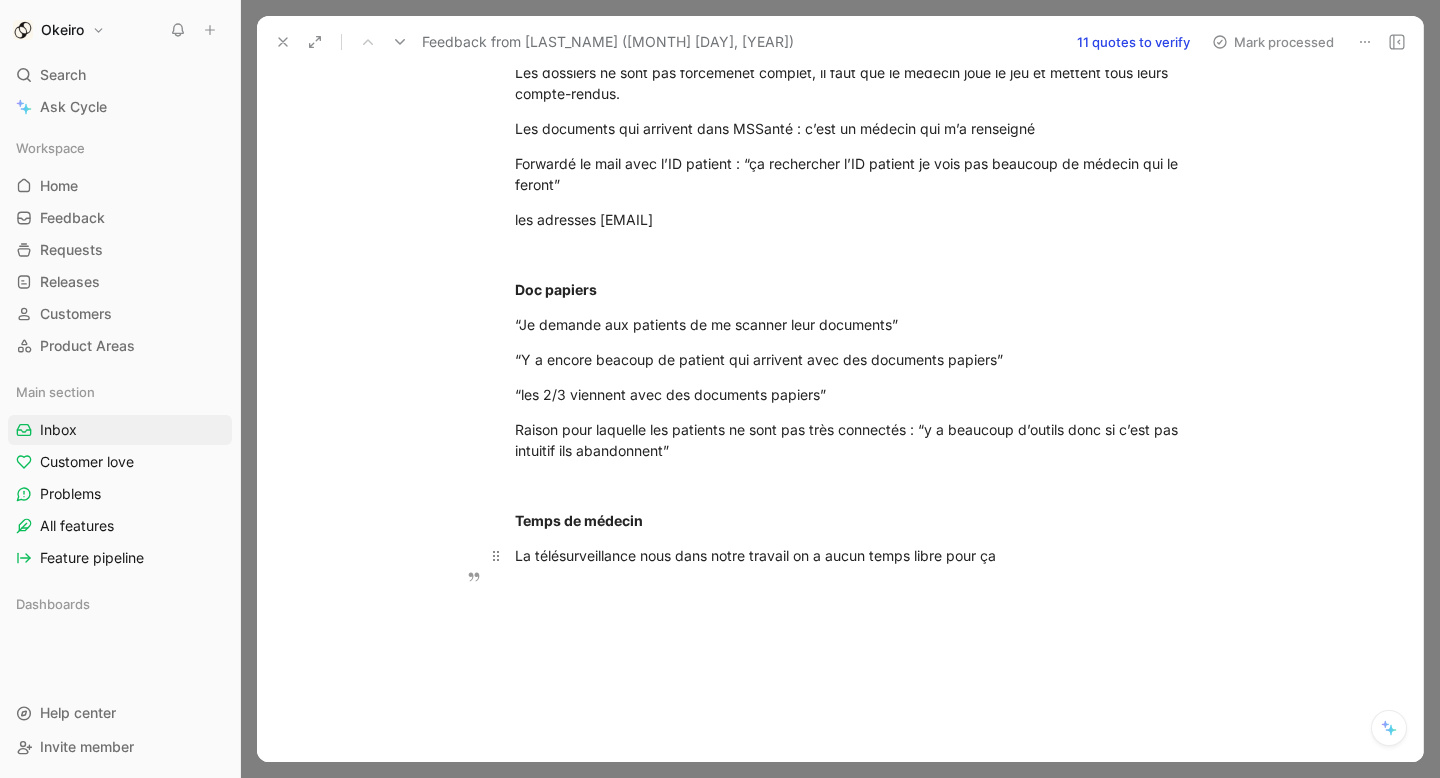 click on "La télésurveillance nous dans notre travail on a aucun temps libre pour ça" at bounding box center [861, 555] 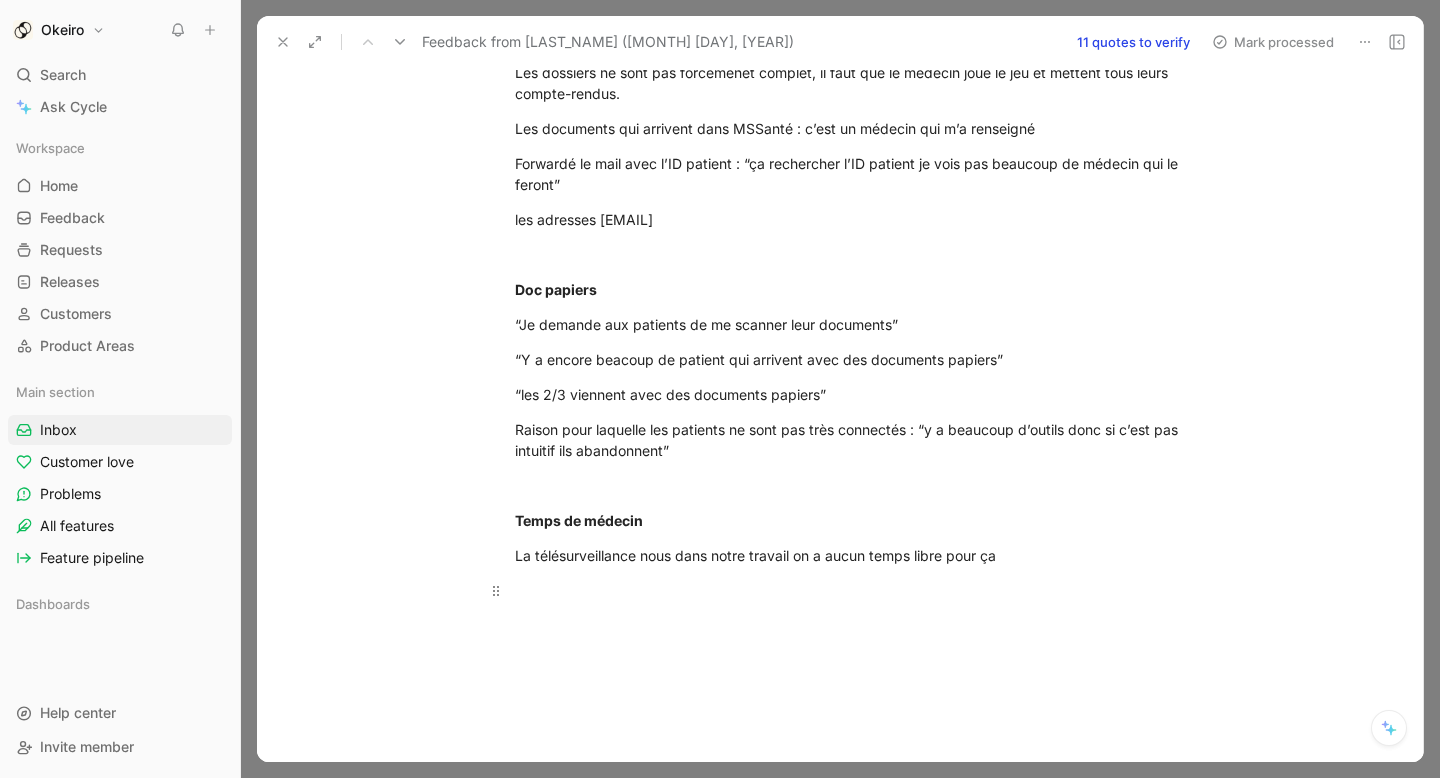 click at bounding box center [861, 590] 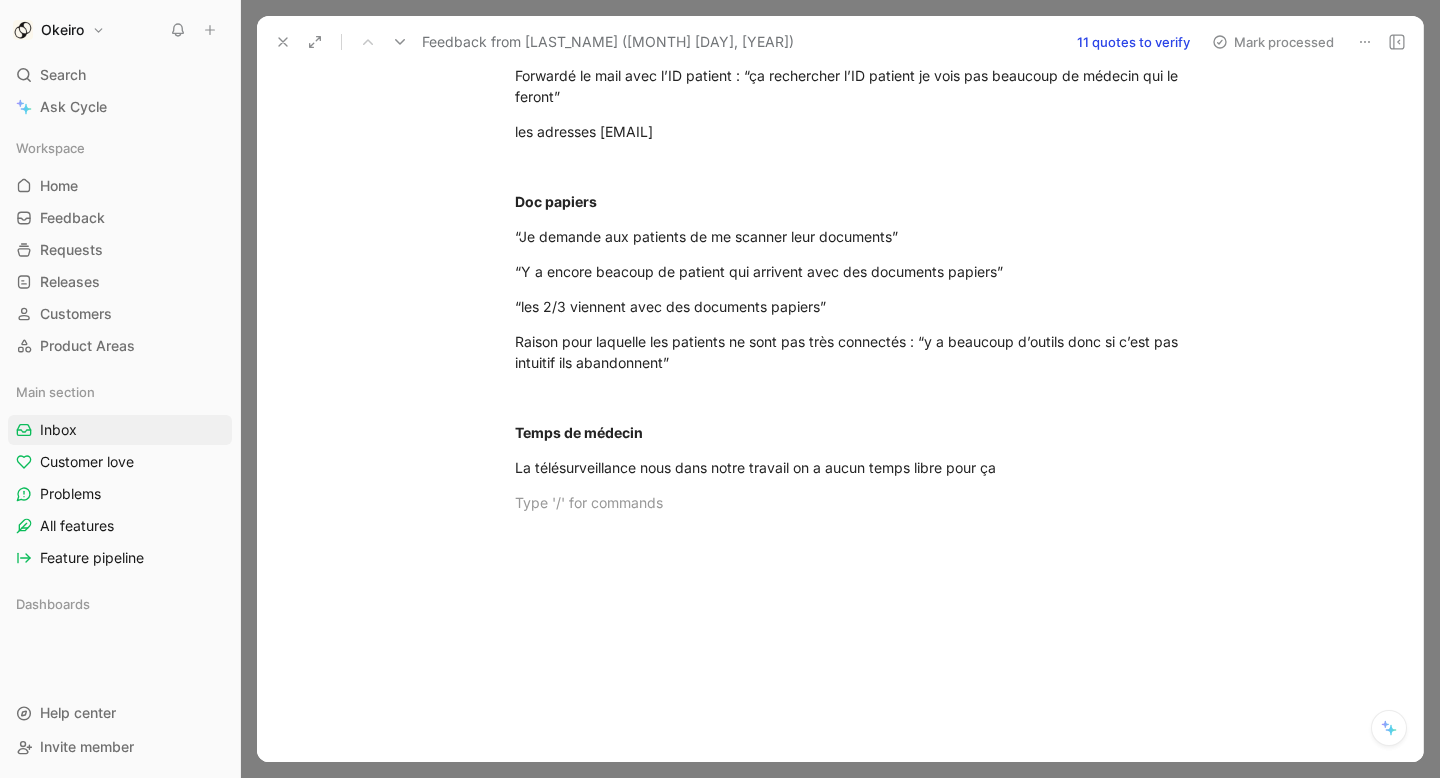 scroll, scrollTop: 1740, scrollLeft: 0, axis: vertical 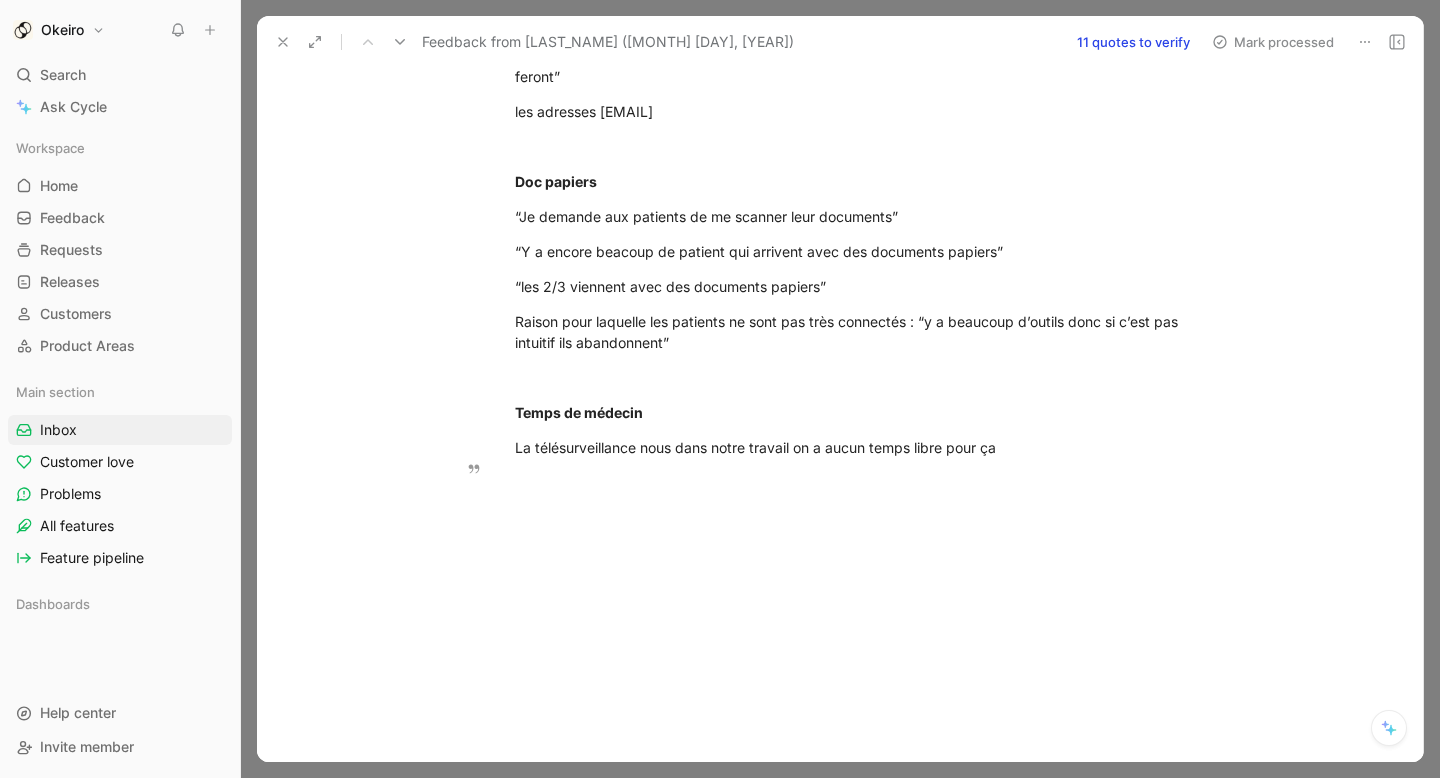 drag, startPoint x: 517, startPoint y: 467, endPoint x: 1026, endPoint y: 485, distance: 509.31818 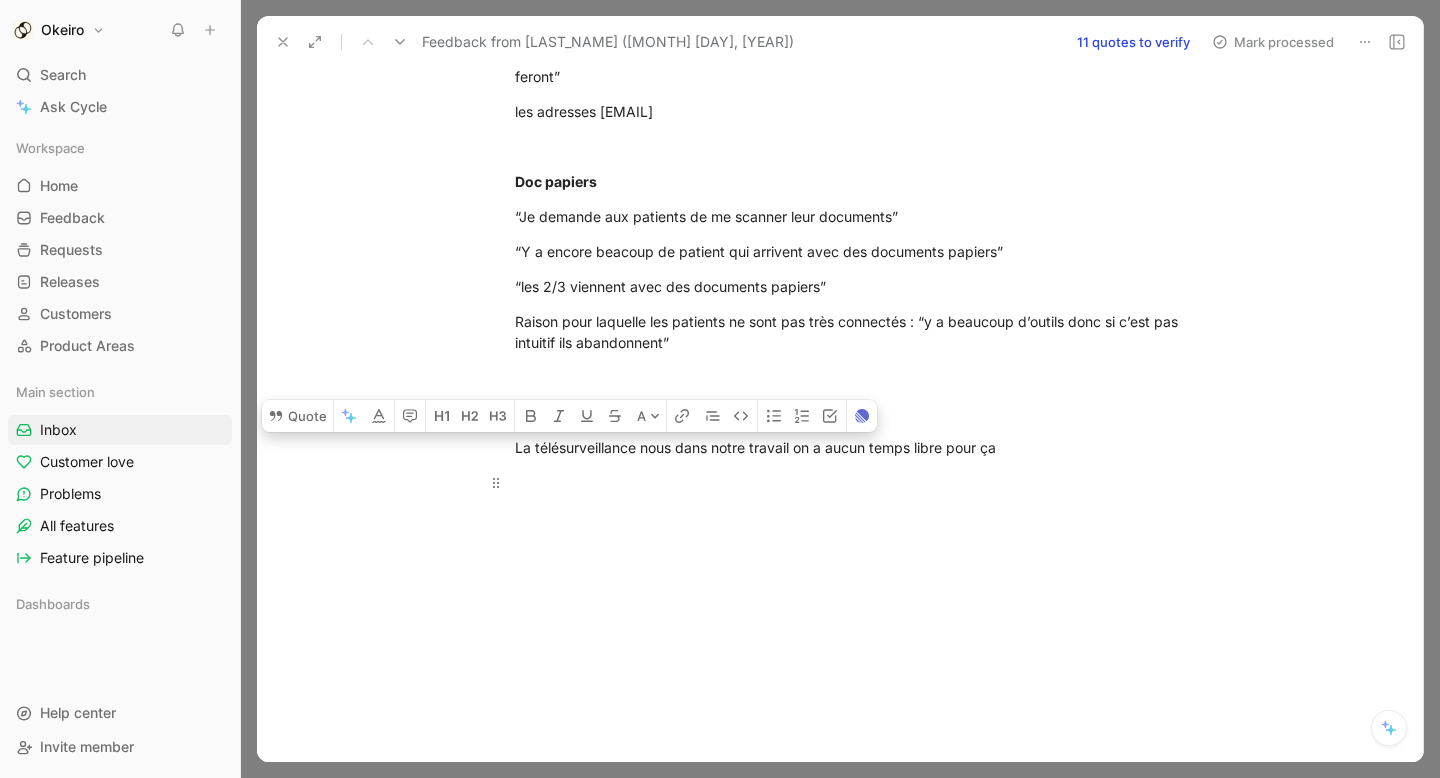 click at bounding box center (861, 482) 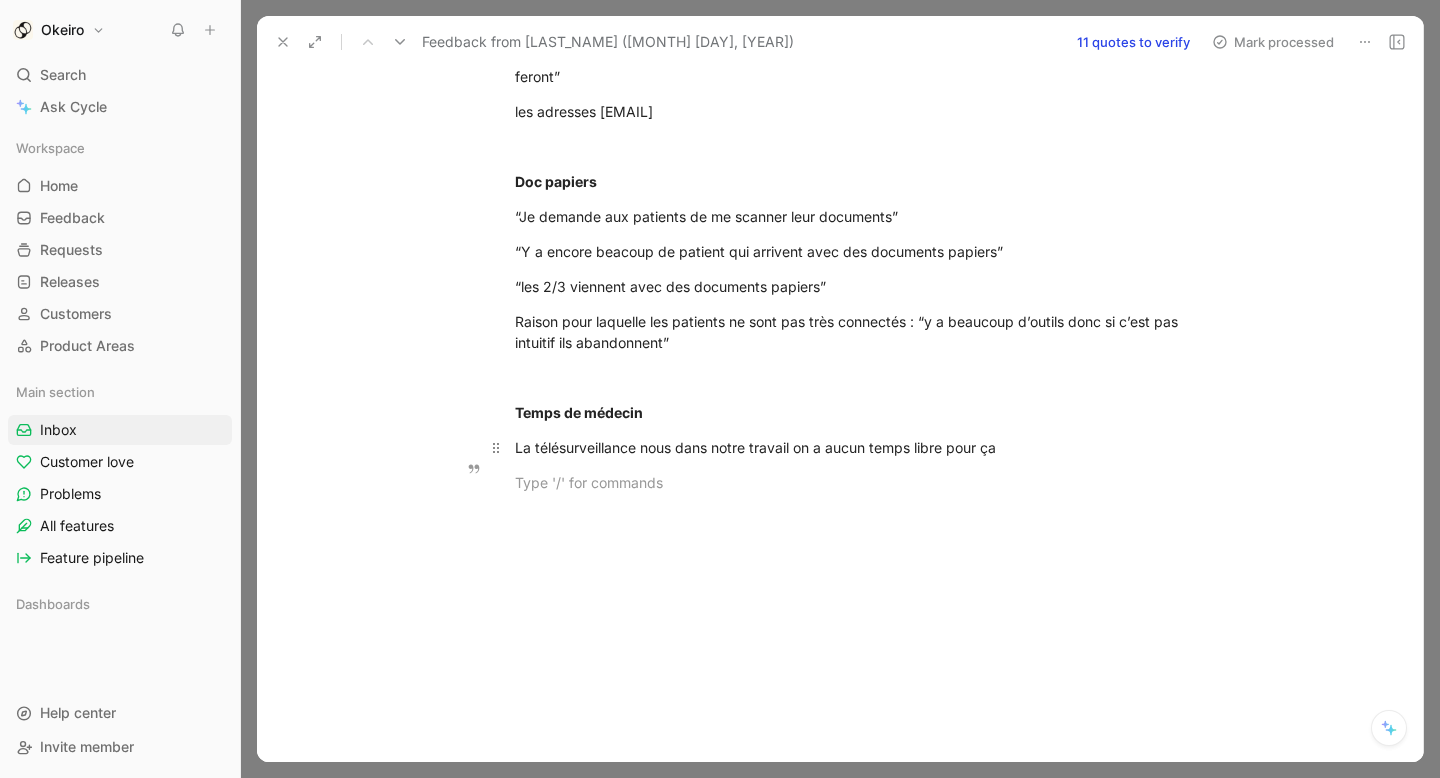 click on "La télésurveillance nous dans notre travail on a aucun temps libre pour ça" at bounding box center (861, 447) 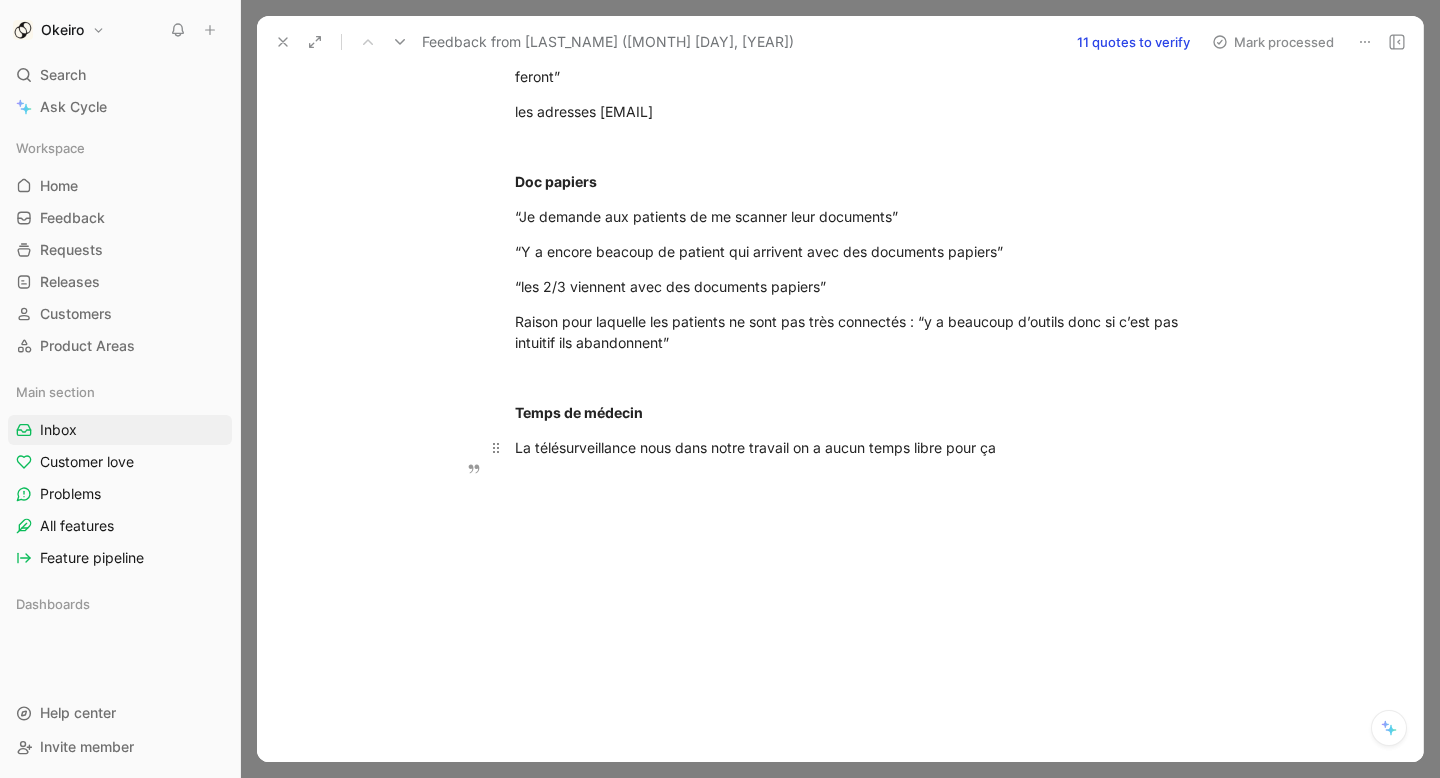 click on "La télésurveillance nous dans notre travail on a aucun temps libre pour ça" at bounding box center (861, 447) 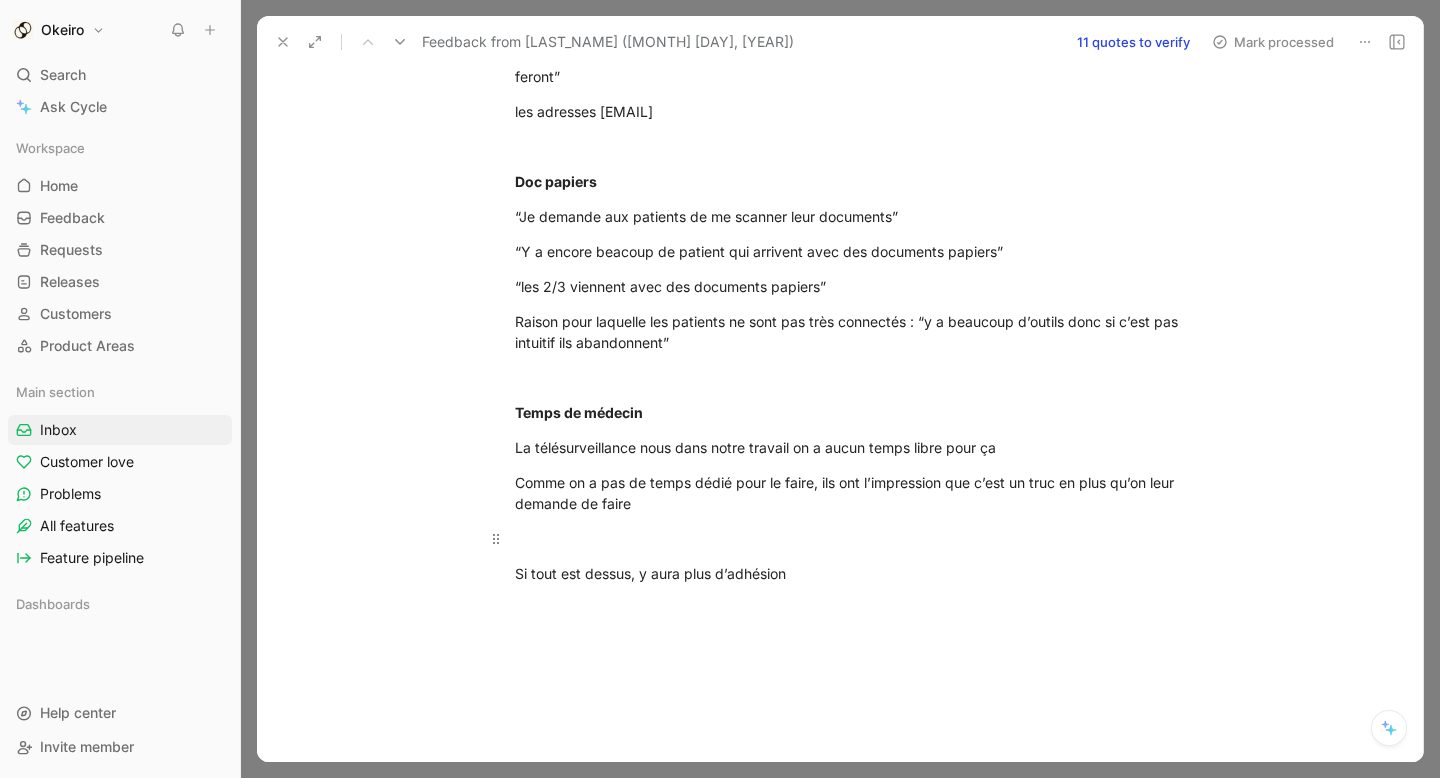 click at bounding box center (861, 538) 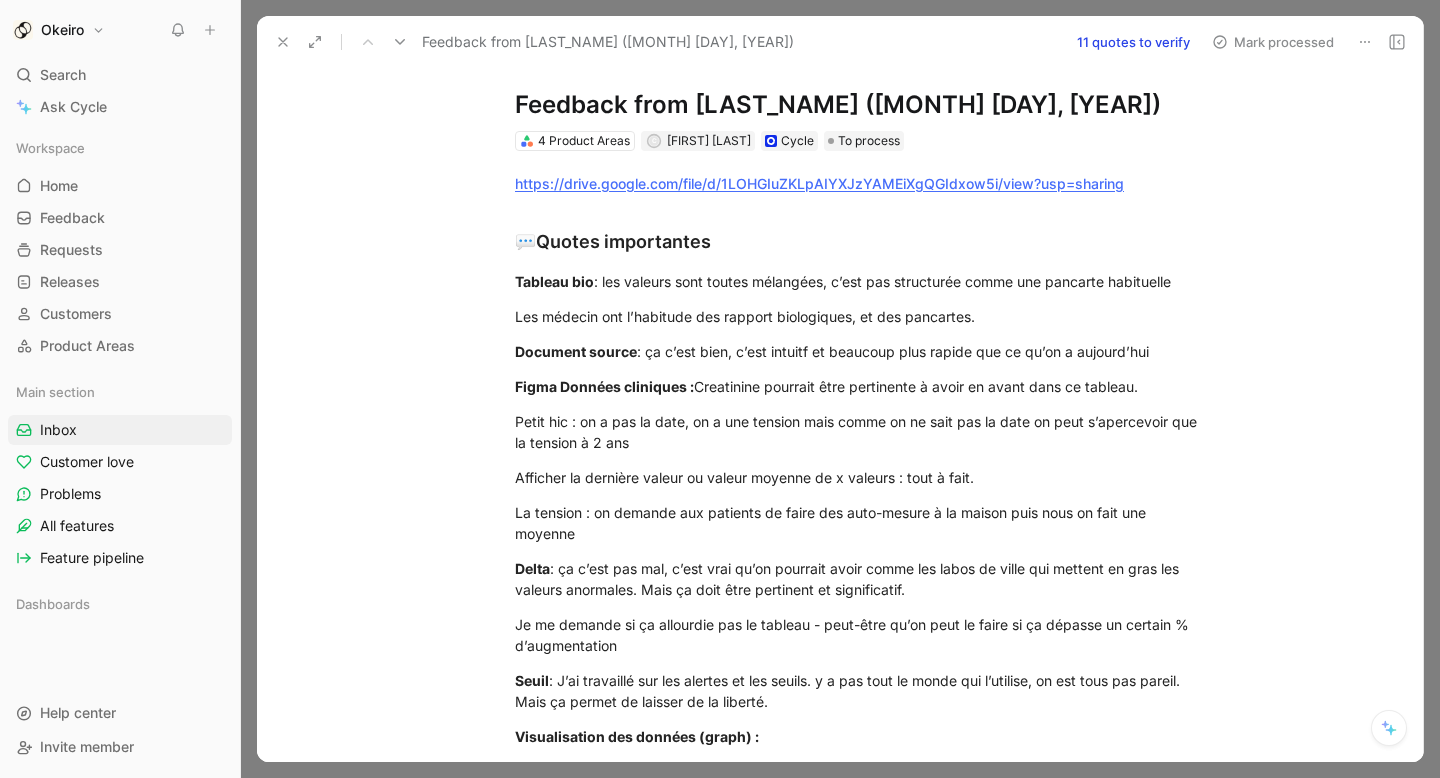 scroll, scrollTop: 0, scrollLeft: 0, axis: both 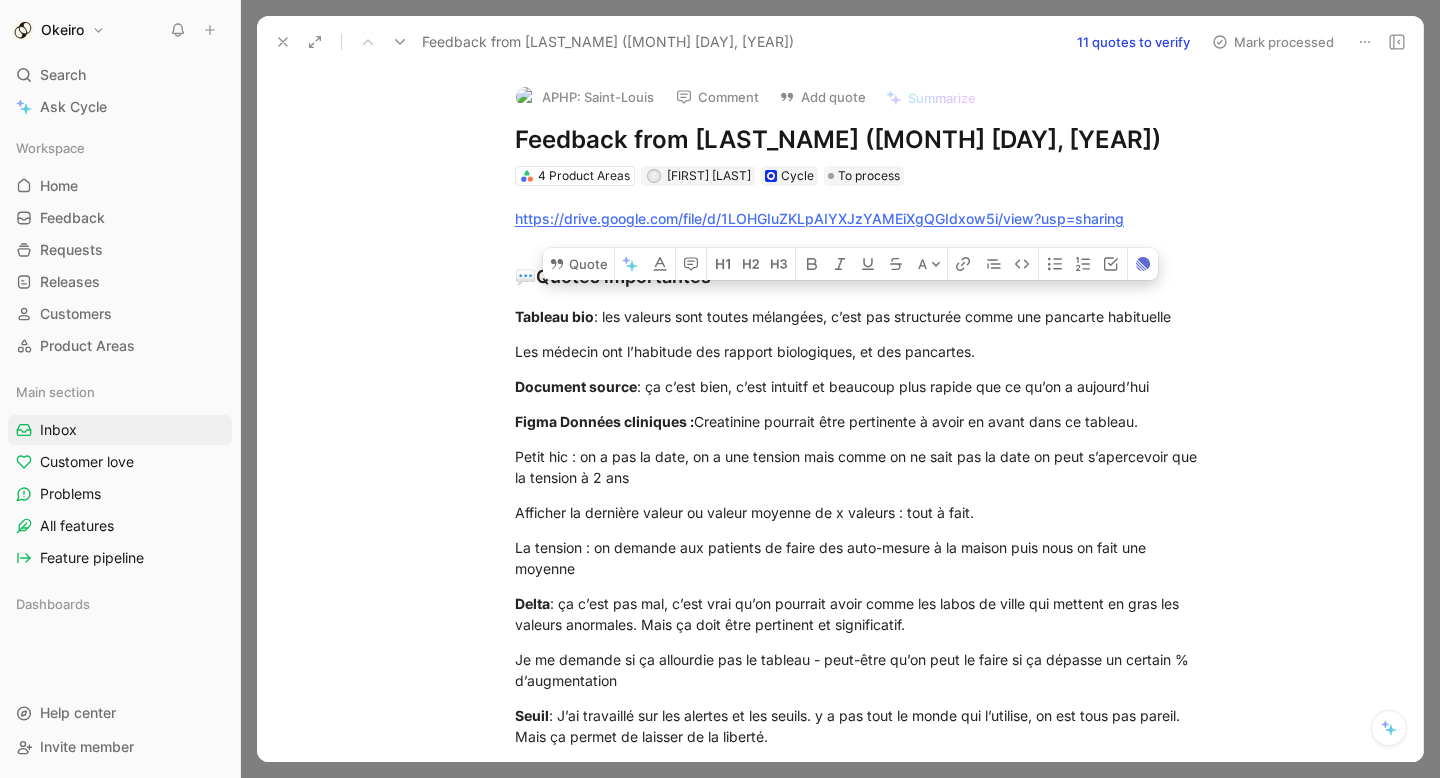 drag, startPoint x: 1232, startPoint y: 315, endPoint x: 408, endPoint y: 395, distance: 827.8744 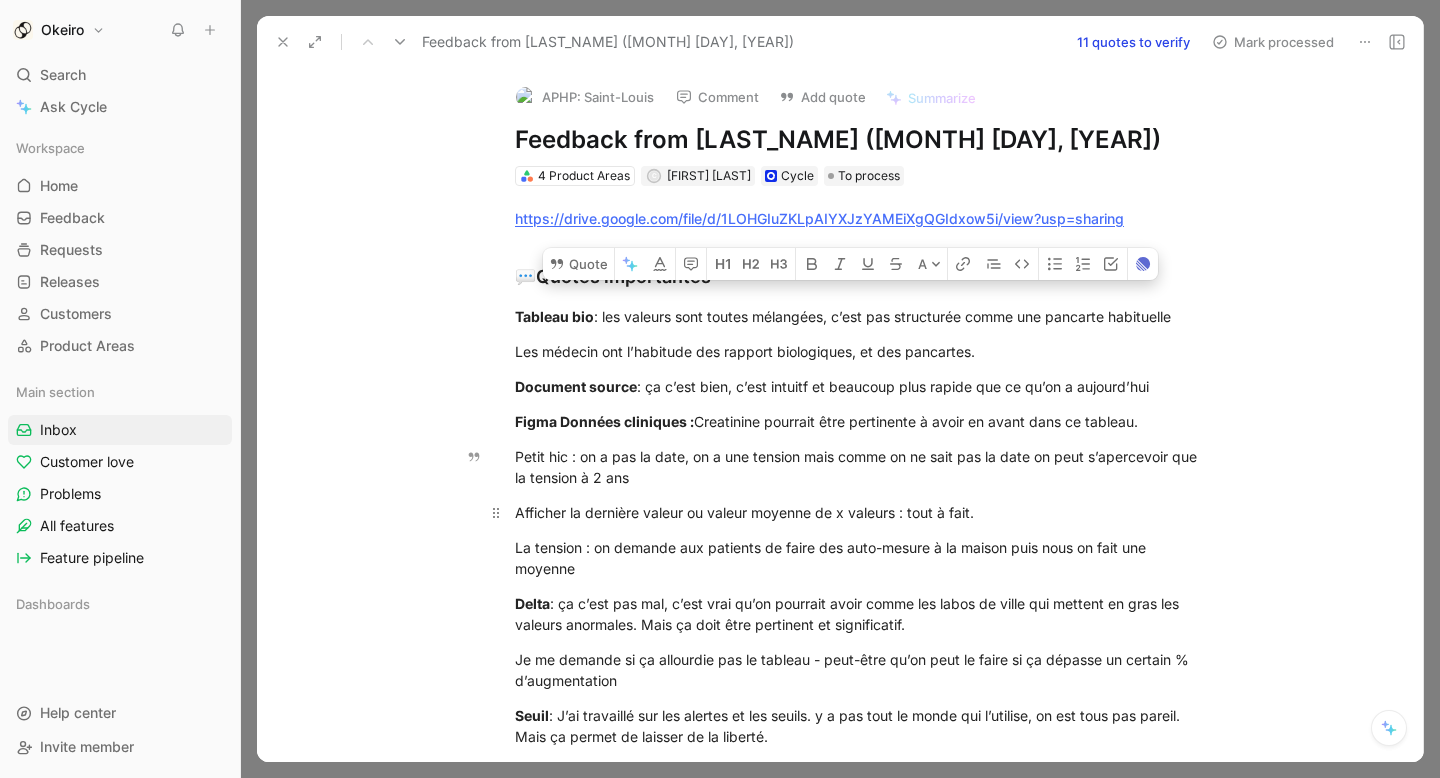 click on "Afficher la dernière valeur ou valeur moyenne de x valeurs : tout à fait." at bounding box center (861, 512) 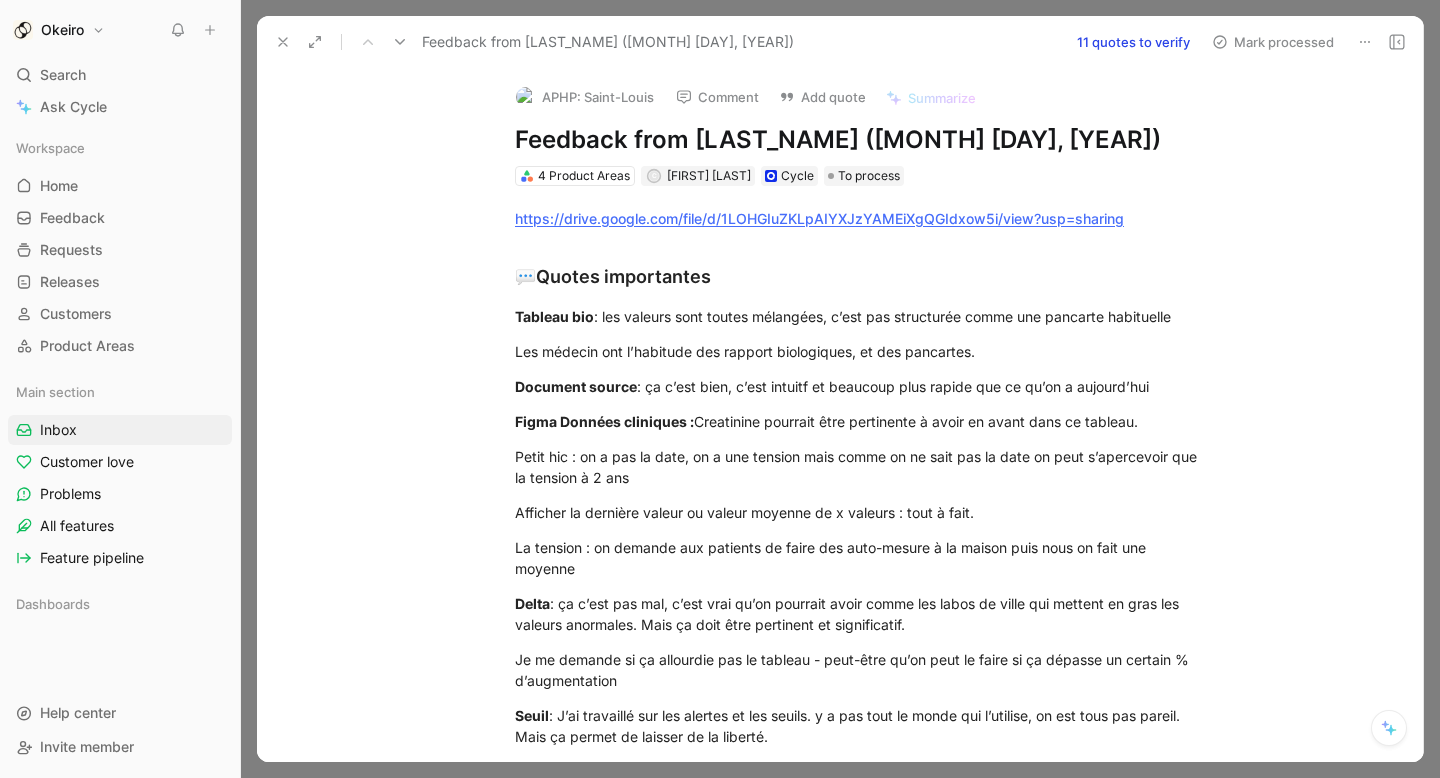 drag, startPoint x: 1207, startPoint y: 319, endPoint x: 467, endPoint y: 354, distance: 740.8273 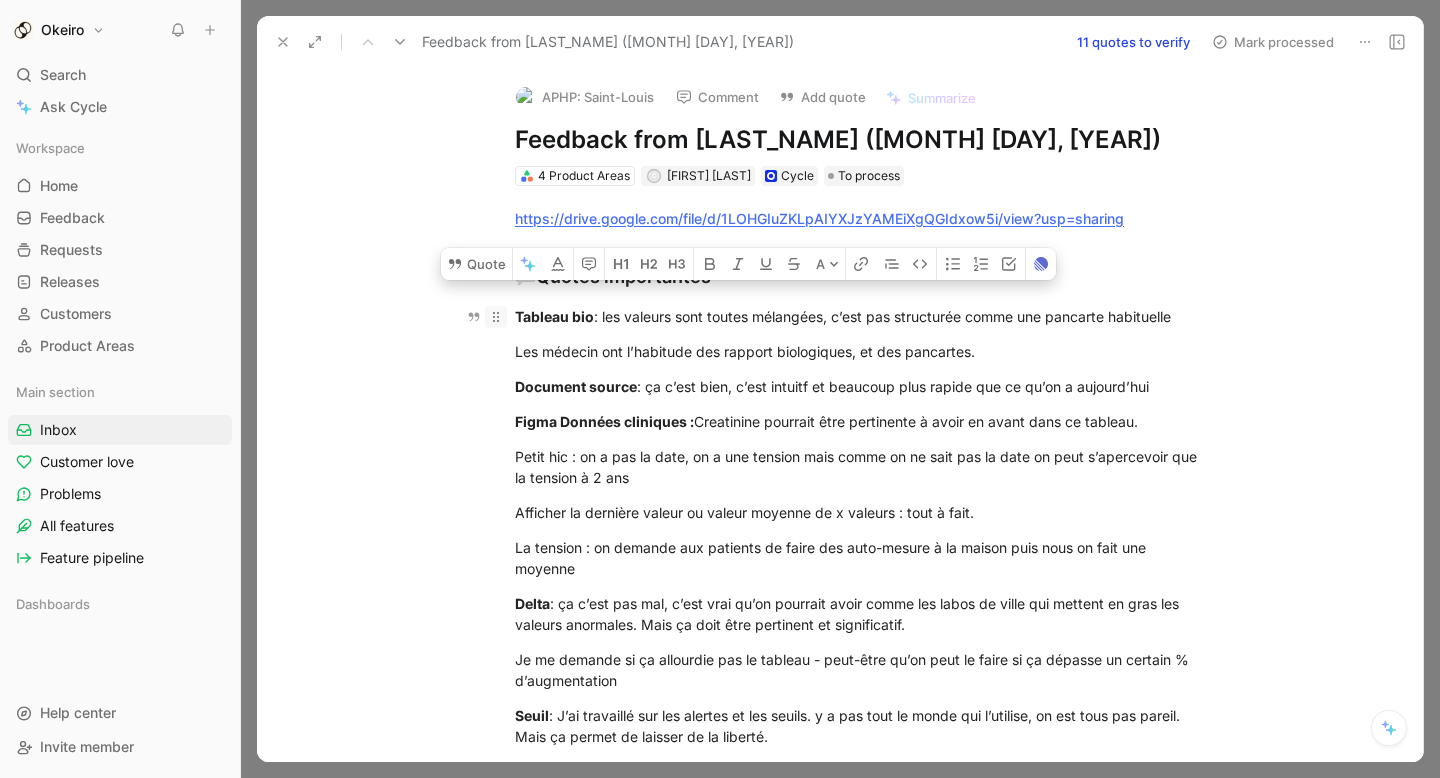 drag, startPoint x: 1022, startPoint y: 343, endPoint x: 504, endPoint y: 306, distance: 519.31976 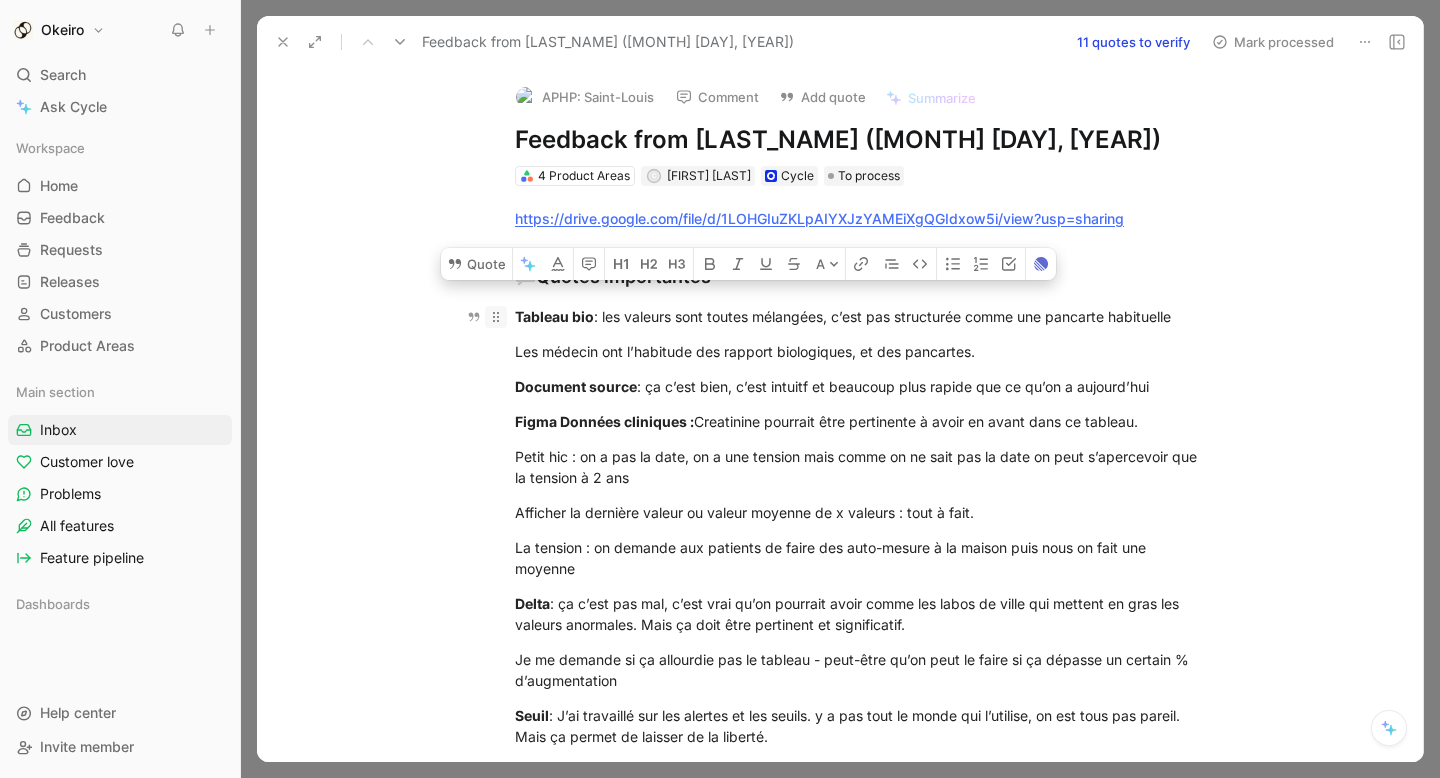click on "https://drive.google.com/file/d/1LOHGIuZKLpAIYXJzYAMEiXgQGIdxow5i/view?usp=sharing 💬  Quotes importantes  Tableau bio  : les valeurs sont toutes mélangées, c’est pas structurée comme une pancarte habituelle  Les médecin ont l’habitude des rapport biologiques, et des pancartes.  Document source  : ça c’est bien, c’est intuitf et beaucoup plus rapide que ce qu’on a aujourd’hui  Figma Données cliniques :  Creatinine pourrait être pertinente à avoir en avant dans ce tableau.  Petit hic : on a pas la date, on a une tension mais comme on ne sait pas la date on peut s’apercevoir que la tension à 2 ans Afficher la dernière valeur ou valeur moyenne de x valeurs : tout à fait.  La tension : on demande aux patients de faire des auto-mesure à la maison puis nous on fait une moyenne  Delta  : ça c’est pas mal, c’est vrai qu’on pourrait avoir comme les labos de ville qui mettent en gras les valeurs anormales. Mais ça doit être pertinent et significatif.  Seuil ❤   ❤ Documents :" at bounding box center (861, 1494) 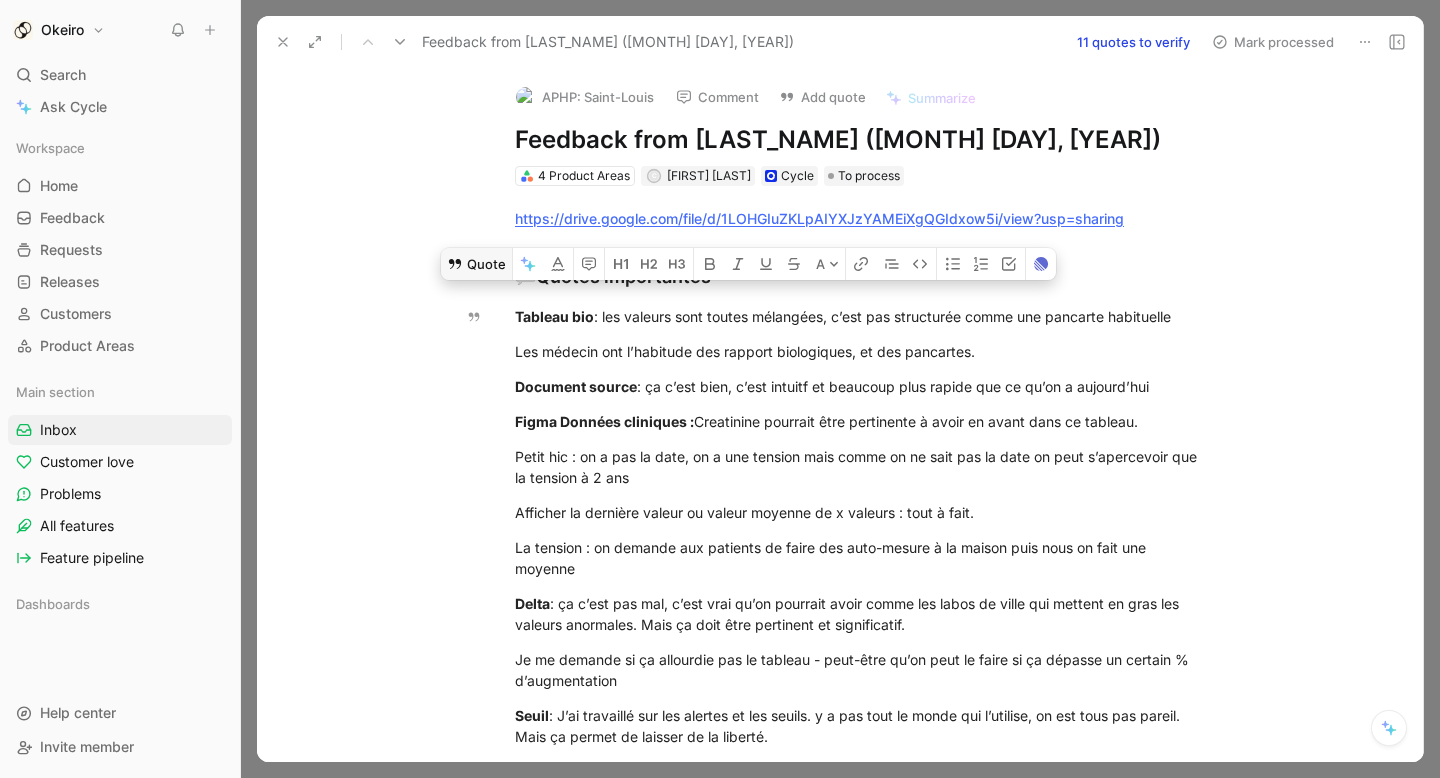 click on "Quote" at bounding box center [476, 264] 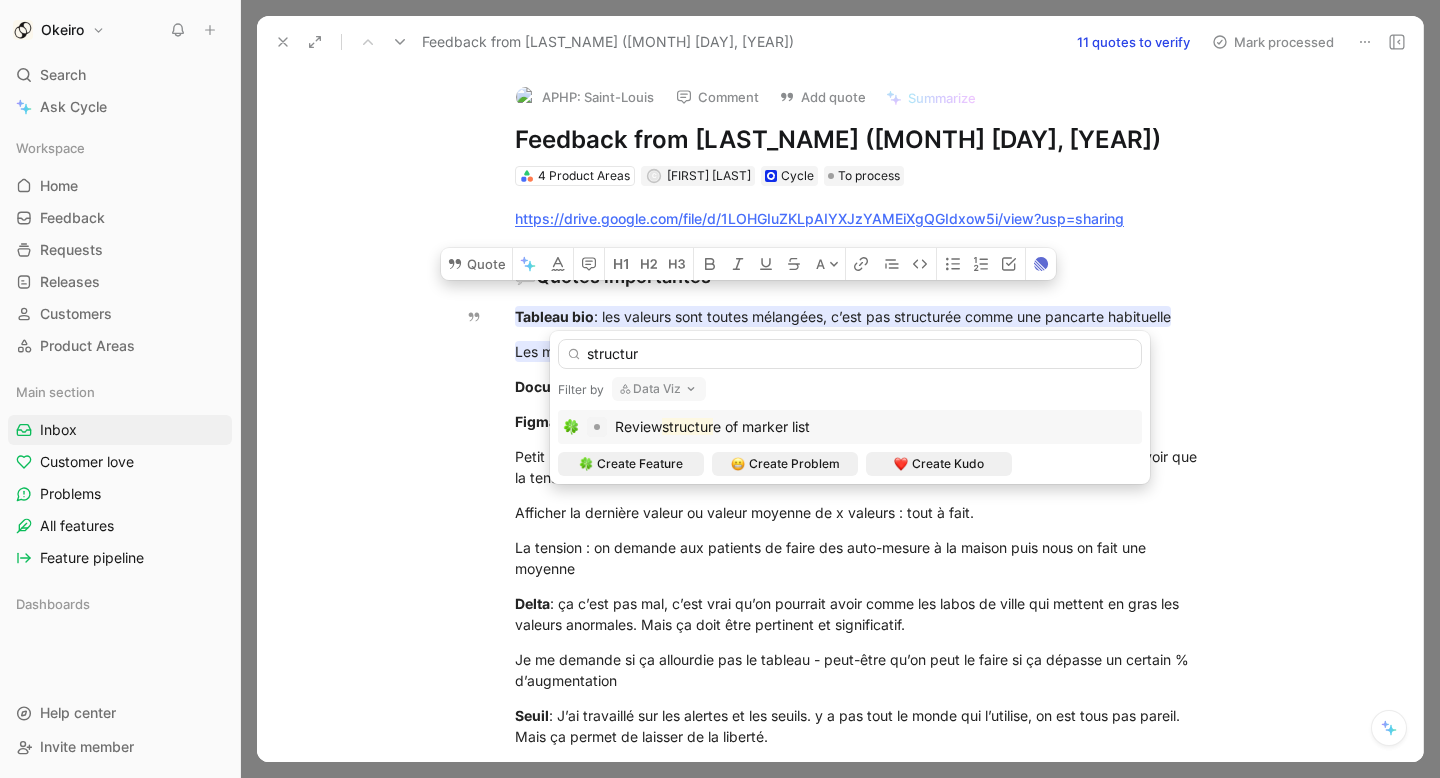 type on "structur" 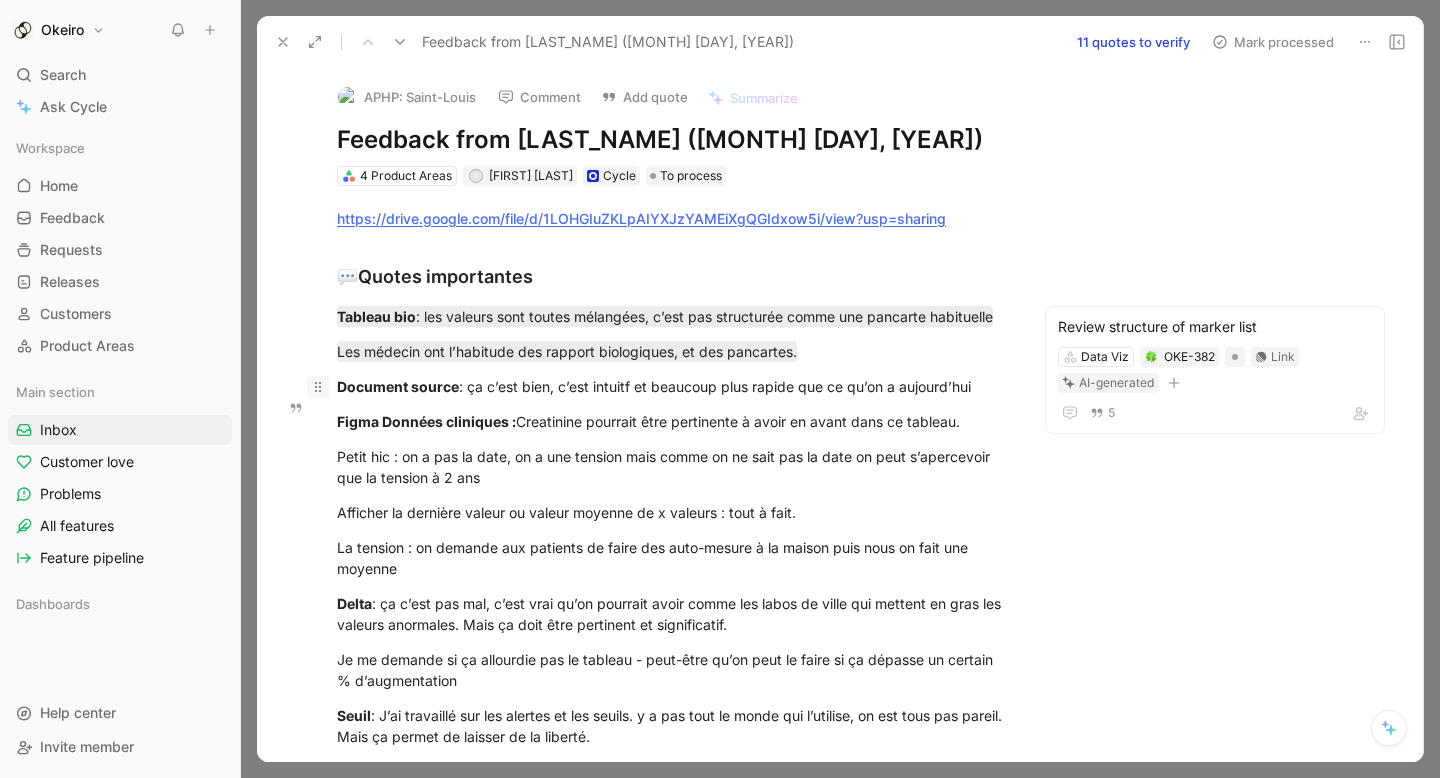 drag, startPoint x: 980, startPoint y: 409, endPoint x: 317, endPoint y: 414, distance: 663.01886 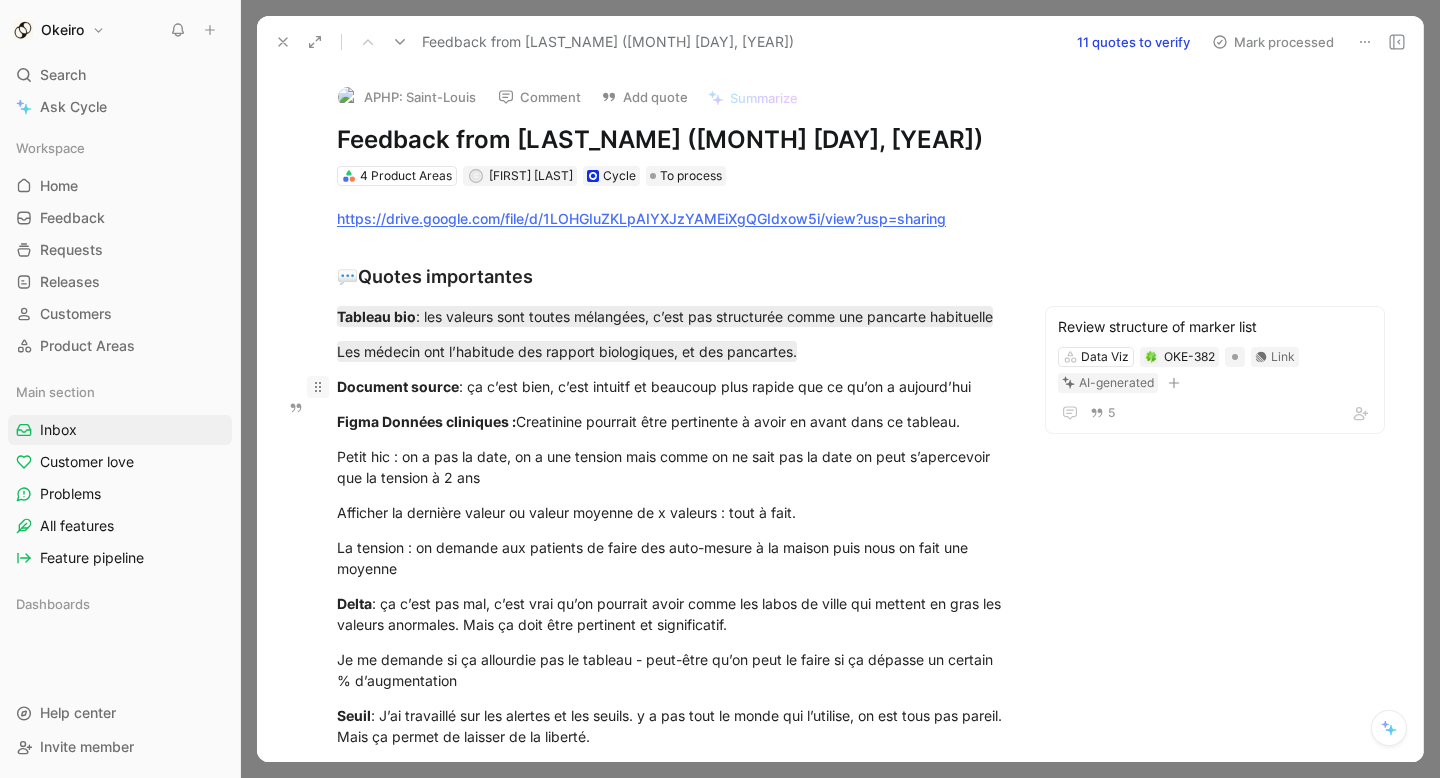 click on "Document source  : ça c’est bien, c’est intuitf et beaucoup plus rapide que ce qu’on a aujourd’hui" at bounding box center (672, 386) 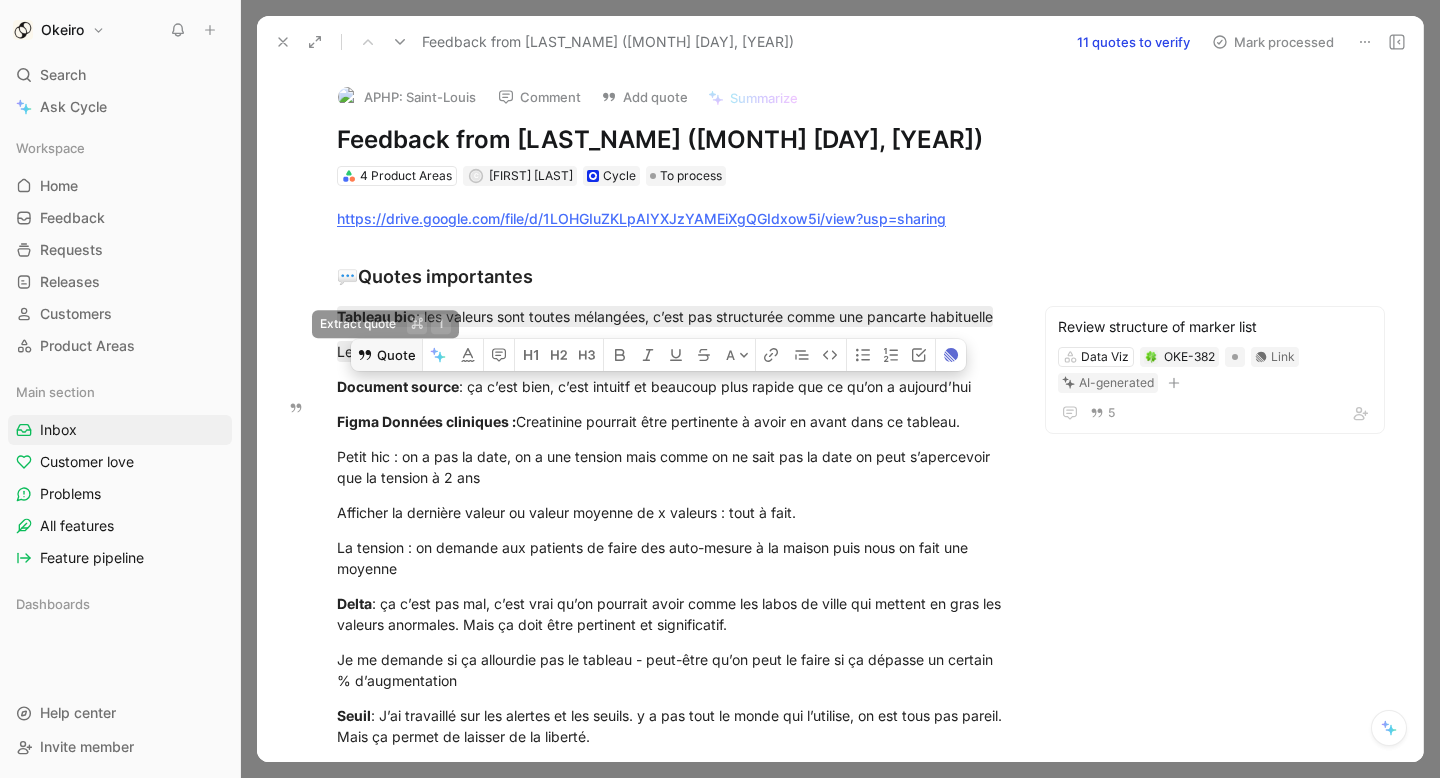 click on "Quote" at bounding box center (386, 355) 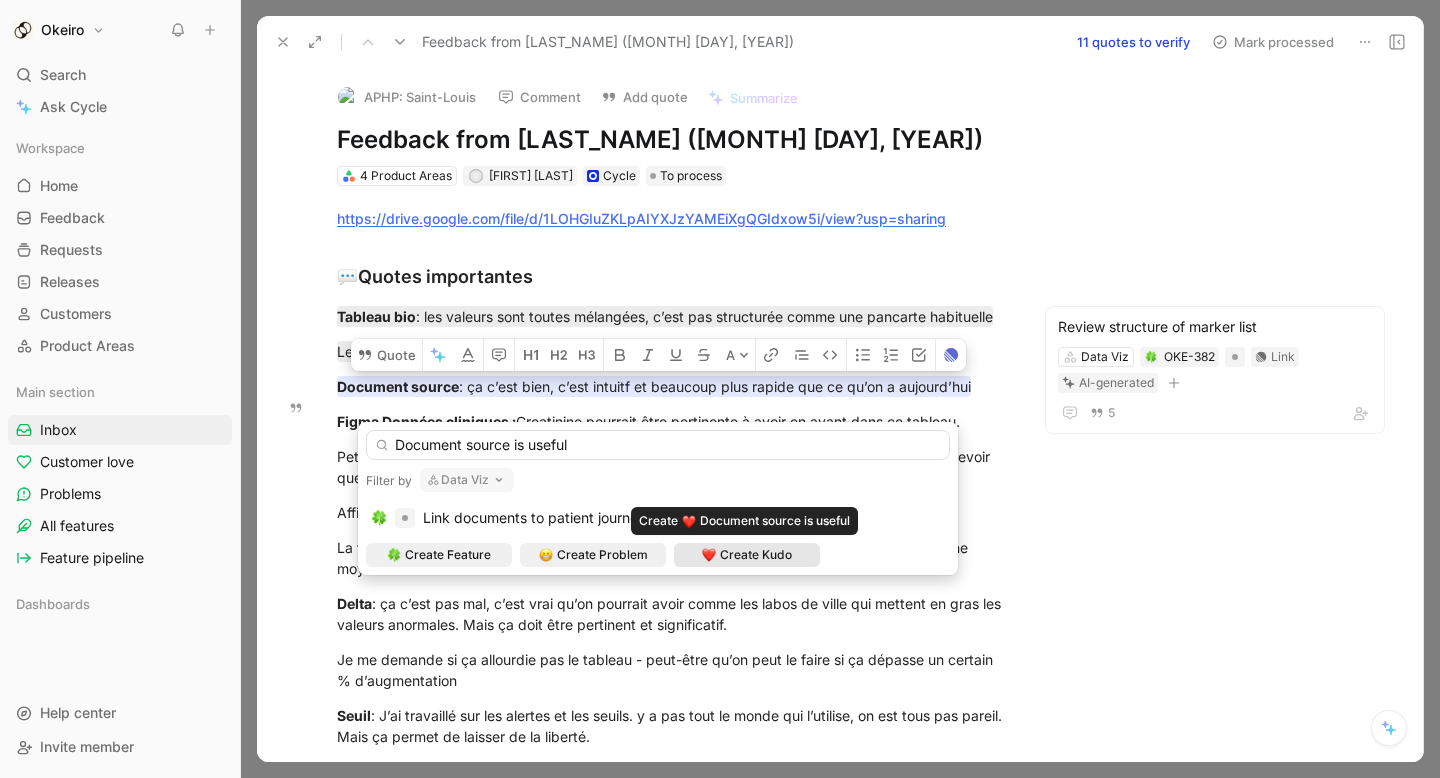 type on "Document source is useful" 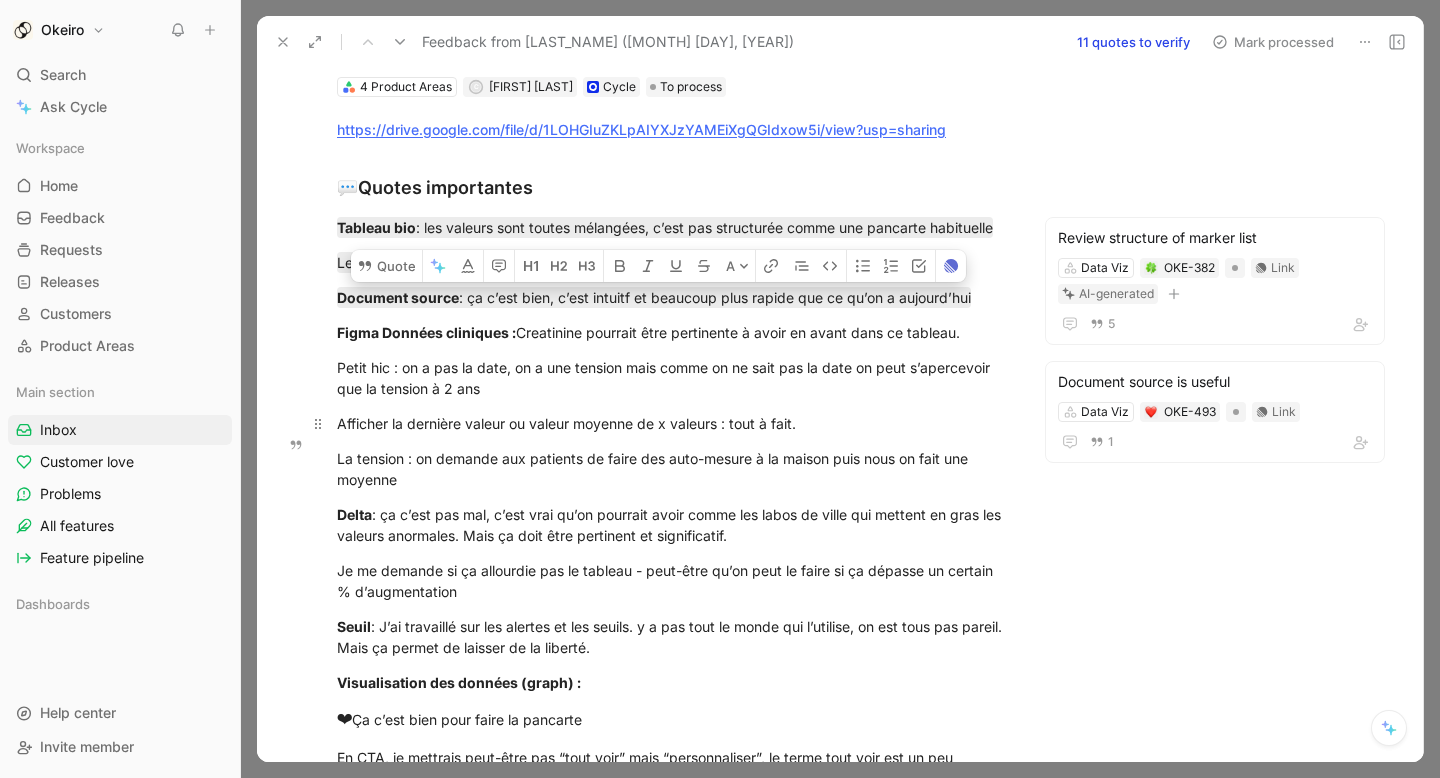 scroll, scrollTop: 104, scrollLeft: 0, axis: vertical 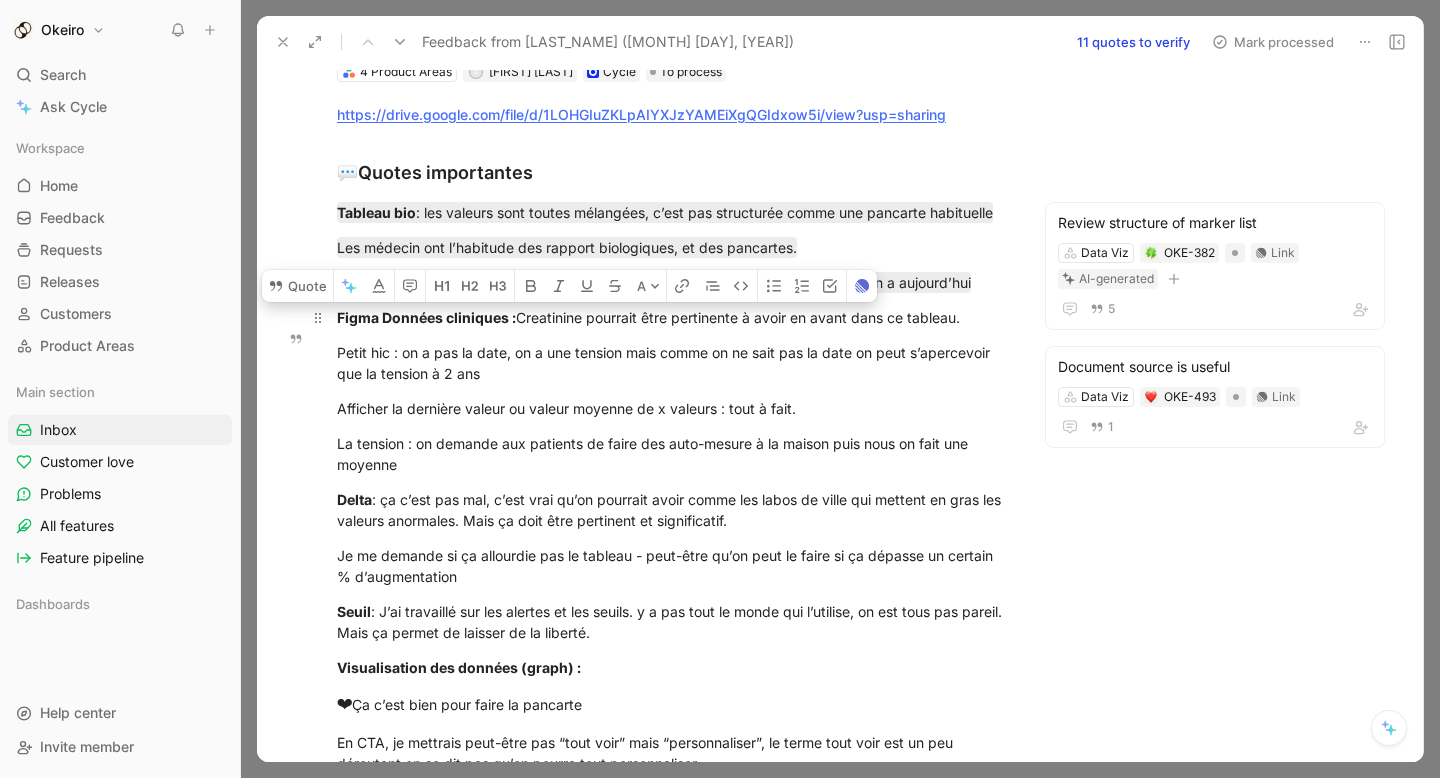 drag, startPoint x: 401, startPoint y: 468, endPoint x: 333, endPoint y: 337, distance: 147.59743 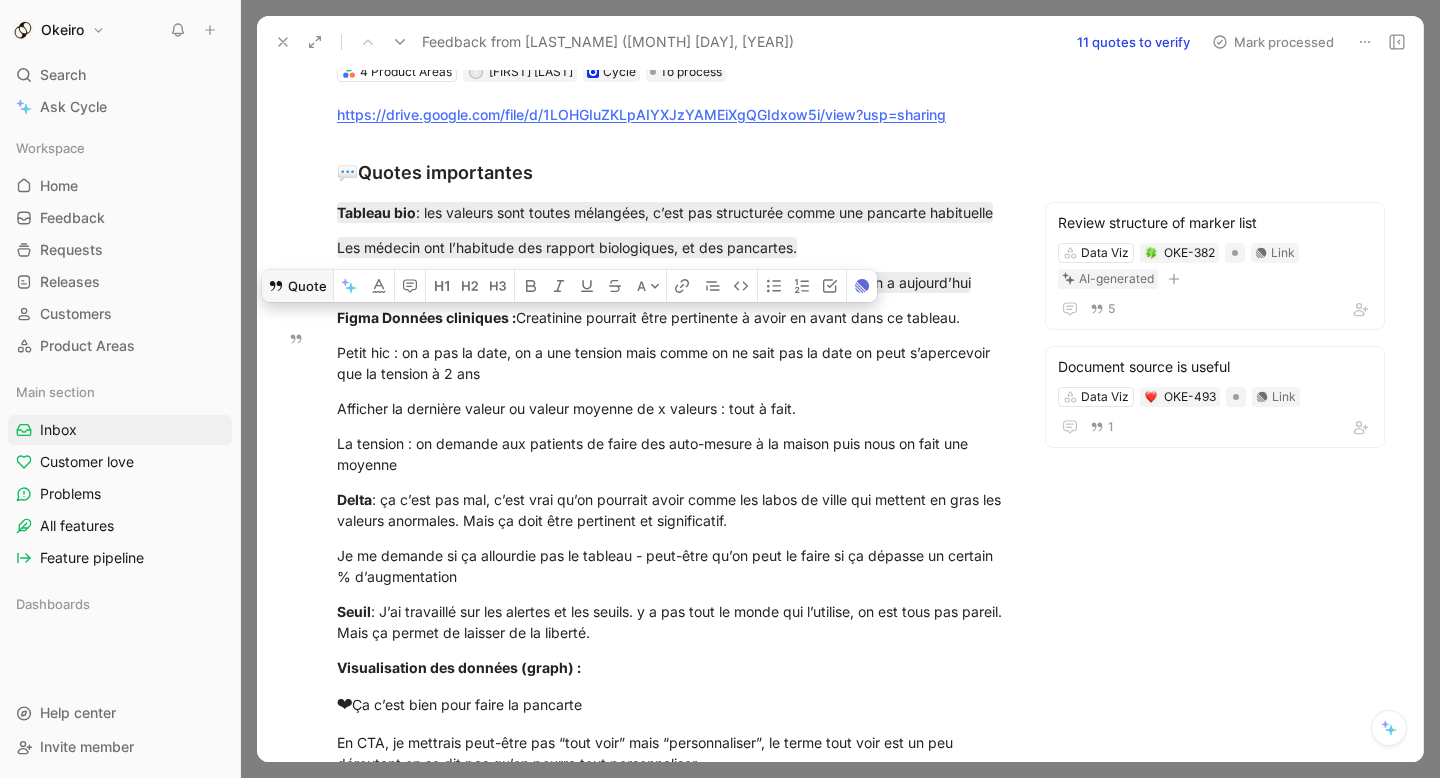 click on "Quote" at bounding box center (297, 286) 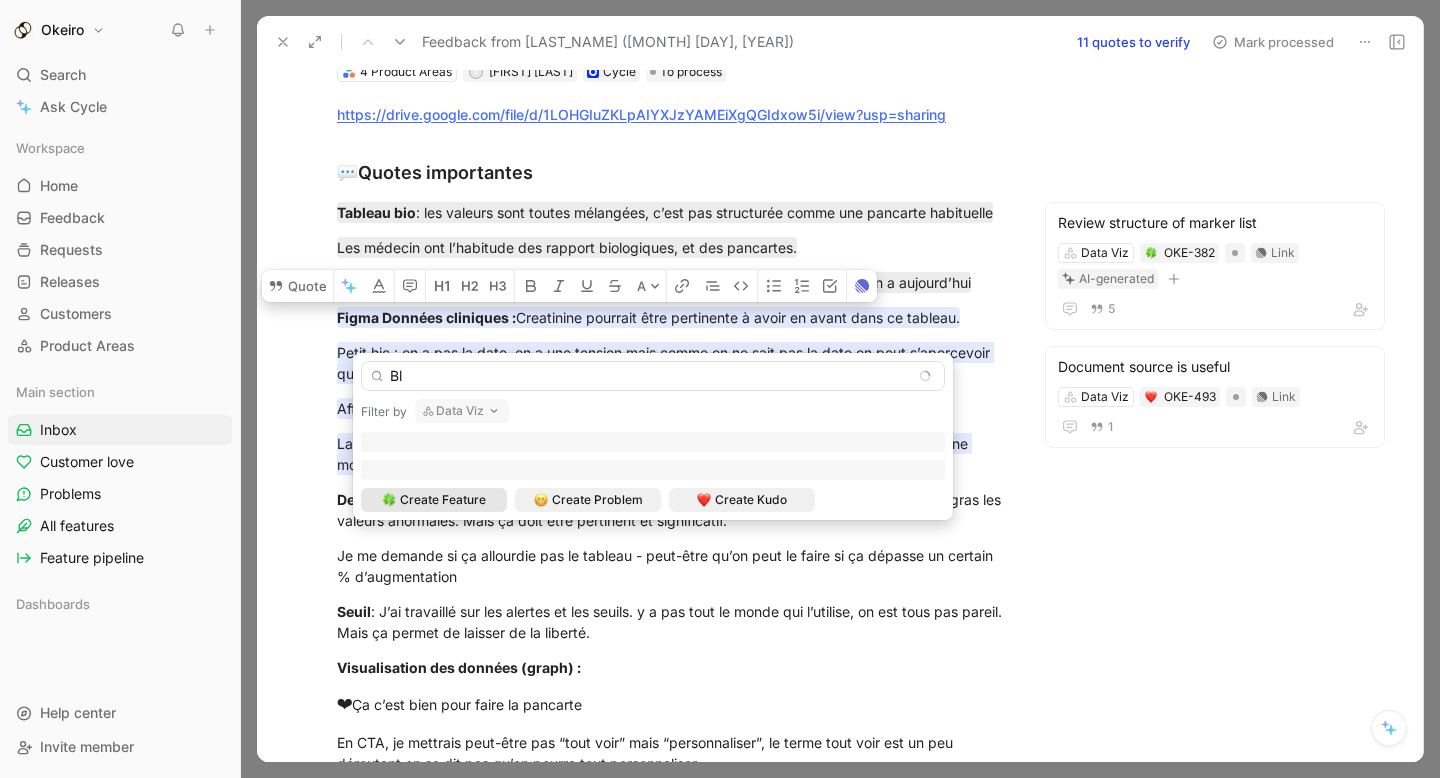 type on "V" 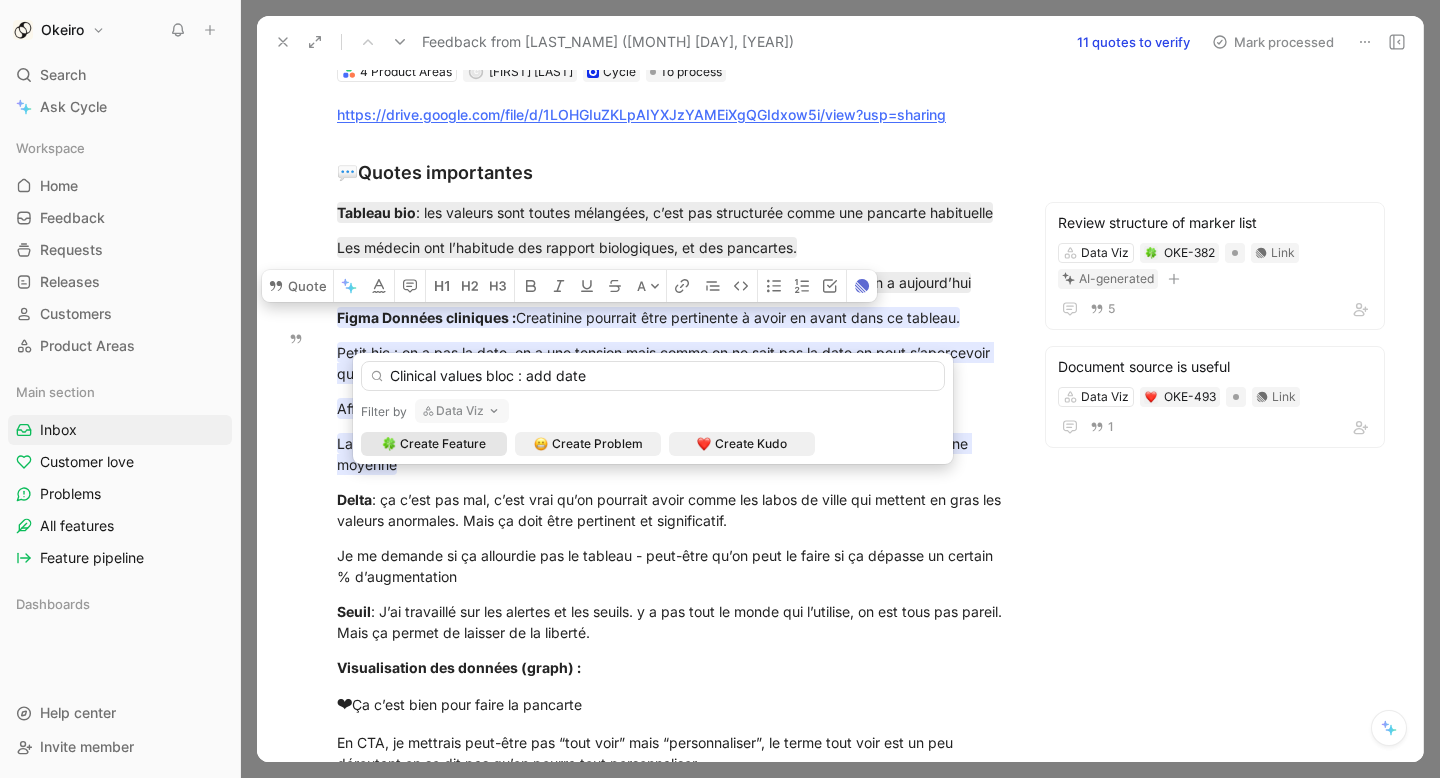 drag, startPoint x: 530, startPoint y: 379, endPoint x: 680, endPoint y: 379, distance: 150 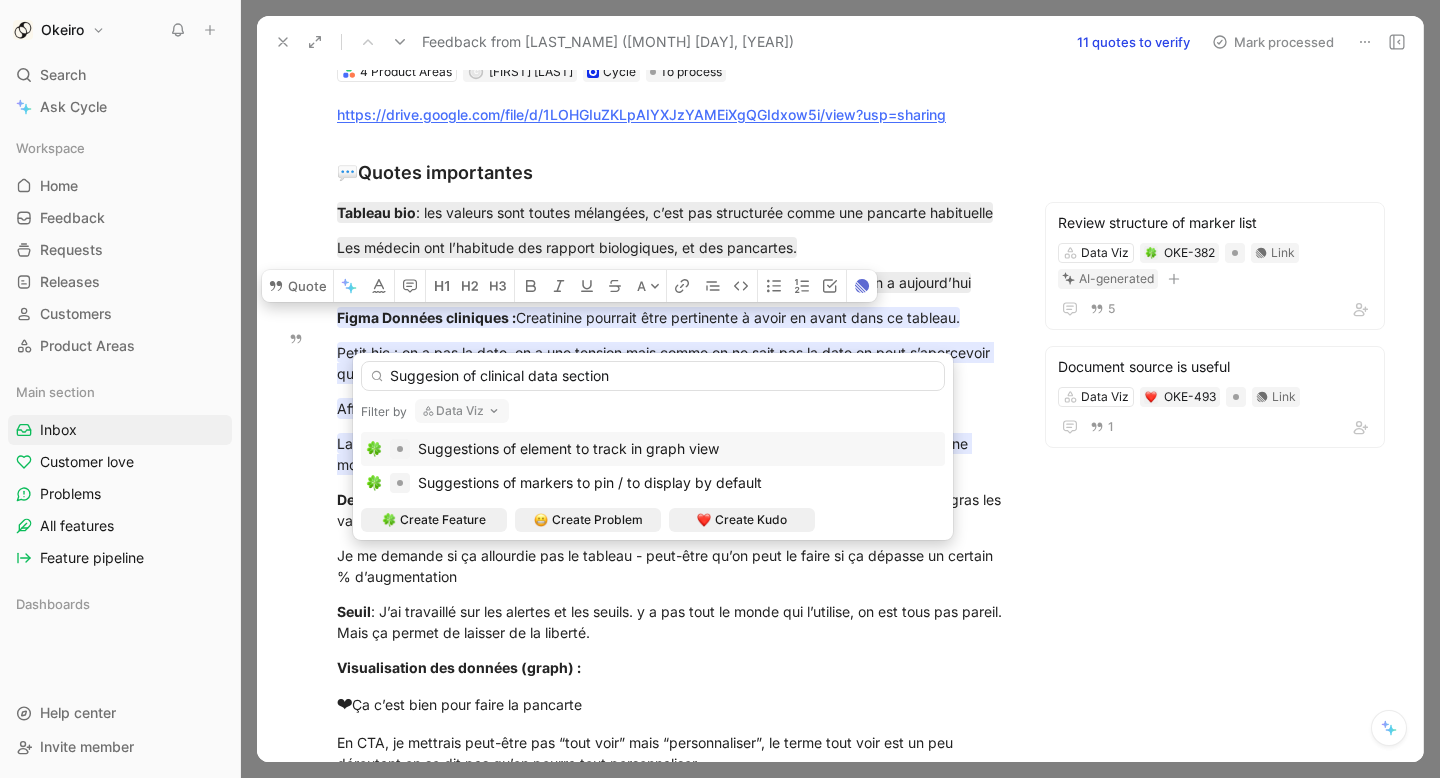 click on "Suggesion of clinical data section" at bounding box center (653, 376) 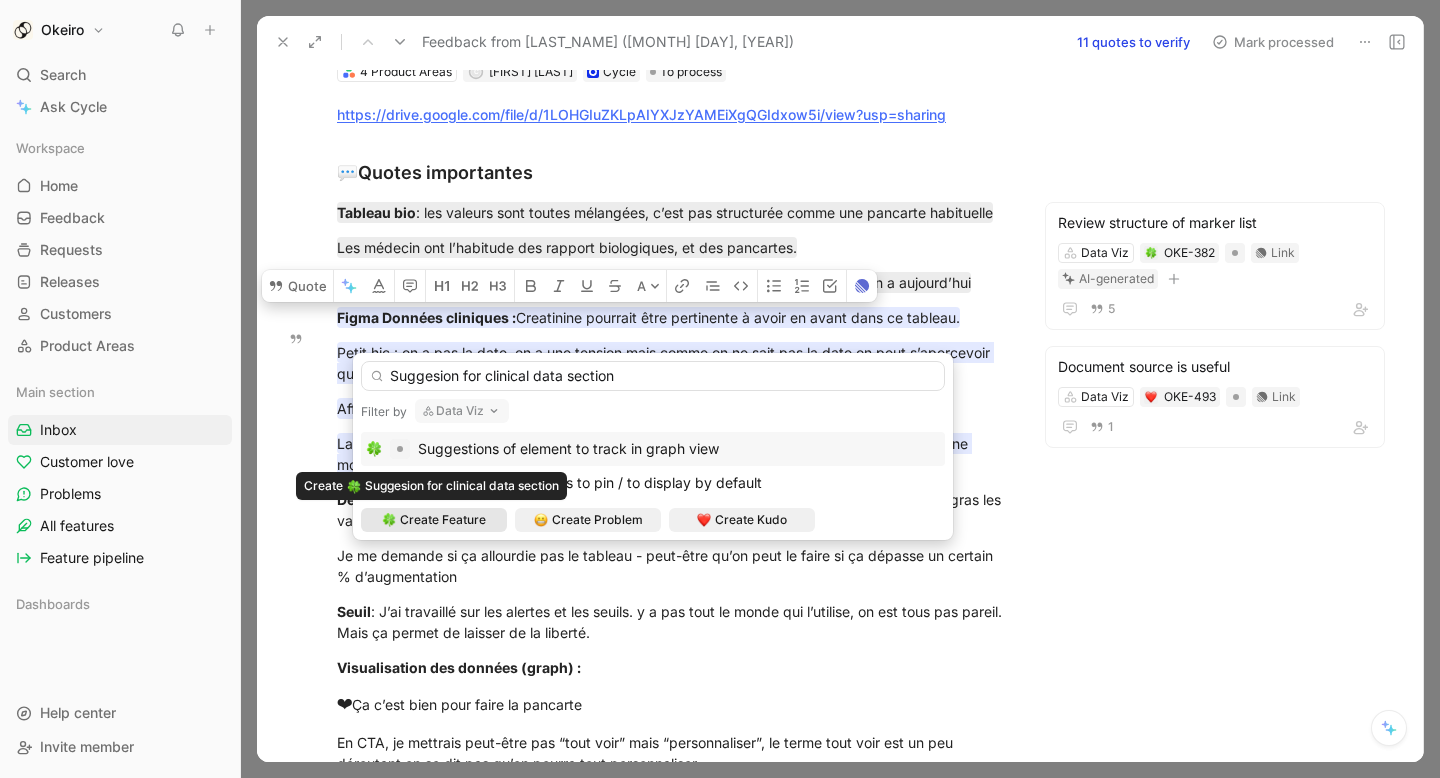 type on "Suggesion for clinical data section" 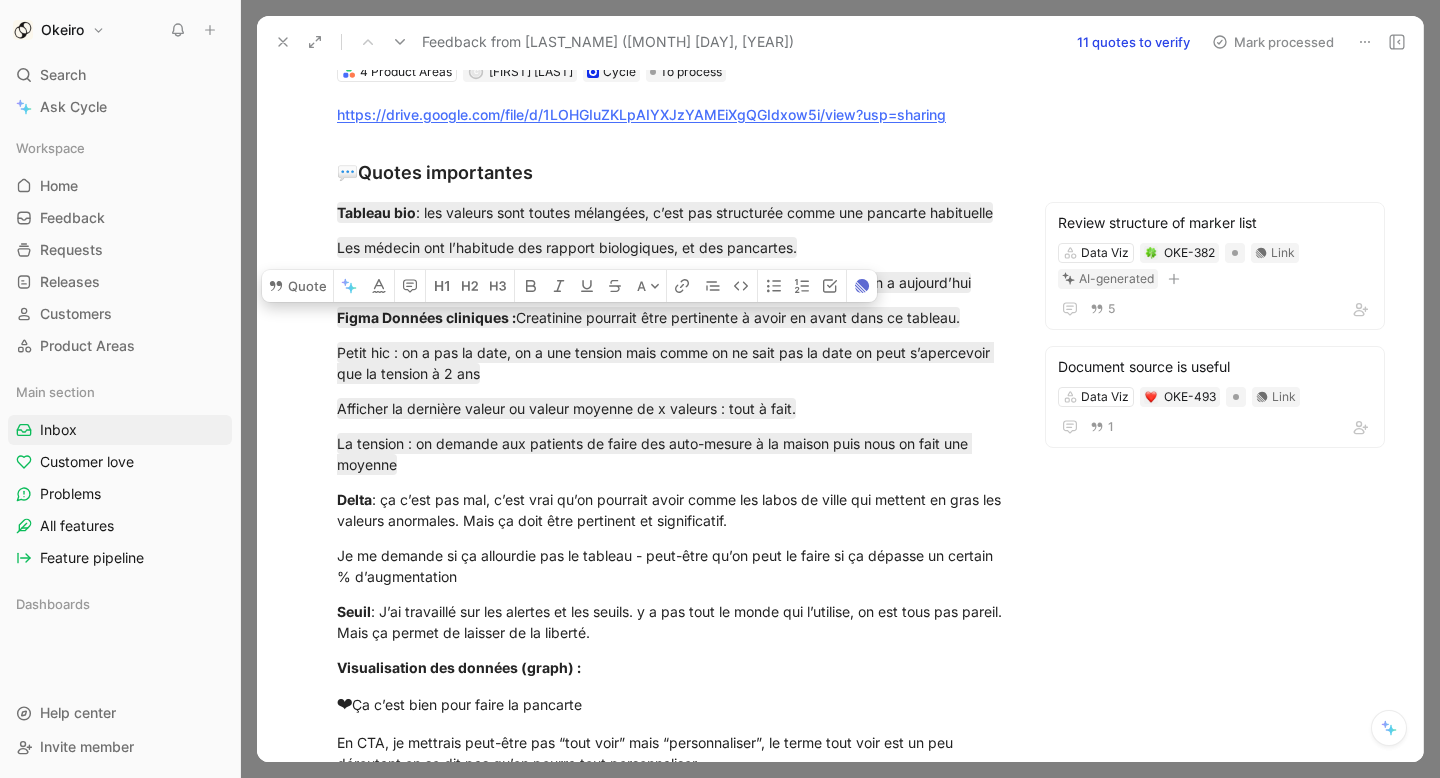 scroll, scrollTop: 321, scrollLeft: 0, axis: vertical 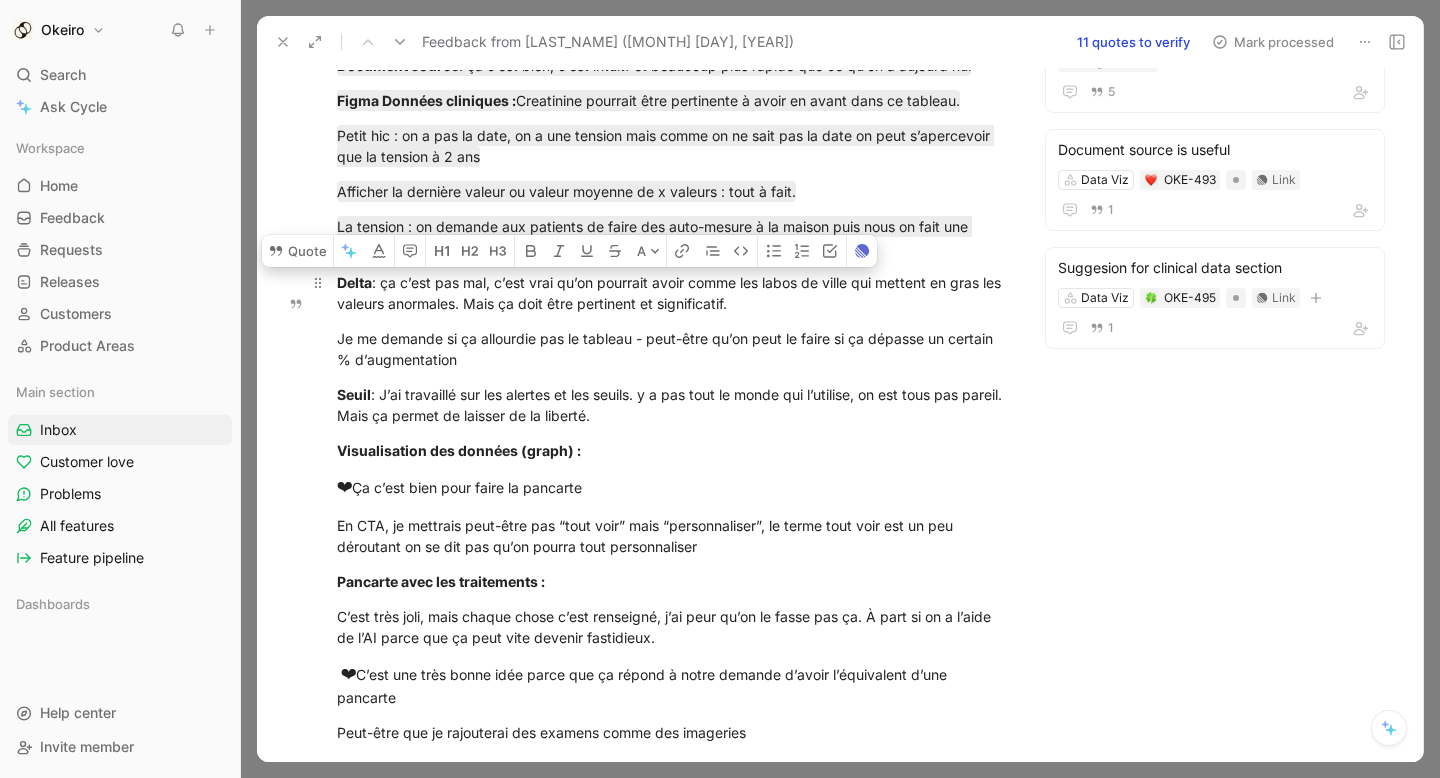 drag, startPoint x: 489, startPoint y: 383, endPoint x: 335, endPoint y: 294, distance: 177.86794 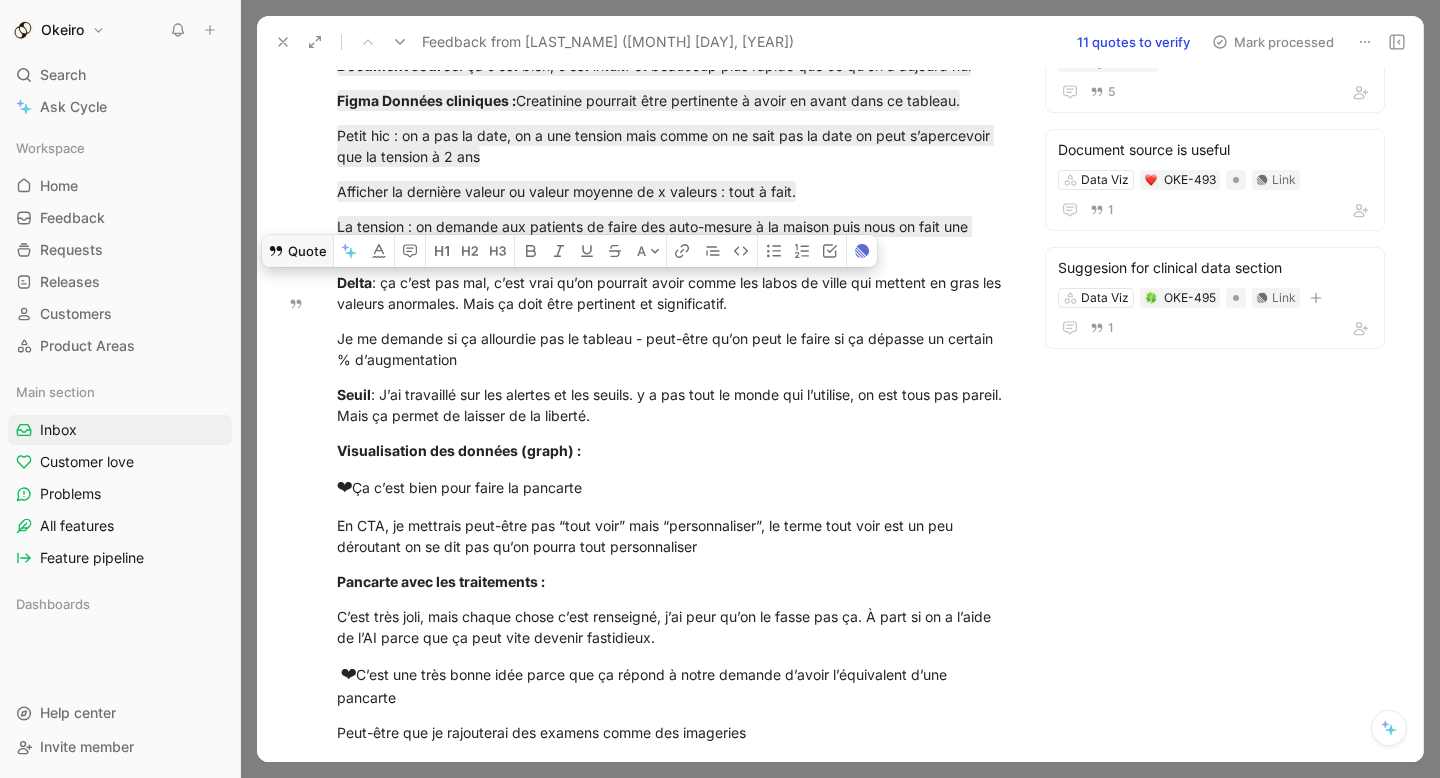 click 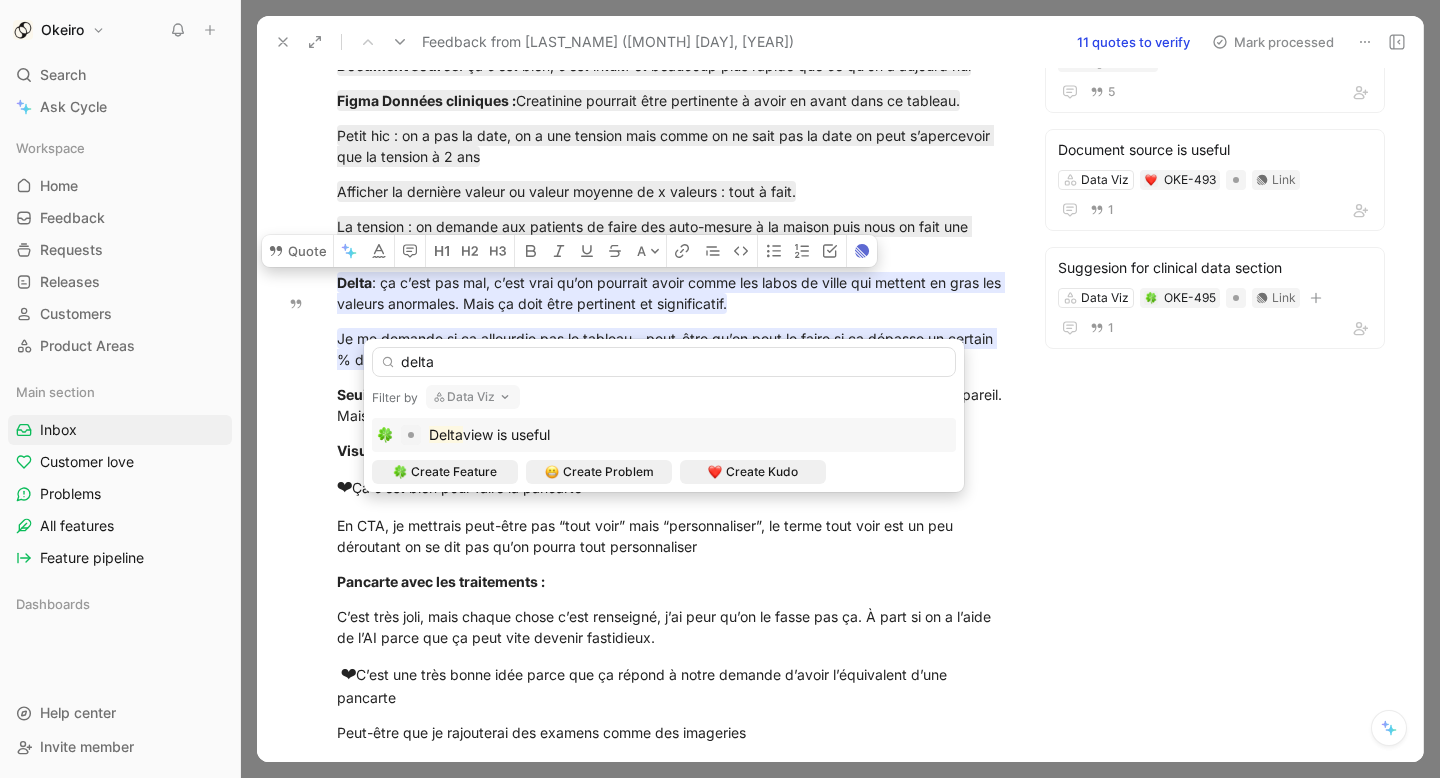 type on "delta" 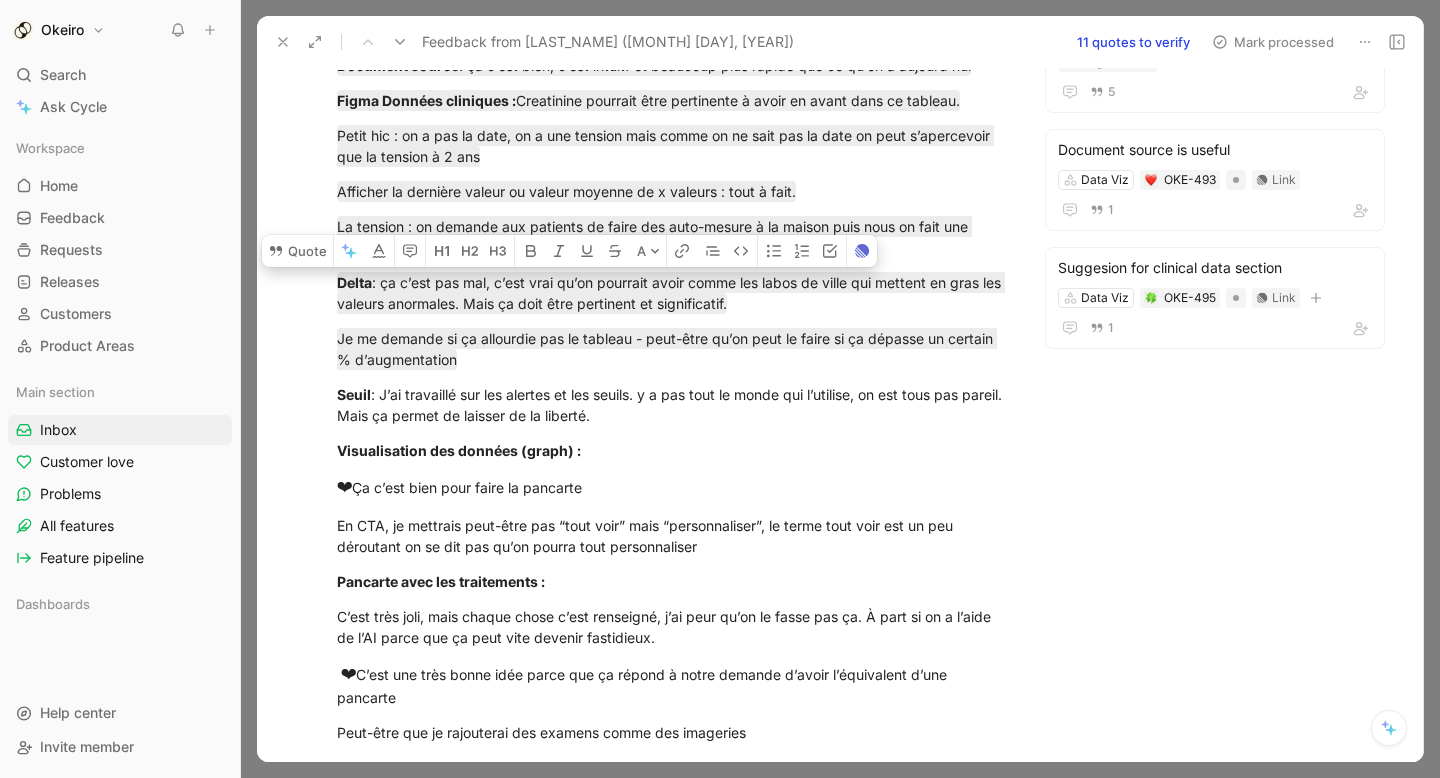 scroll, scrollTop: 400, scrollLeft: 0, axis: vertical 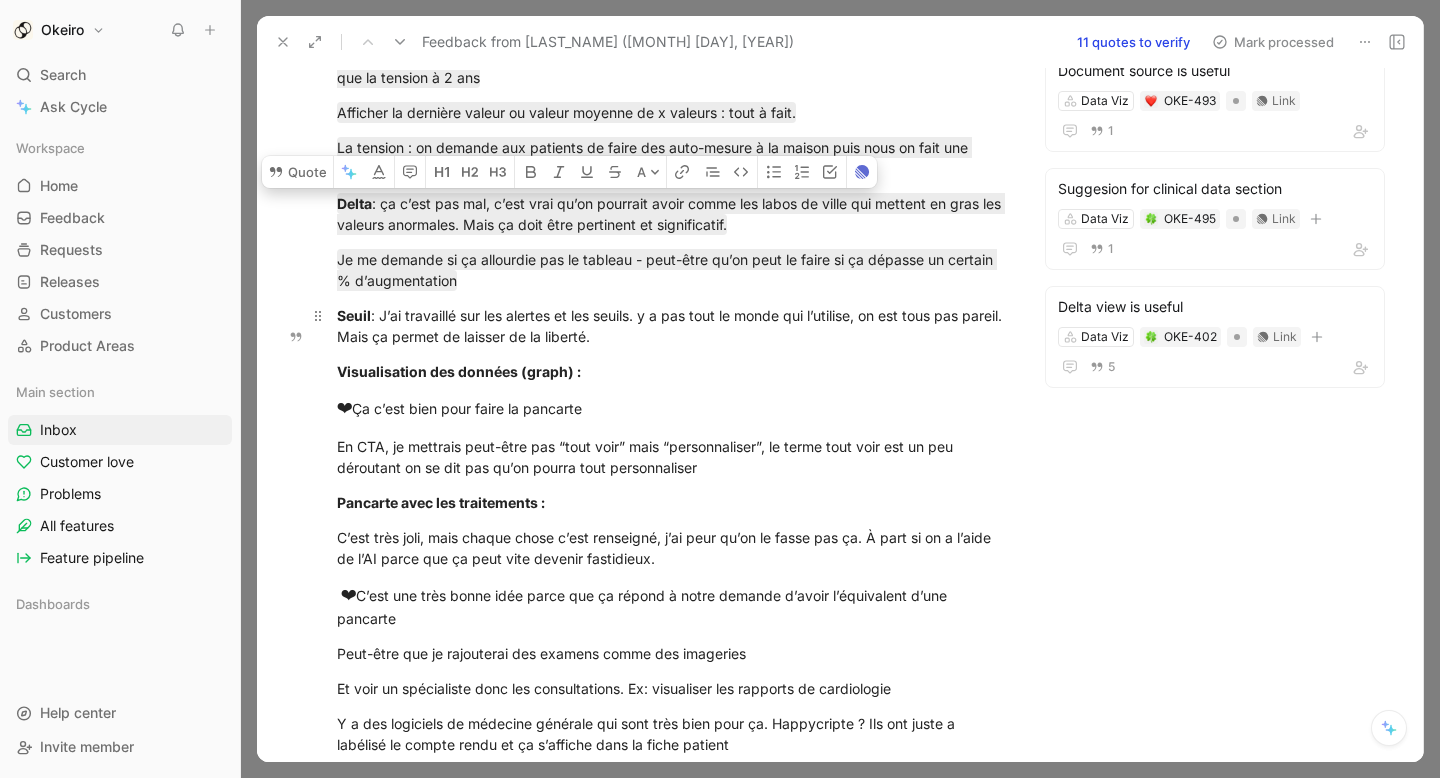 click on "Seuil  : J’ai travaillé sur les alertes et les seuils. y a pas tout le monde qui l’utilise, on est tous pas pareil. Mais ça permet de laisser de la liberté." at bounding box center [672, 326] 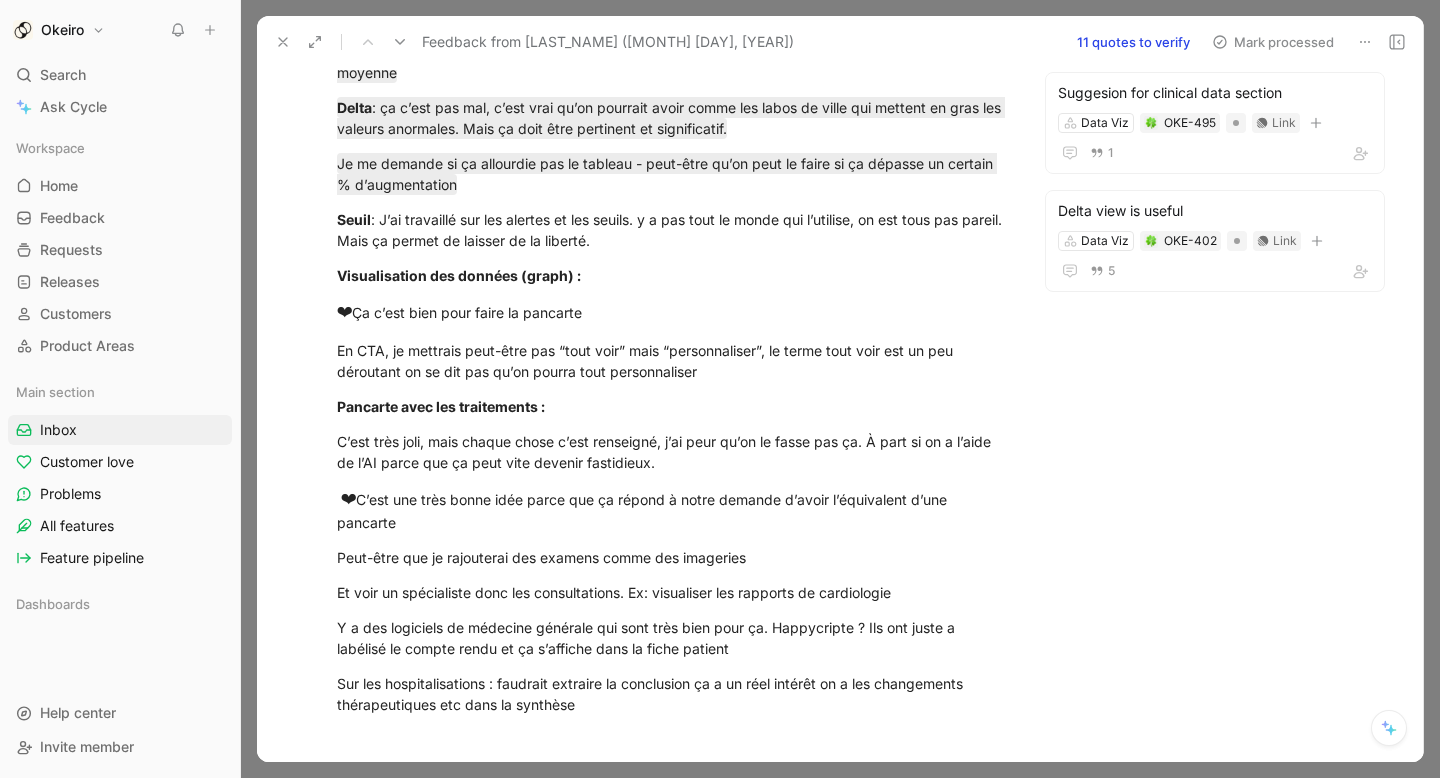 scroll, scrollTop: 540, scrollLeft: 0, axis: vertical 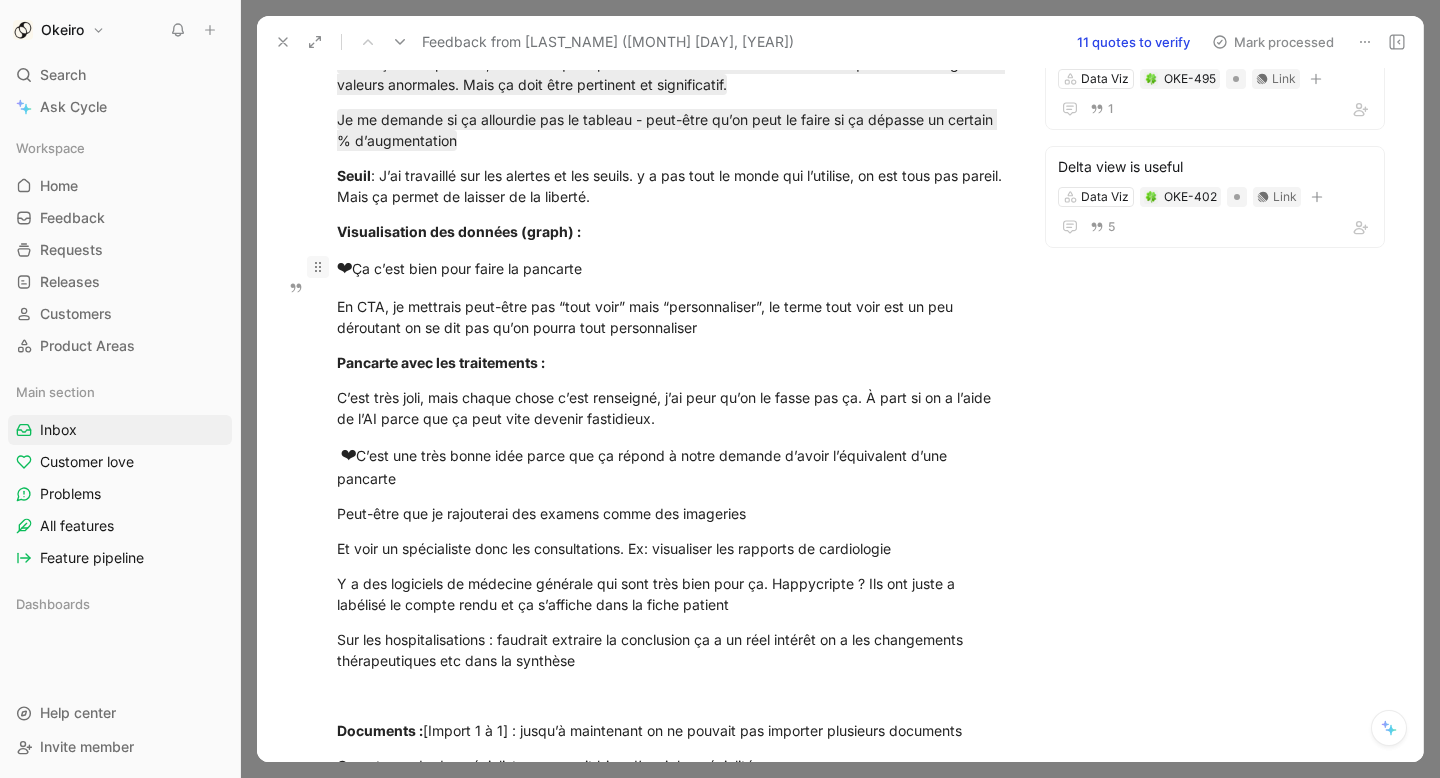 drag, startPoint x: 611, startPoint y: 290, endPoint x: 307, endPoint y: 290, distance: 304 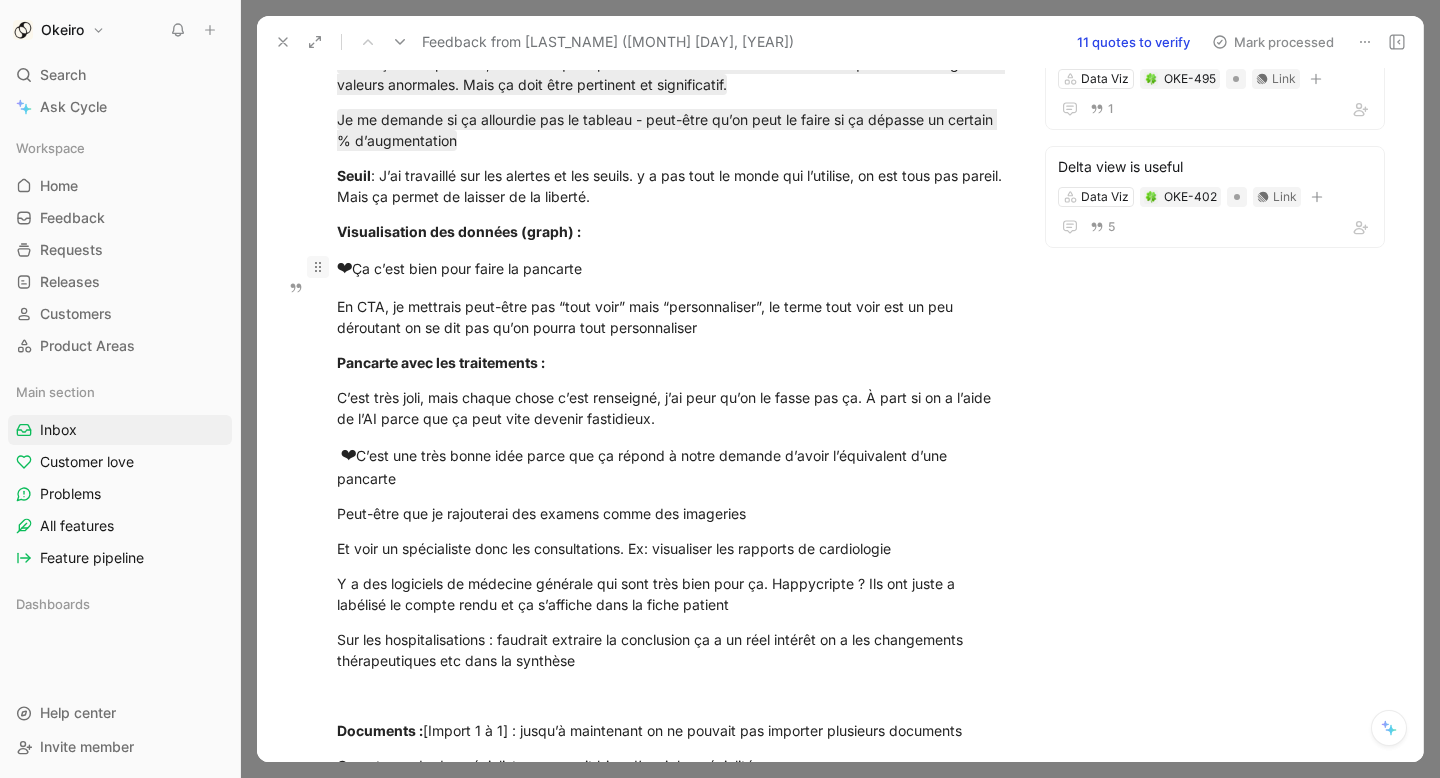 click on "❤  Ça c’est bien pour faire la pancarte" at bounding box center [672, 269] 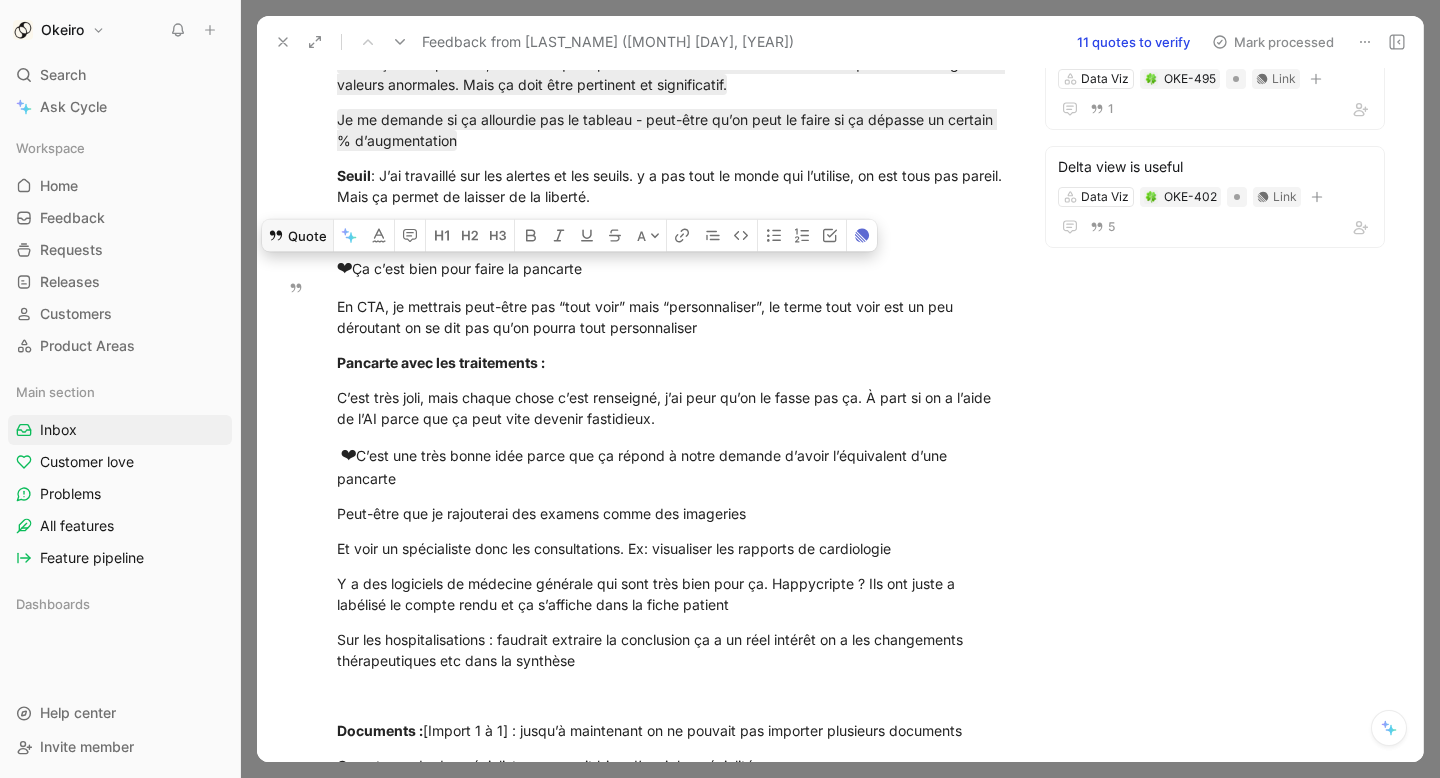 click on "Quote" at bounding box center (297, 235) 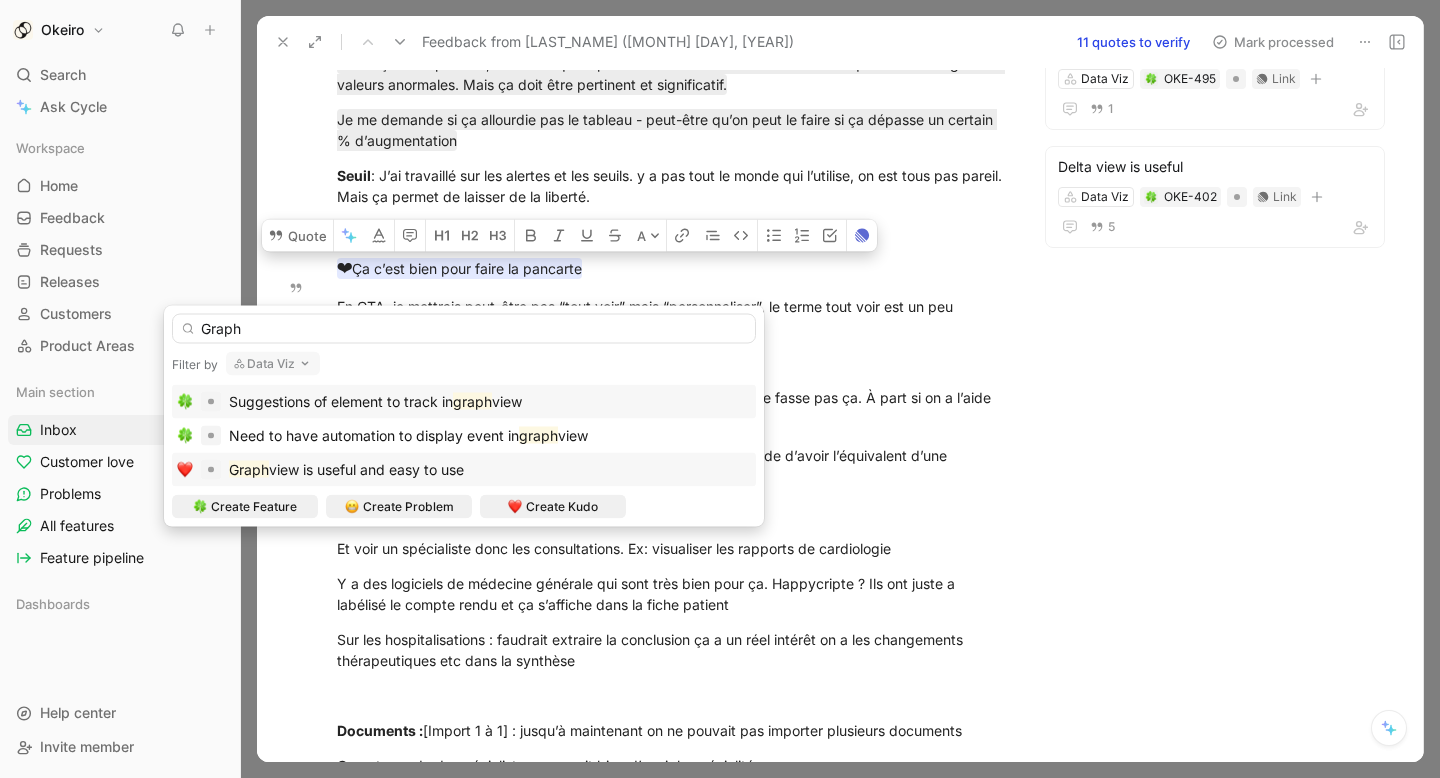 type on "Graph" 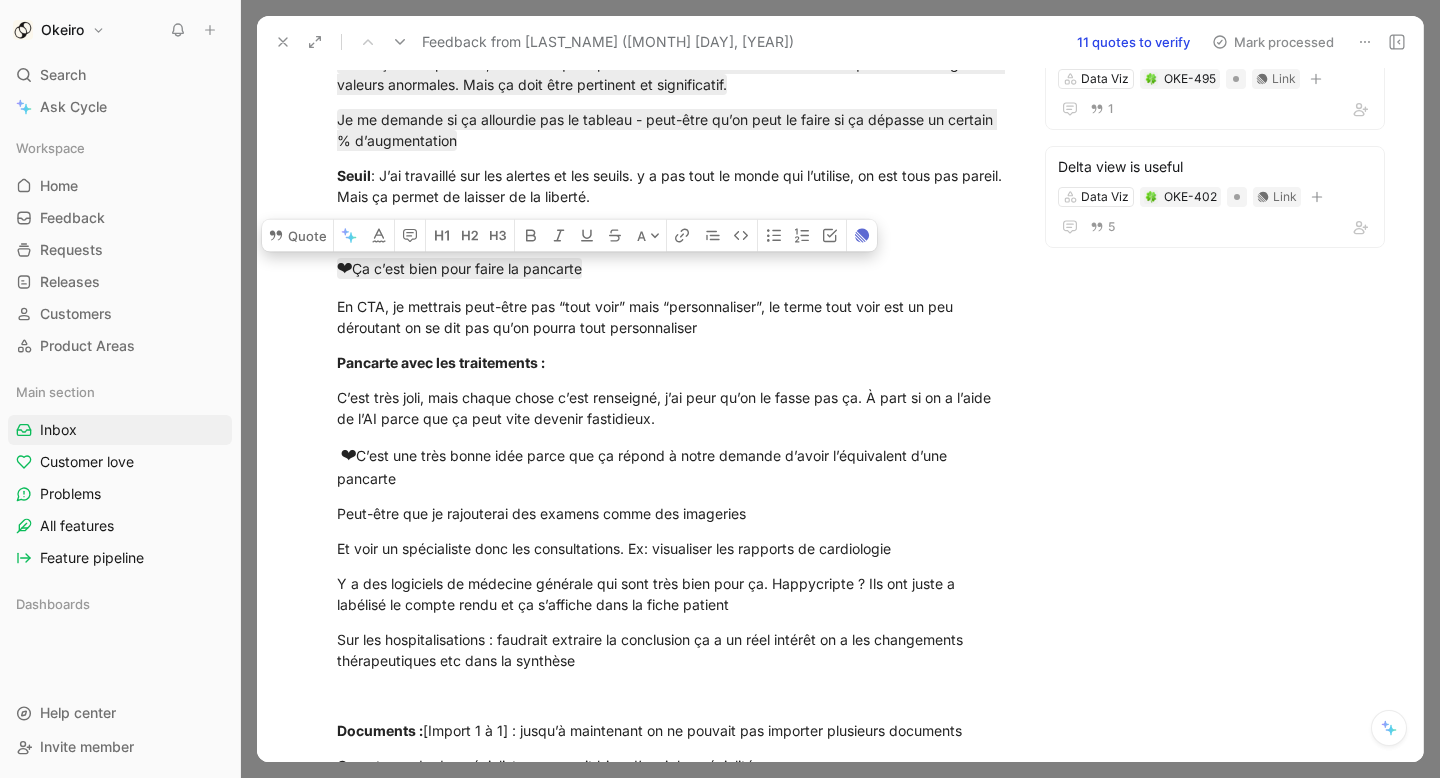 scroll, scrollTop: 616, scrollLeft: 0, axis: vertical 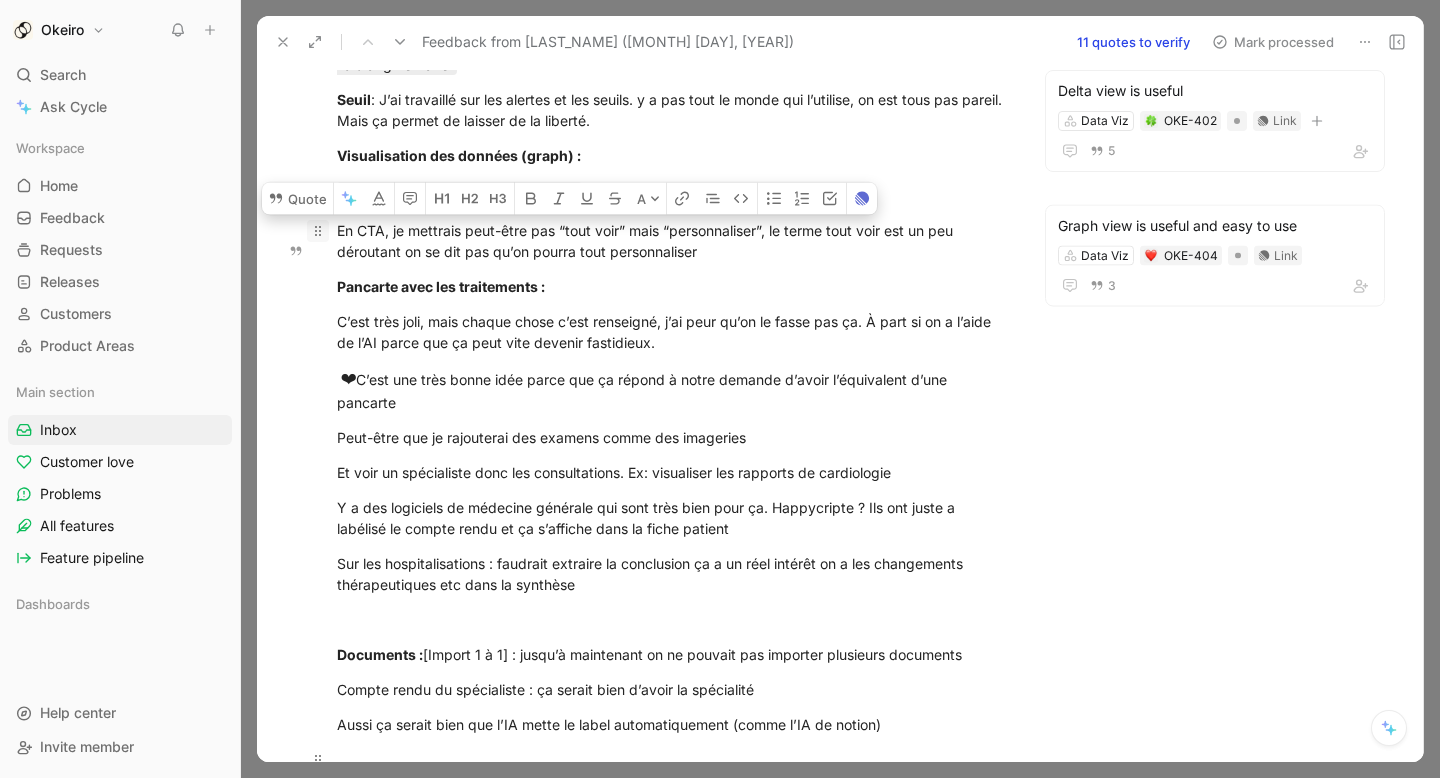 drag, startPoint x: 650, startPoint y: 266, endPoint x: 315, endPoint y: 251, distance: 335.33566 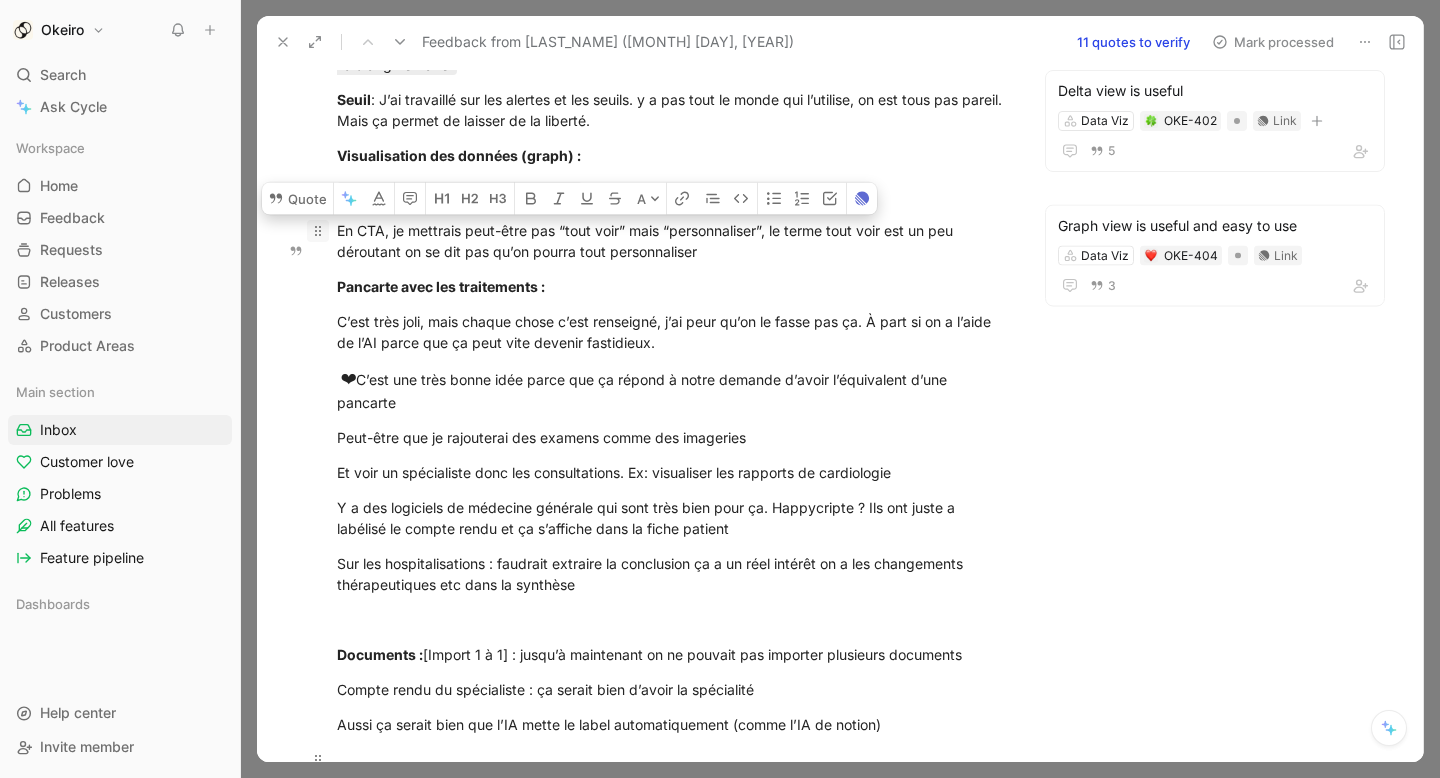 click on "En CTA, je mettrais peut-être pas “tout voir” mais “personnaliser”, le terme tout voir est un peu déroutant on se dit pas qu’on pourra tout personnaliser" at bounding box center (672, 241) 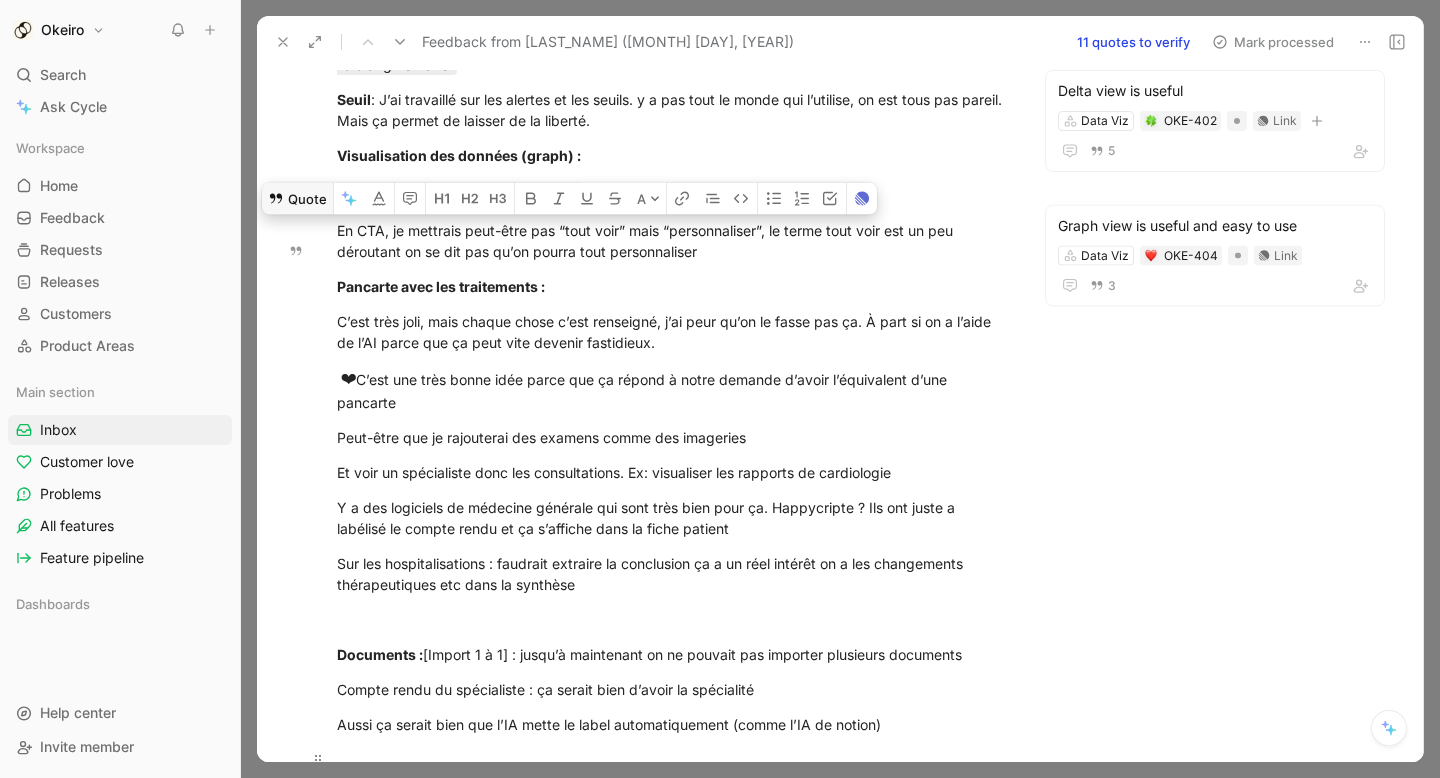 click on "Quote" at bounding box center [297, 198] 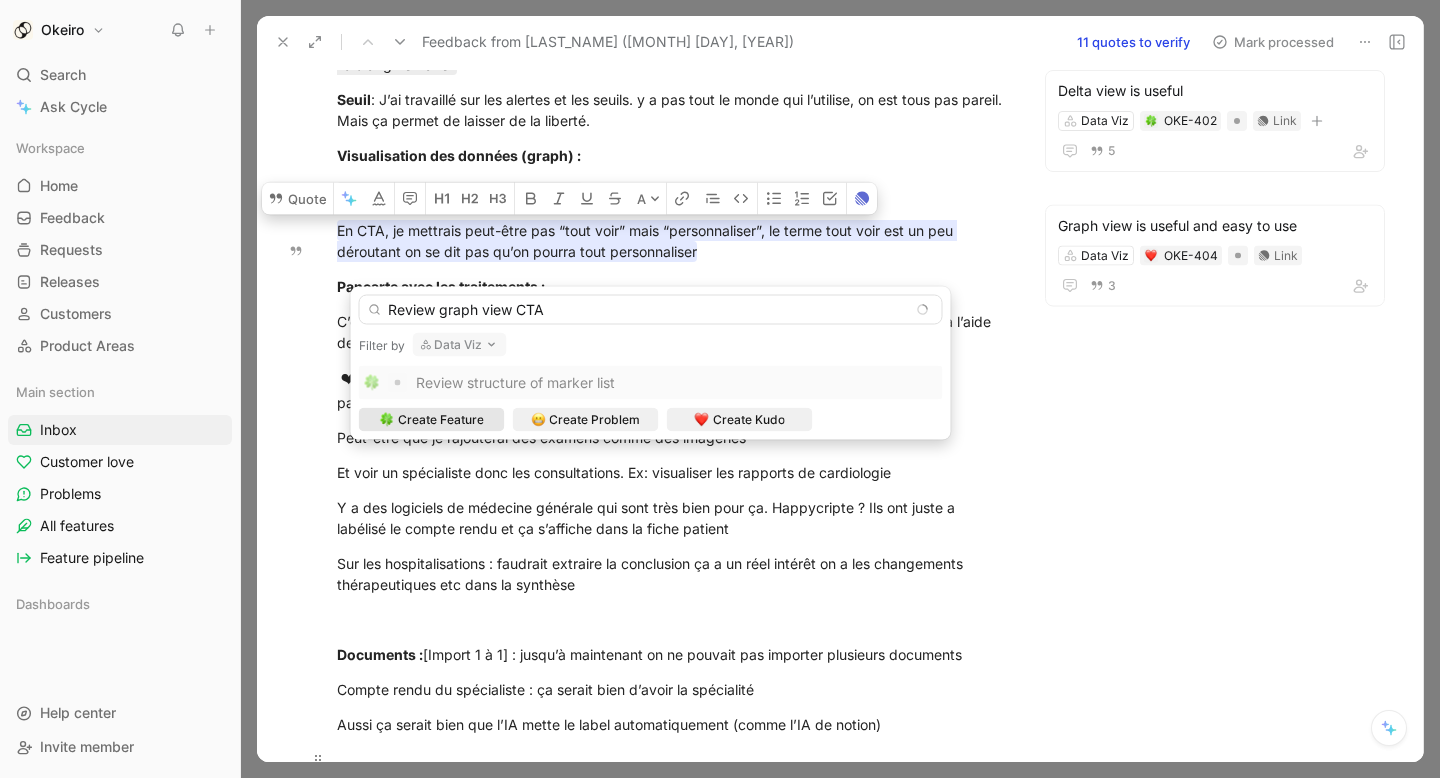 type on "Review graph view CTA" 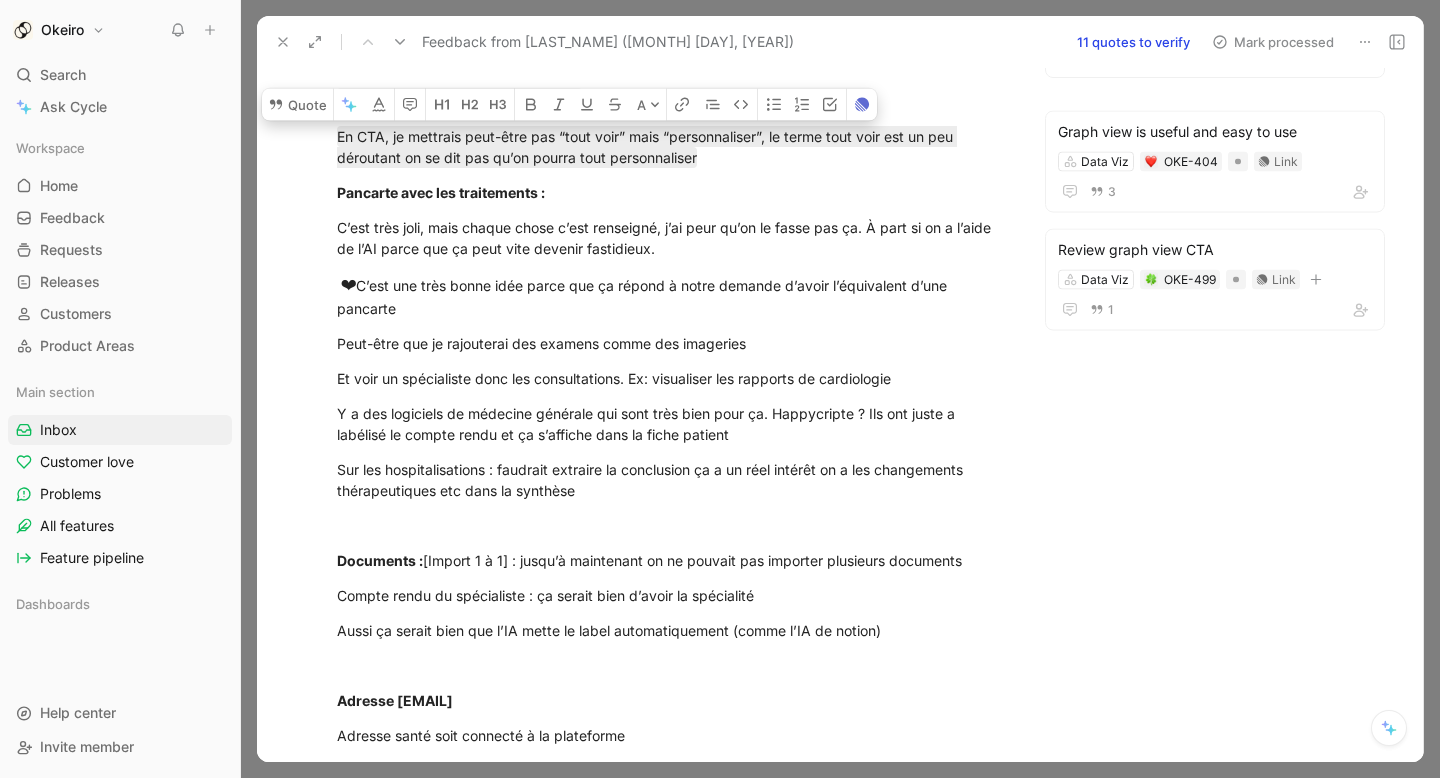scroll, scrollTop: 712, scrollLeft: 0, axis: vertical 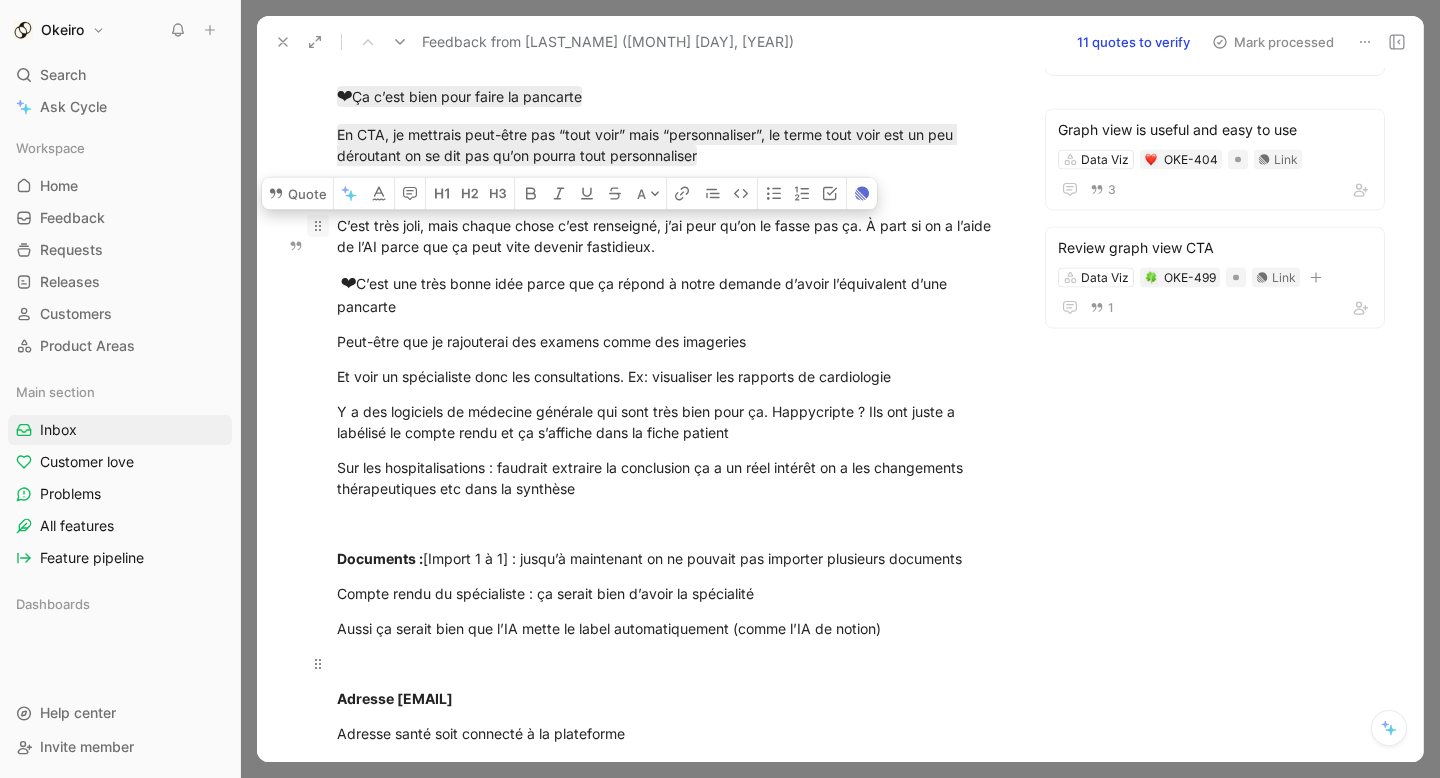 drag, startPoint x: 400, startPoint y: 326, endPoint x: 325, endPoint y: 244, distance: 111.12605 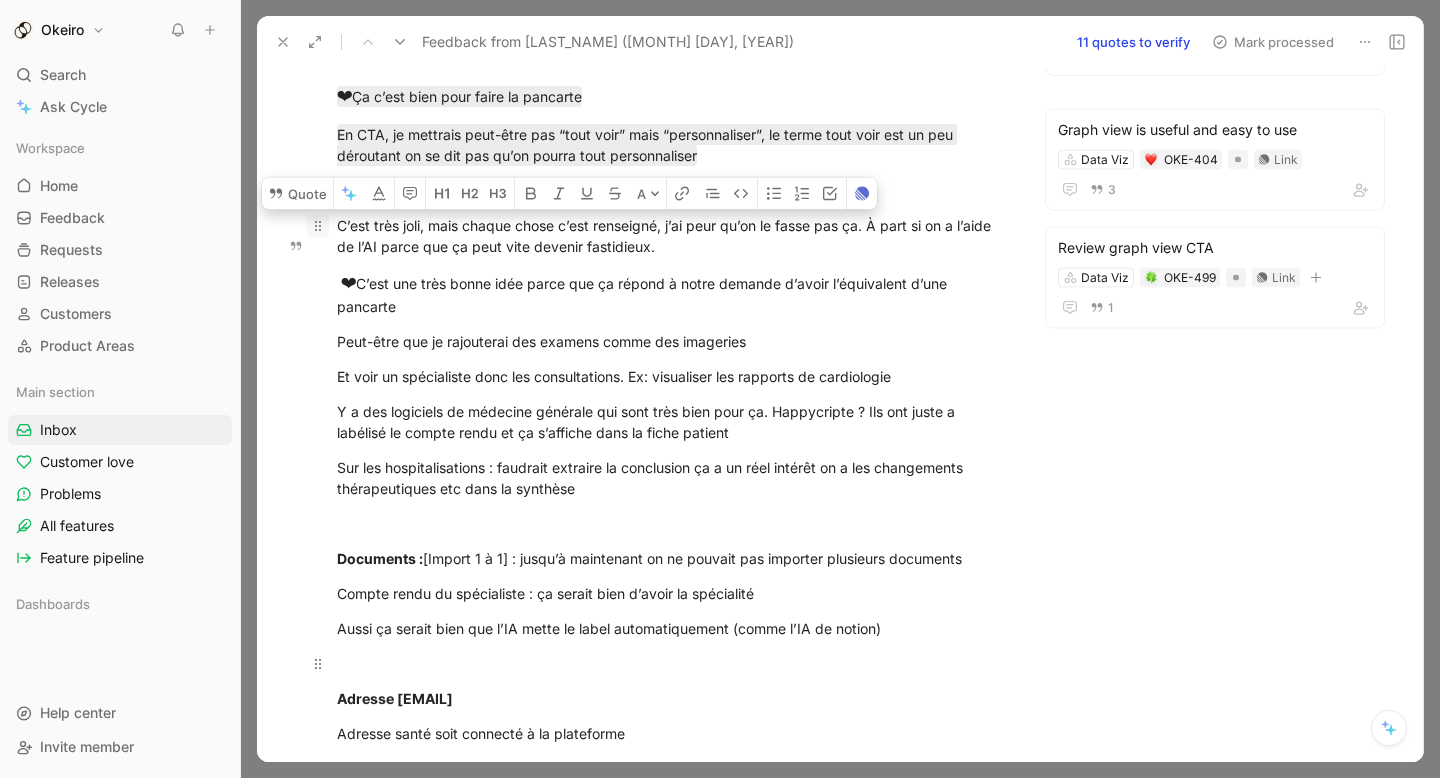 click on "https://drive.google.com/file/d/1LOHGIuZKLpAIYXJzYAMEiXgQGIdxow5i/view?usp=sharing 💬  Quotes importantes  Tableau bio  : les valeurs sont toutes mélangées, c’est pas structurée comme une pancarte habituelle  Les médecin ont l’habitude des rapport biologiques, et des pancartes.  Document source  : ça c’est bien, c’est intuitf et beaucoup plus rapide que ce qu’on a aujourd’hui  Figma Données cliniques :  Creatinine pourrait être pertinente à avoir en avant dans ce tableau.  Petit hic : on a pas la date, on a une tension mais comme on ne sait pas la date on peut s’apercevoir que la tension à 2 ans Afficher la dernière valeur ou valeur moyenne de x valeurs : tout à fait.  La tension : on demande aux patients de faire des auto-mesure à la maison puis nous on fait une moyenne  Delta  : ça c’est pas mal, c’est vrai qu’on pourrait avoir comme les labos de ville qui mettent en gras les valeurs anormales. Mais ça doit être pertinent et significatif.  Seuil ❤   ❤ Documents :" at bounding box center (672, 803) 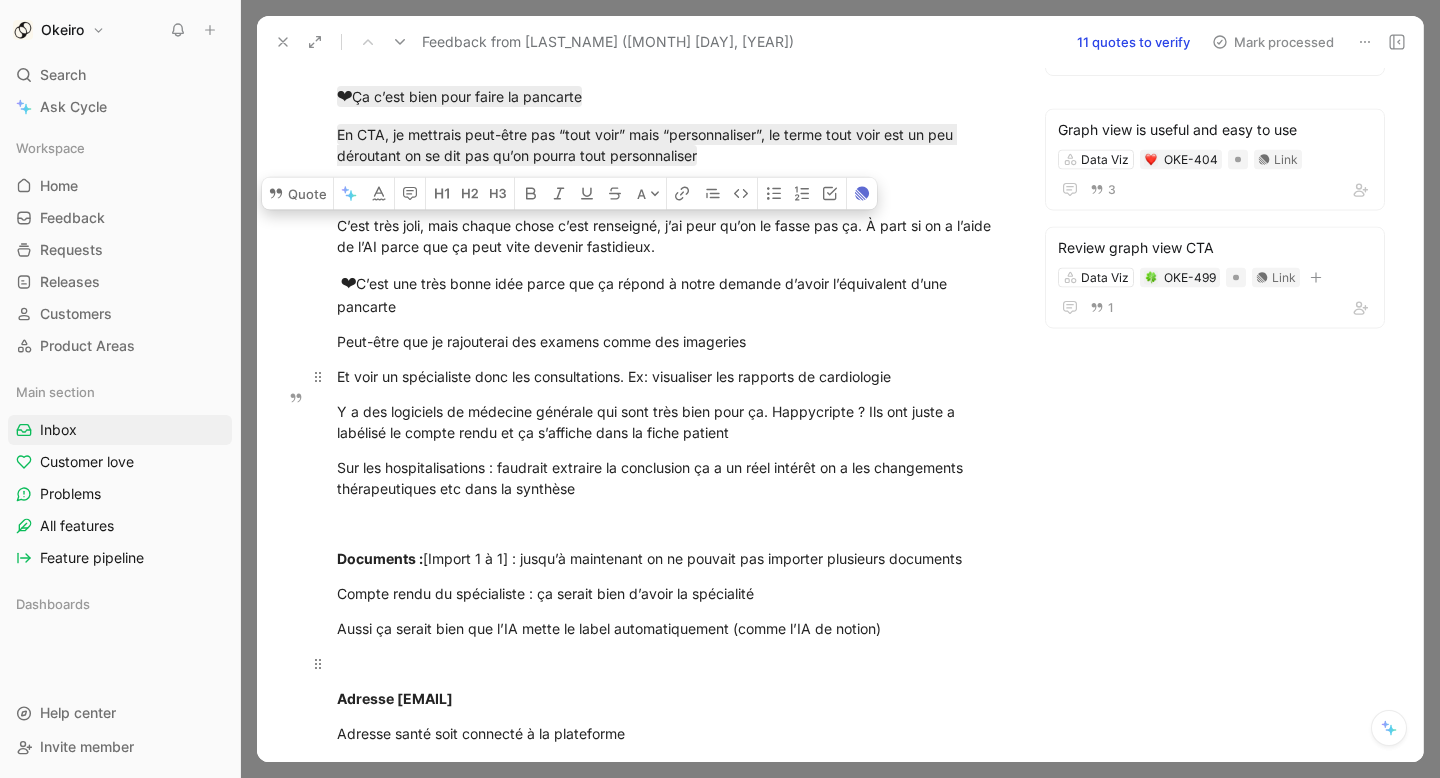 click on "Et voir un spécialiste donc les consultations. Ex: visualiser les rapports de cardiologie" at bounding box center (672, 376) 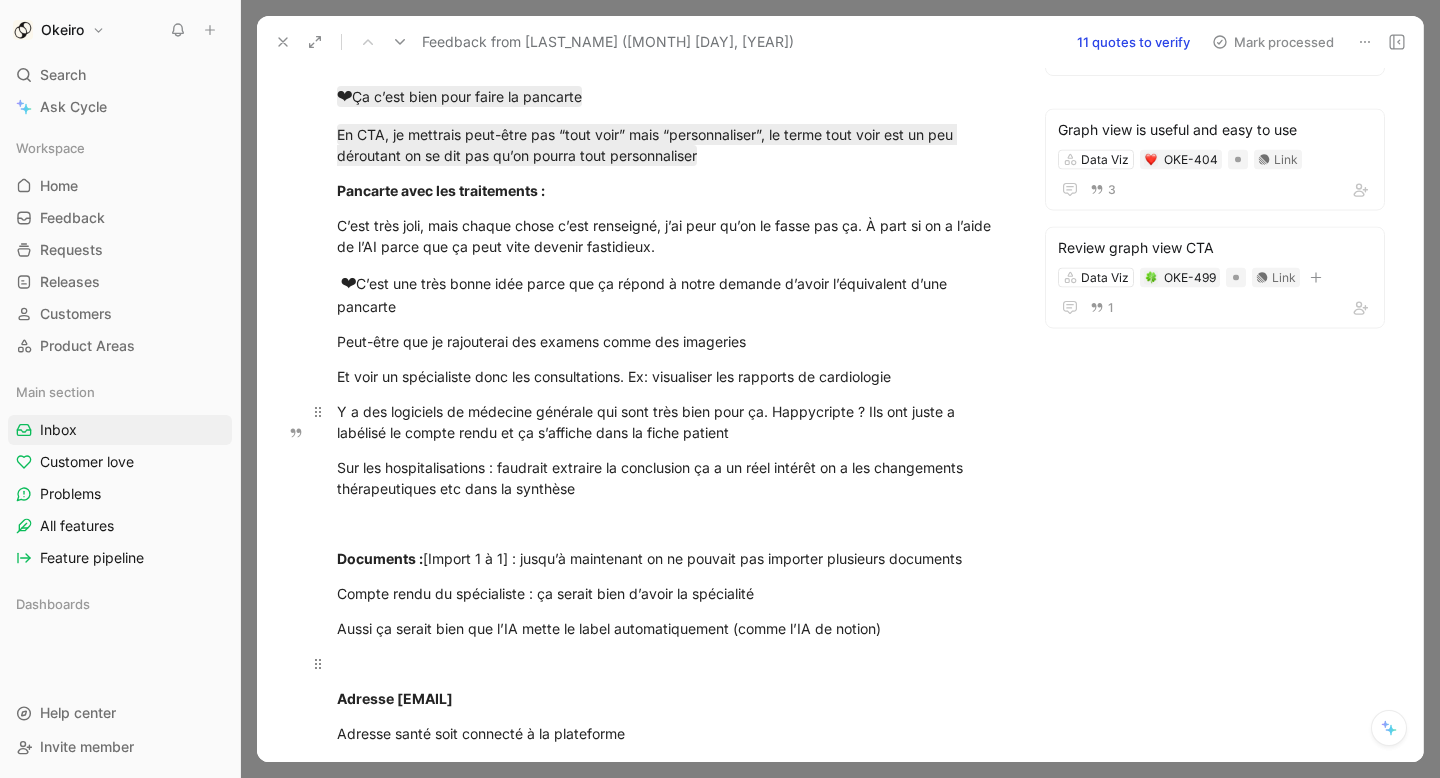 scroll, scrollTop: 726, scrollLeft: 0, axis: vertical 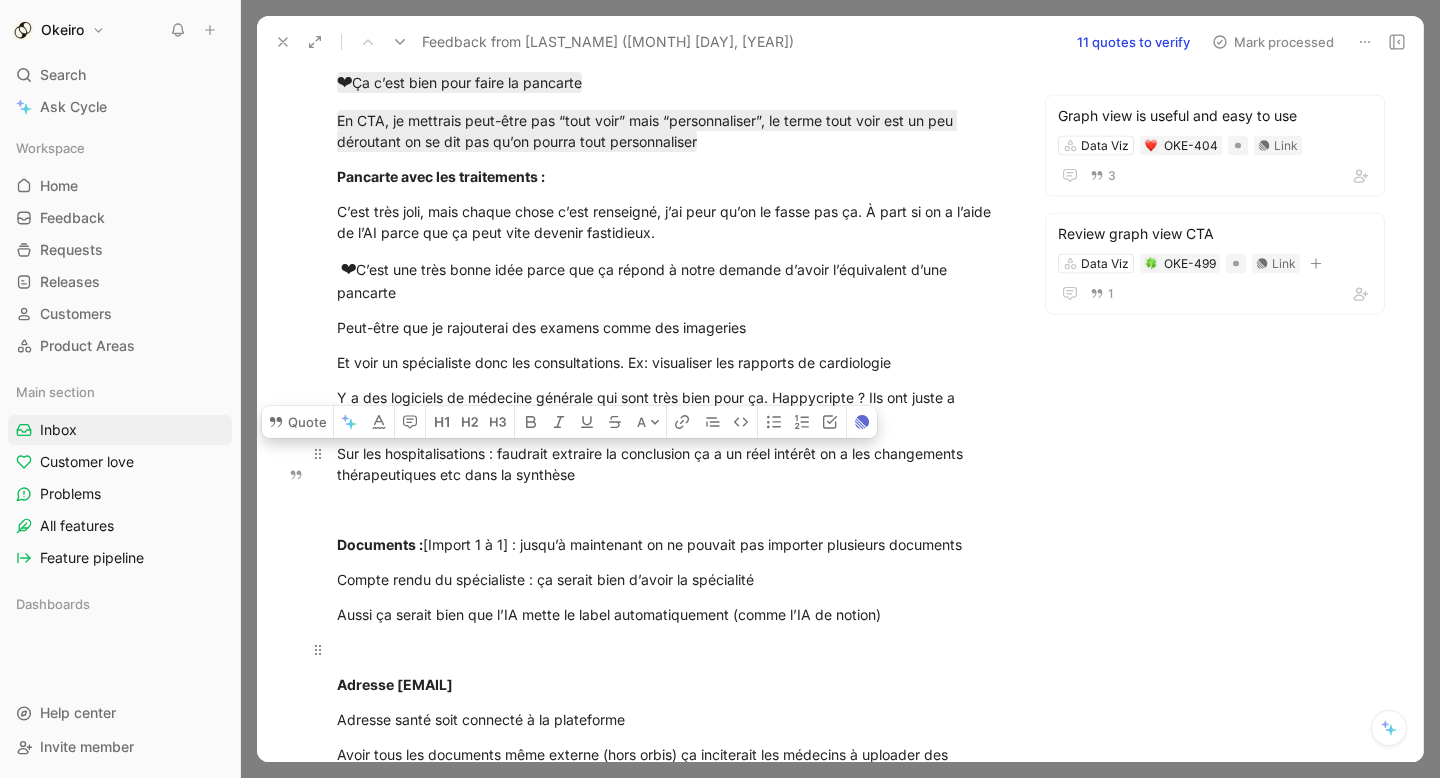 drag, startPoint x: 606, startPoint y: 503, endPoint x: 517, endPoint y: 470, distance: 94.92102 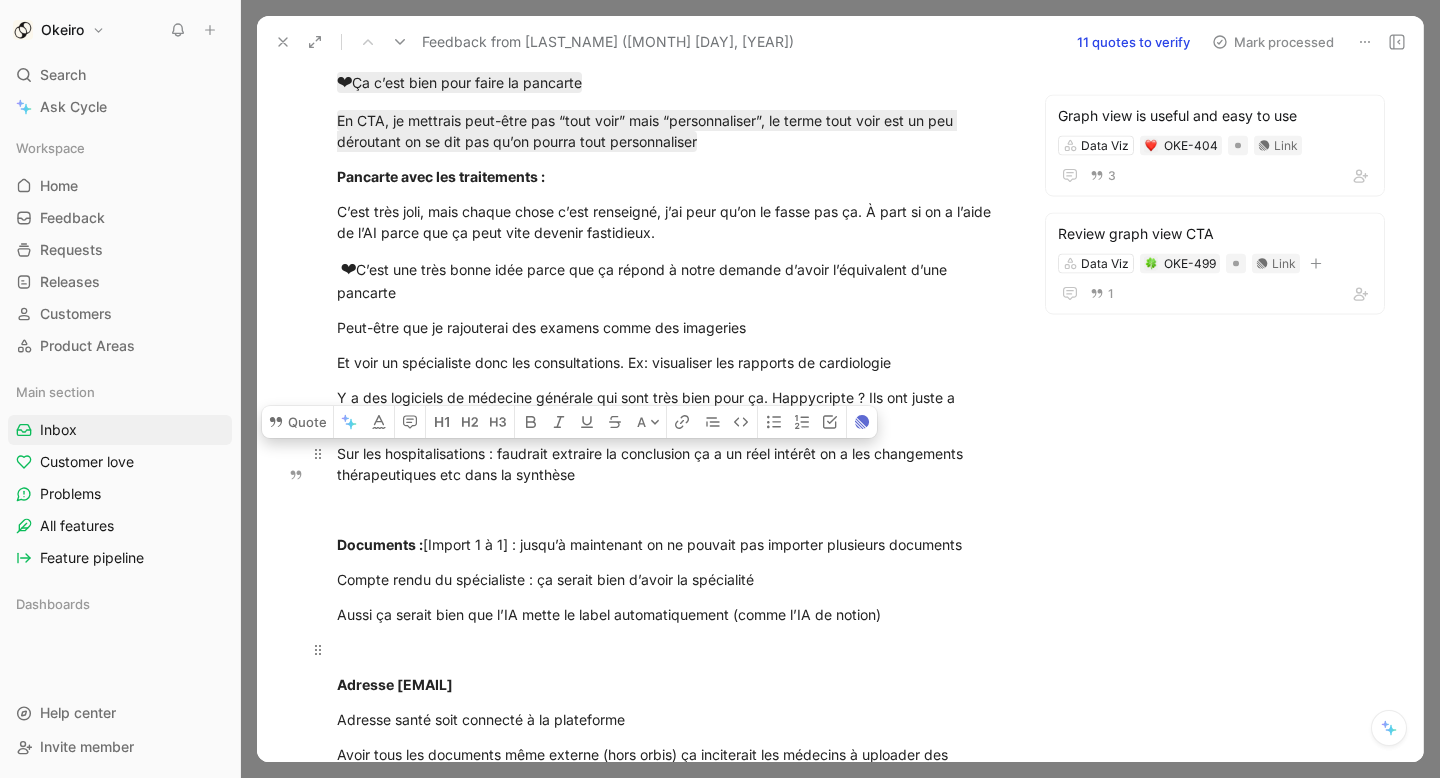 click on "Sur les hospitalisations : faudrait extraire la conclusion ça a un réel intérêt on a les changements thérapeutiques etc dans la synthèse" at bounding box center (672, 464) 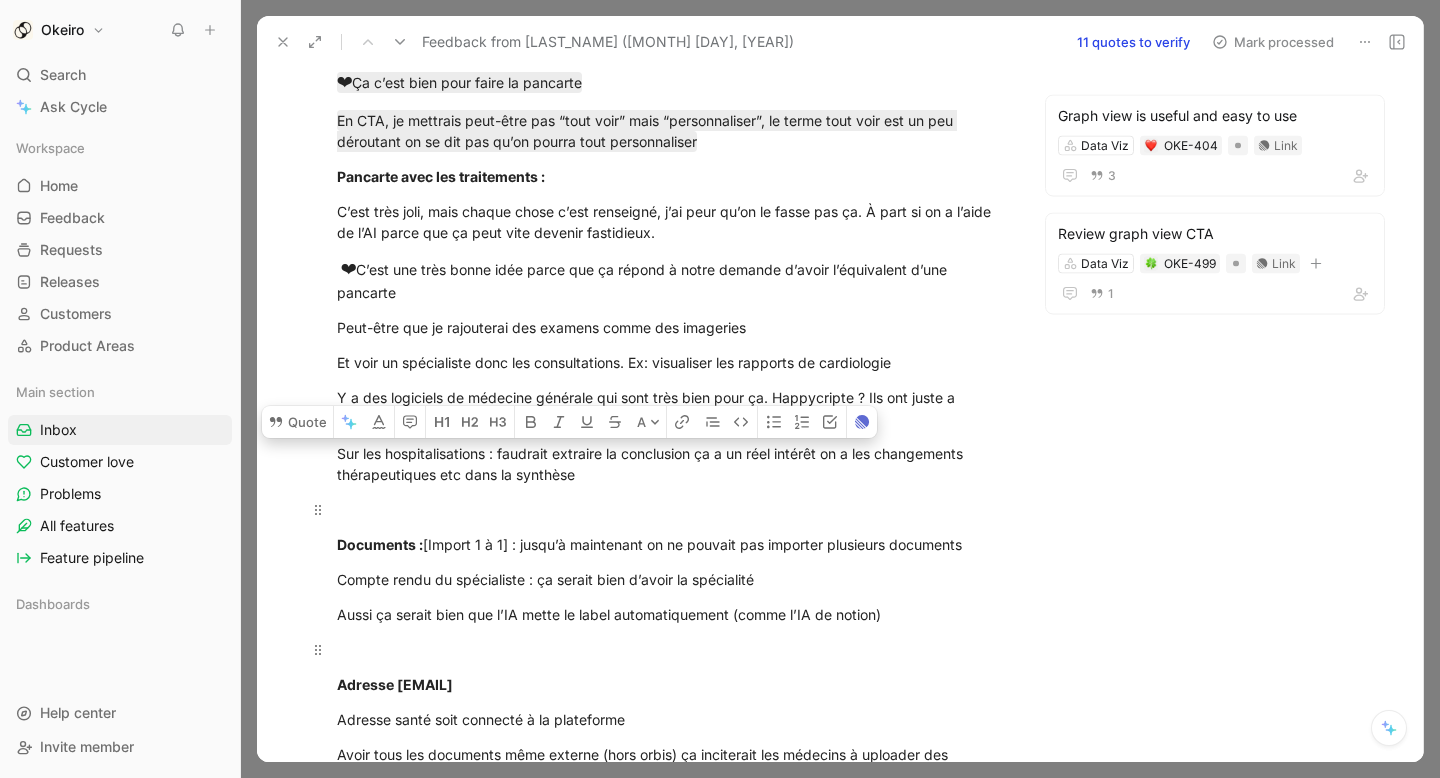 click at bounding box center (672, 509) 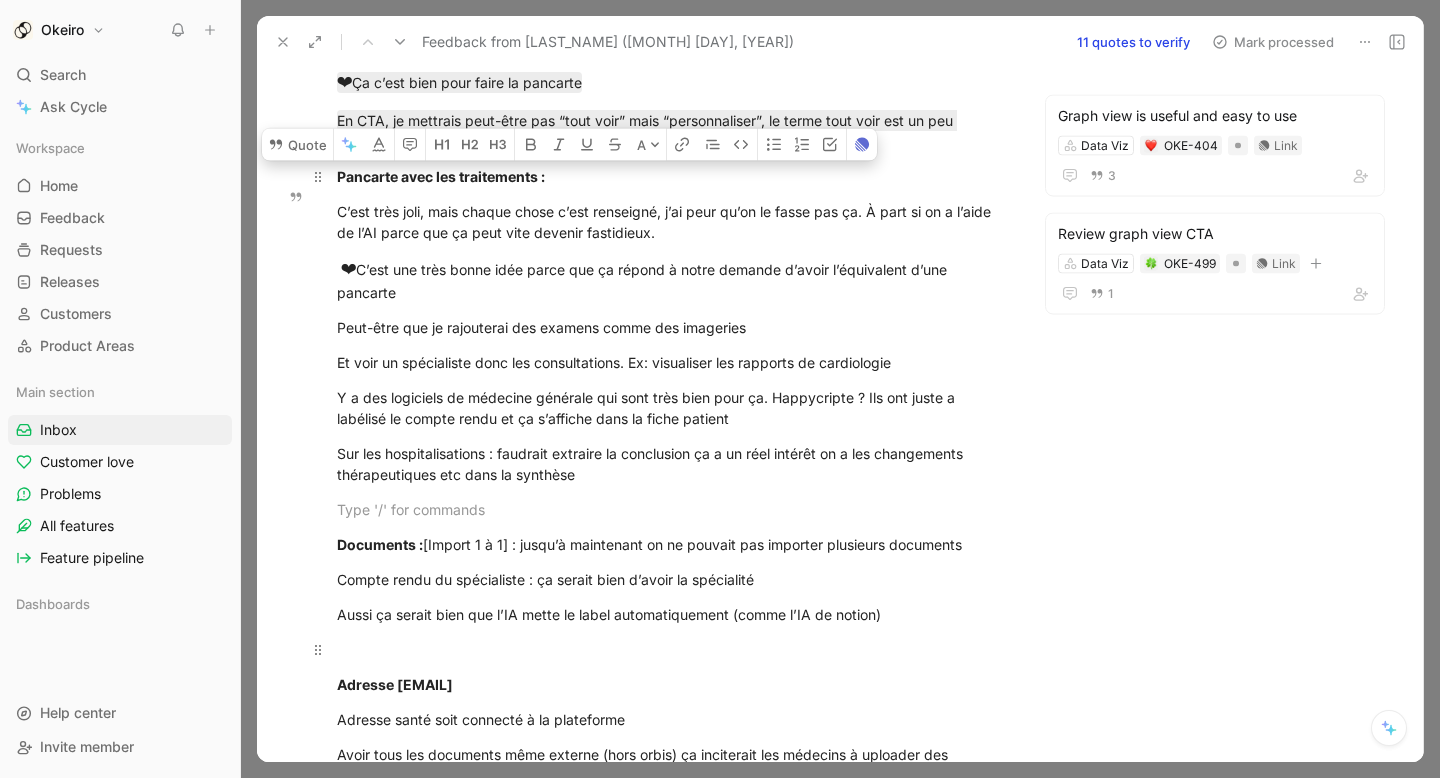 drag, startPoint x: 631, startPoint y: 516, endPoint x: 332, endPoint y: 198, distance: 436.4917 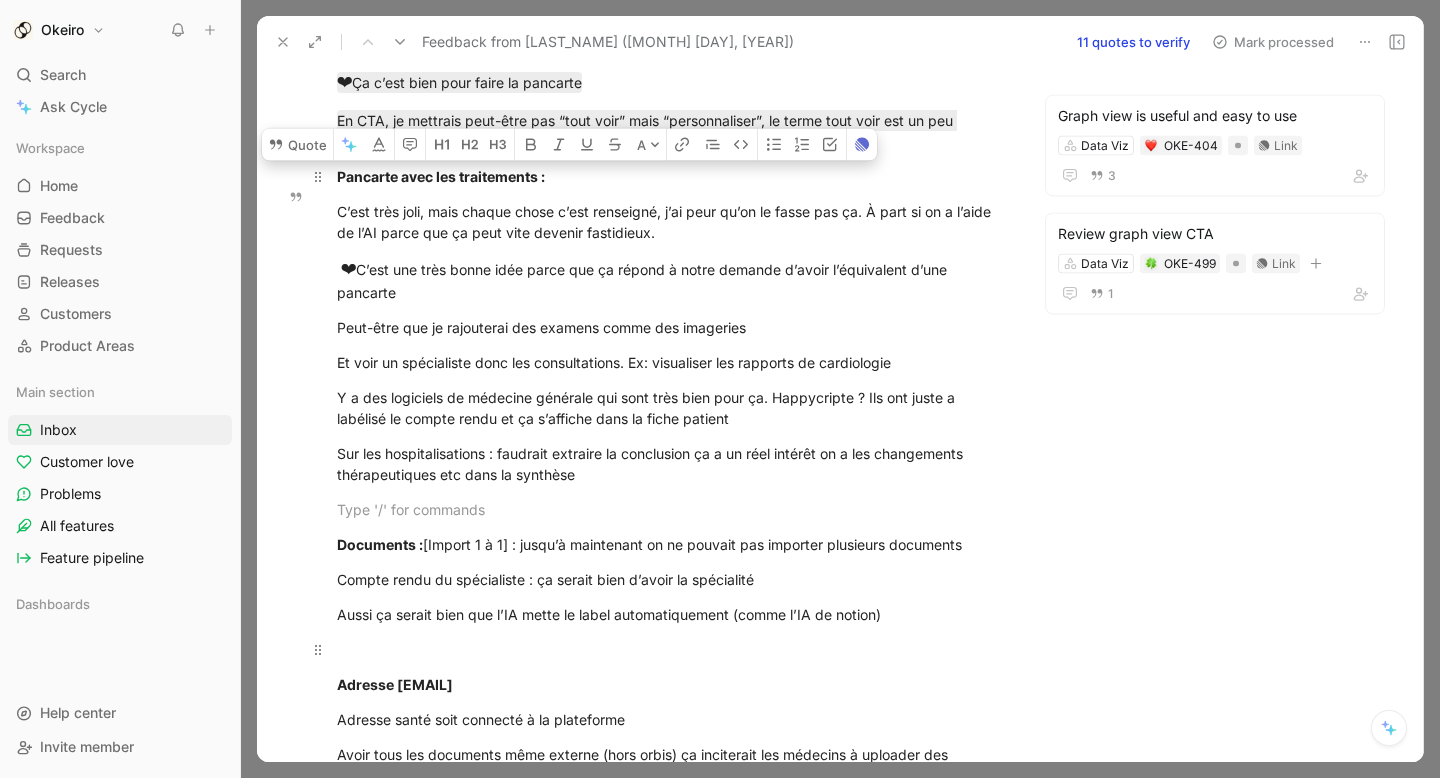 click on "https://drive.google.com/file/d/1LOHGIuZKLpAIYXJzYAMEiXgQGIdxow5i/view?usp=sharing 💬  Quotes importantes  Tableau bio  : les valeurs sont toutes mélangées, c’est pas structurée comme une pancarte habituelle  Les médecin ont l’habitude des rapport biologiques, et des pancartes.  Document source  : ça c’est bien, c’est intuitf et beaucoup plus rapide que ce qu’on a aujourd’hui  Figma Données cliniques :  Creatinine pourrait être pertinente à avoir en avant dans ce tableau.  Petit hic : on a pas la date, on a une tension mais comme on ne sait pas la date on peut s’apercevoir que la tension à 2 ans Afficher la dernière valeur ou valeur moyenne de x valeurs : tout à fait.  La tension : on demande aux patients de faire des auto-mesure à la maison puis nous on fait une moyenne  Delta  : ça c’est pas mal, c’est vrai qu’on pourrait avoir comme les labos de ville qui mettent en gras les valeurs anormales. Mais ça doit être pertinent et significatif.  Seuil ❤   ❤ Documents :" at bounding box center (672, 789) 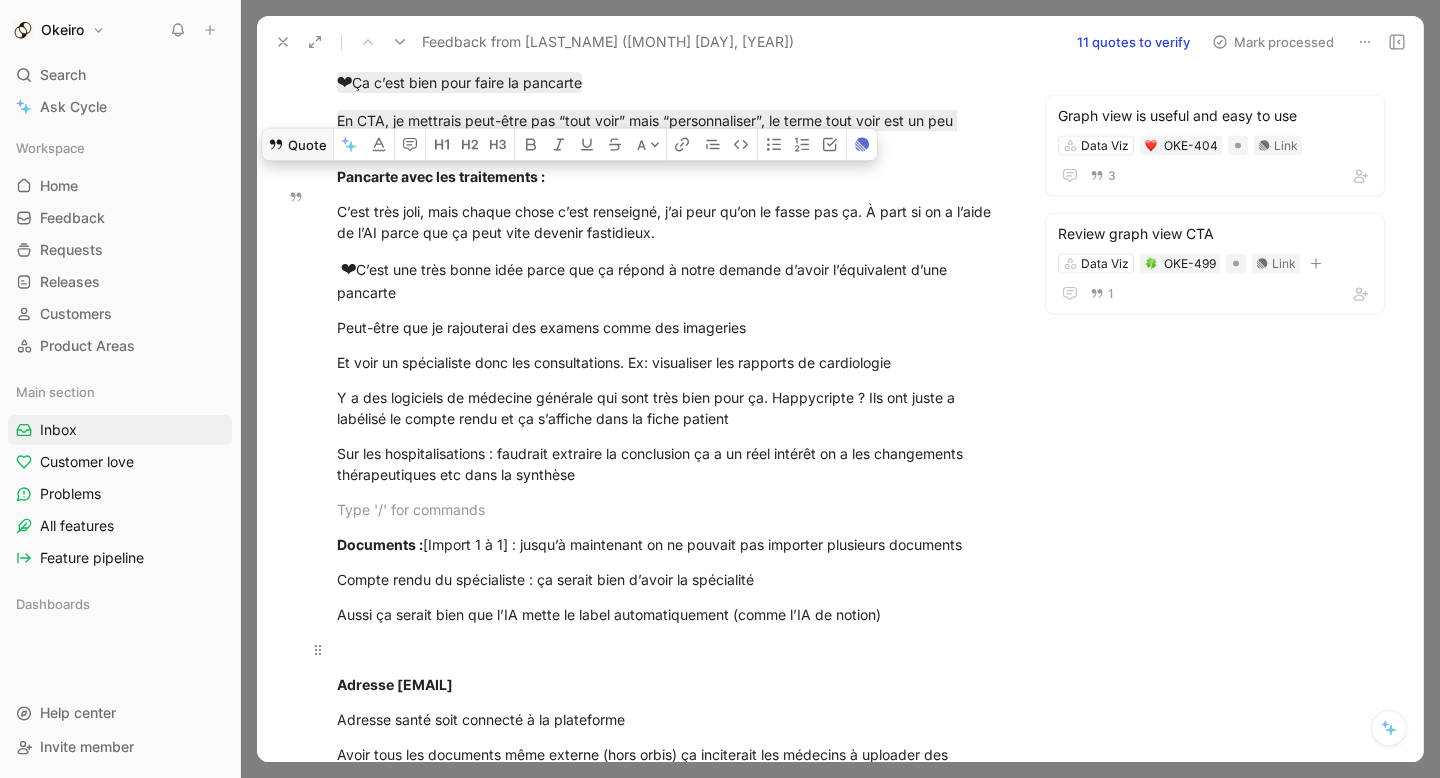 click on "Quote" at bounding box center [297, 144] 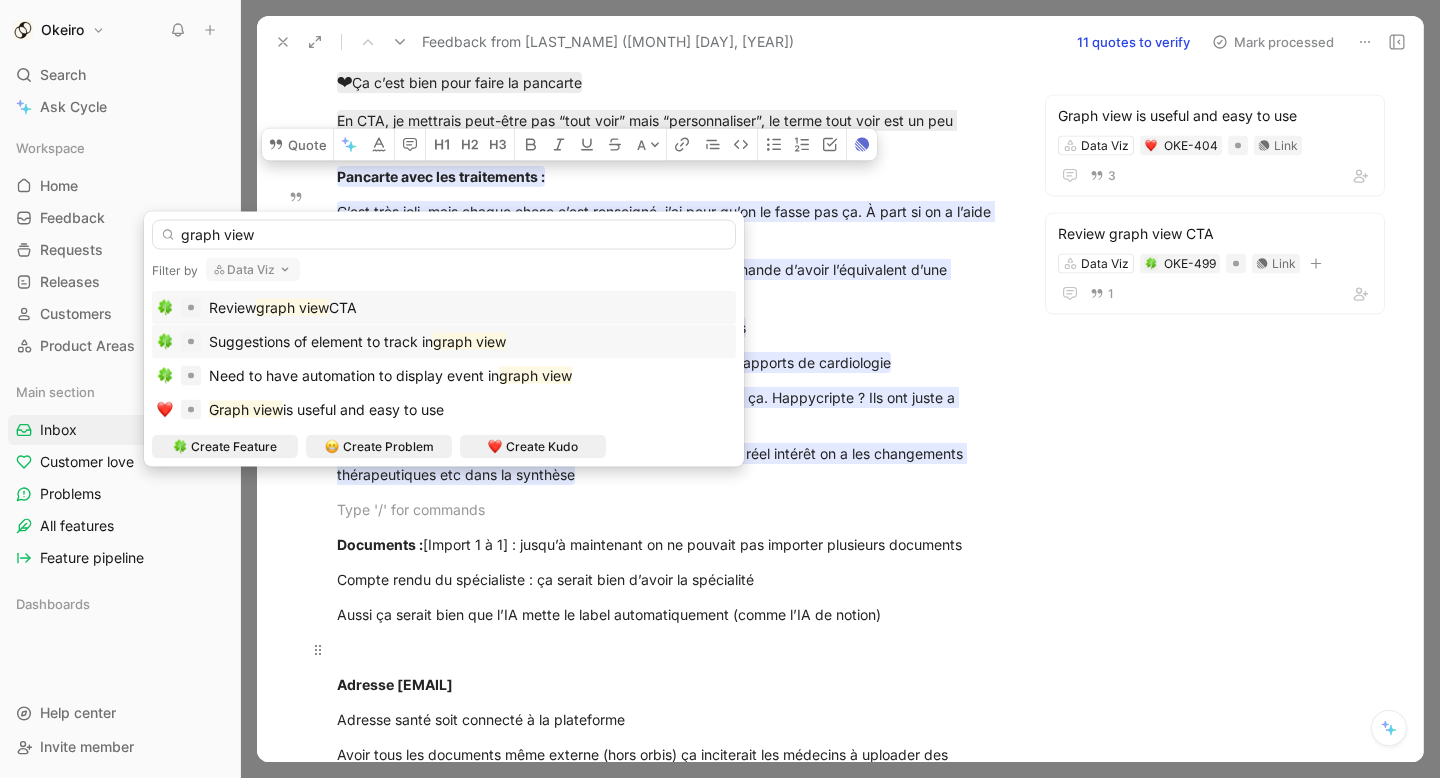 type on "graph view" 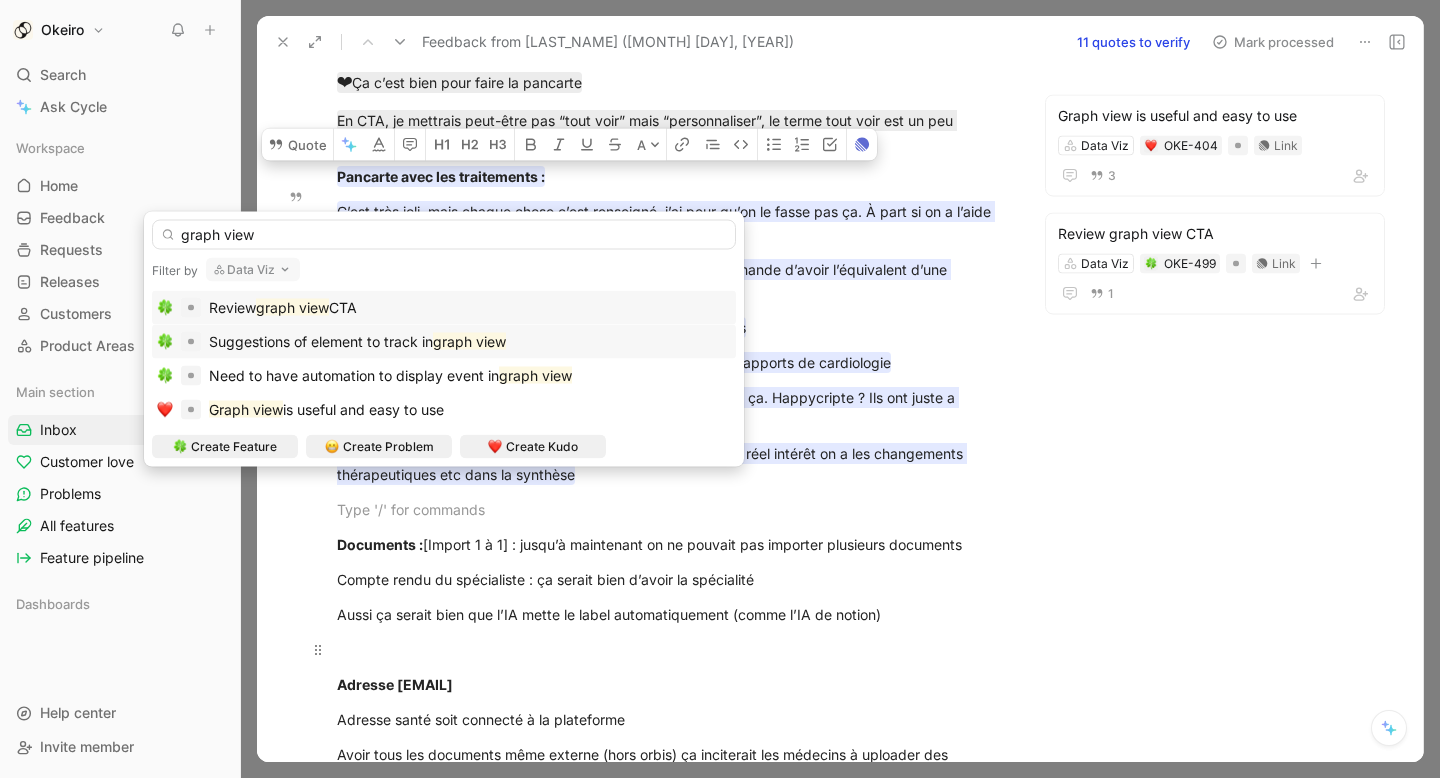 click on "graph view" at bounding box center (469, 341) 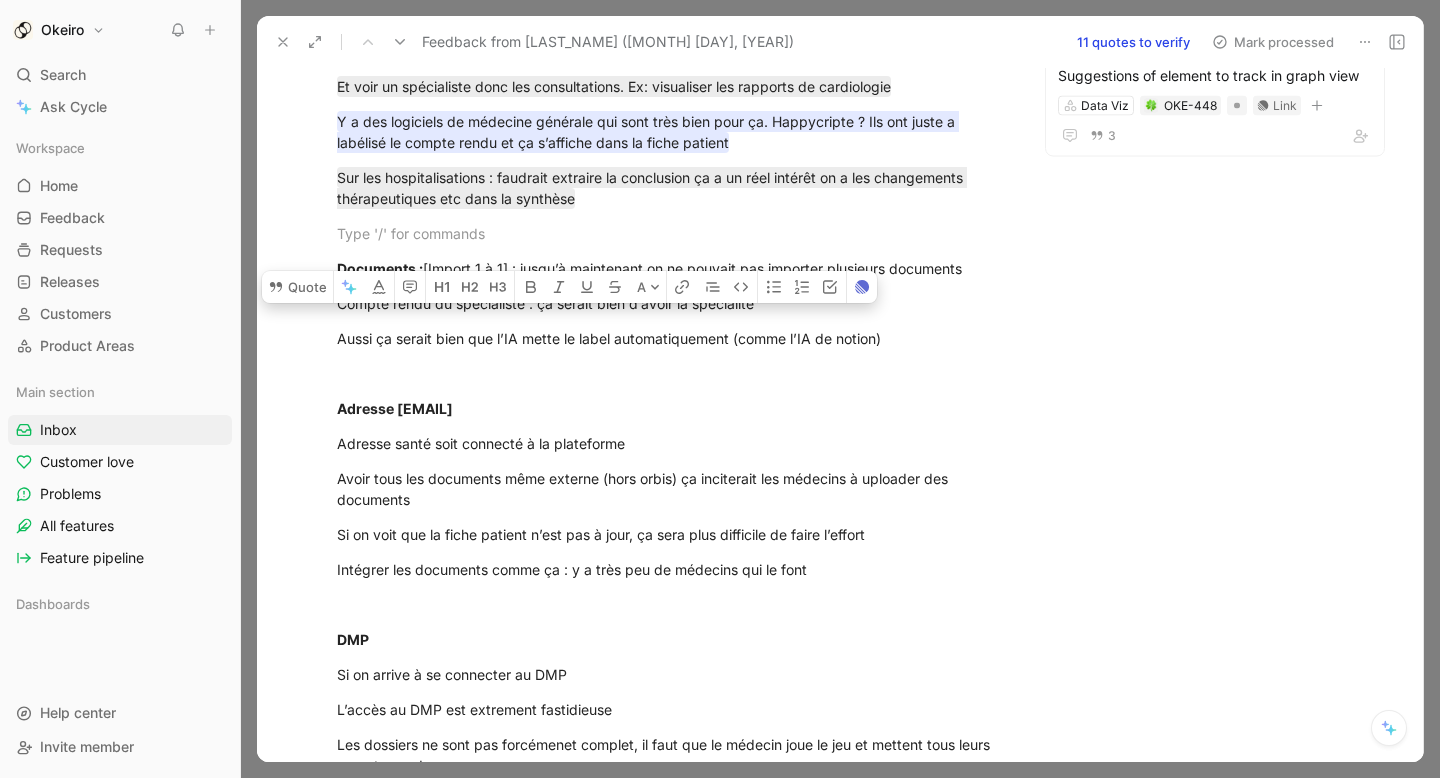 scroll, scrollTop: 1022, scrollLeft: 0, axis: vertical 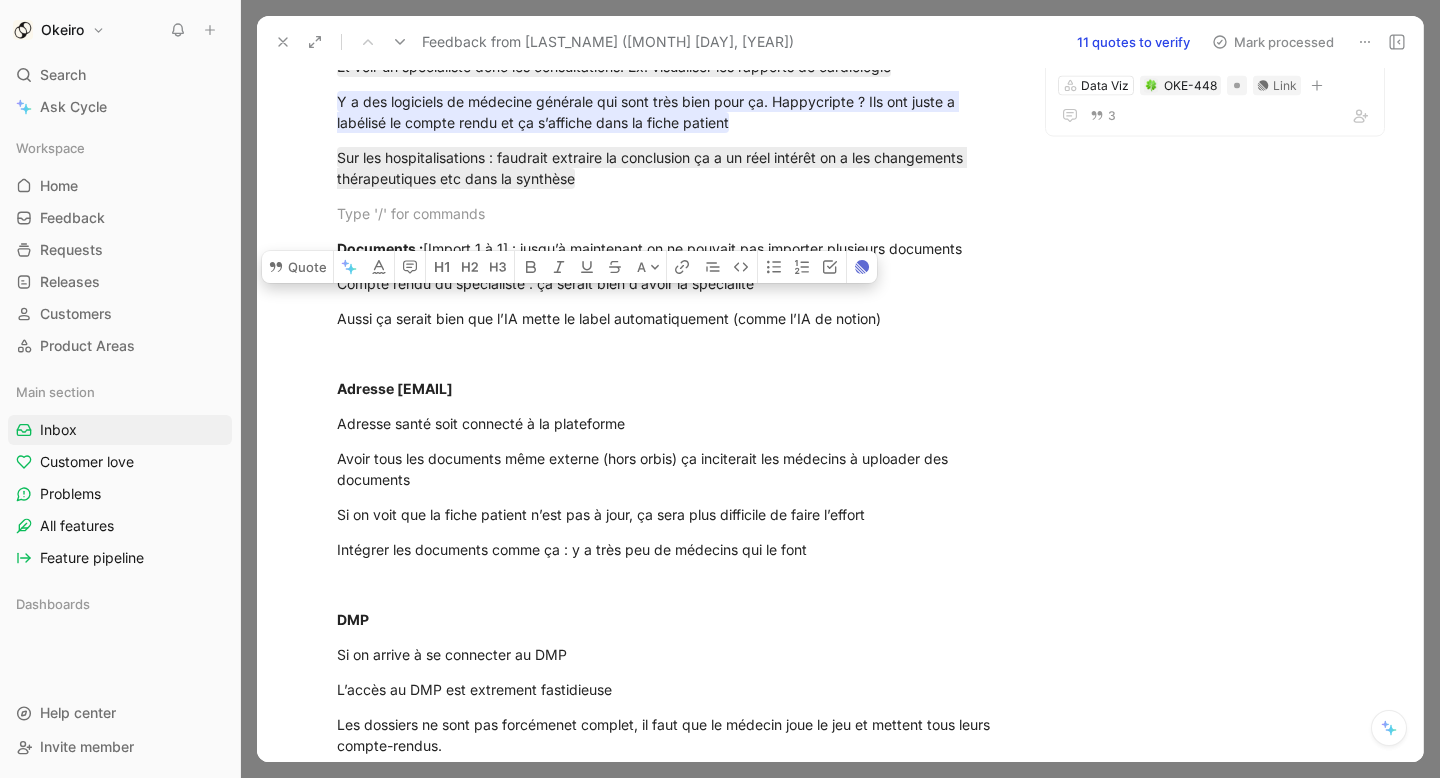 click on "https://drive.google.com/file/d/1LOHGIuZKLpAIYXJzYAMEiXgQGIdxow5i/view?usp=sharing 💬  Quotes importantes  Tableau bio  : les valeurs sont toutes mélangées, c’est pas structurée comme une pancarte habituelle  Les médecin ont l’habitude des rapport biologiques, et des pancartes.  Document source  : ça c’est bien, c’est intuitf et beaucoup plus rapide que ce qu’on a aujourd’hui  Figma Données cliniques :  Creatinine pourrait être pertinente à avoir en avant dans ce tableau.  Petit hic : on a pas la date, on a une tension mais comme on ne sait pas la date on peut s’apercevoir que la tension à 2 ans Afficher la dernière valeur ou valeur moyenne de x valeurs : tout à fait.  La tension : on demande aux patients de faire des auto-mesure à la maison puis nous on fait une moyenne  Delta  : ça c’est pas mal, c’est vrai qu’on pourrait avoir comme les labos de ville qui mettent en gras les valeurs anormales. Mais ça doit être pertinent et significatif.  Seuil ❤   ❤ Documents :" at bounding box center (672, 493) 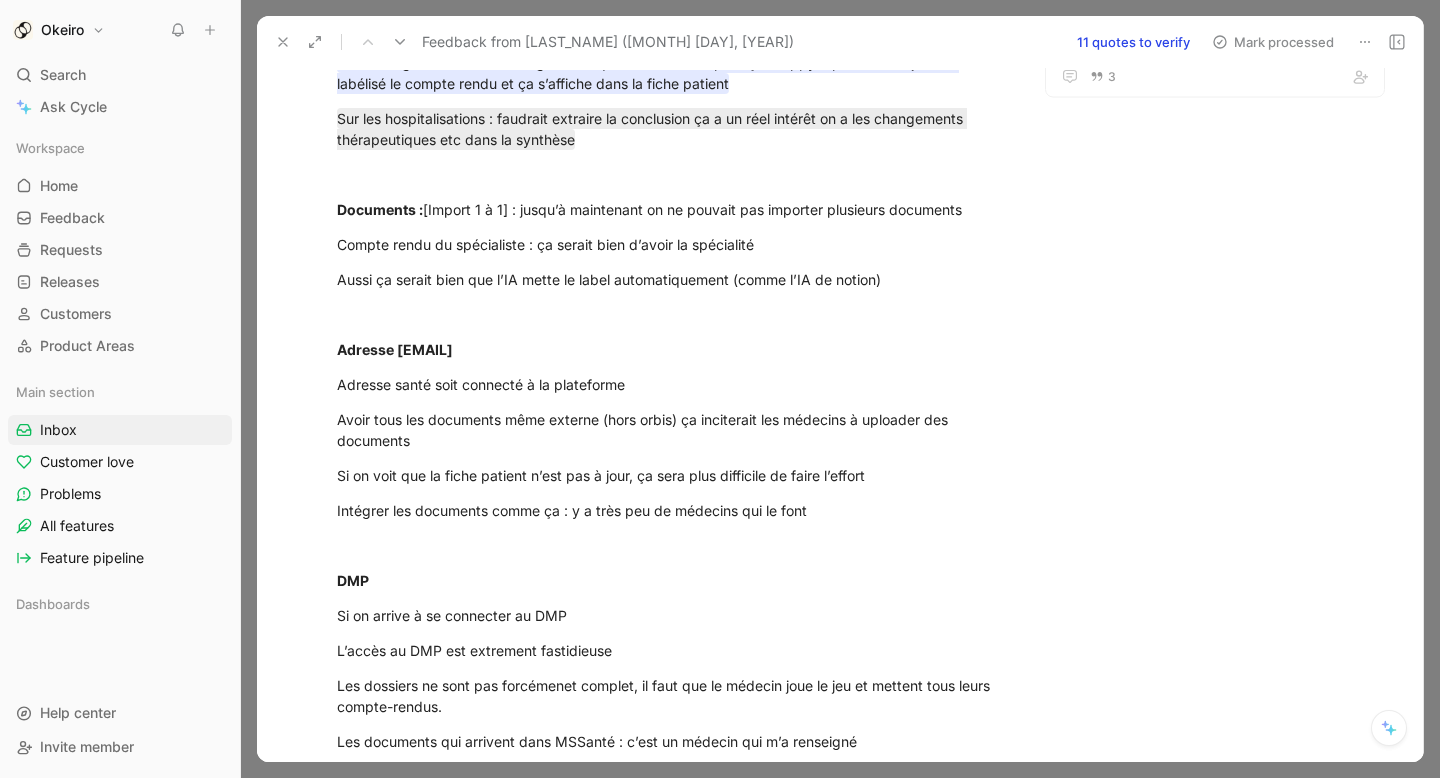 scroll, scrollTop: 1064, scrollLeft: 0, axis: vertical 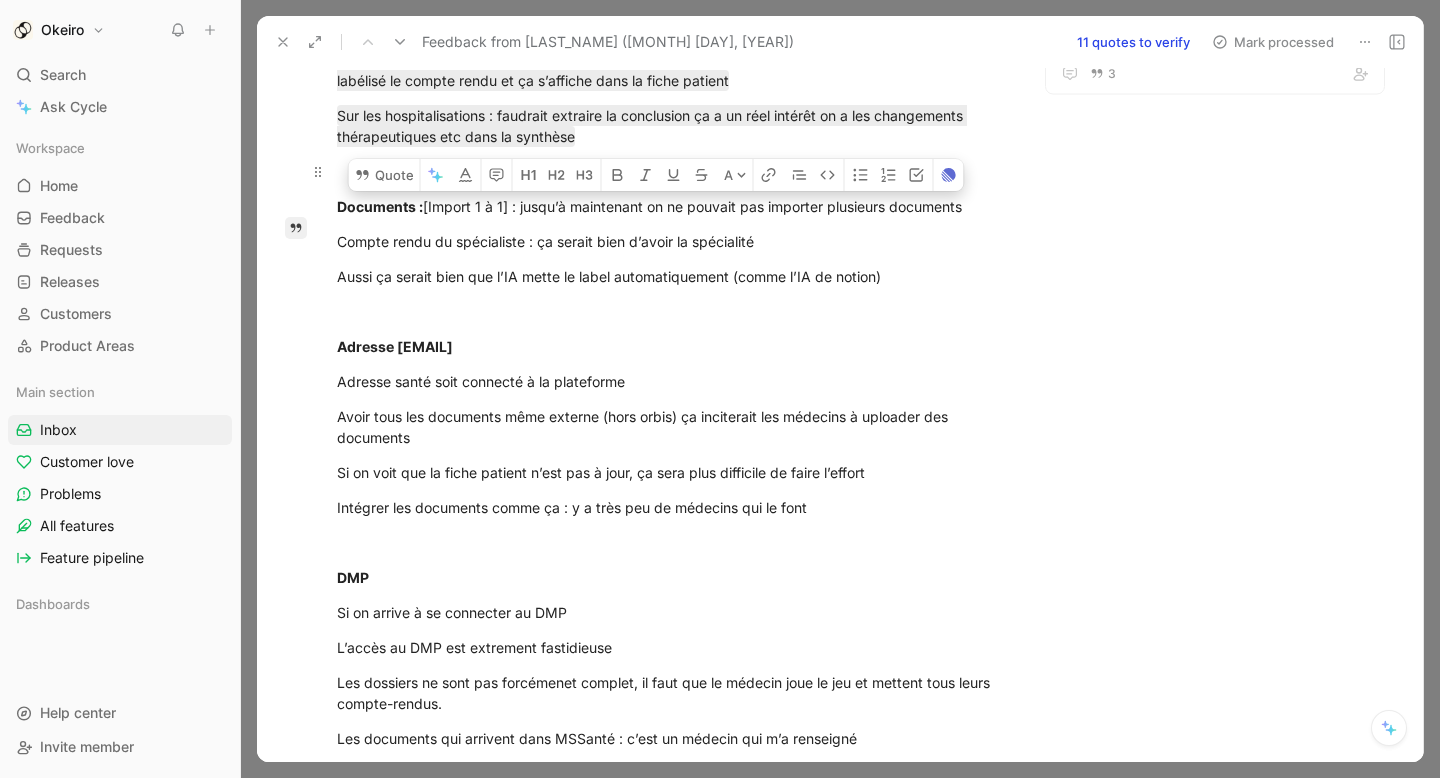 drag, startPoint x: 977, startPoint y: 228, endPoint x: 288, endPoint y: 231, distance: 689.00653 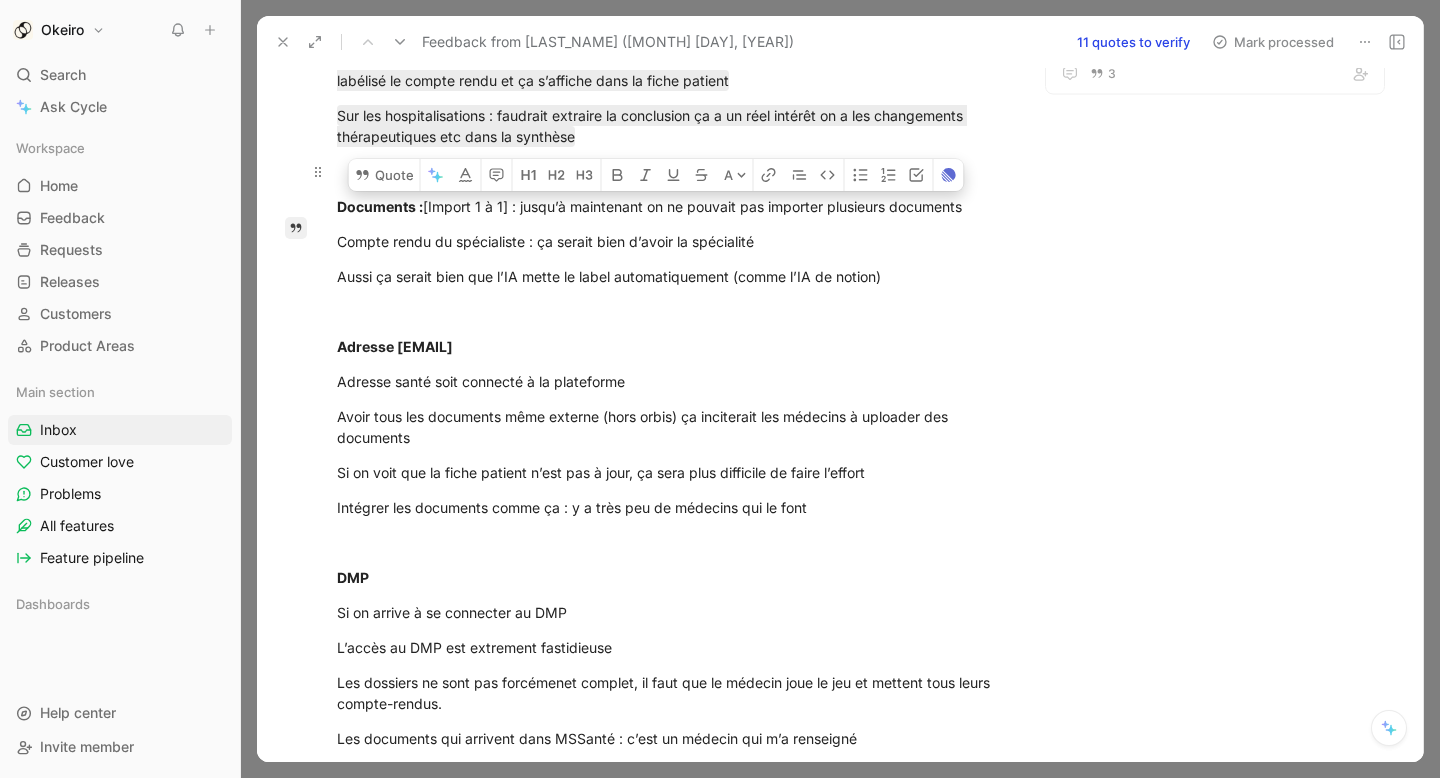 click on "Suggesion for clinical data section Data Viz OKE-495 Link 1 Graph view is useful and easy to use Data Viz OKE-404 Link 3 Suggestions of element to track in graph view Data Viz OKE-448 Link 3 Review graph view CTA Data Viz OKE-499 Link 1 Review structure of marker list Data Viz OKE-382 Link AI-generated 5 Delta view is useful Data Viz OKE-402 Link 5 Document source is useful Data Viz OKE-493 Link 1 Quote A https://drive.google.com/file/d/[REDACTED]/view?usp=sharing 💬  Quotes importantes  Tableau bio  : les valeurs sont toutes mélangées, c’est pas structurée comme une pancarte habituelle  Les médecin ont l’habitude des rapport biologiques, et des pancartes.  Document source  : ça c’est bien, c’est intuitf et beaucoup plus rapide que ce qu’on a aujourd’hui  Figma Données cliniques :  Creatinine pourrait être pertinente à avoir en avant dans ce tableau.  Afficher la dernière valeur ou valeur moyenne de x valeurs : tout à fait.  Delta  Seuil ❤   ❤ Documents :" at bounding box center (672, 567) 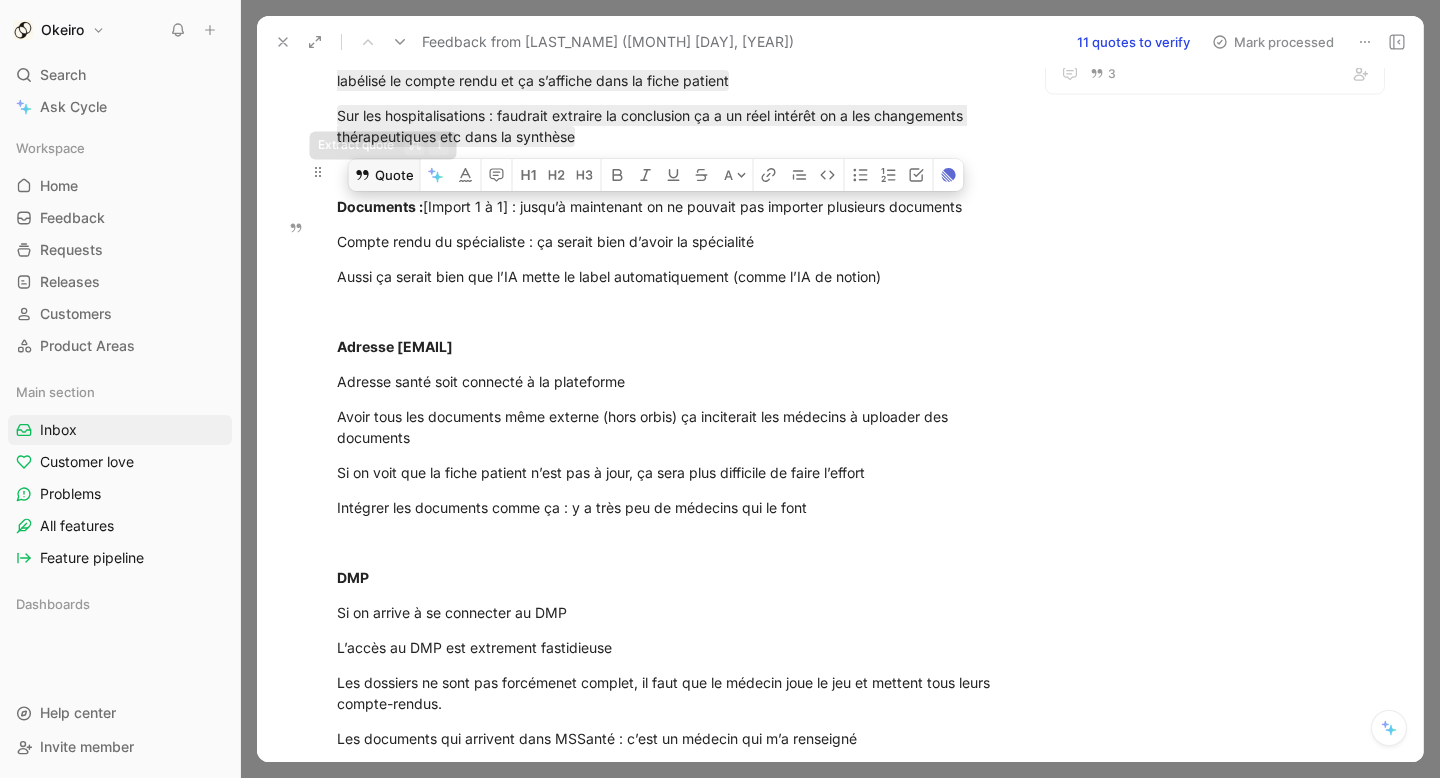 click on "Quote" at bounding box center (384, 175) 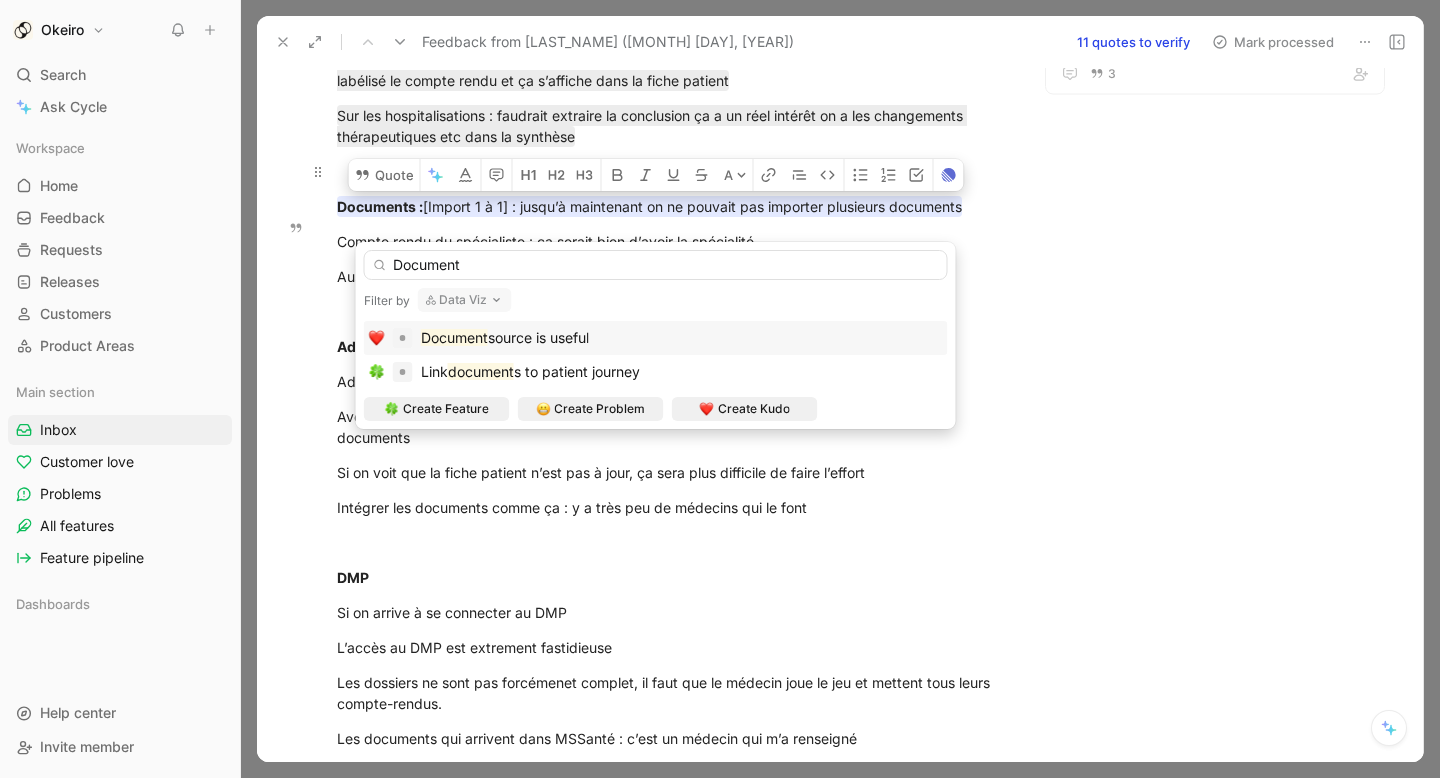 click on "Data Viz" at bounding box center [465, 300] 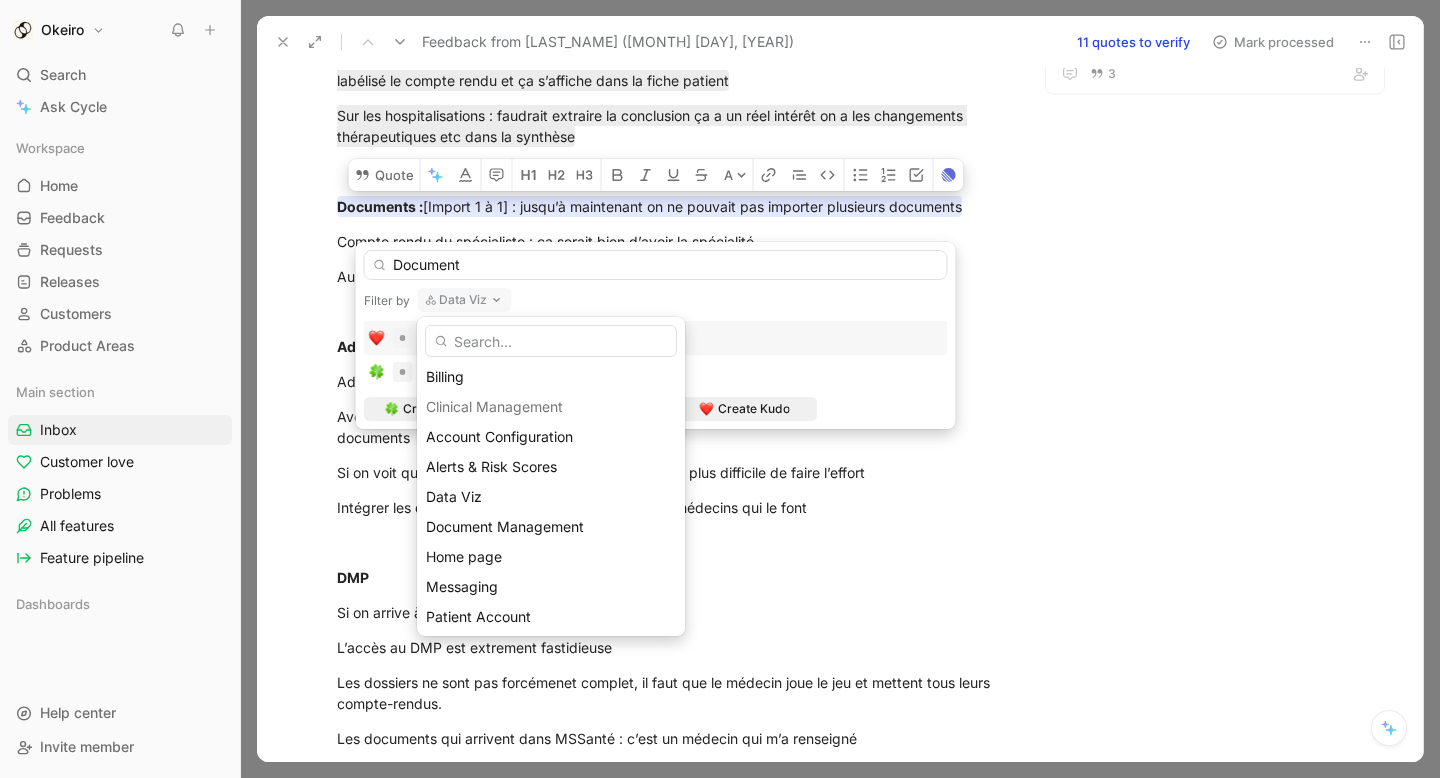 scroll, scrollTop: 132, scrollLeft: 0, axis: vertical 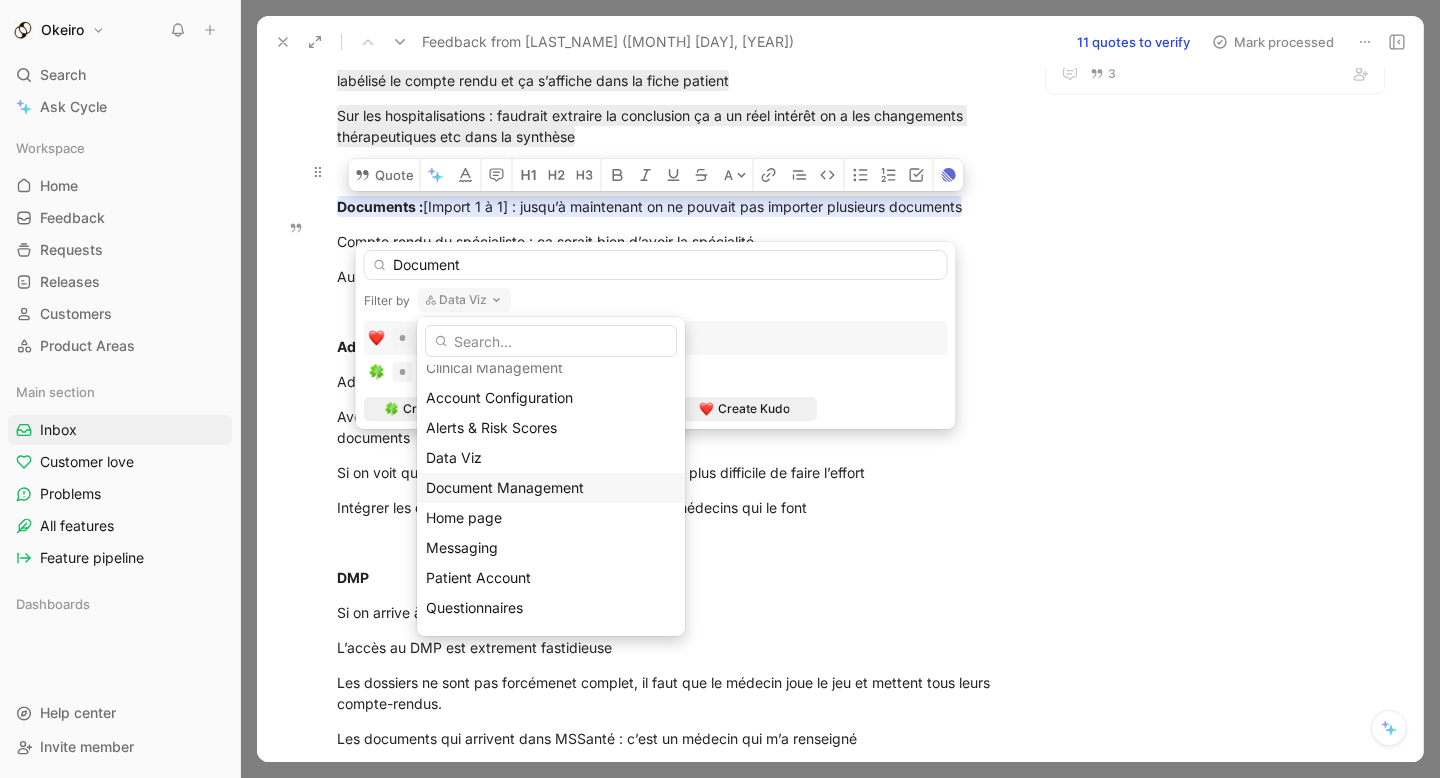 click on "Document Management" at bounding box center [505, 487] 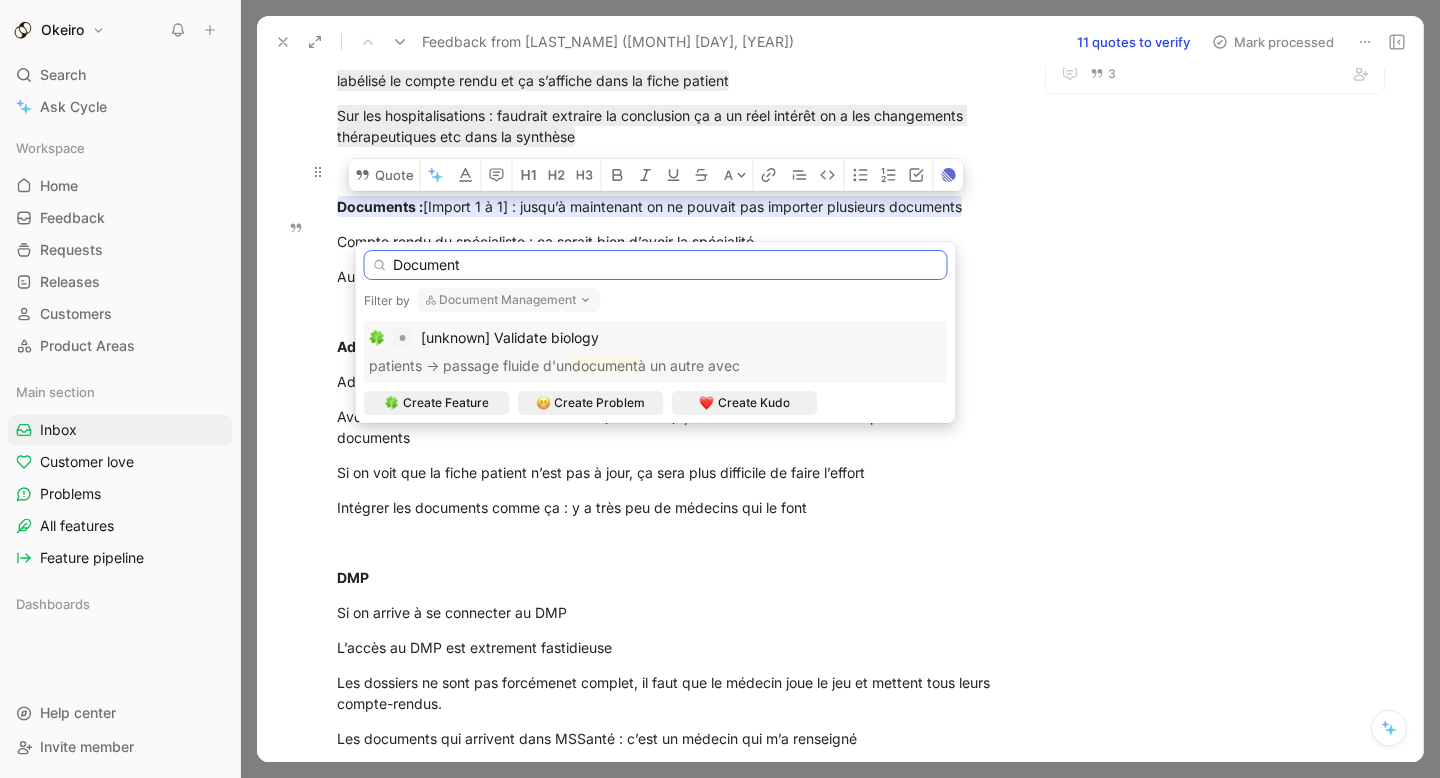 drag, startPoint x: 501, startPoint y: 264, endPoint x: 308, endPoint y: 263, distance: 193.0026 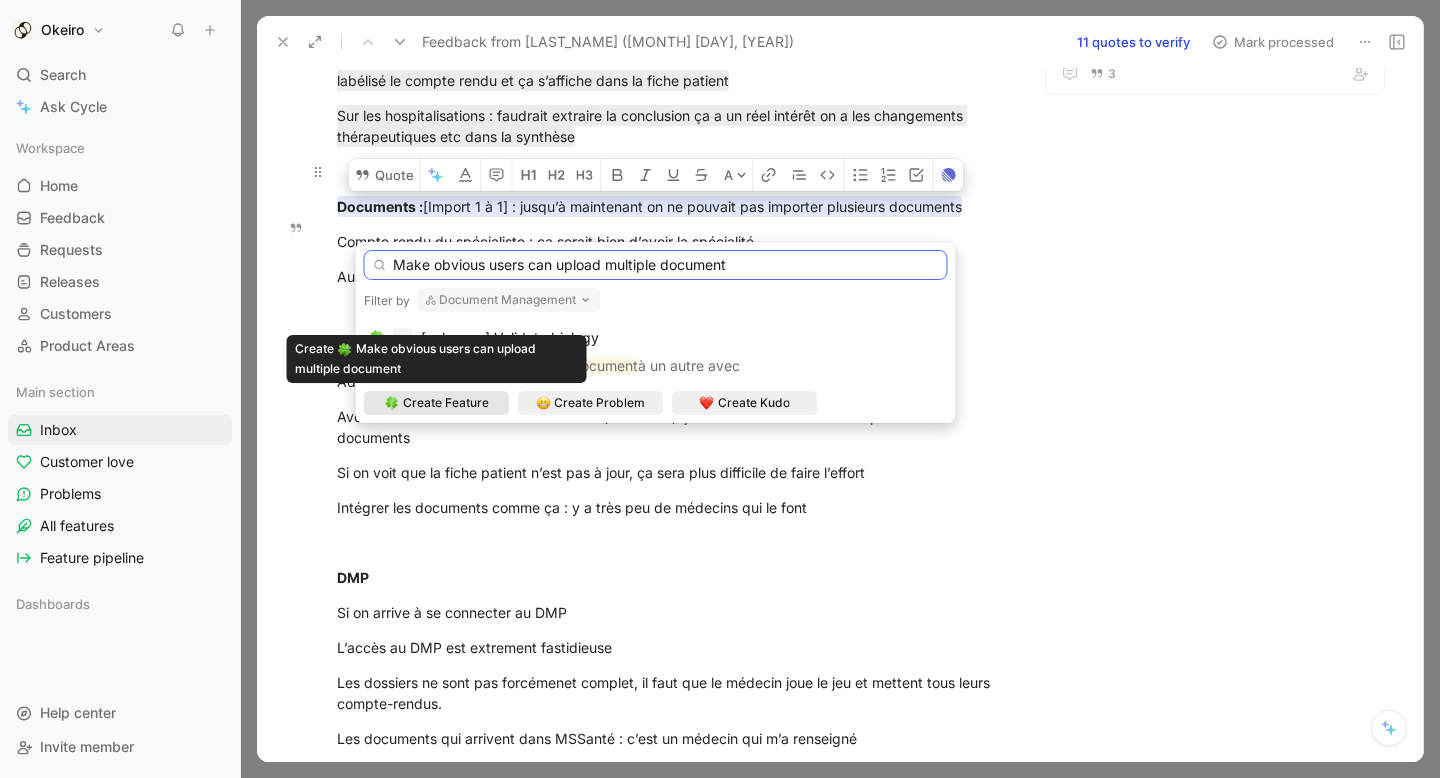 type on "Make obvious users can upload multiple document" 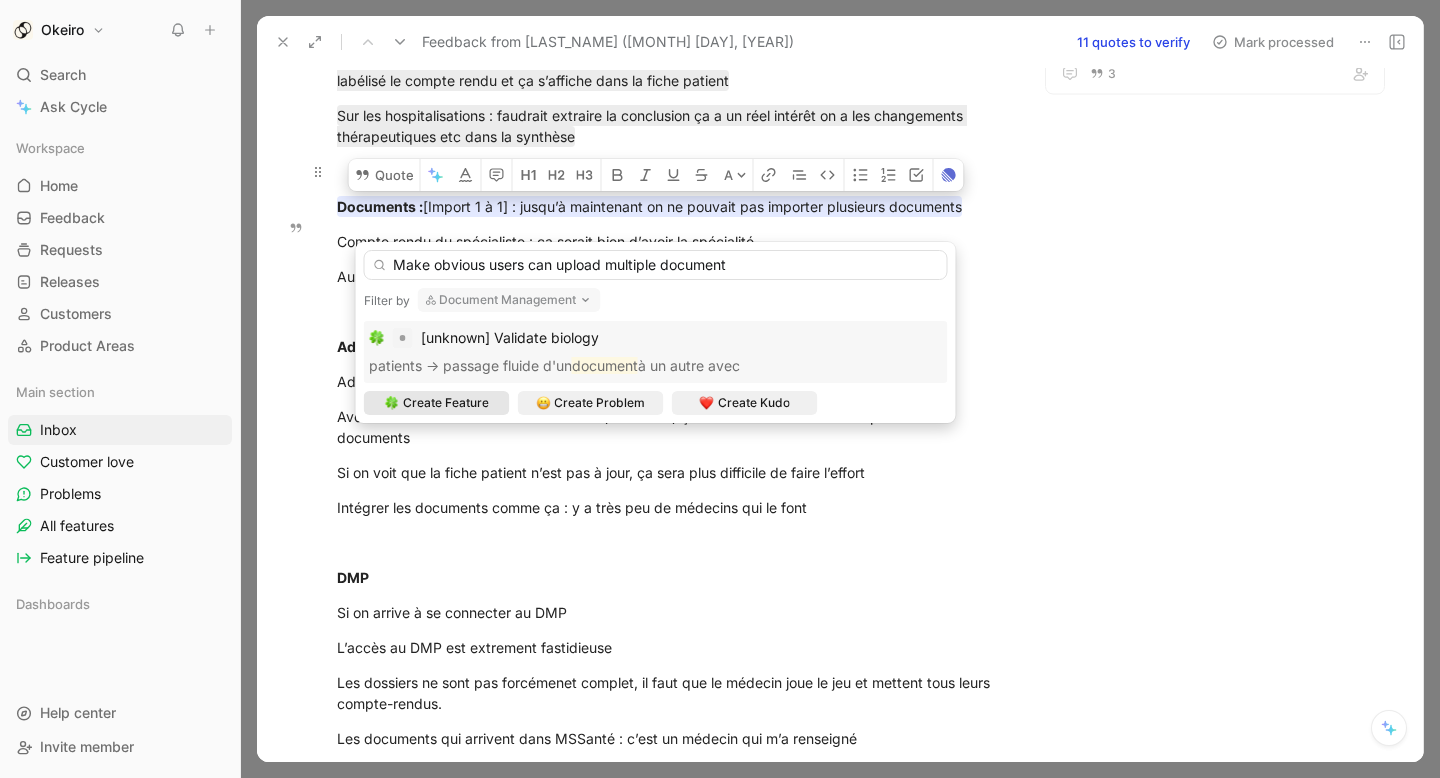 click on "Create Feature" at bounding box center (446, 403) 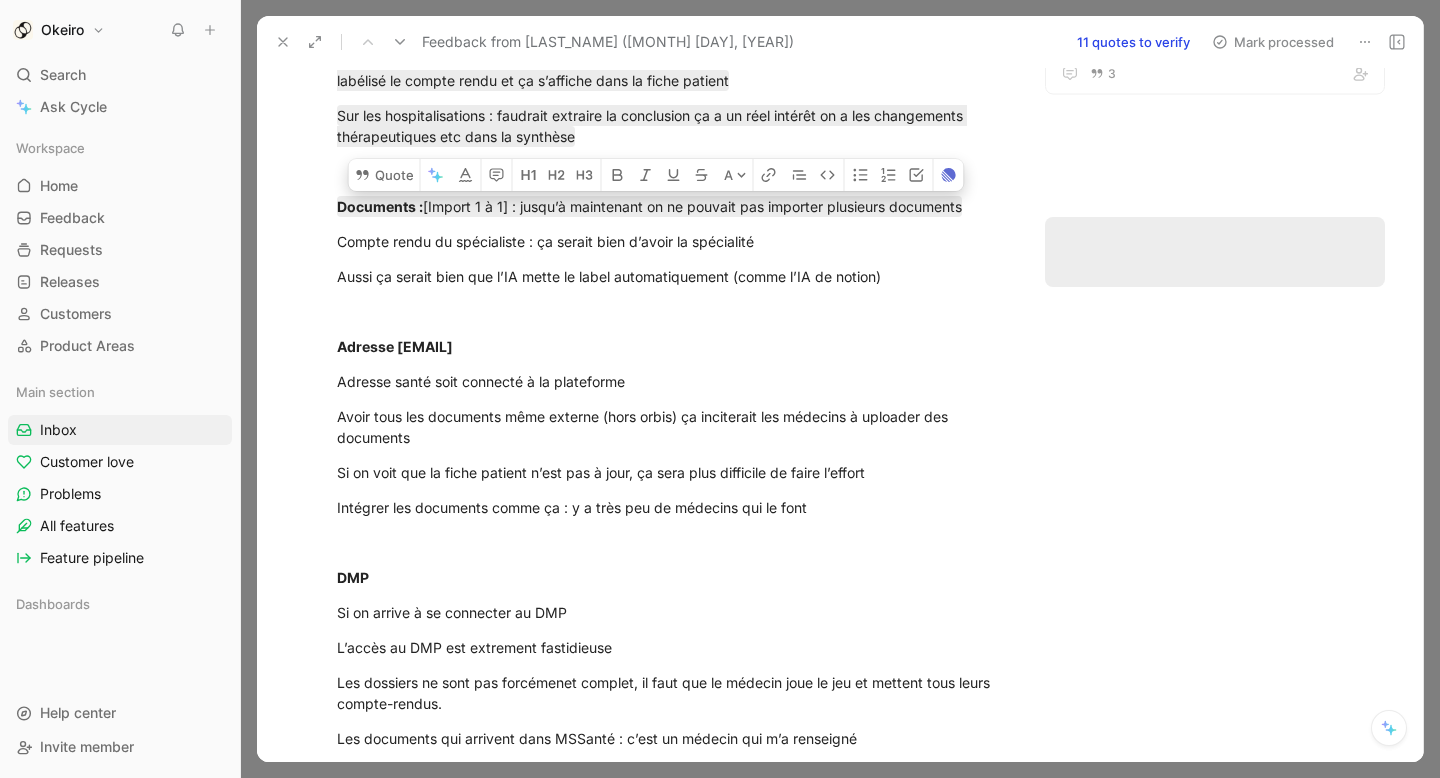 scroll, scrollTop: 1087, scrollLeft: 0, axis: vertical 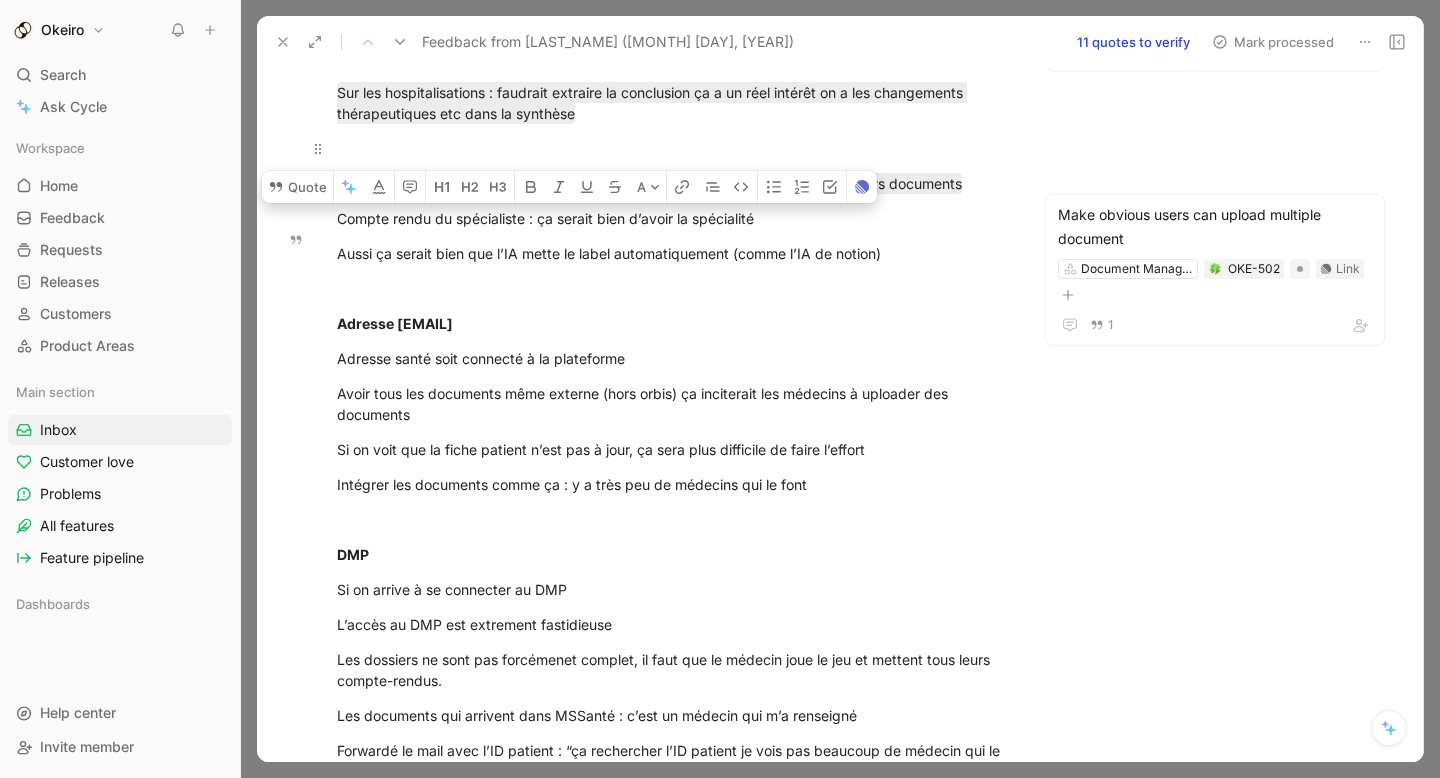 drag, startPoint x: 725, startPoint y: 238, endPoint x: 267, endPoint y: 238, distance: 458 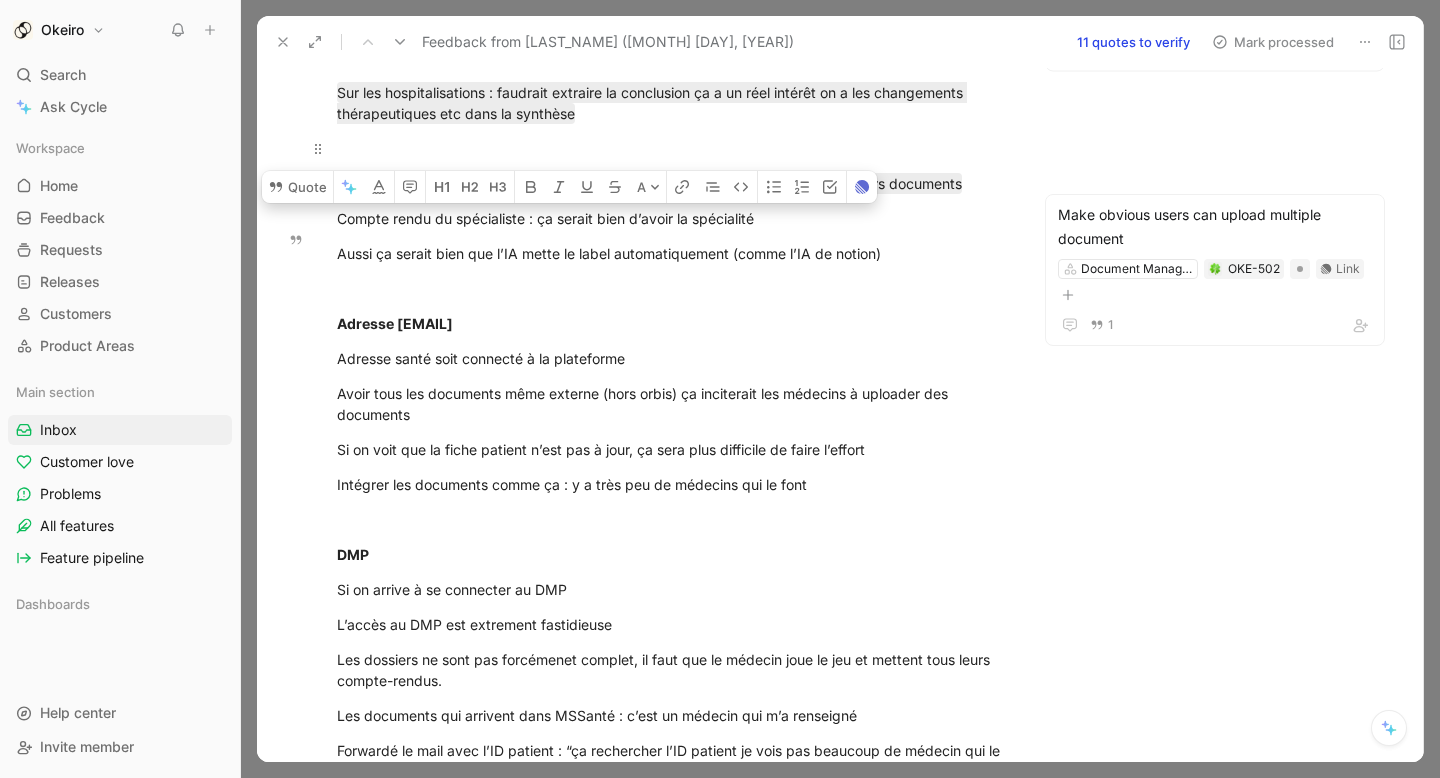 click on "APHP: Saint-Louis Comment Add quote Summarize Feedback from DIVARDGillian (Aug 03, 2025) 4 Product Areas C Coline Animbo Cycle To process Make obvious users can upload multiple document Document Management OKE-502 Link 1 Suggesion for clinical data section Data Viz OKE-495 Link 1 Graph view is useful and easy to use Data Viz OKE-404 Link 3 Suggestions of element to track in graph view Data Viz OKE-448 Link 3 Review graph view CTA Data Viz OKE-499 Link 1 Review structure of marker list Data Viz OKE-382 Link AI-generated 5 Delta view is useful Data Viz OKE-402 Link 5 Document source is useful Data Viz OKE-493 Link 1 Quote A https://drive.google.com/file/d/1LOHGIuZKLpAIYXJzYAMEiXgQGIdxow5i/view?usp=sharing 💬  Quotes importantes  Tableau bio  : les valeurs sont toutes mélangées, c’est pas structurée comme une pancarte habituelle  Les médecin ont l’habitude des rapport biologiques, et des pancartes.  Document source  Figma Données cliniques :  Delta  Seuil Visualisation des données (graph) :  ❤" at bounding box center (840, 415) 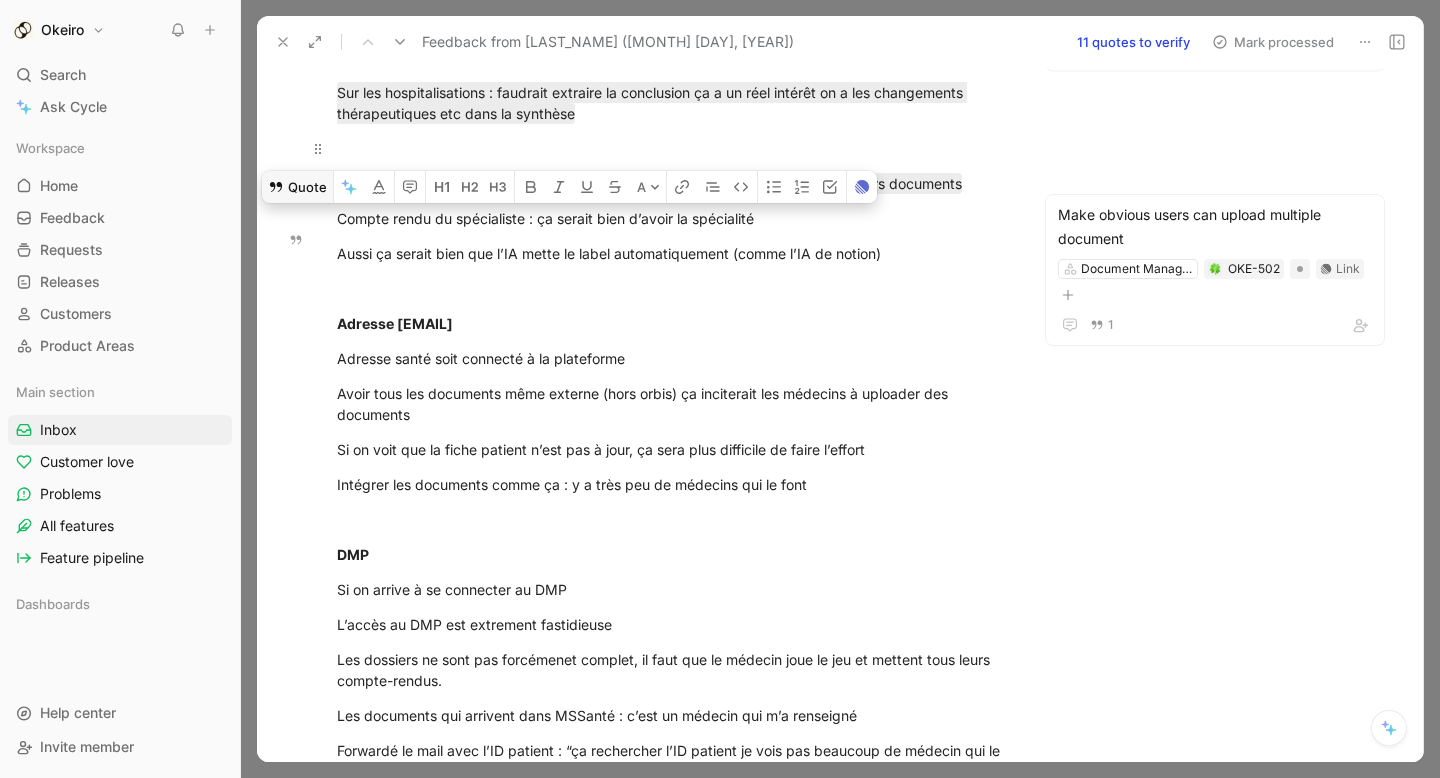 click on "Quote" at bounding box center [297, 187] 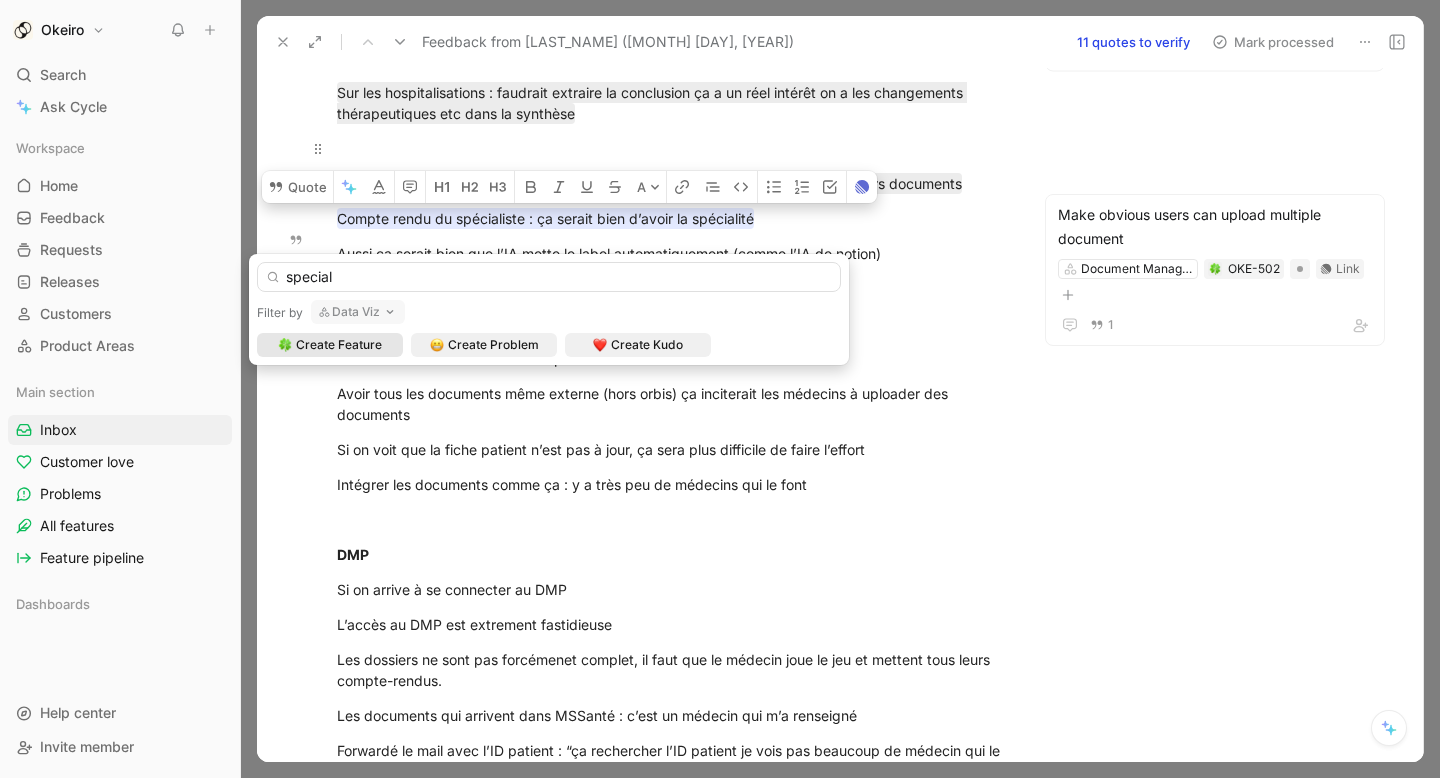 type on "special" 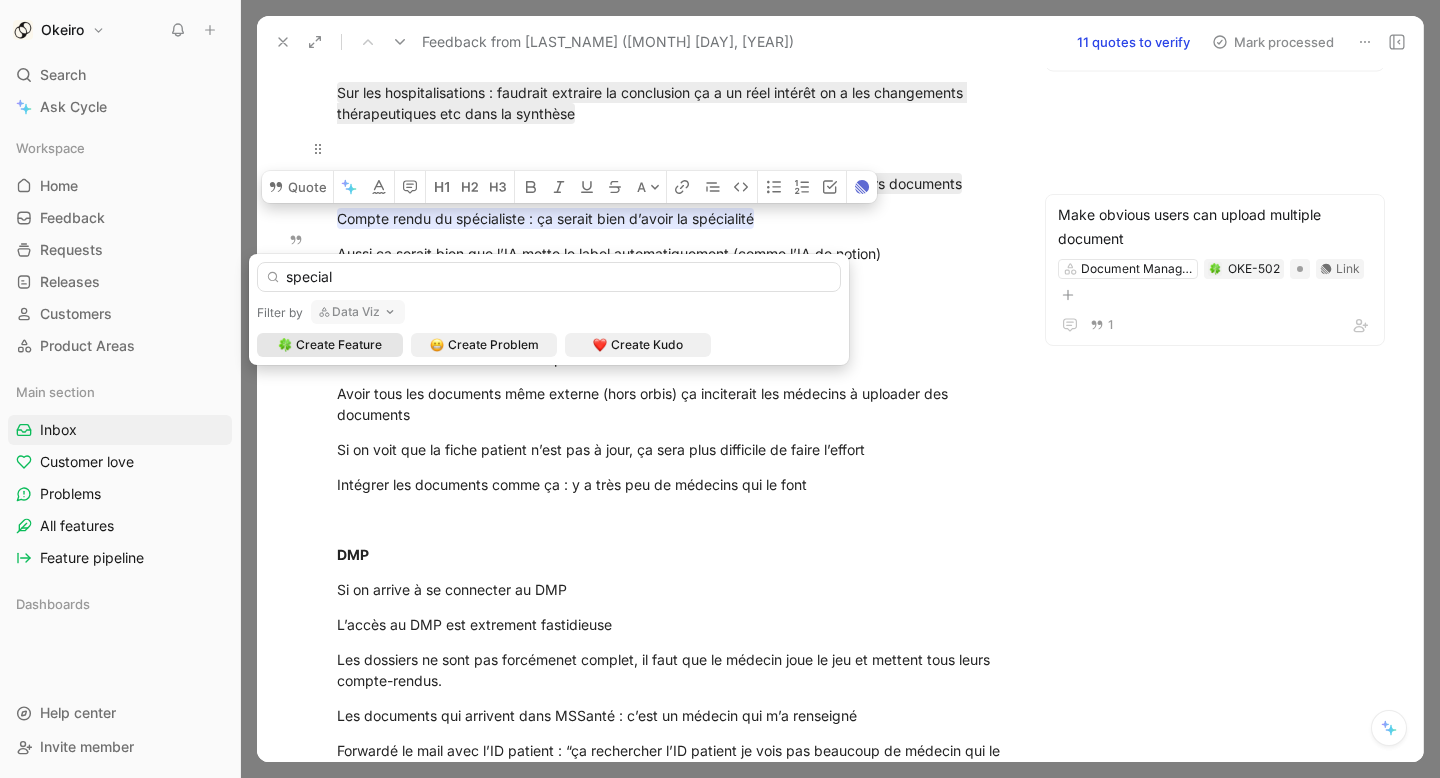 click on "Data Viz" at bounding box center [358, 312] 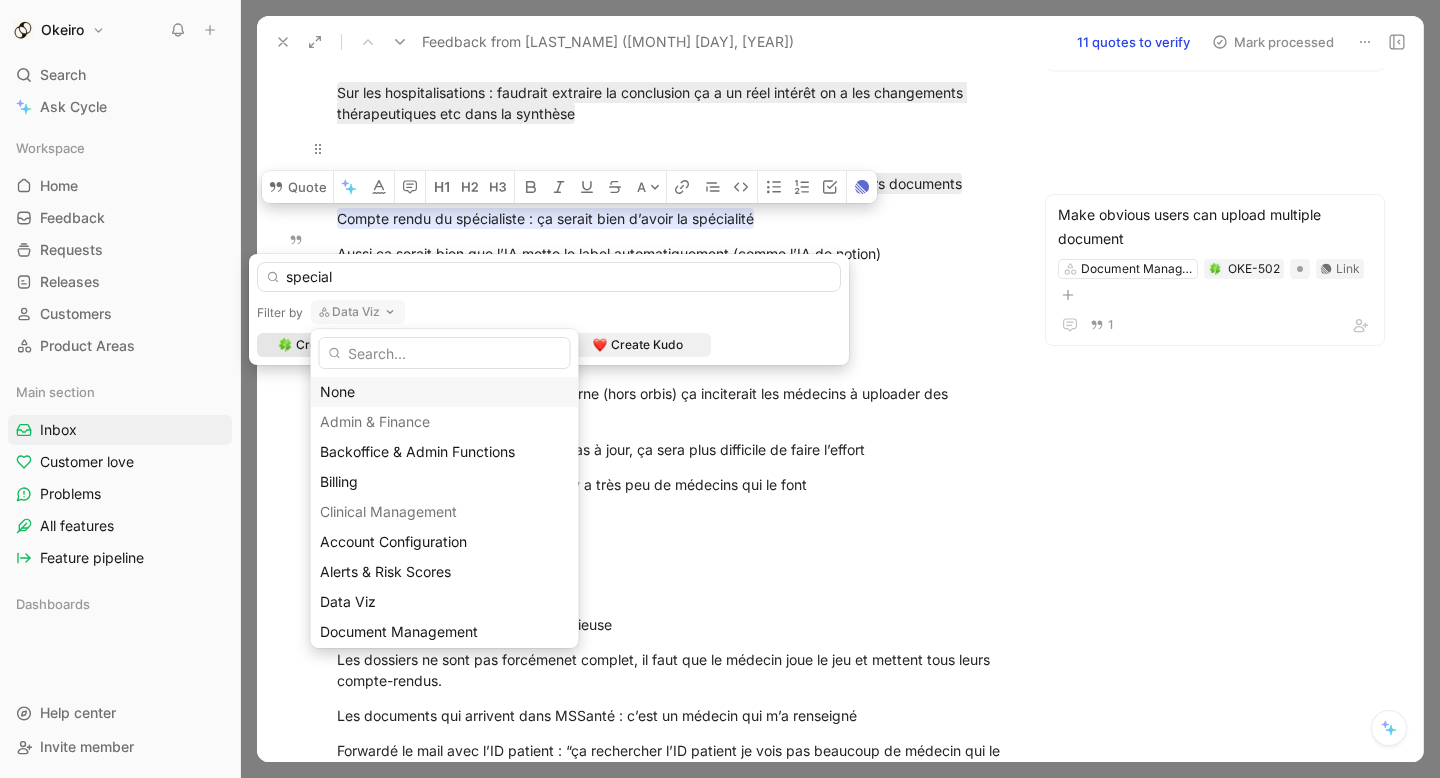click on "None" at bounding box center [445, 392] 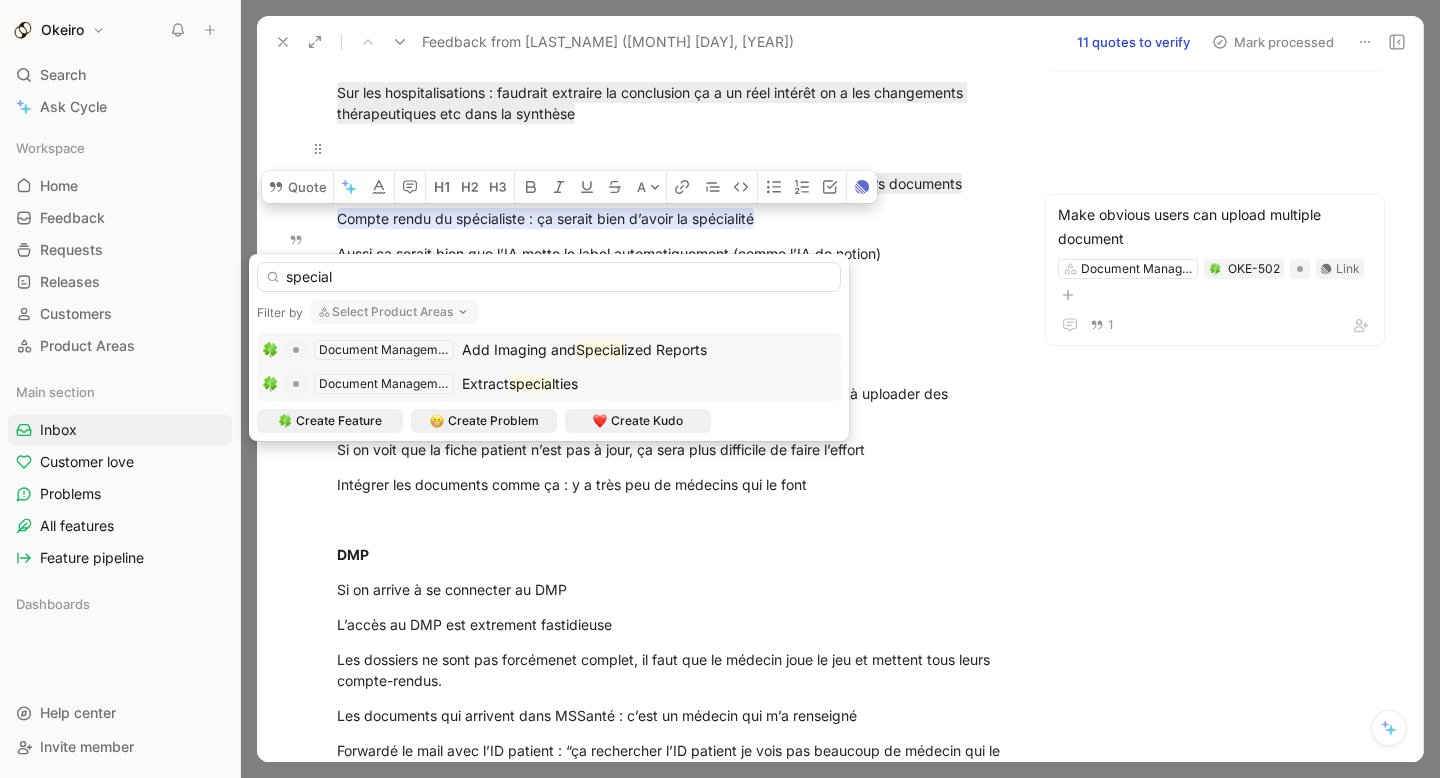 click on "Document Management Extract  special ties" at bounding box center [549, 384] 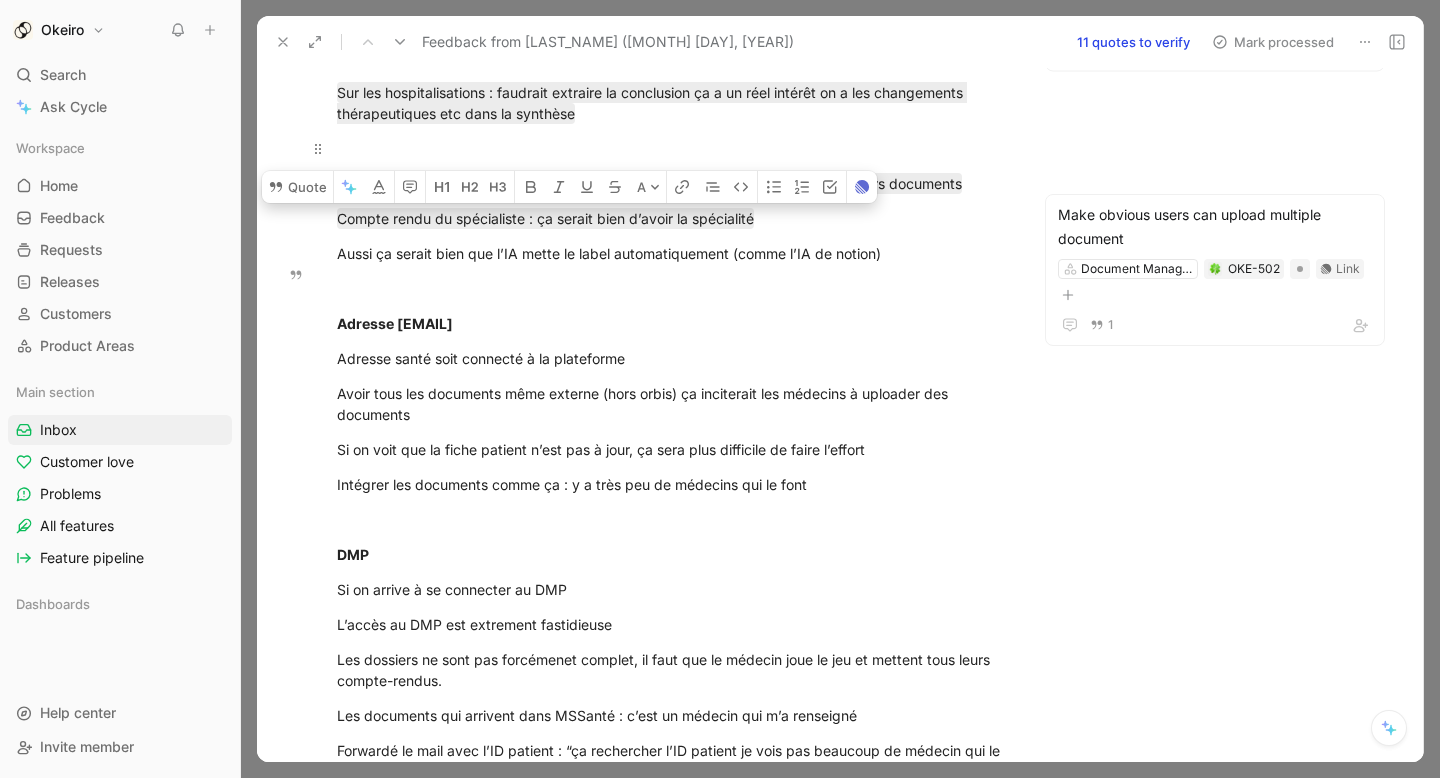 drag, startPoint x: 321, startPoint y: 273, endPoint x: 254, endPoint y: 273, distance: 67 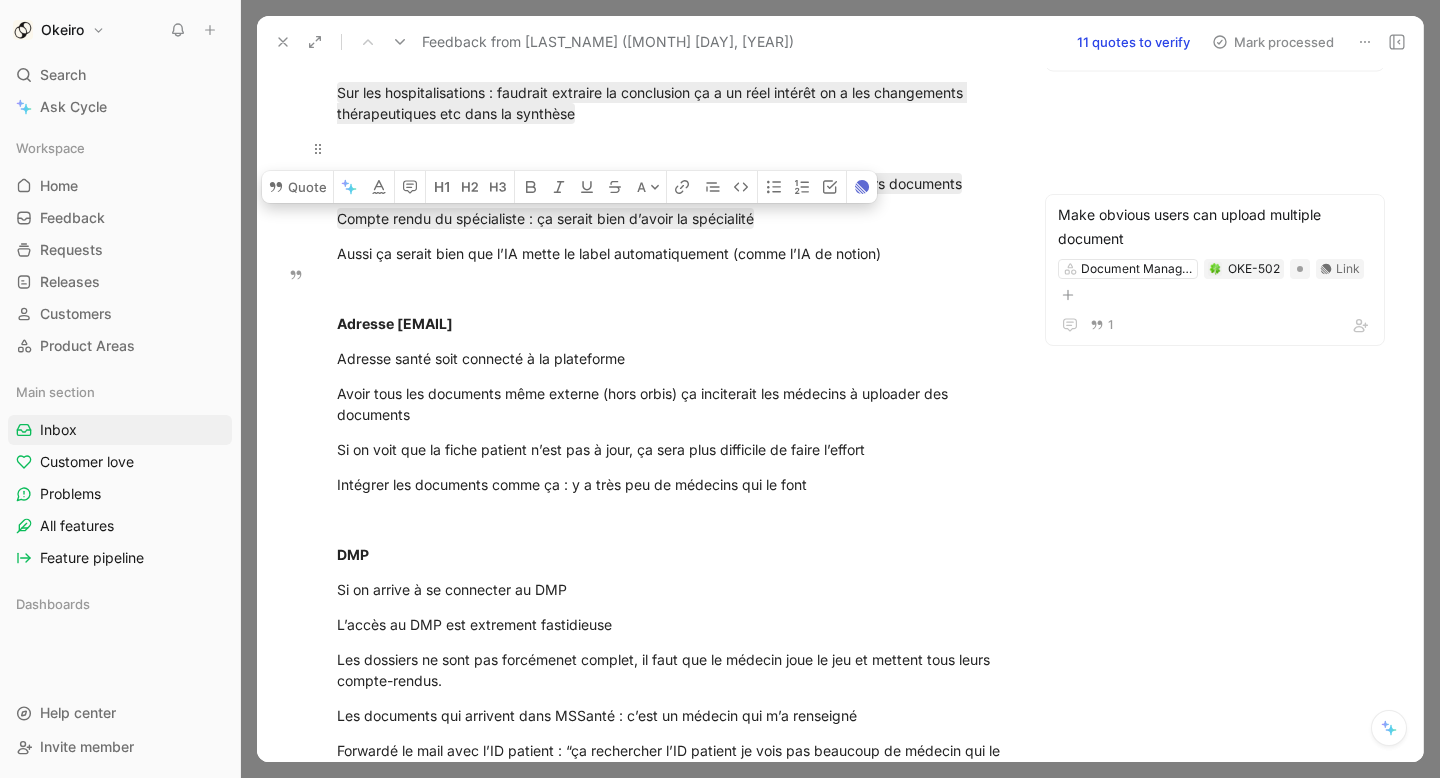 click on "Feedback Views Inbox Main section Settings To process 4 Feedback from DIVARD Gillian (Aug [DAY], [YEAR]) 4 Product Areas 9 11 C P Workshop app patient - 7/[DAY]/[YEAR] Select Product Areas C Feedback from Fanny Hazan, Dr. (Jan [DAY], [YEAR]) Select Product Areas Feedback from Bénédicte Janbon, Dr. (Jan [DAY], [YEAR]) 5 Product Areas 9
To pick up a draggable item, press the space bar.
While dragging, use the arrow keys to move the item.
Press space again to drop the item in its new position, or press escape to cancel.
Feedback from DIVARD Gillian (Aug [DAY], [YEAR]) 11 quotes to verify Mark processed APHP: Saint-Louis Comment Add quote Summarize Feedback from DIVARD Gillian (Aug [DAY], [YEAR]) 4 Product Areas C Coline Animbo Cycle To process Make obvious users can upload multiple document Document Management OKE-502 Link 1 Suggesion for clinical data section Data Viz OKE-495 Link 1 Graph view is useful and easy to use Data Viz OKE-404 Link 3 Suggestions of element to track in graph view Data Viz OKE-448 Link 3 Data Viz 1" at bounding box center [840, 389] 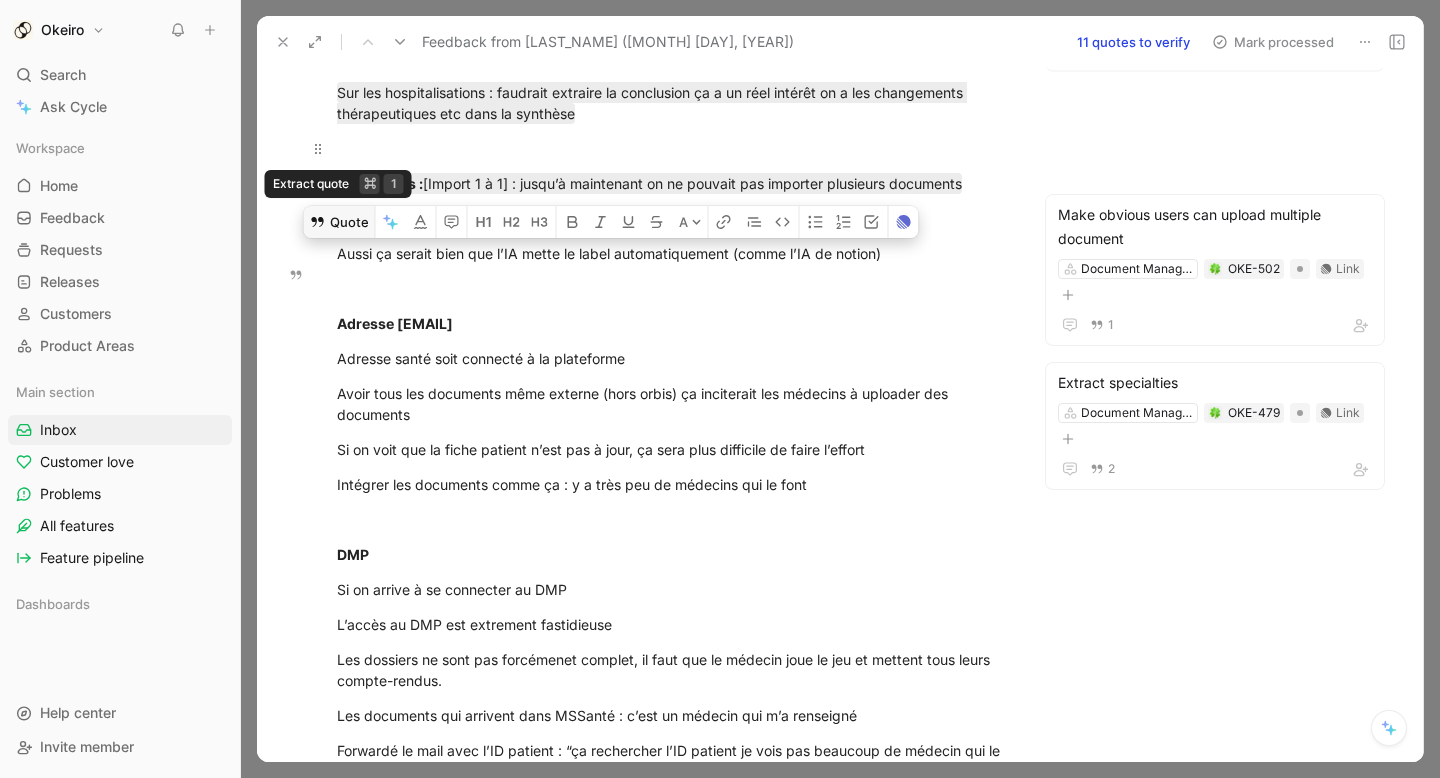 click on "Quote" at bounding box center (339, 222) 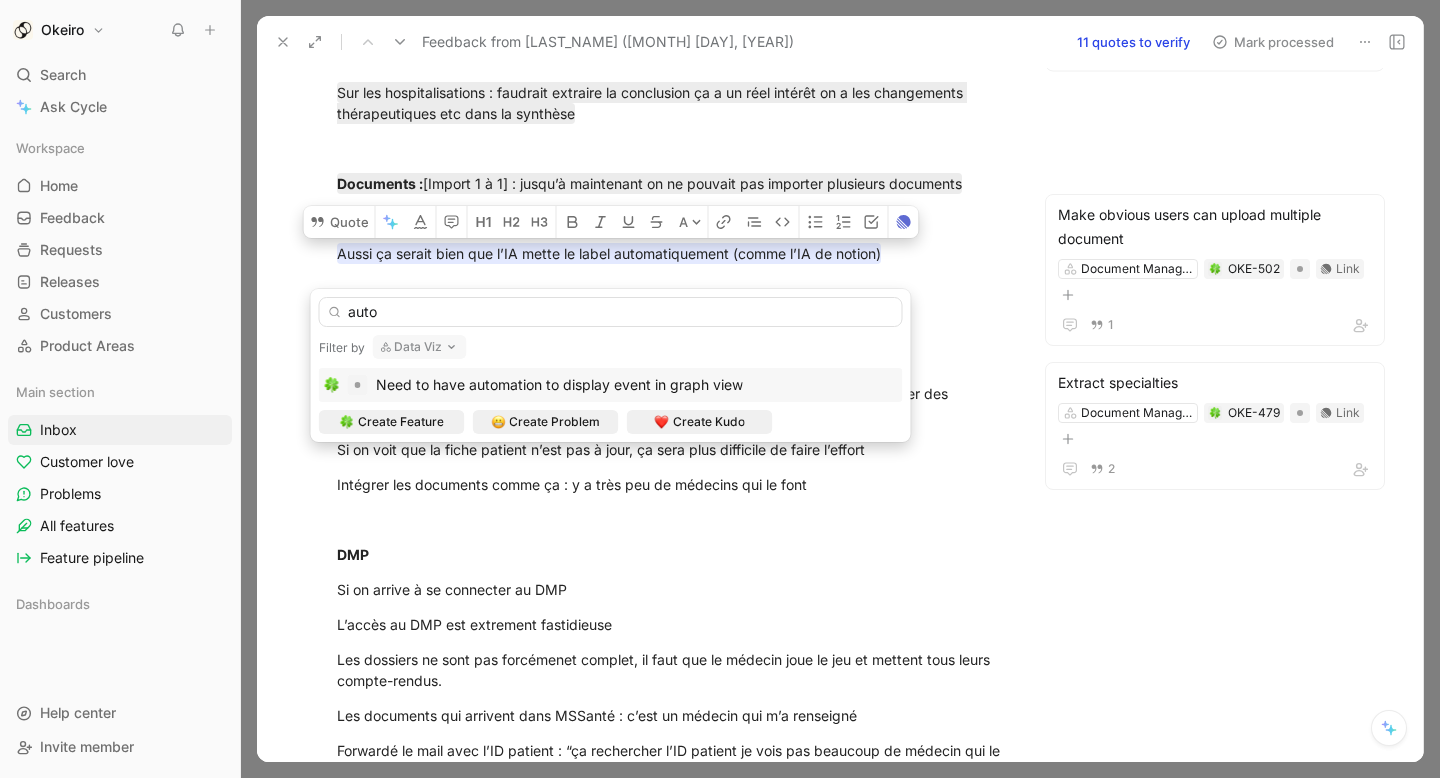 type on "autom" 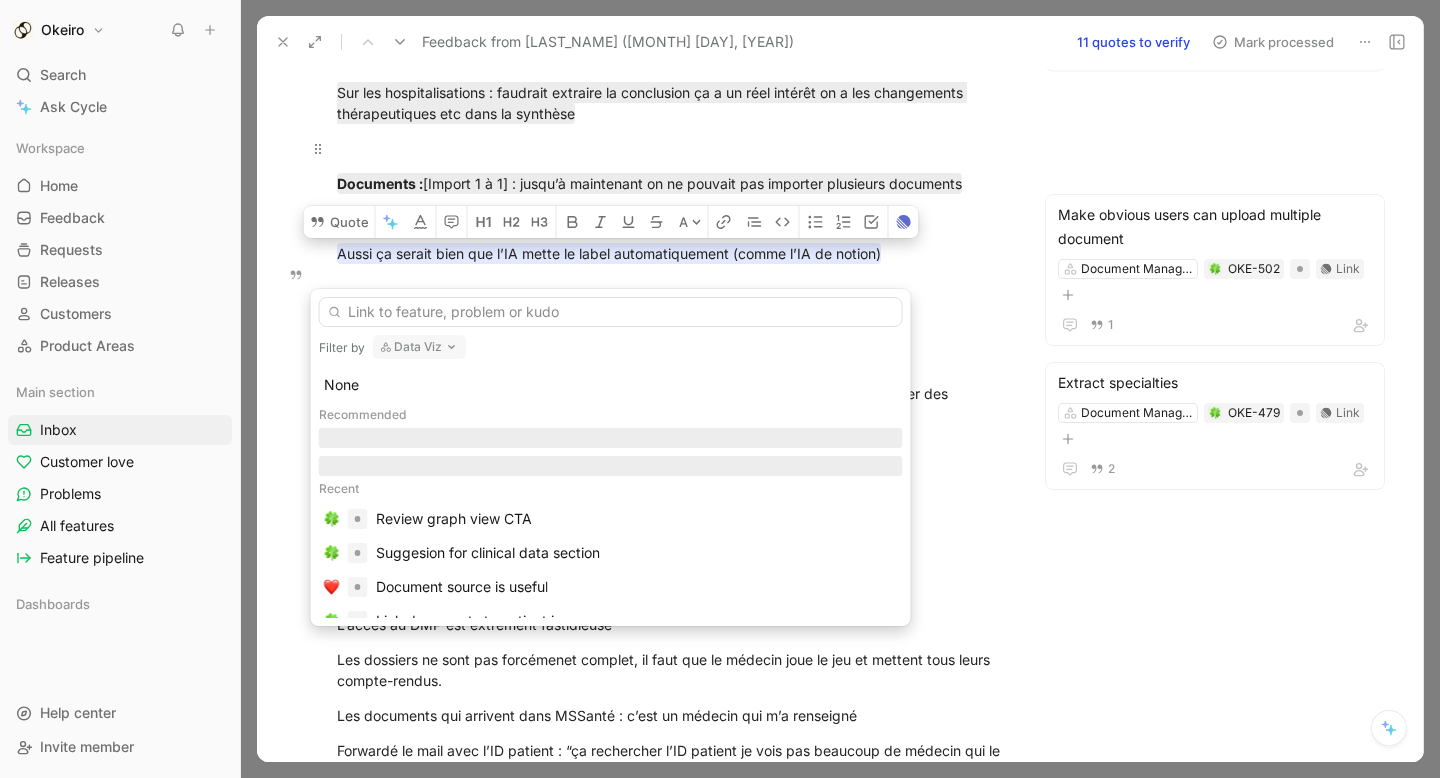 click on "Data Viz" at bounding box center (420, 347) 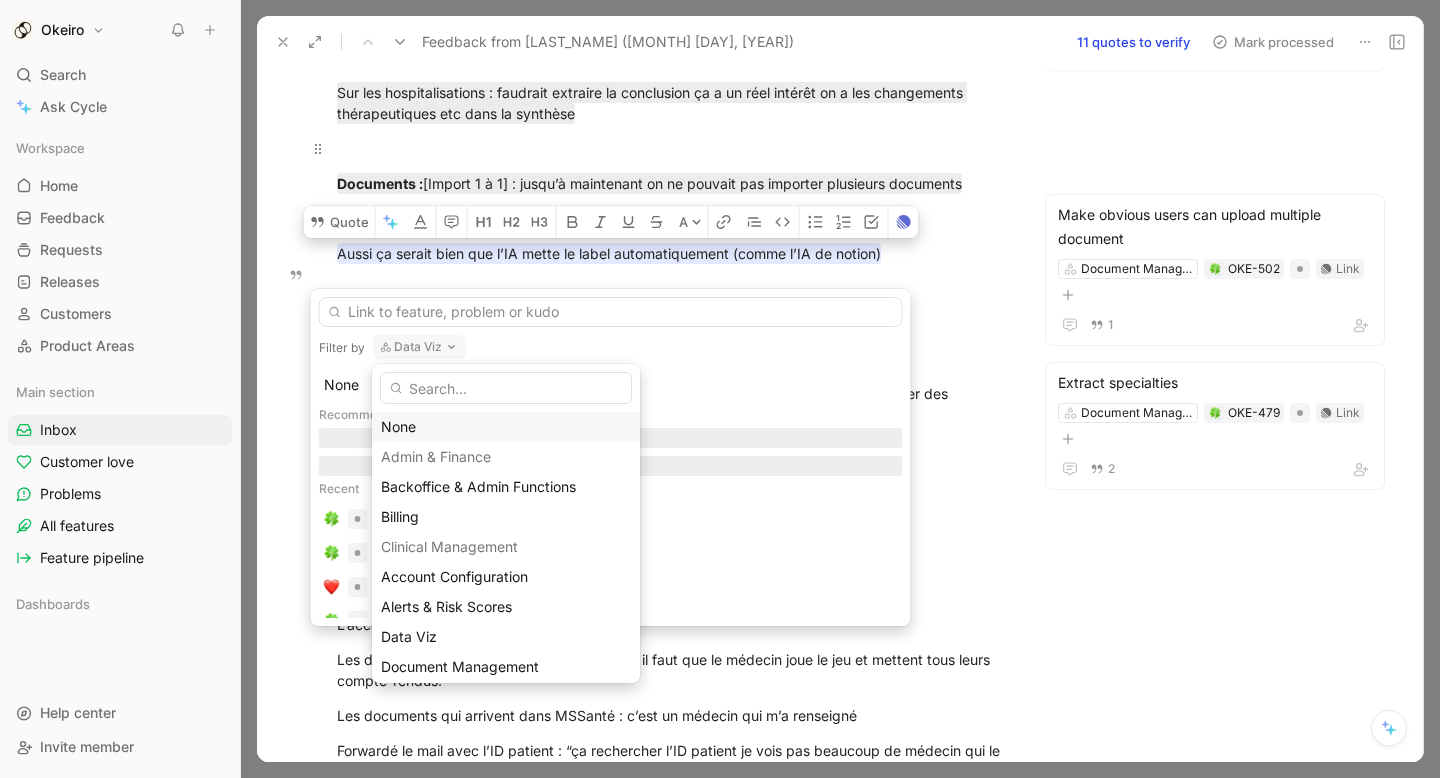 click on "None" at bounding box center [506, 427] 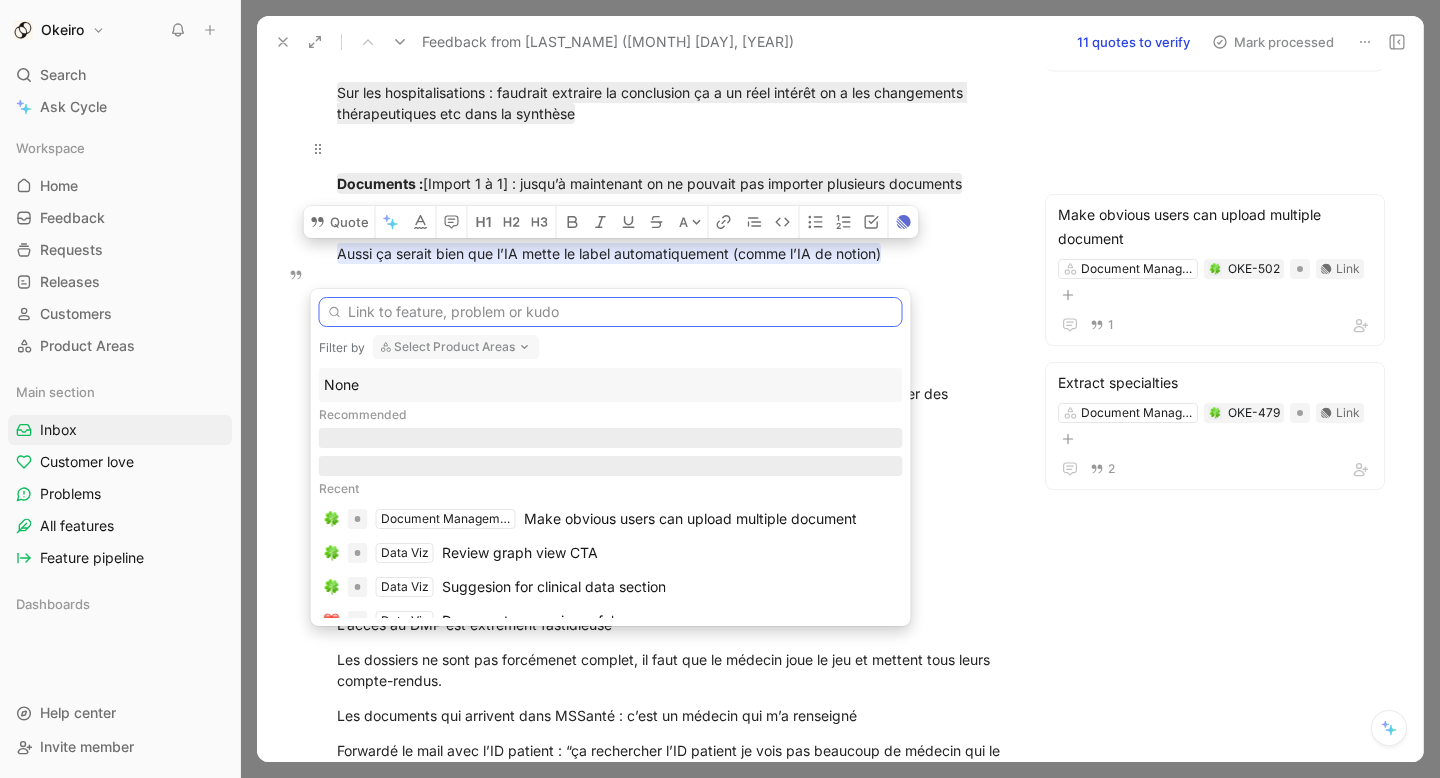 click at bounding box center [611, 312] 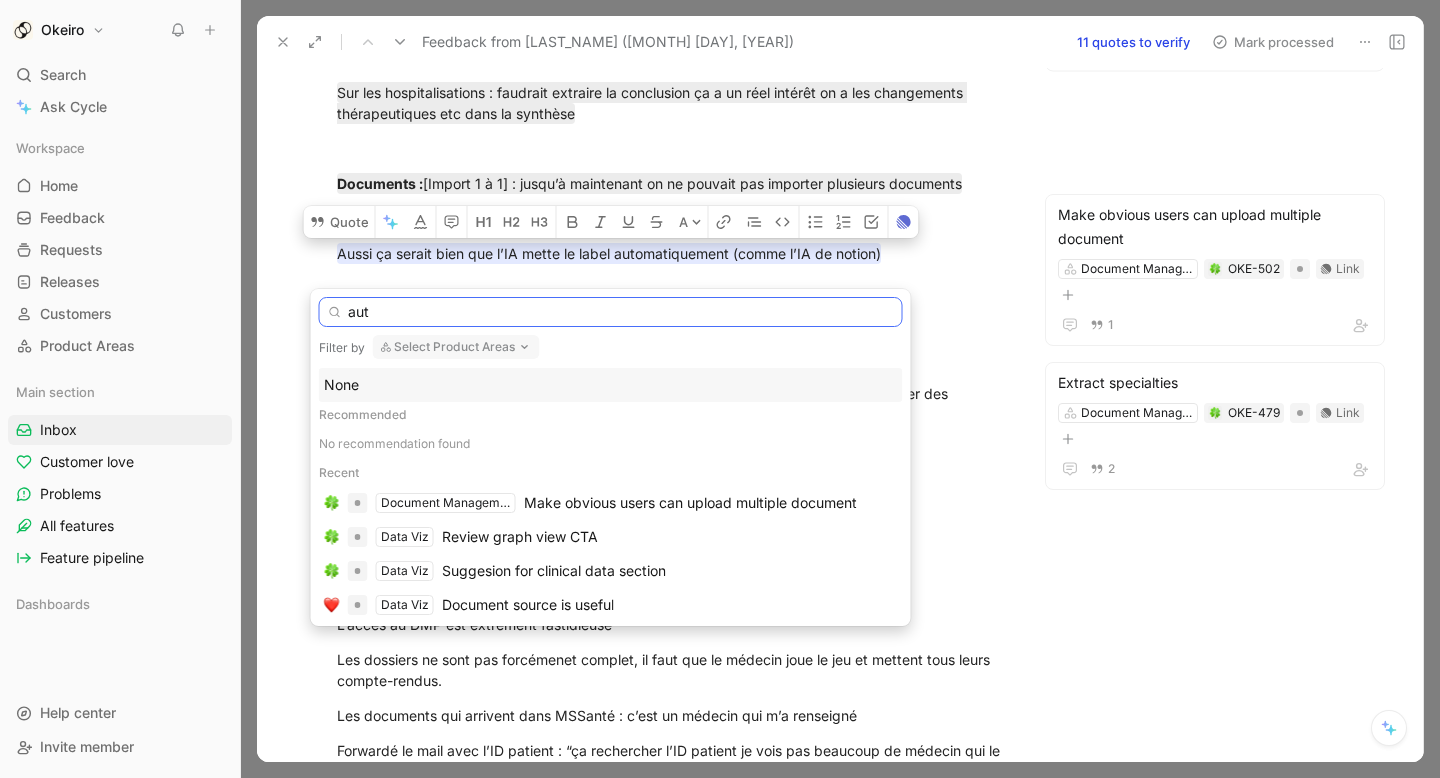 type on "auto" 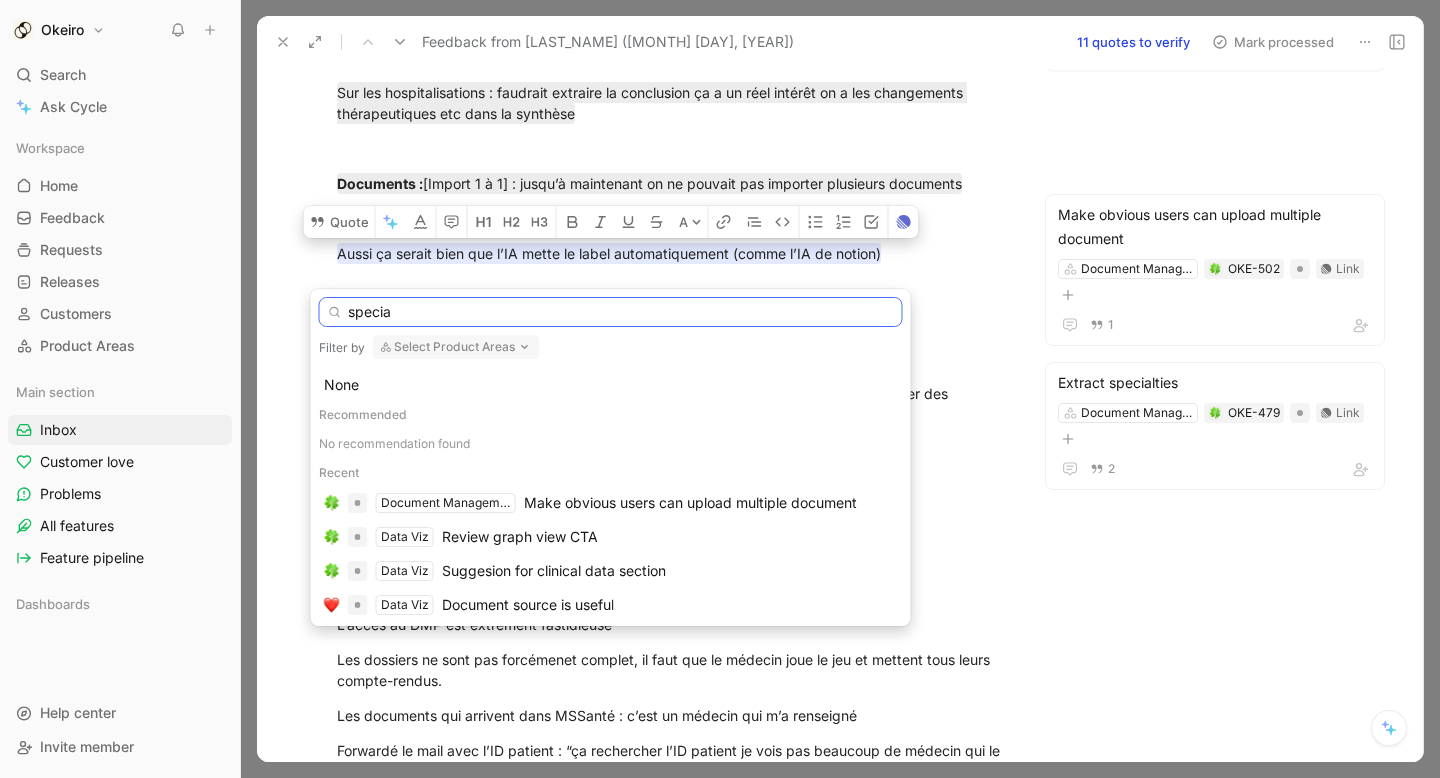 type on "special" 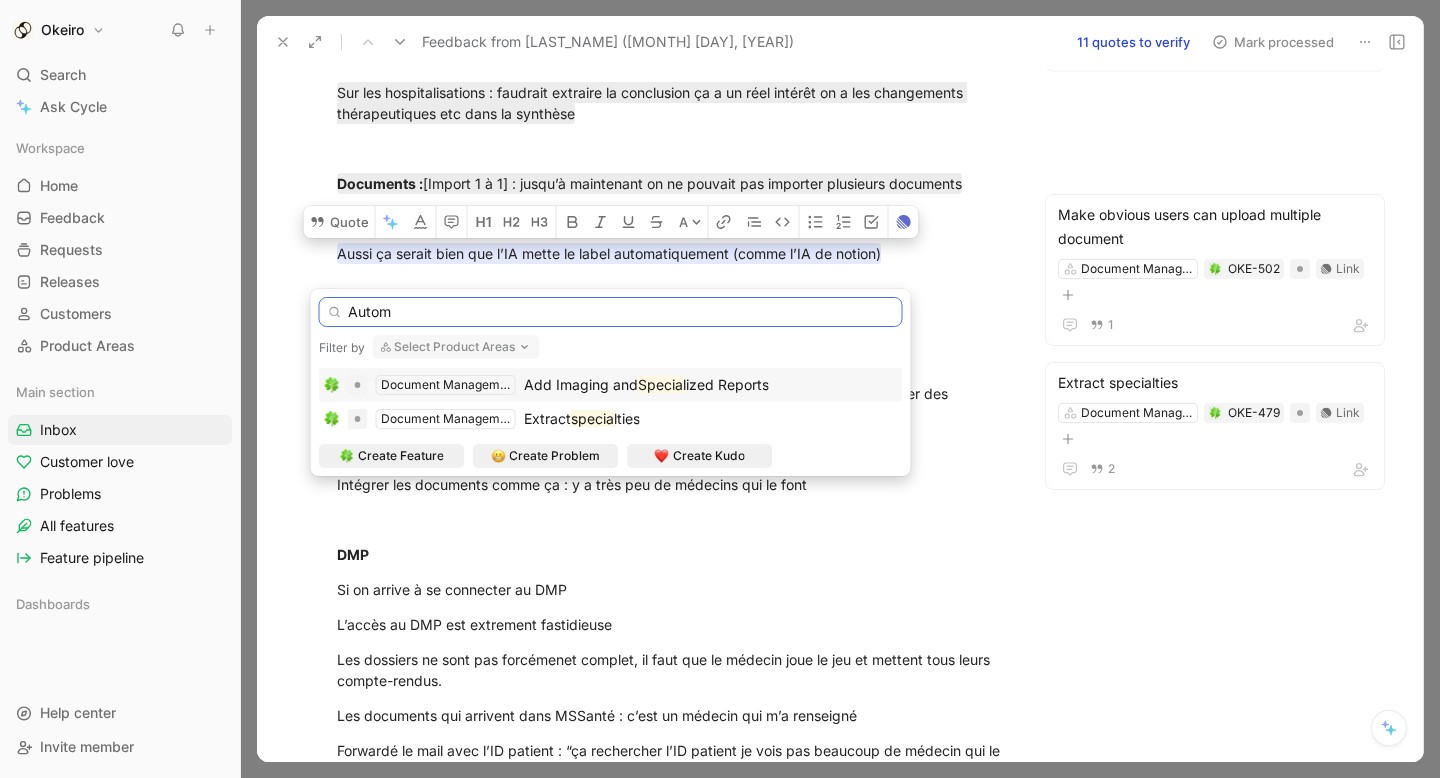 type on "Automa" 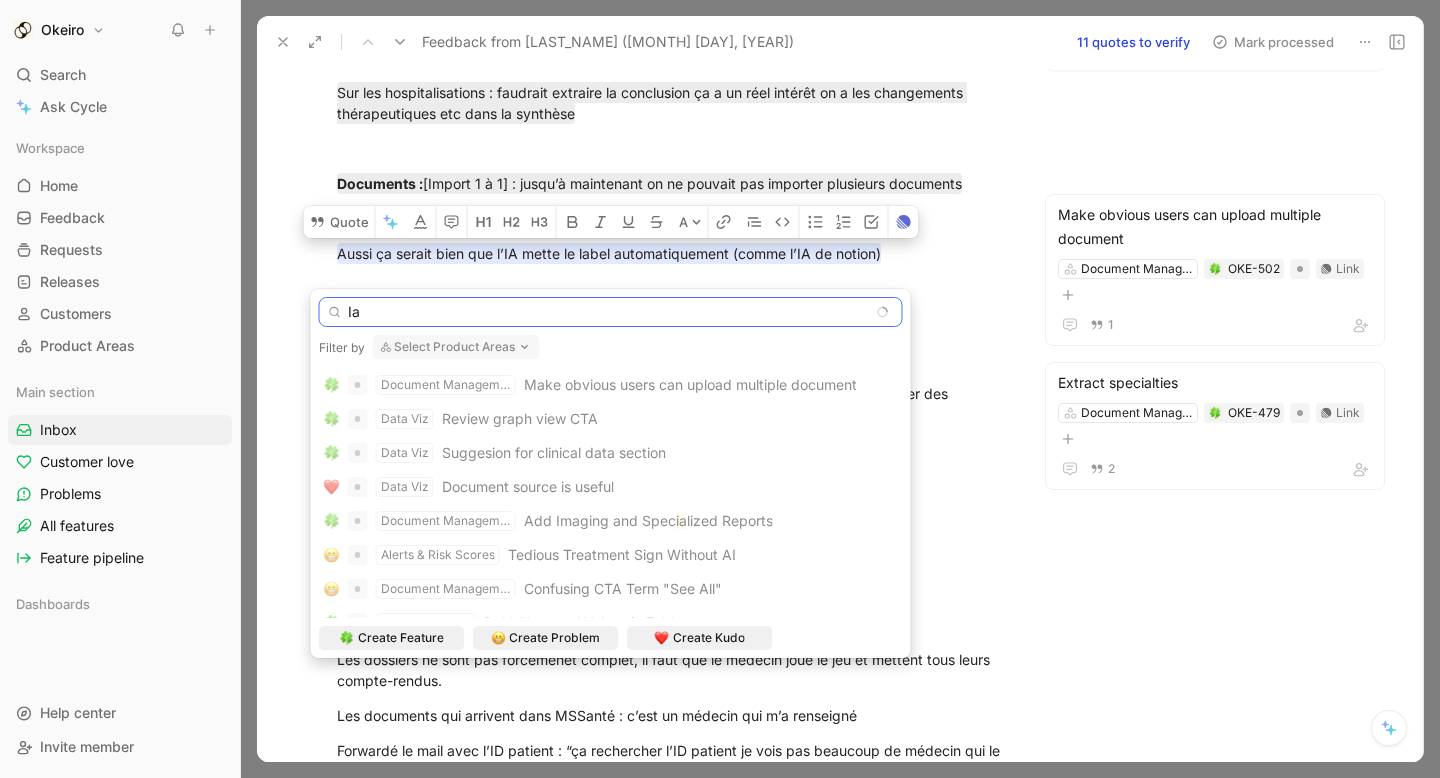 type on "I" 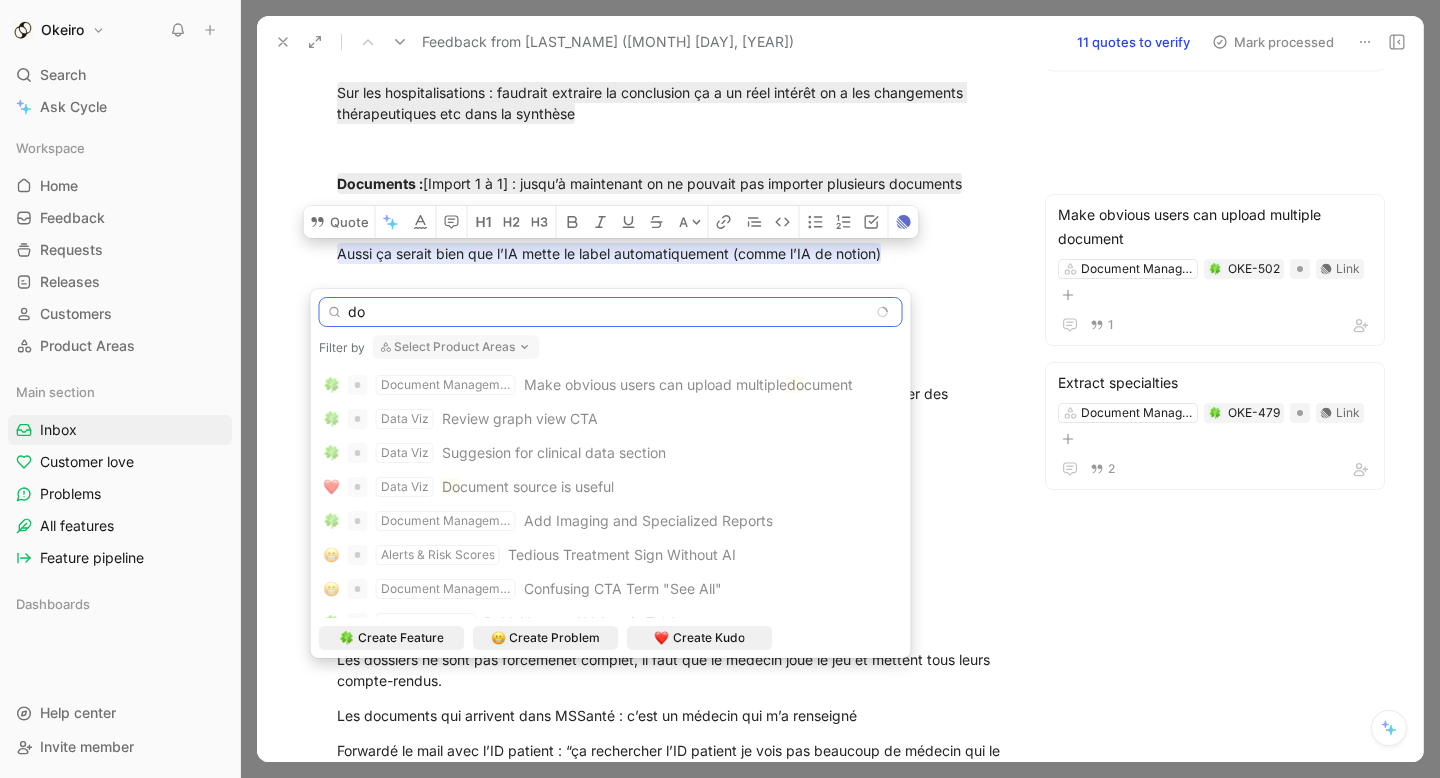 type on "d" 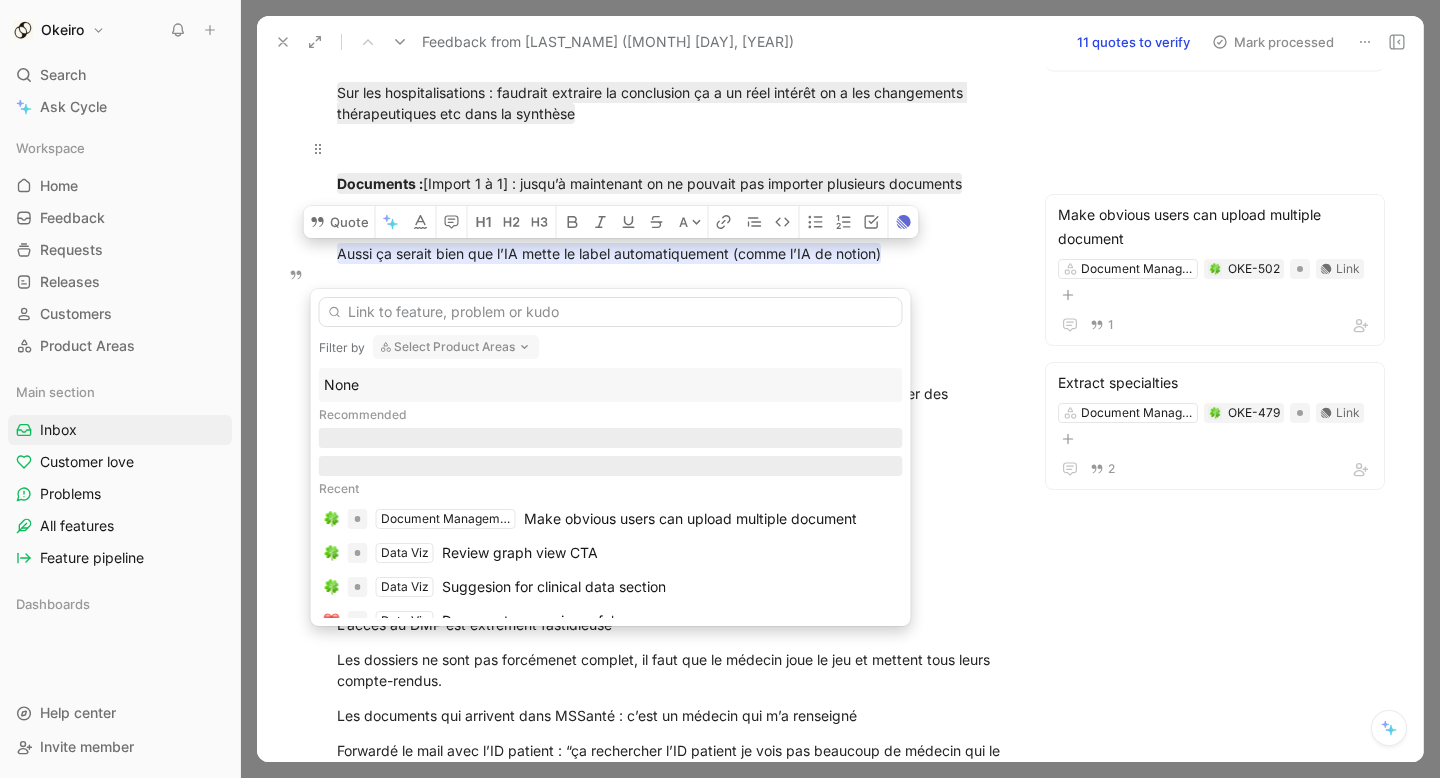 click on "Select Product Areas" at bounding box center [456, 347] 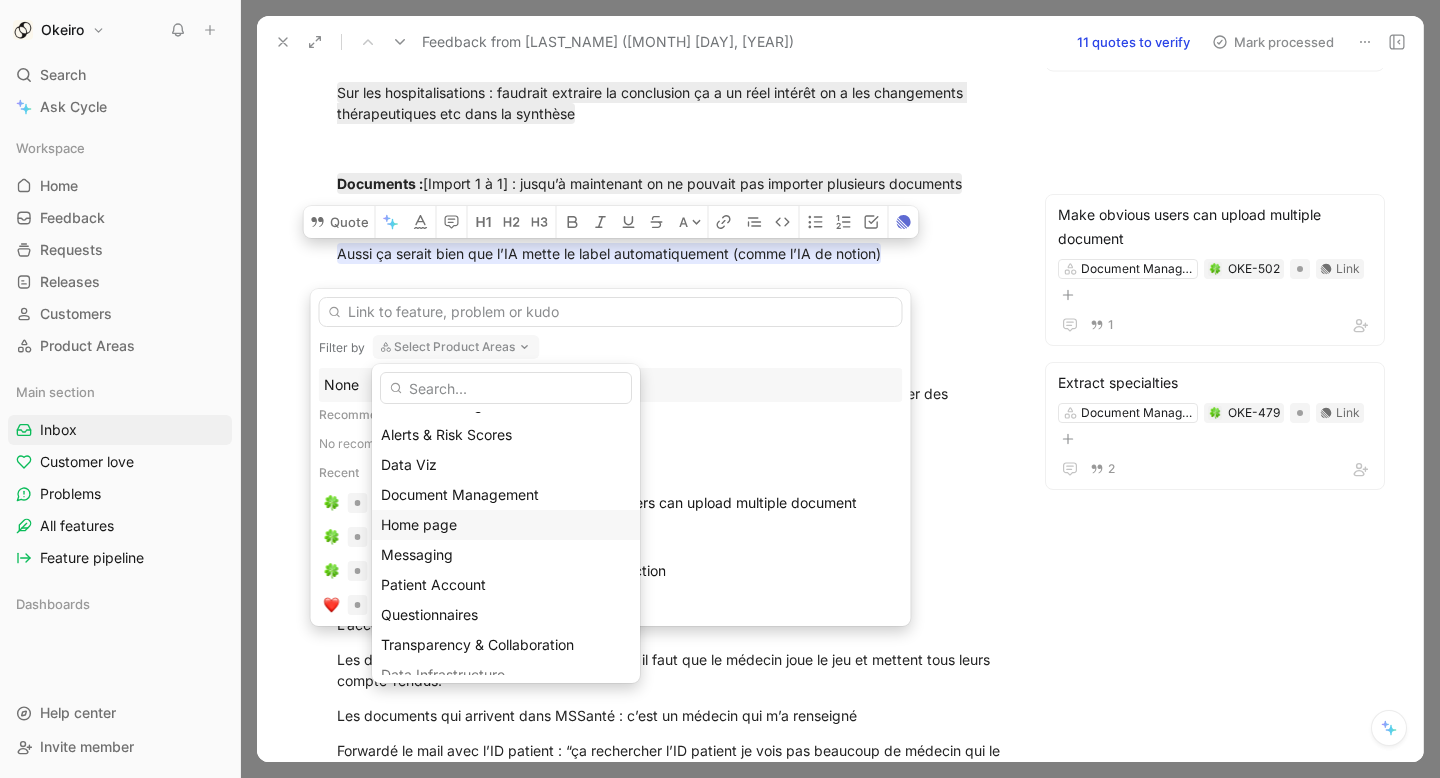 scroll, scrollTop: 175, scrollLeft: 0, axis: vertical 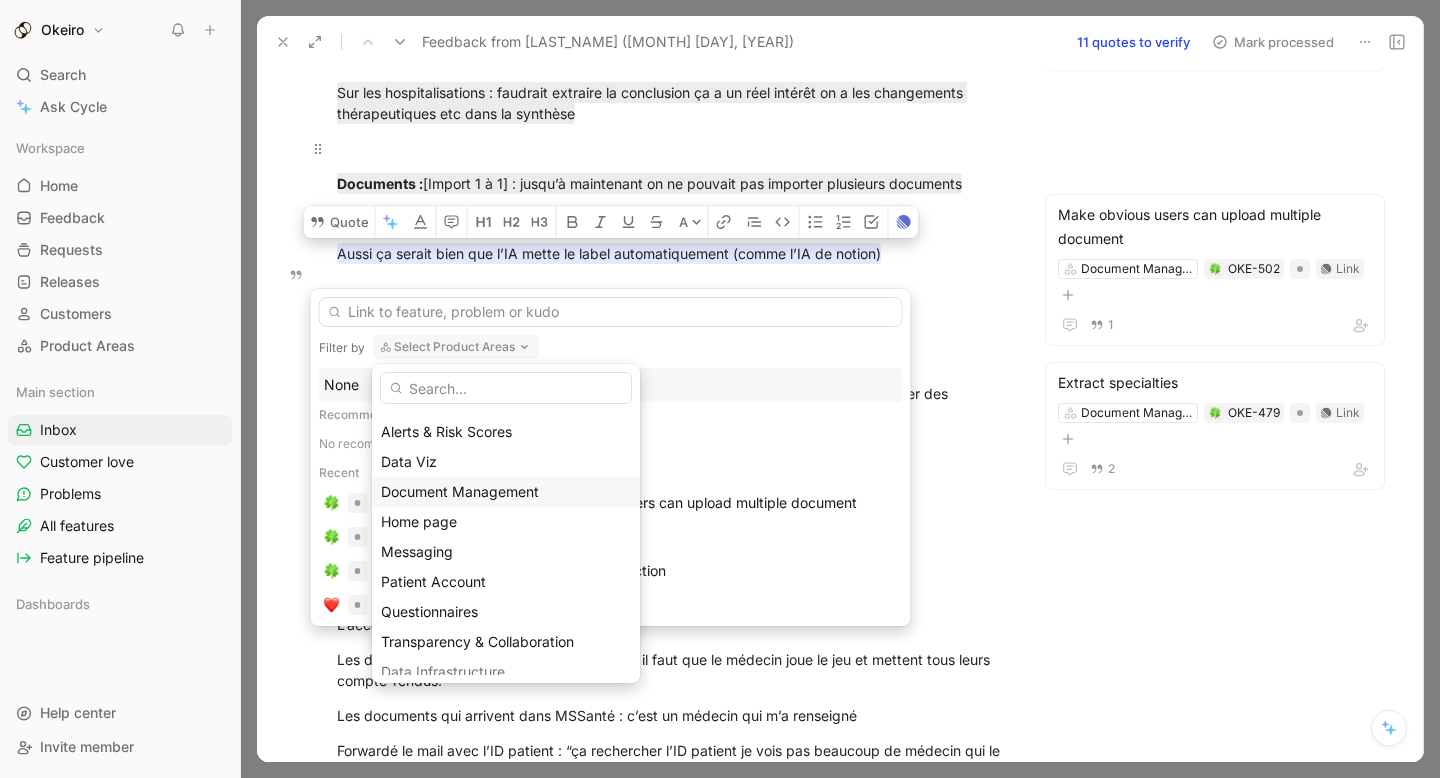 click on "Document Management" at bounding box center [460, 491] 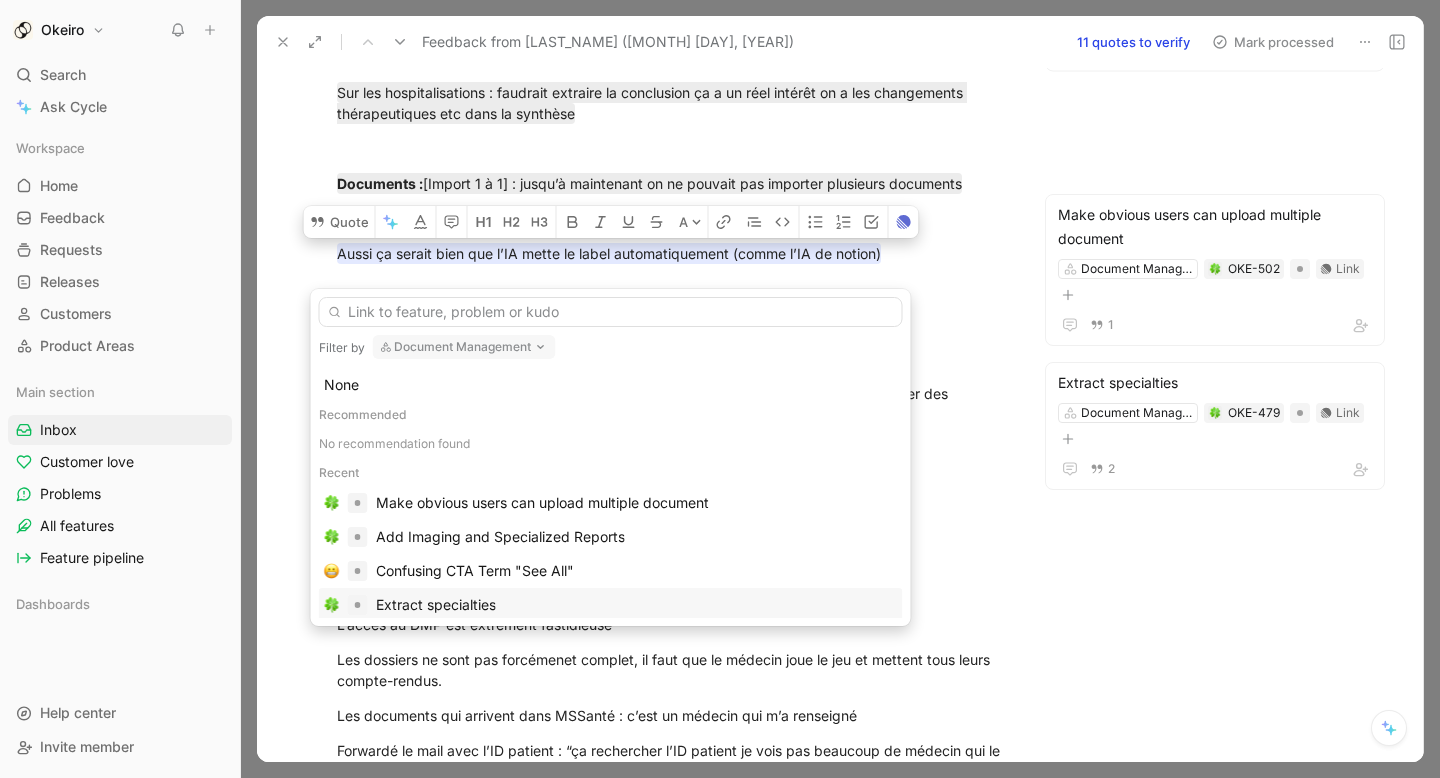 scroll, scrollTop: 106, scrollLeft: 0, axis: vertical 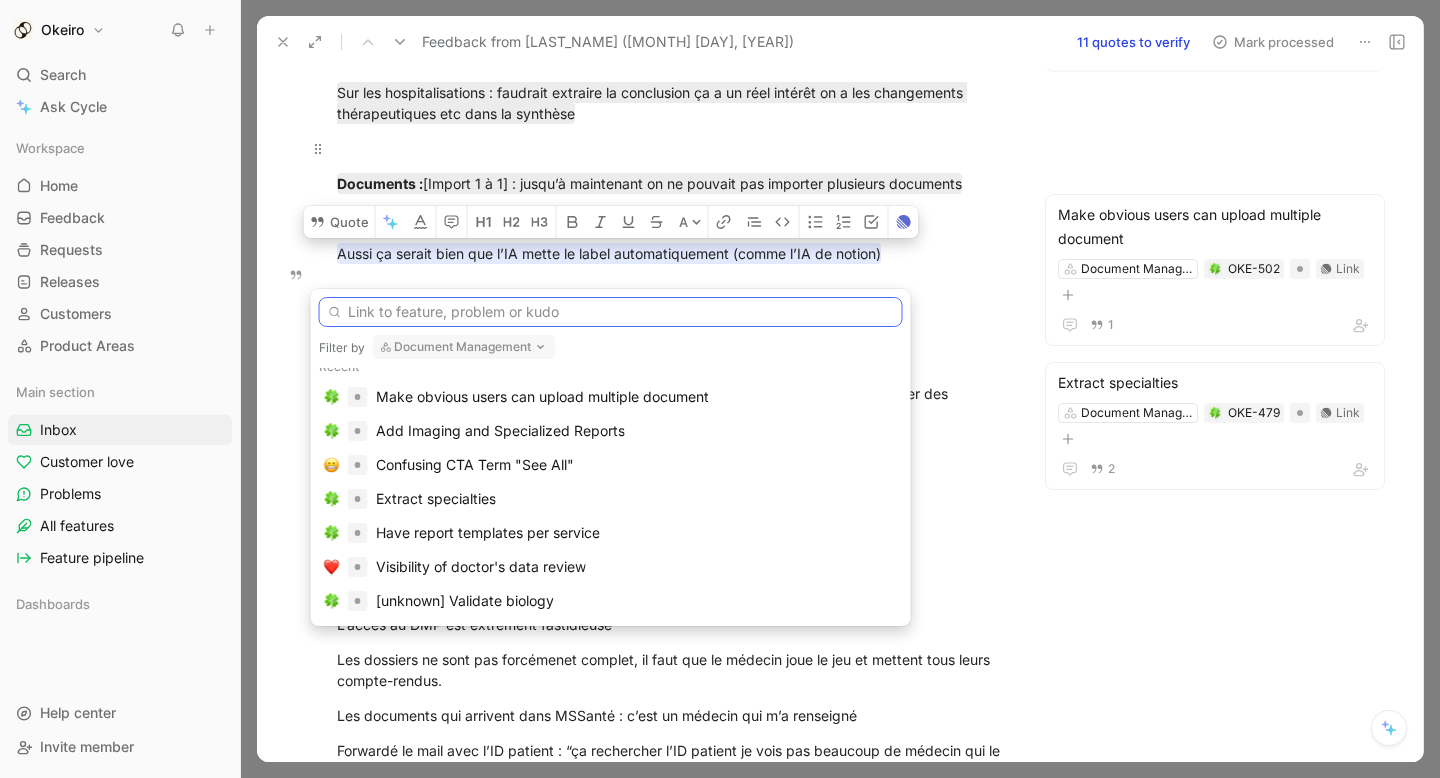 click at bounding box center [611, 312] 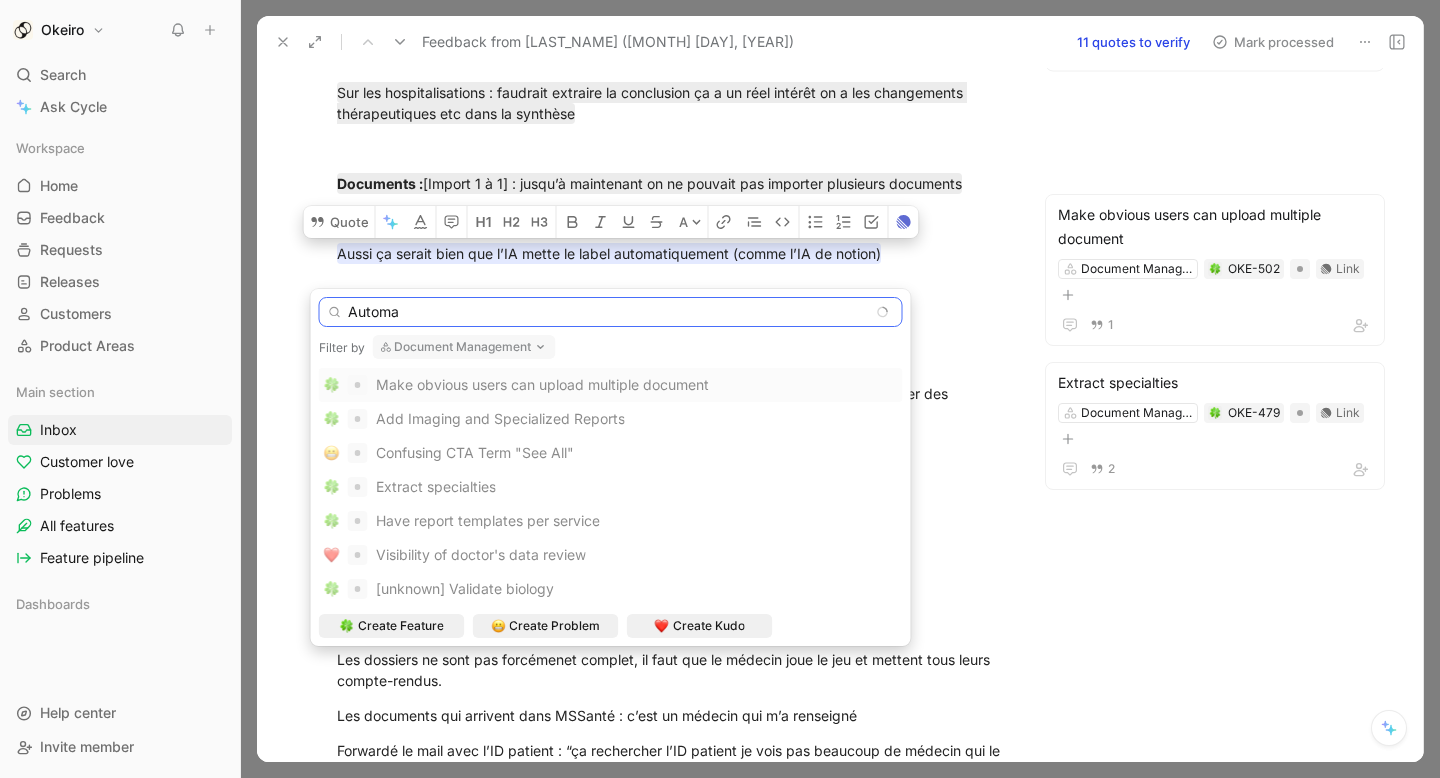 scroll, scrollTop: 0, scrollLeft: 0, axis: both 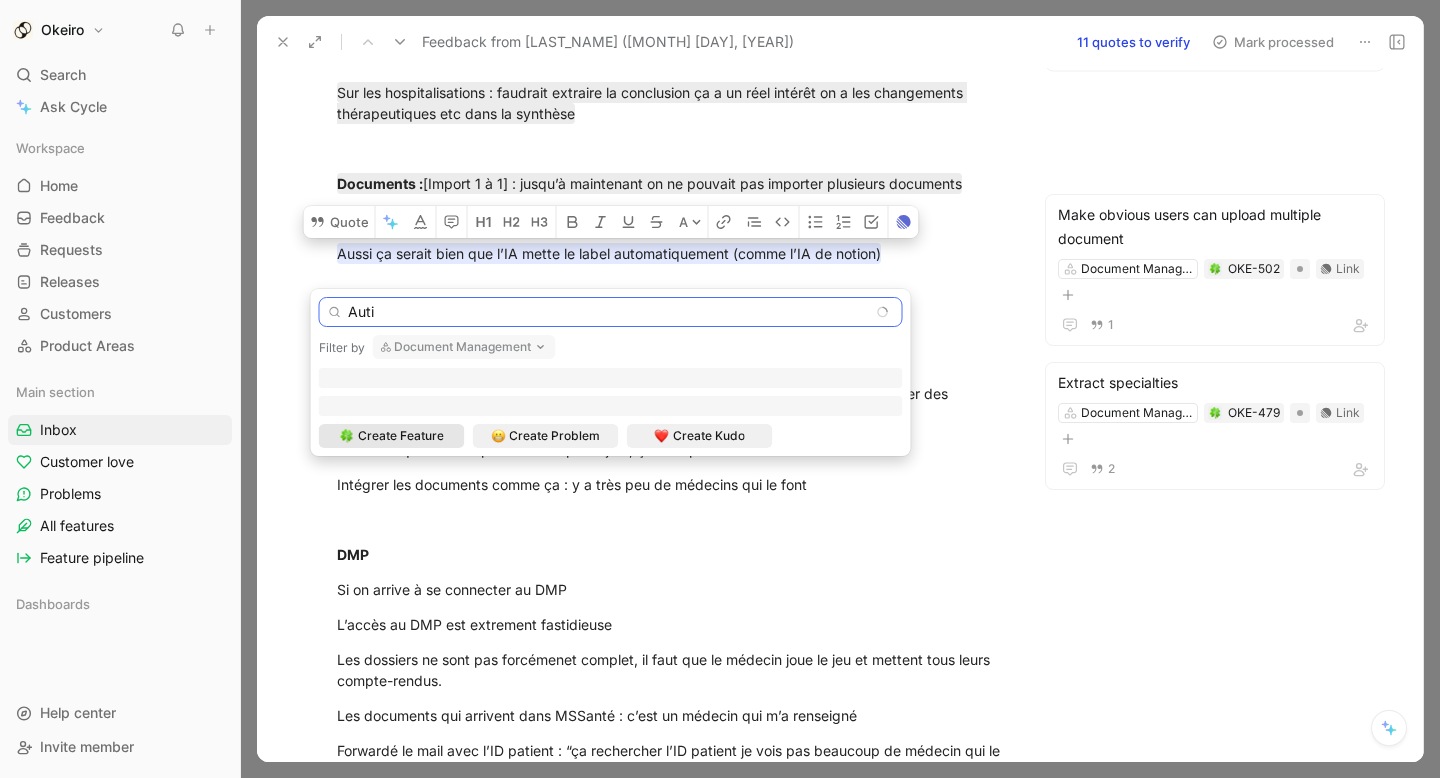 type on "Aut" 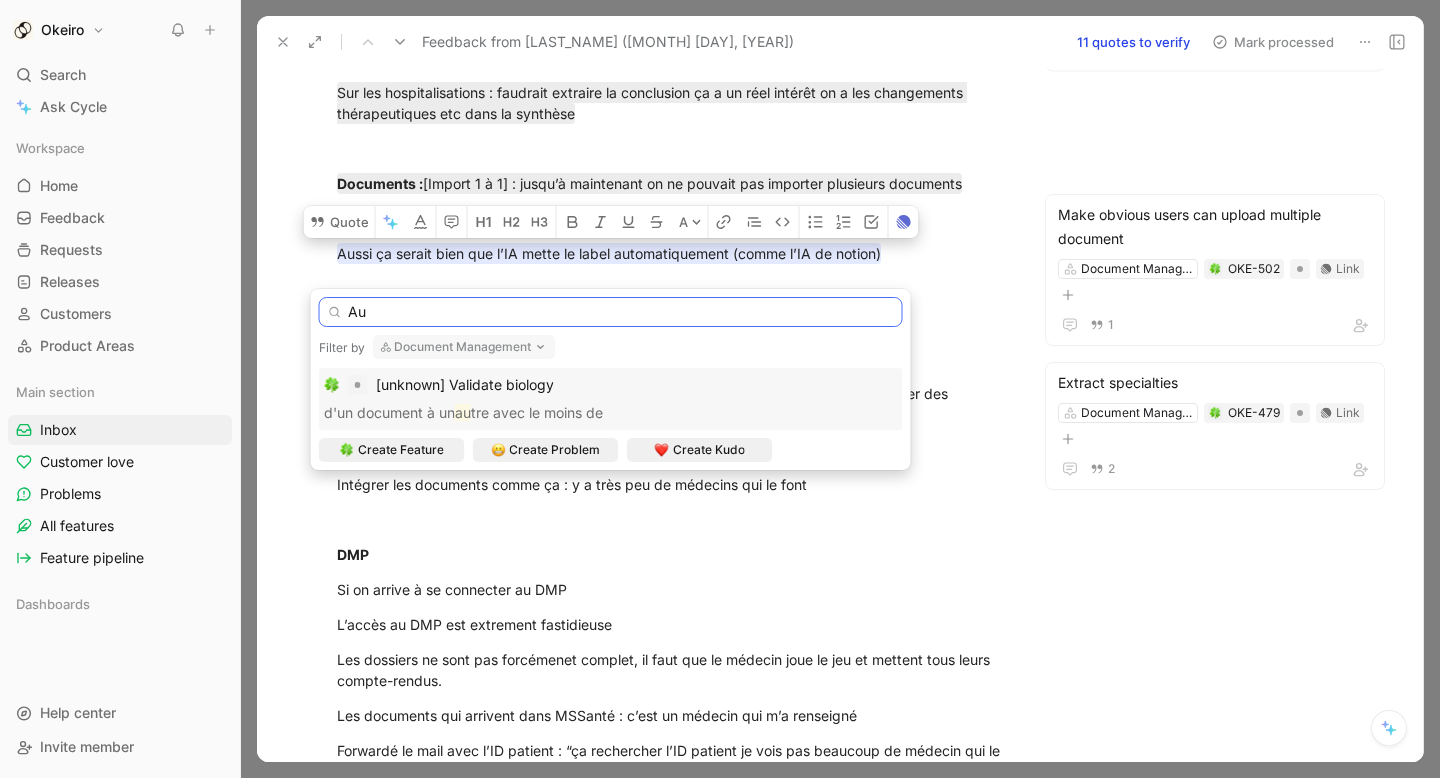 type on "A" 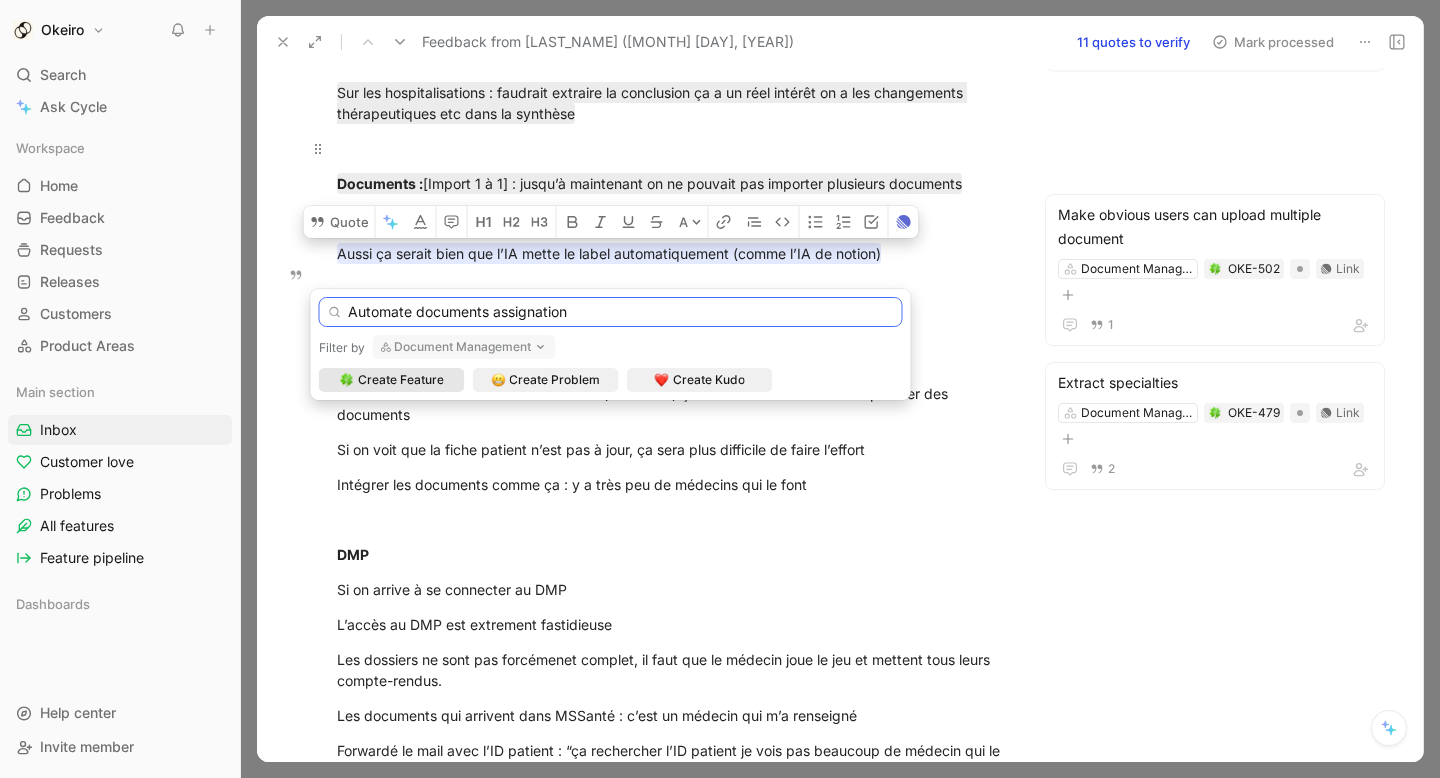 type on "Automate documents assignation" 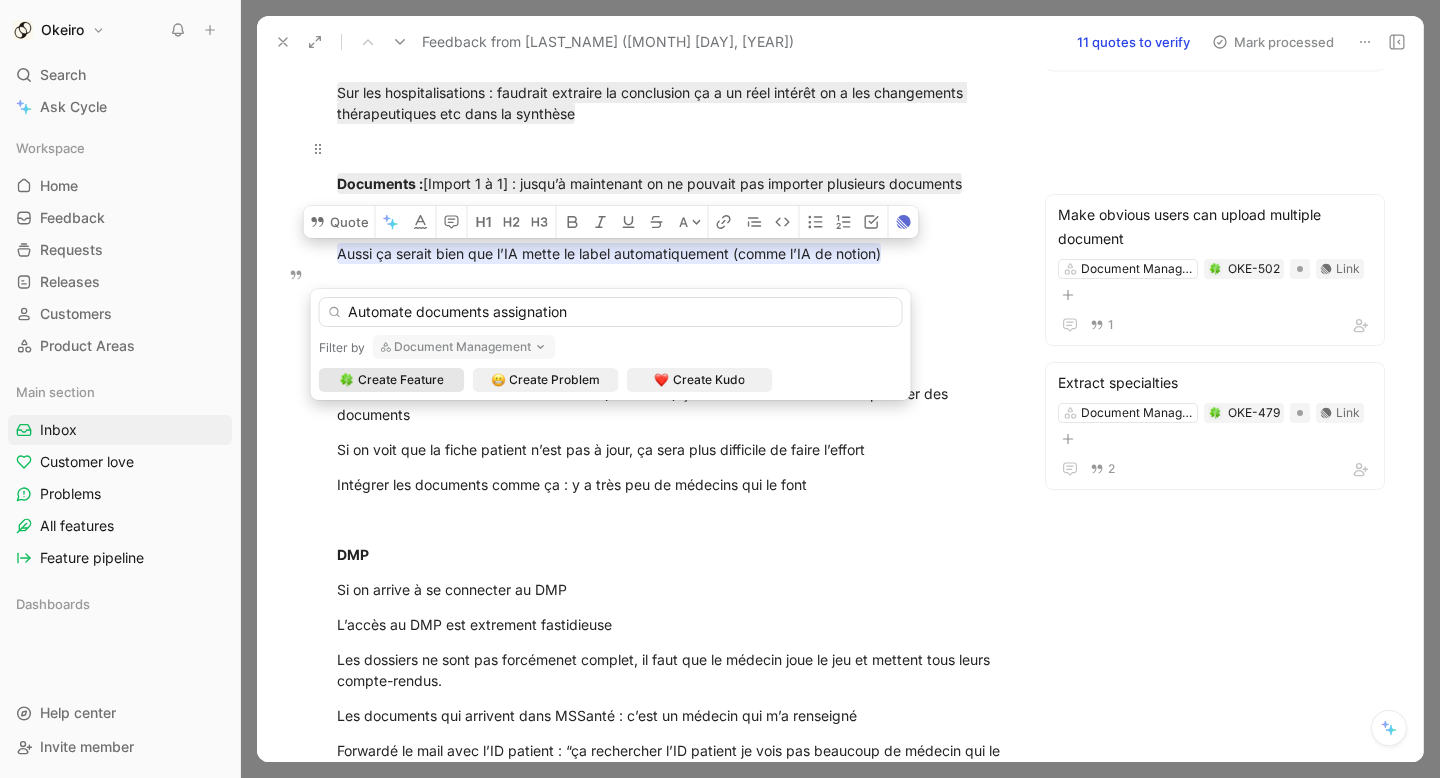 click on "Create Feature" at bounding box center [401, 380] 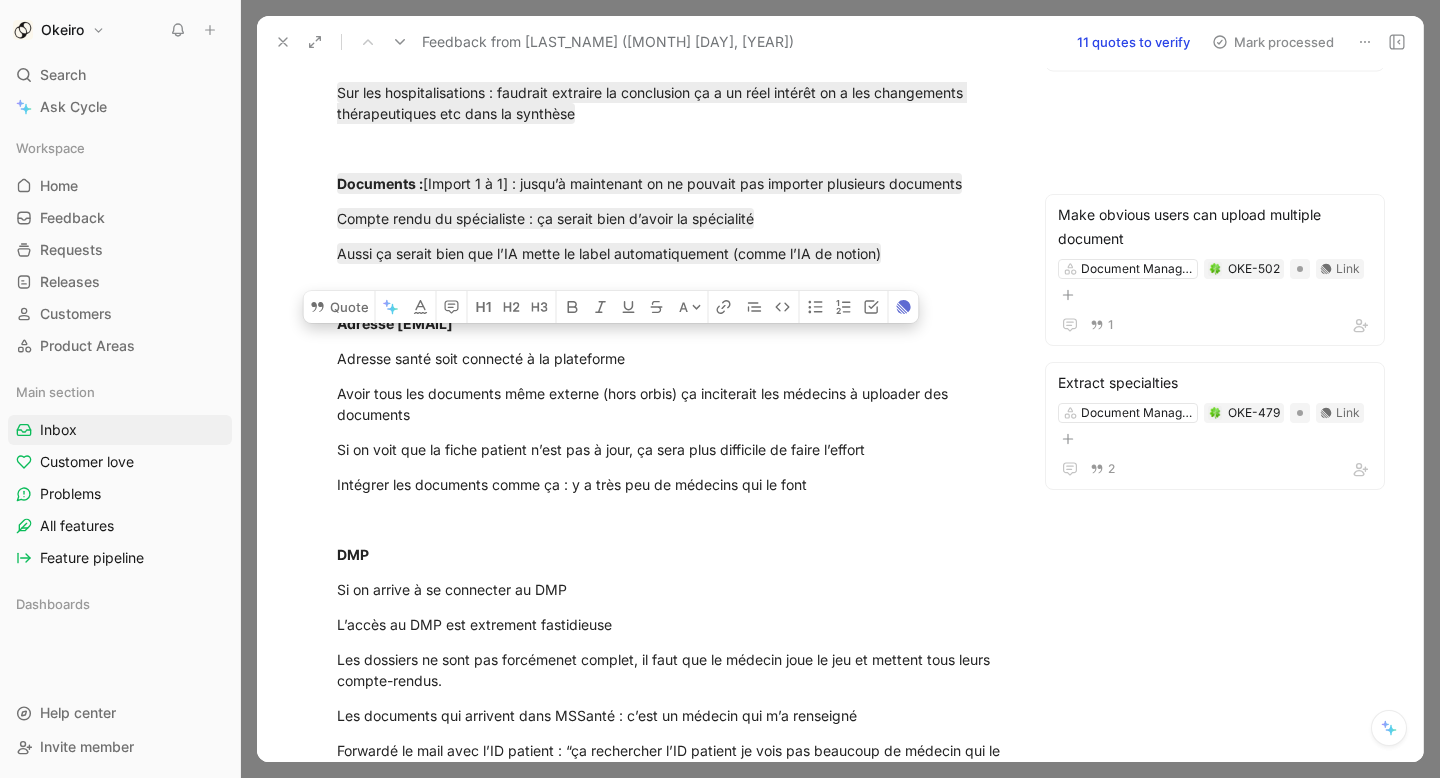 scroll, scrollTop: 1246, scrollLeft: 0, axis: vertical 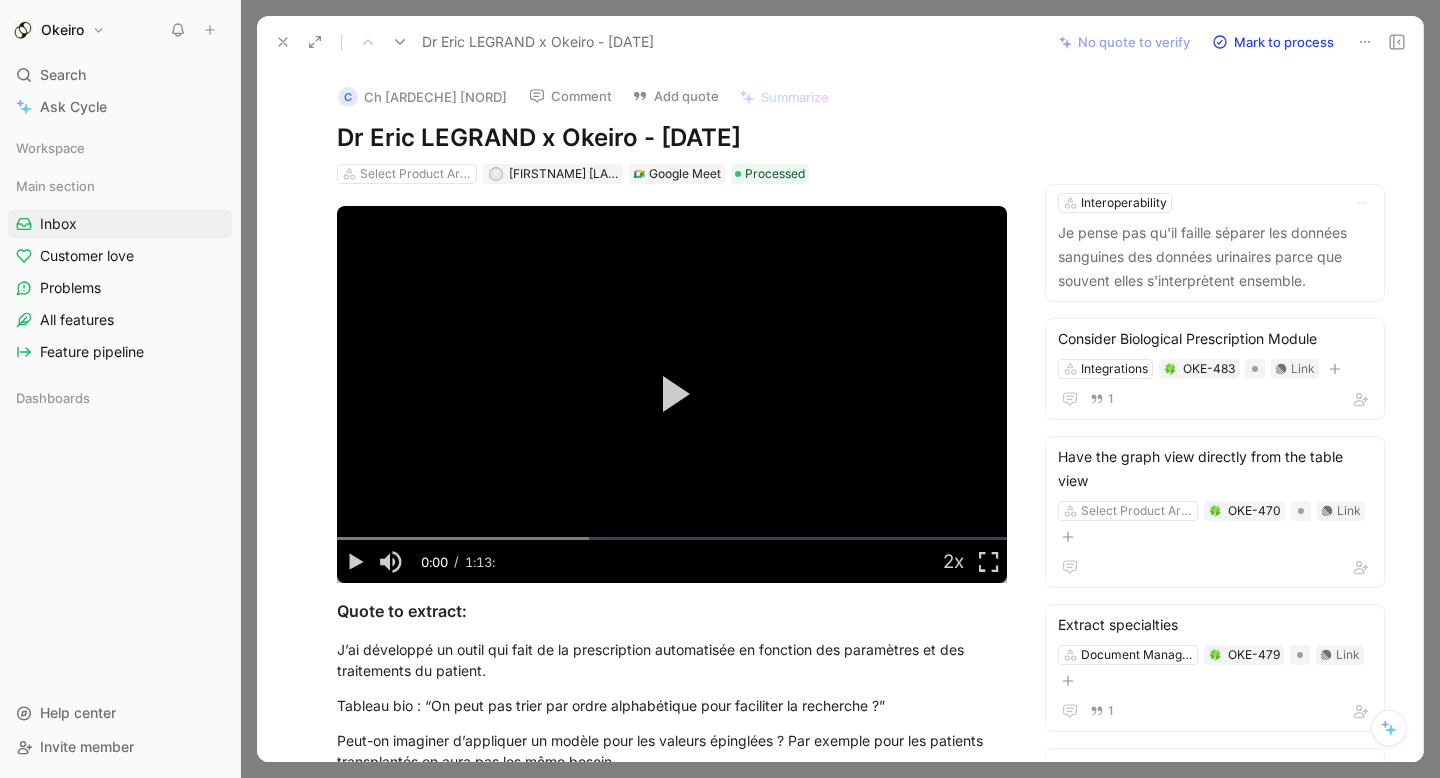 click 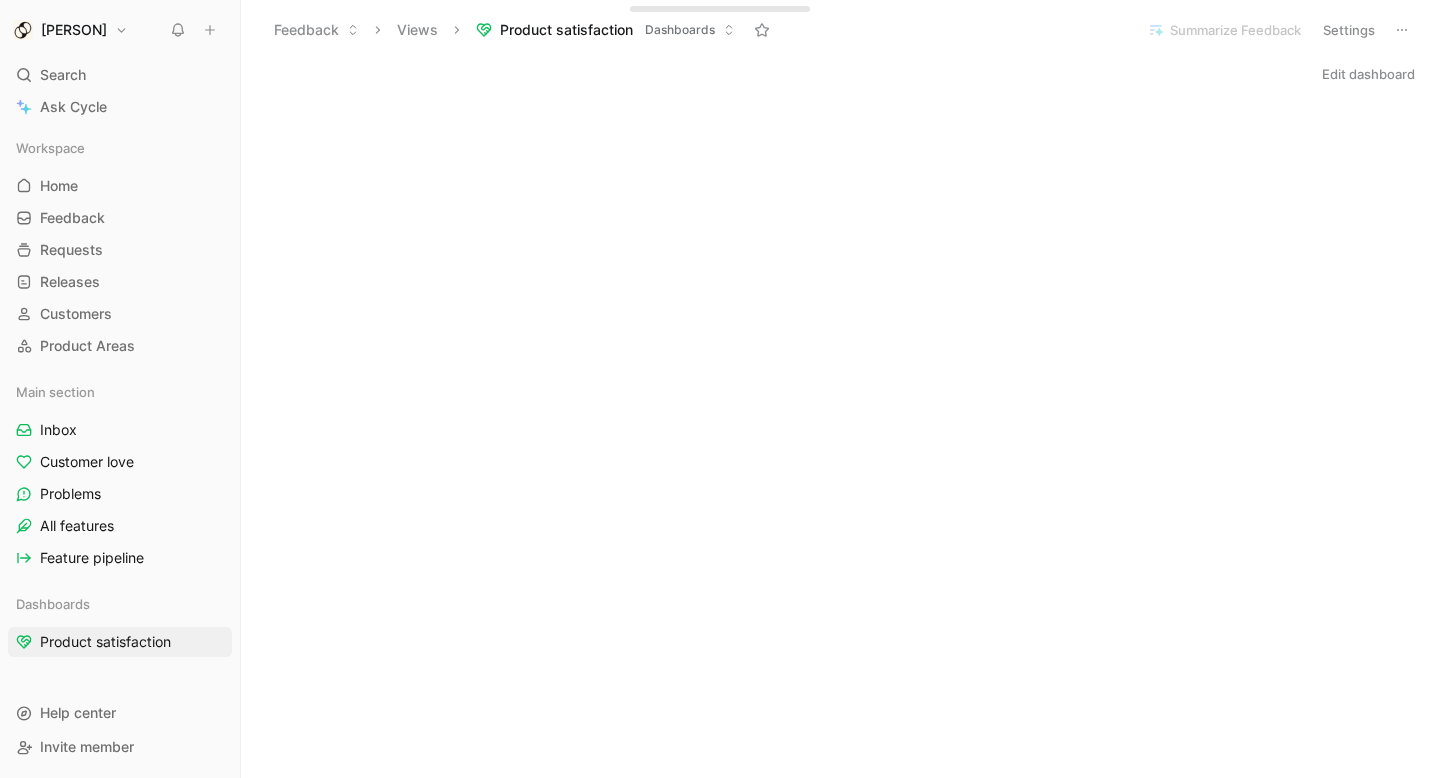 scroll, scrollTop: 0, scrollLeft: 0, axis: both 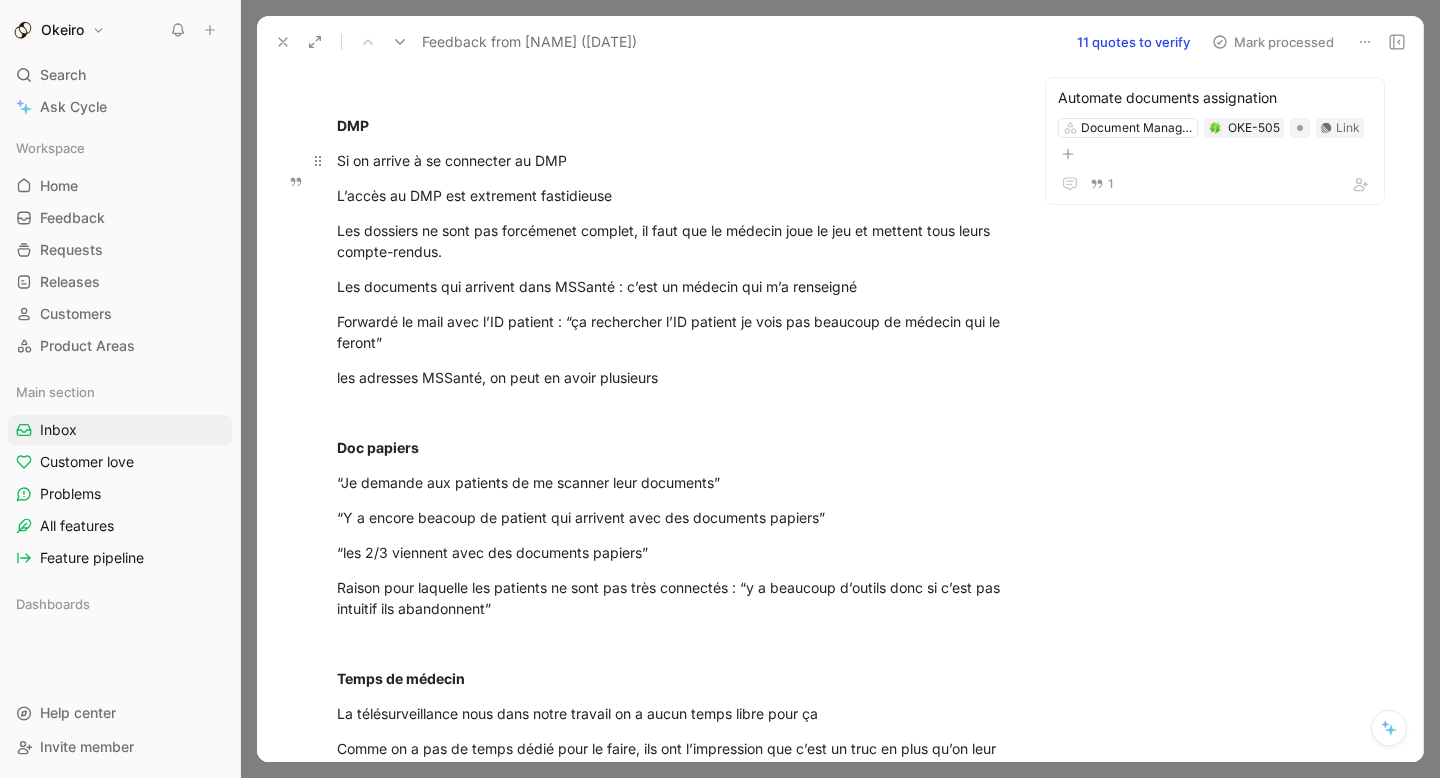 click on "Si on arrive à se connecter au DMP" at bounding box center (672, 160) 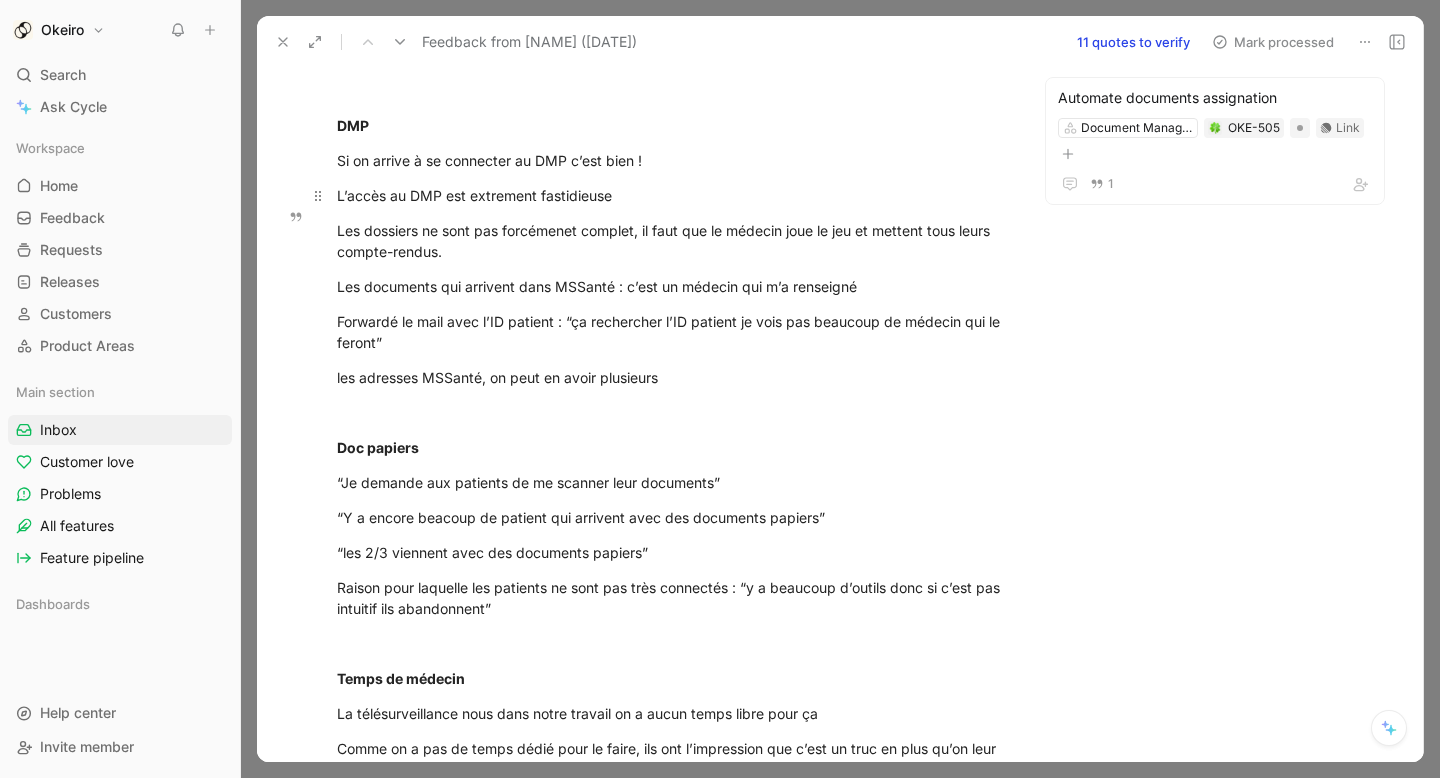 click on "L’accès au DMP est extrement fastidieuse" at bounding box center [672, 195] 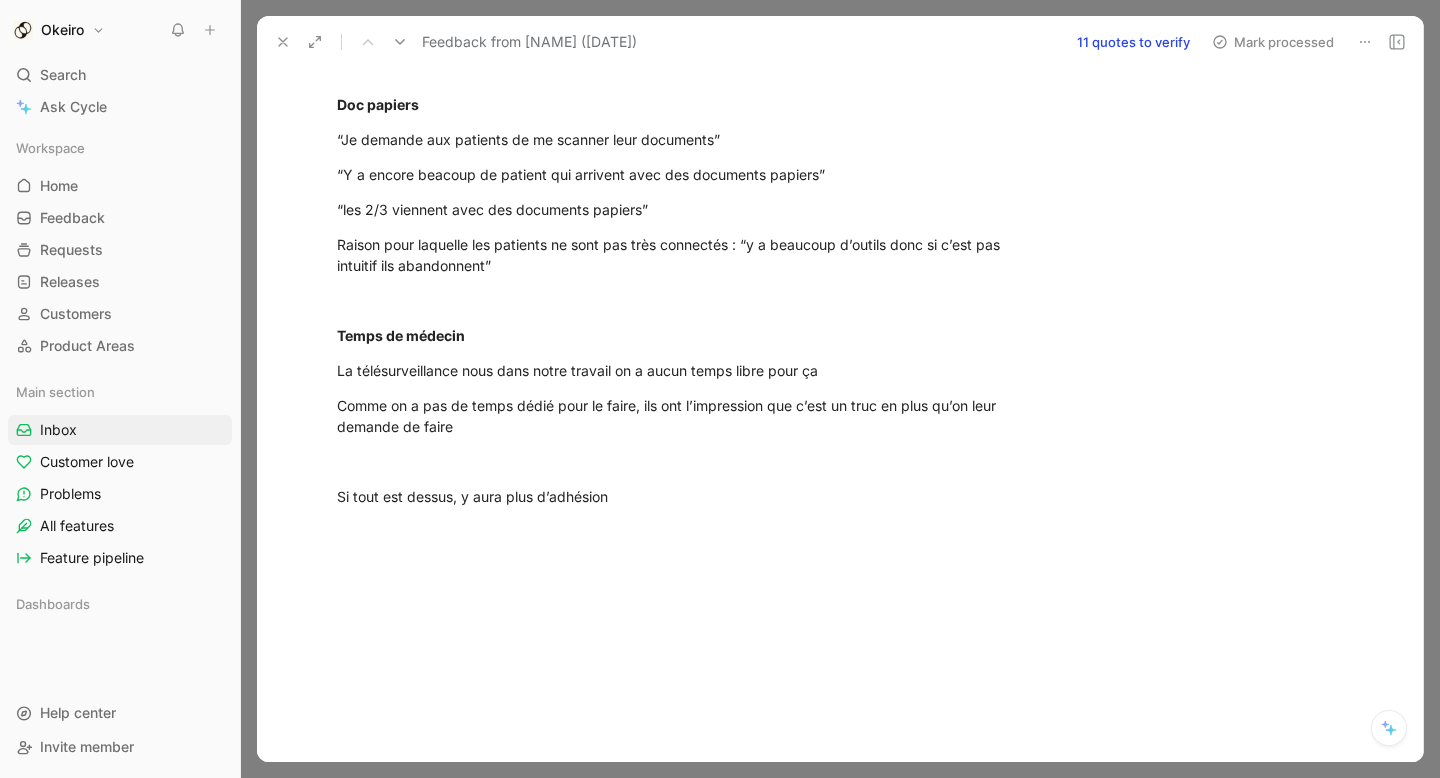 scroll, scrollTop: 1896, scrollLeft: 0, axis: vertical 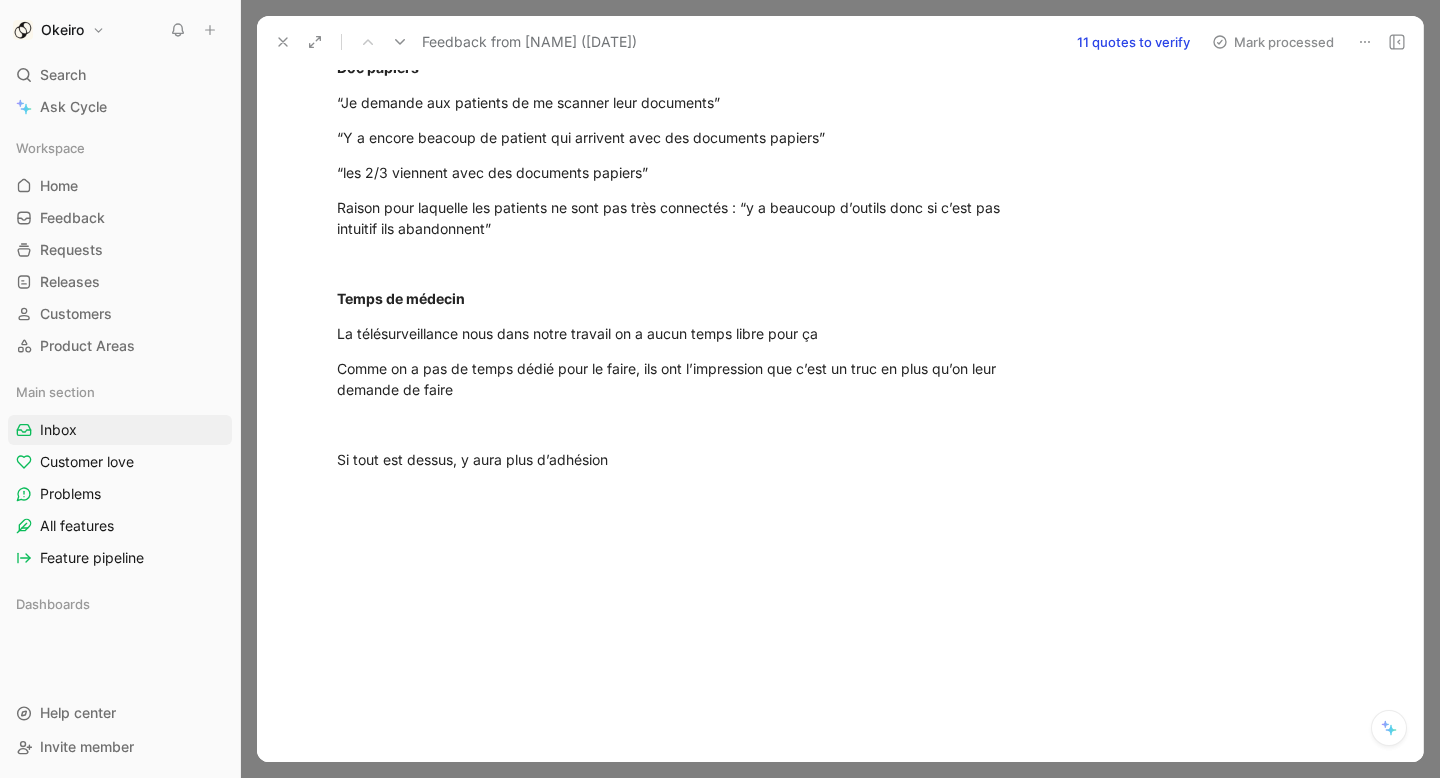 click on "Comme on a pas de temps dédié pour le faire, ils ont l’impression que c’est un truc en plus qu’on leur demande de faire" at bounding box center (672, 379) 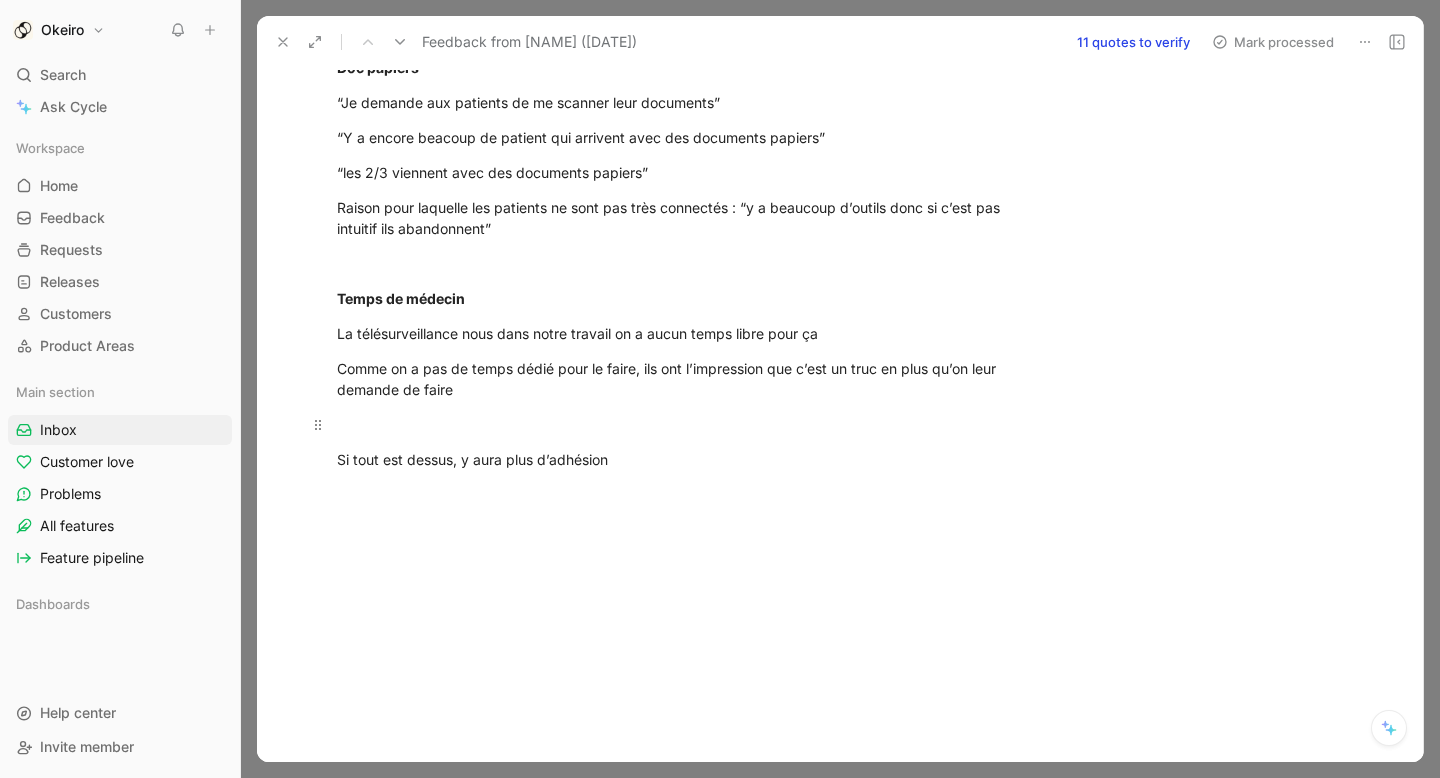 click at bounding box center (672, 424) 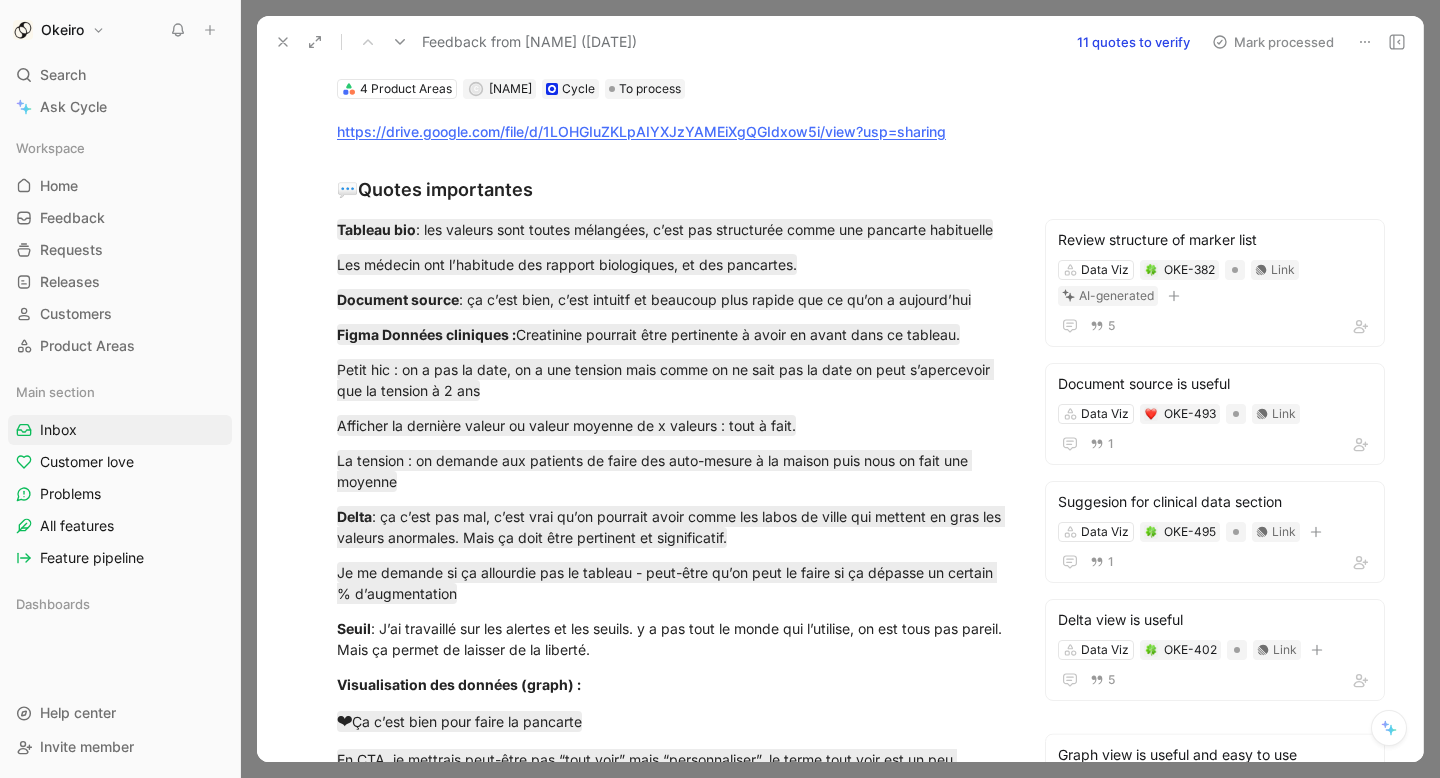 scroll, scrollTop: 0, scrollLeft: 0, axis: both 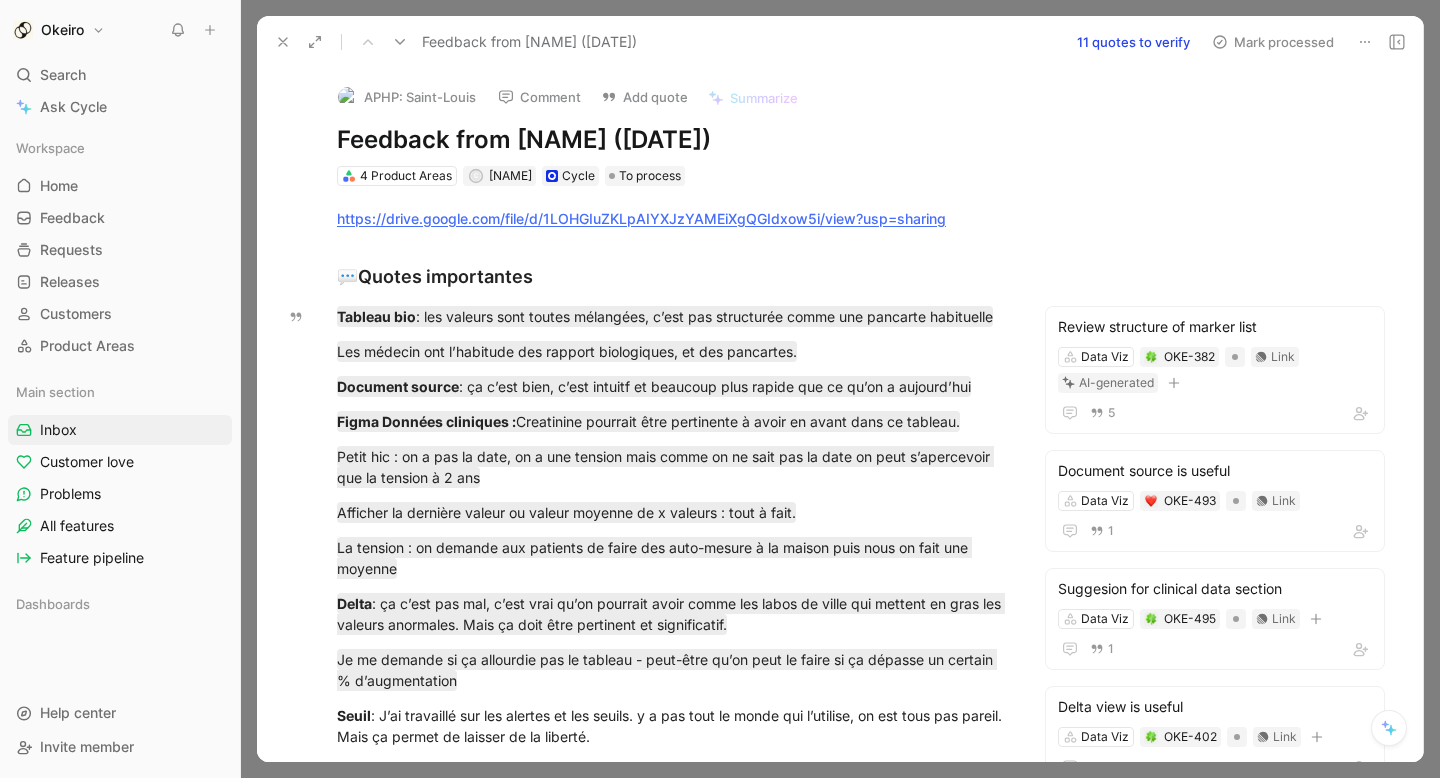 click on "Mark processed" at bounding box center (1273, 42) 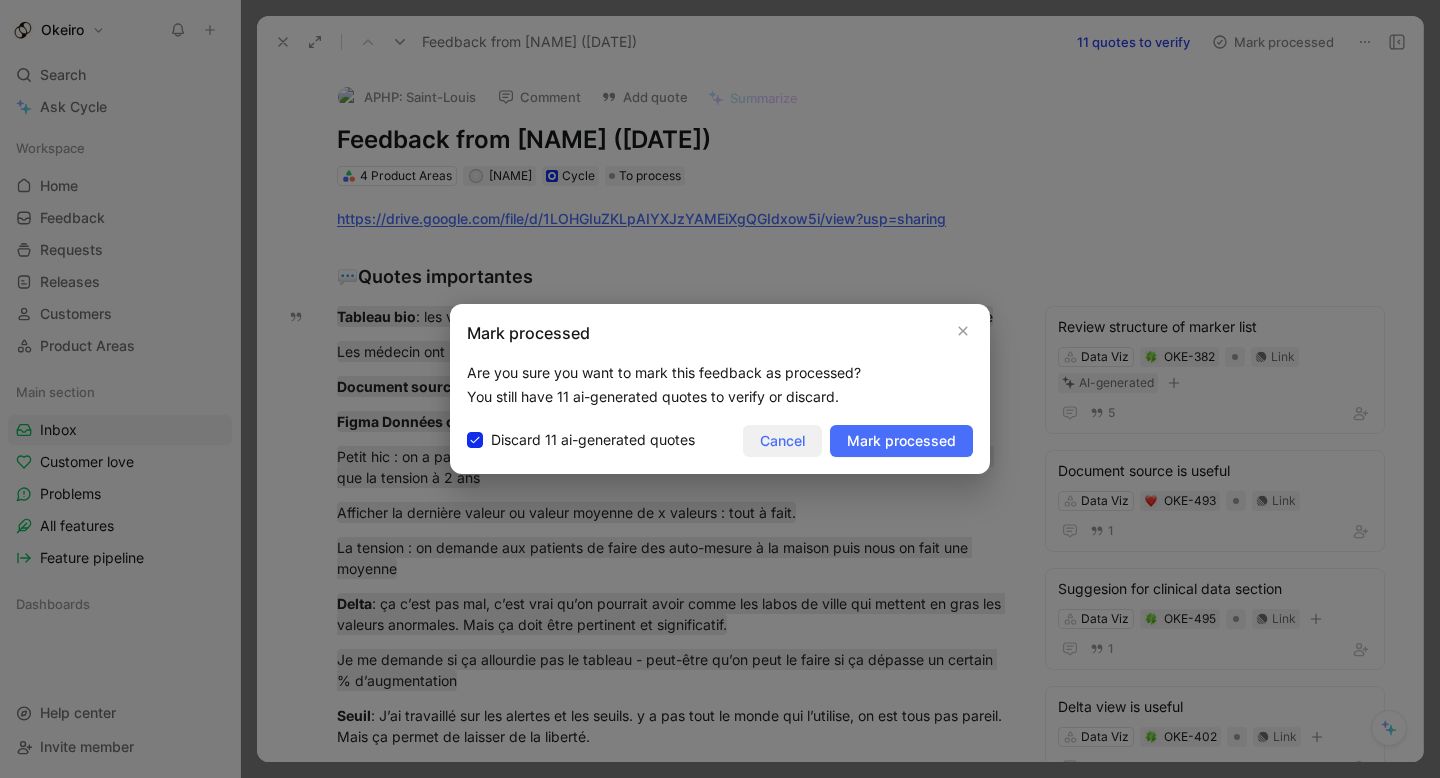 click on "Cancel" at bounding box center [782, 441] 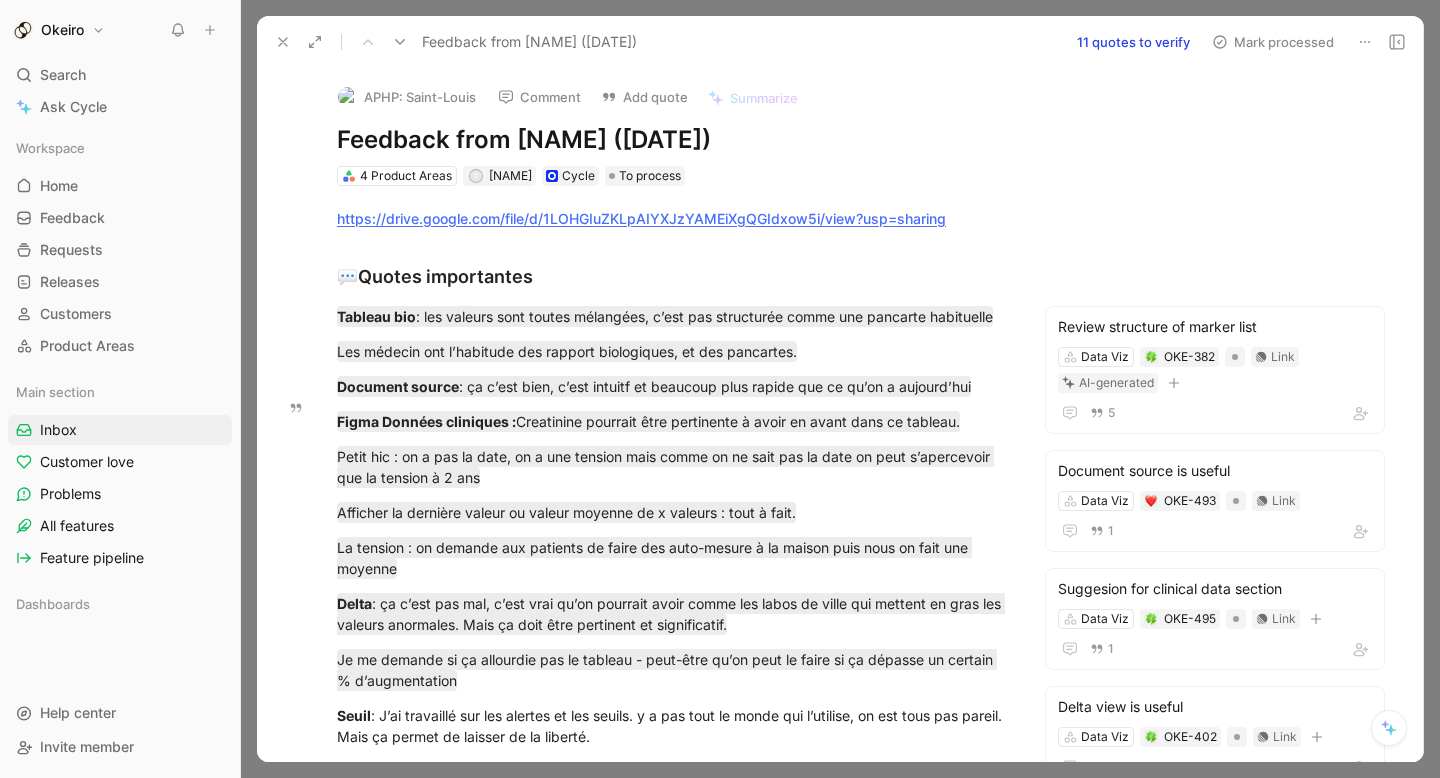 click on "11 quotes to verify" at bounding box center (1133, 42) 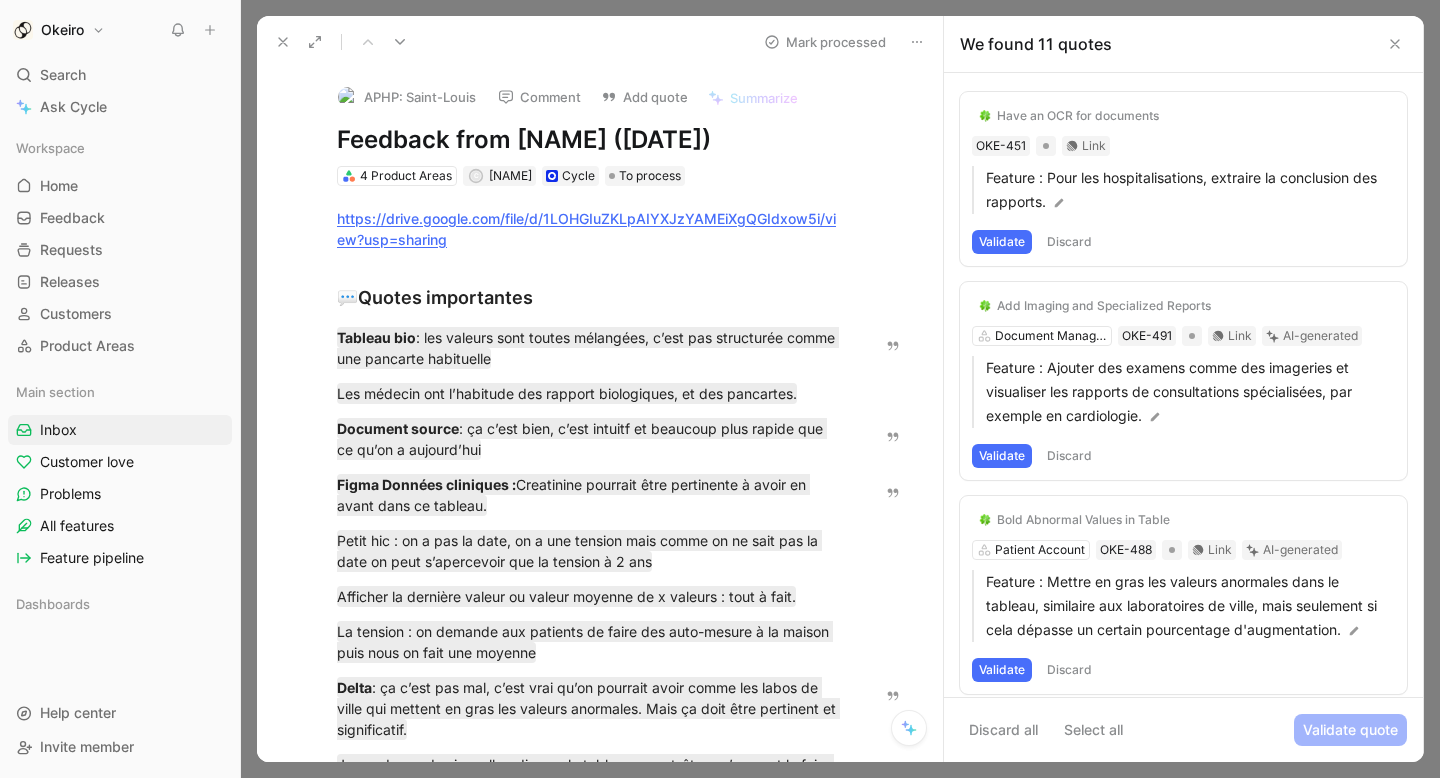 scroll, scrollTop: 17, scrollLeft: 0, axis: vertical 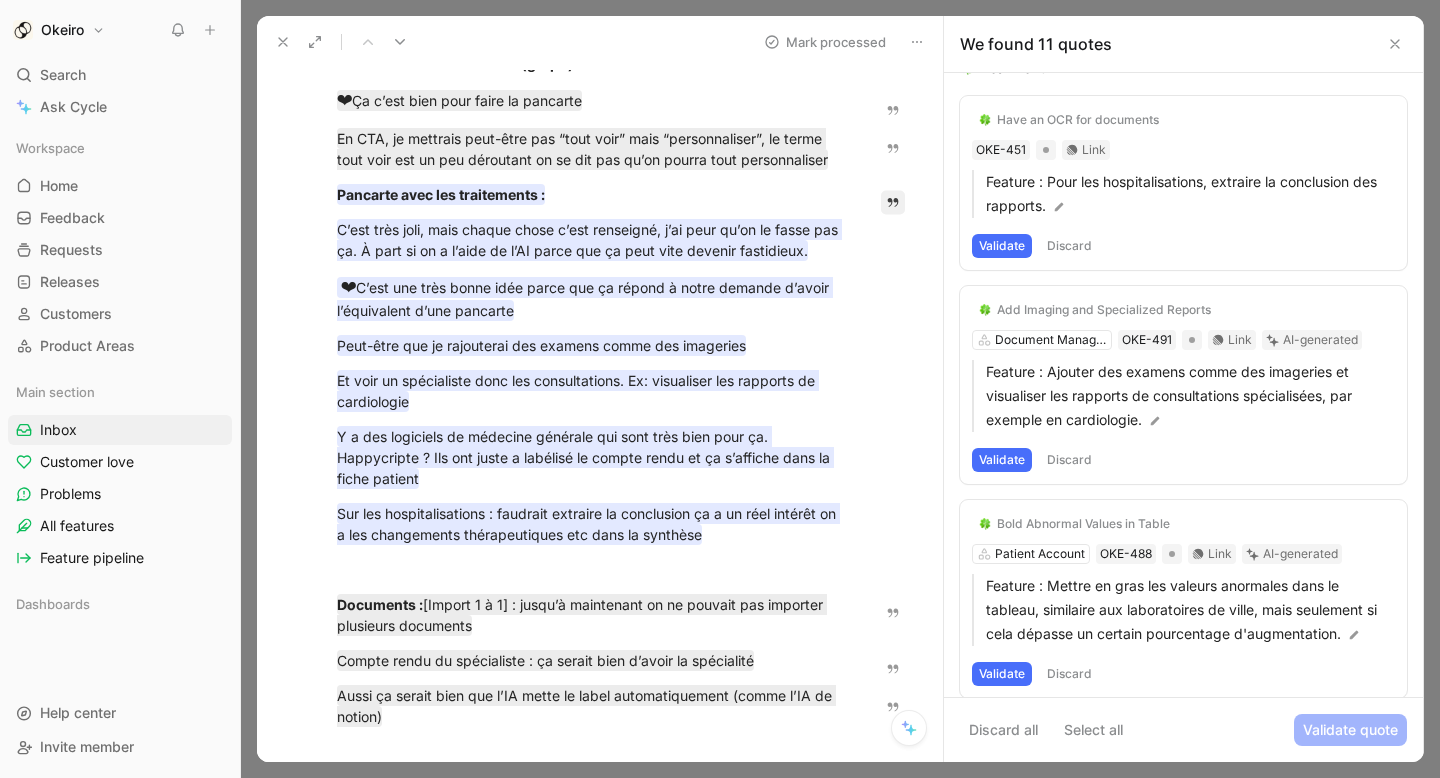 click on "Et voir un spécialiste donc les consultations. Ex: visualiser les rapports de cardiologie" at bounding box center [578, 391] 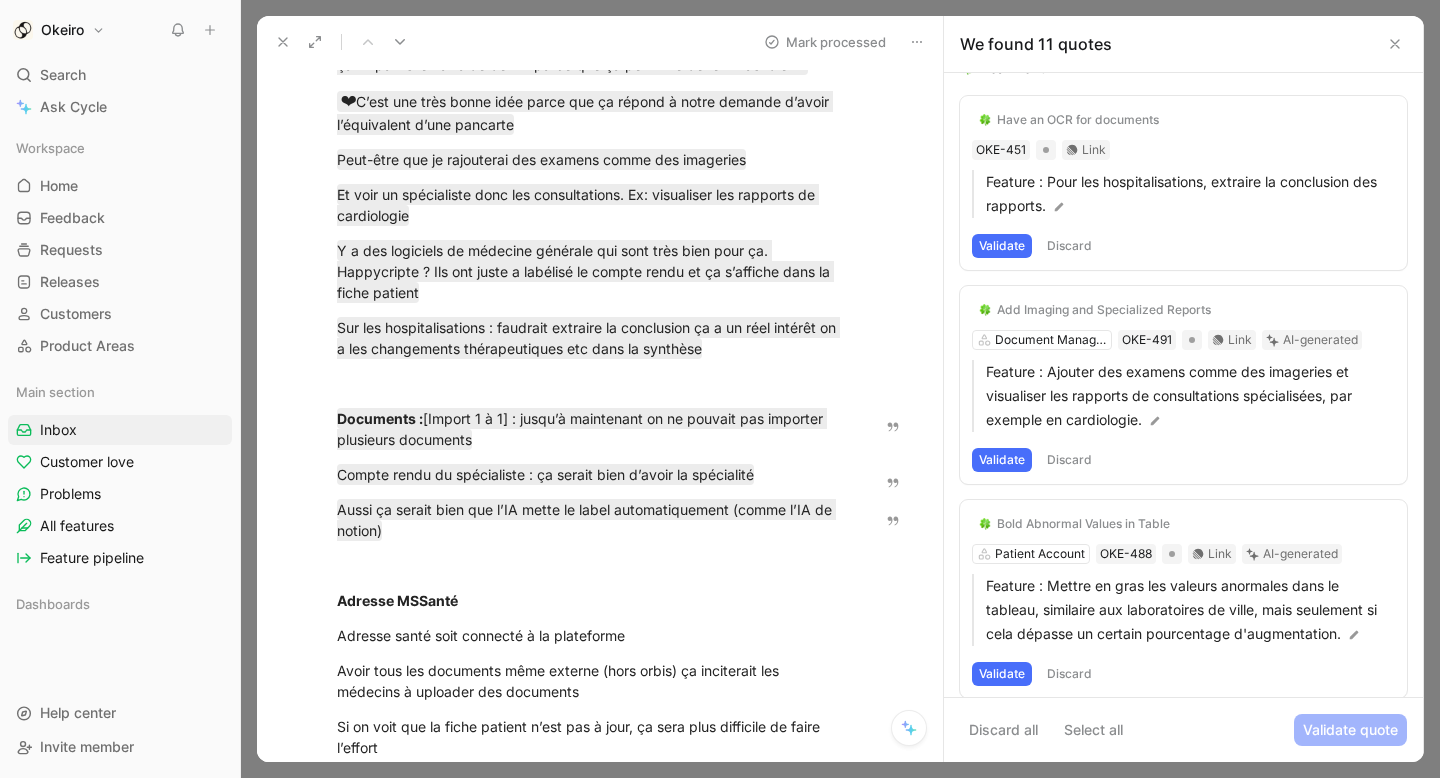 scroll, scrollTop: 985, scrollLeft: 0, axis: vertical 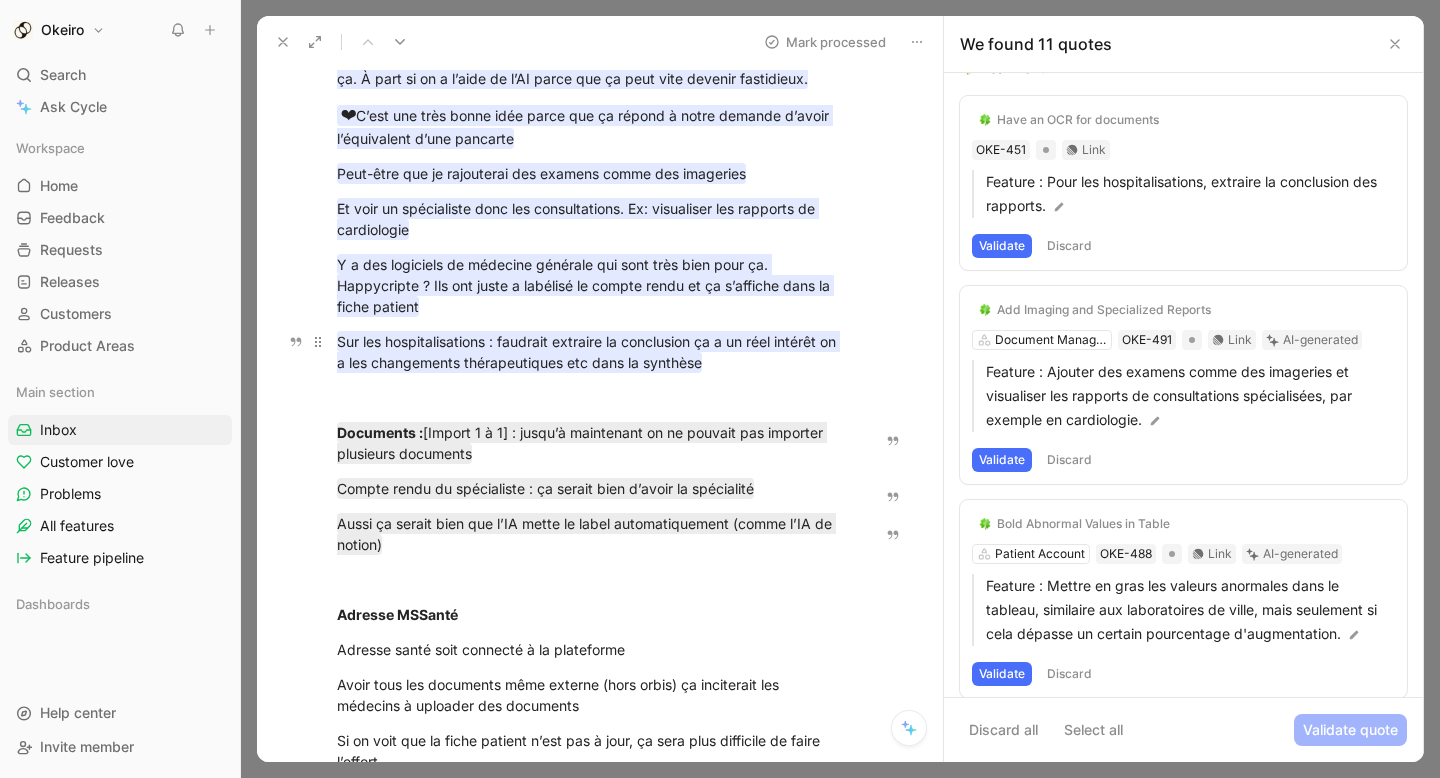 click on "Sur les hospitalisations : faudrait extraire la conclusion ça a un réel intérêt on a les changements thérapeutiques etc dans la synthèse" at bounding box center [588, 352] 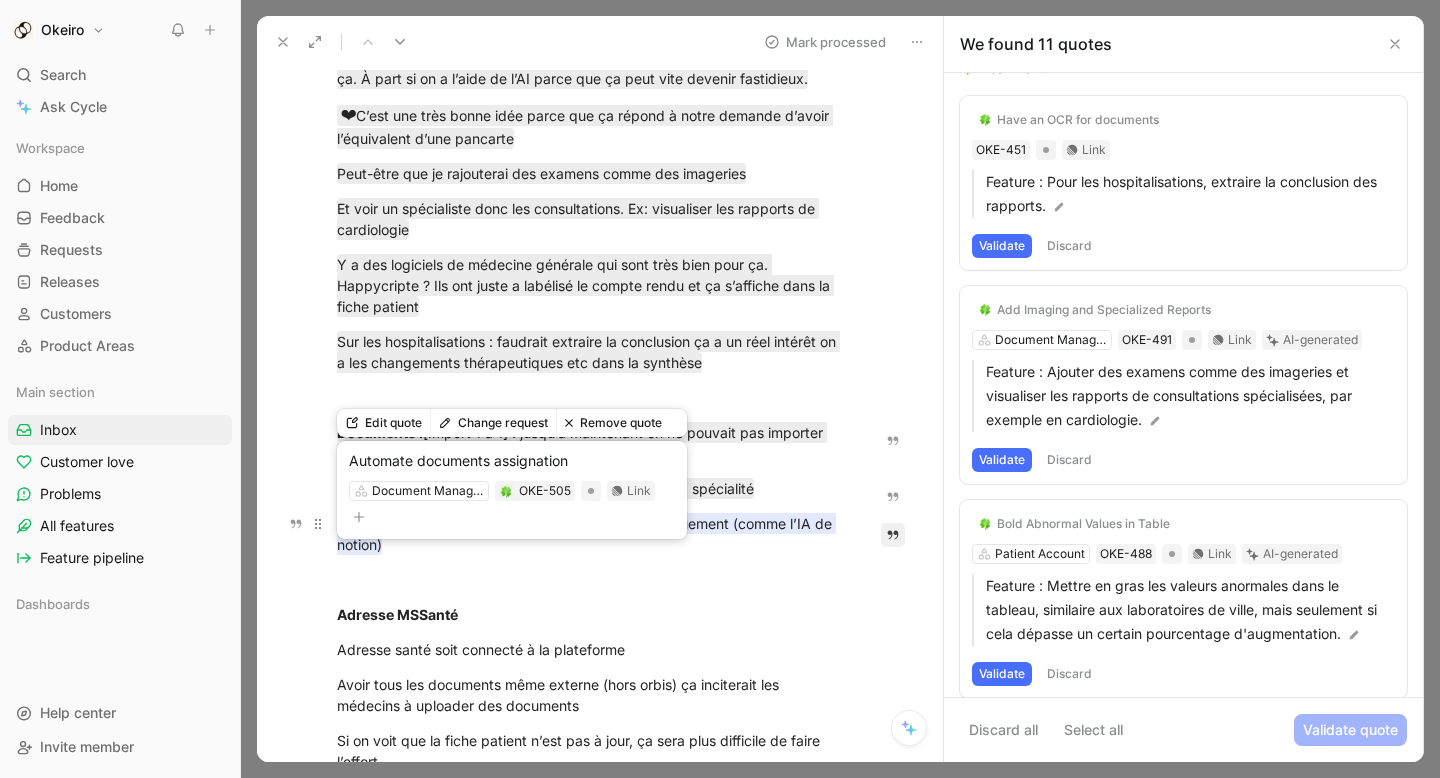 click on "Aussi ça serait bien que l’IA mette le label automatiquement (comme l’IA de notion)" at bounding box center (586, 534) 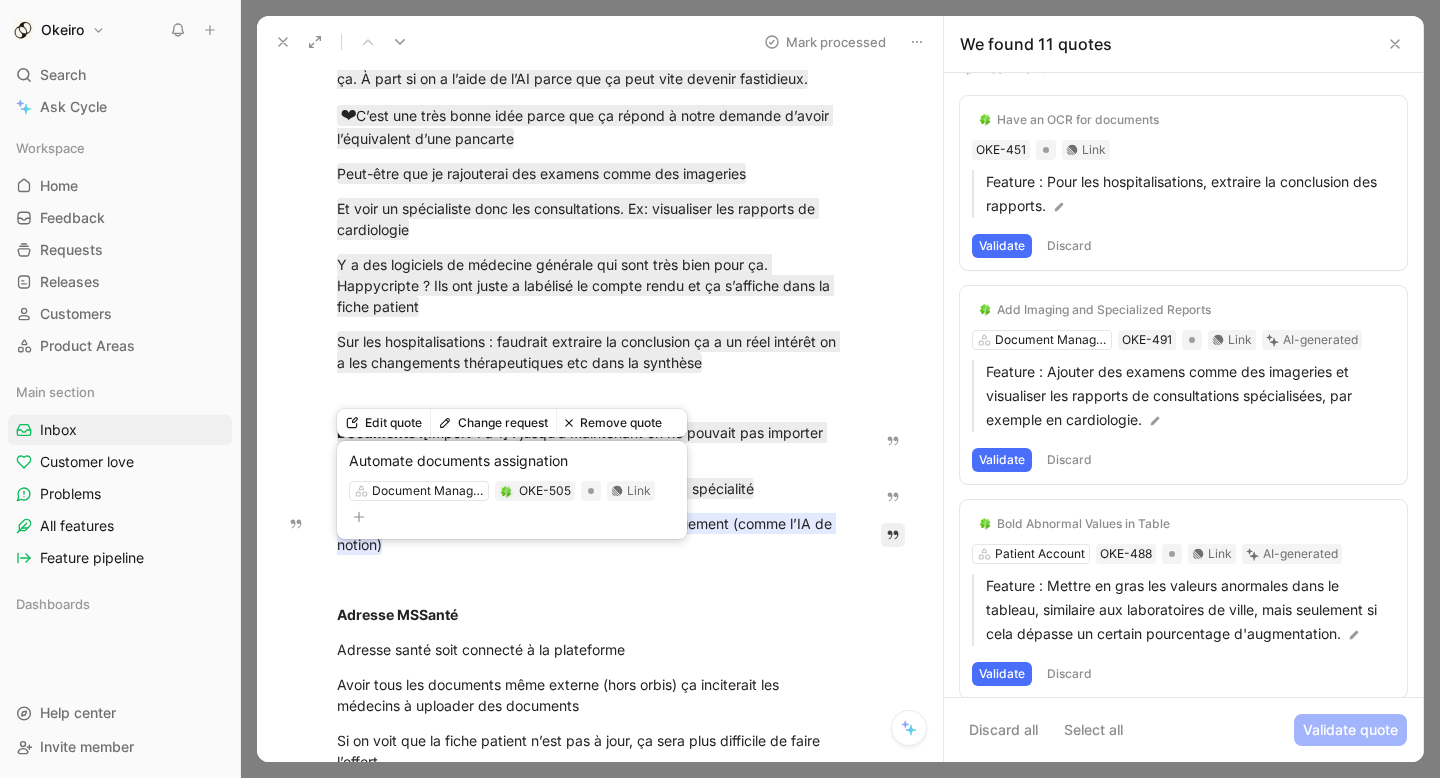 click on "Remove quote" at bounding box center (613, 423) 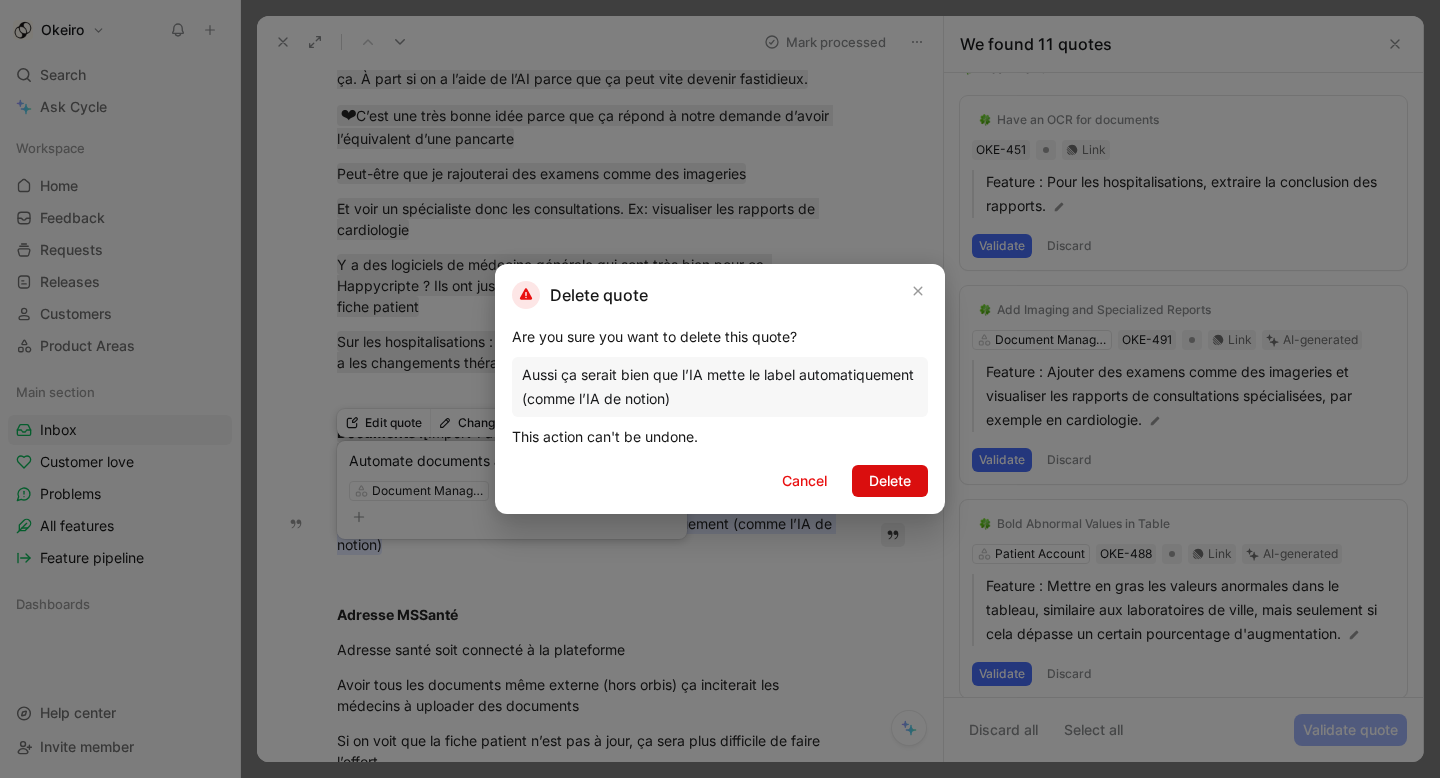 click on "Delete" at bounding box center [890, 481] 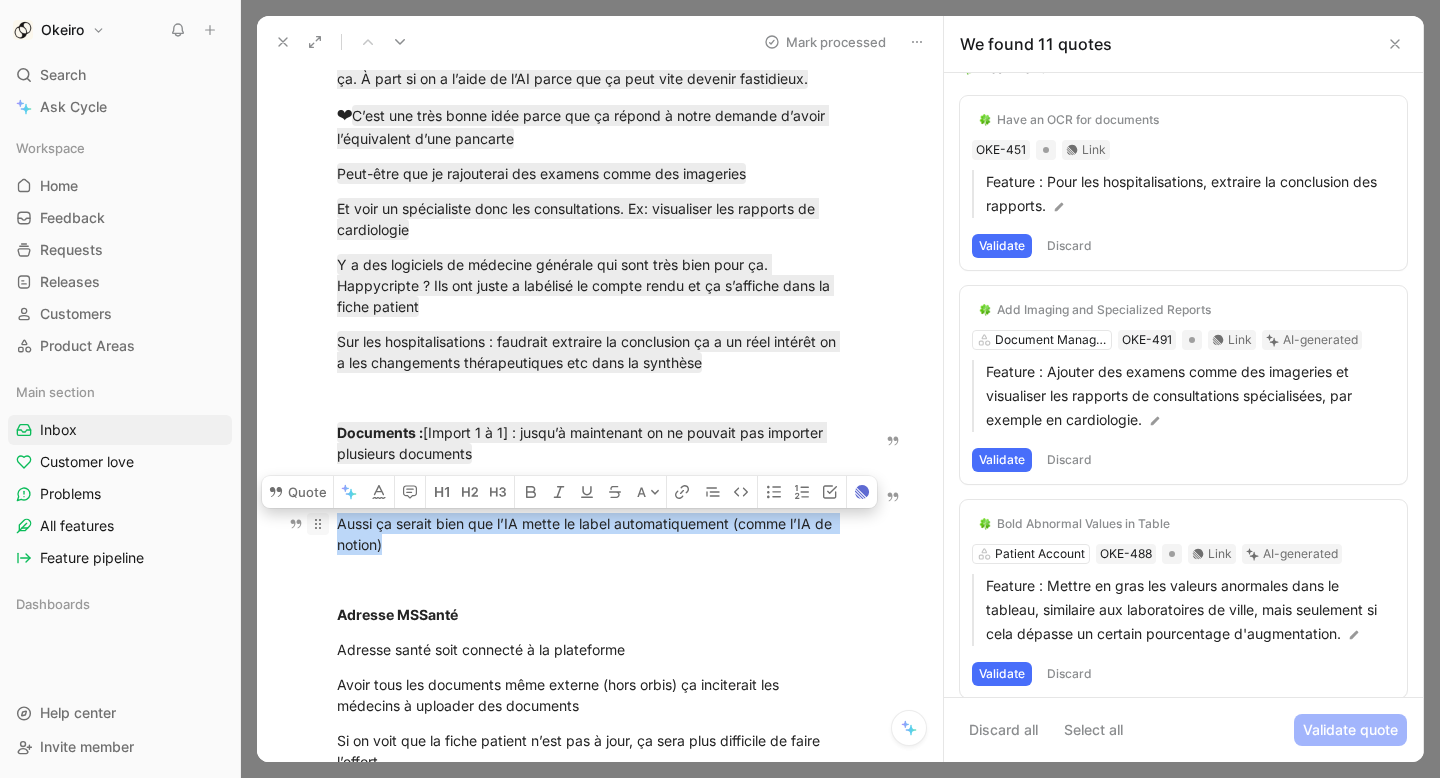 drag, startPoint x: 468, startPoint y: 526, endPoint x: 318, endPoint y: 556, distance: 152.97058 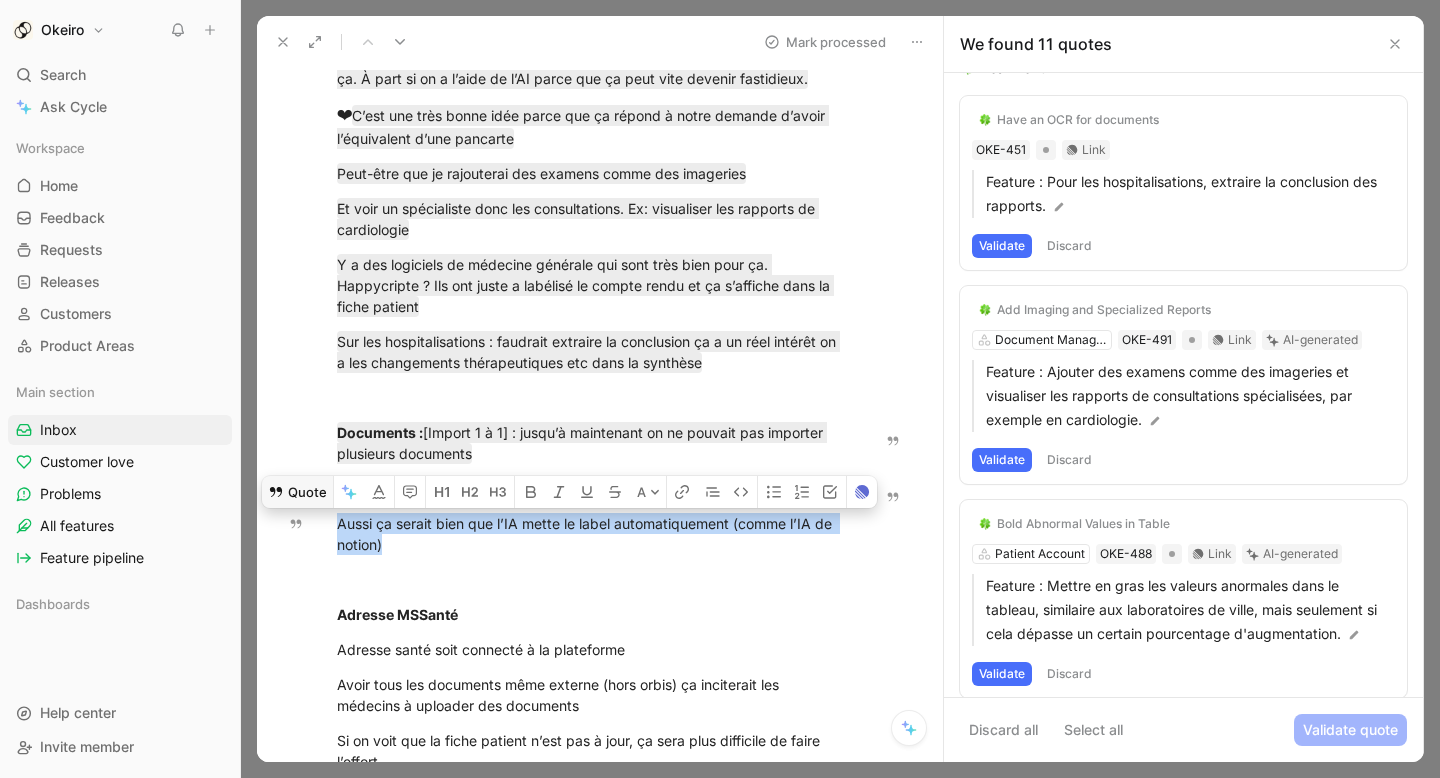 click on "Quote" at bounding box center [297, 492] 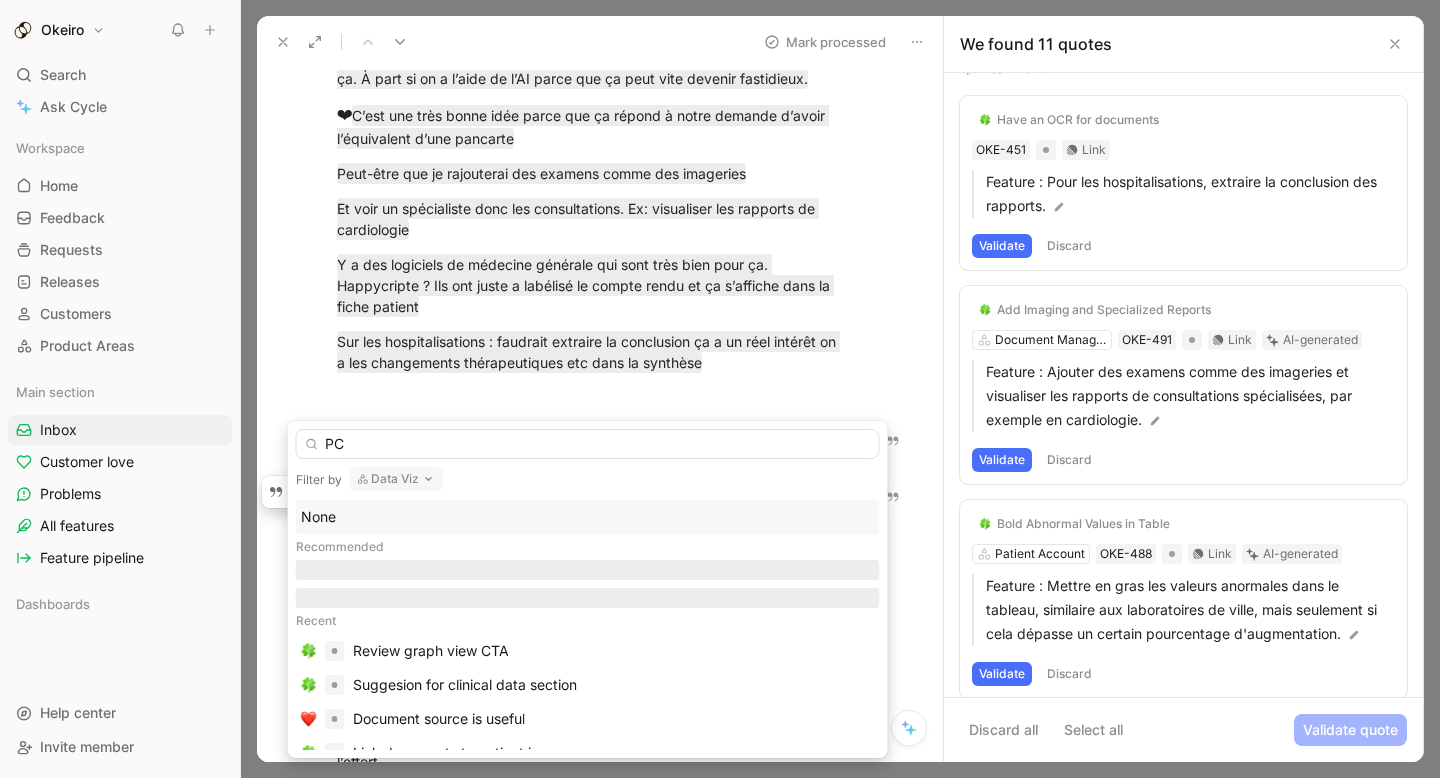 type on "P" 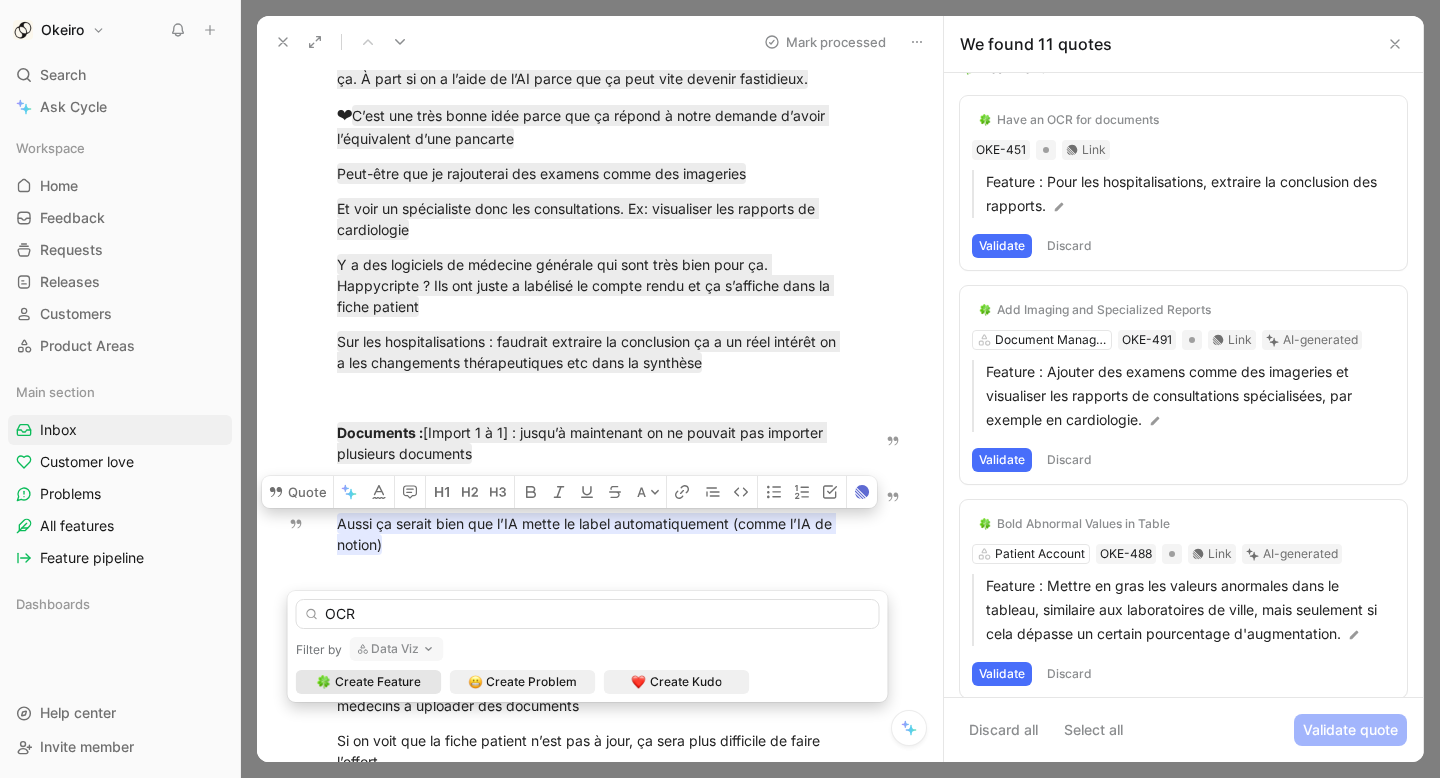 click on "Data Viz" at bounding box center [397, 649] 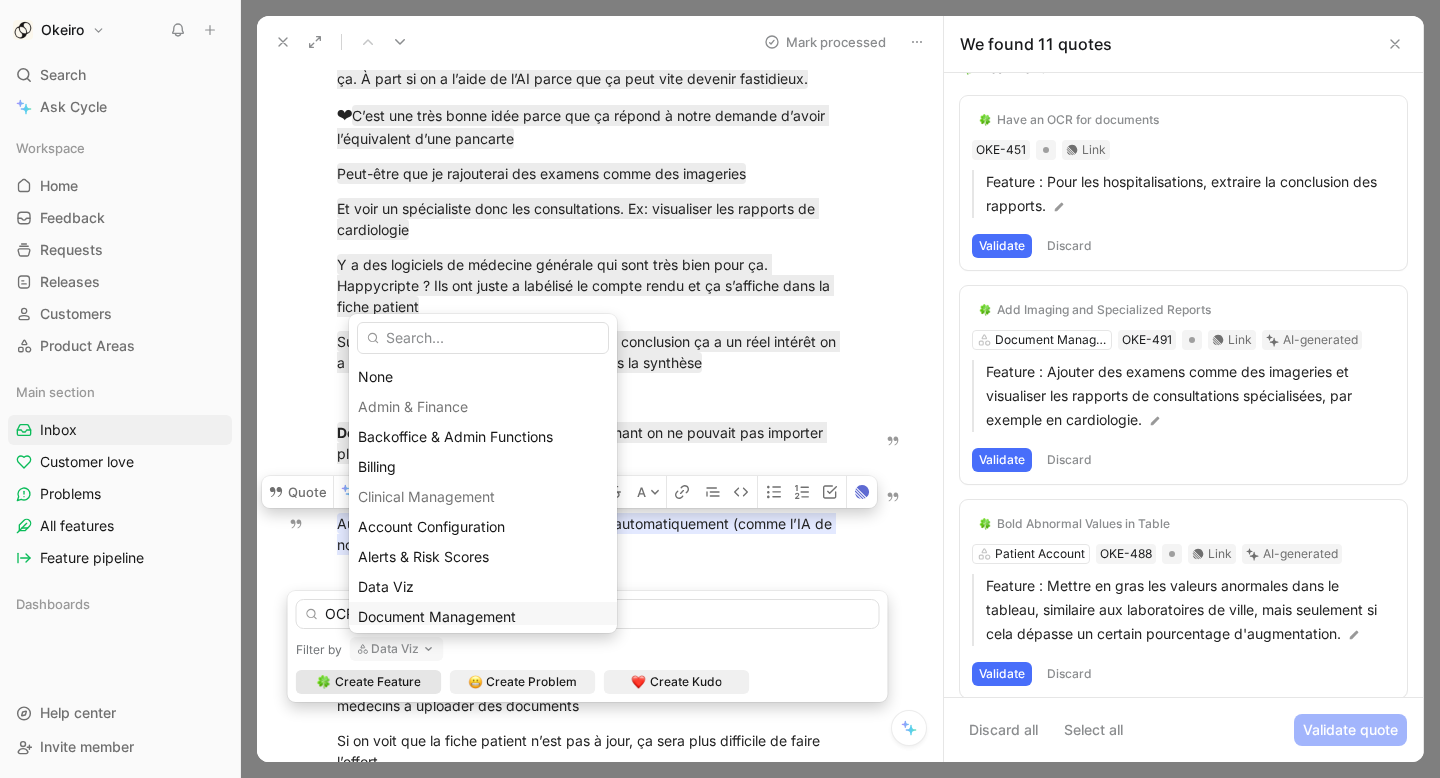 click on "Document Management" at bounding box center (437, 616) 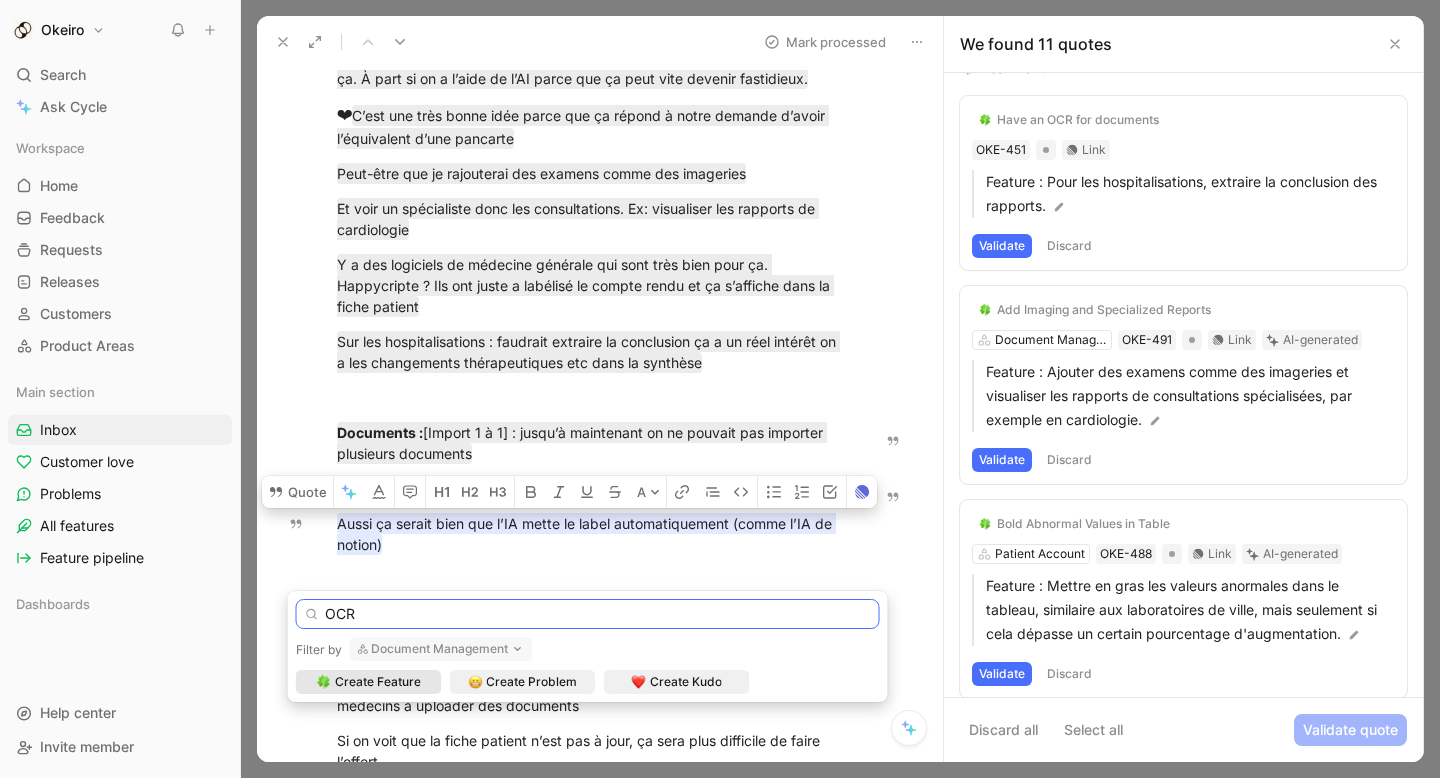 drag, startPoint x: 370, startPoint y: 608, endPoint x: 309, endPoint y: 608, distance: 61 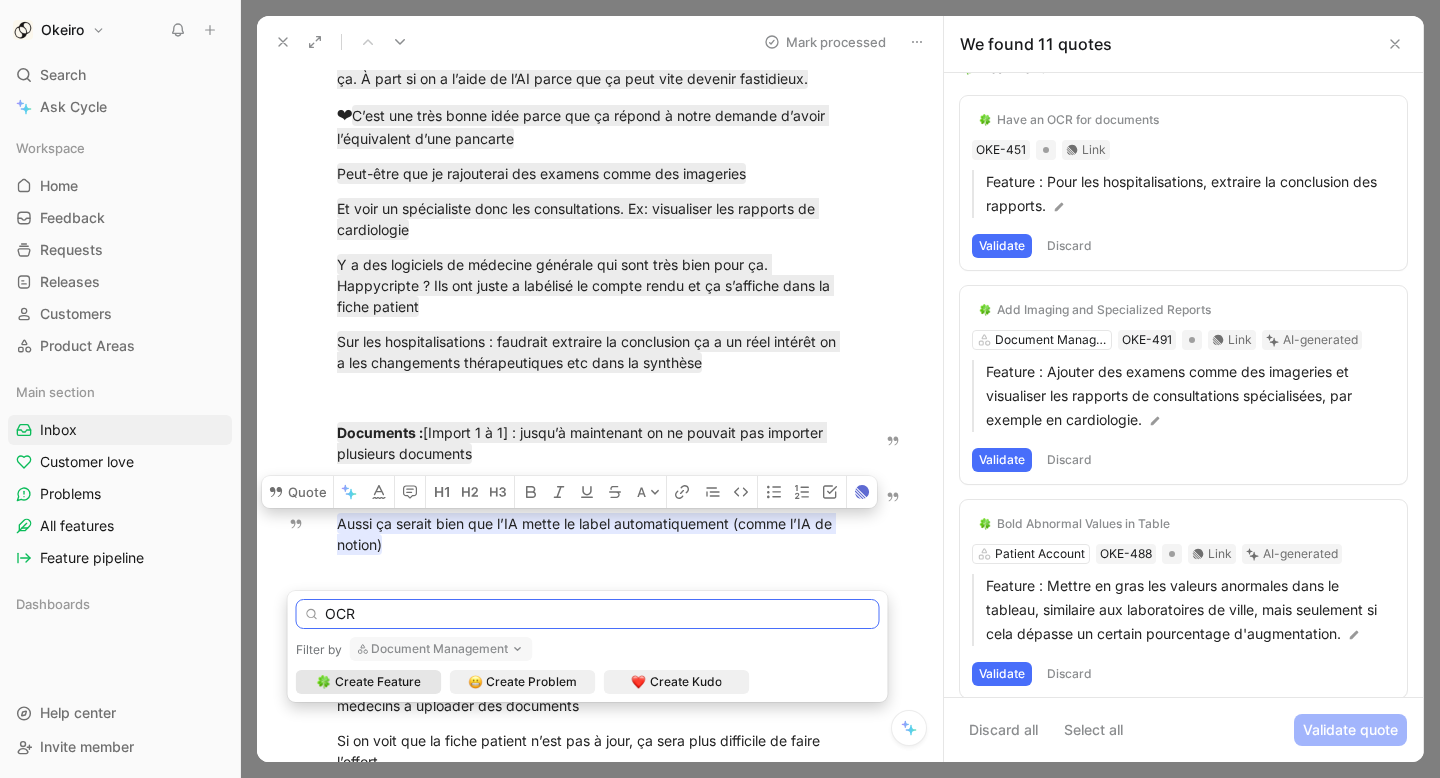 click on "OCR" at bounding box center (588, 614) 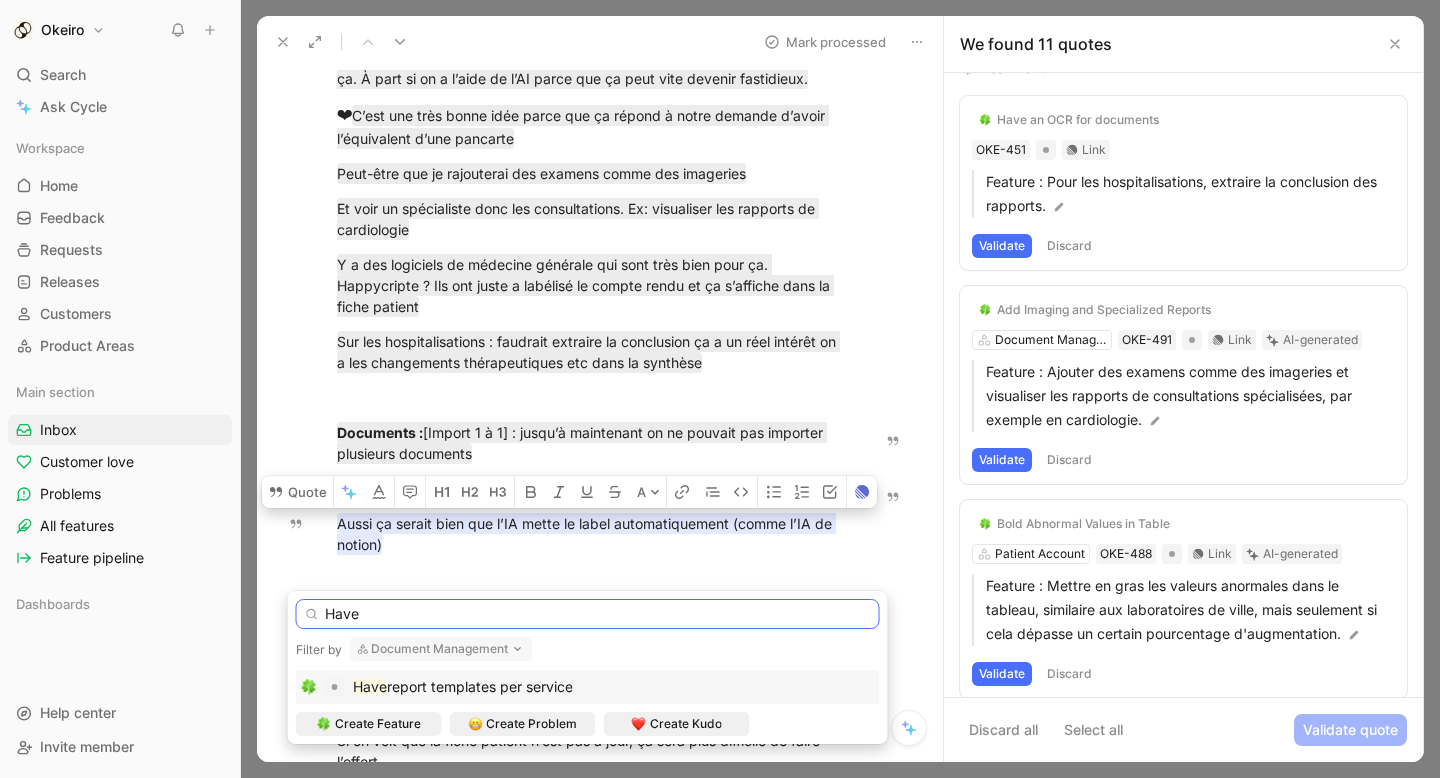 type on "Have" 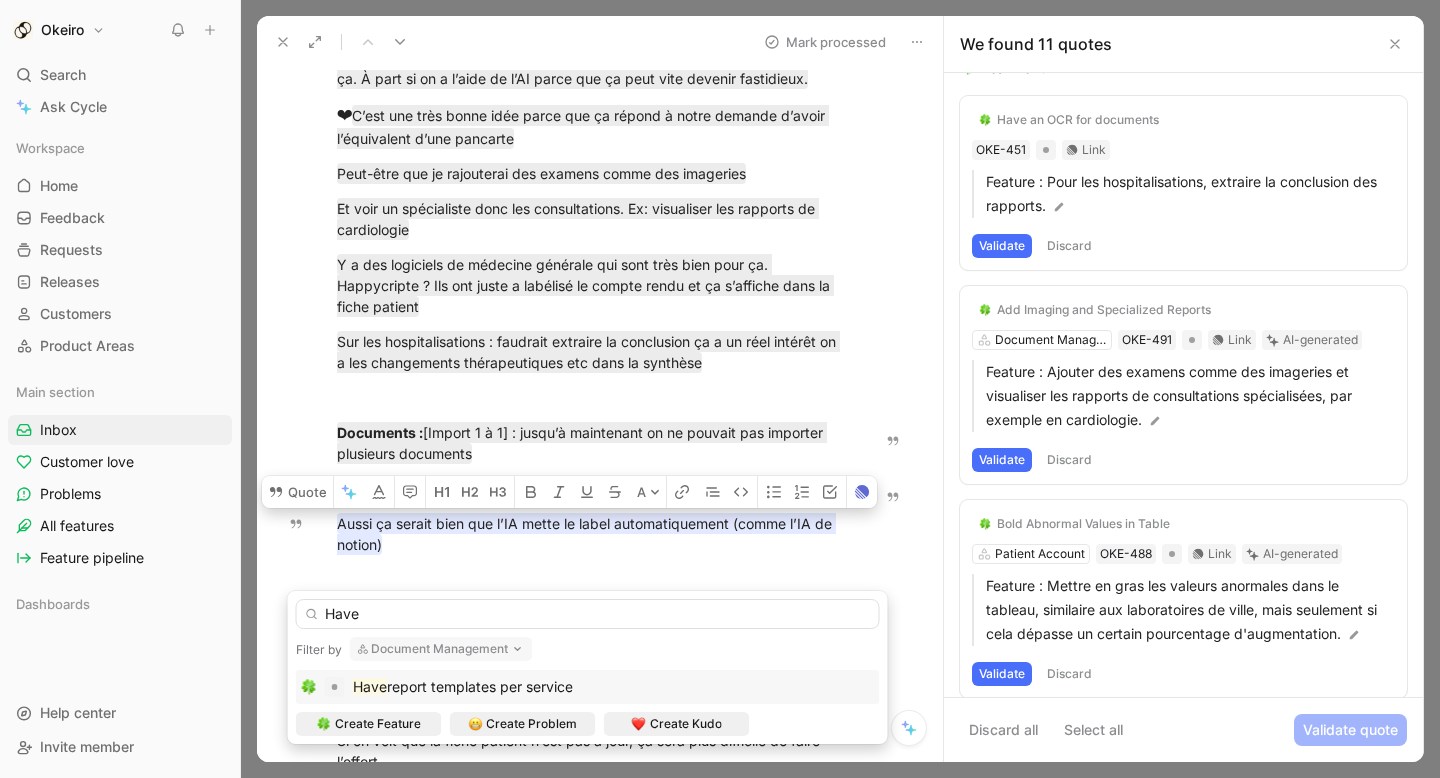 click on "Document Management" at bounding box center (441, 649) 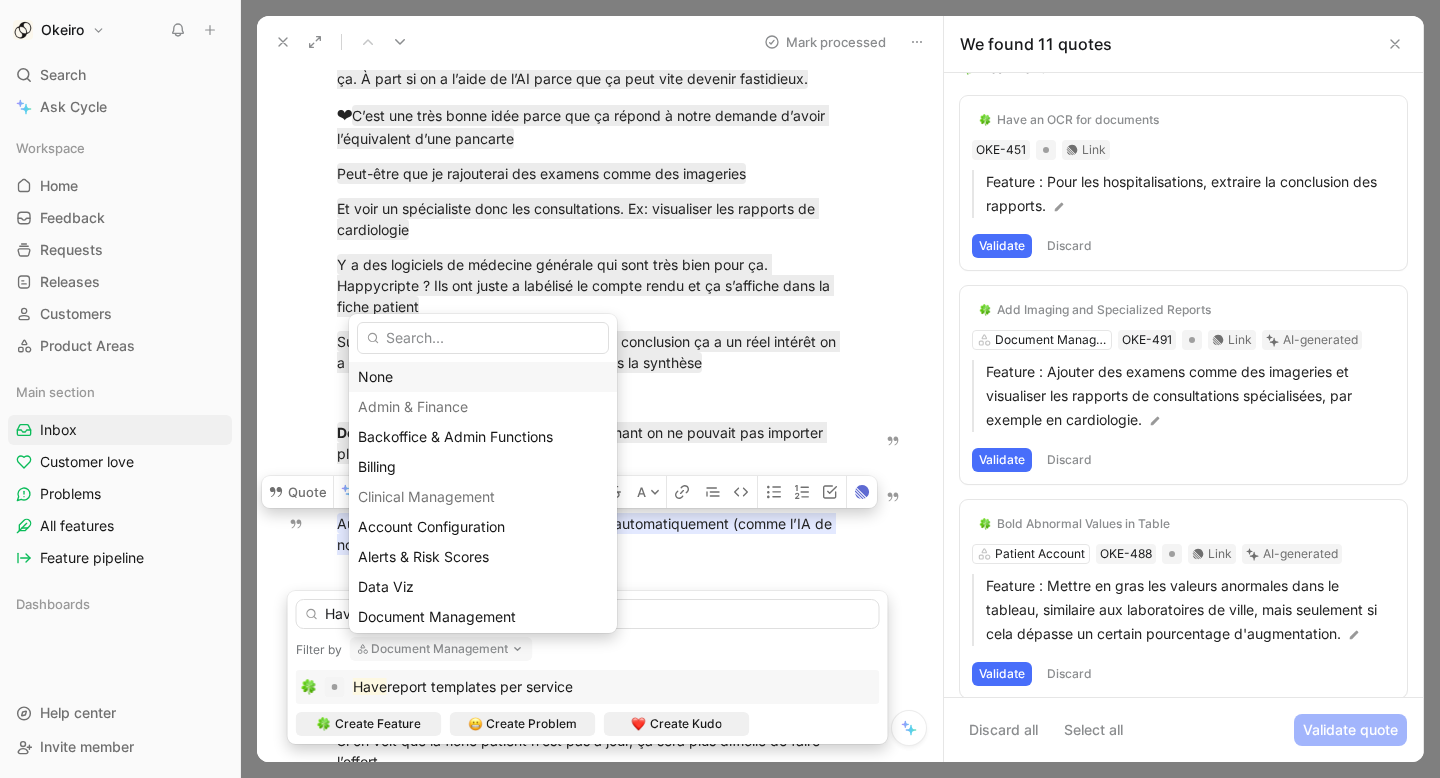click on "None" at bounding box center [483, 377] 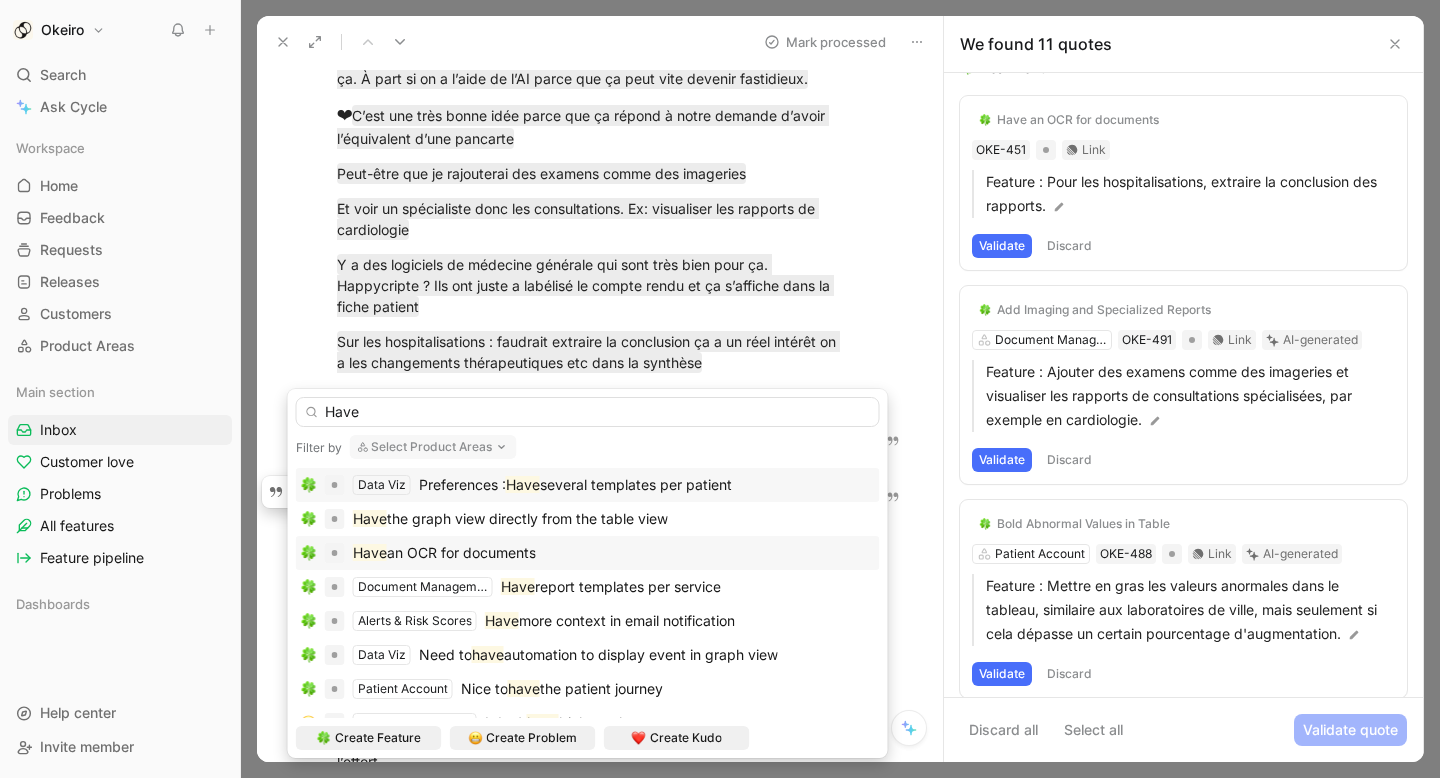 click on "an OCR for documents" at bounding box center [461, 552] 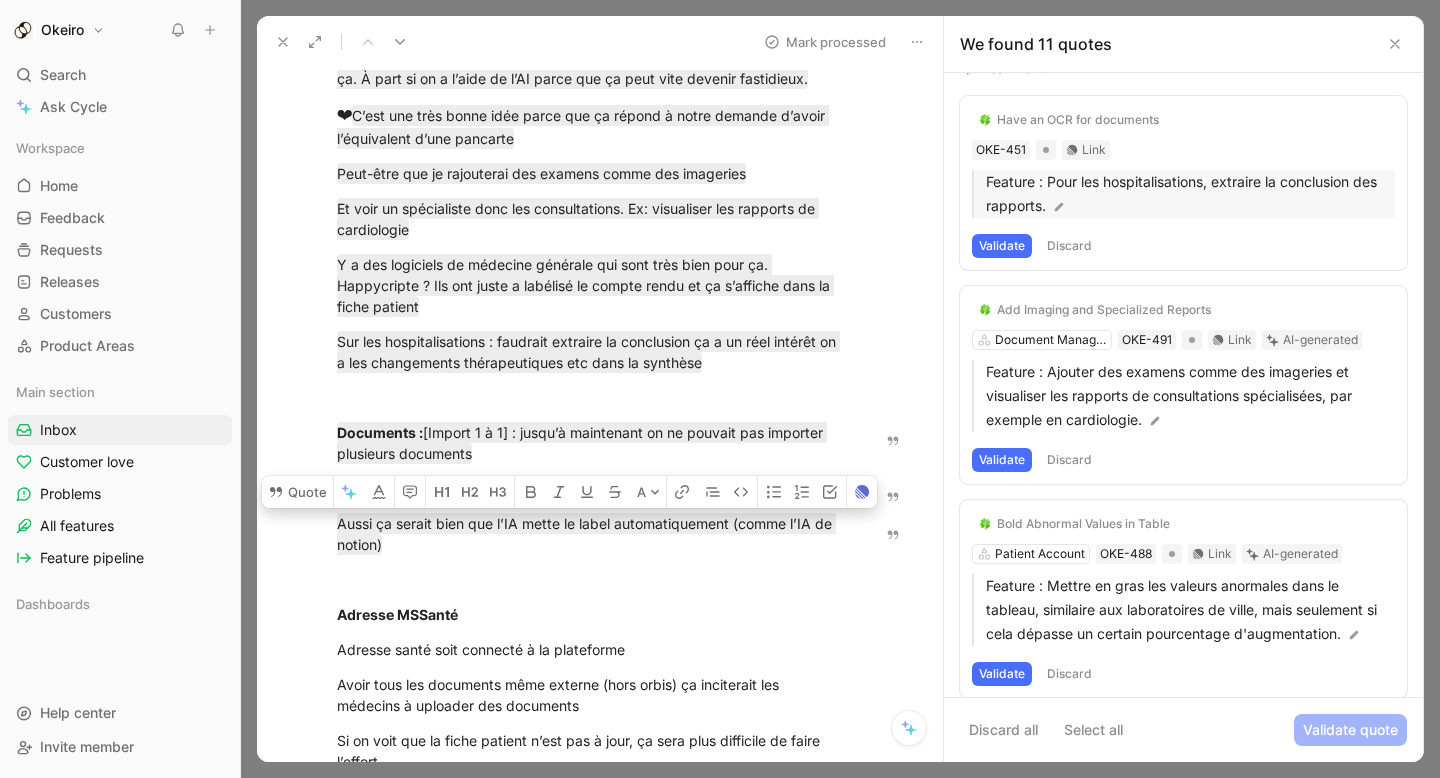 scroll, scrollTop: 44, scrollLeft: 0, axis: vertical 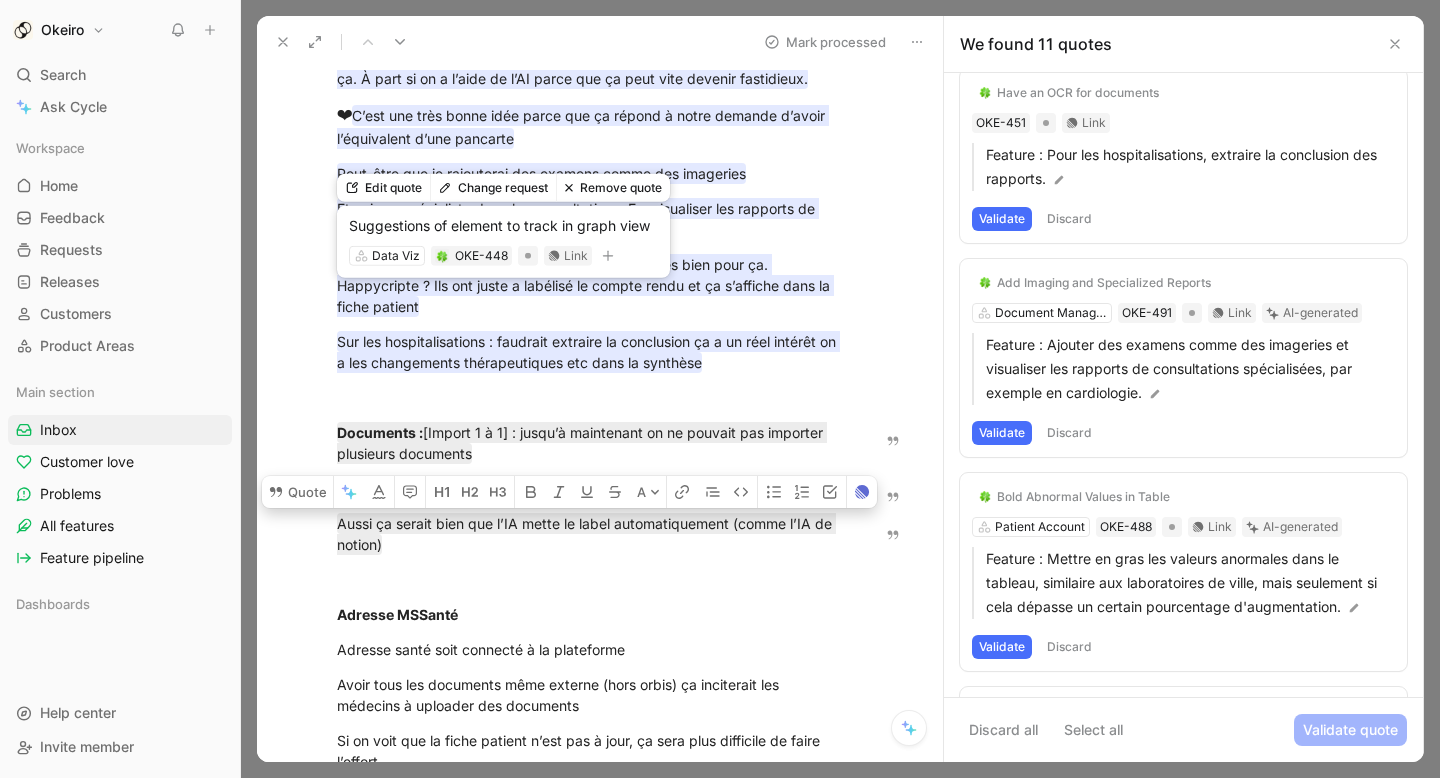 click on "Y a des logiciels de médecine générale qui sont très bien pour ça. Happycripte ? Ils ont juste a labélisé le compte rendu et ça s’affiche dans la fiche patient" at bounding box center [585, 285] 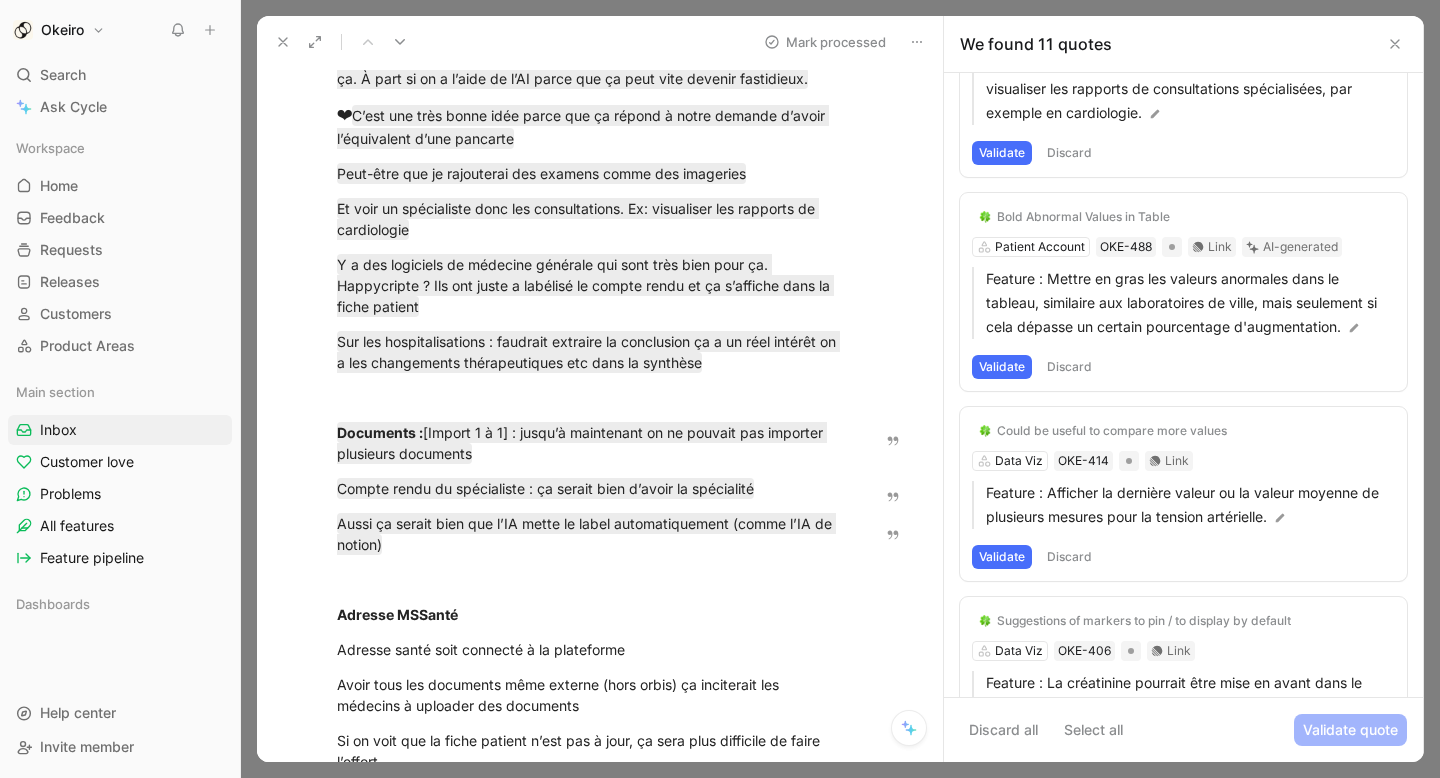 scroll, scrollTop: 326, scrollLeft: 0, axis: vertical 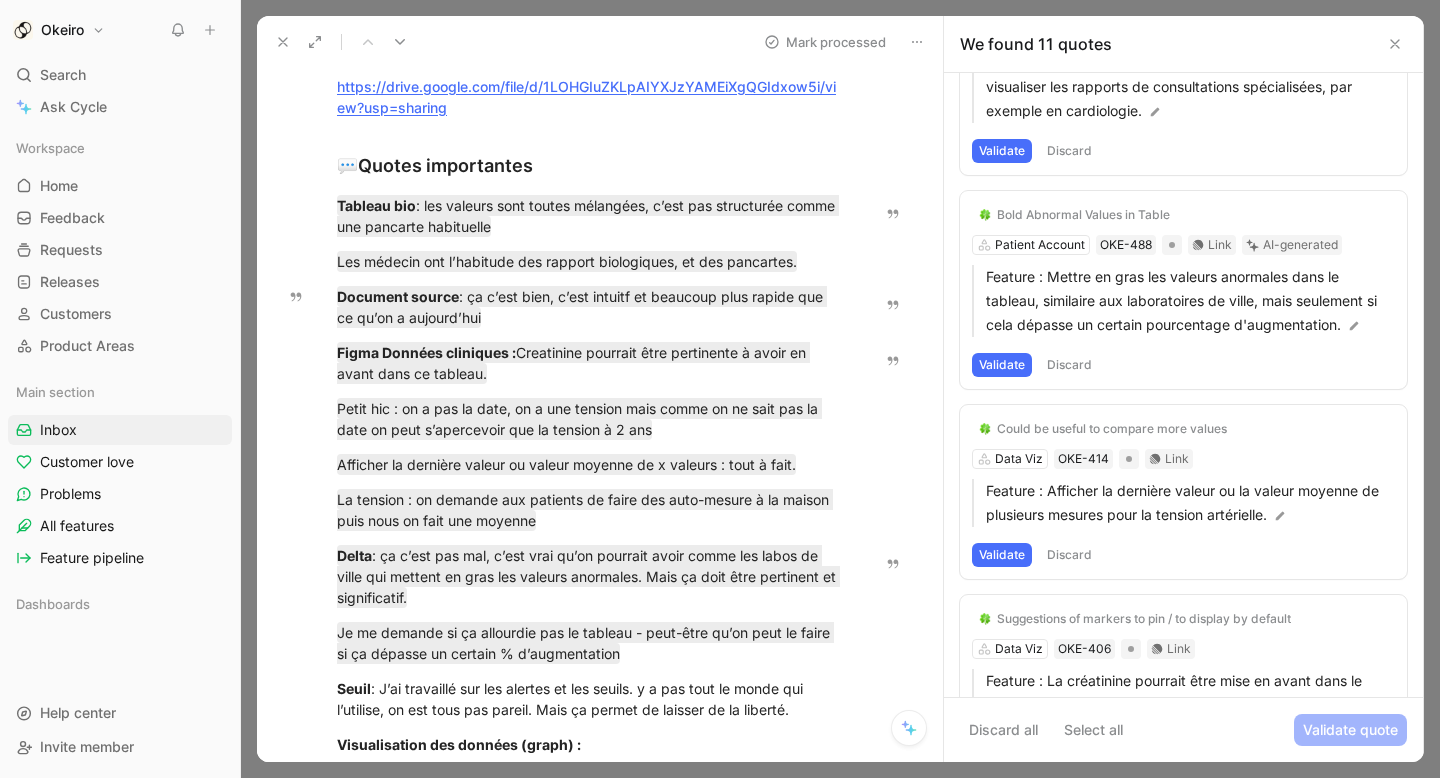 click on "Bold Abnormal Values in Table Patient Account OKE-488 Link AI-generated Feature : Mettre en gras les valeurs anormales dans le tableau, similaire aux laboratoires de ville, mais seulement si cela dépasse un certain pourcentage d'augmentation. Validate Discard" at bounding box center [1183, 290] 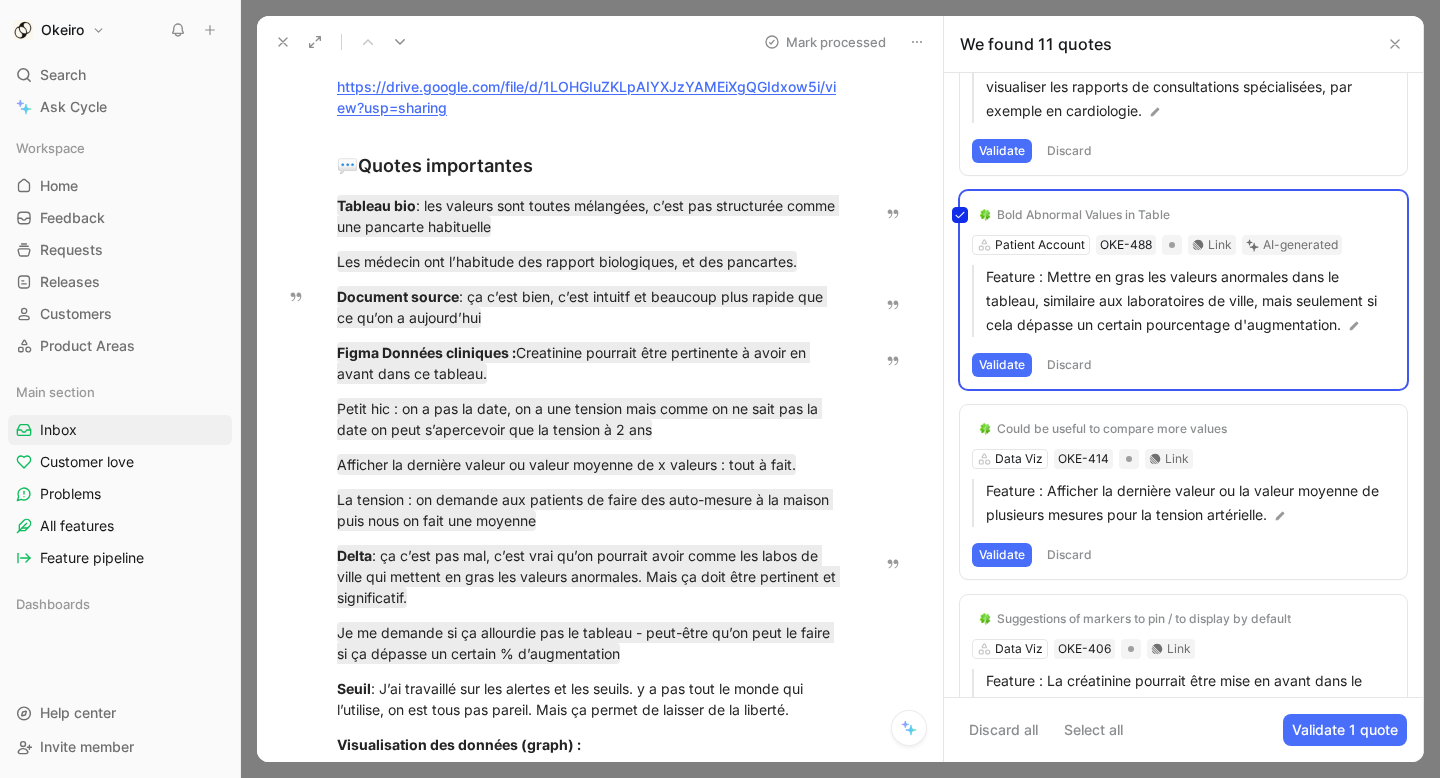 click on "Bold Abnormal Values in Table Patient Account OKE-488 Link AI-generated Feature : Mettre en gras les valeurs anormales dans le tableau, similaire aux laboratoires de ville, mais seulement si cela dépasse un certain pourcentage d'augmentation. Validate Discard" at bounding box center [1183, 290] 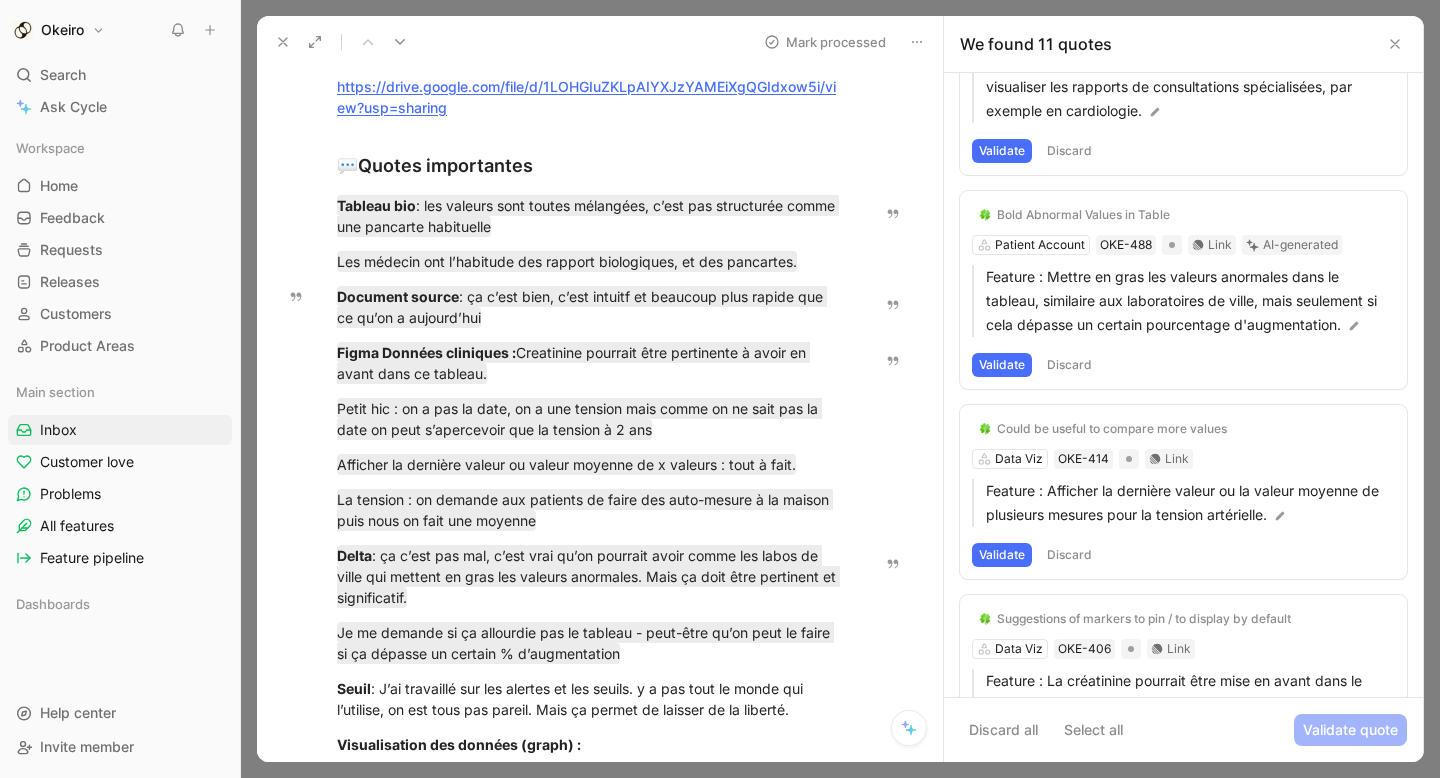 click on "Bold Abnormal Values in Table Patient Account OKE-488 Link AI-generated Feature : Mettre en gras les valeurs anormales dans le tableau, similaire aux laboratoires de ville, mais seulement si cela dépasse un certain pourcentage d'augmentation. Validate Discard" at bounding box center [1183, 290] 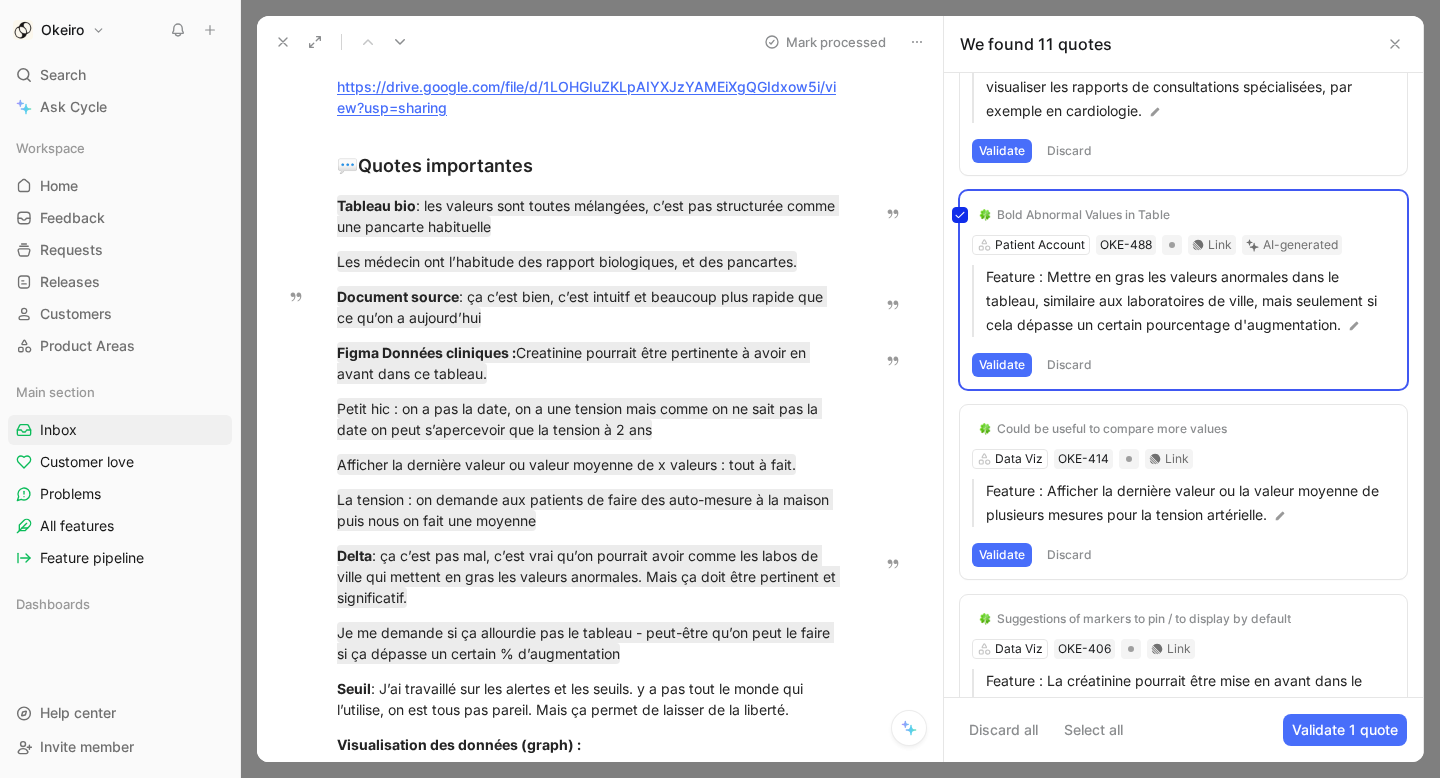 click on "Bold Abnormal Values in Table Patient Account OKE-488 Link AI-generated Feature : Mettre en gras les valeurs anormales dans le tableau, similaire aux laboratoires de ville, mais seulement si cela dépasse un certain pourcentage d'augmentation. Validate Discard" at bounding box center (1183, 290) 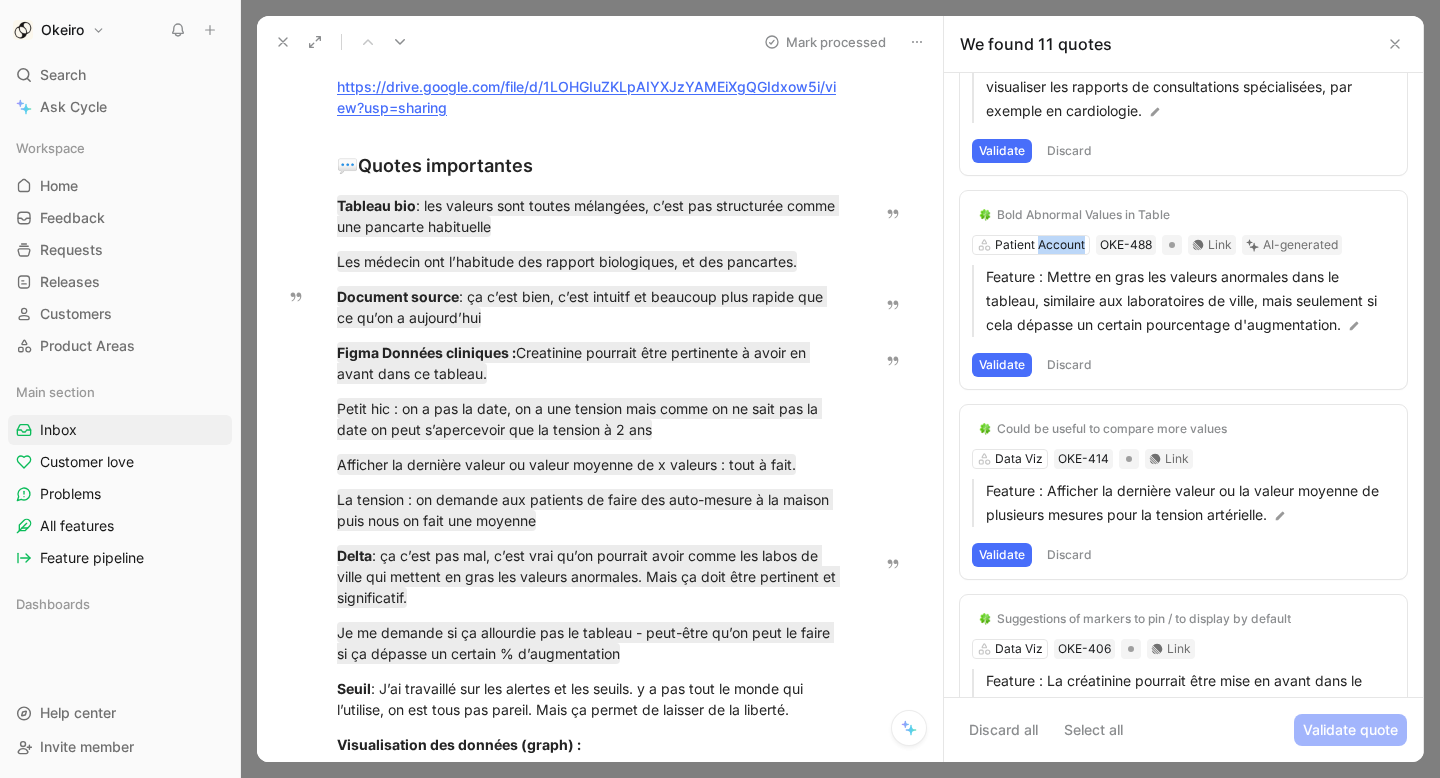 click on "Bold Abnormal Values in Table Patient Account OKE-488 Link AI-generated Feature : Mettre en gras les valeurs anormales dans le tableau, similaire aux laboratoires de ville, mais seulement si cela dépasse un certain pourcentage d'augmentation. Validate Discard" at bounding box center [1183, 290] 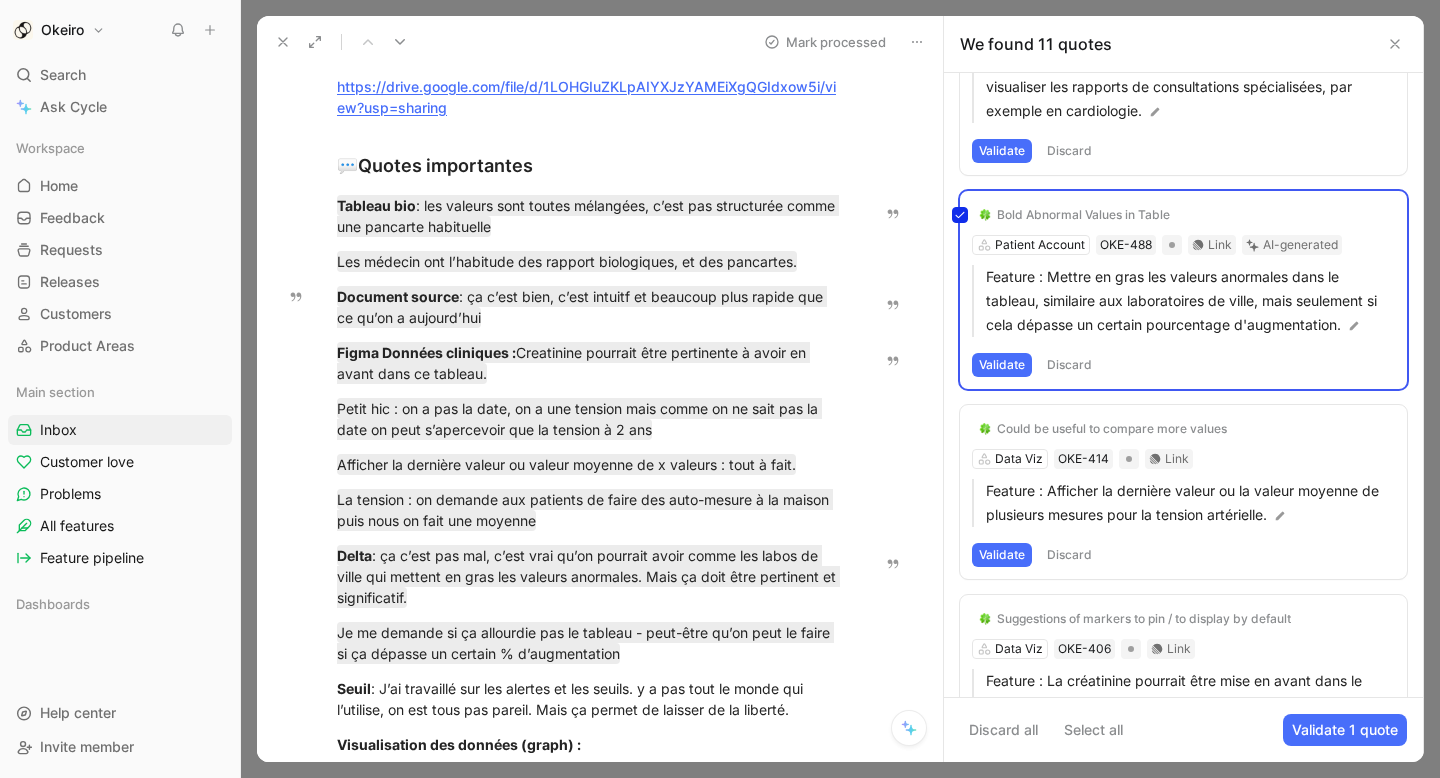 click on "Bold Abnormal Values in Table Patient Account OKE-488 Link AI-generated Feature : Mettre en gras les valeurs anormales dans le tableau, similaire aux laboratoires de ville, mais seulement si cela dépasse un certain pourcentage d'augmentation. Validate Discard" at bounding box center (1183, 290) 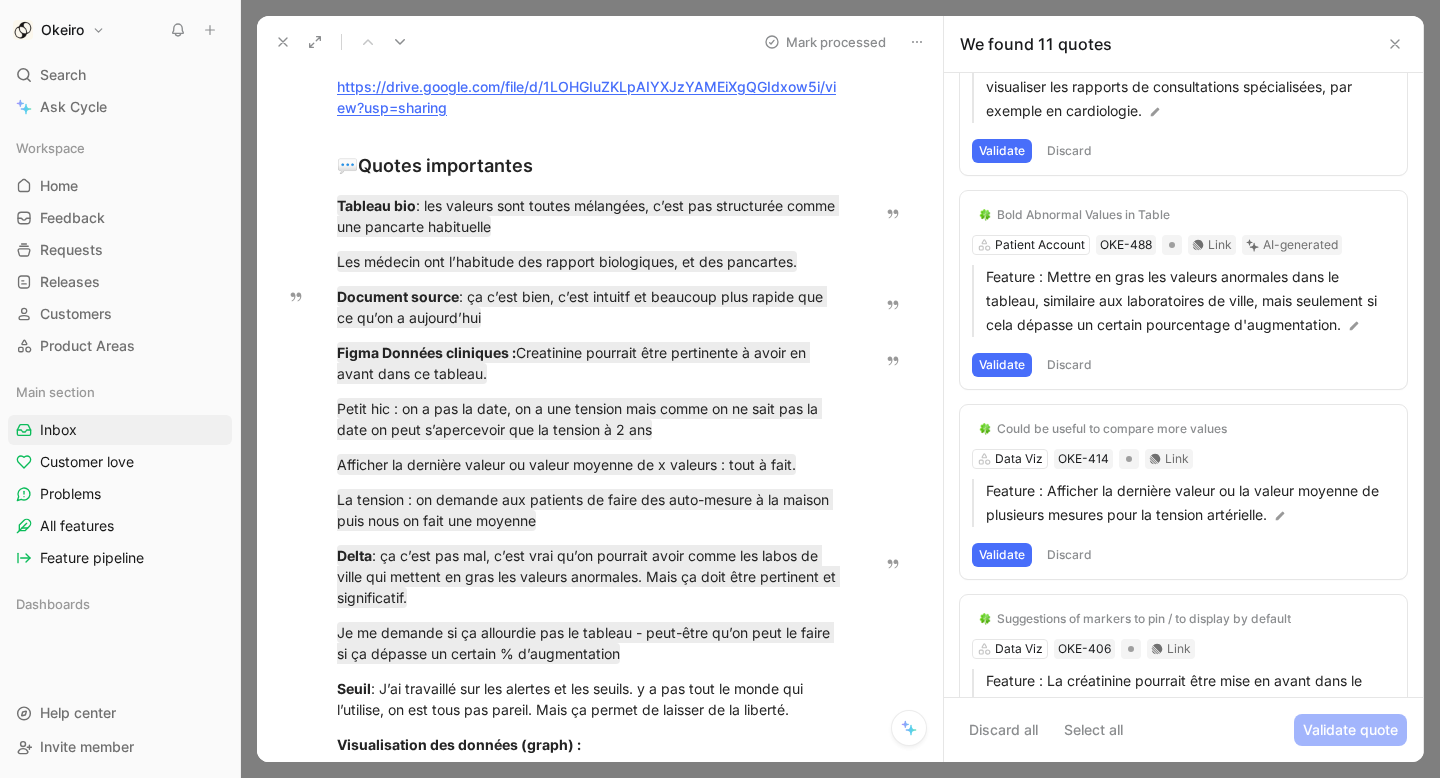 click on "Validate" at bounding box center (1002, 365) 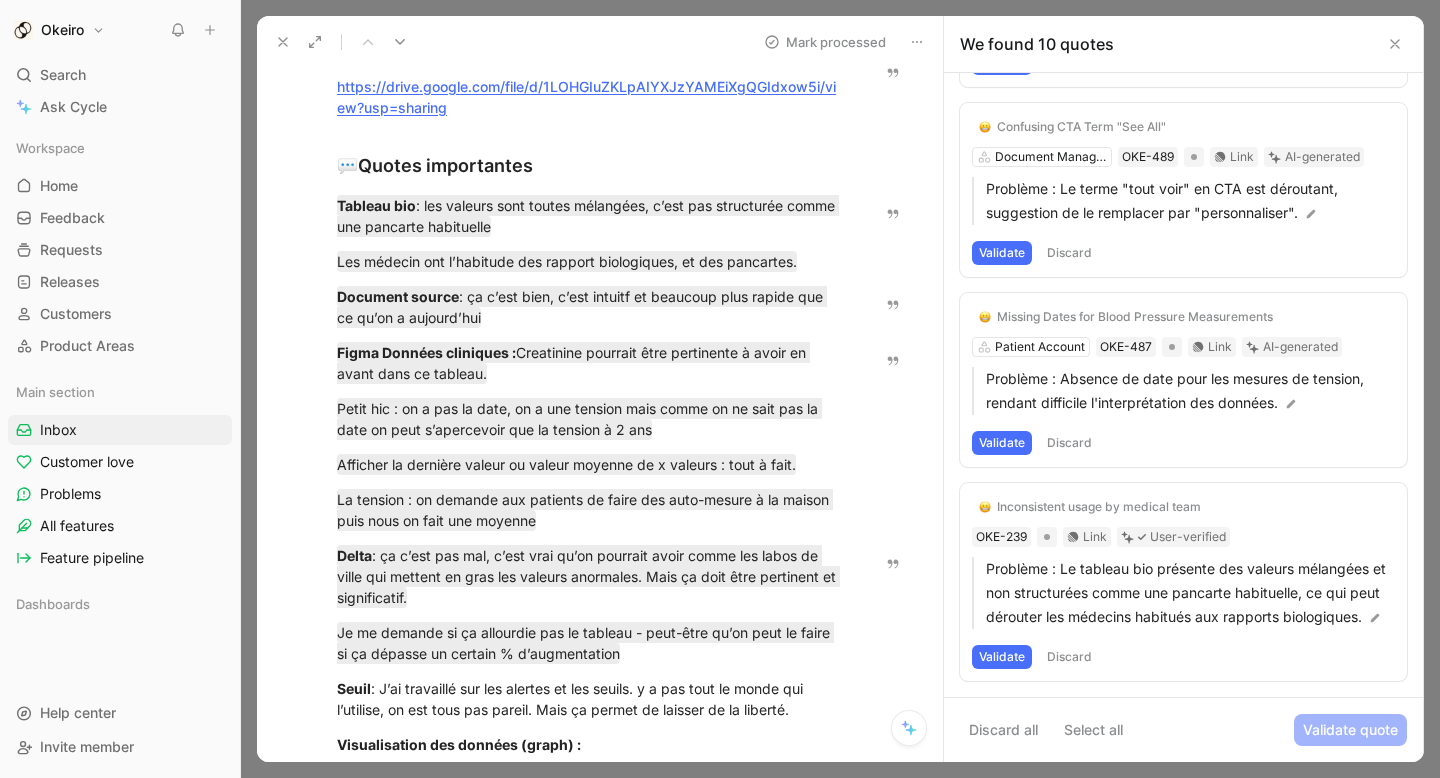 scroll, scrollTop: 1355, scrollLeft: 0, axis: vertical 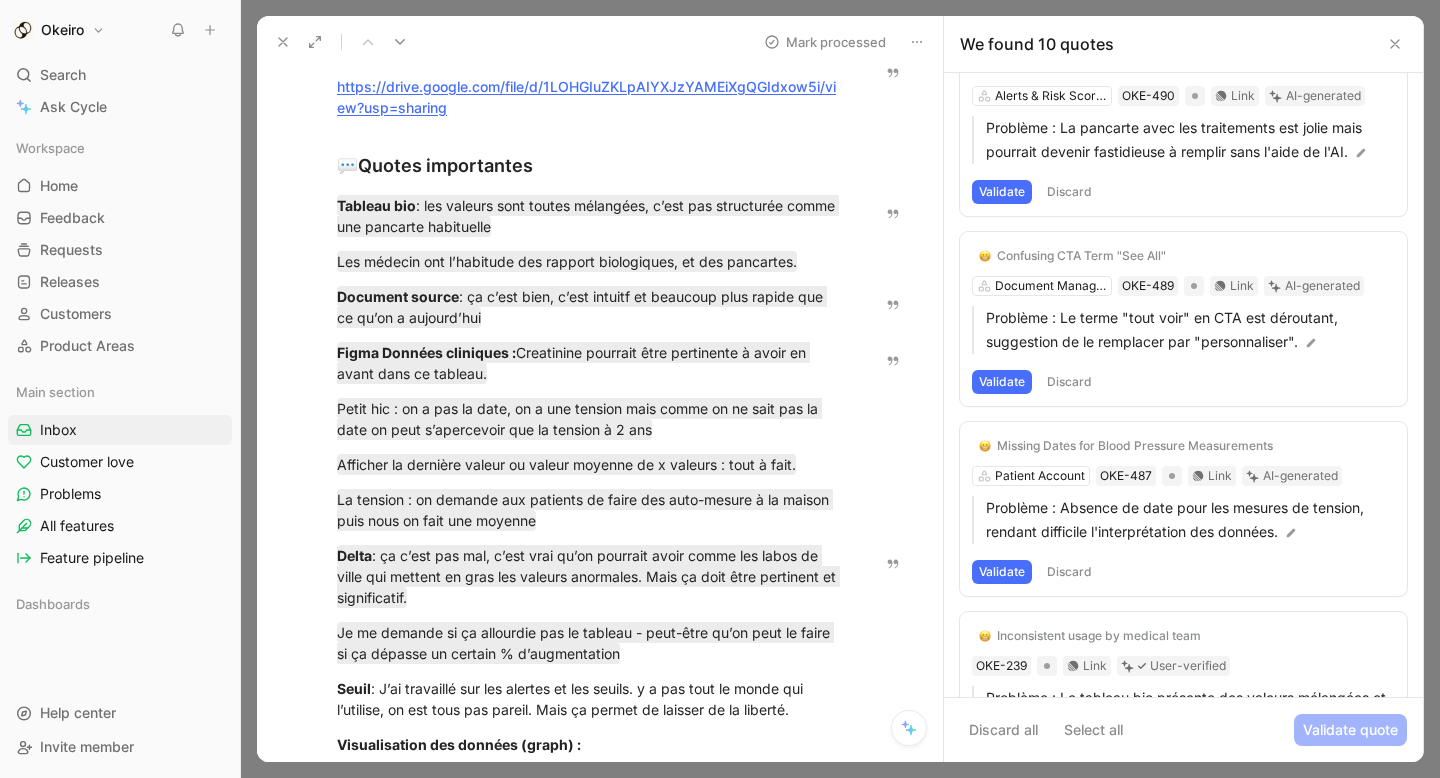 click on "Mark processed" at bounding box center (825, 42) 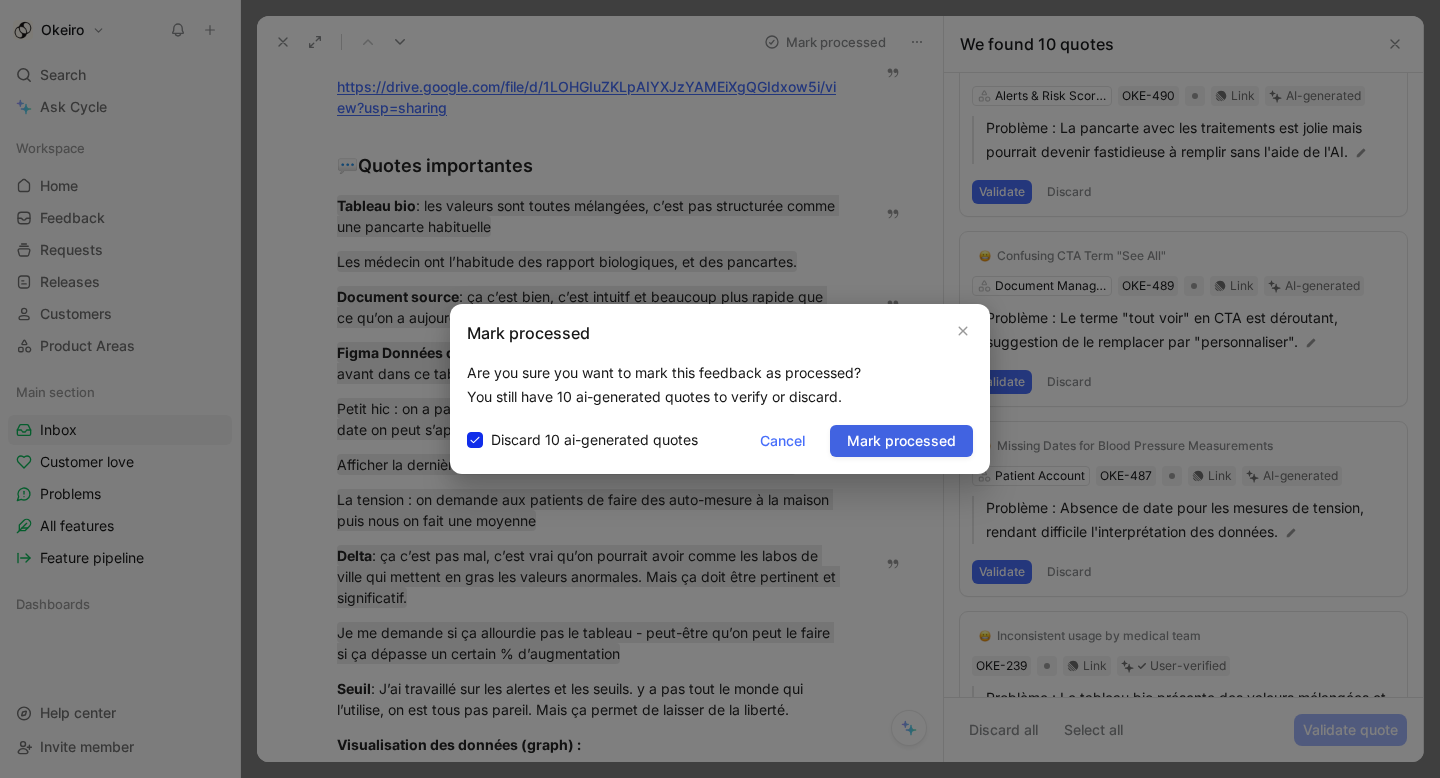 click on "Mark processed" at bounding box center (901, 441) 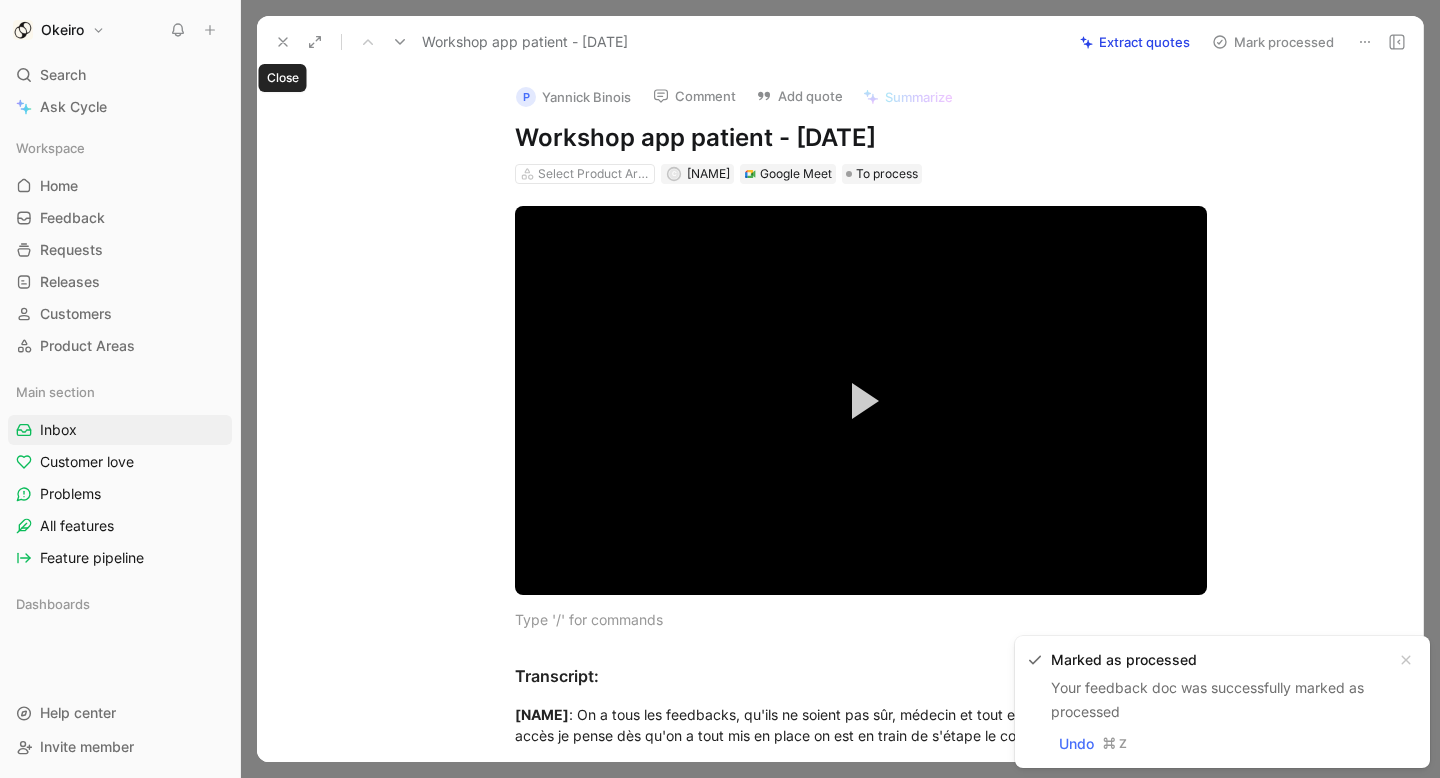 click 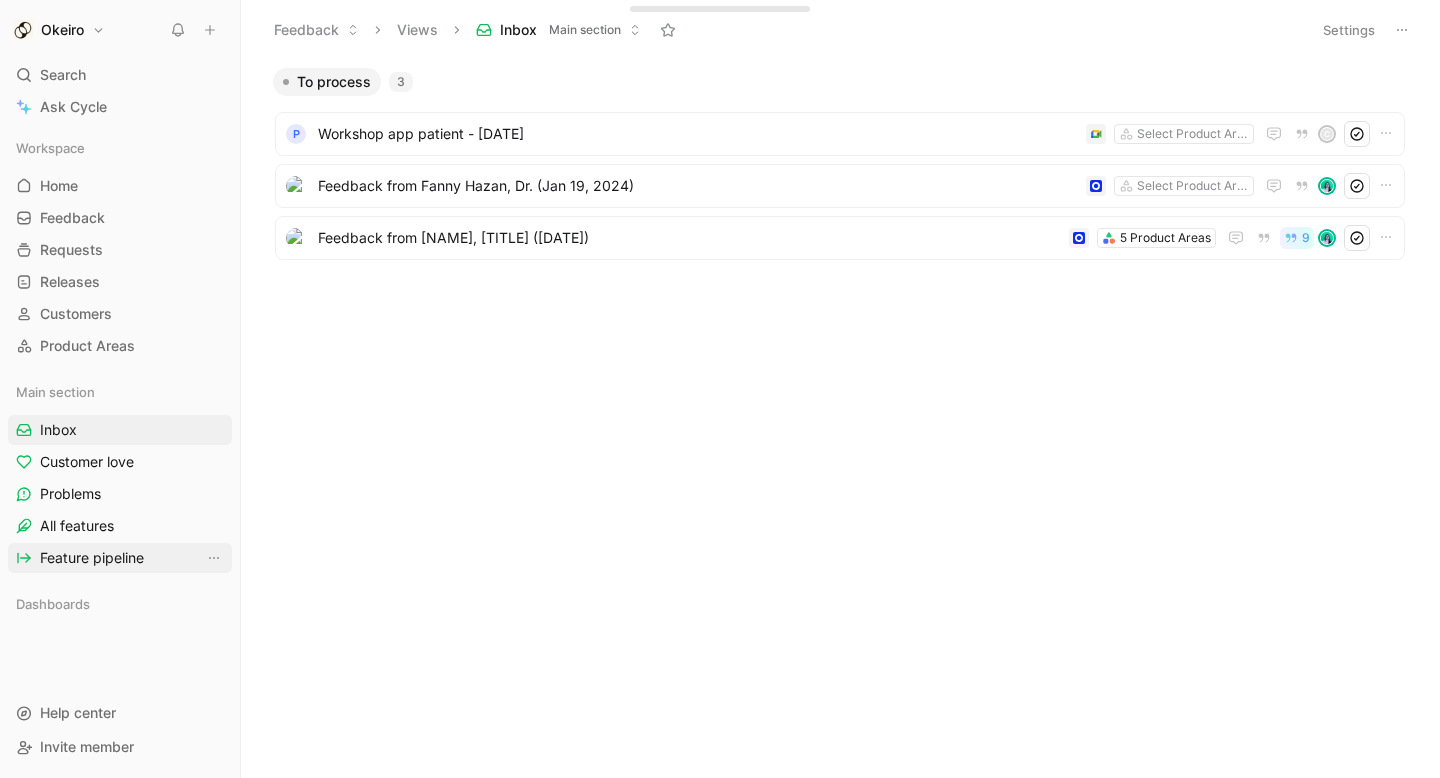 click on "Feature pipeline" at bounding box center [120, 558] 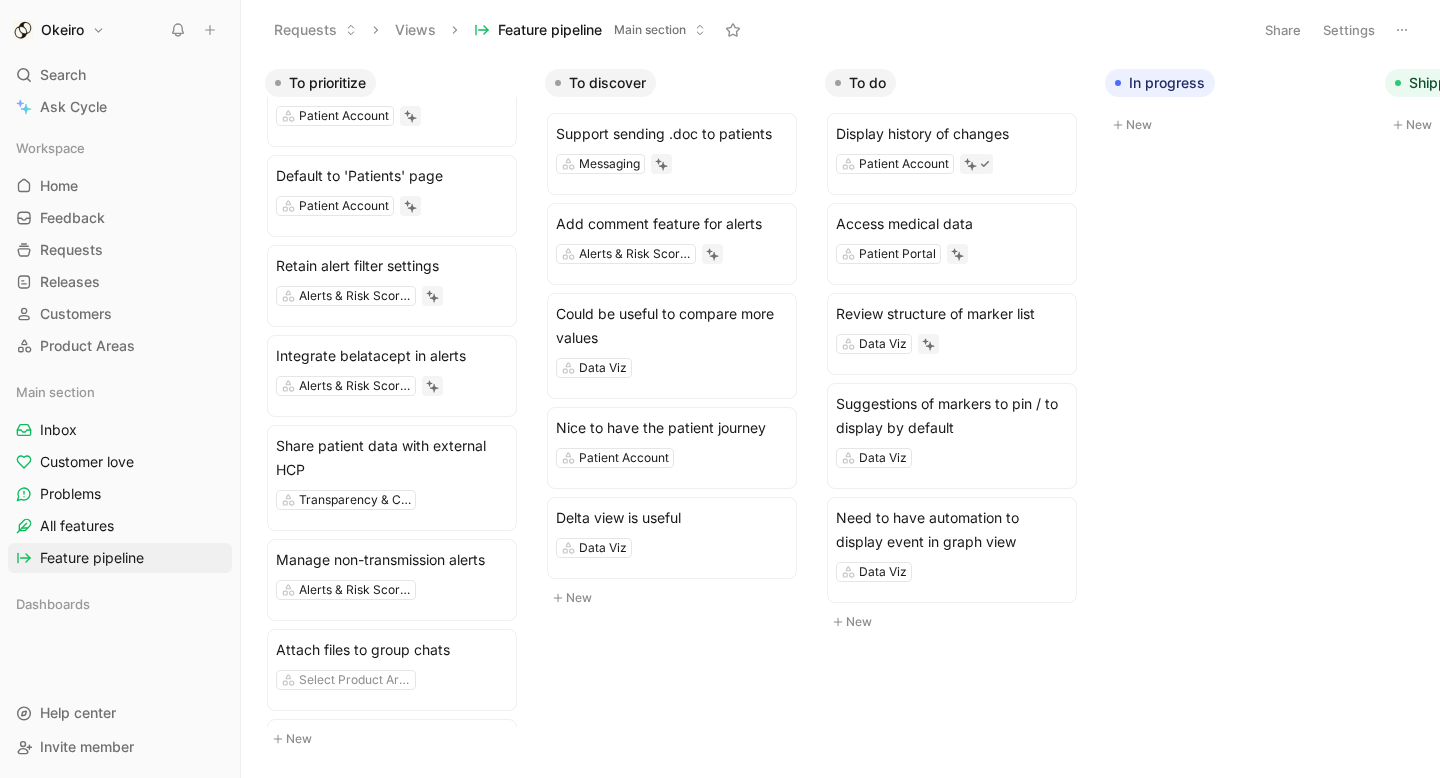 scroll, scrollTop: 0, scrollLeft: 0, axis: both 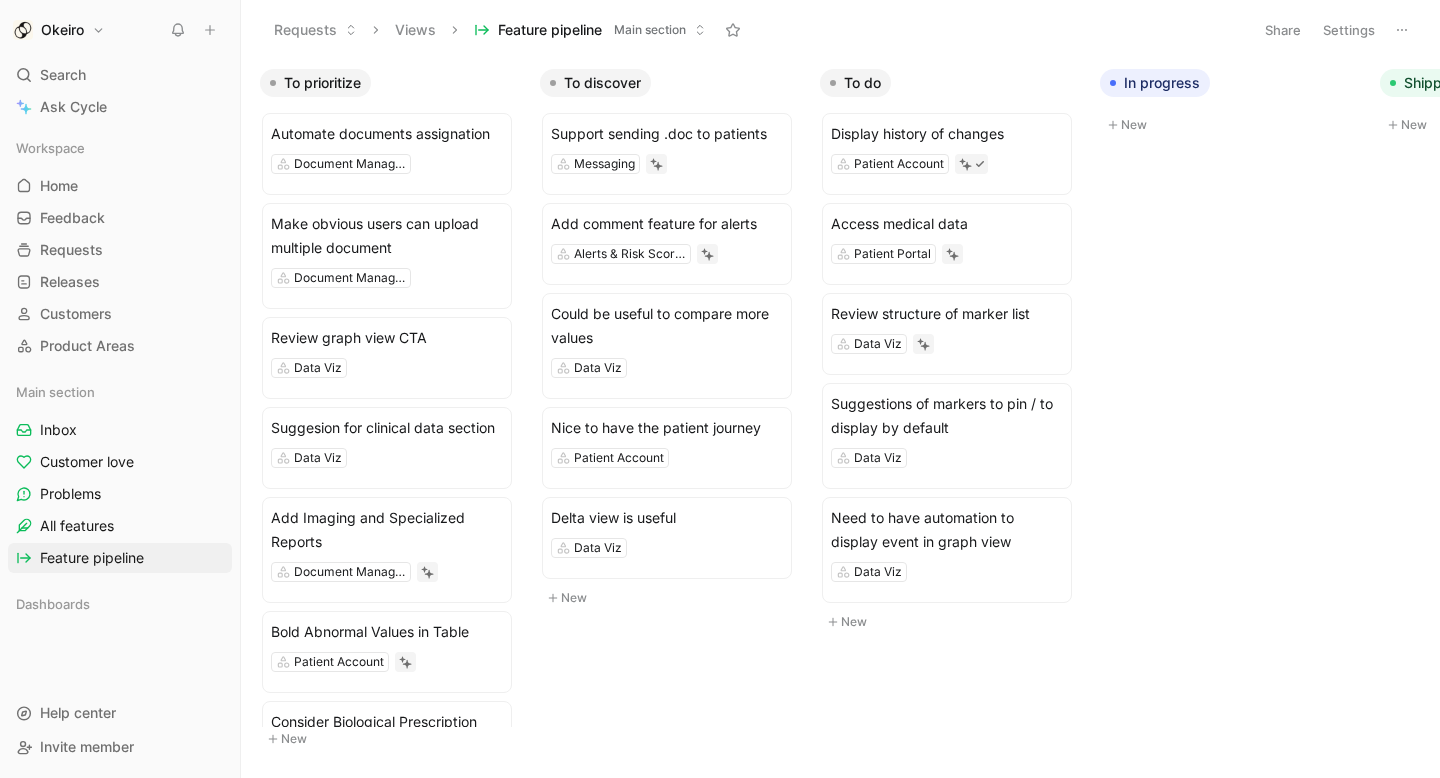 click on "To discover" at bounding box center [602, 83] 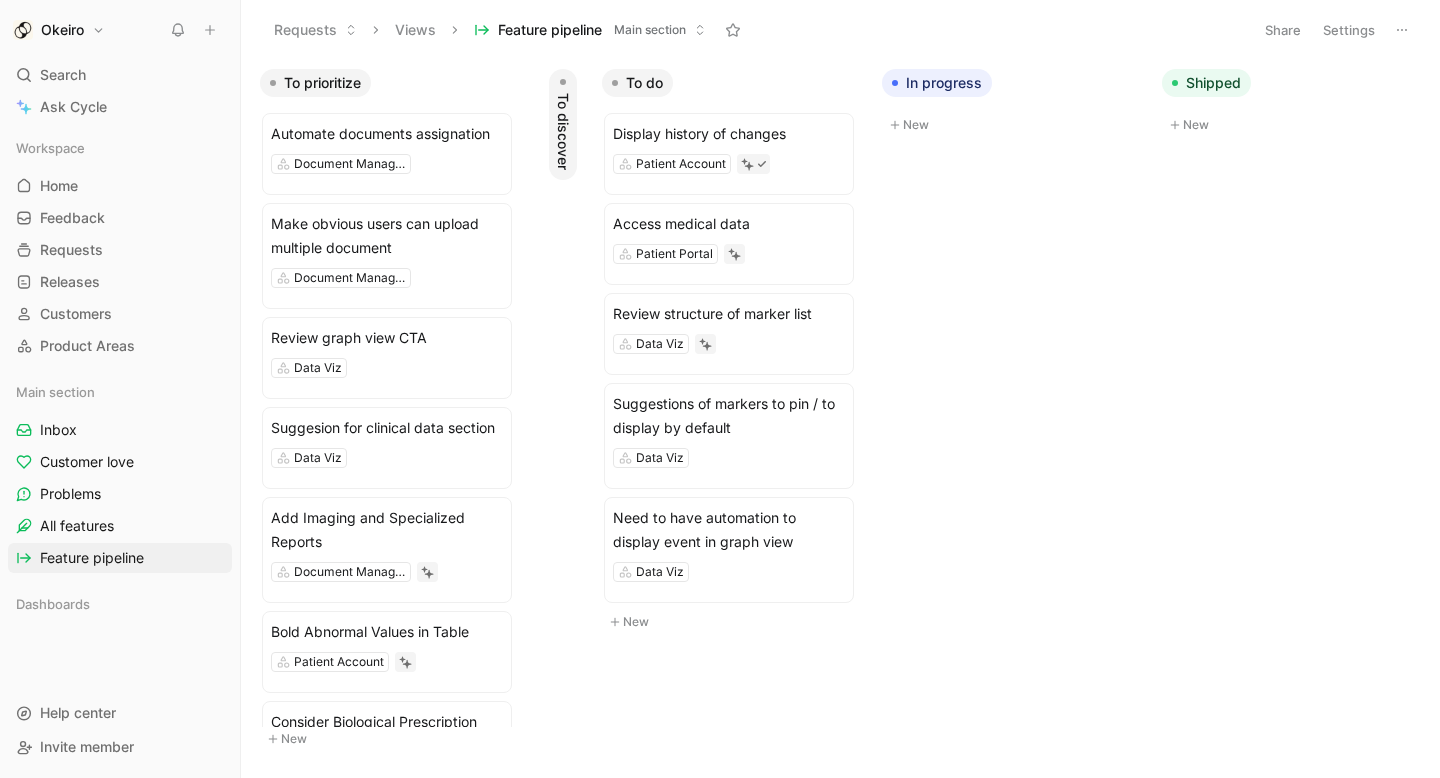 click on "To discover" at bounding box center (563, 131) 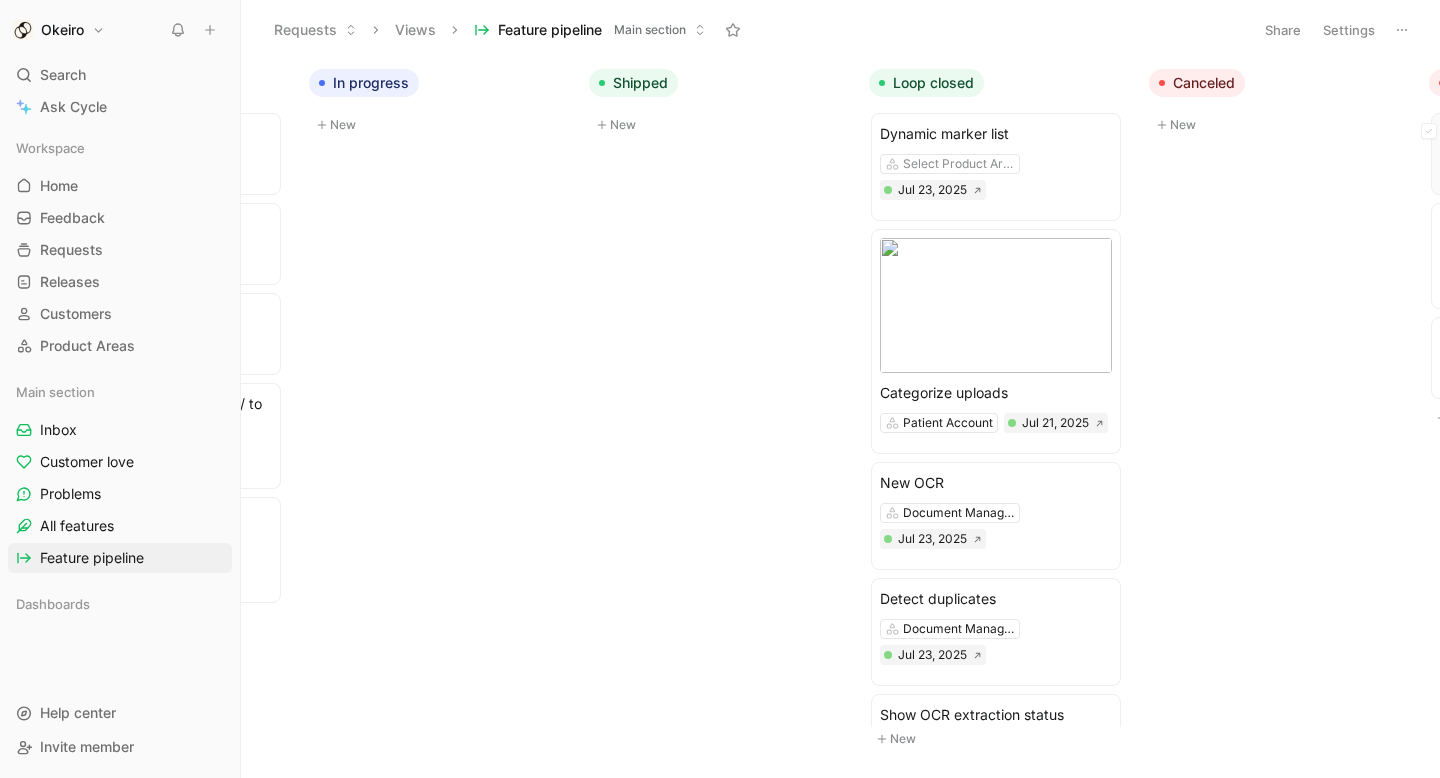 scroll, scrollTop: 0, scrollLeft: 0, axis: both 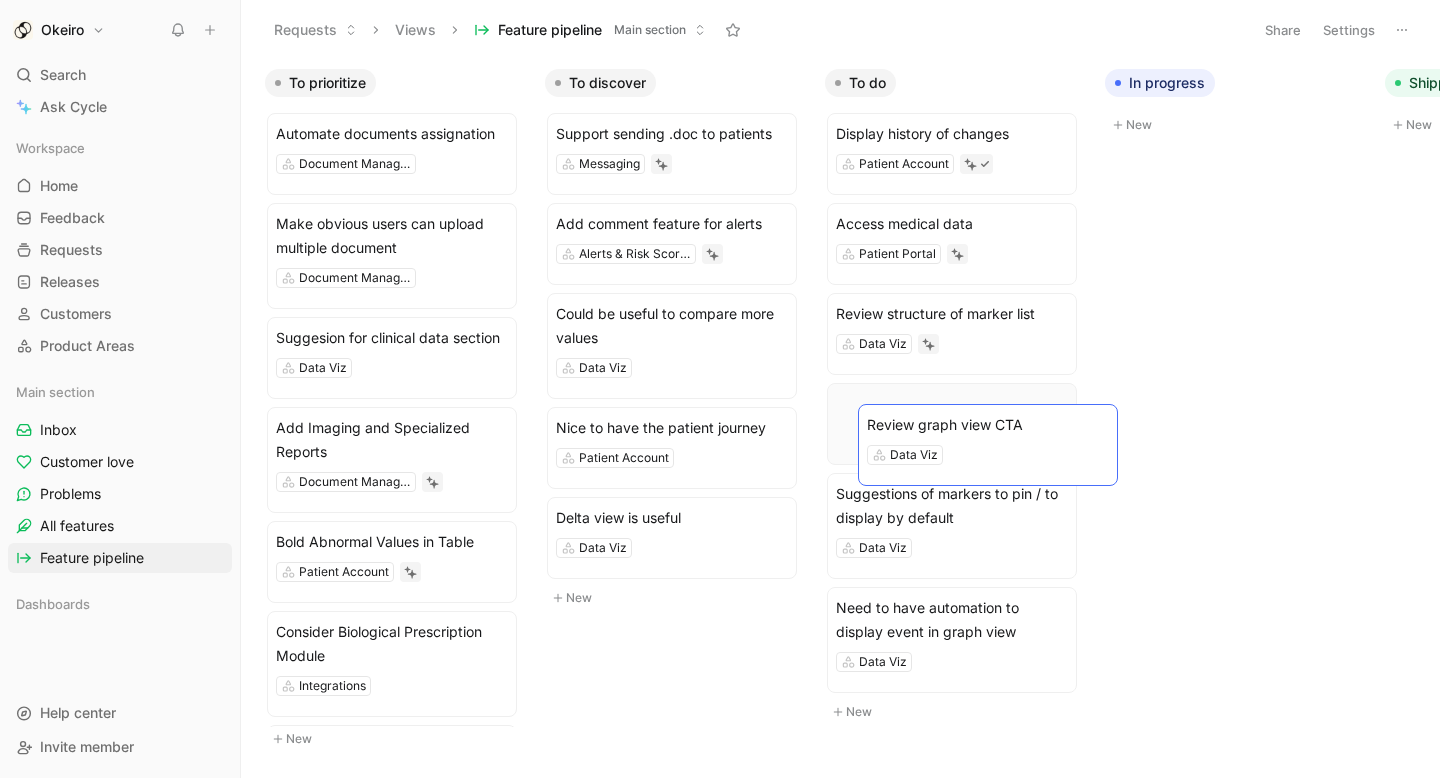 drag, startPoint x: 381, startPoint y: 351, endPoint x: 972, endPoint y: 438, distance: 597.36926 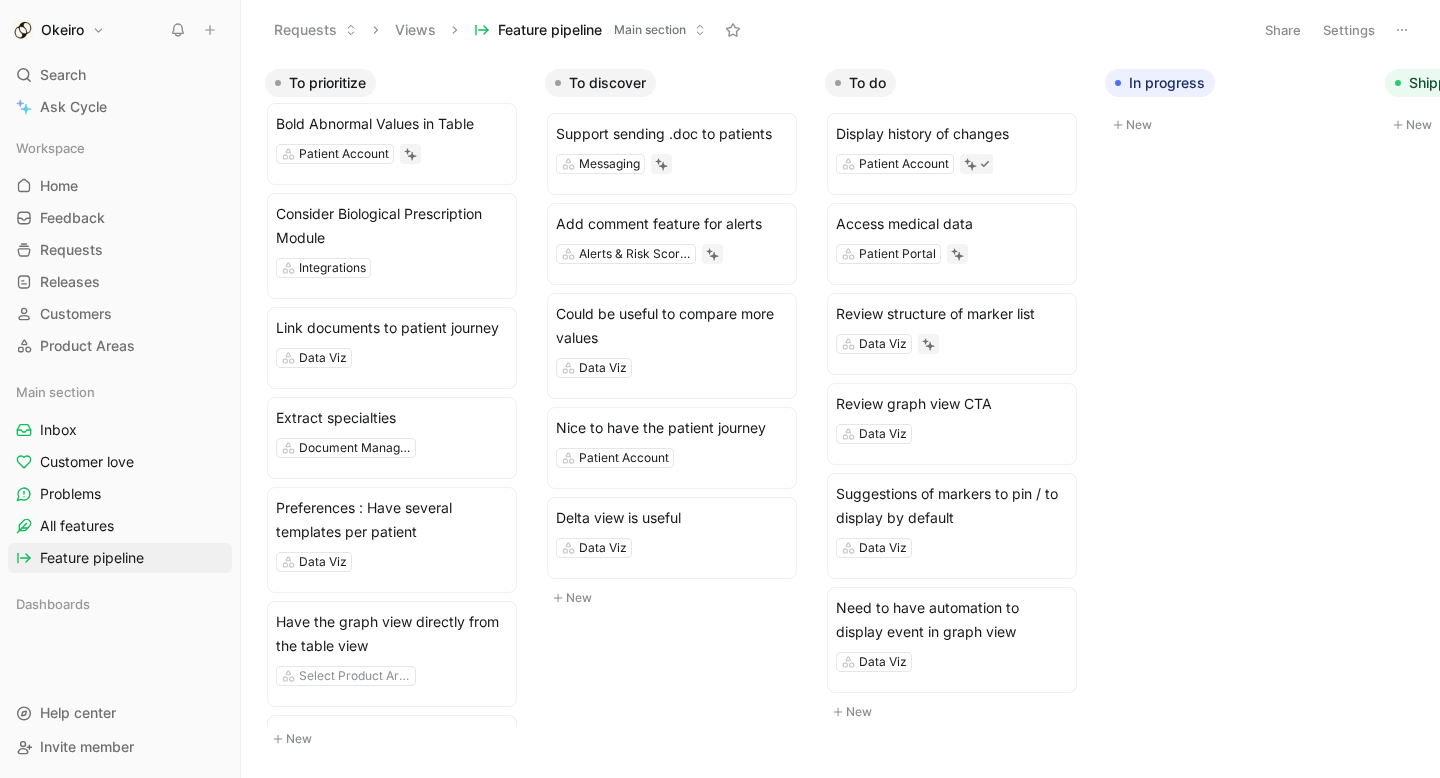 scroll, scrollTop: 0, scrollLeft: 0, axis: both 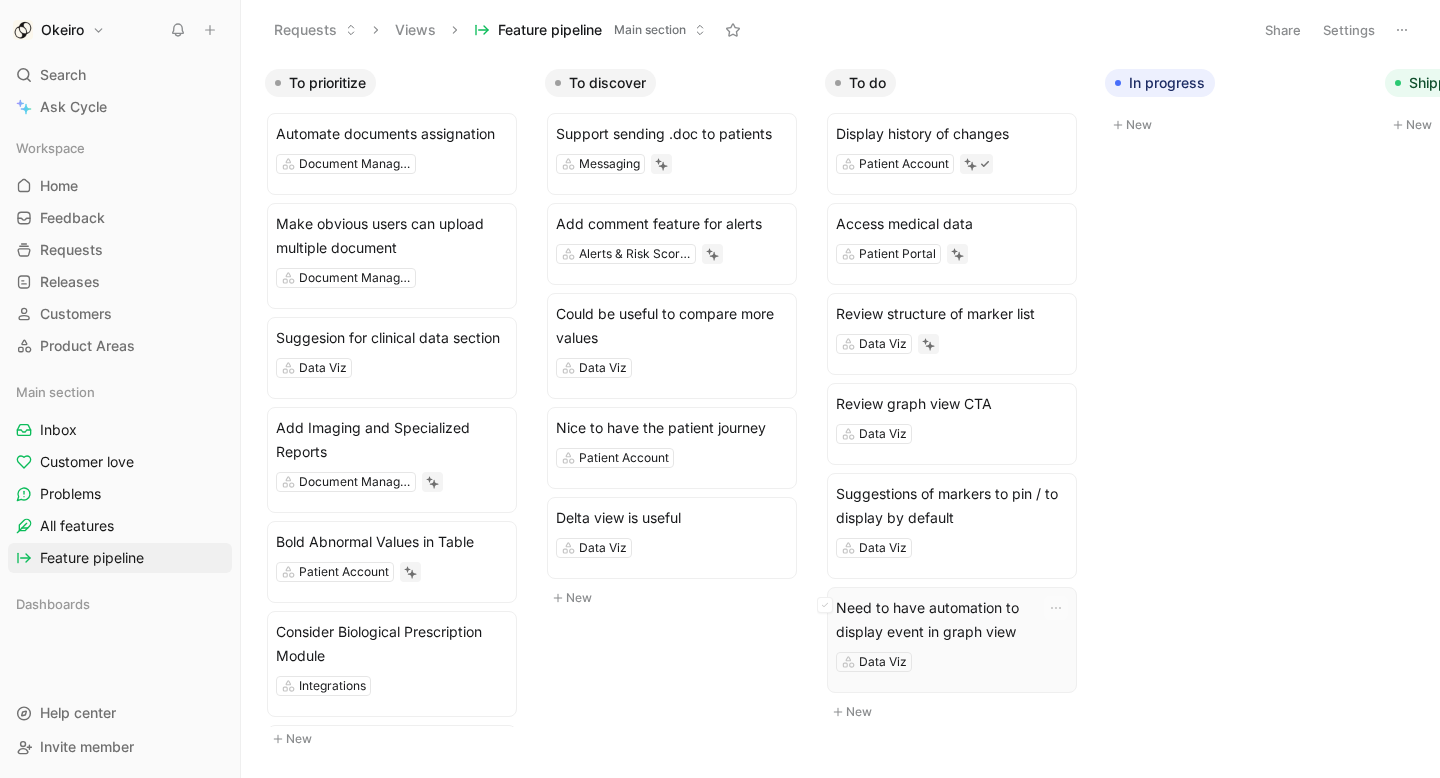 drag, startPoint x: 941, startPoint y: 68, endPoint x: 916, endPoint y: 645, distance: 577.5413 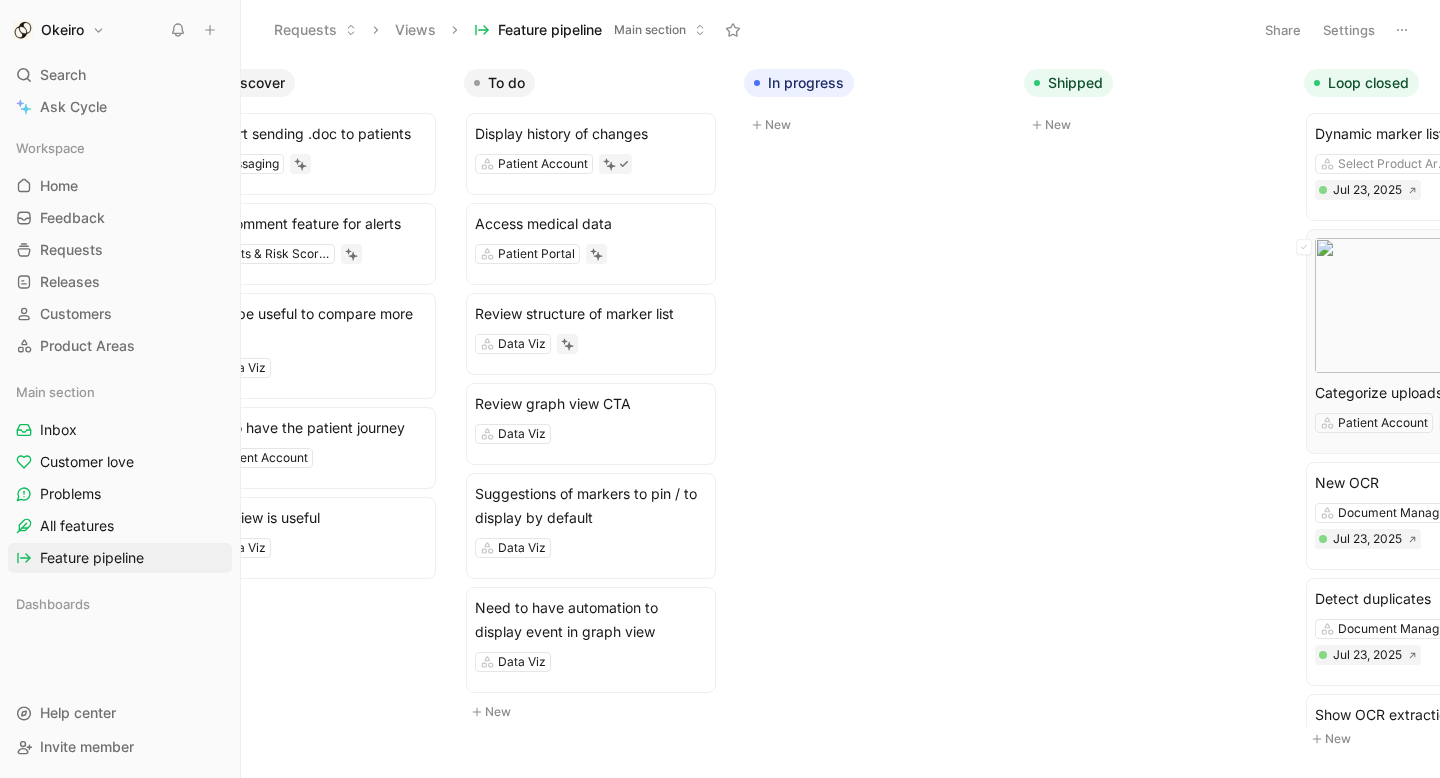 scroll, scrollTop: 0, scrollLeft: 601, axis: horizontal 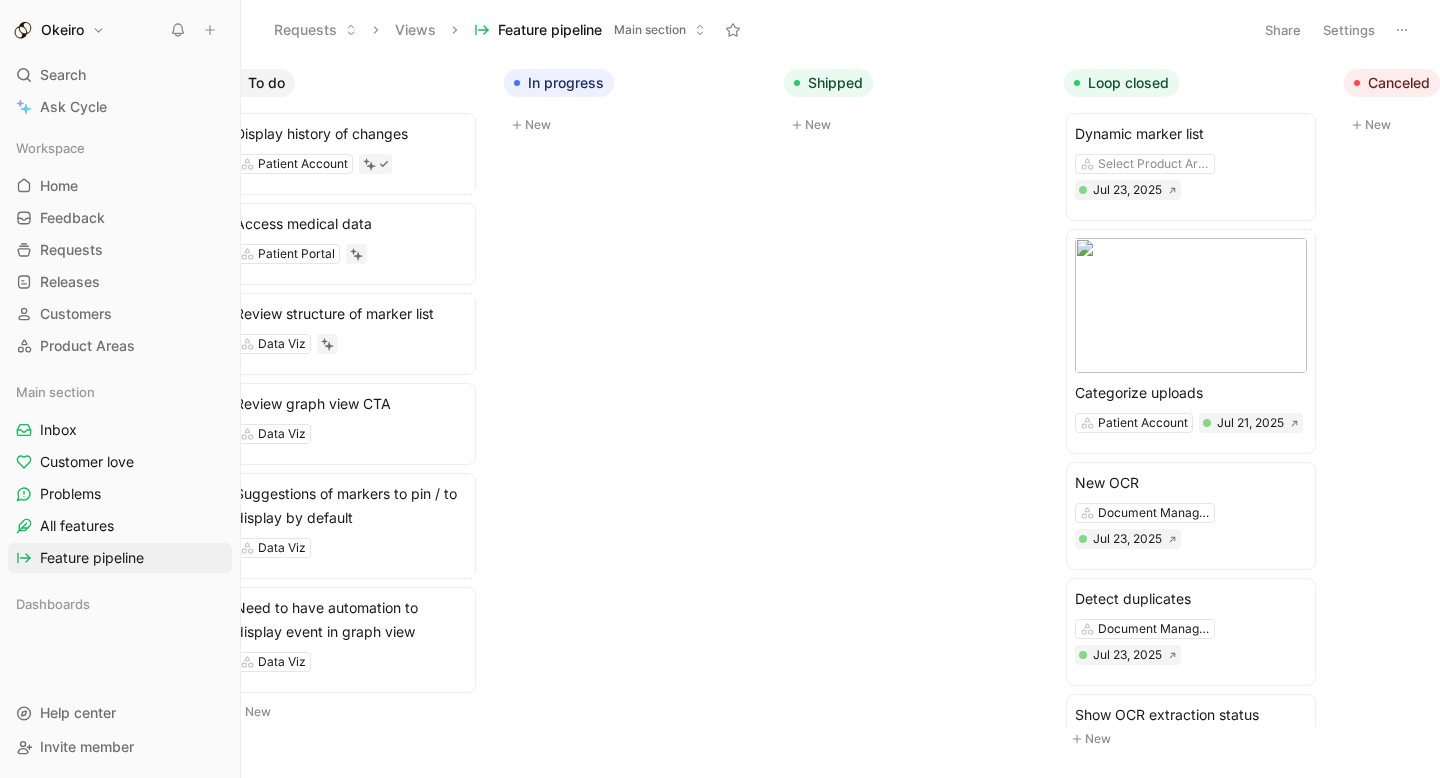 click on "To prioritize Automate documents assignation Document Management Make obvious users can upload multiple document Document Management Suggesion for clinical data section  Data Viz Add Imaging and Specialized Reports Document Management Bold Abnormal Values in Table Patient Account Consider Biological Prescription Module Integrations Link documents to patient journey Data Viz Extract specialties Document Management Preferences : Have several templates per patient Data Viz Have the graph view directly from the table view Select Product Area New To discover Support sending .doc to patients Messaging Add comment feature for alerts Alerts & Risk Scores Could be useful to compare more values  Data Viz Nice to have the patient journey Patient Account Delta view is useful Data Viz New To do Display history of changes Patient Account Access medical data Patient Portal Review structure of marker list Data Viz Review graph view CTA Data Viz Suggestions of markers to pin / to display by default  Data Viz Data Viz New New" at bounding box center [840, 418] 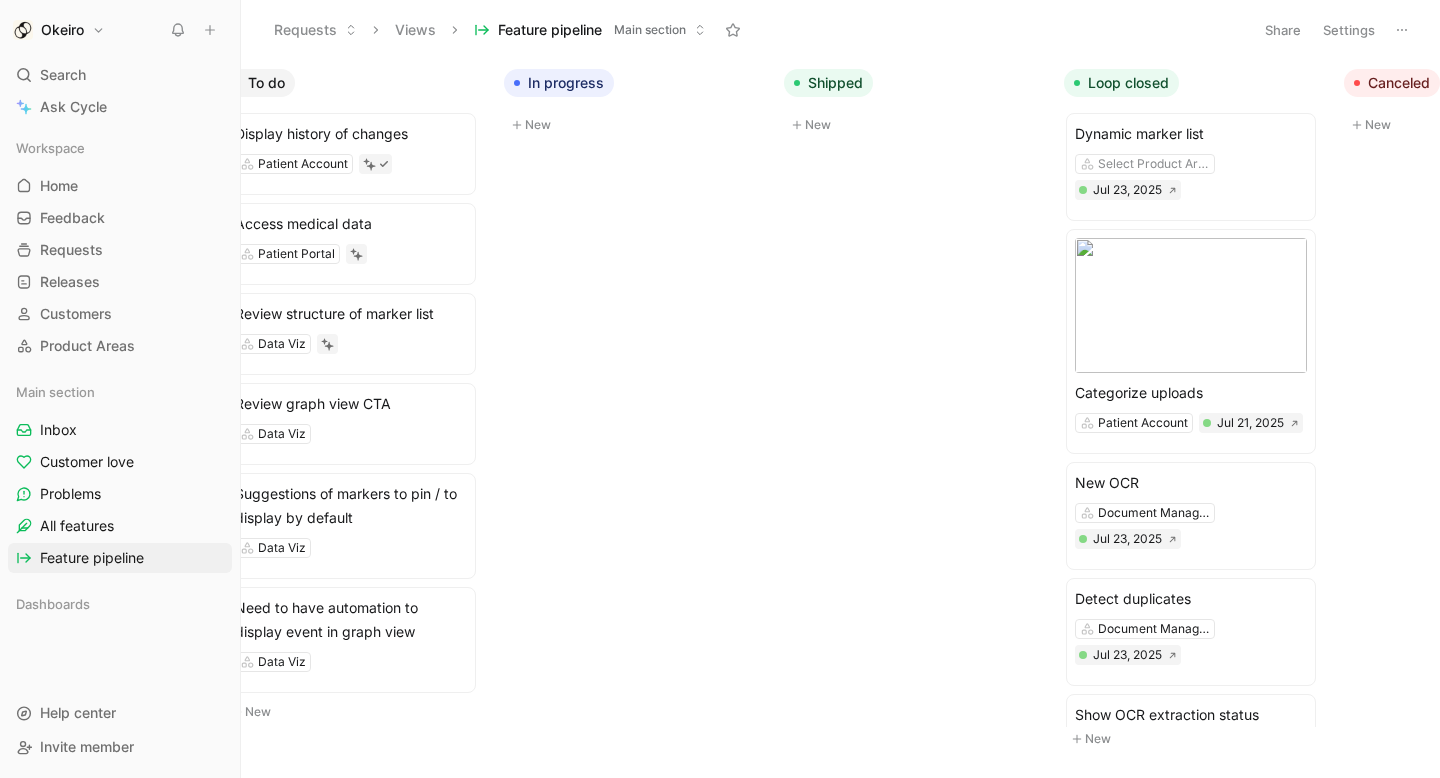 scroll, scrollTop: 0, scrollLeft: 0, axis: both 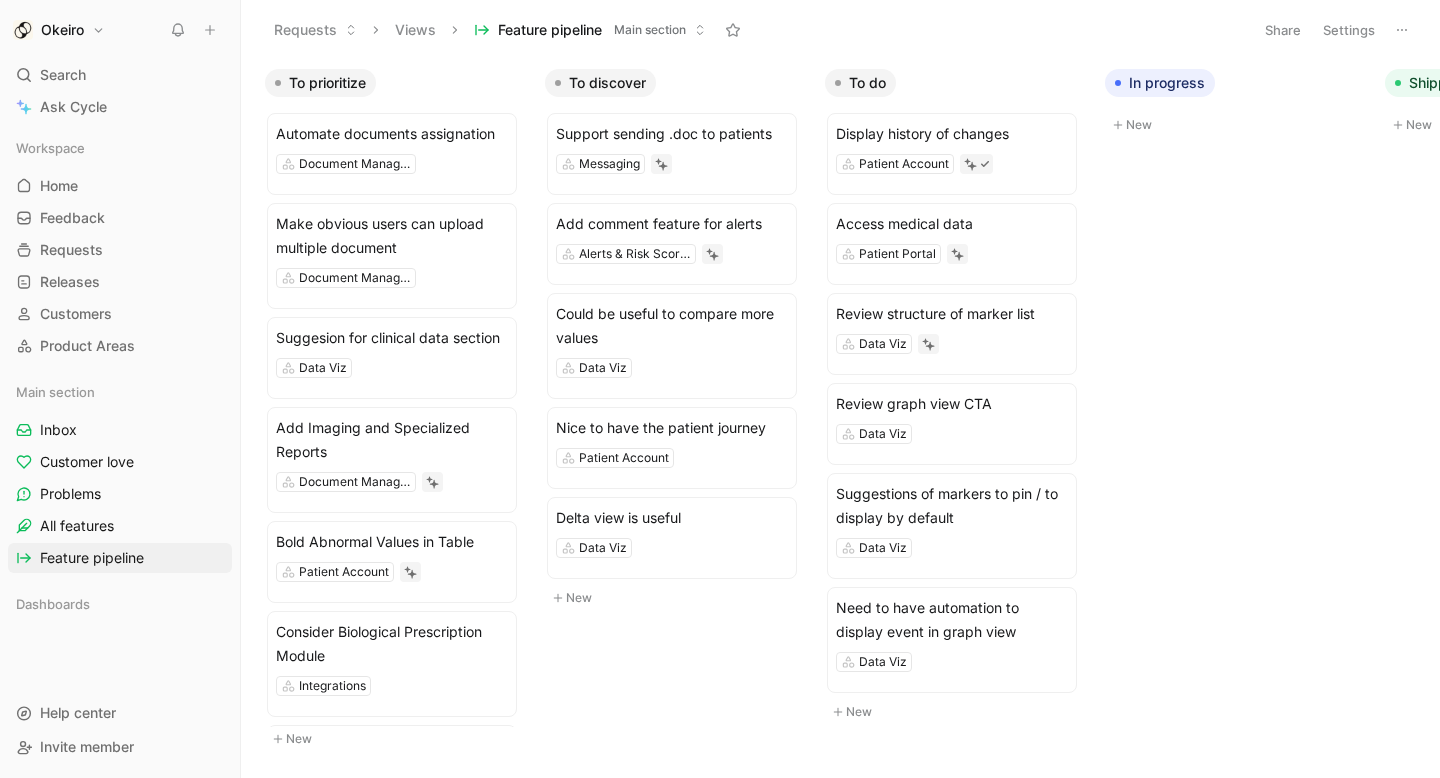 click on "Requests Views Feature pipeline Main section" at bounding box center [752, 30] 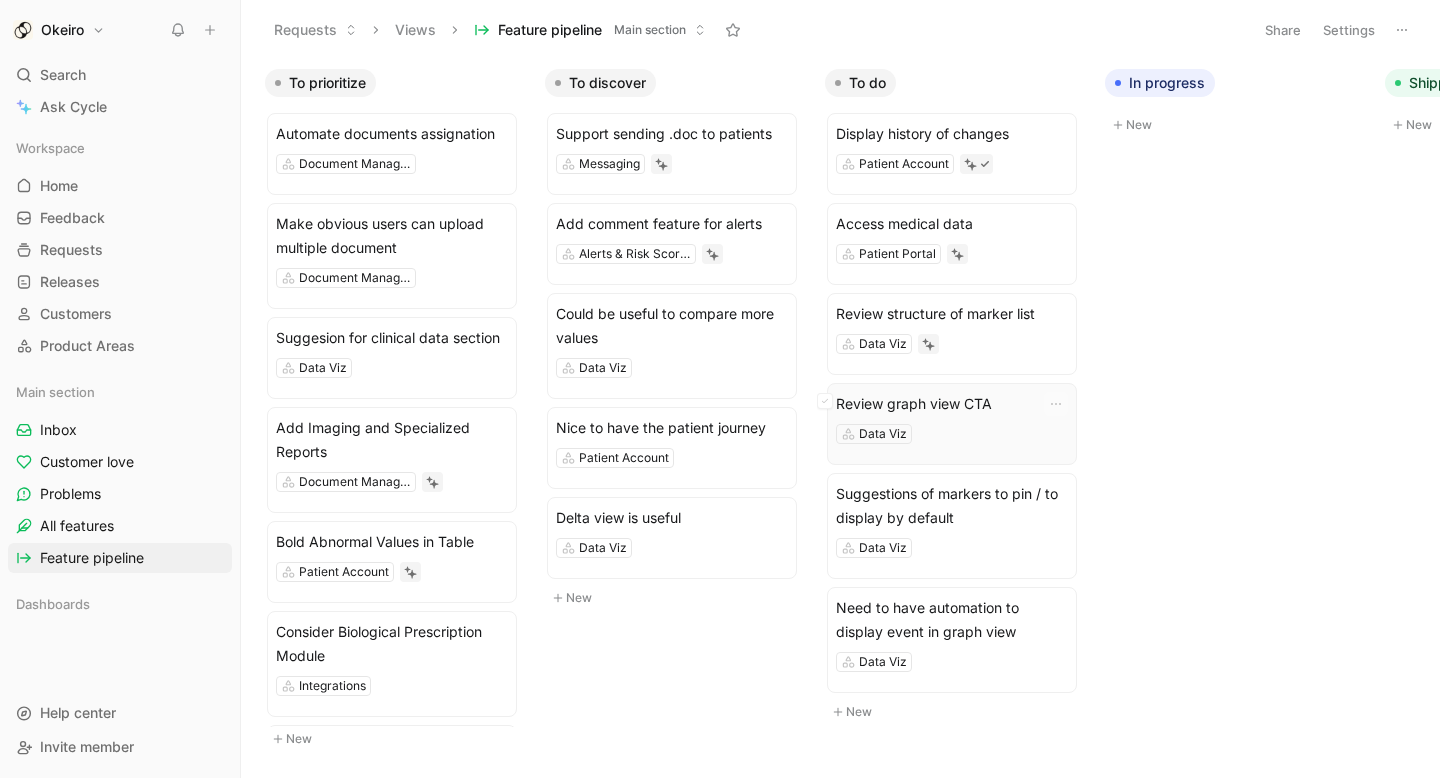 click on "Review graph view CTA Data Viz" at bounding box center [952, 424] 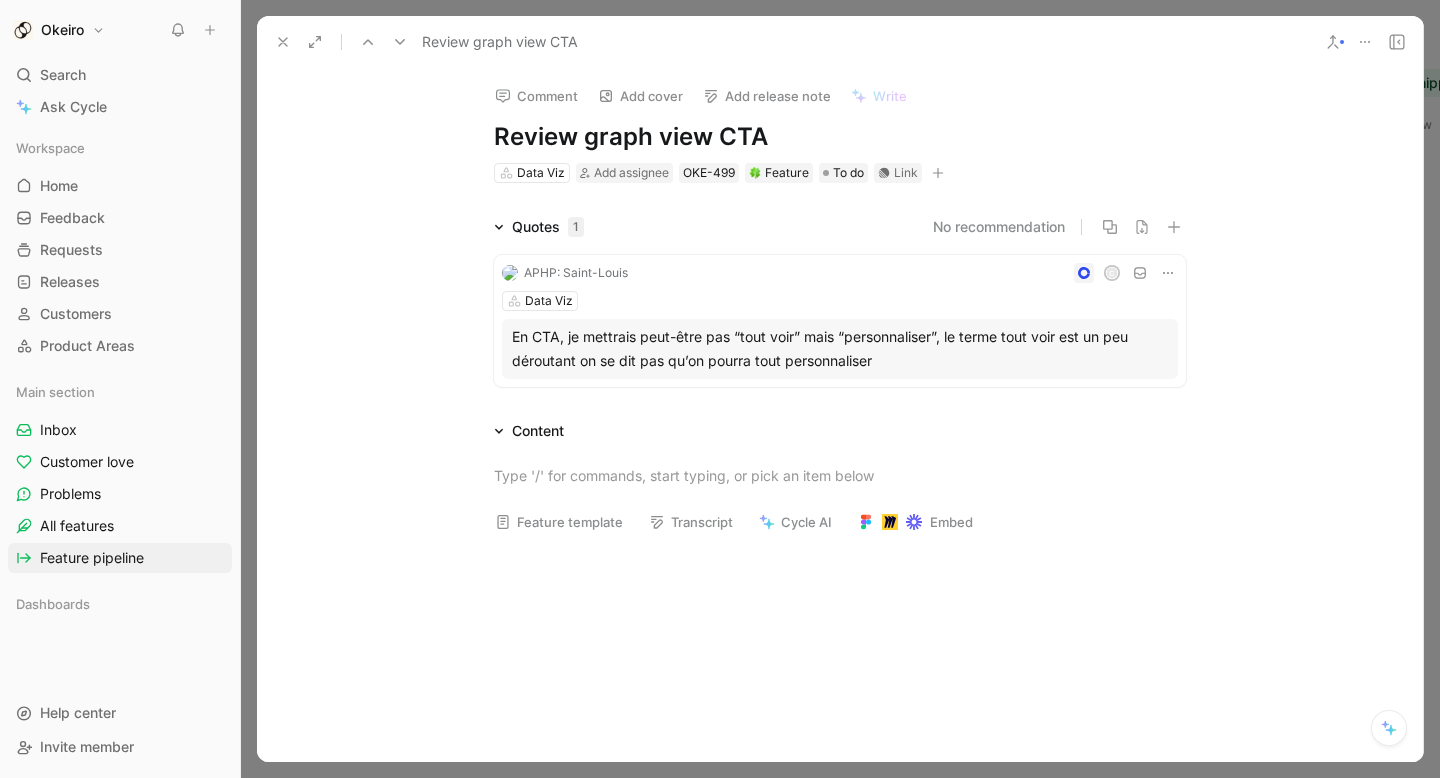 click on "APHP: Saint-Louis" at bounding box center [576, 273] 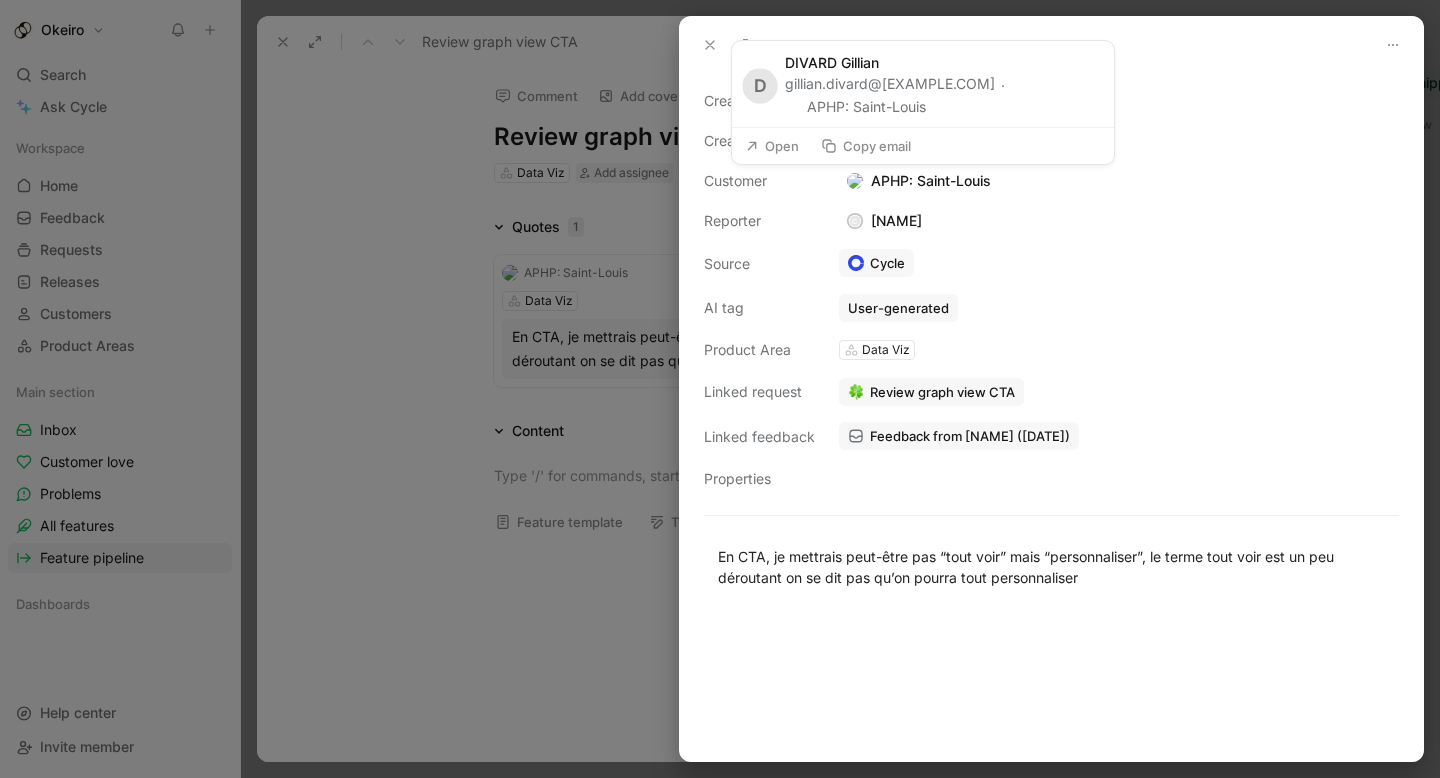 click on "APHP: Saint-Louis" at bounding box center (919, 181) 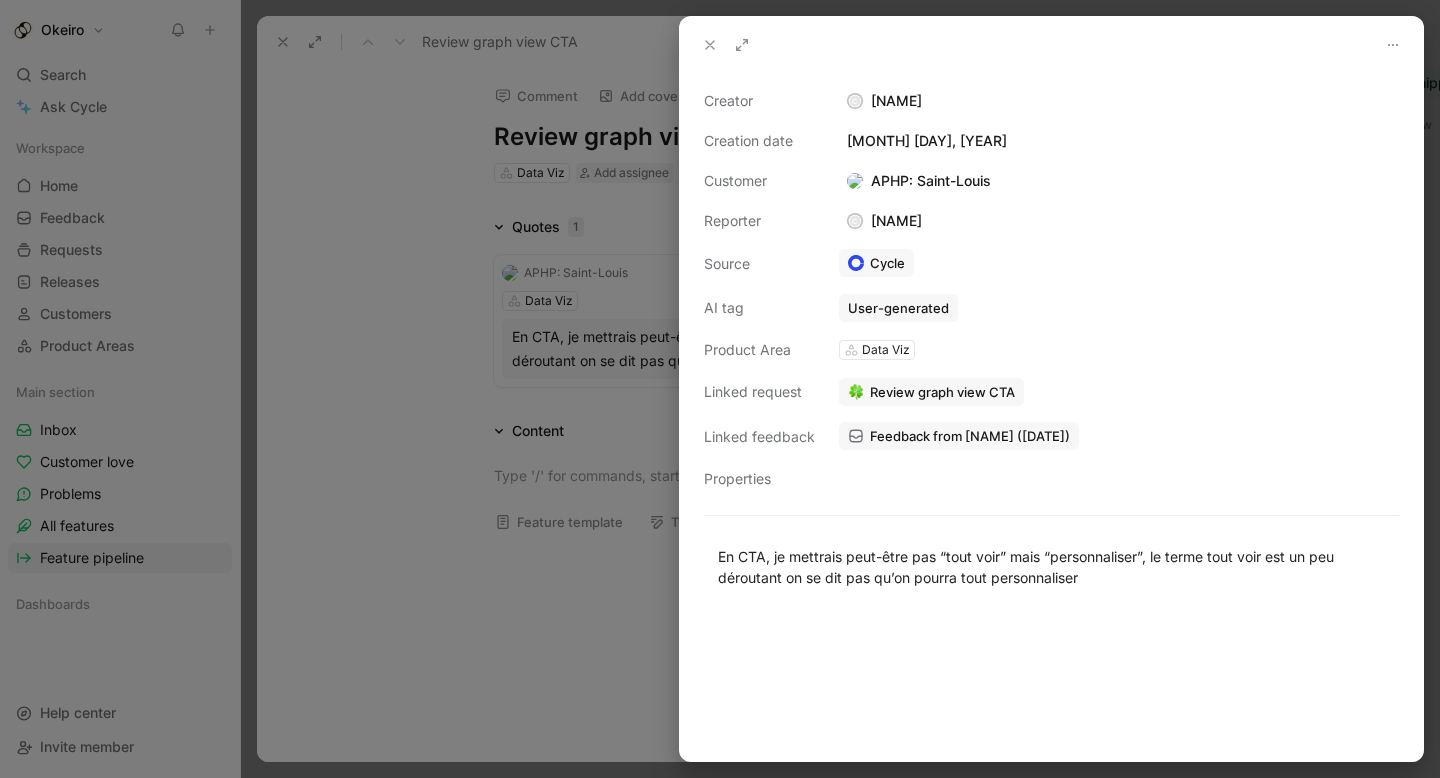 click on "APHP: Saint-Louis" at bounding box center (919, 181) 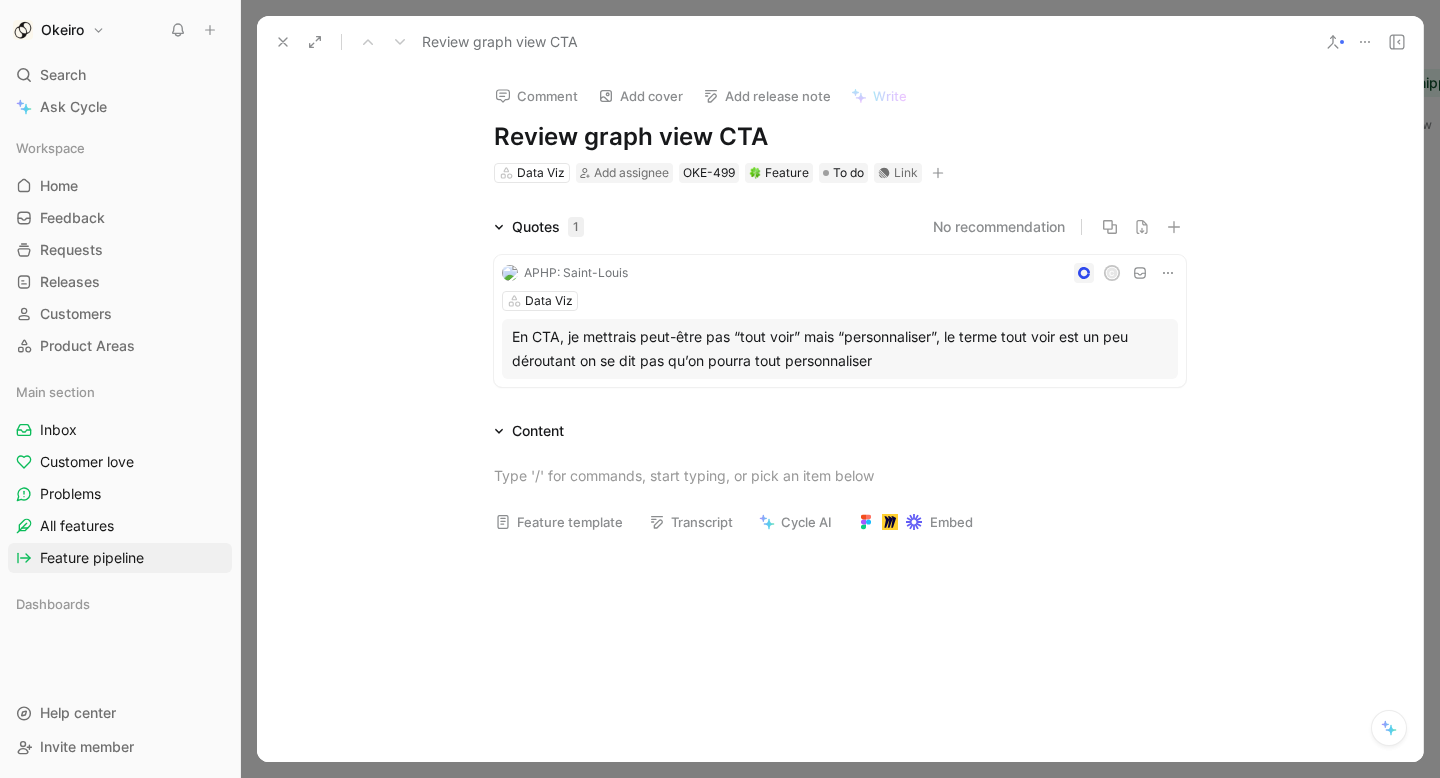 click 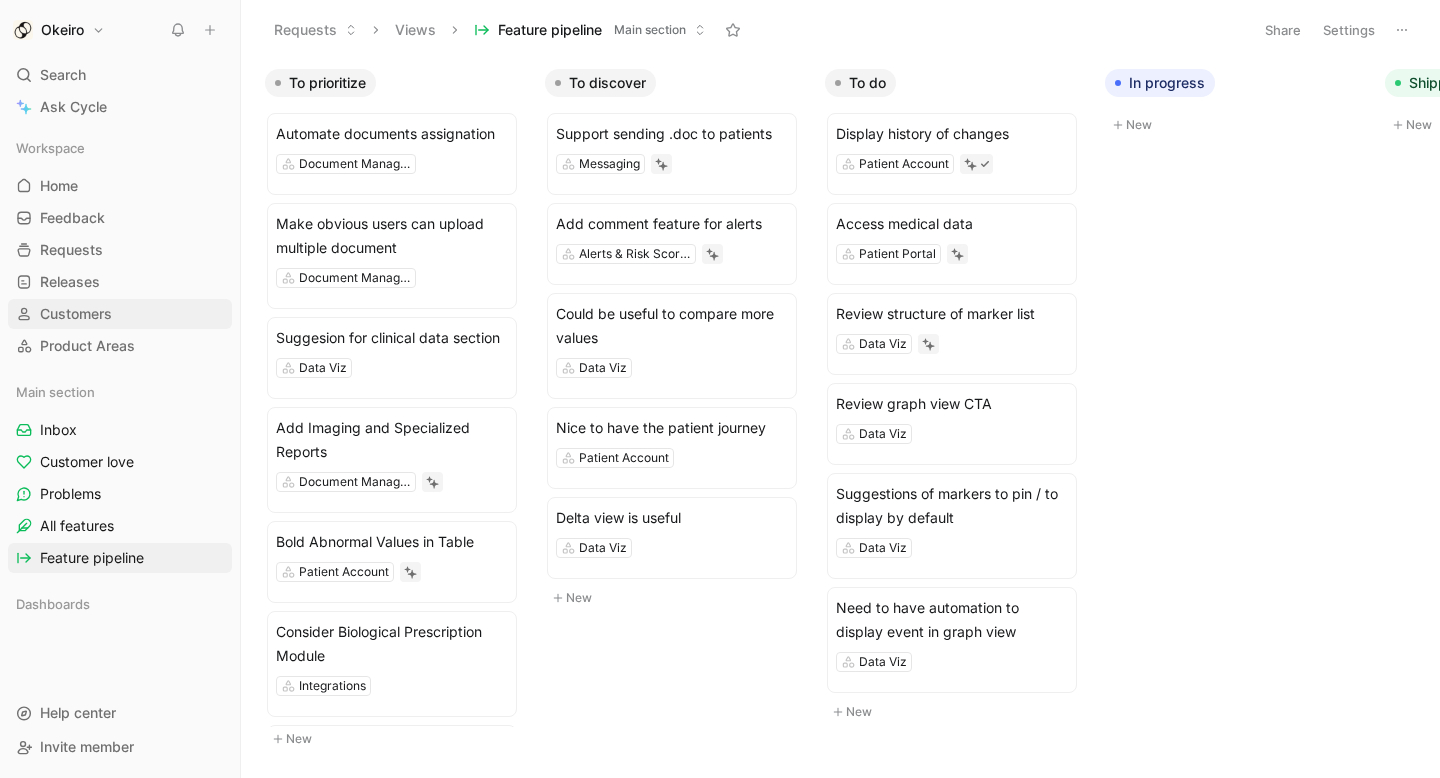 click on "Customers" at bounding box center (76, 314) 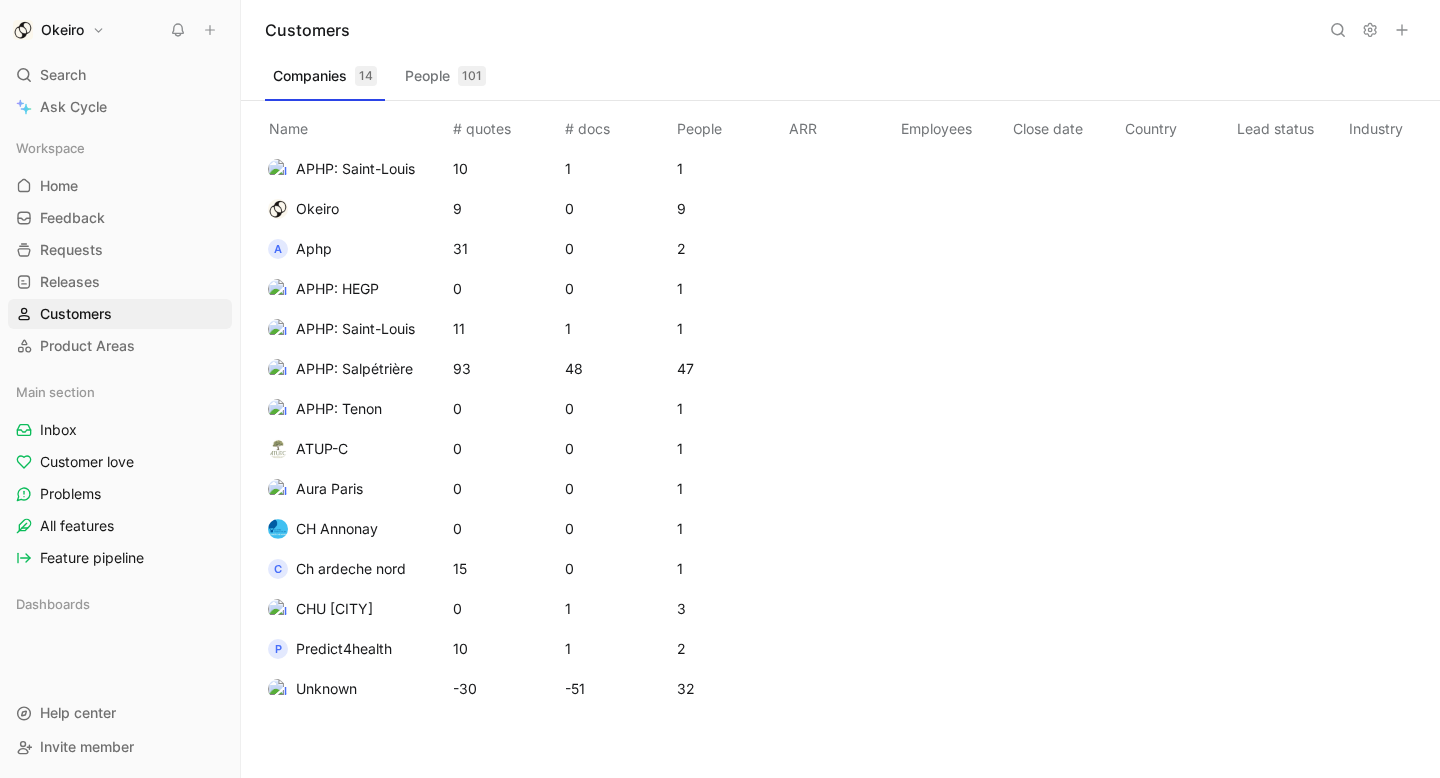 click on "APHP: Saint-Louis" at bounding box center (355, 168) 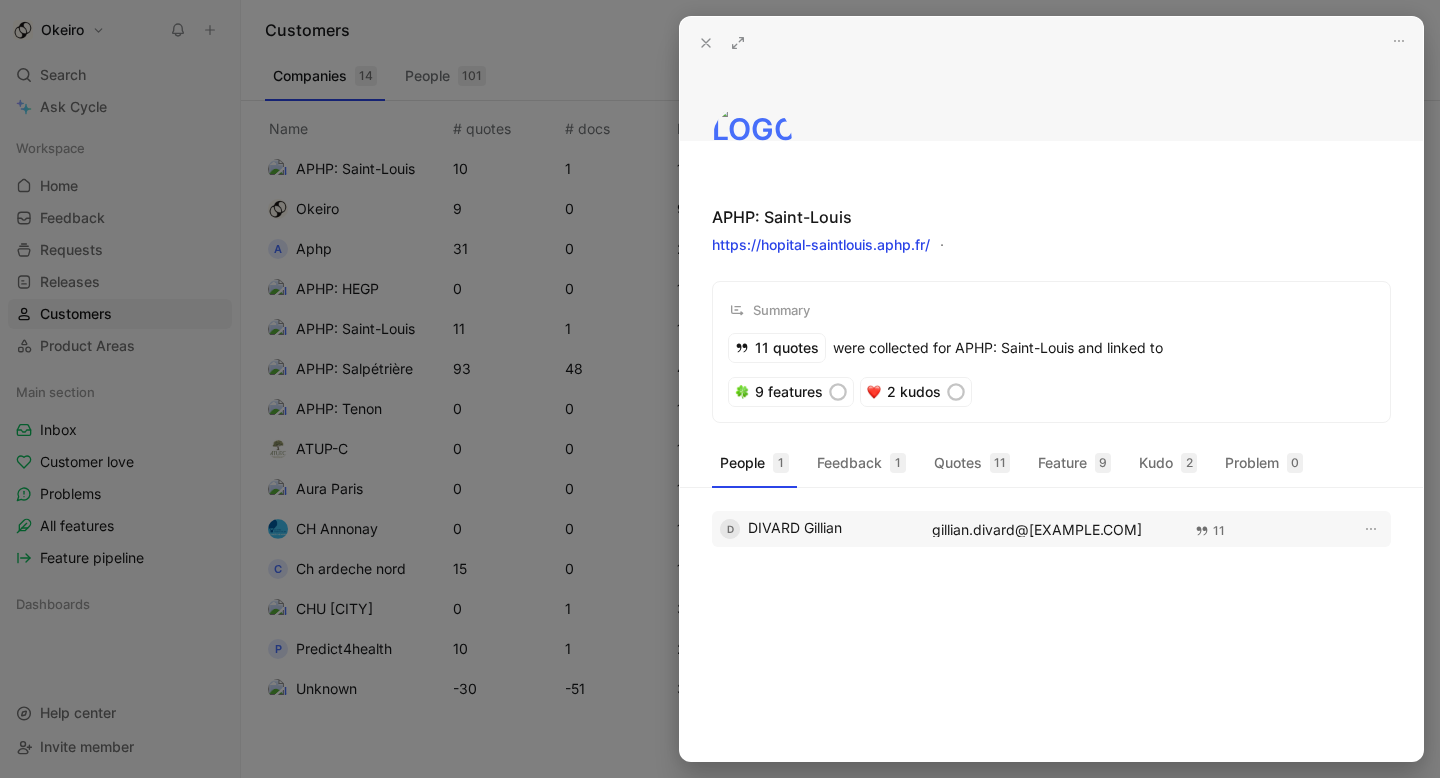 click on "hcp.26@[DOMAIN]" at bounding box center (1052, 529) 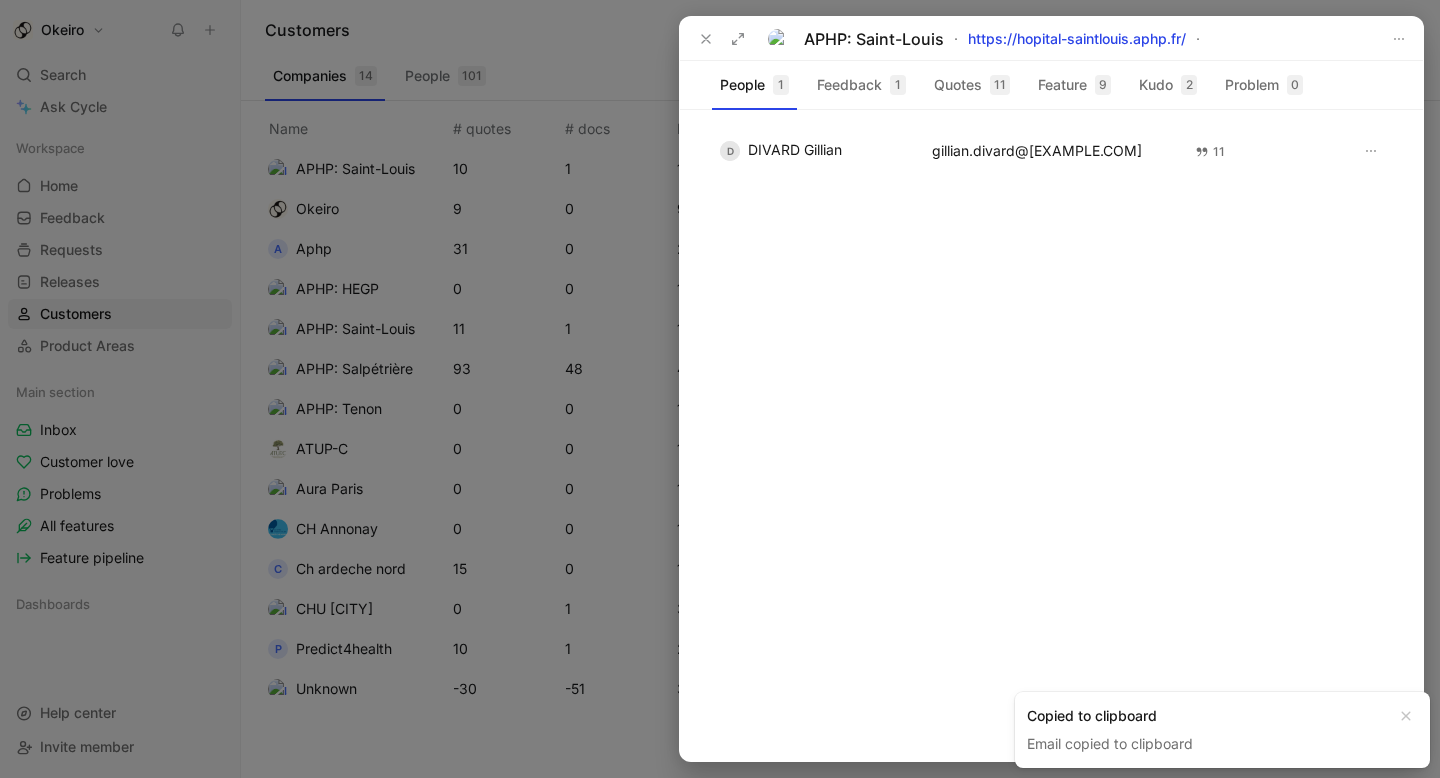 click at bounding box center (720, 389) 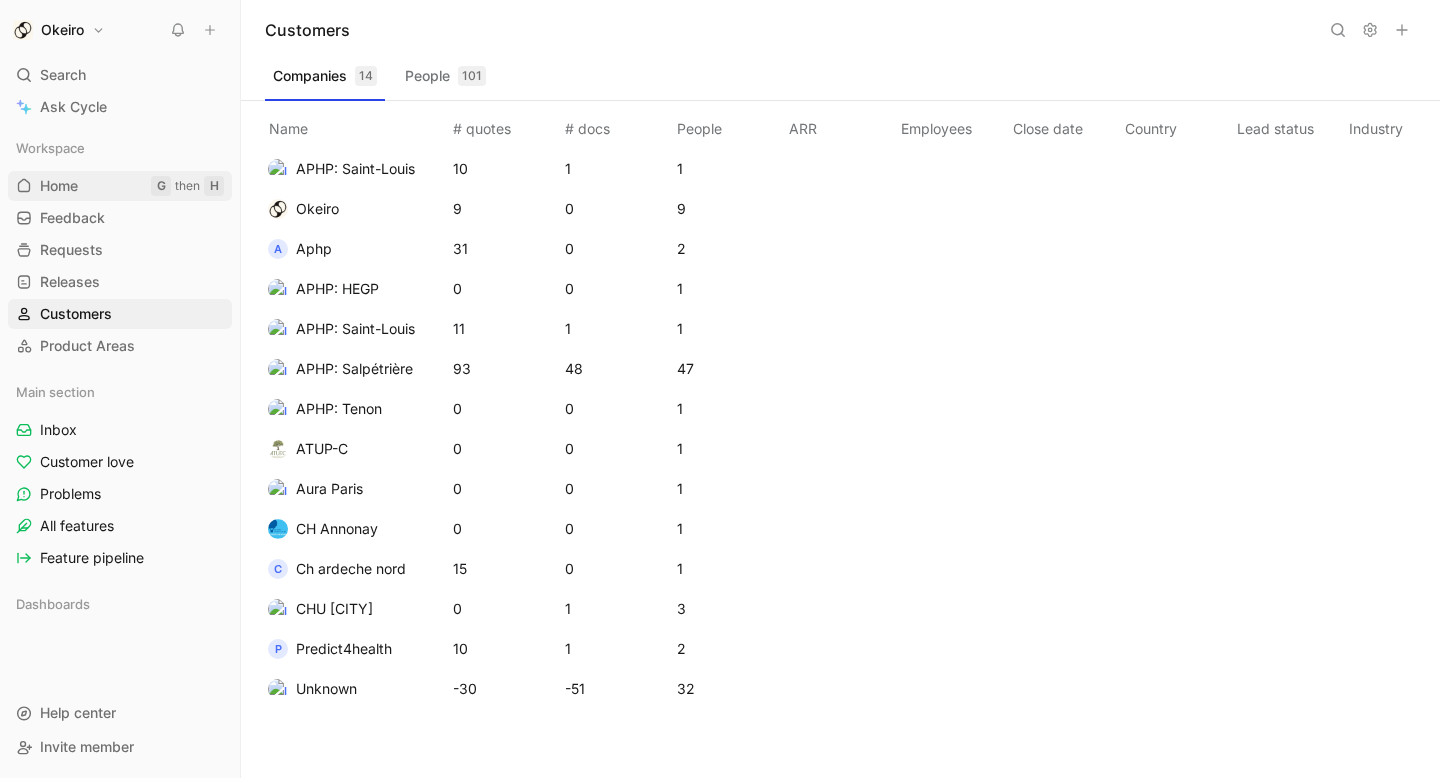 click on "Home G then H" at bounding box center (120, 186) 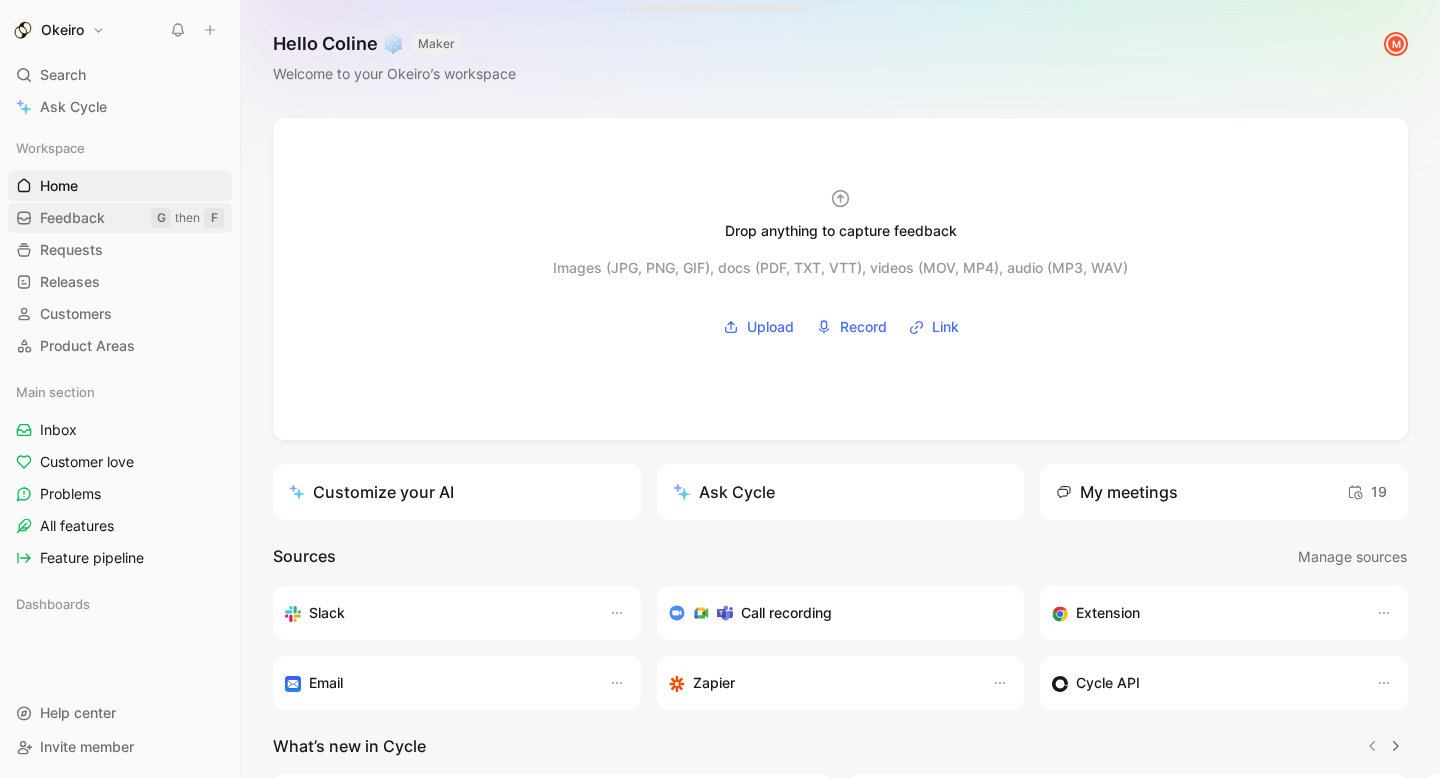 scroll, scrollTop: 159, scrollLeft: 0, axis: vertical 